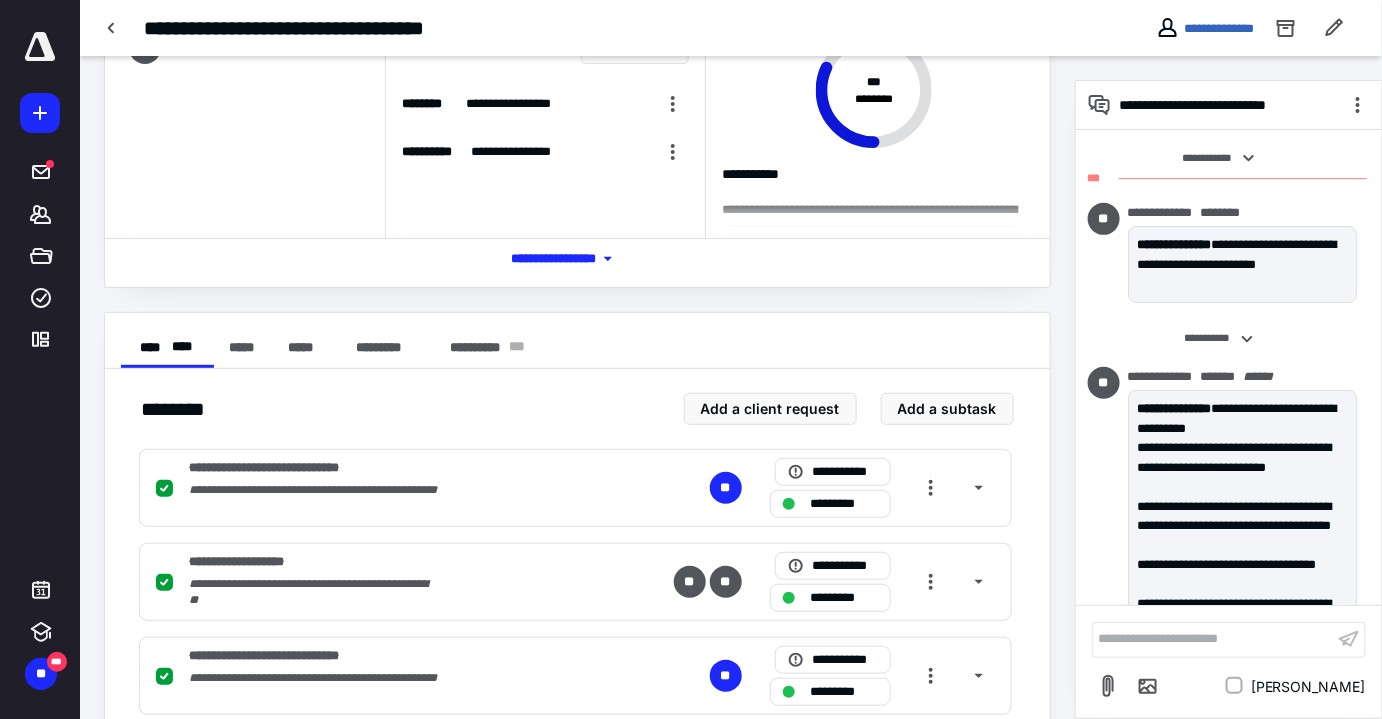 scroll, scrollTop: 129, scrollLeft: 0, axis: vertical 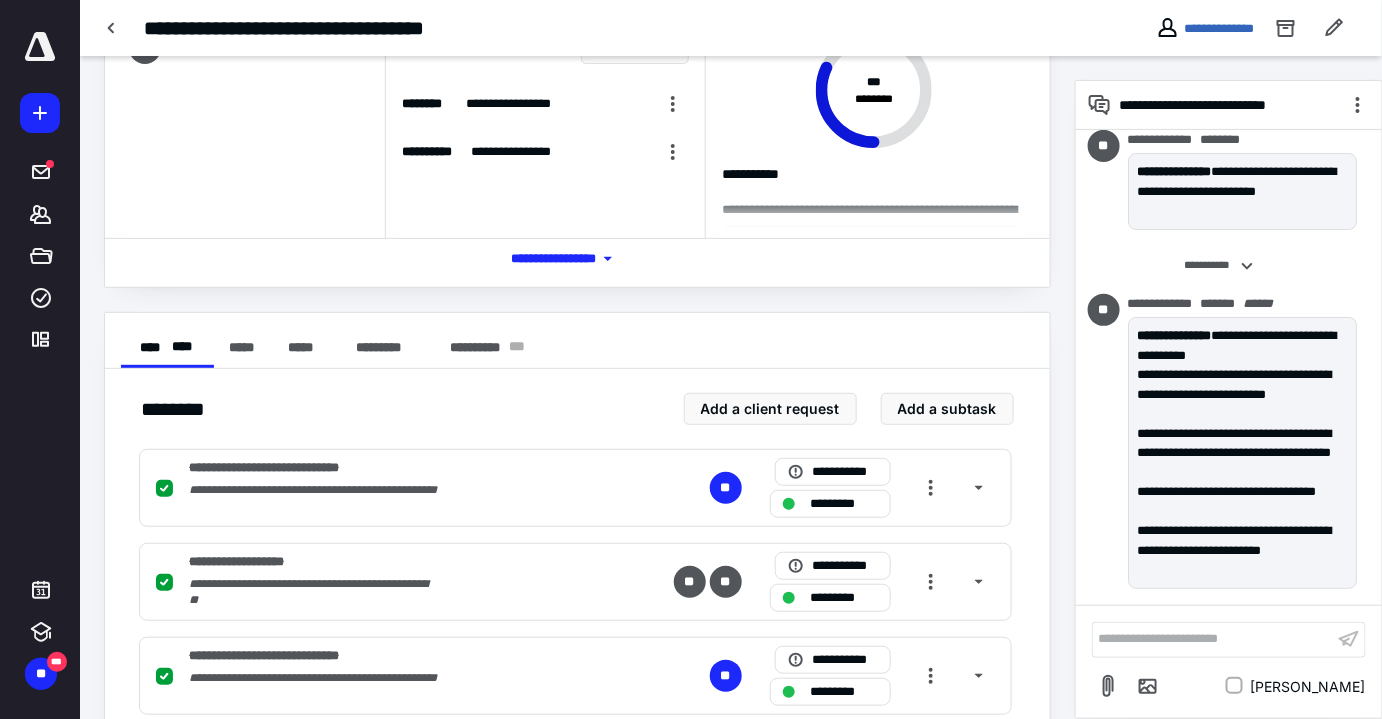 click on "**********" at bounding box center (577, 1387) 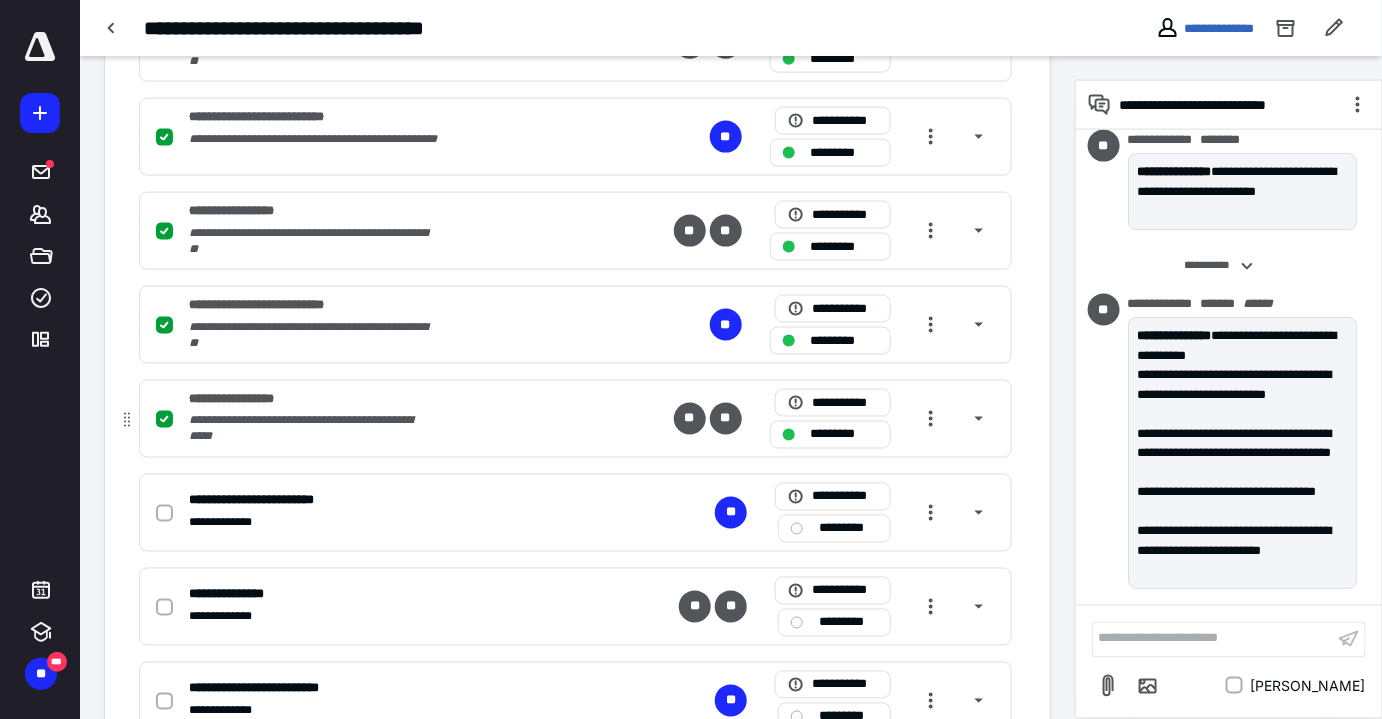 scroll, scrollTop: 947, scrollLeft: 0, axis: vertical 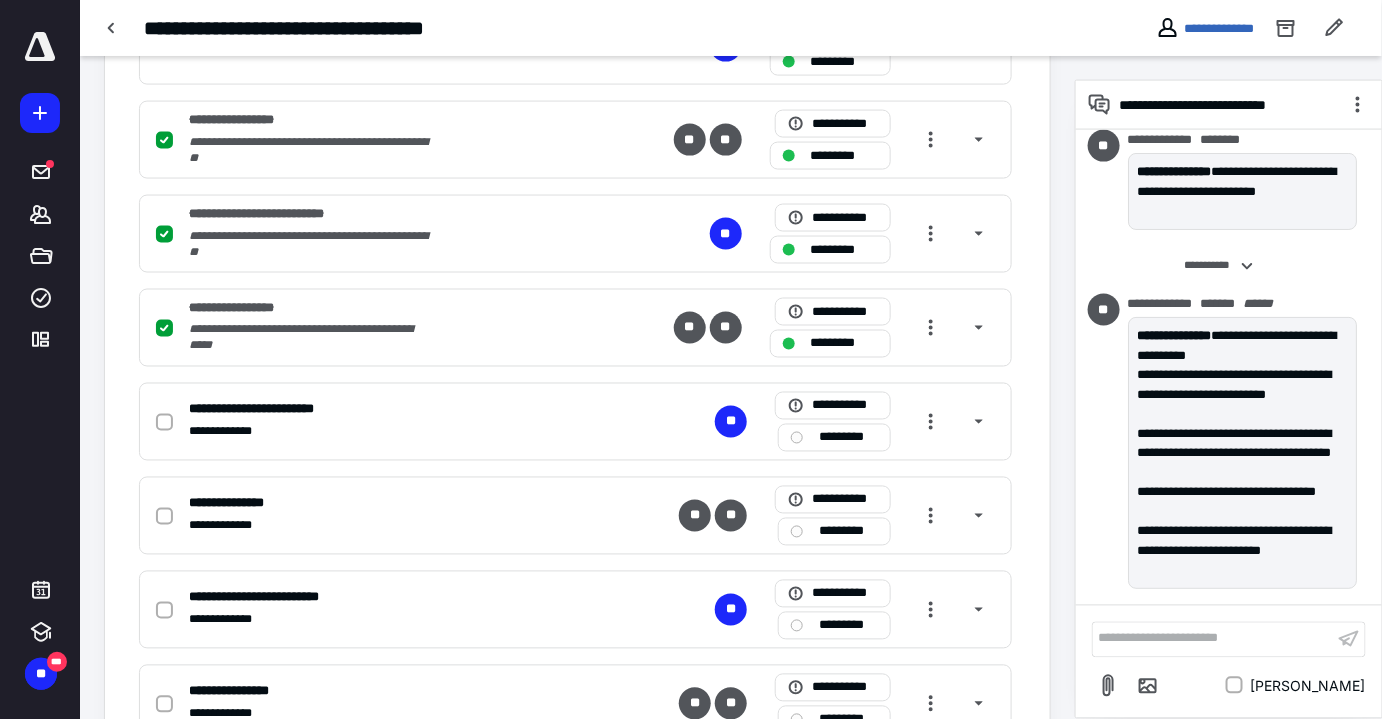 click on "**********" at bounding box center (577, 569) 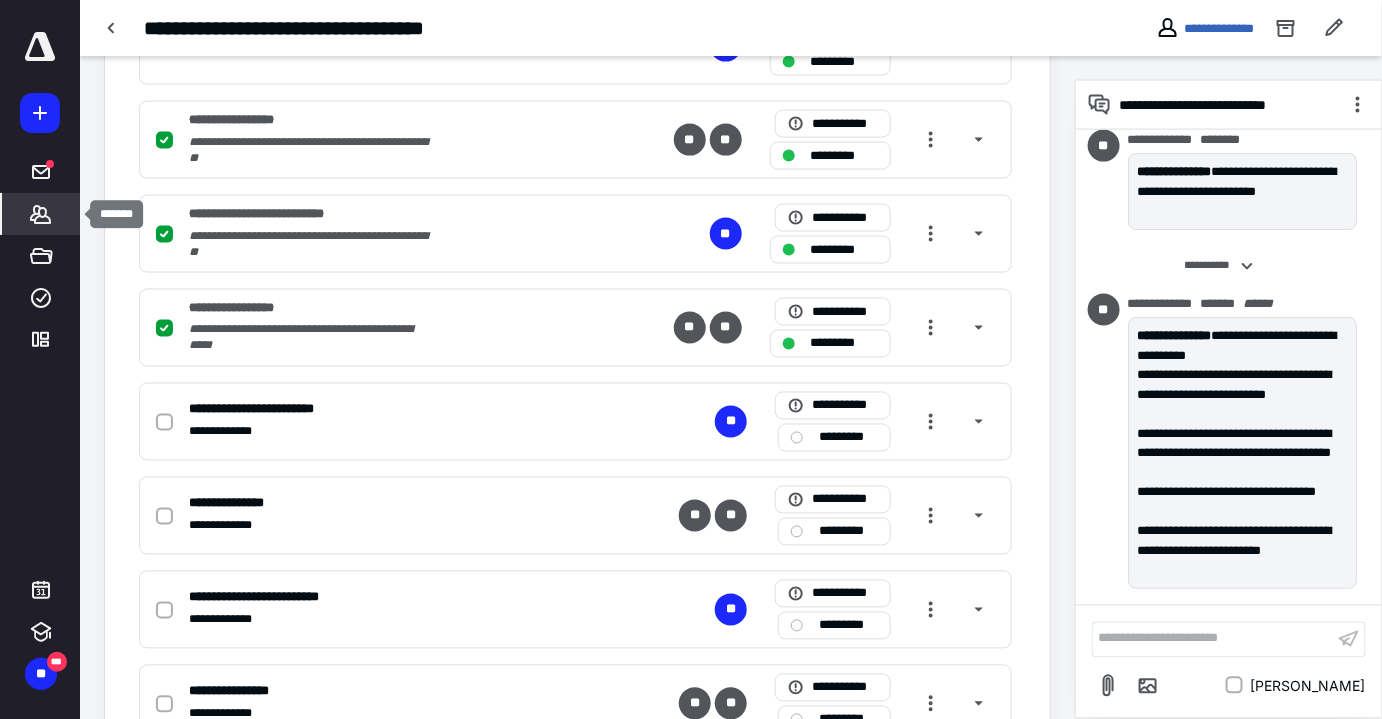 click on "*******" at bounding box center [41, 214] 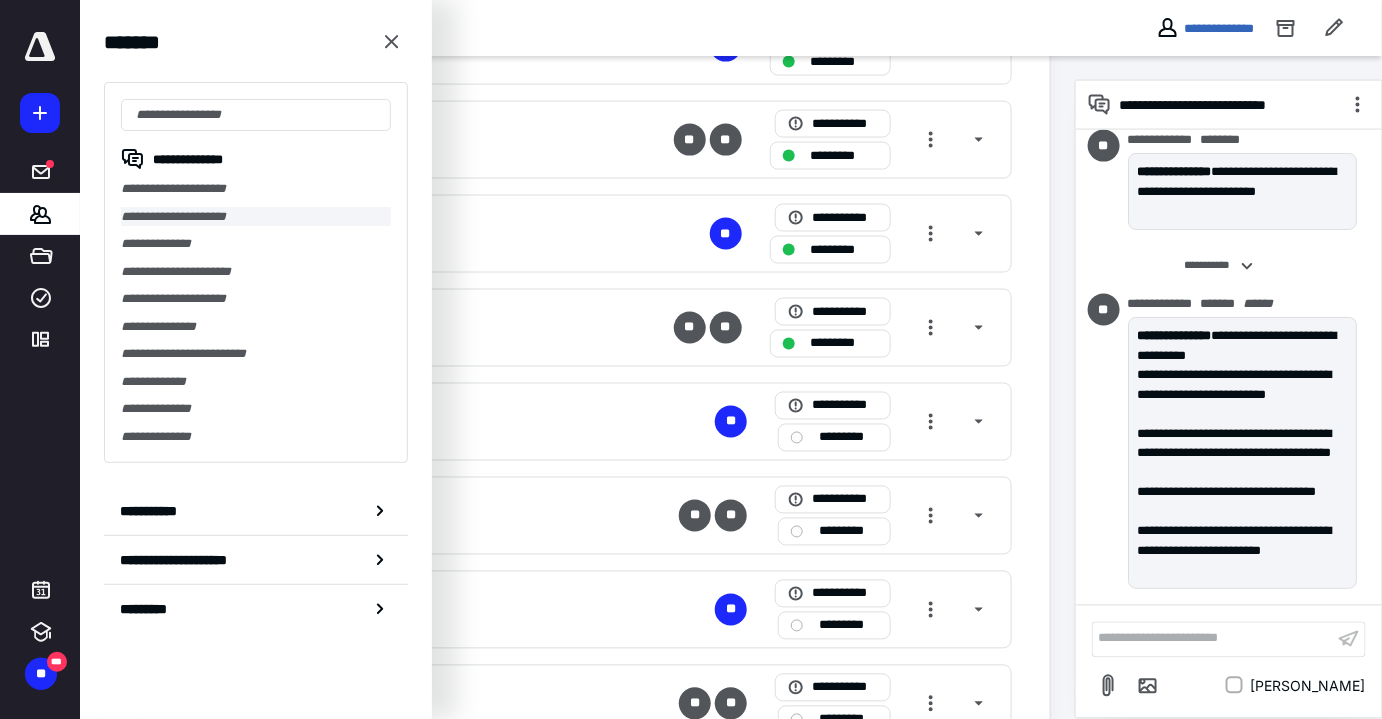 click on "**********" at bounding box center (256, 217) 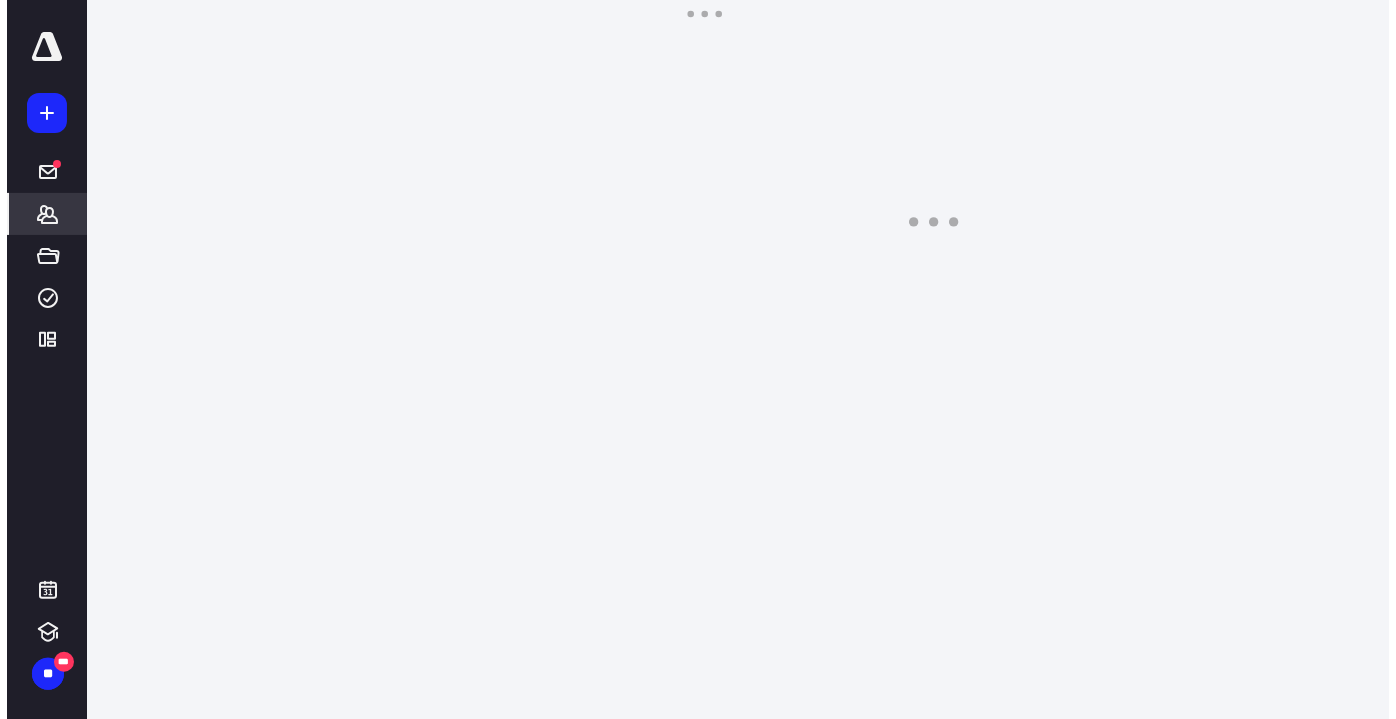 scroll, scrollTop: 0, scrollLeft: 0, axis: both 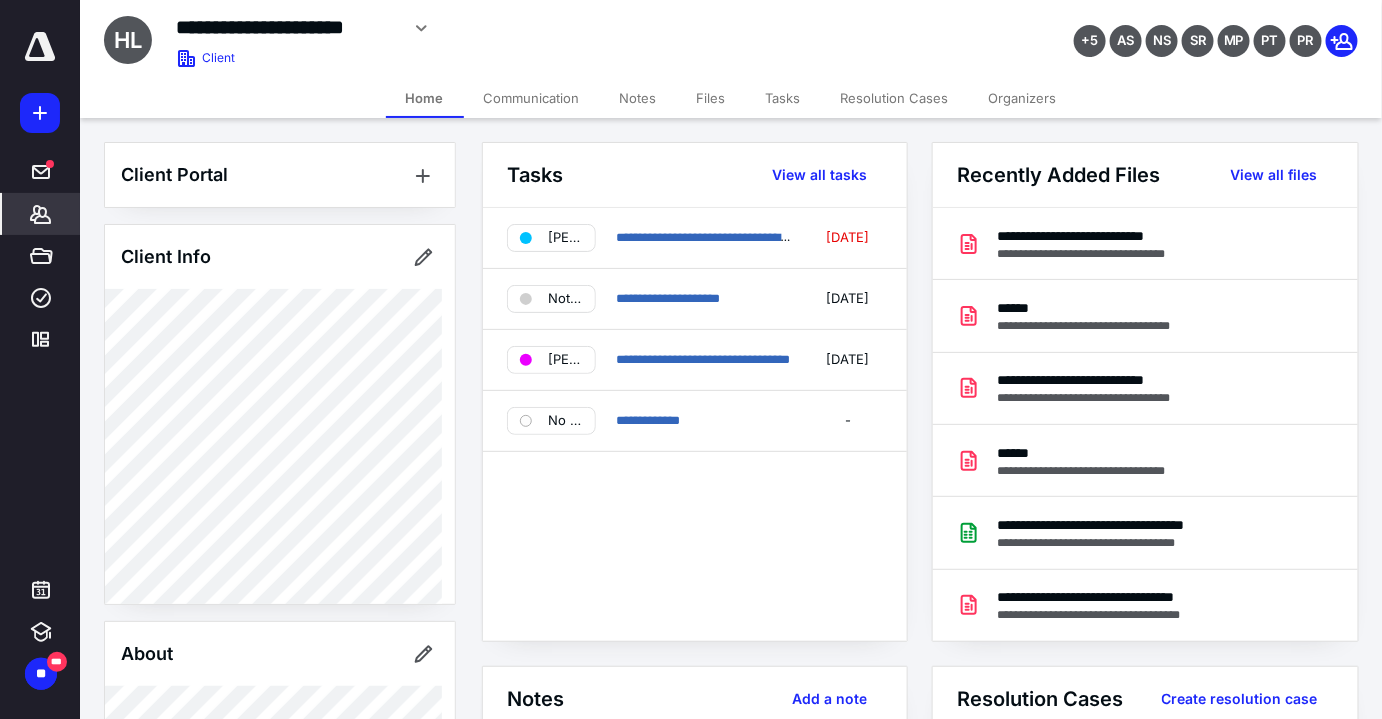 click on "Files" at bounding box center (711, 98) 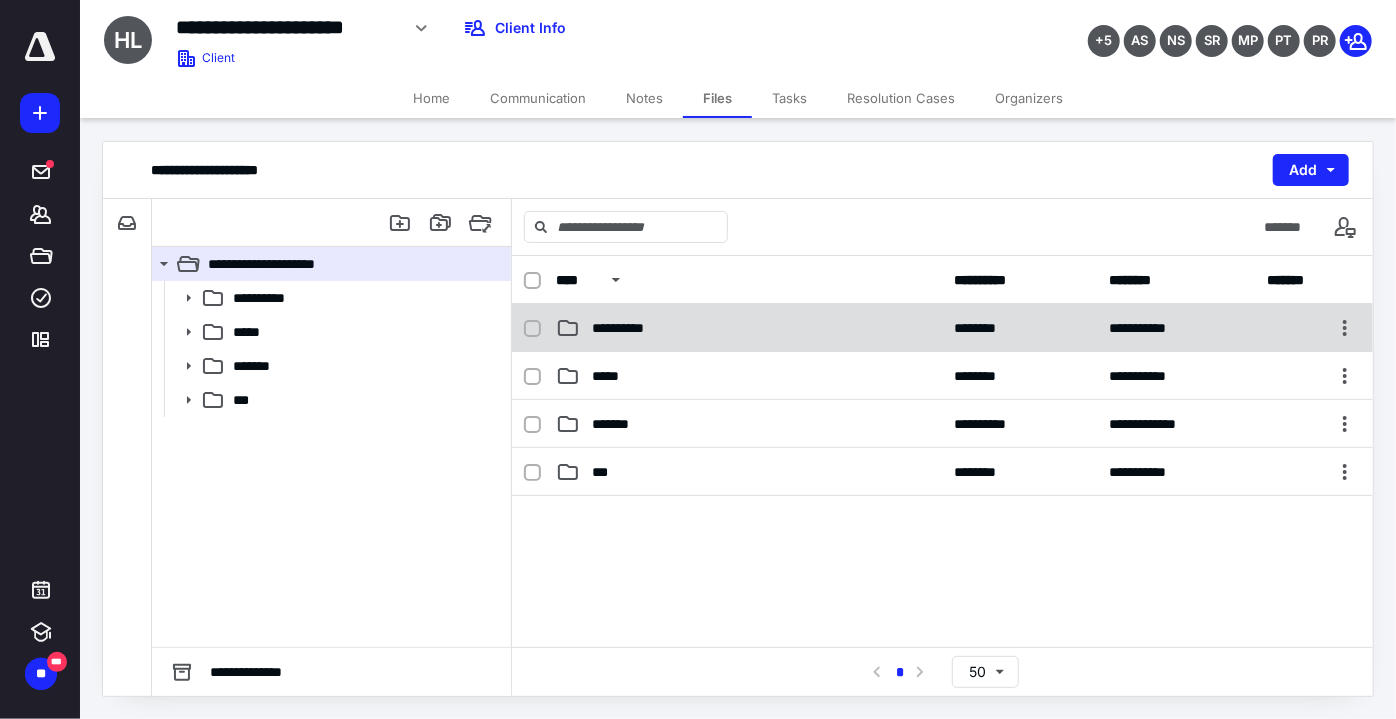 click on "**********" at bounding box center (942, 328) 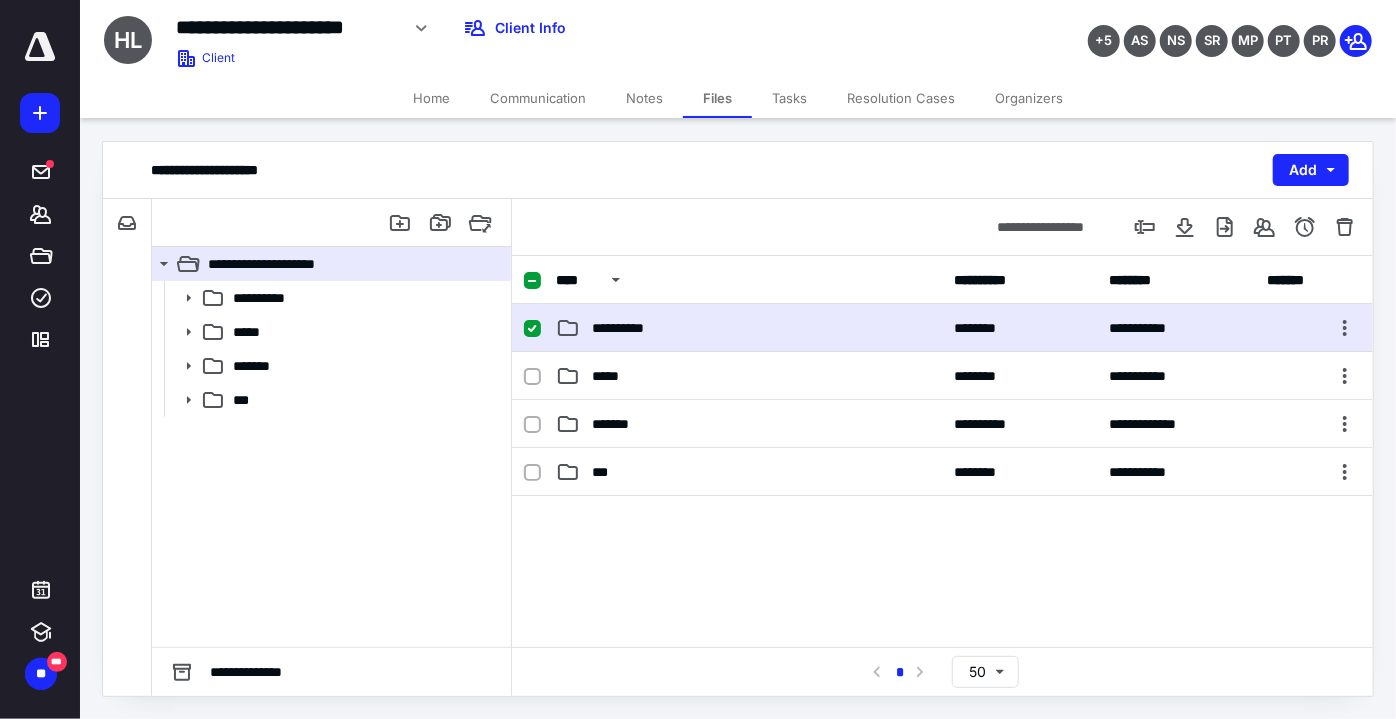 click on "**********" at bounding box center (942, 328) 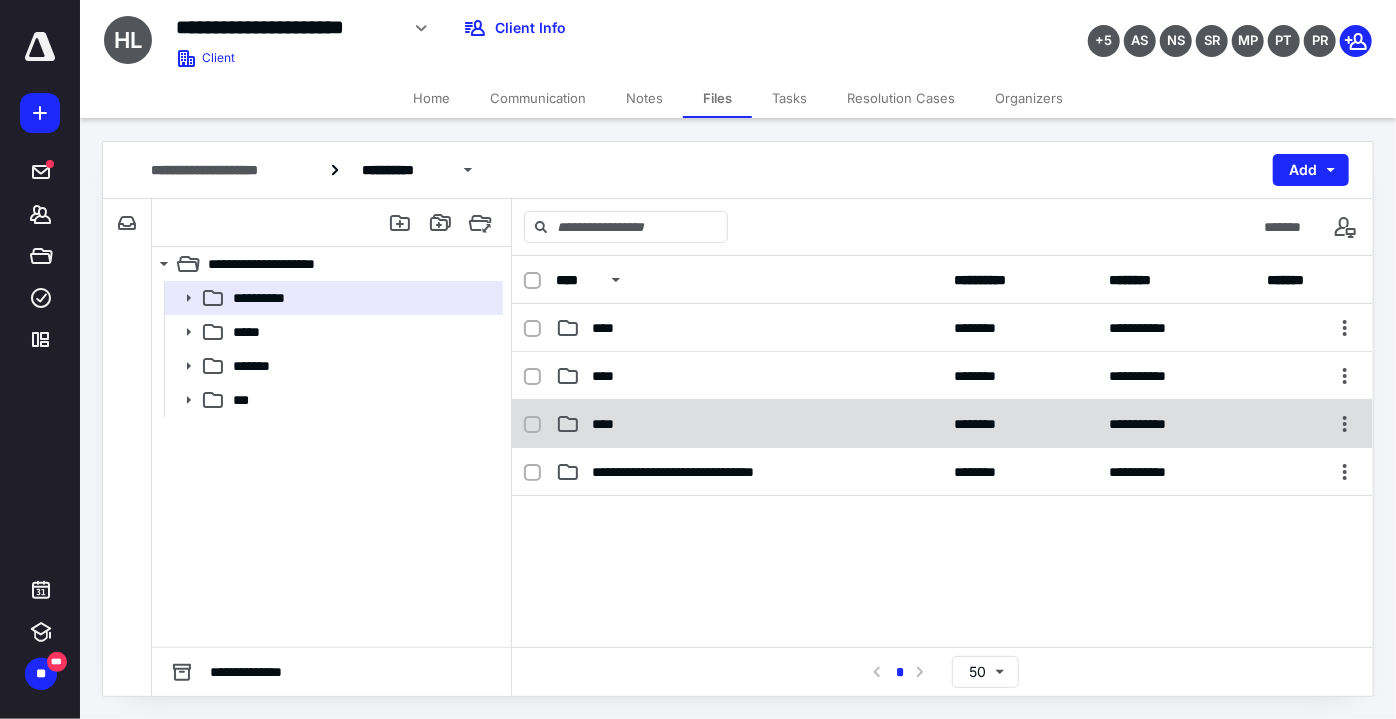 click on "****" at bounding box center [609, 424] 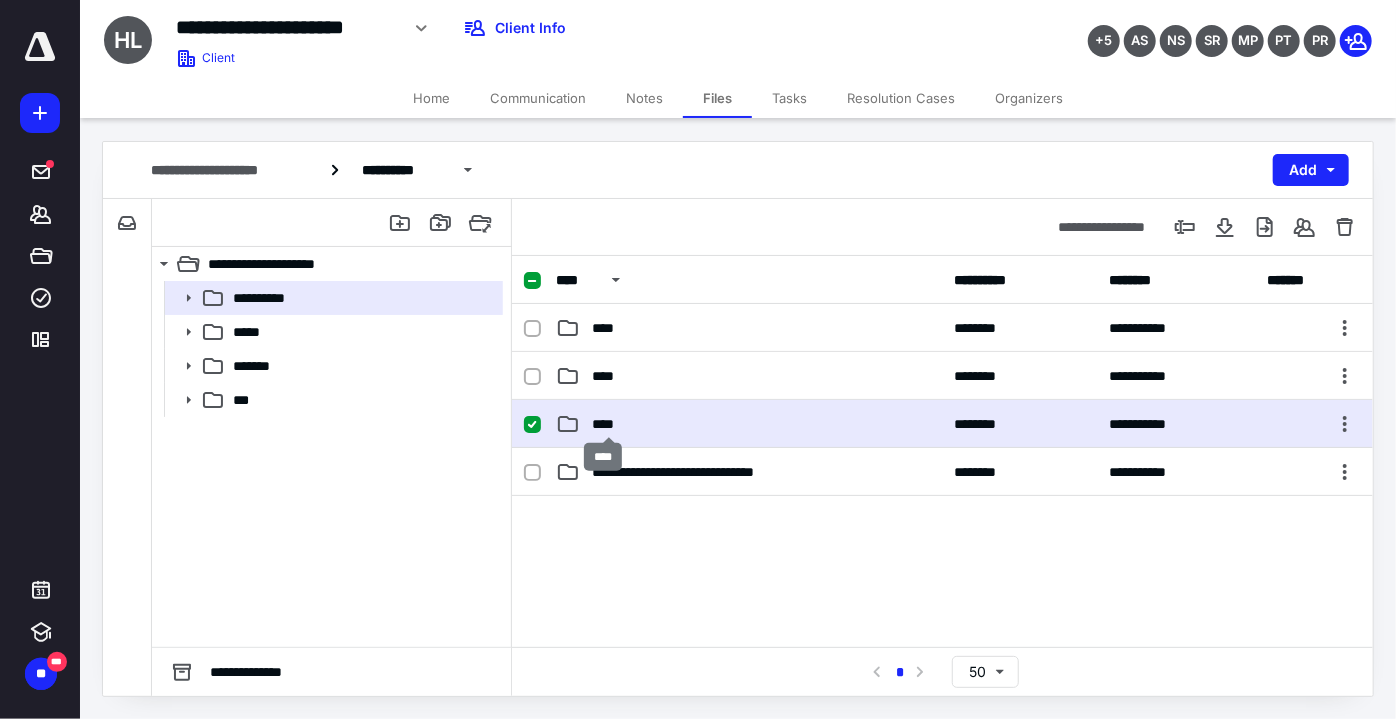 checkbox on "true" 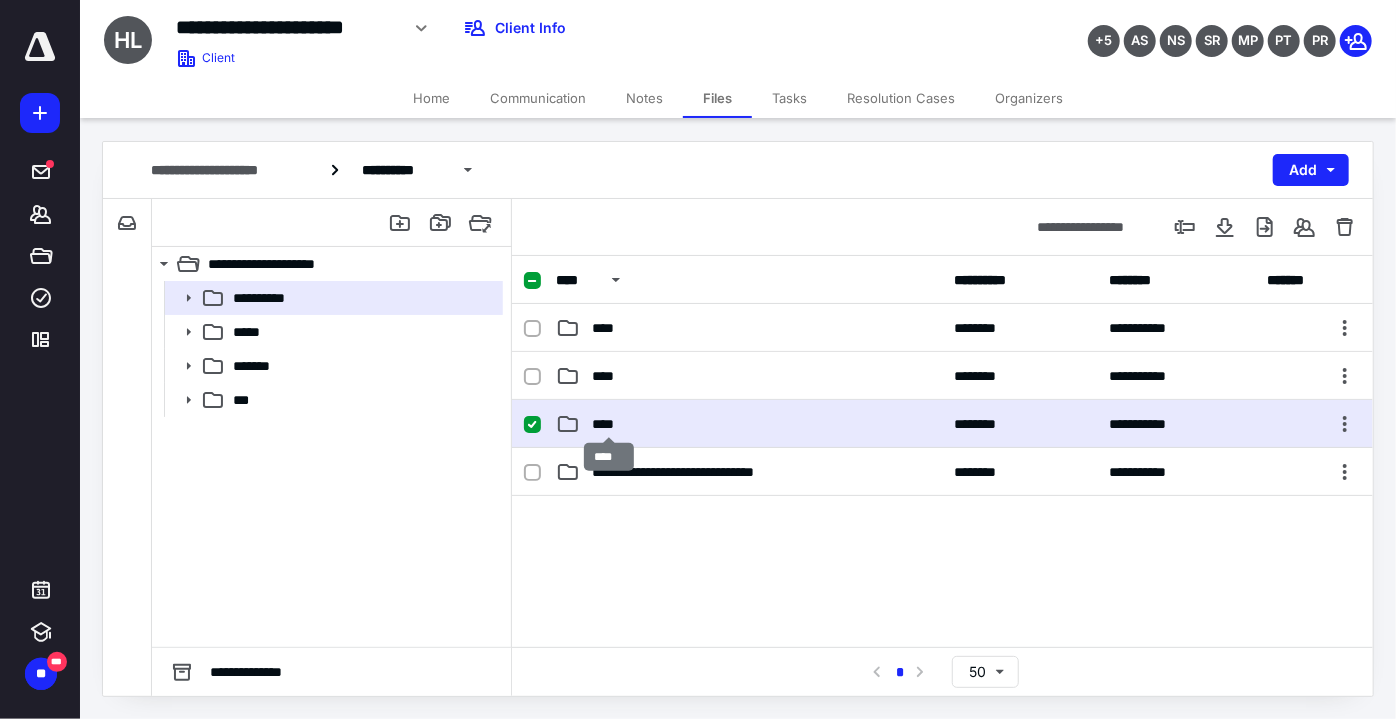 click on "****" at bounding box center [609, 424] 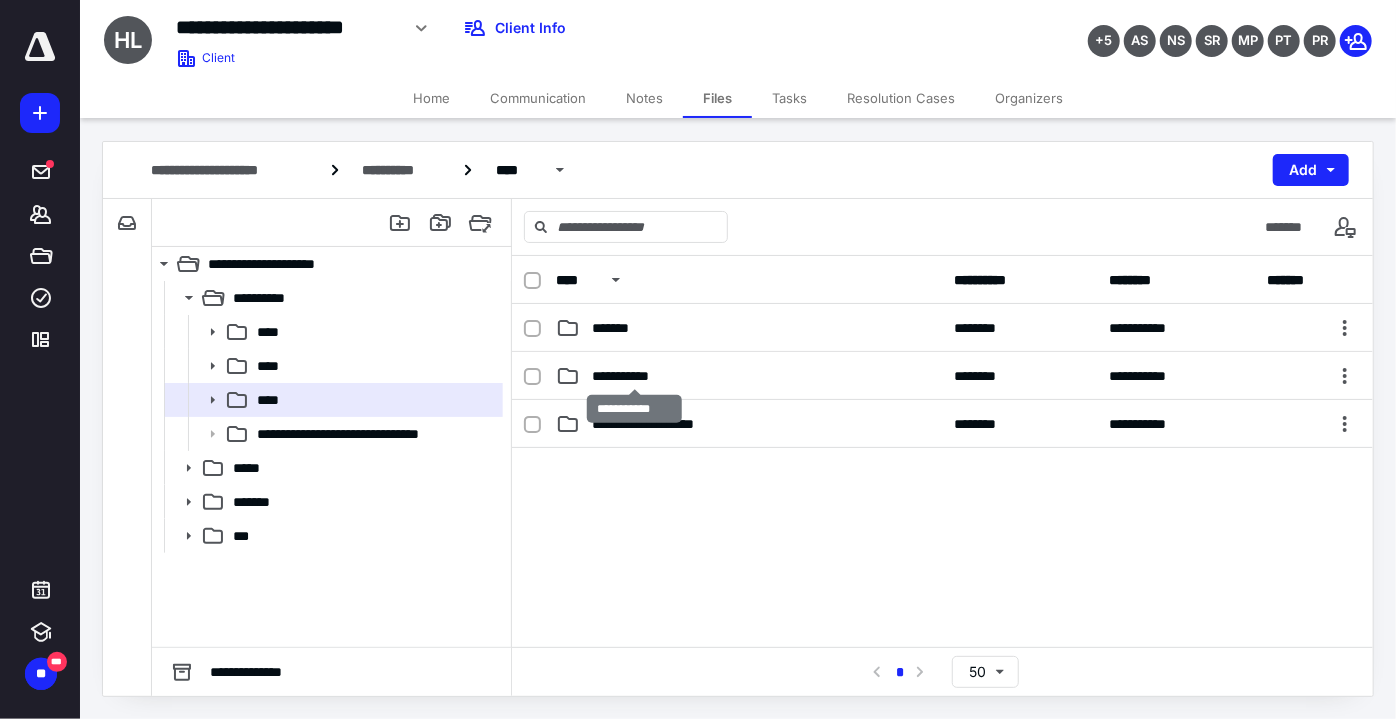 click on "**********" at bounding box center [635, 376] 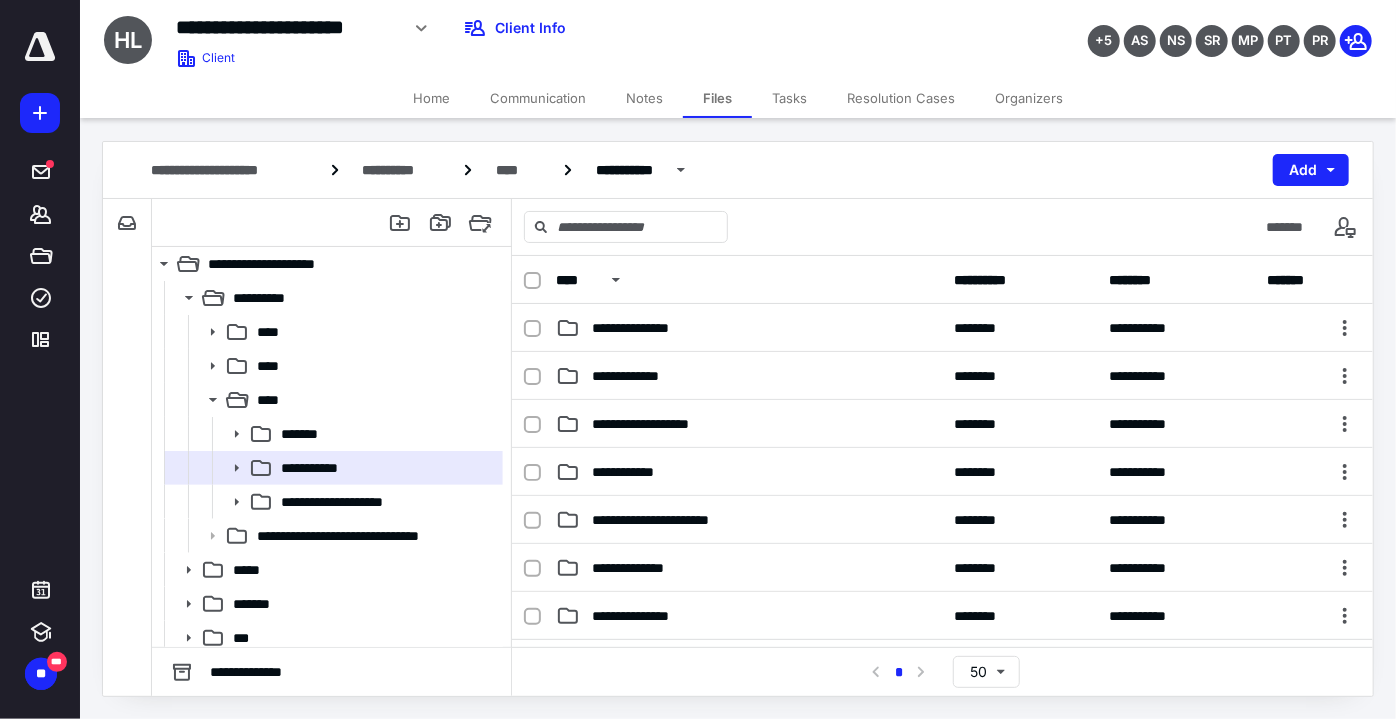 click on "**********" at bounding box center [630, 328] 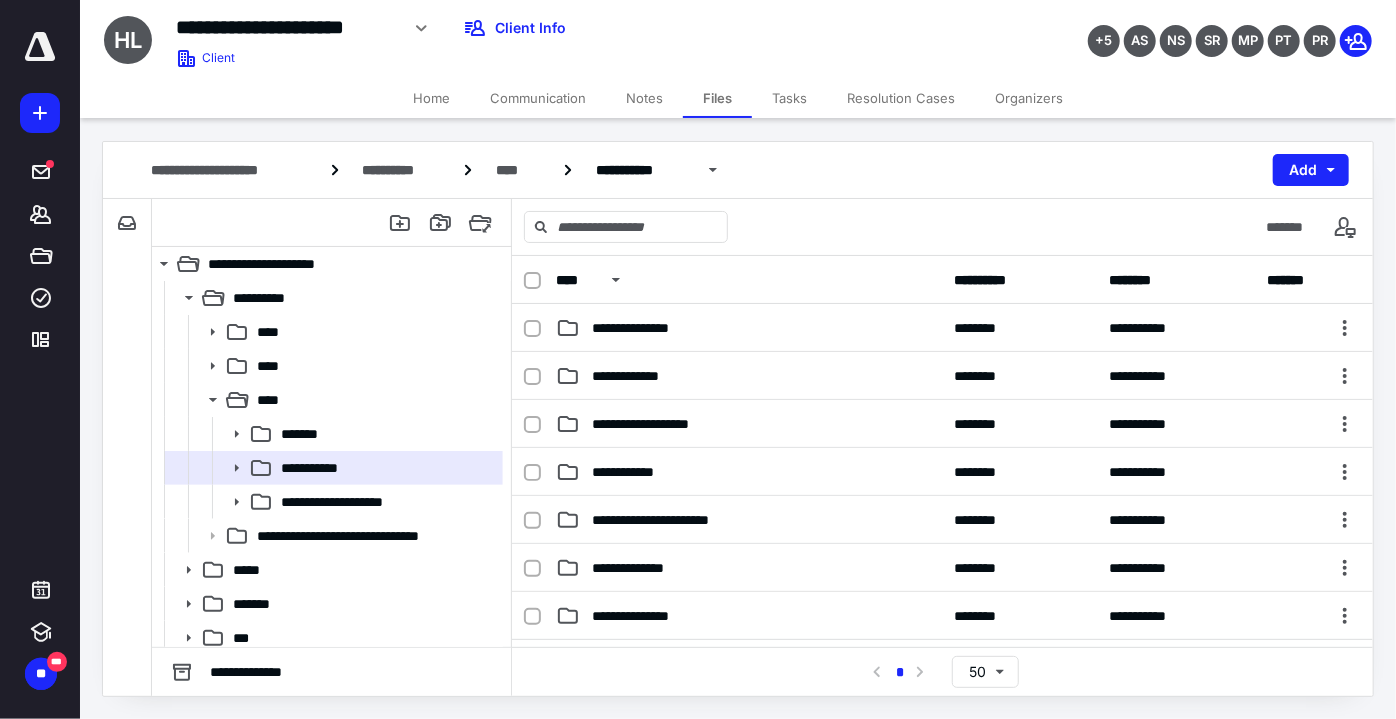 click on "**********" at bounding box center (648, 328) 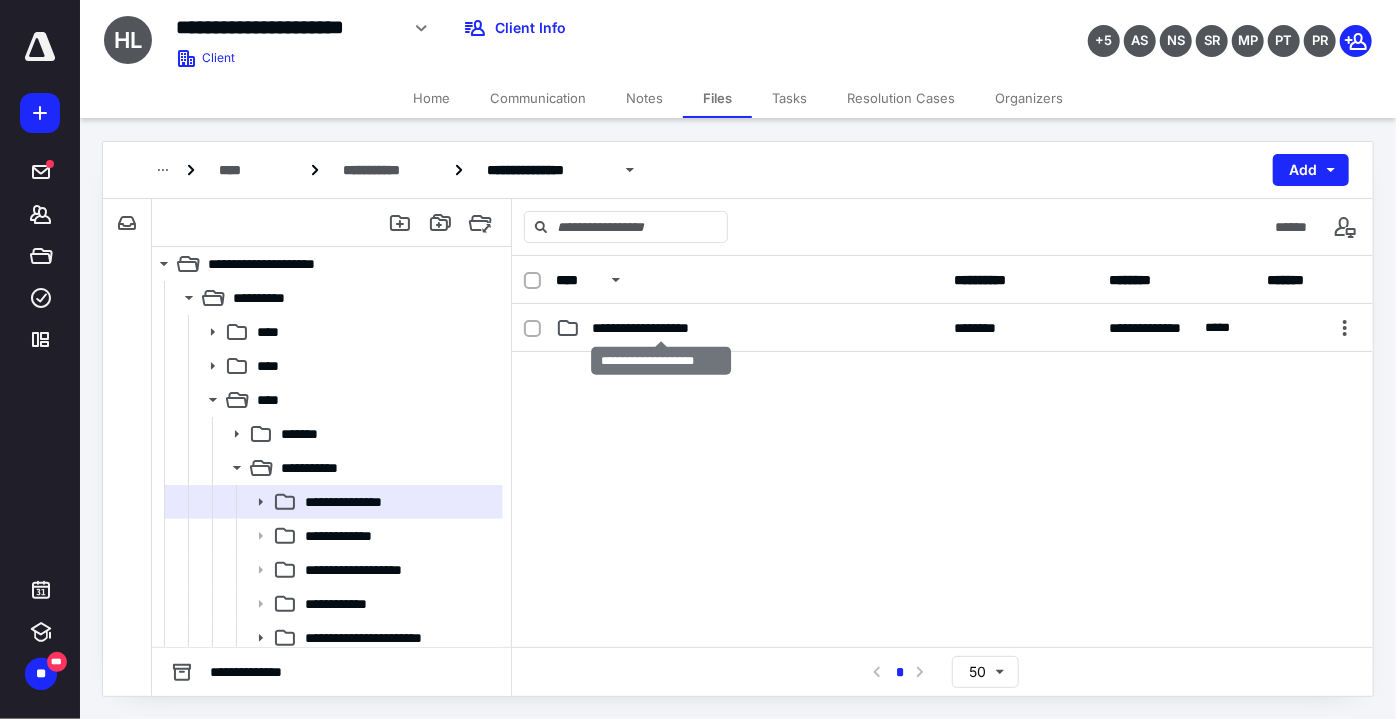 click on "**********" at bounding box center (662, 328) 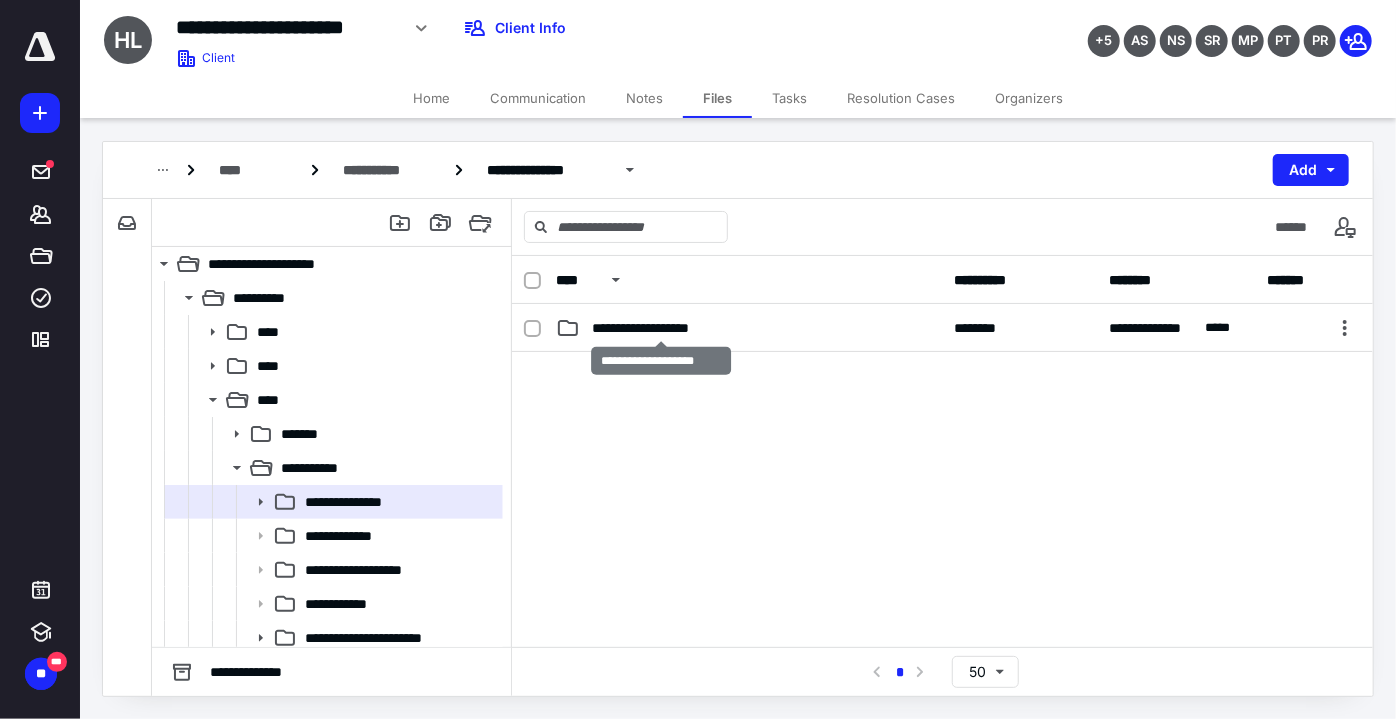 checkbox on "false" 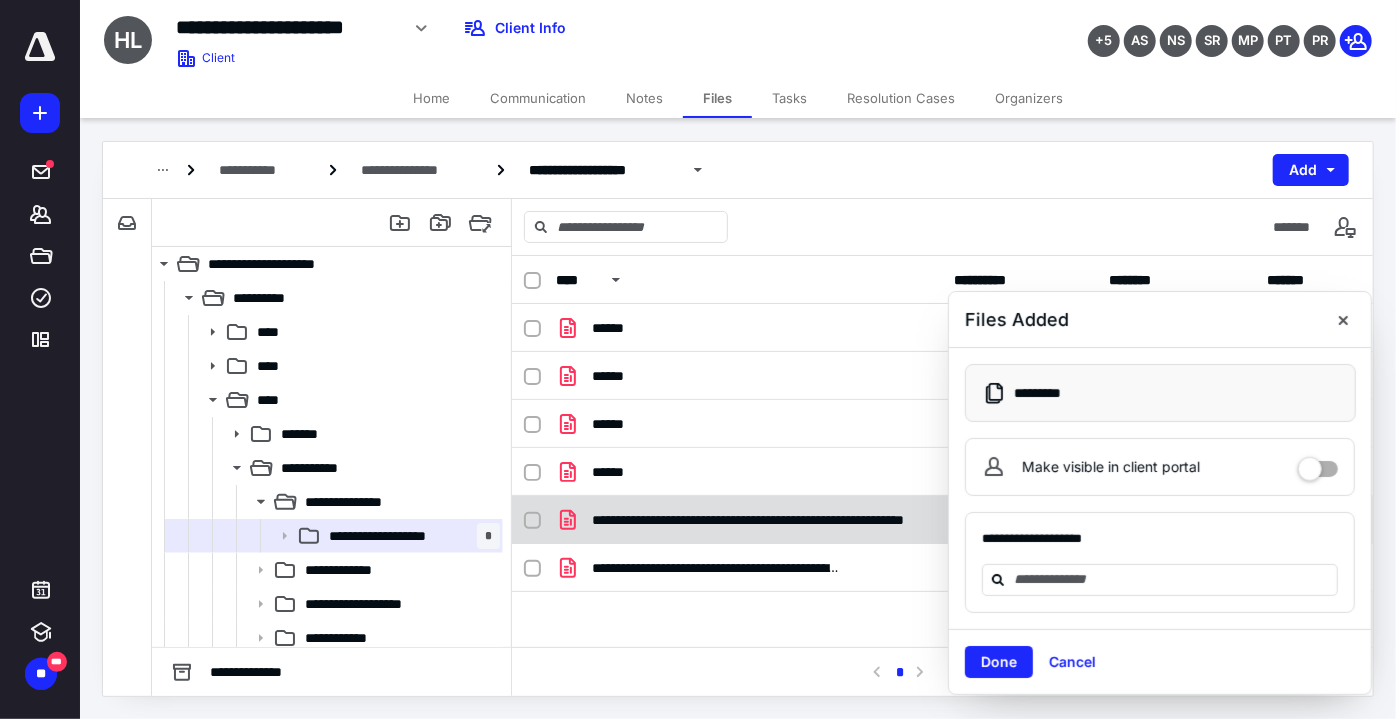 checkbox on "true" 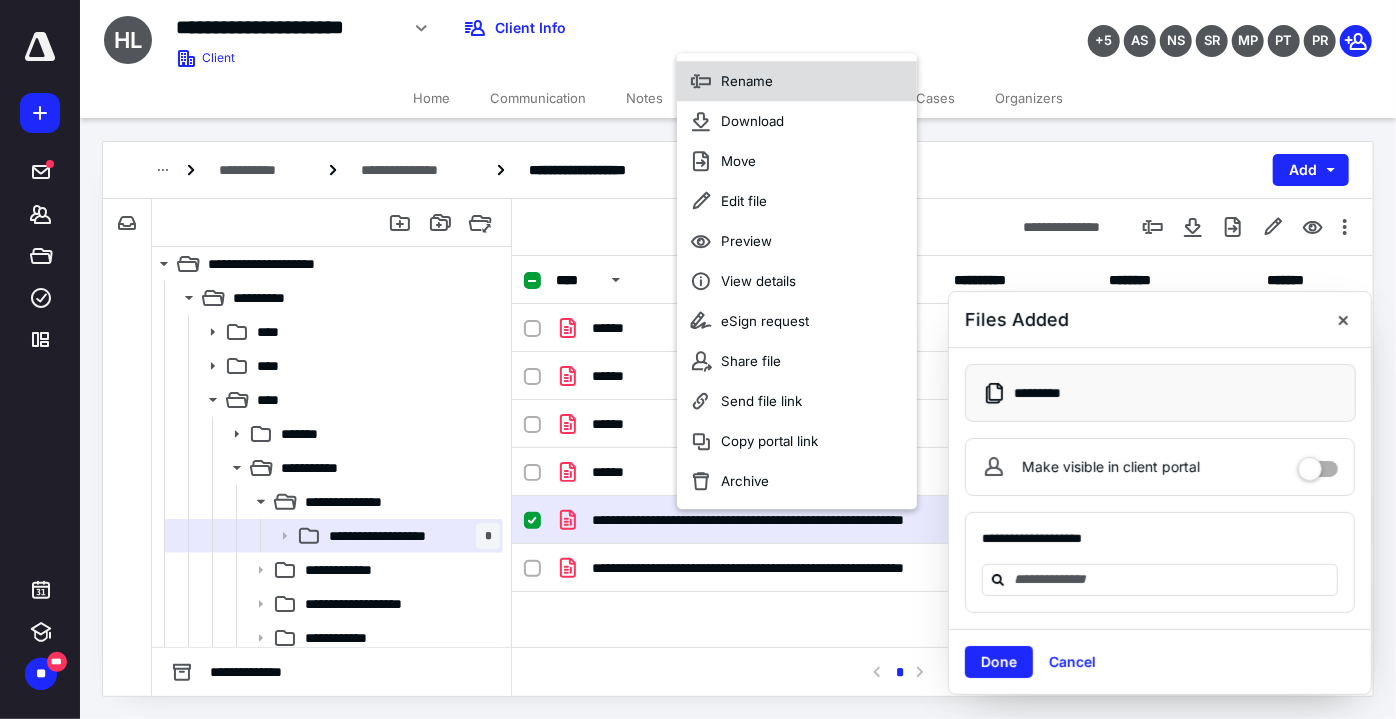 click on "Rename" at bounding box center (797, 82) 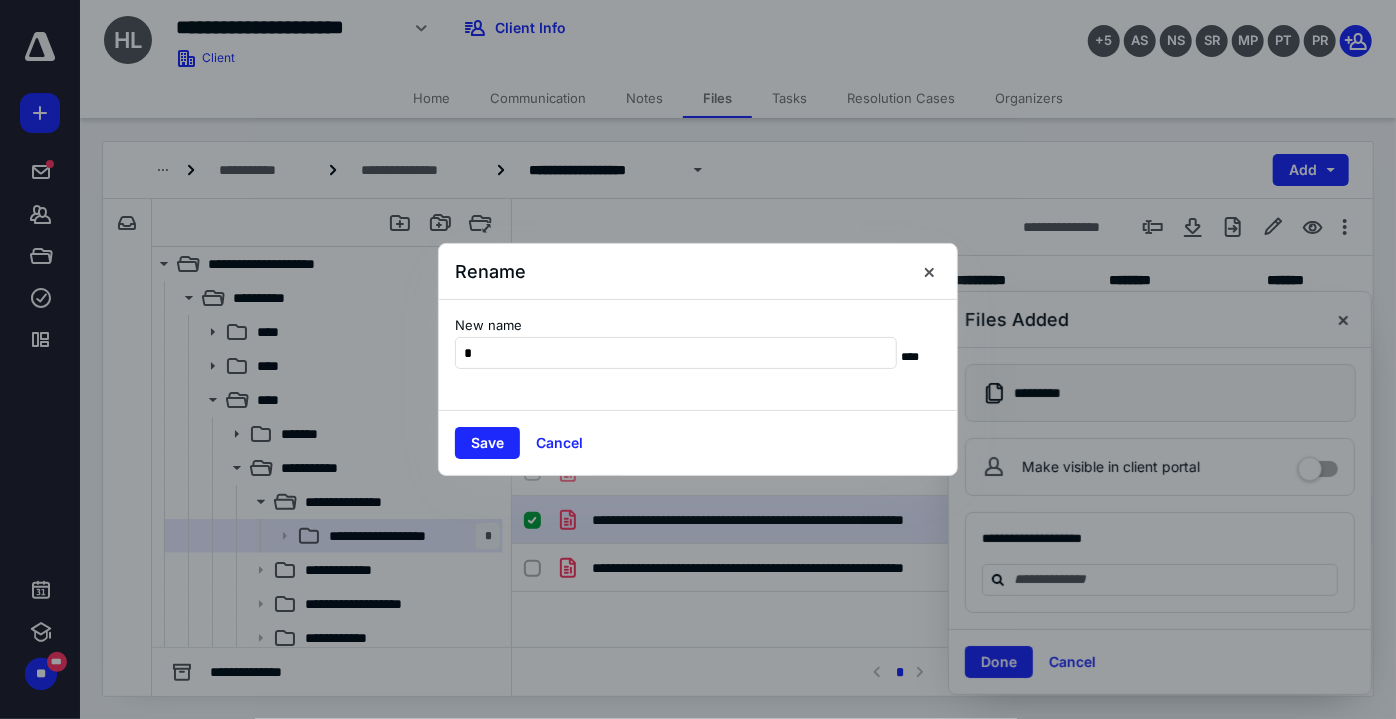 scroll, scrollTop: 0, scrollLeft: 0, axis: both 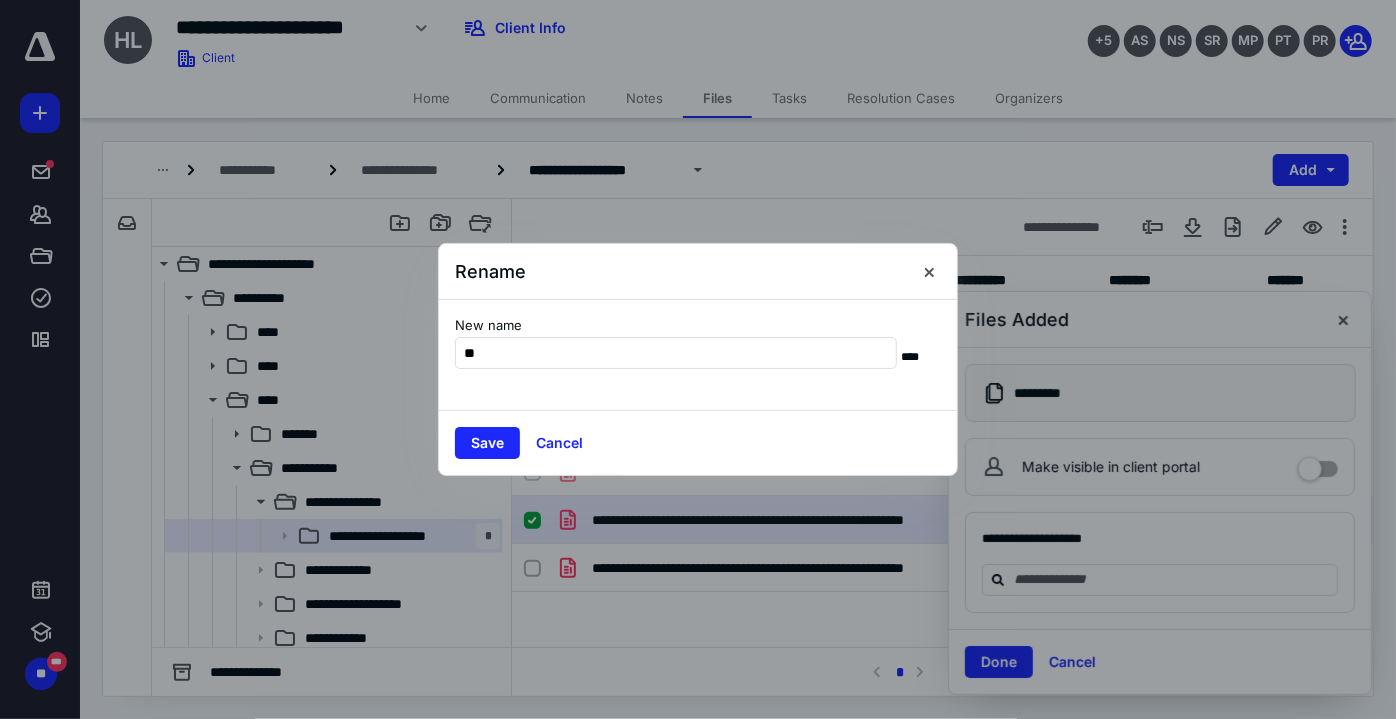 type on "**" 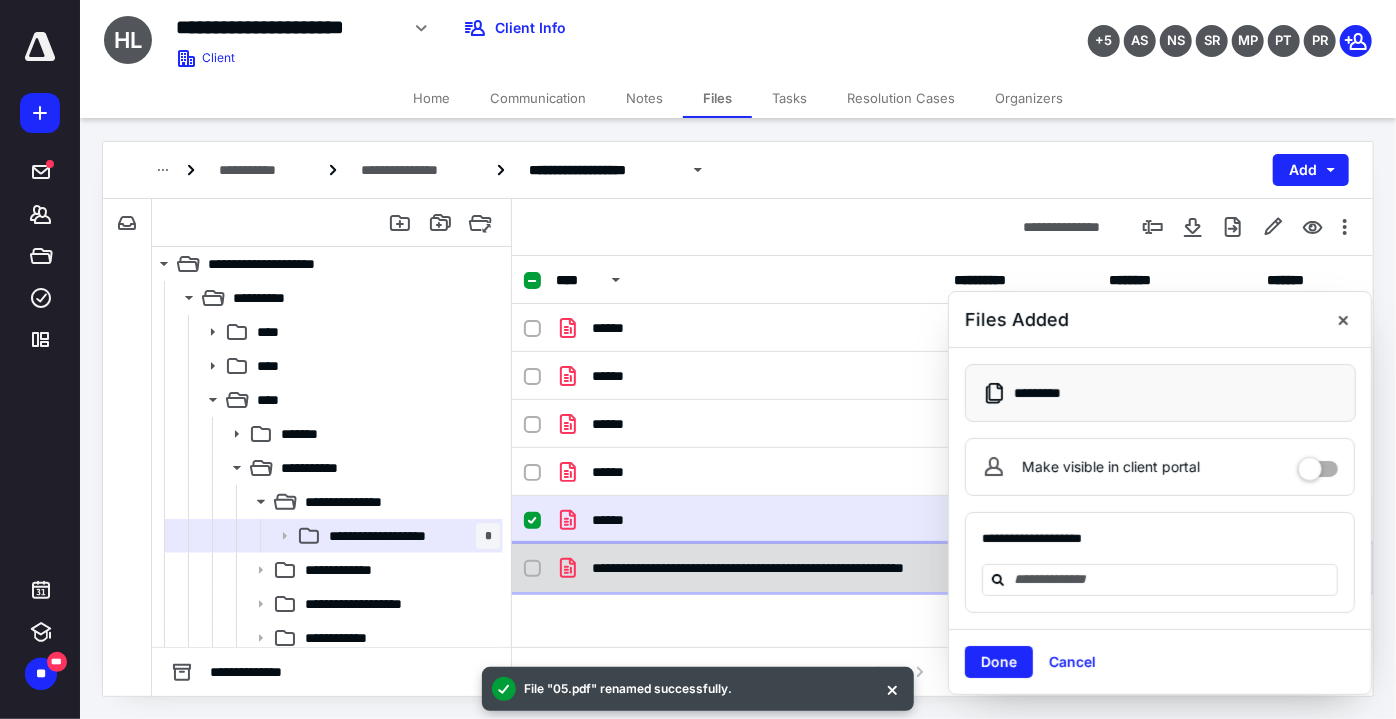 checkbox on "false" 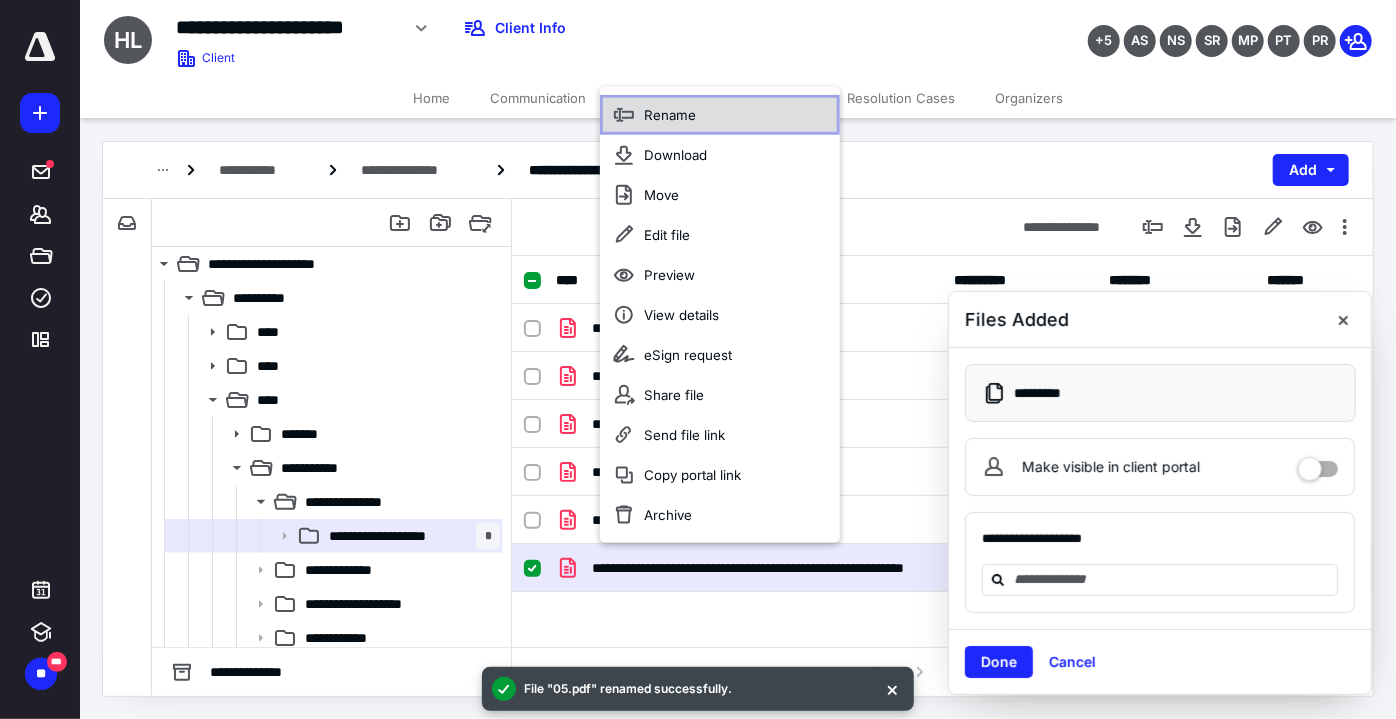 click on "Rename" at bounding box center [720, 115] 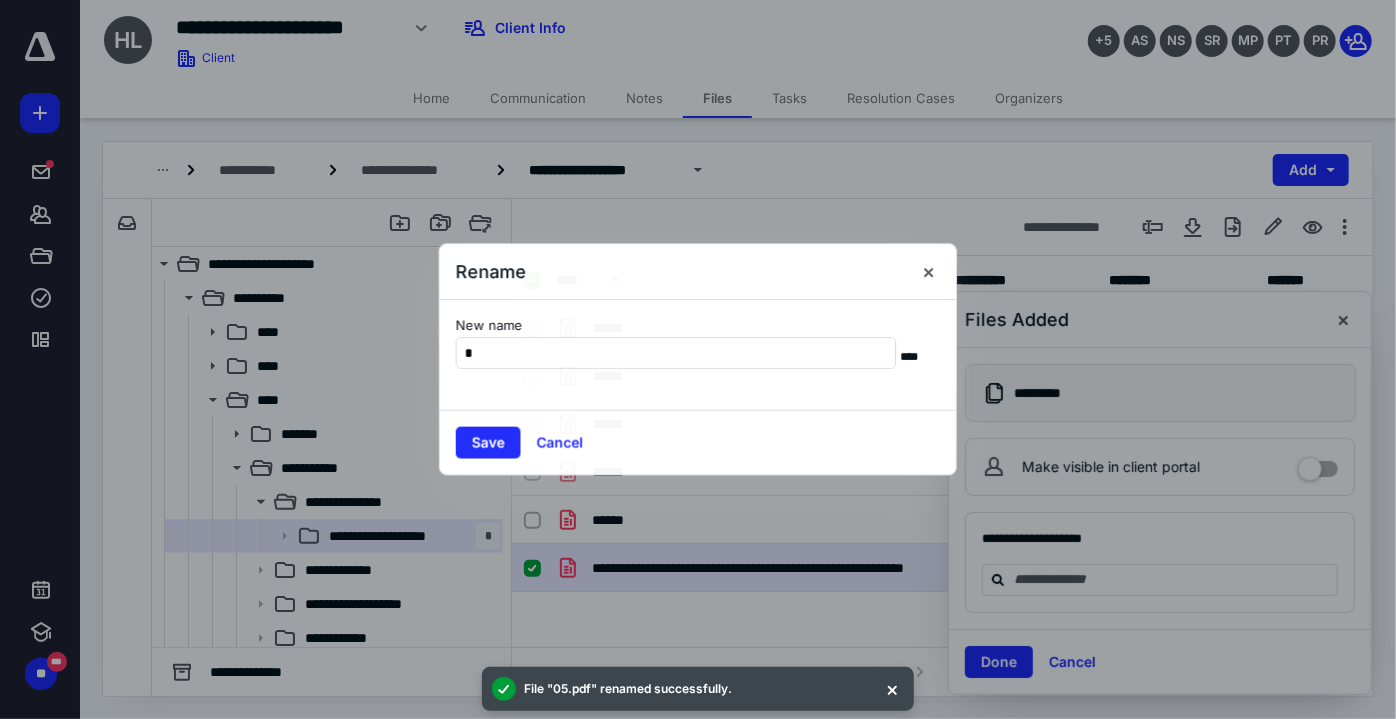 scroll, scrollTop: 0, scrollLeft: 0, axis: both 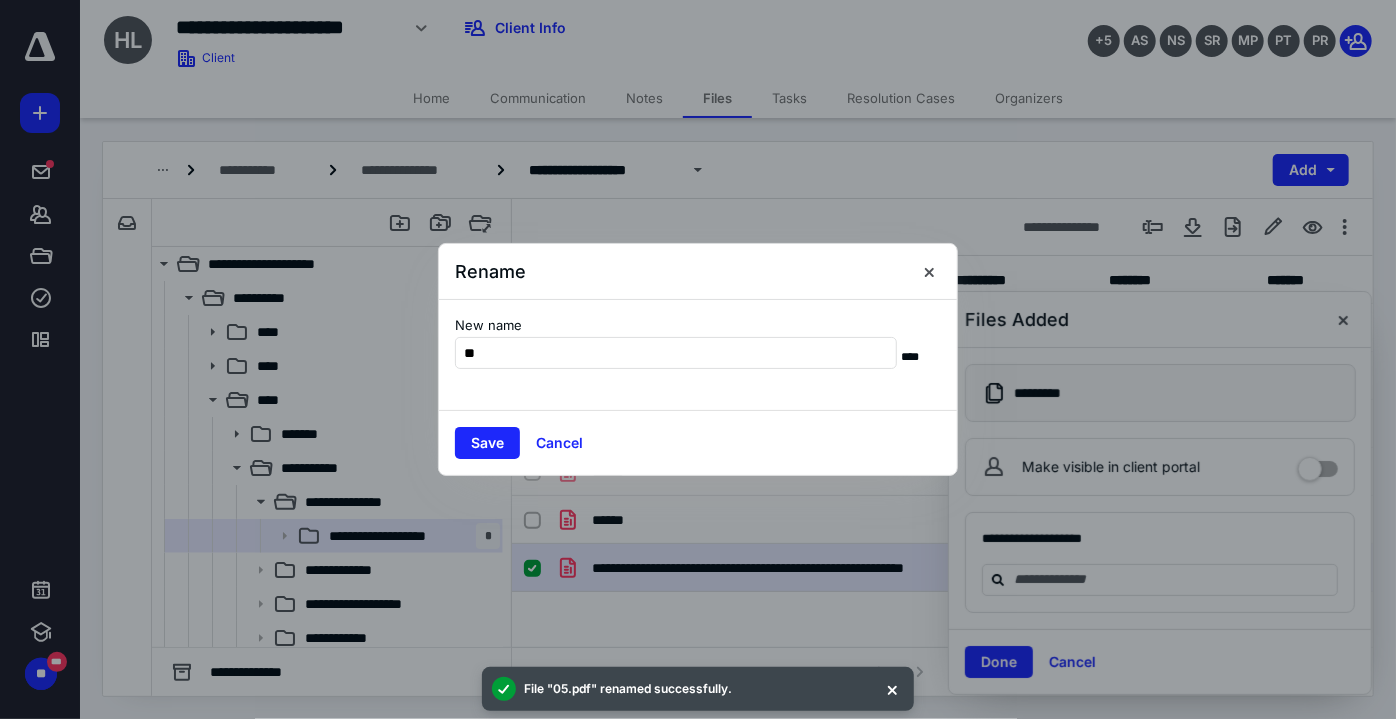 type on "**" 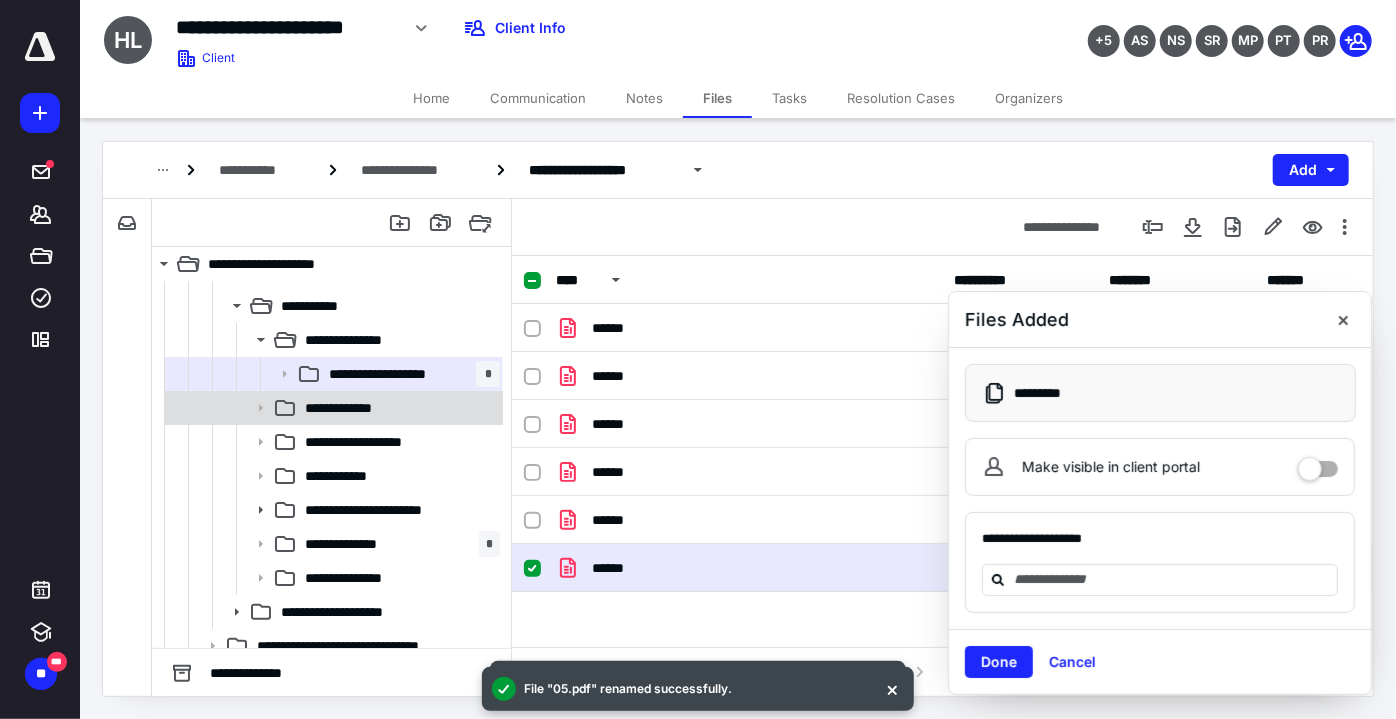 scroll, scrollTop: 272, scrollLeft: 0, axis: vertical 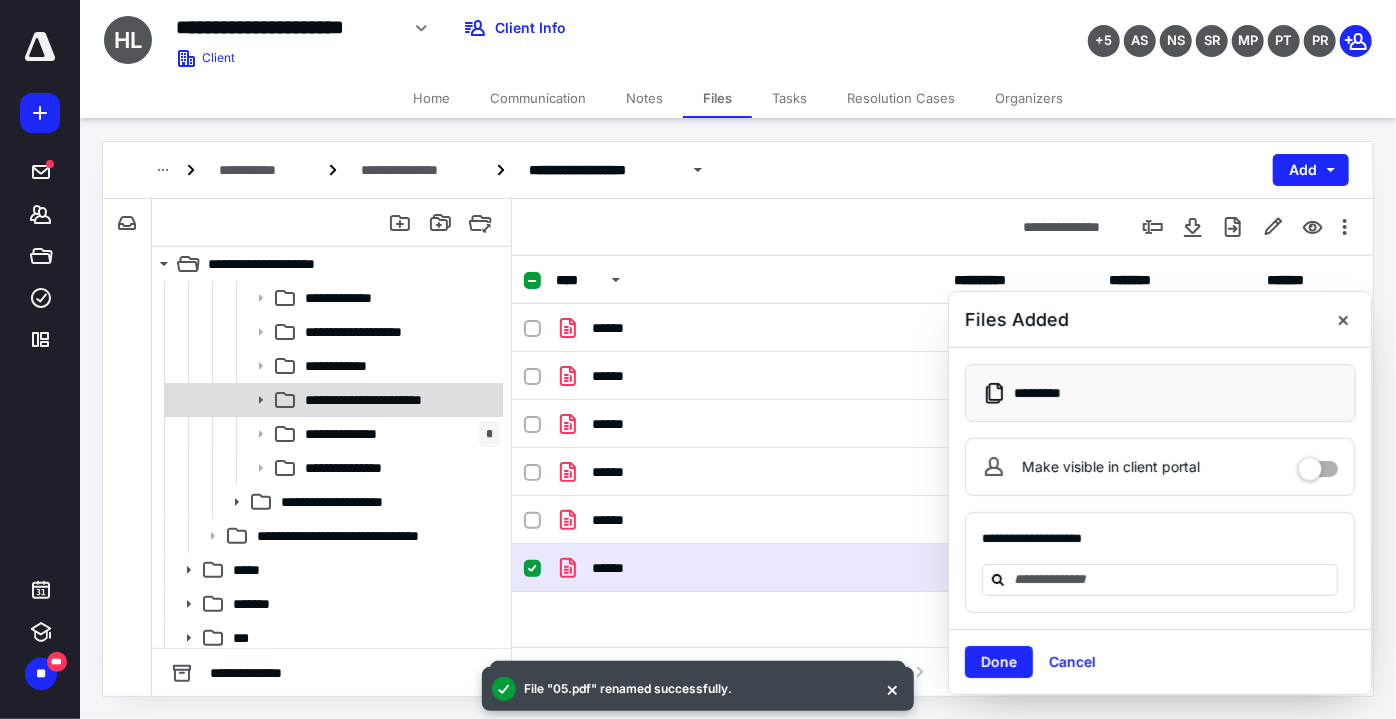 click on "**********" at bounding box center (384, 400) 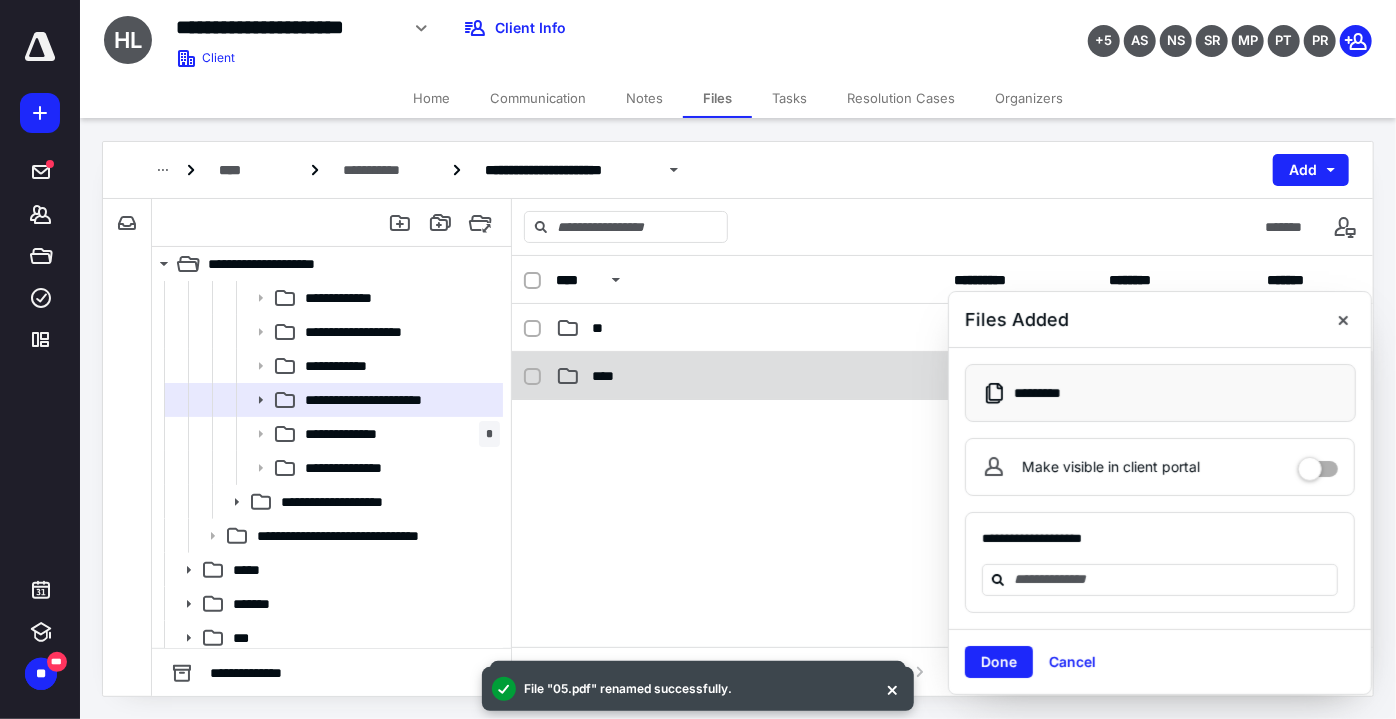 click on "****" at bounding box center (749, 376) 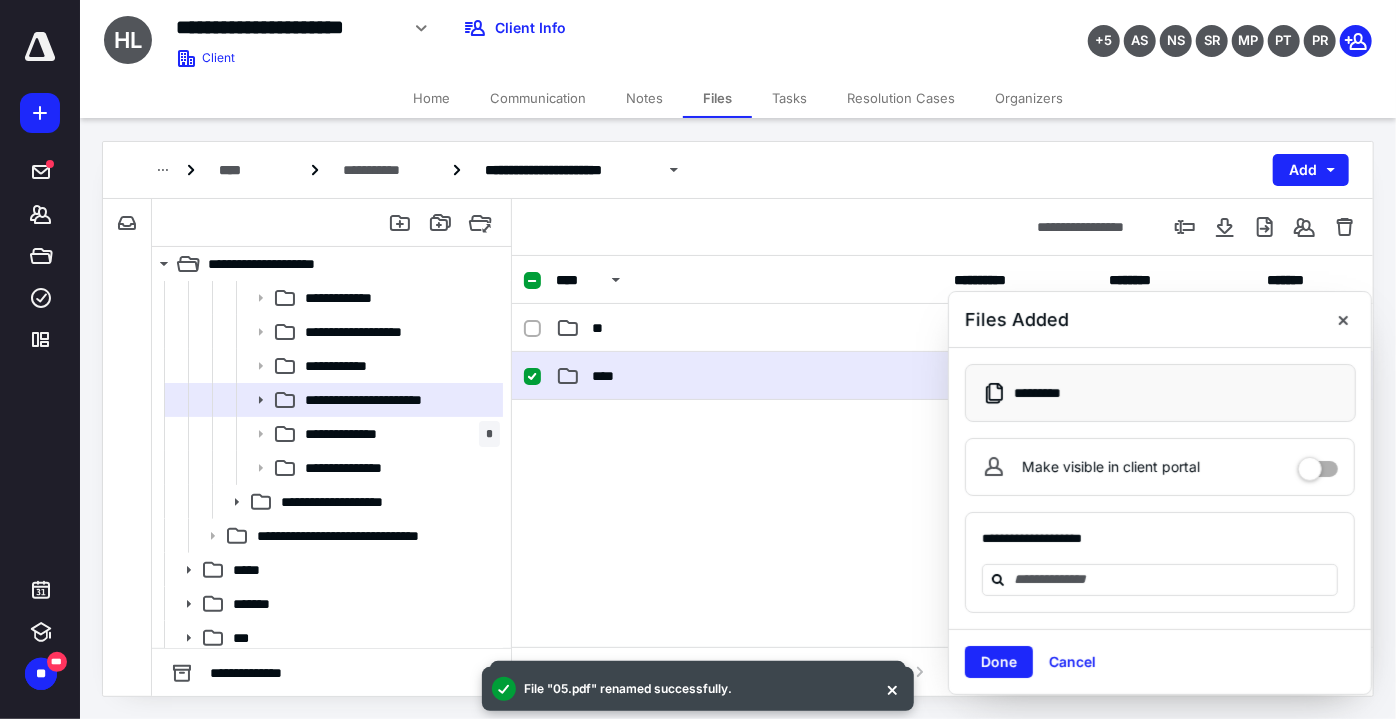 click on "****" at bounding box center (749, 376) 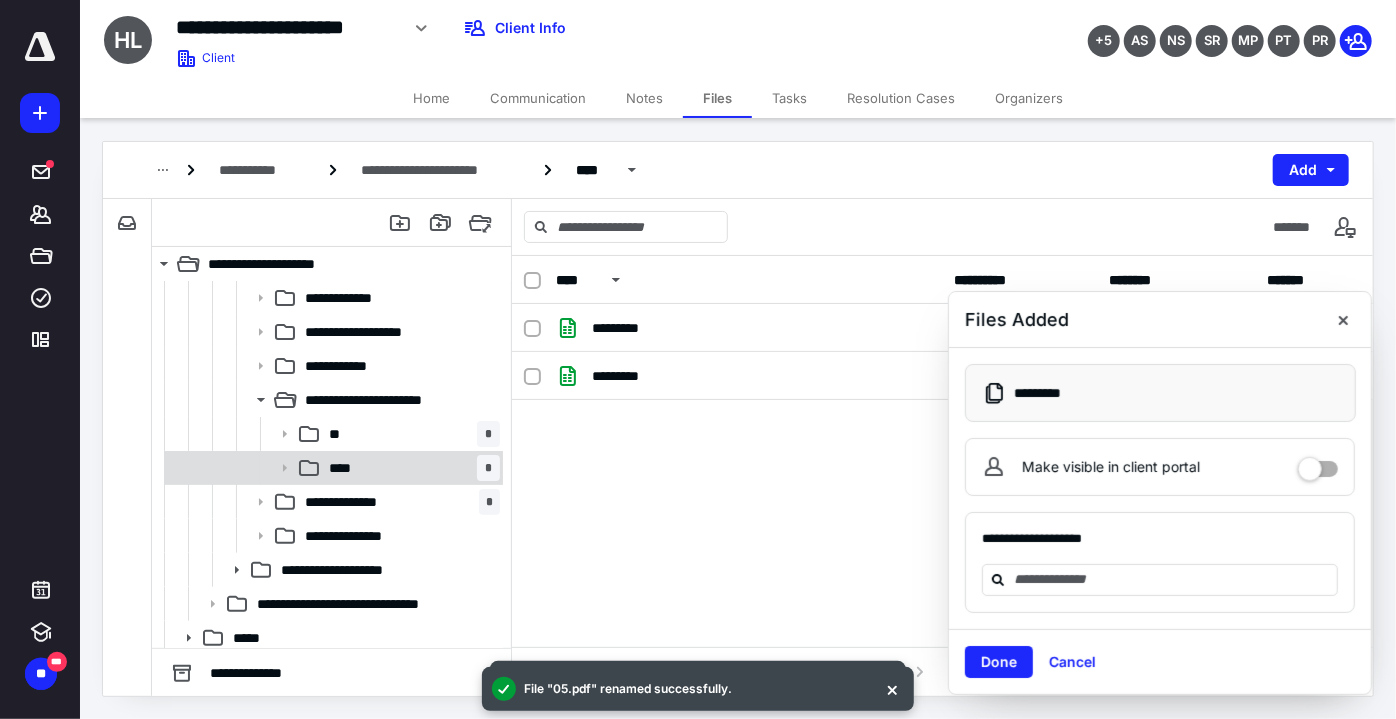 click on "**** *" at bounding box center [410, 468] 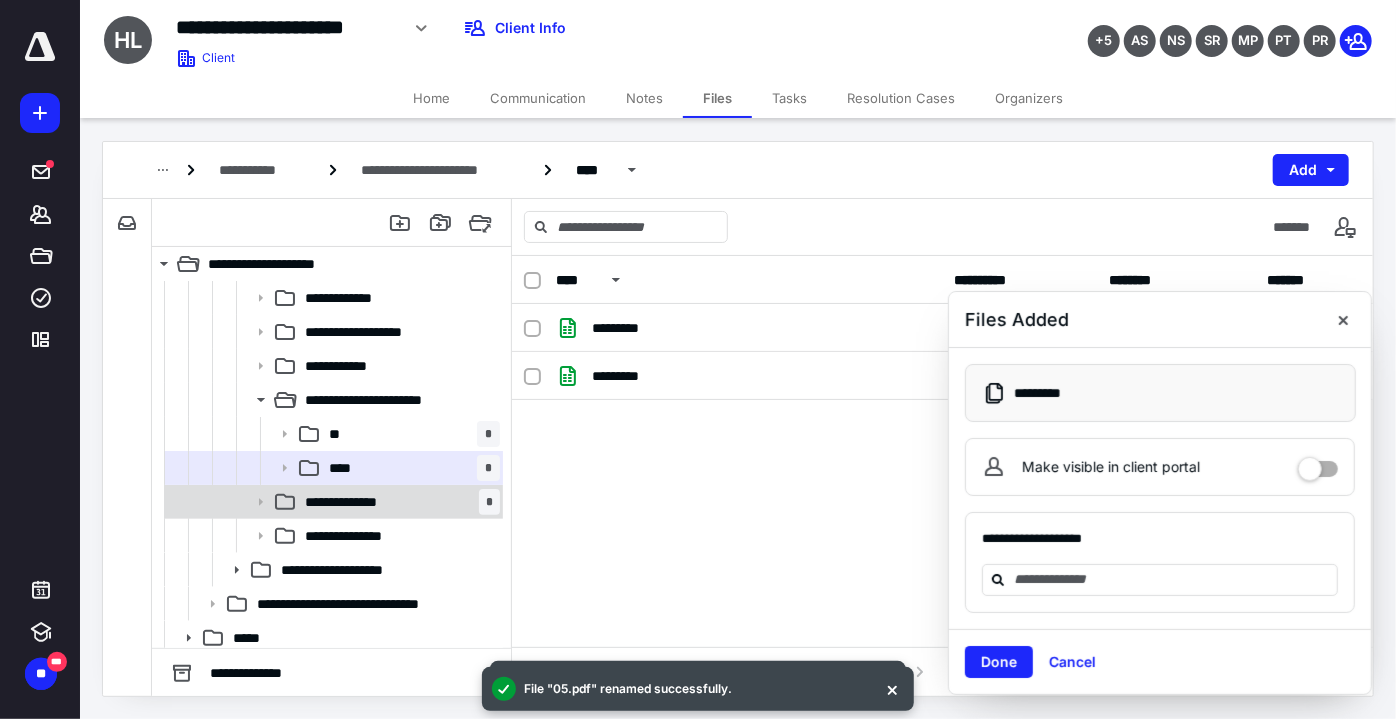 click on "**********" at bounding box center [361, 502] 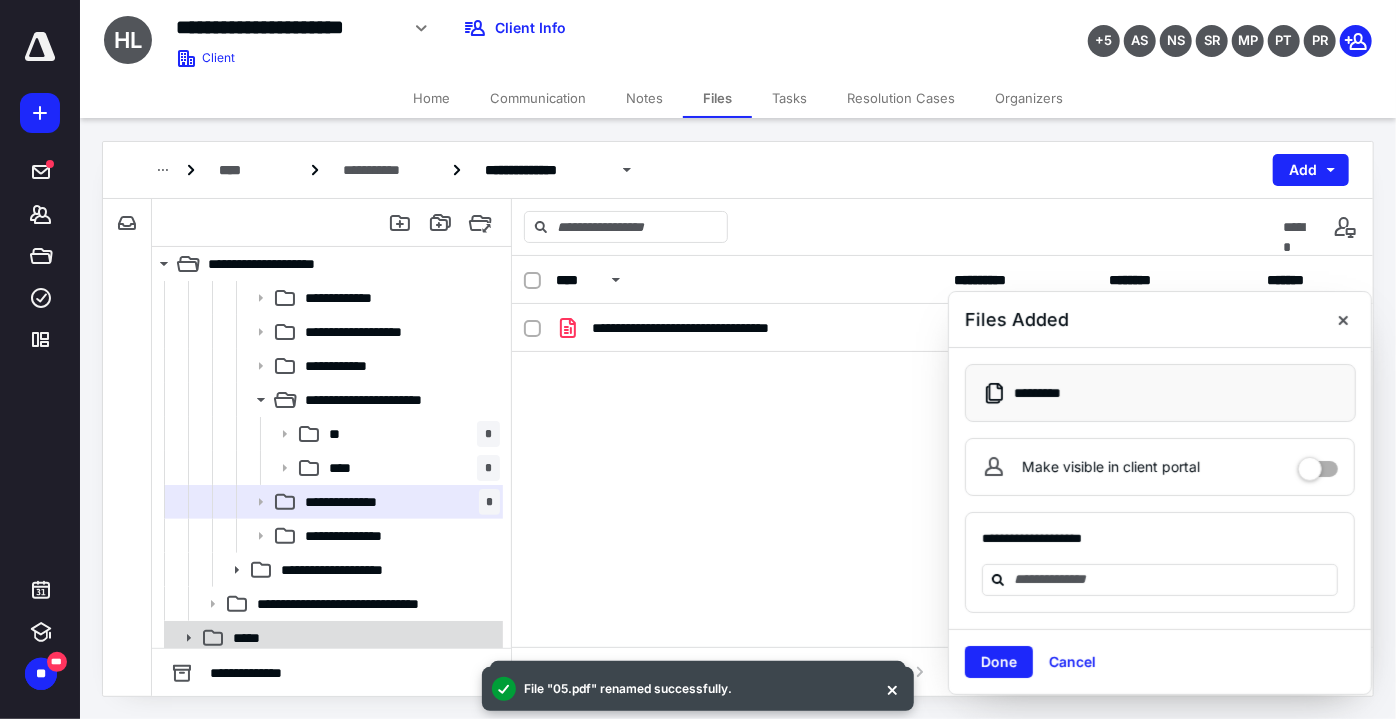 click on "*****" at bounding box center [362, 638] 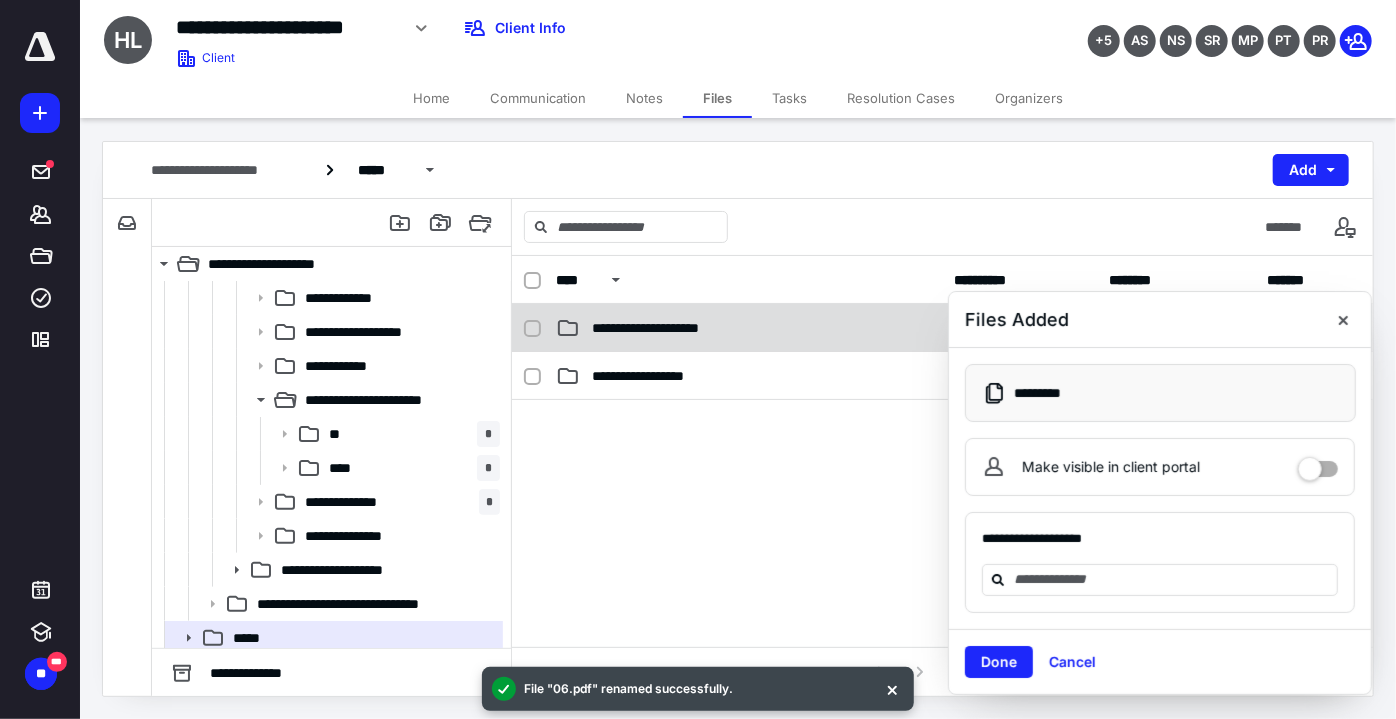 click on "**********" at bounding box center [942, 328] 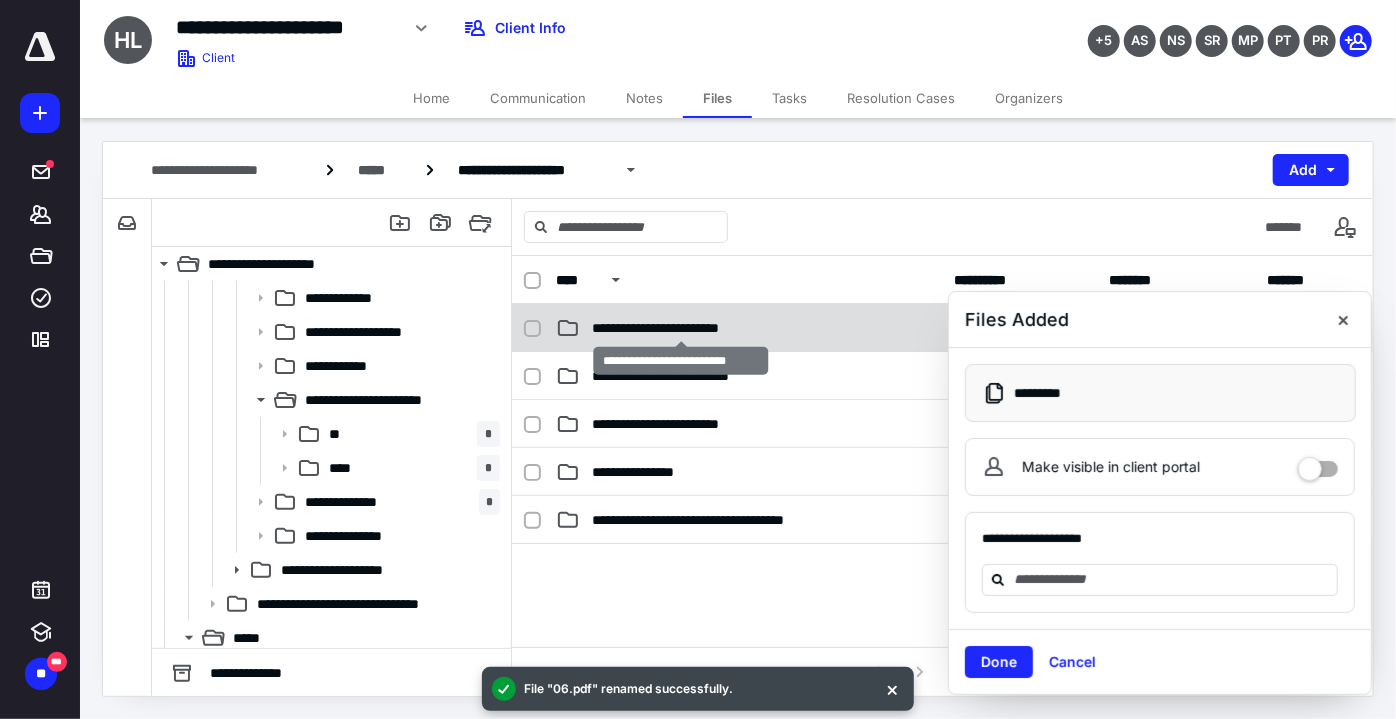 click on "**********" at bounding box center (681, 328) 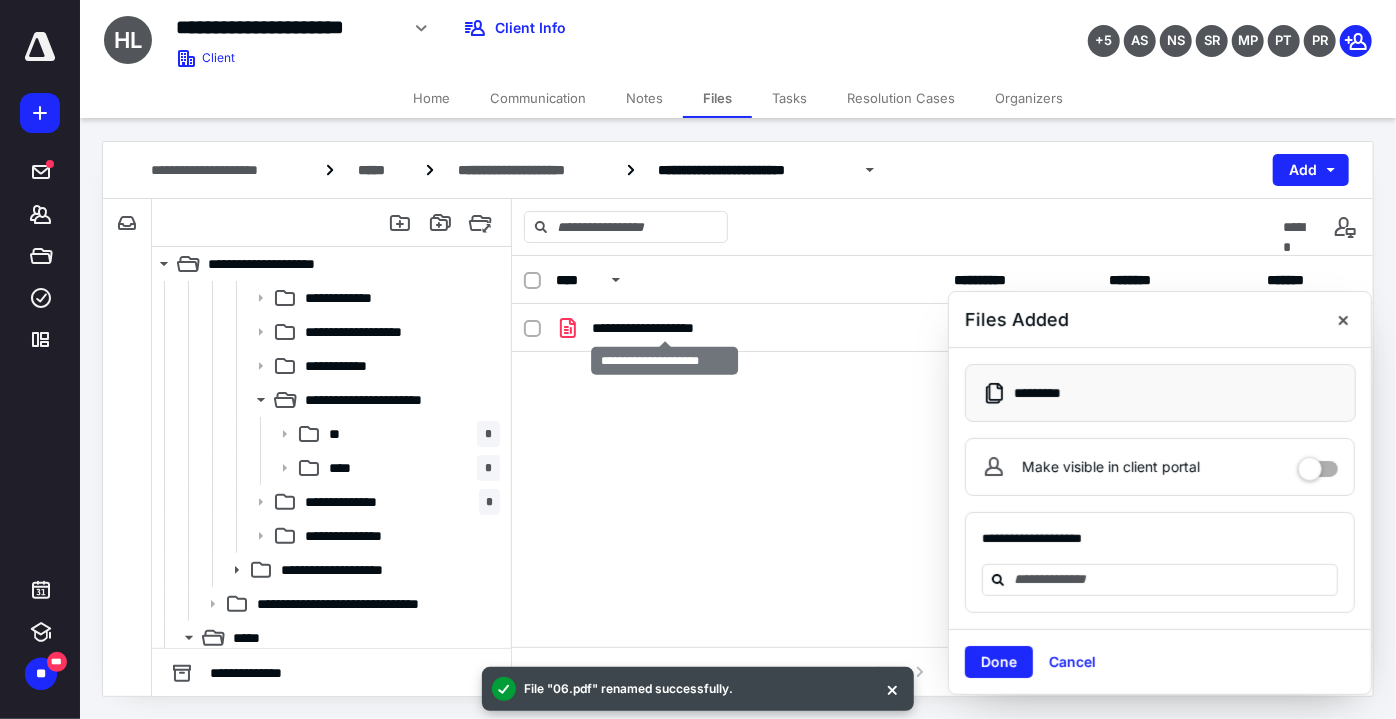 click on "**********" at bounding box center [665, 328] 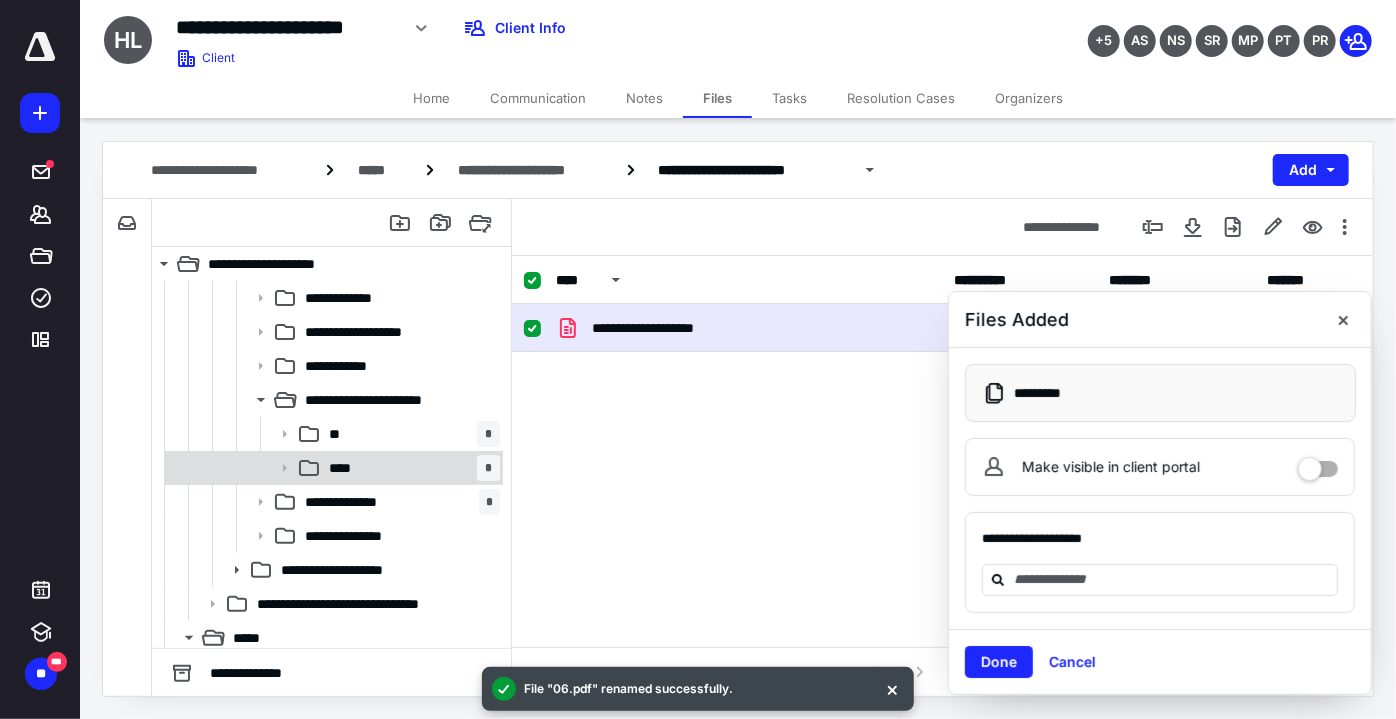 click on "**** *" at bounding box center [410, 468] 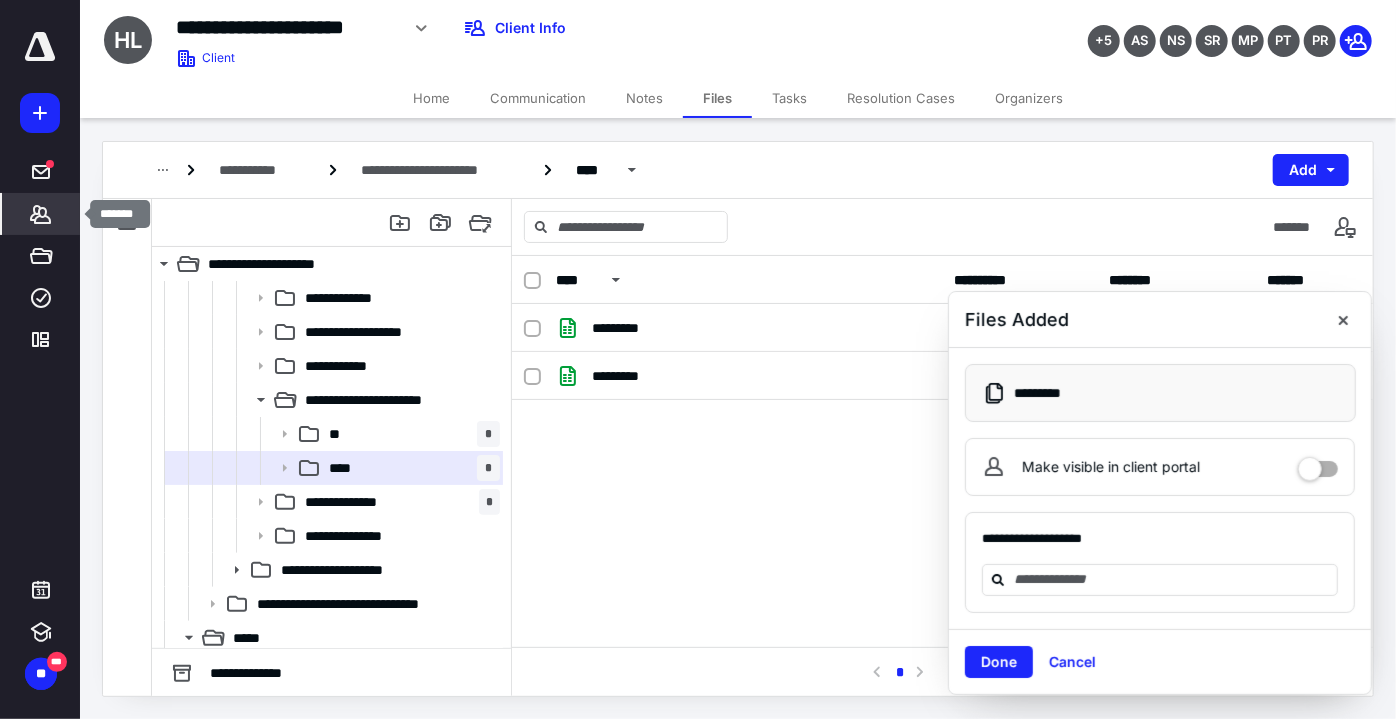 click on "*******" at bounding box center [41, 214] 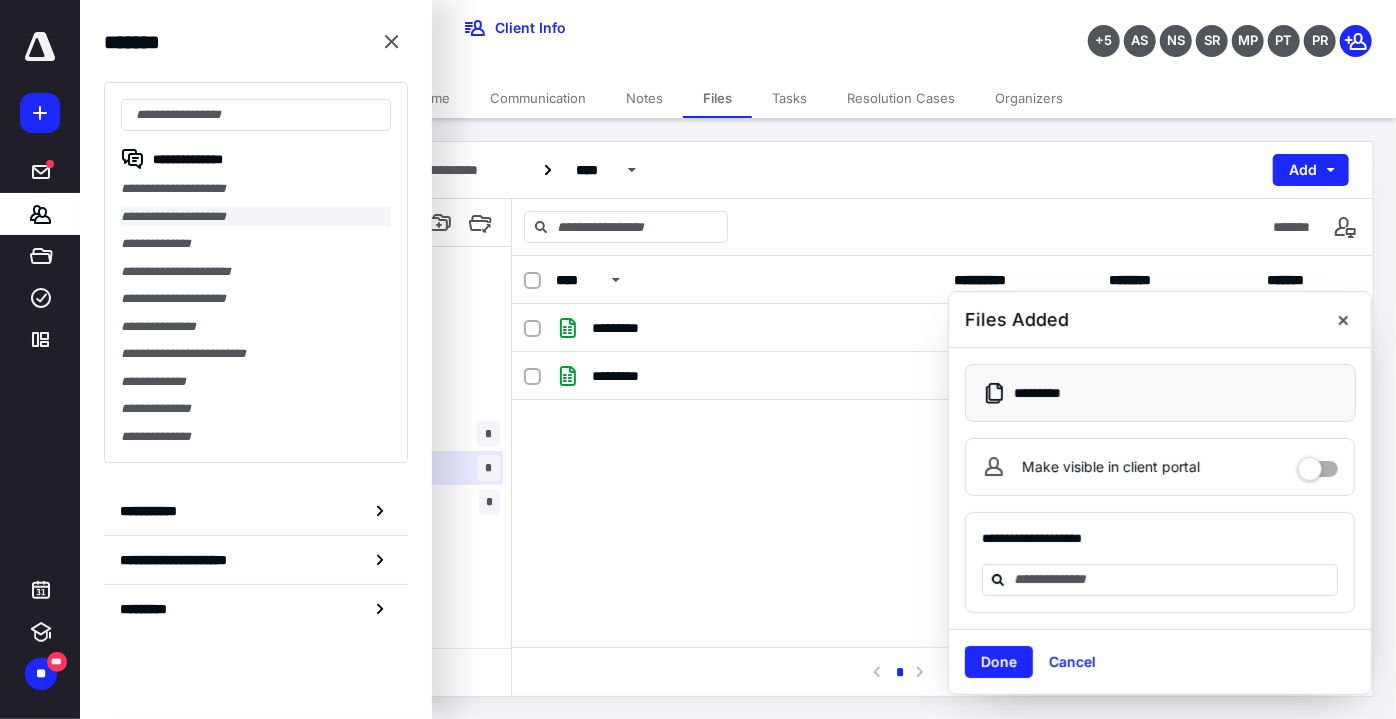 click on "**********" at bounding box center [256, 217] 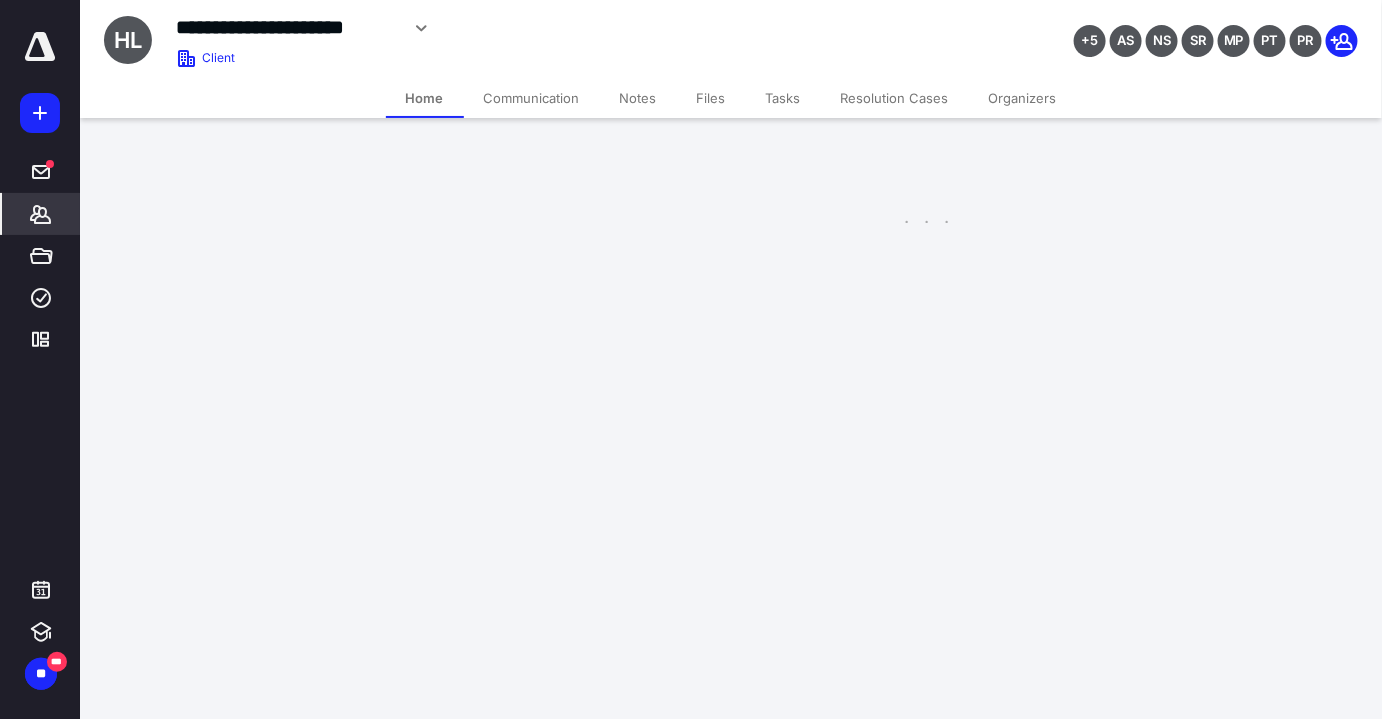 click on "Files" at bounding box center (711, 98) 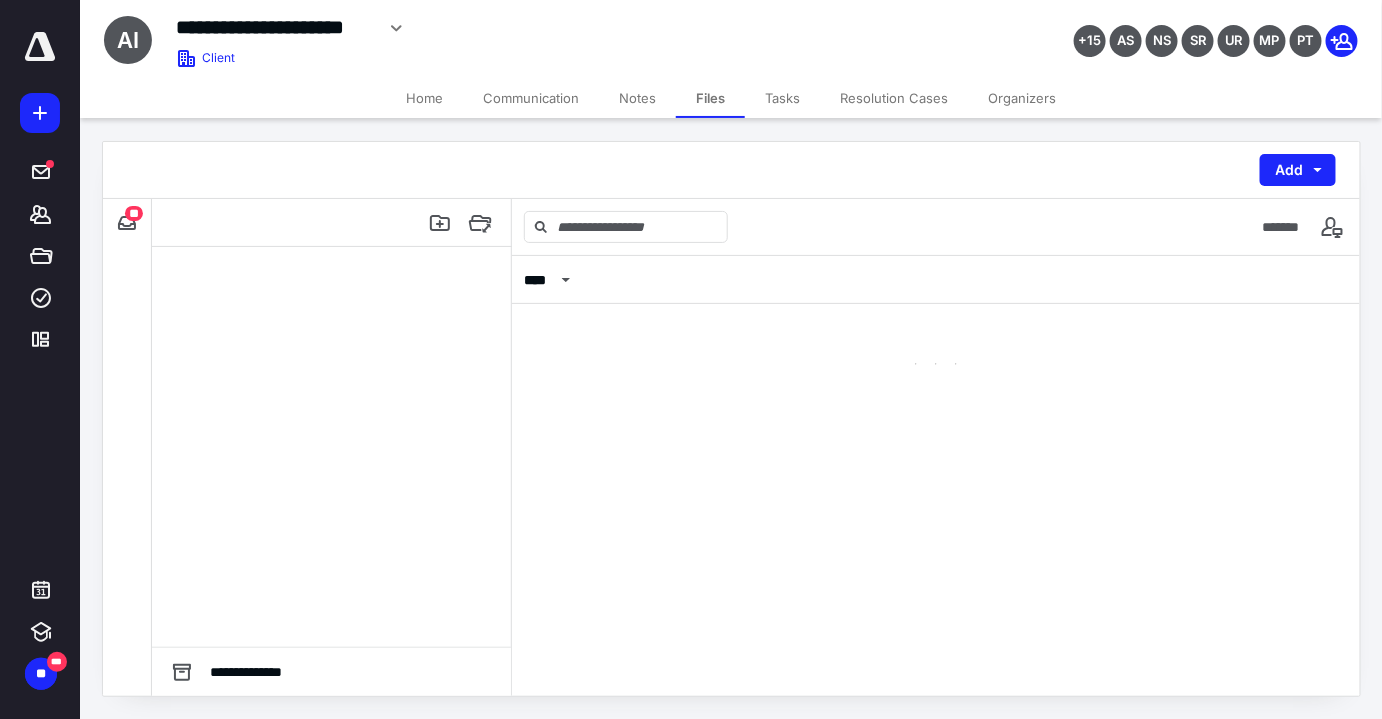 click at bounding box center [936, 344] 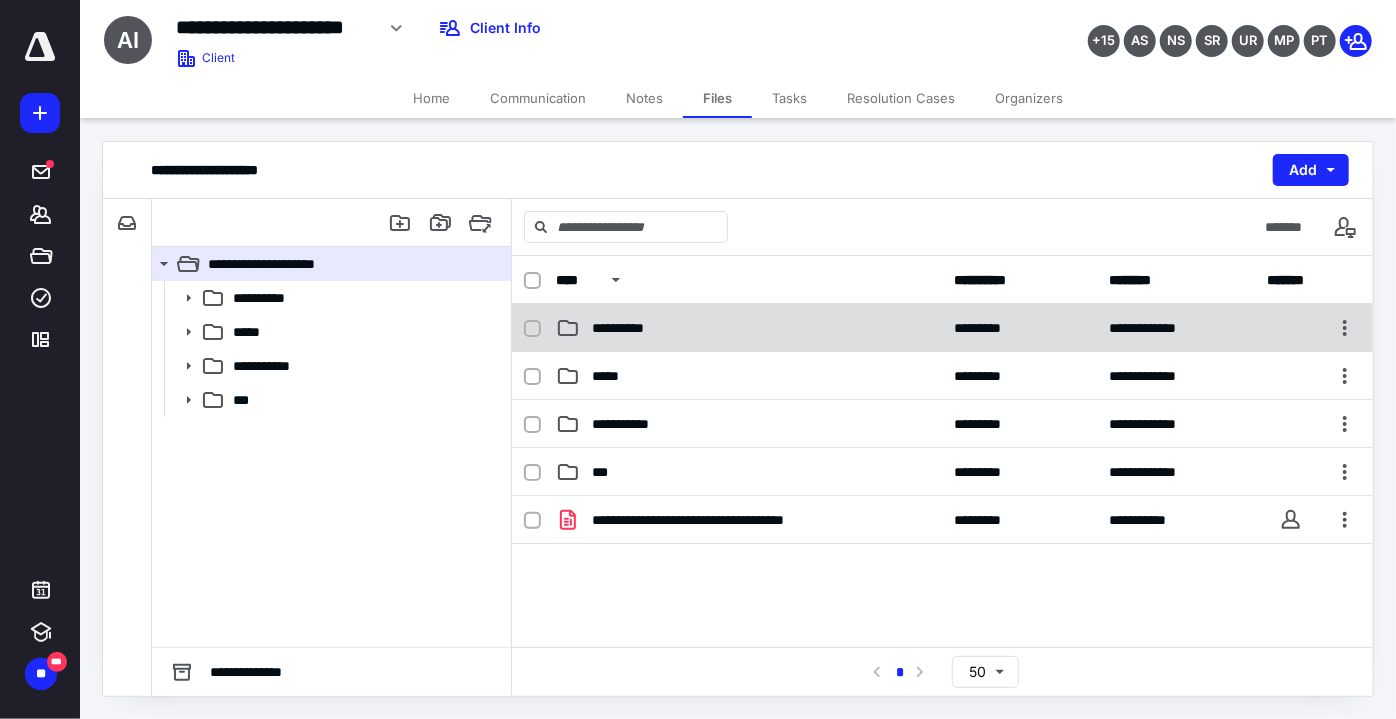 click on "**********" at bounding box center (629, 328) 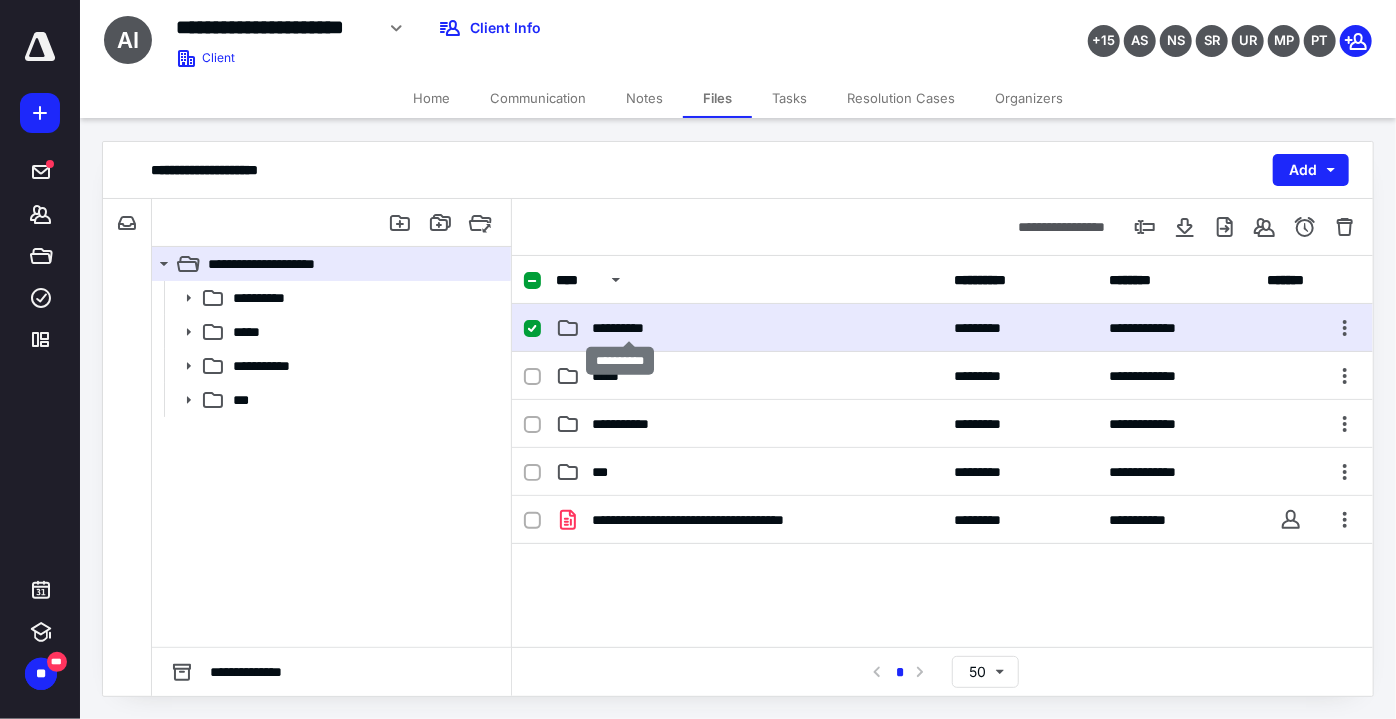 click on "**********" at bounding box center [629, 328] 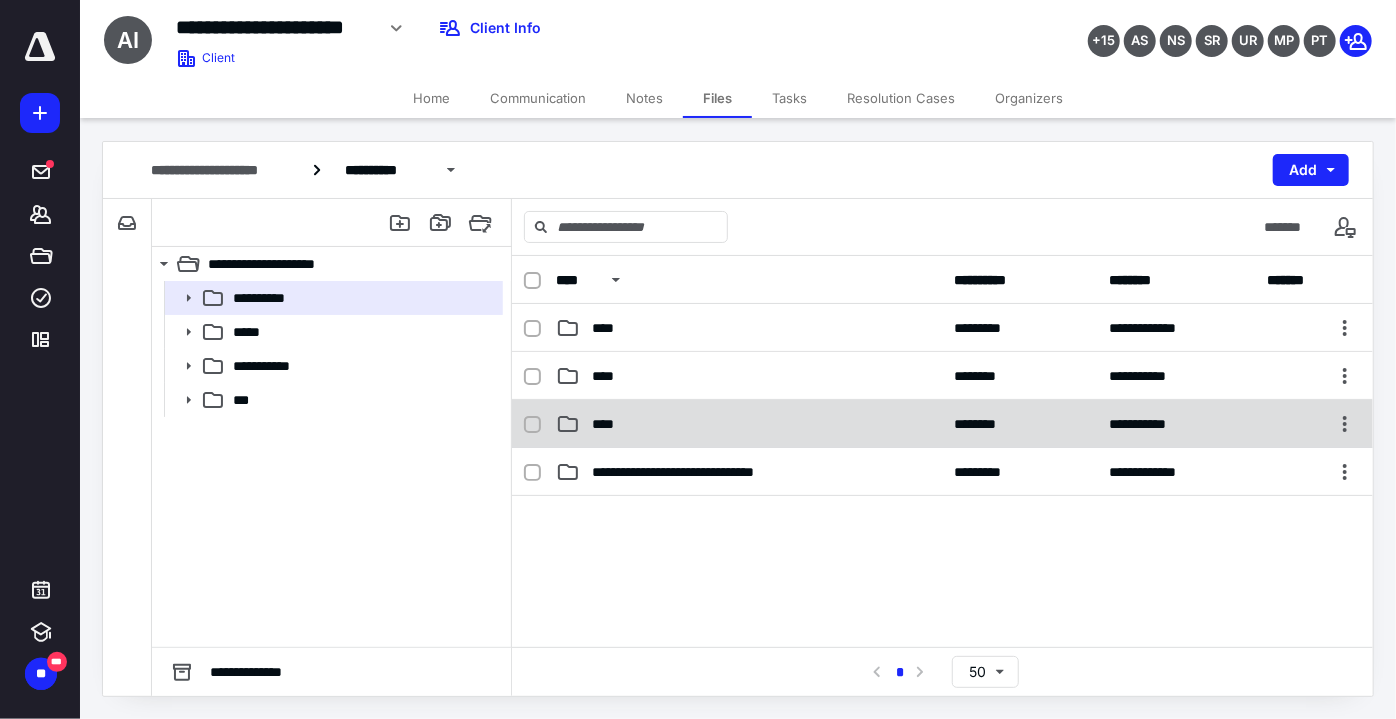 click on "****" at bounding box center (749, 424) 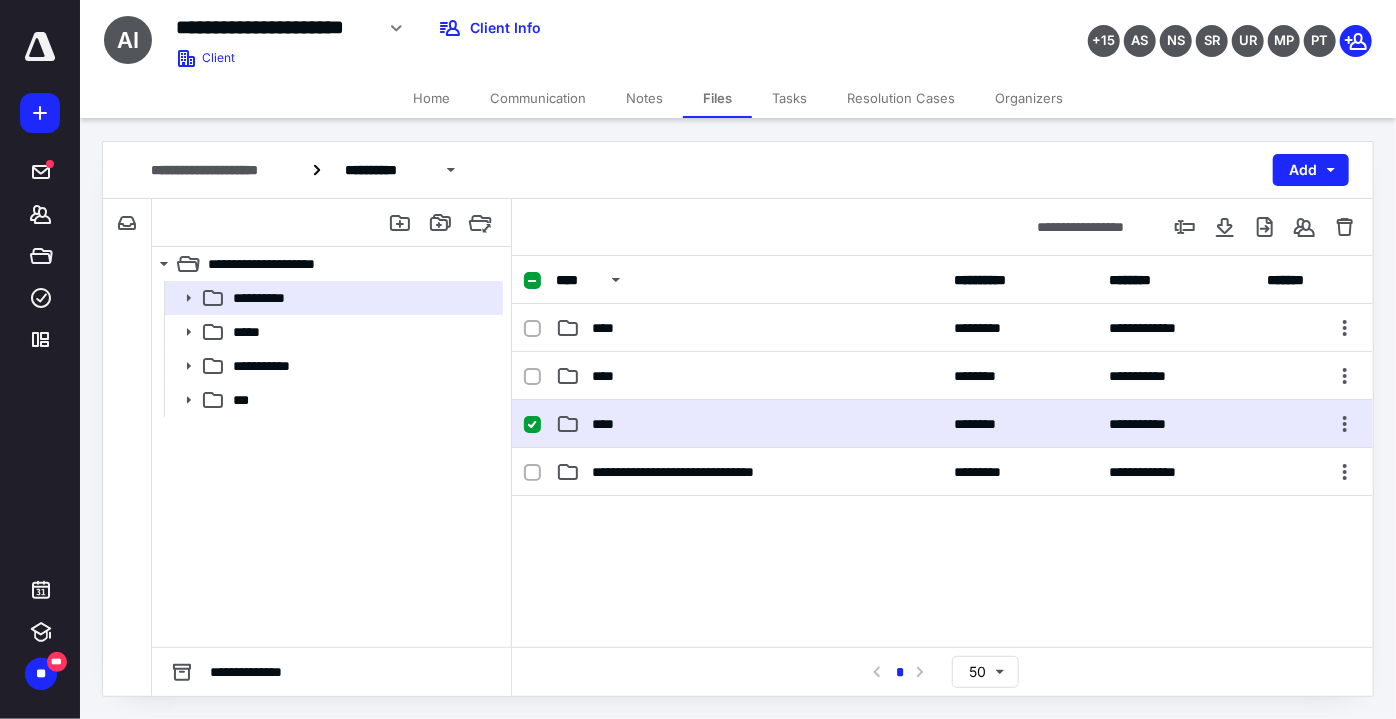 click on "****" at bounding box center [749, 424] 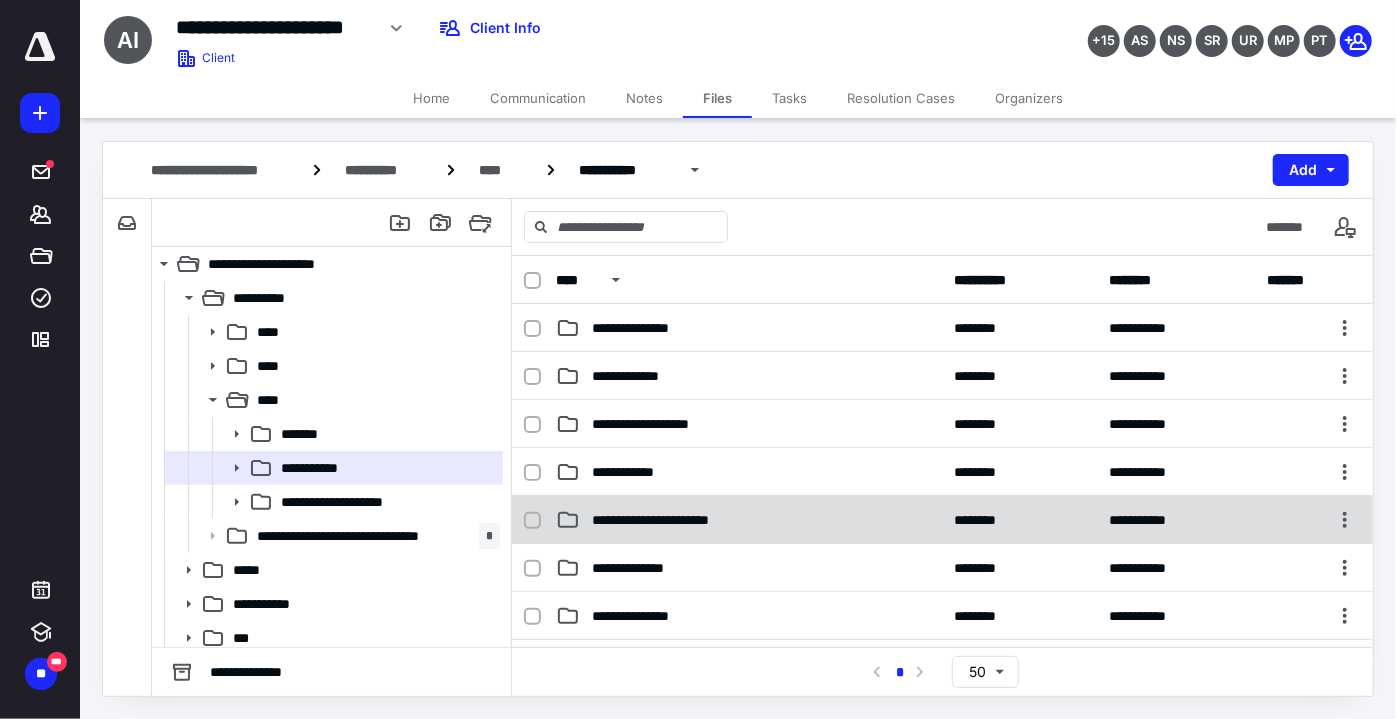 click on "**********" at bounding box center (671, 520) 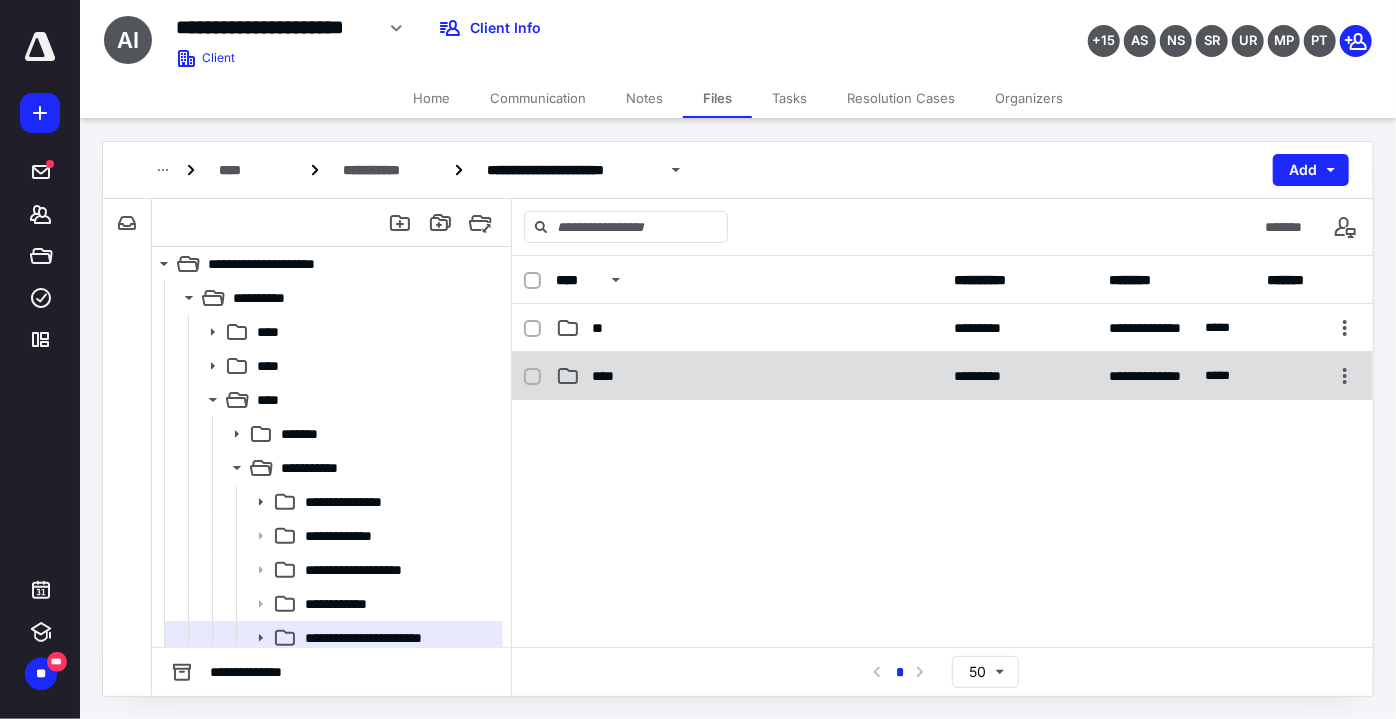 click on "****" at bounding box center [749, 376] 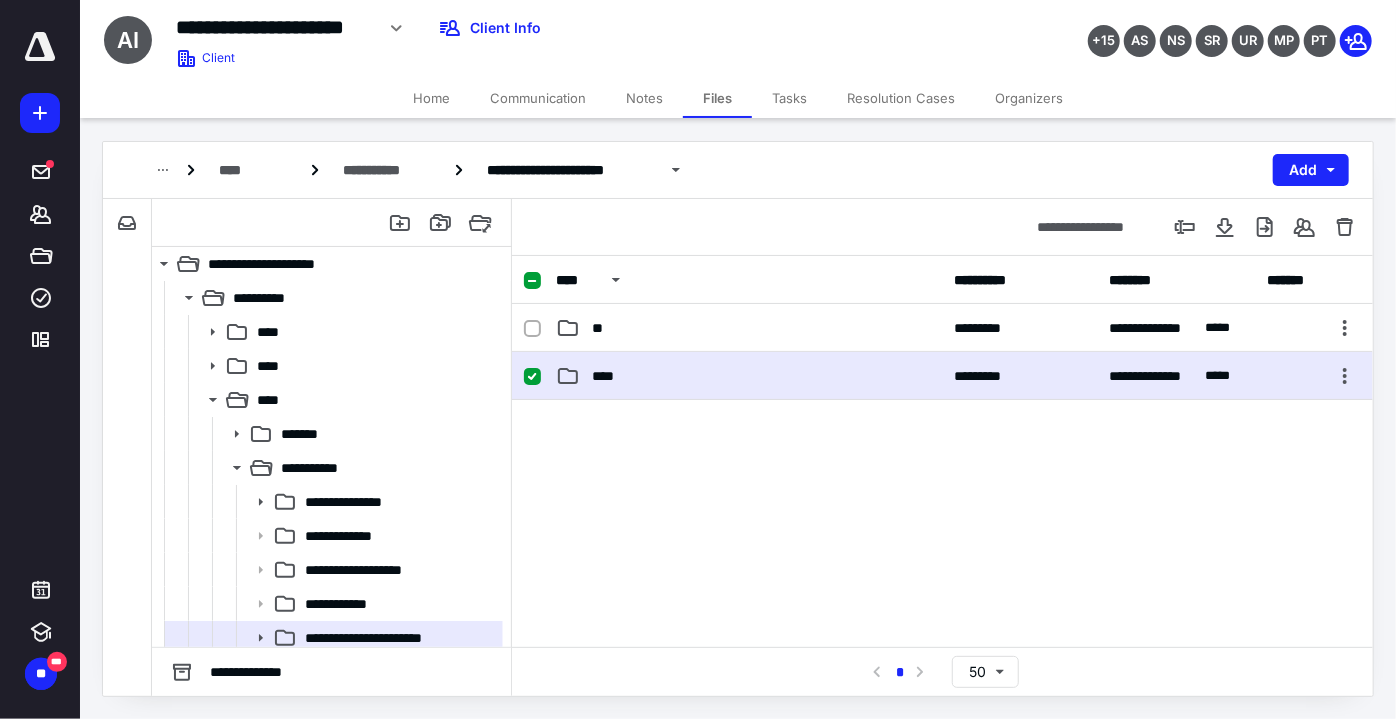 click on "****" at bounding box center [749, 376] 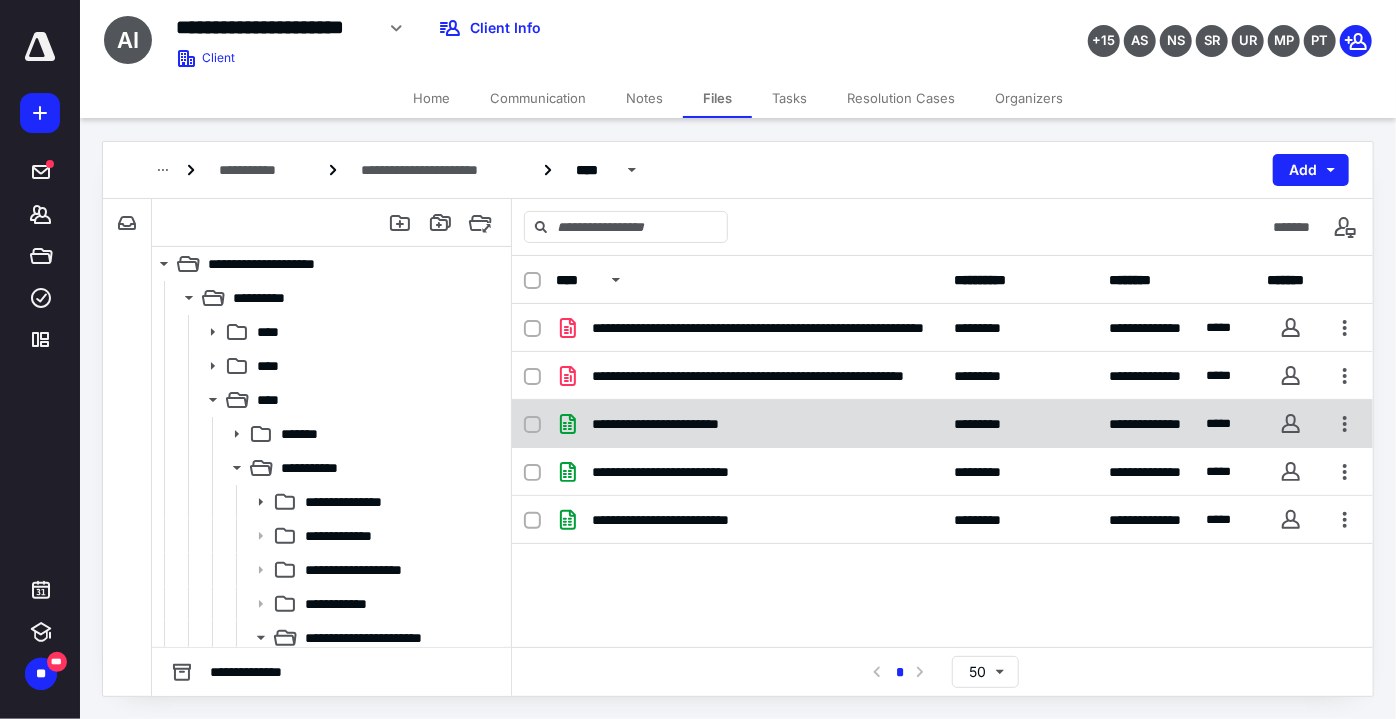 checkbox on "true" 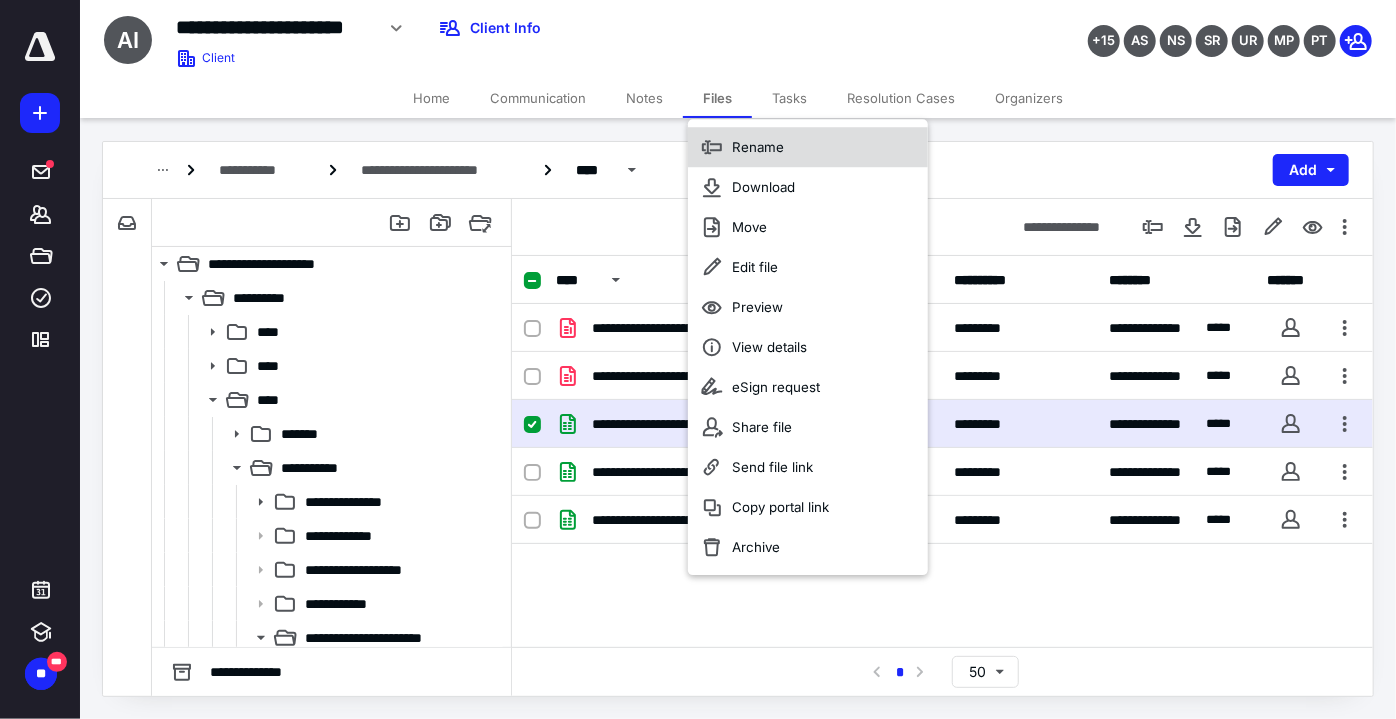 click on "Rename" at bounding box center [808, 147] 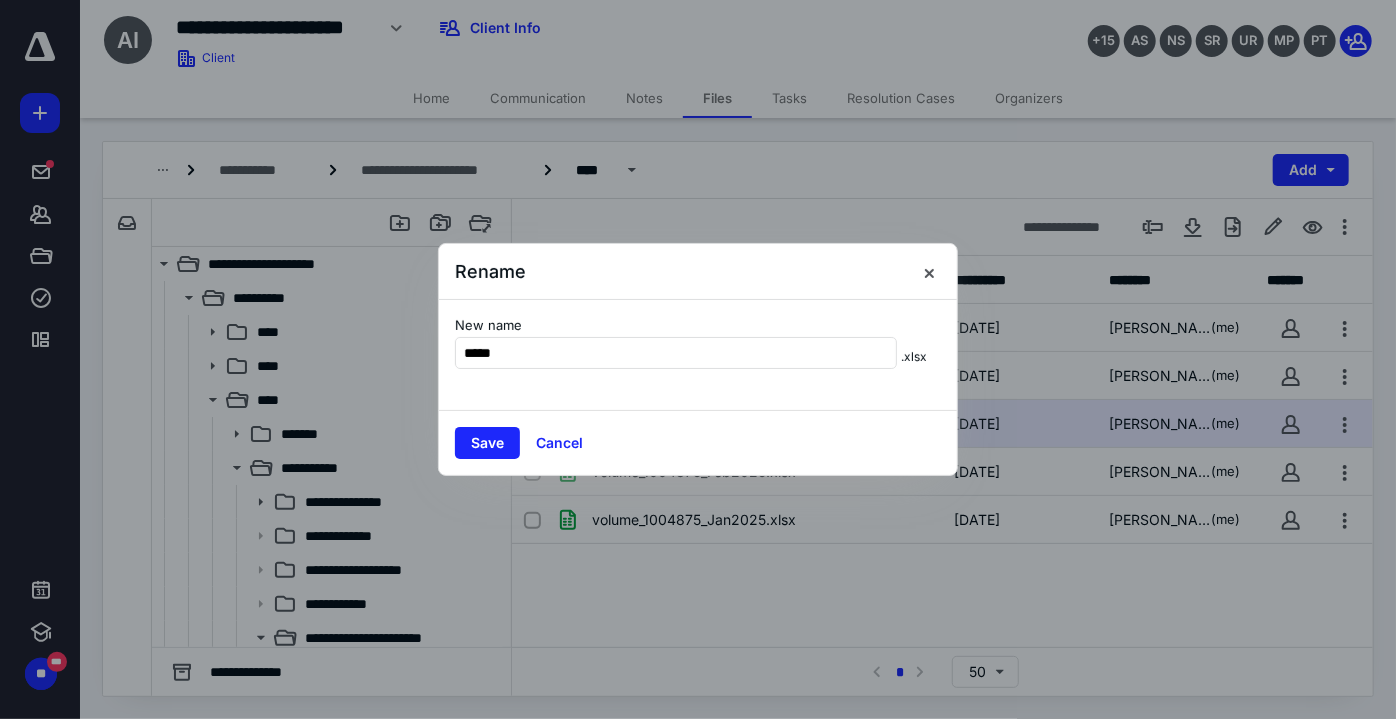 type on "*****" 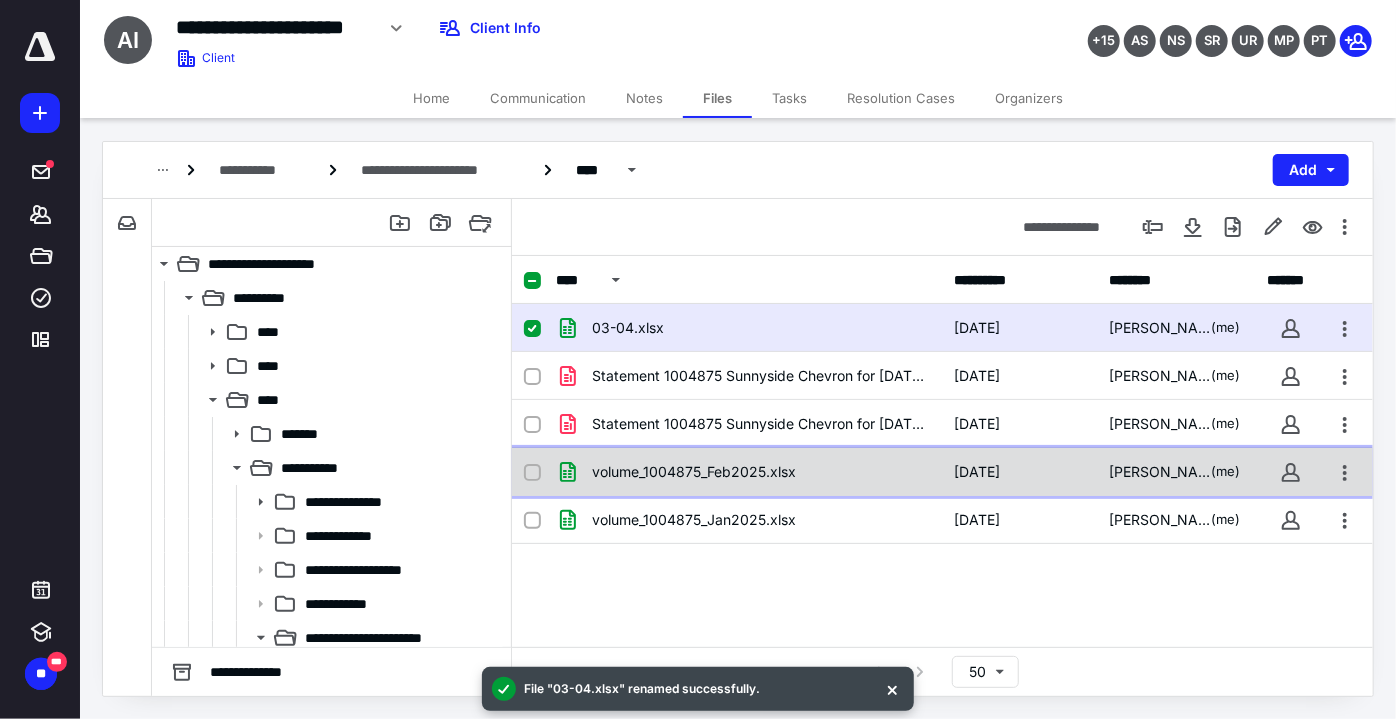 checkbox on "false" 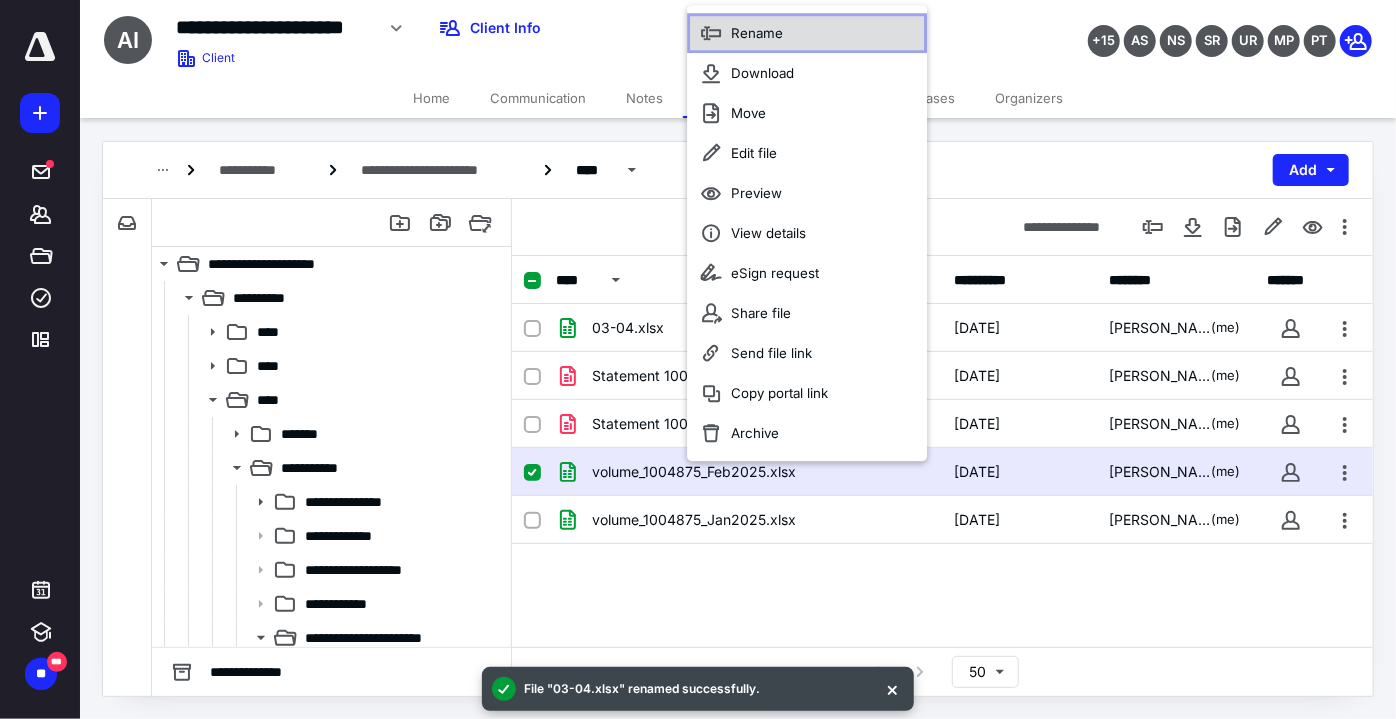 click on "Rename" at bounding box center (807, 34) 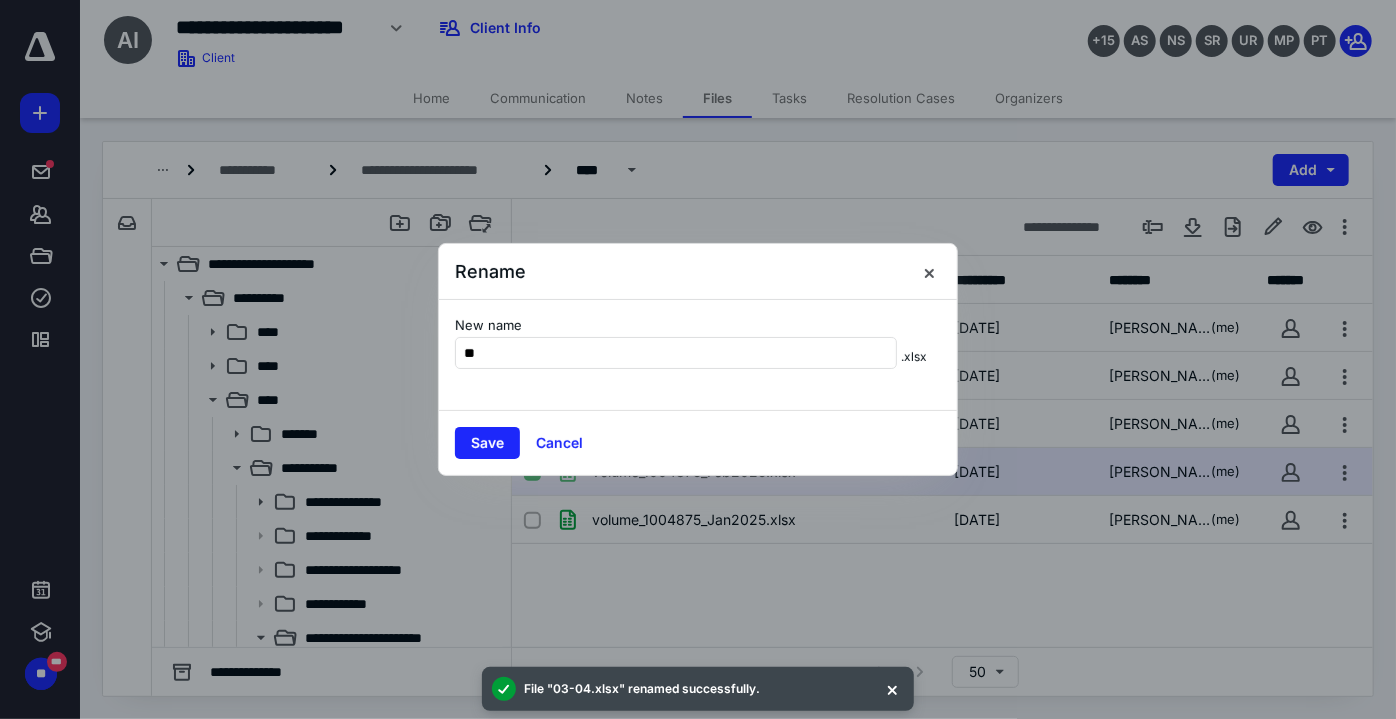 type on "**" 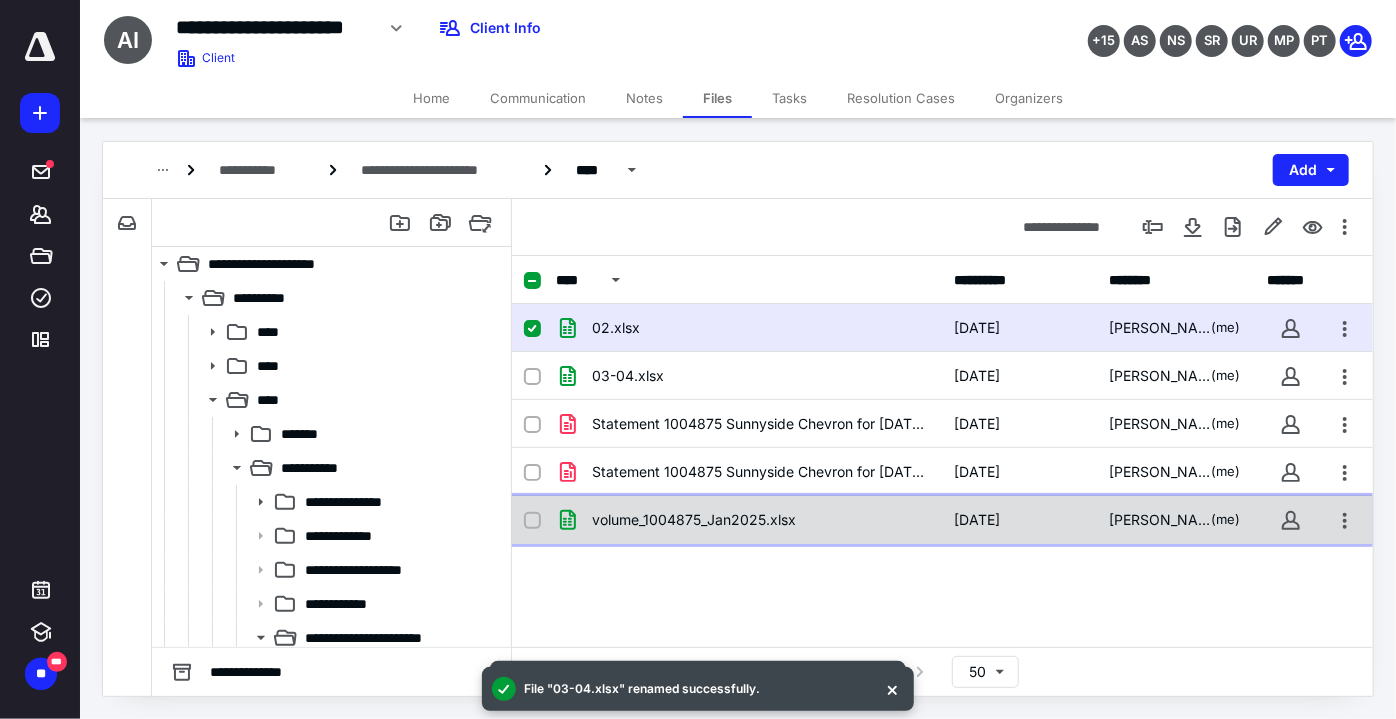 checkbox on "false" 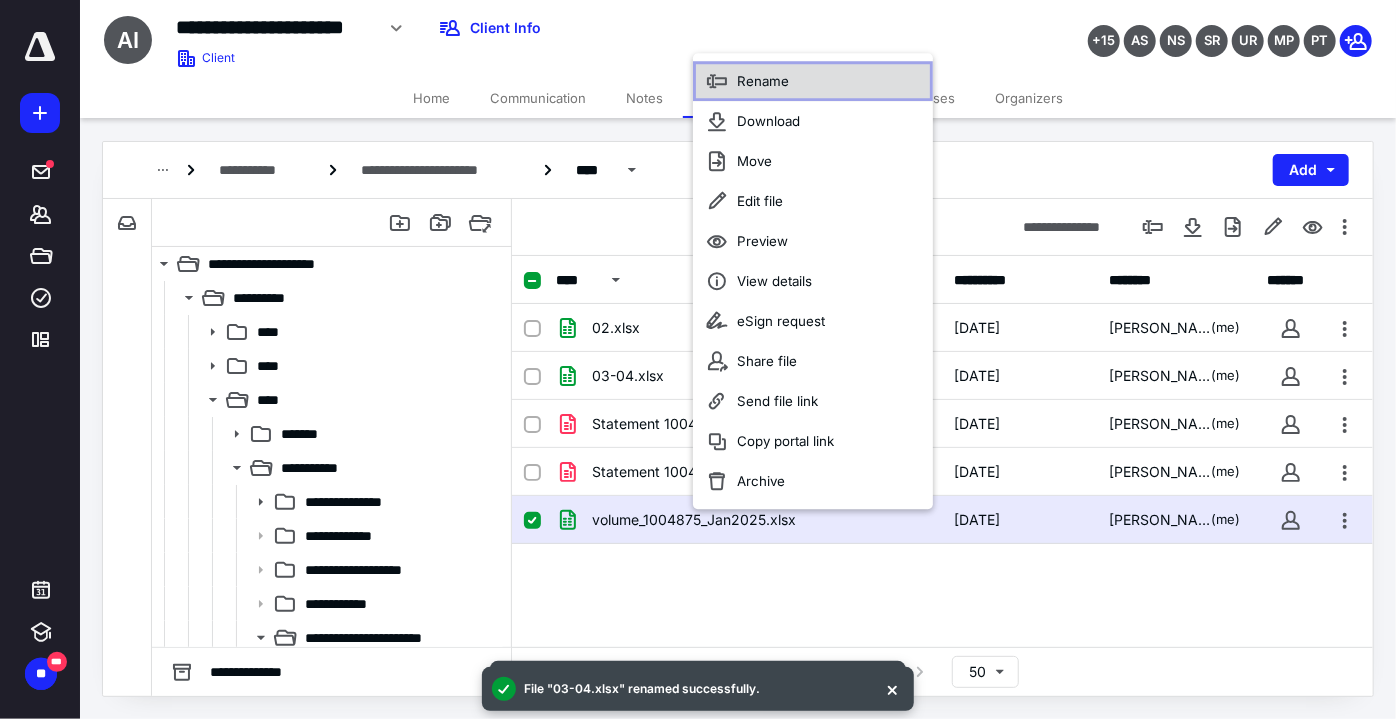 click on "Rename" at bounding box center [813, 82] 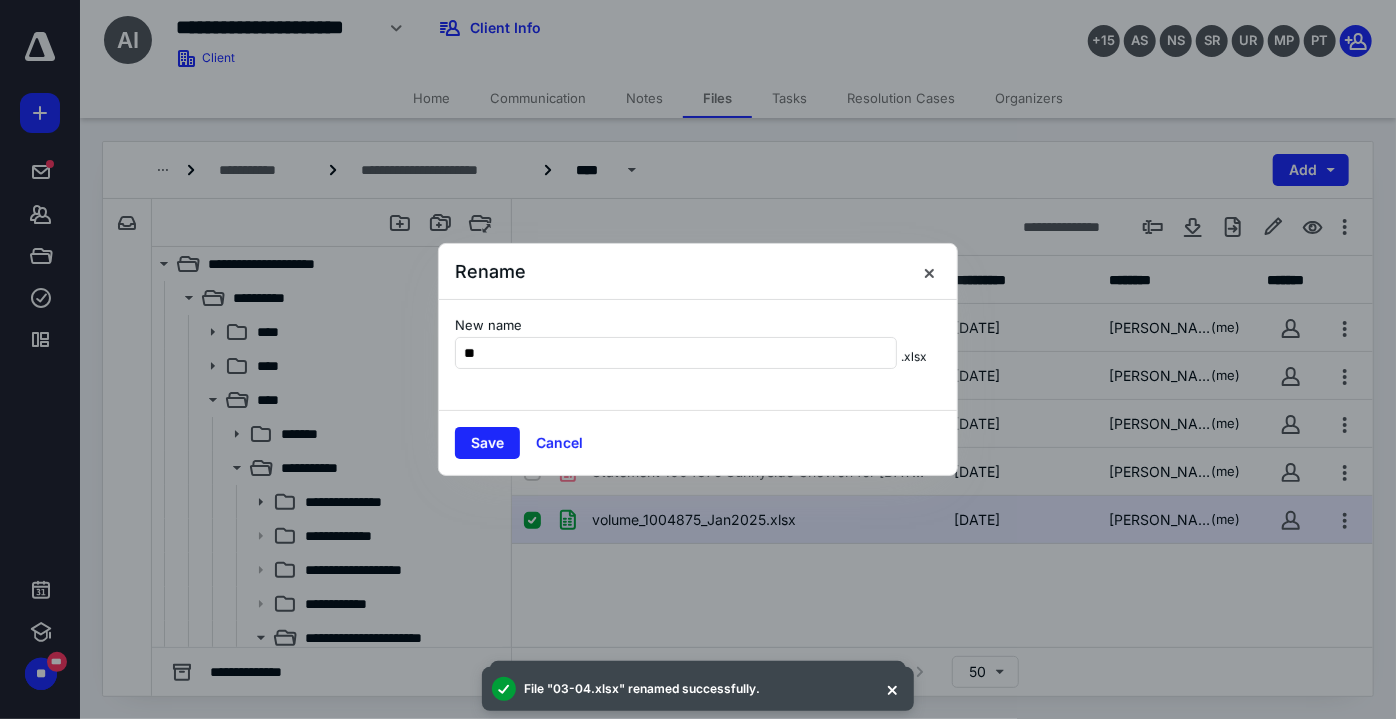type on "**" 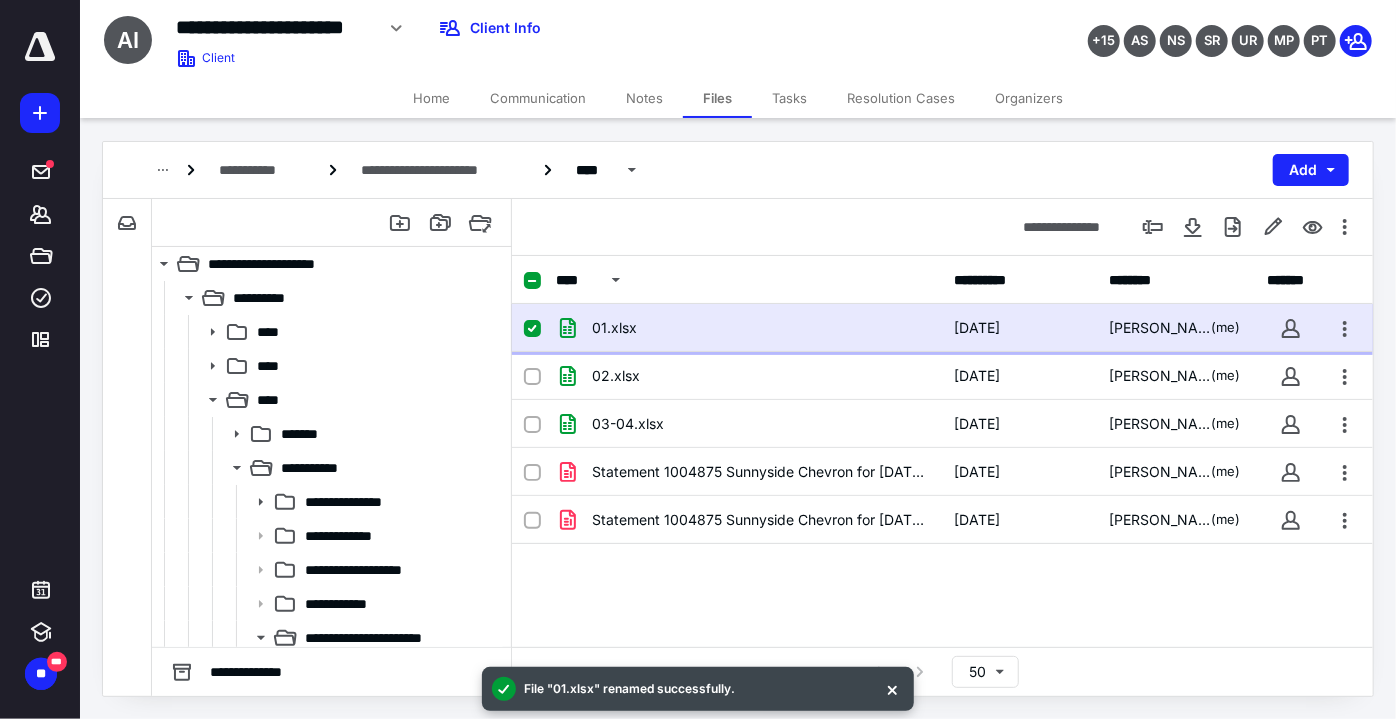 click on "01.xlsx 3/21/2025 Blaine Mesekir  (me)" at bounding box center (942, 328) 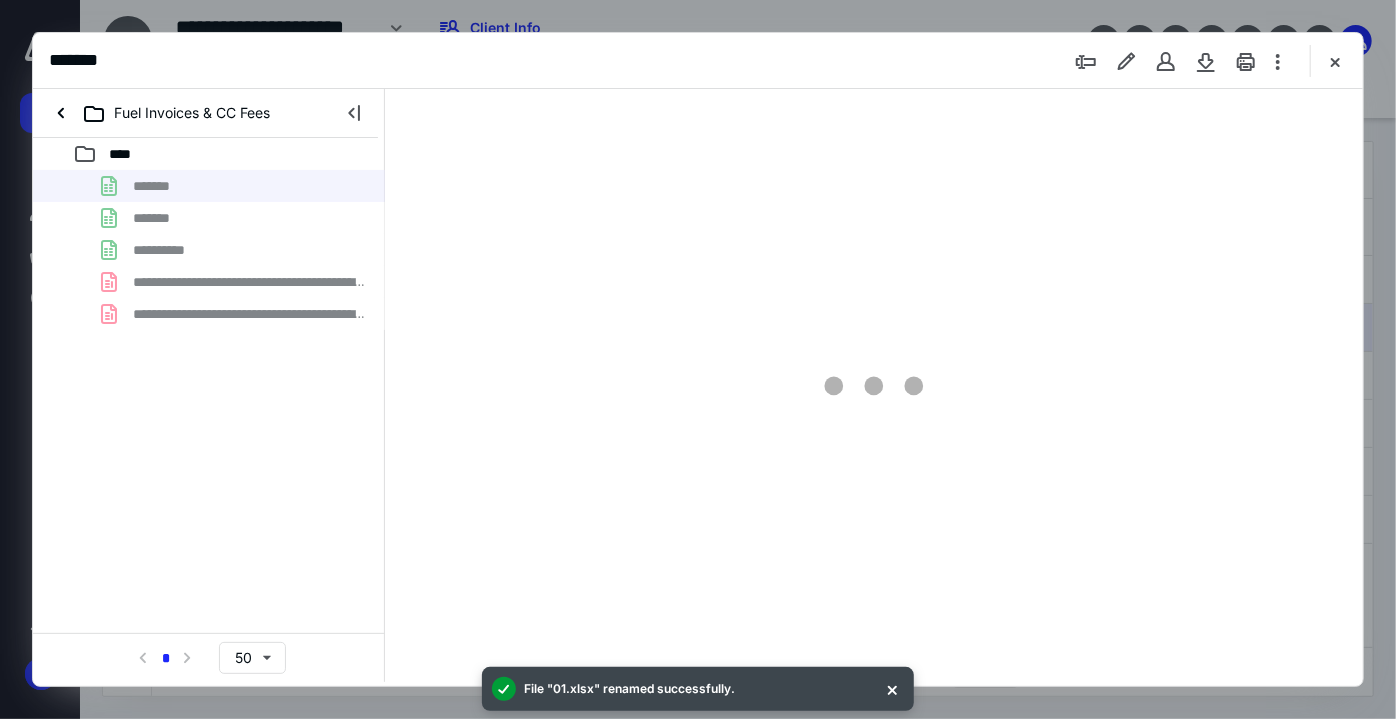 scroll, scrollTop: 0, scrollLeft: 0, axis: both 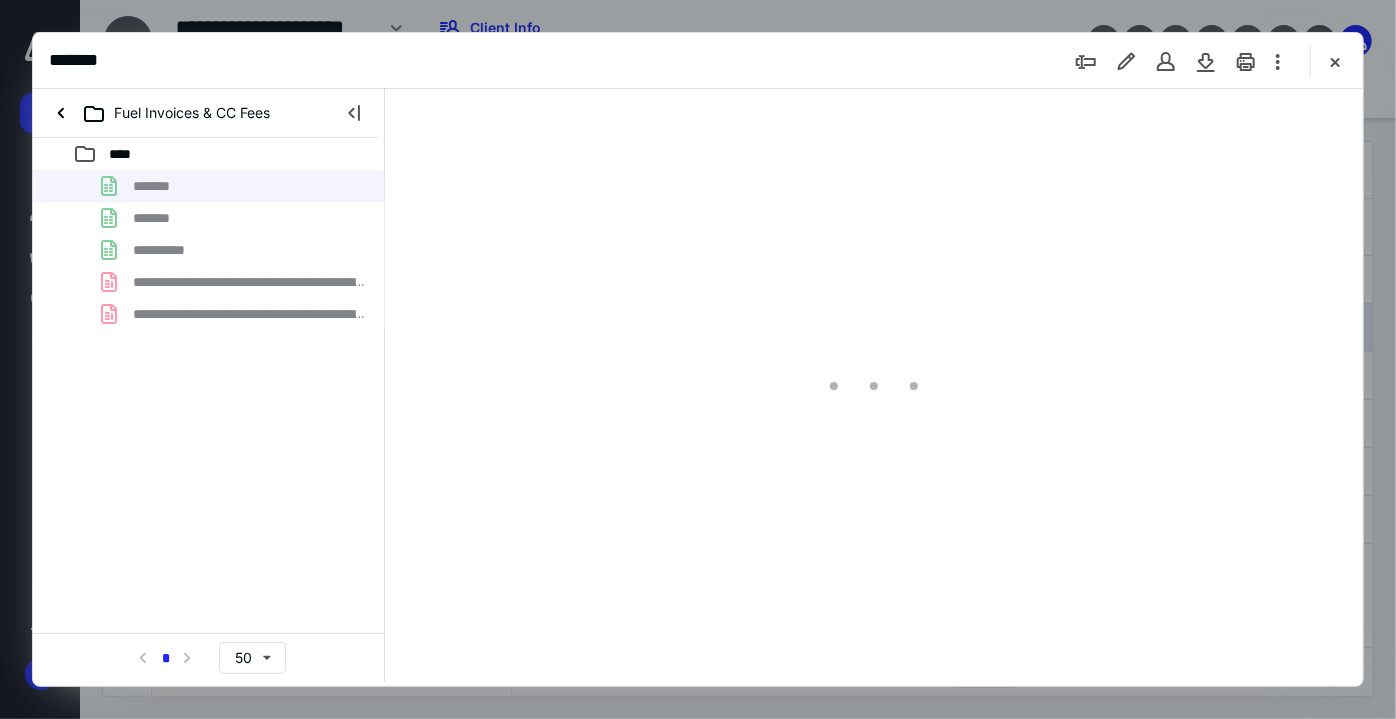 type on "109" 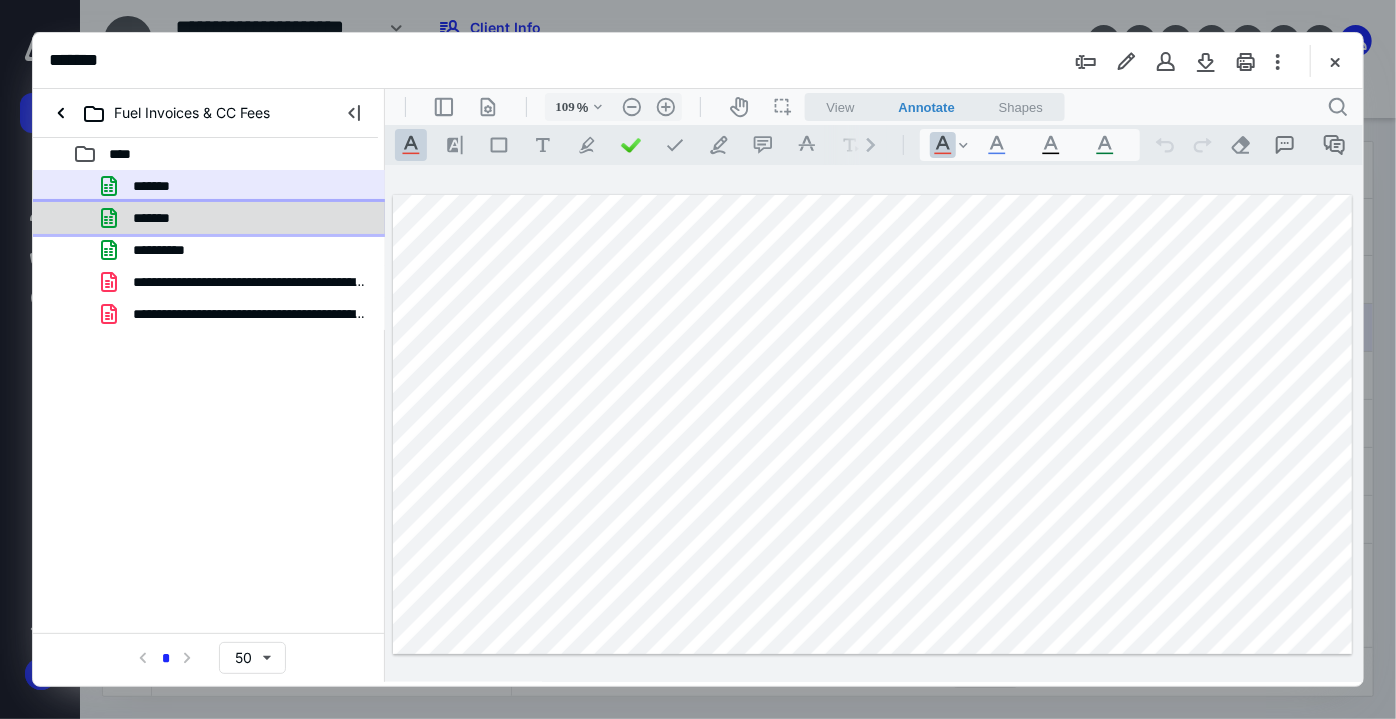 click on "*******" at bounding box center (237, 218) 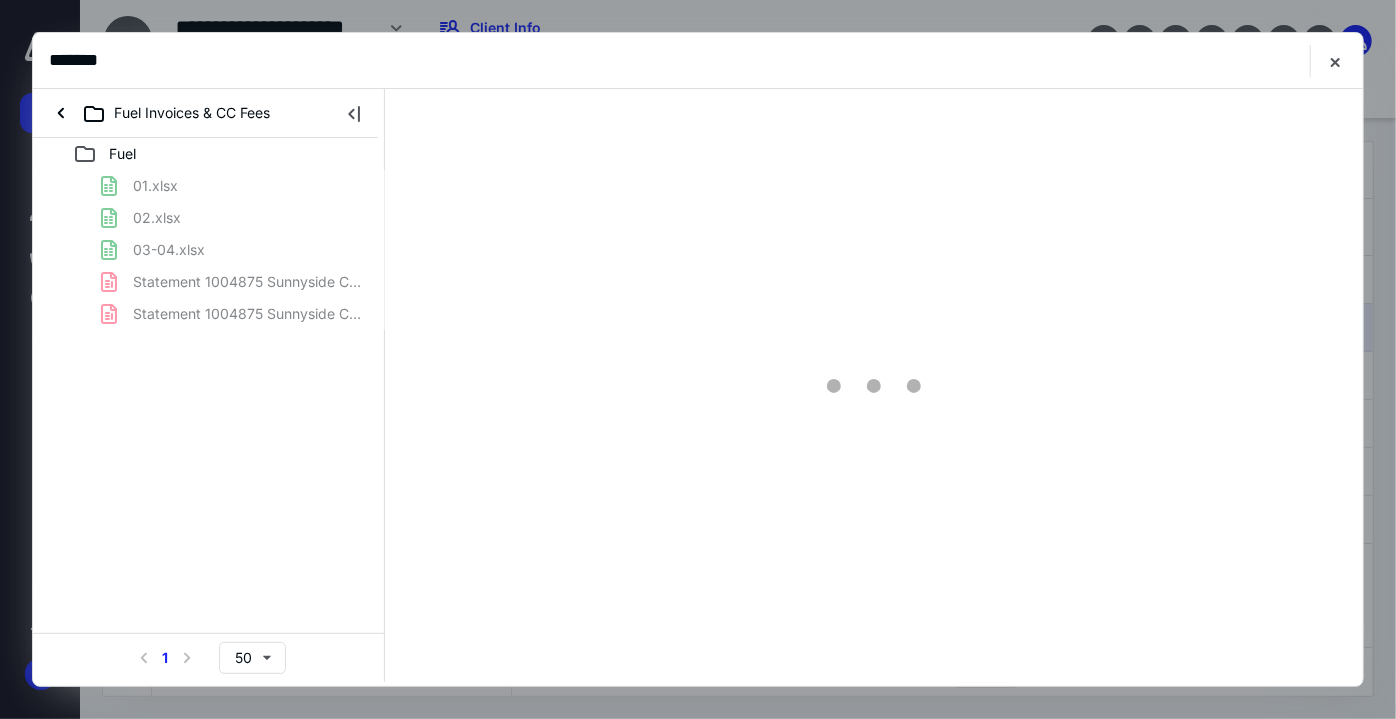 scroll, scrollTop: 0, scrollLeft: 0, axis: both 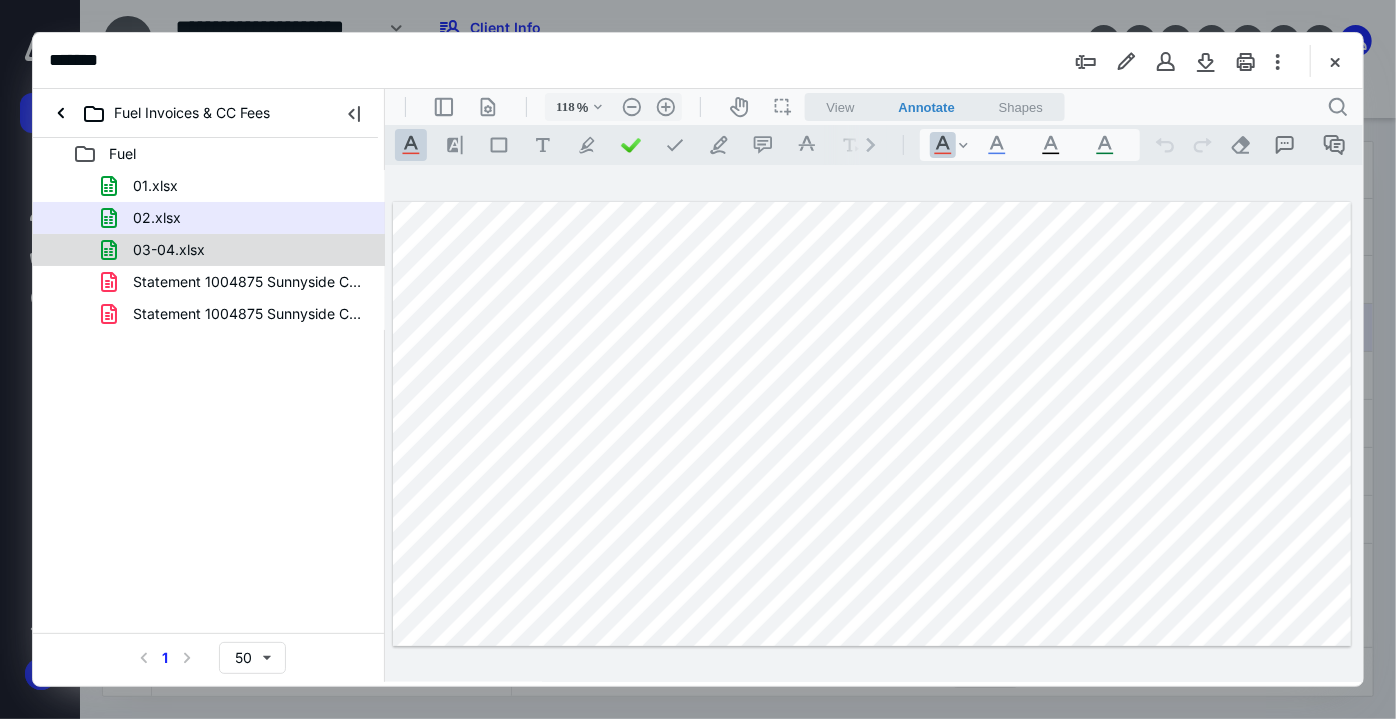 click on "03-04.xlsx" at bounding box center [237, 250] 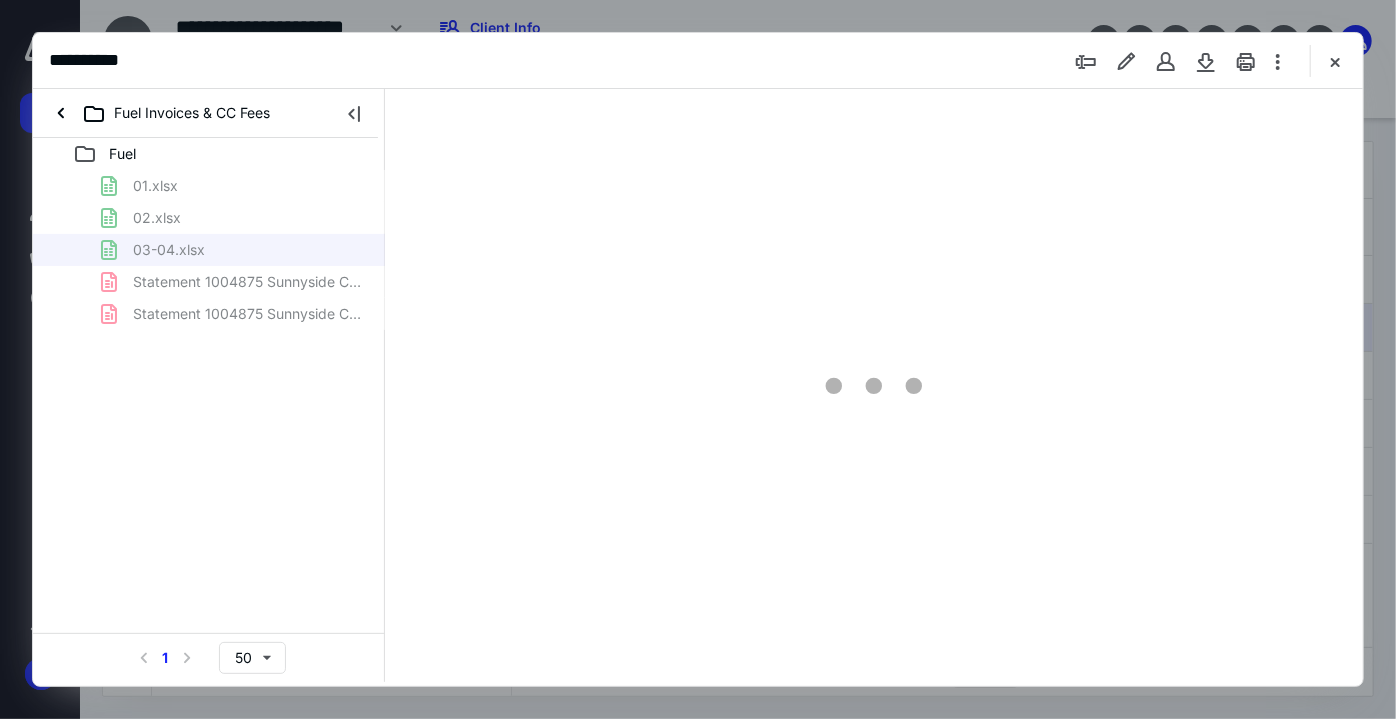 type on "95" 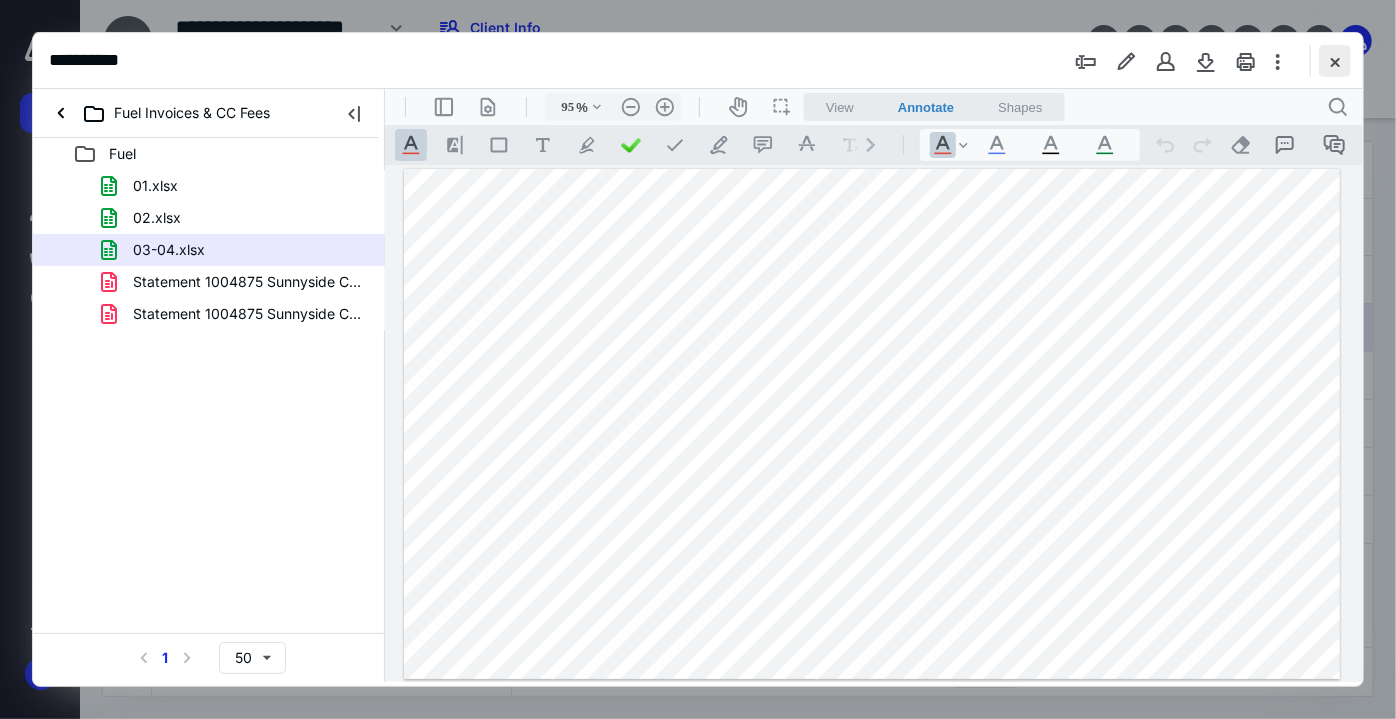 click at bounding box center [1335, 61] 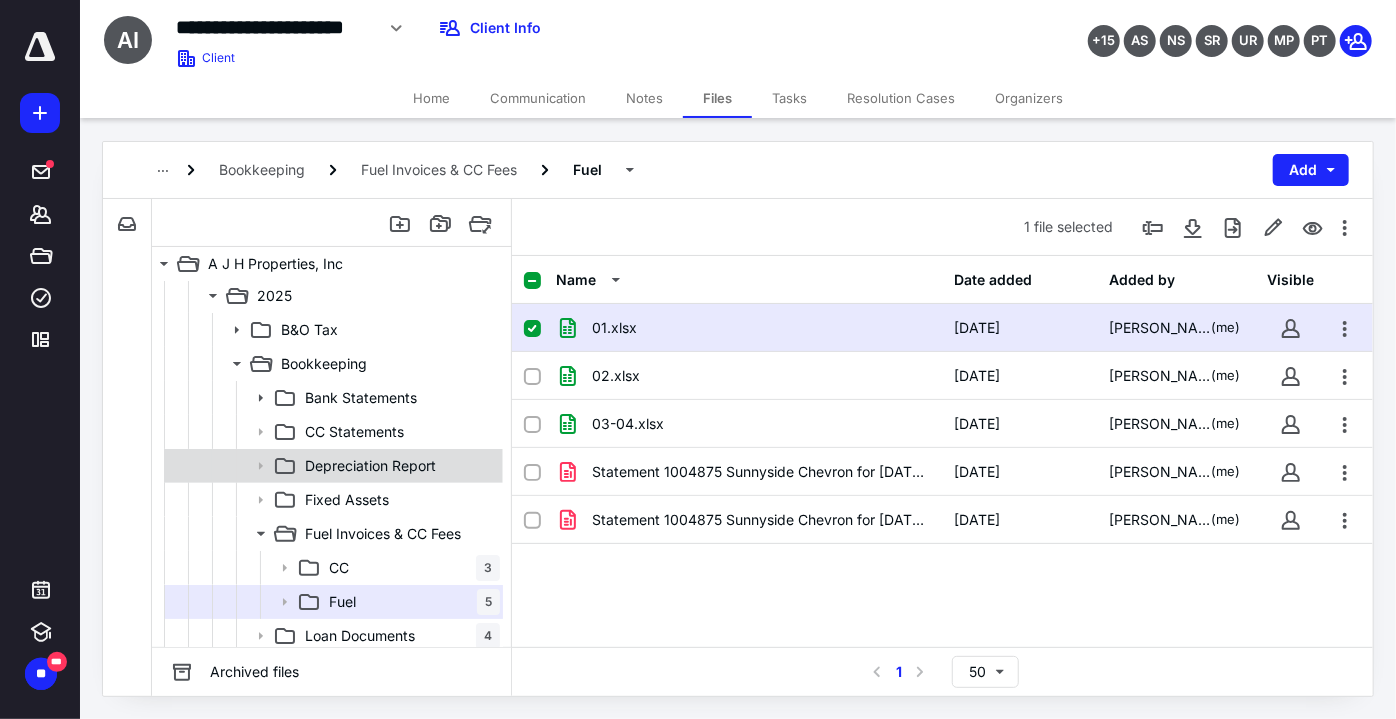 scroll, scrollTop: 181, scrollLeft: 0, axis: vertical 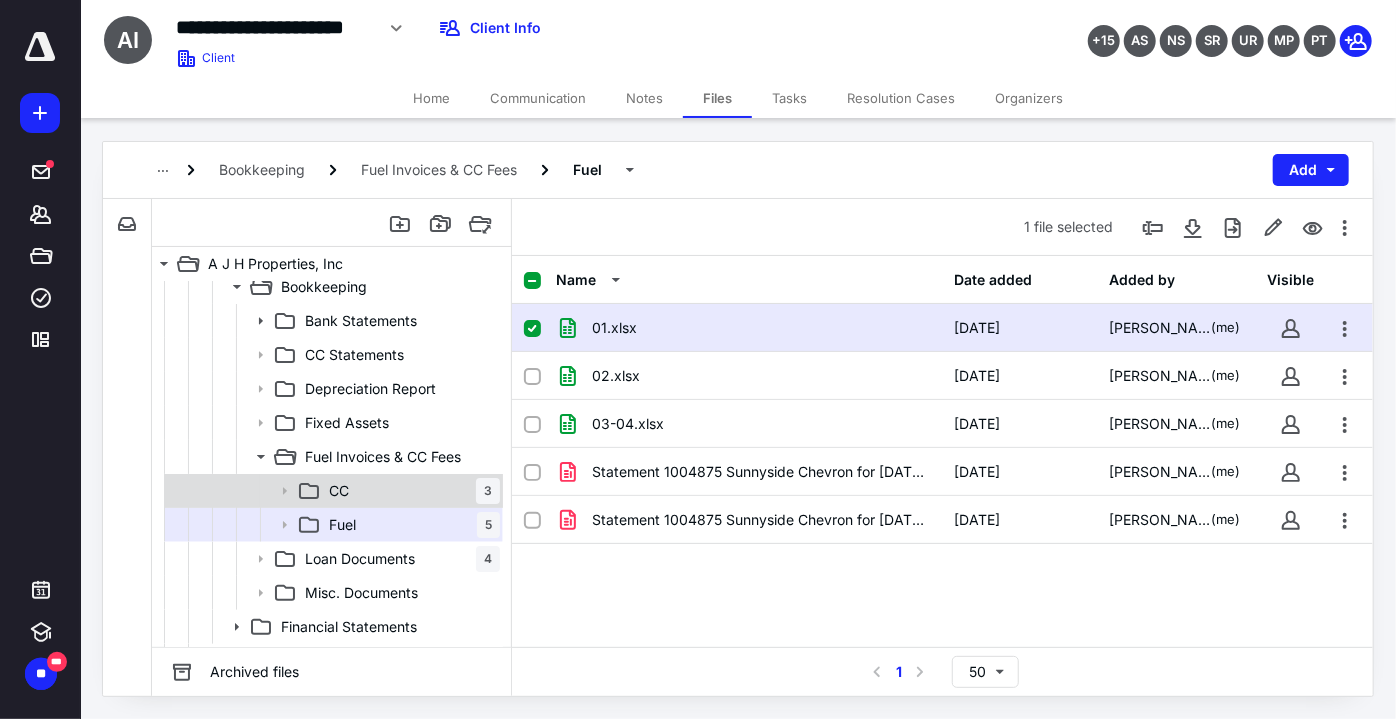 click on "CC 3" at bounding box center [410, 491] 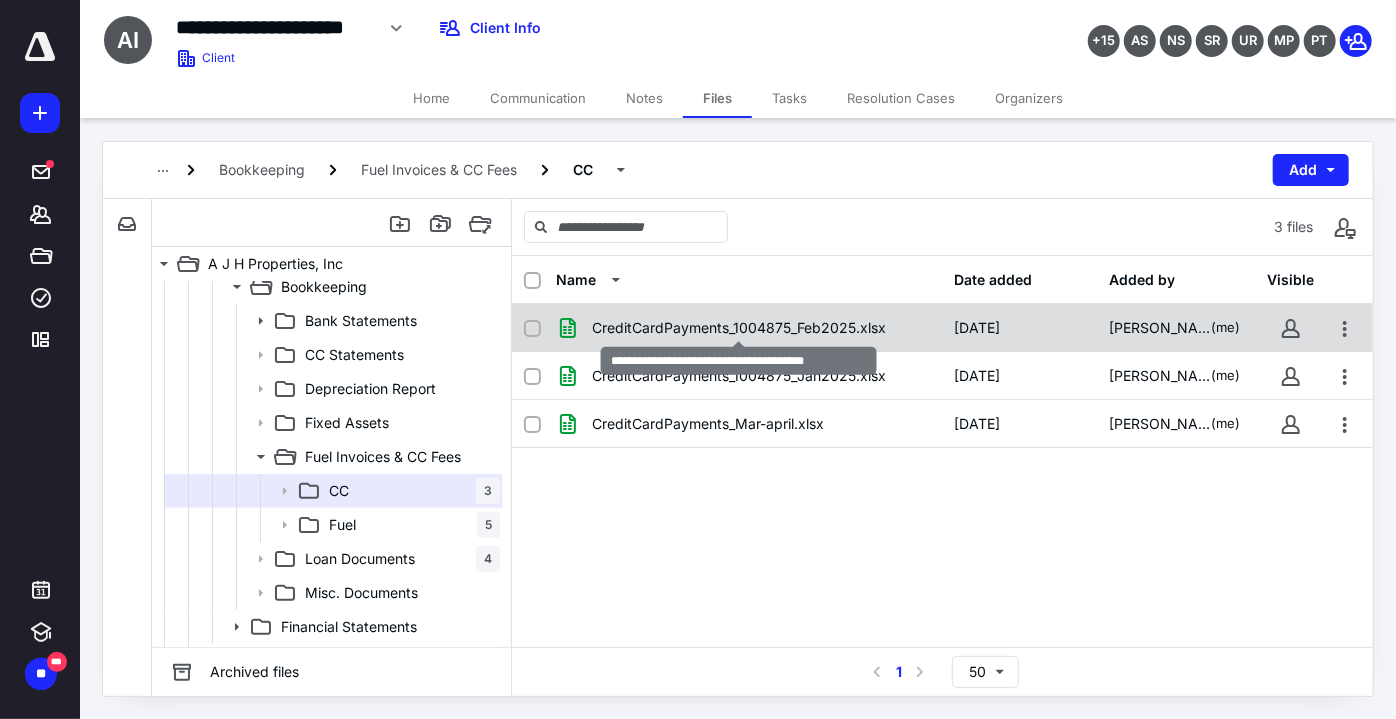 checkbox on "true" 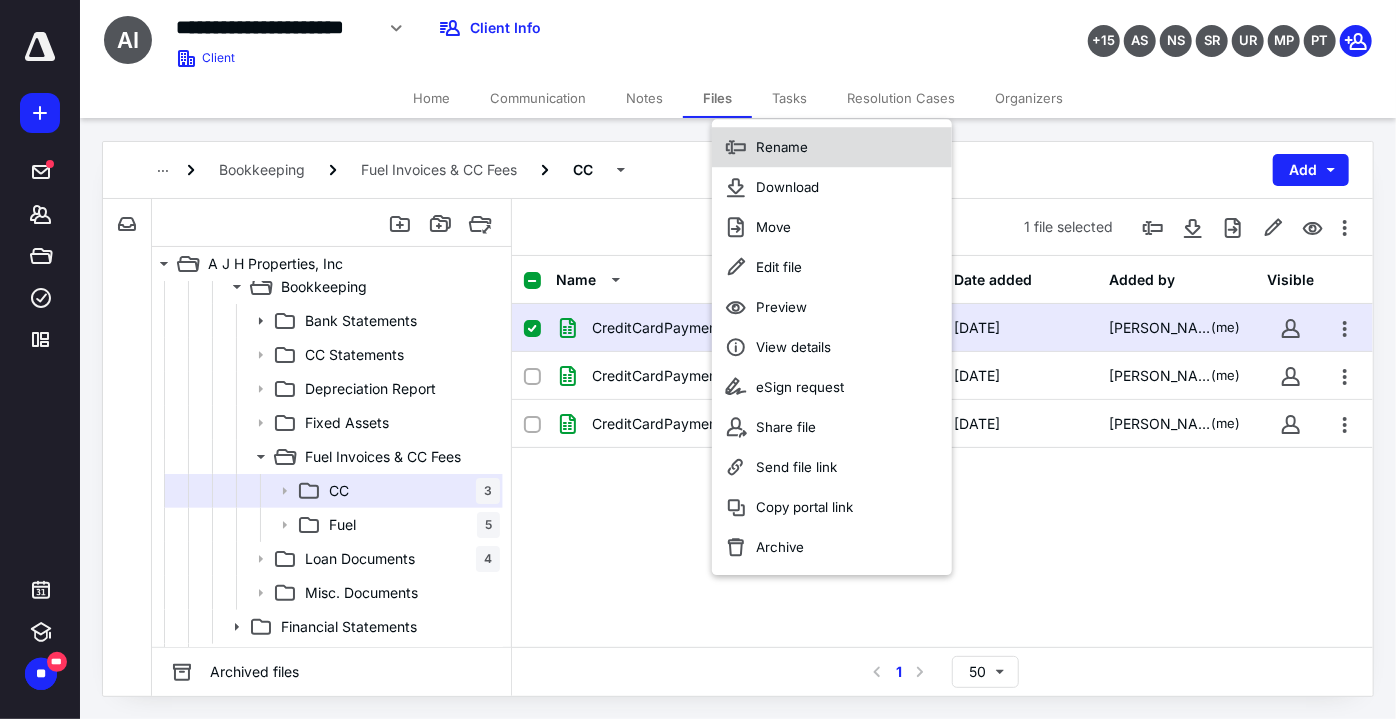 click on "Rename" at bounding box center (832, 147) 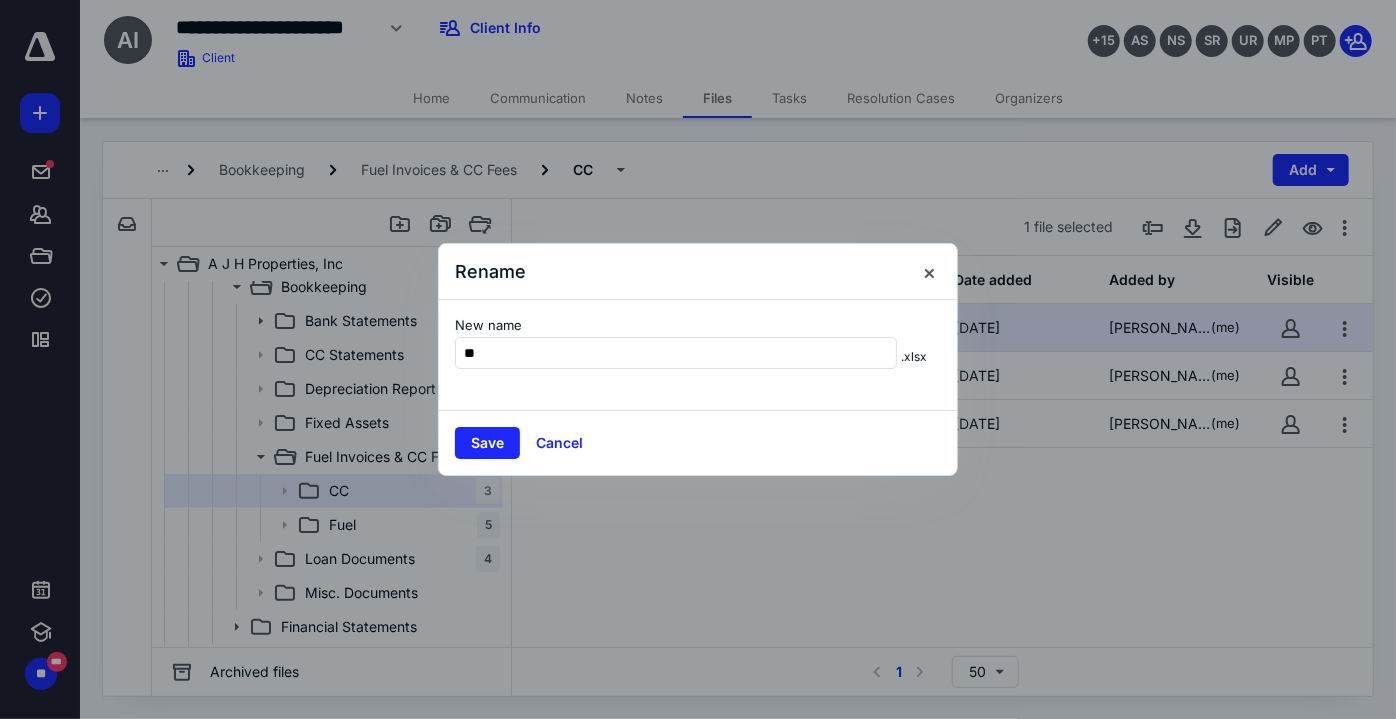 type on "**" 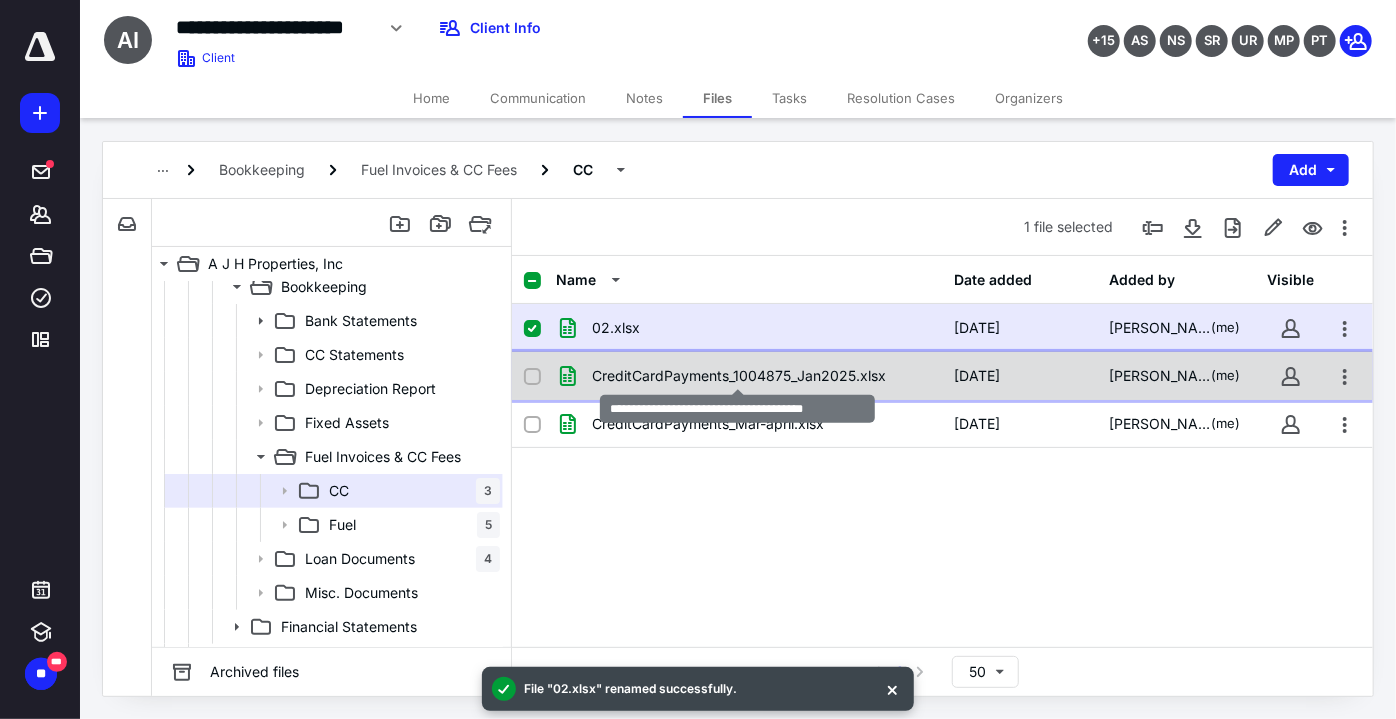 checkbox on "false" 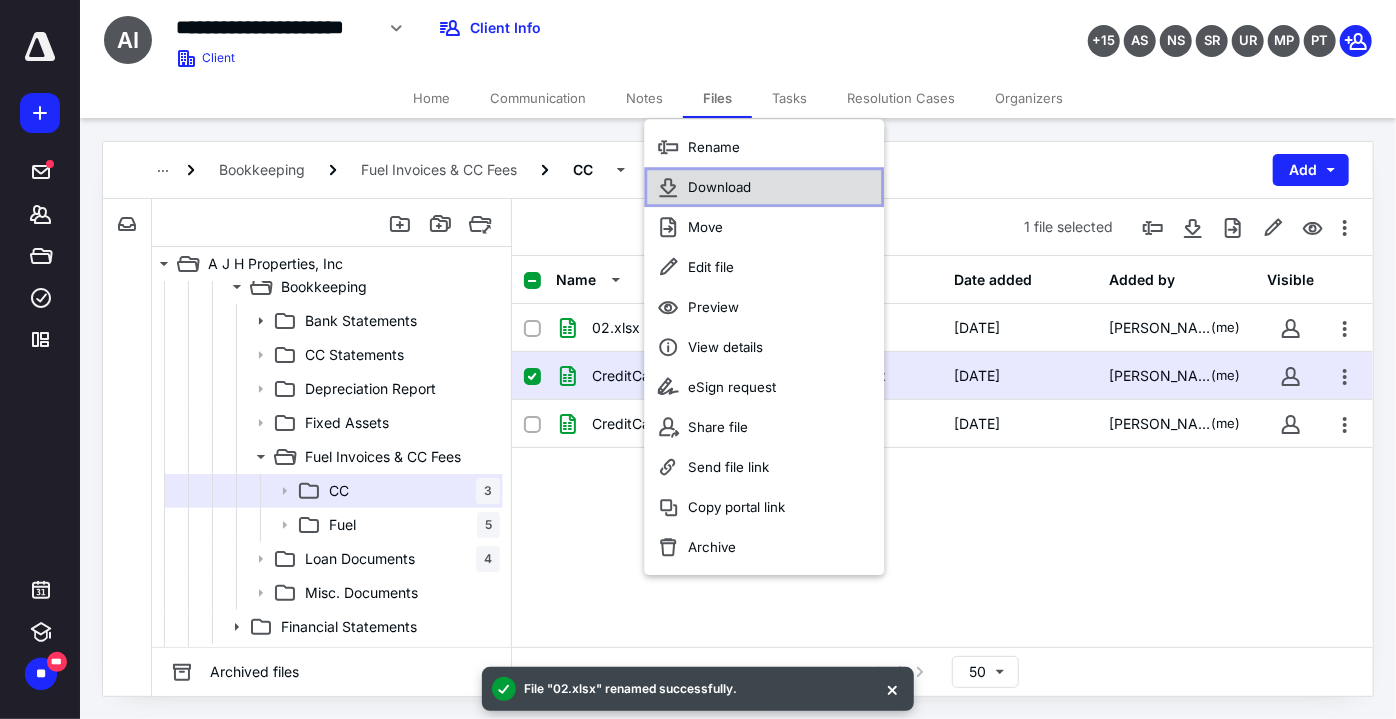 click on "Download" at bounding box center [764, 187] 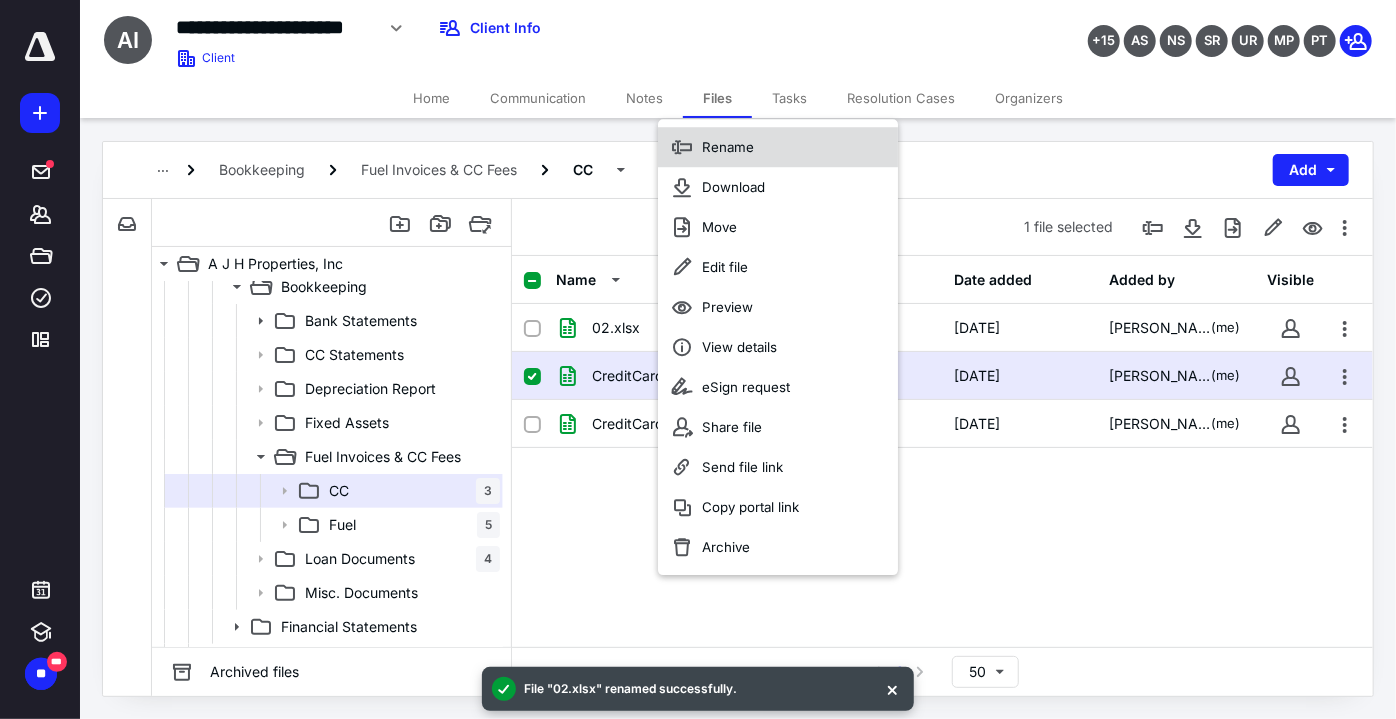 click on "Rename" at bounding box center (778, 147) 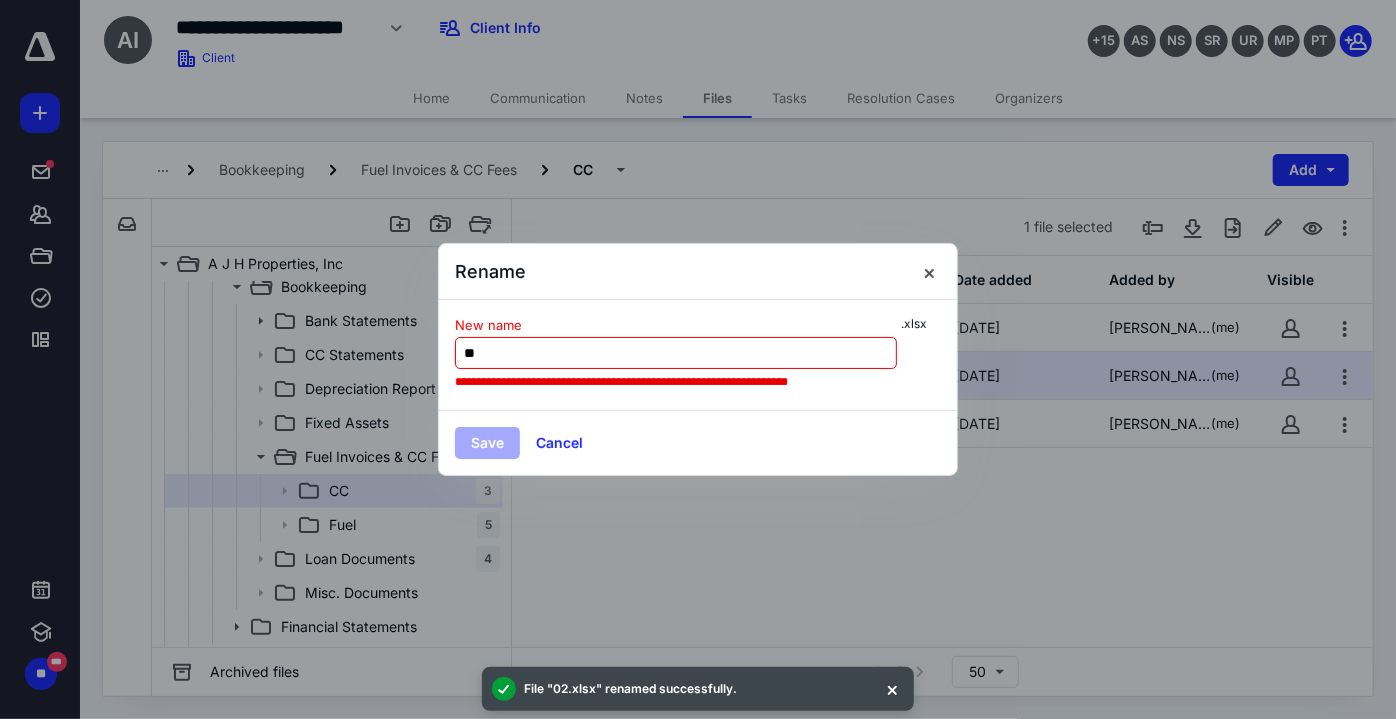 type on "*******" 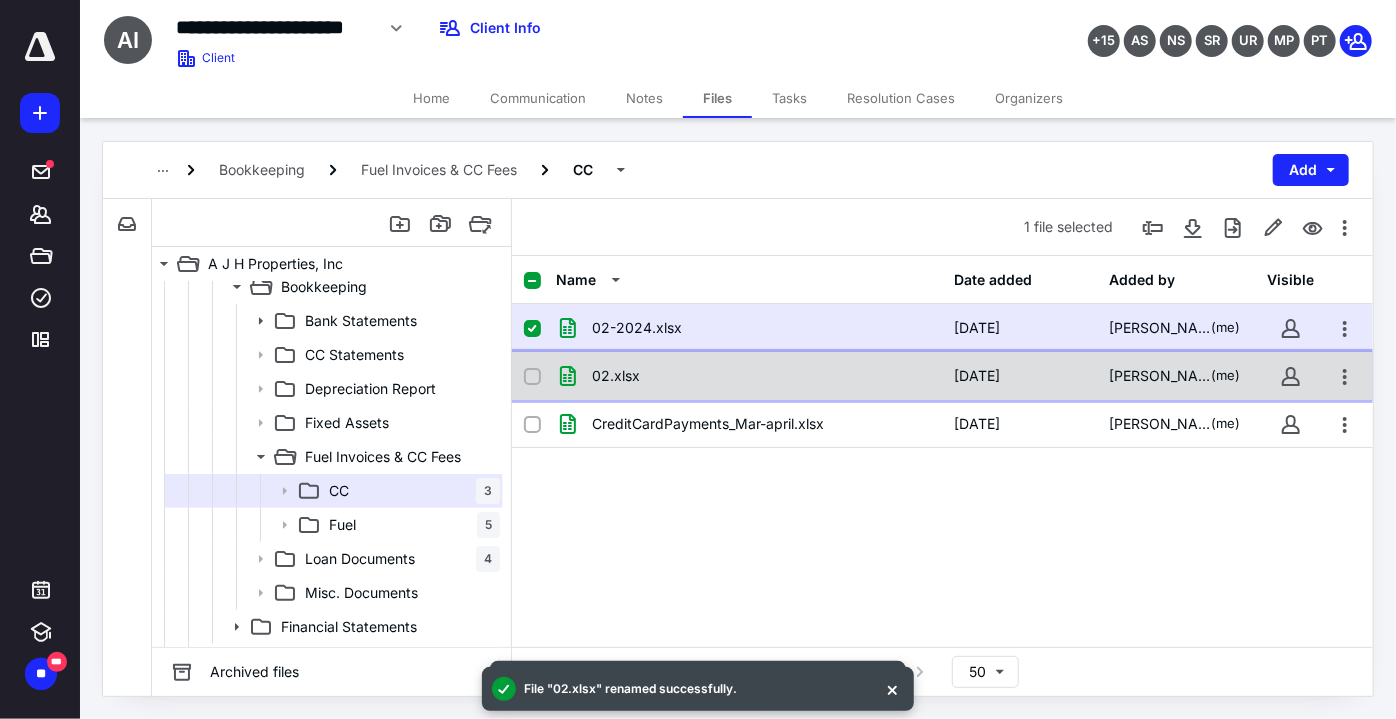 click on "02.xlsx 3/21/2025 Blaine Mesekir  (me)" at bounding box center (942, 376) 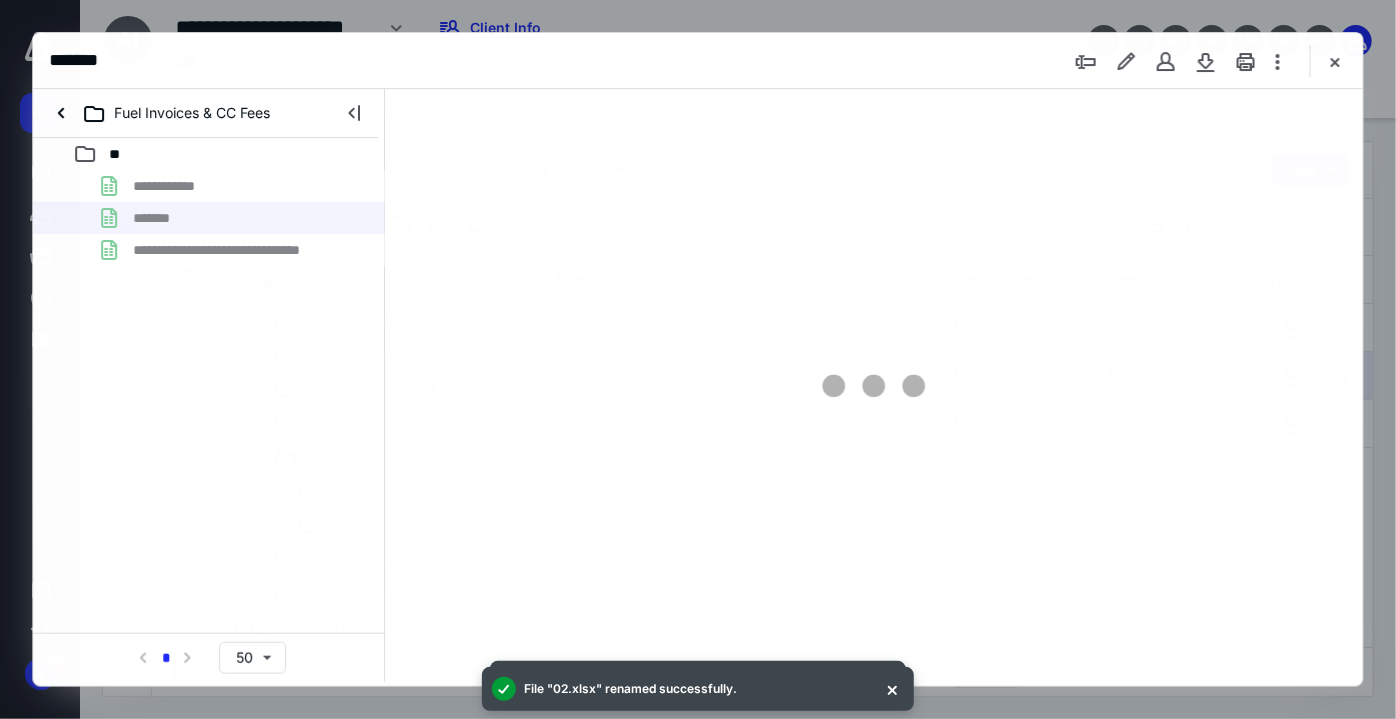 scroll, scrollTop: 0, scrollLeft: 0, axis: both 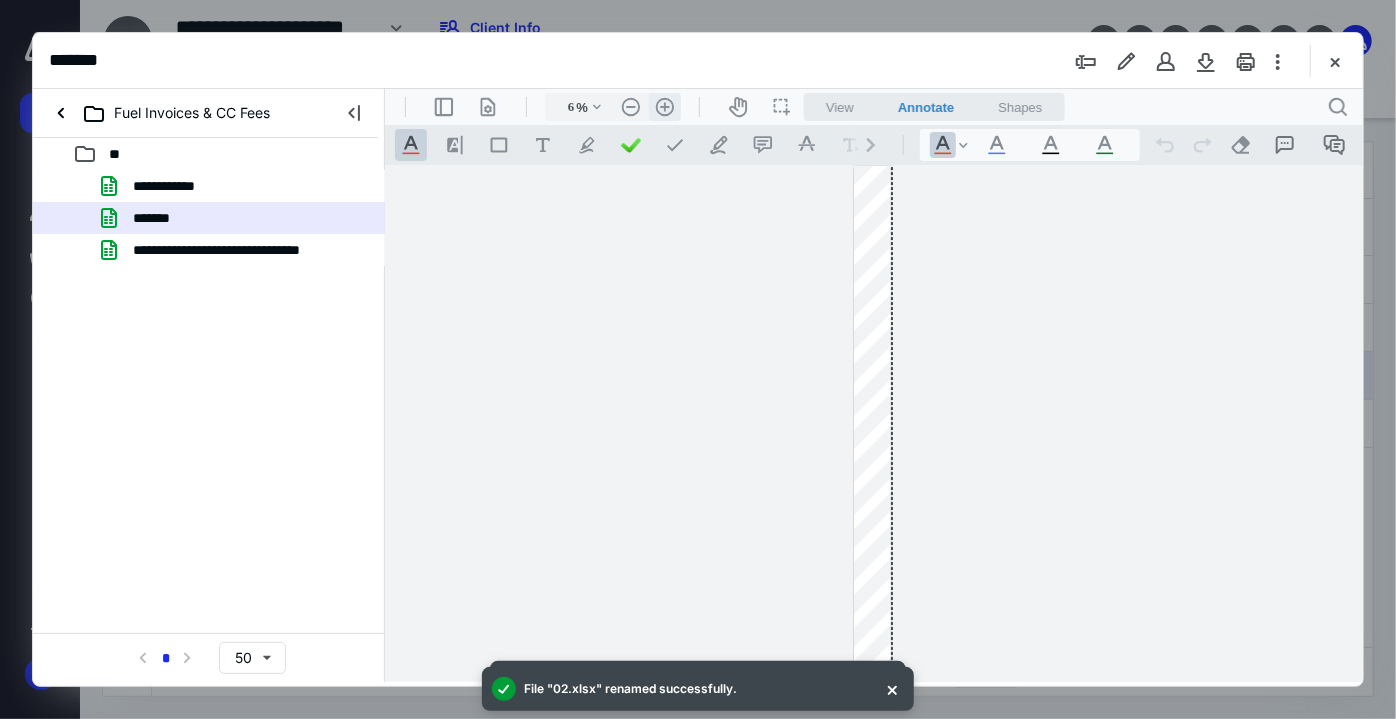 click on ".cls-1{fill:#abb0c4;} icon - header - zoom - in - line" at bounding box center [664, 106] 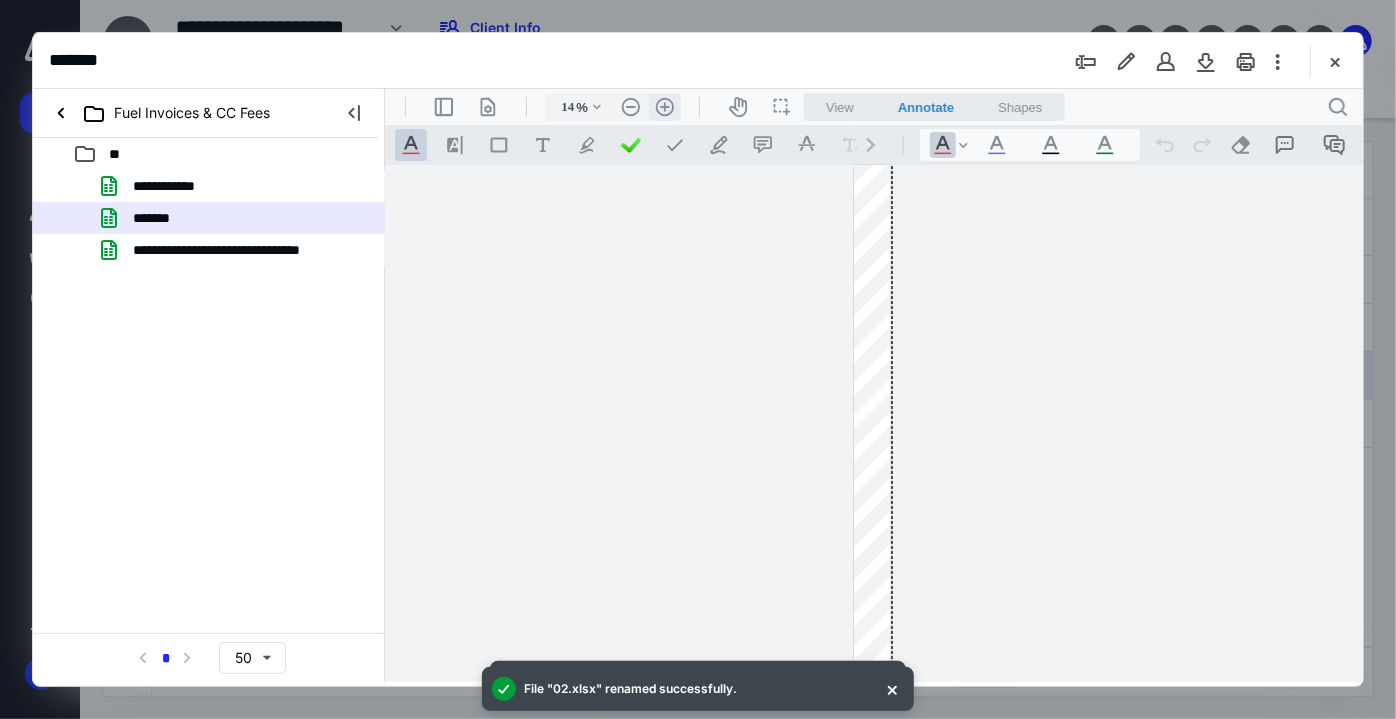 click on ".cls-1{fill:#abb0c4;} icon - header - zoom - in - line" at bounding box center (664, 106) 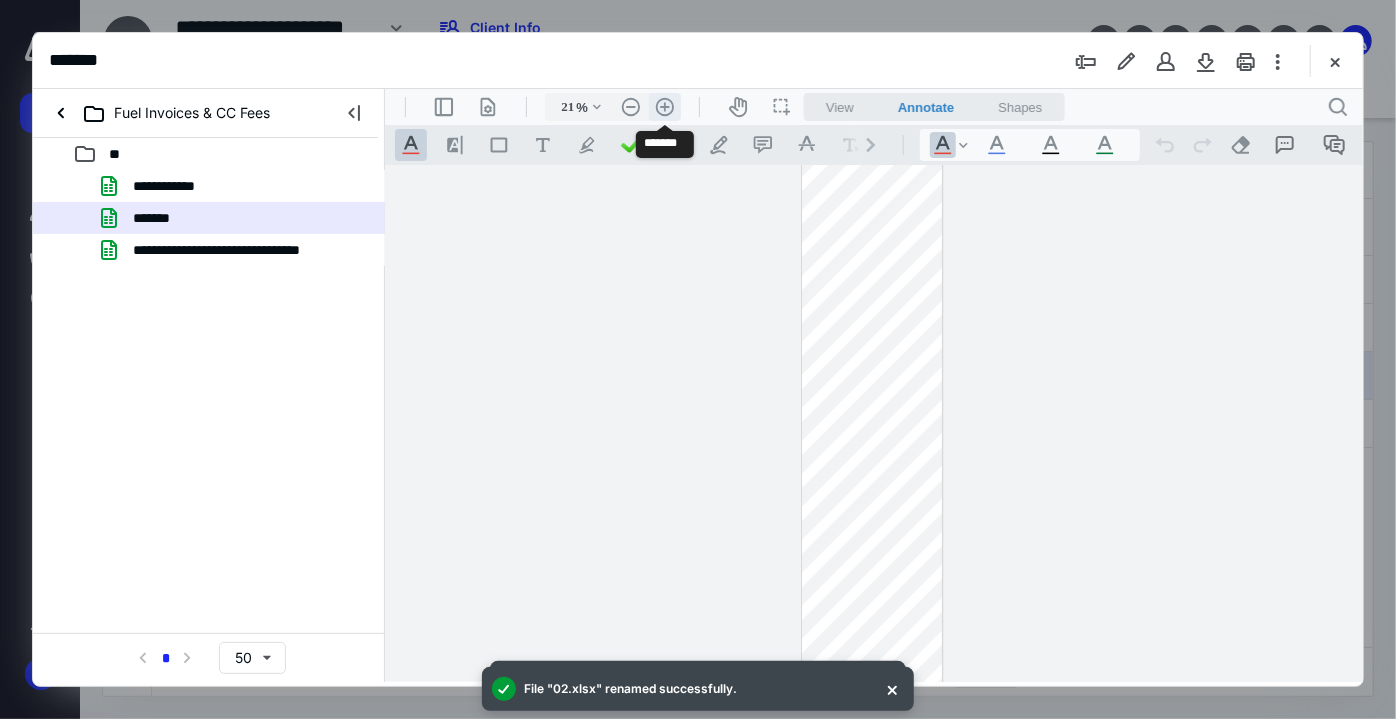 click on ".cls-1{fill:#abb0c4;} icon - header - zoom - in - line" at bounding box center (664, 106) 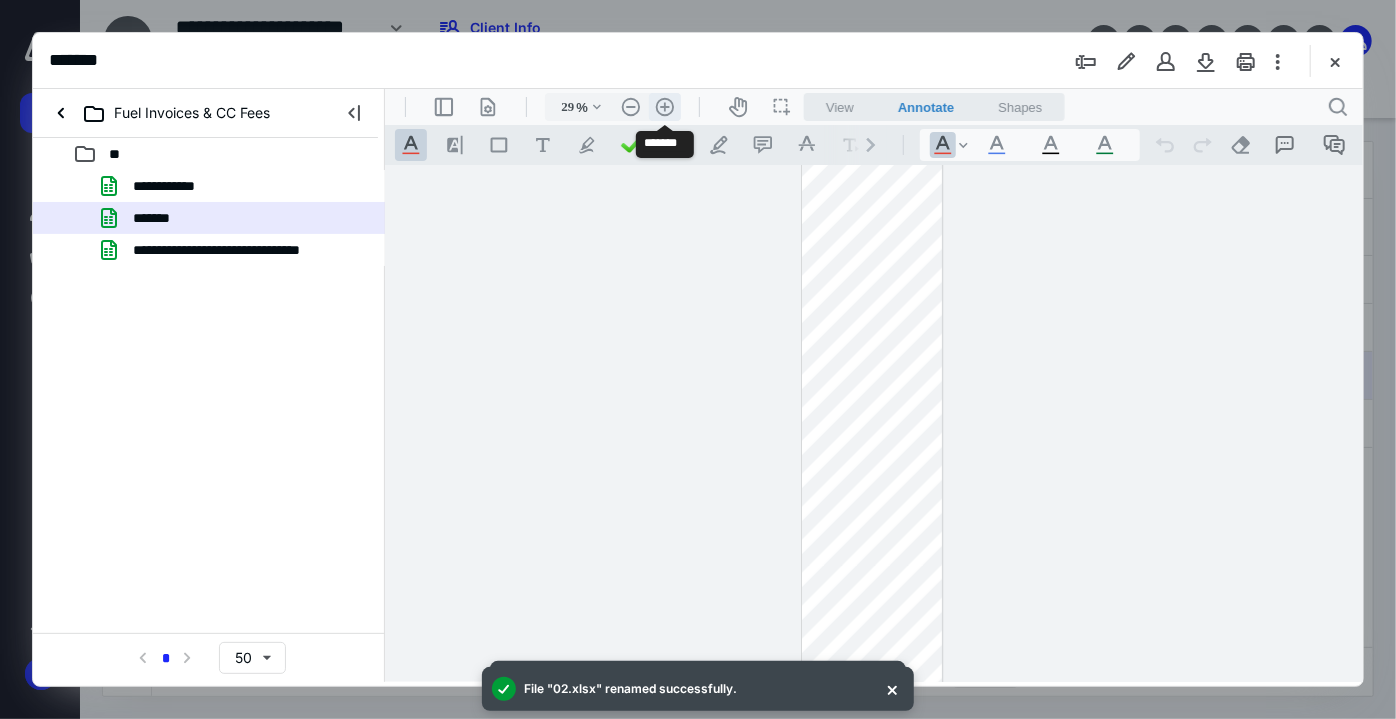 click on ".cls-1{fill:#abb0c4;} icon - header - zoom - in - line" at bounding box center (664, 106) 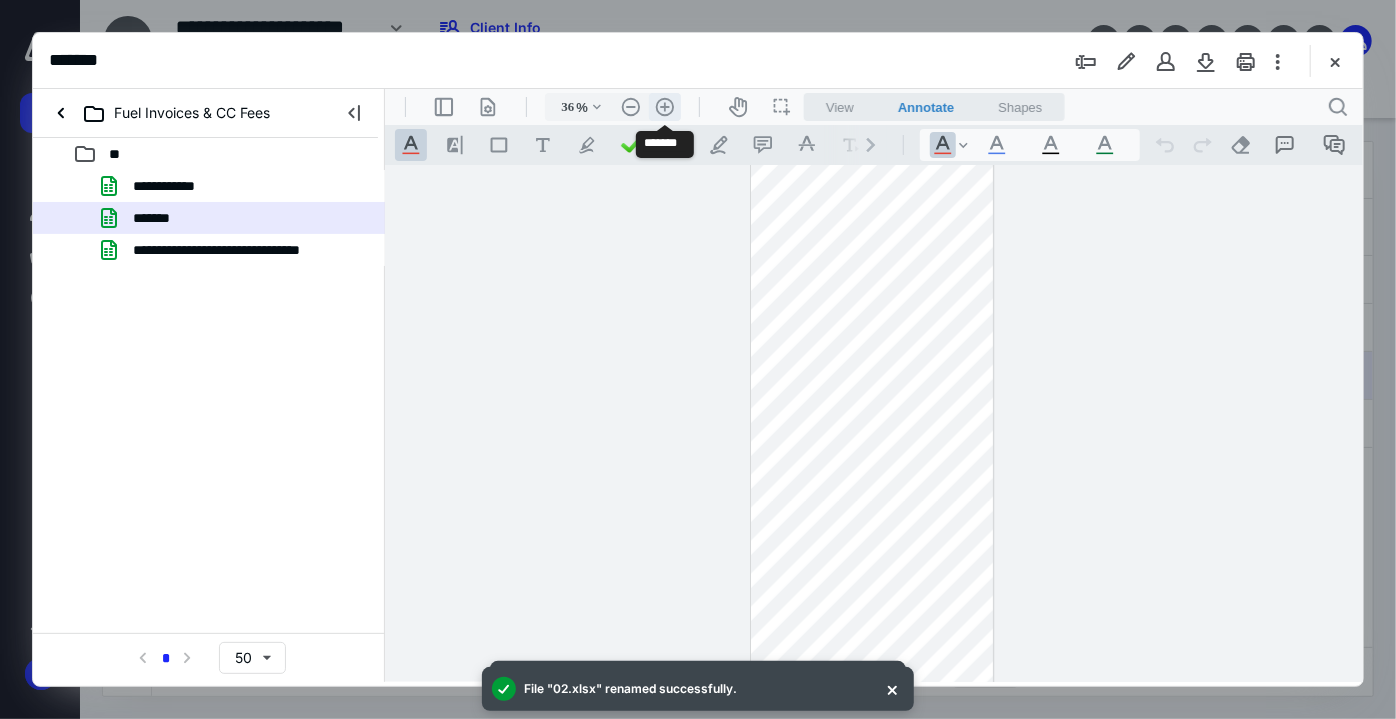 click on ".cls-1{fill:#abb0c4;} icon - header - zoom - in - line" at bounding box center (664, 106) 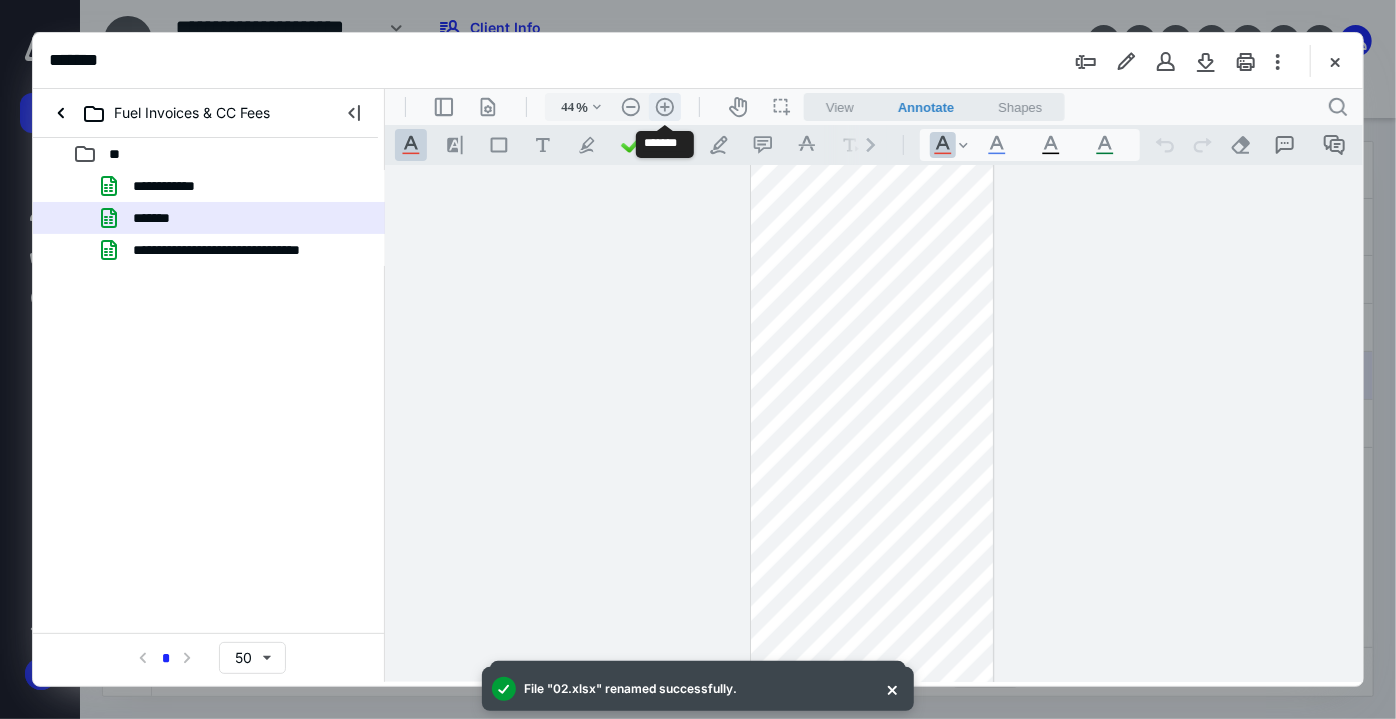 click on ".cls-1{fill:#abb0c4;} icon - header - zoom - in - line" at bounding box center [664, 106] 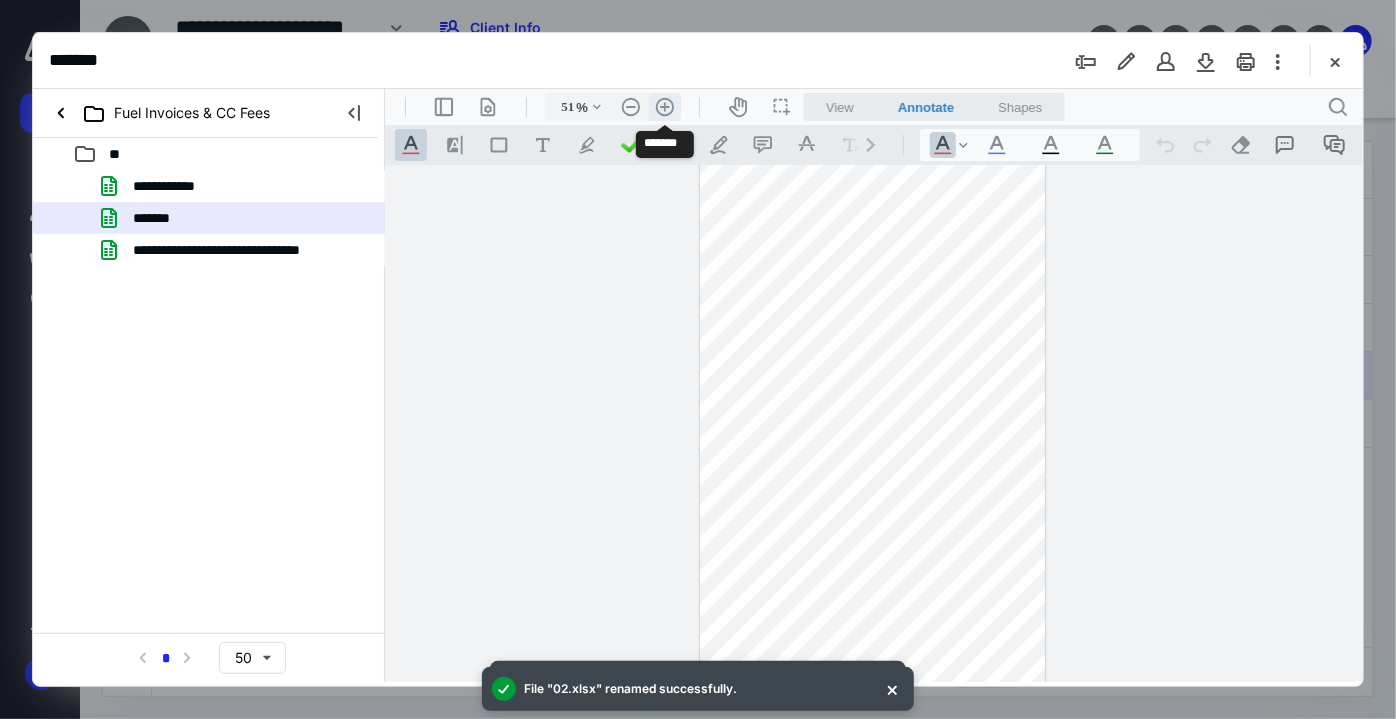 click on ".cls-1{fill:#abb0c4;} icon - header - zoom - in - line" at bounding box center [664, 106] 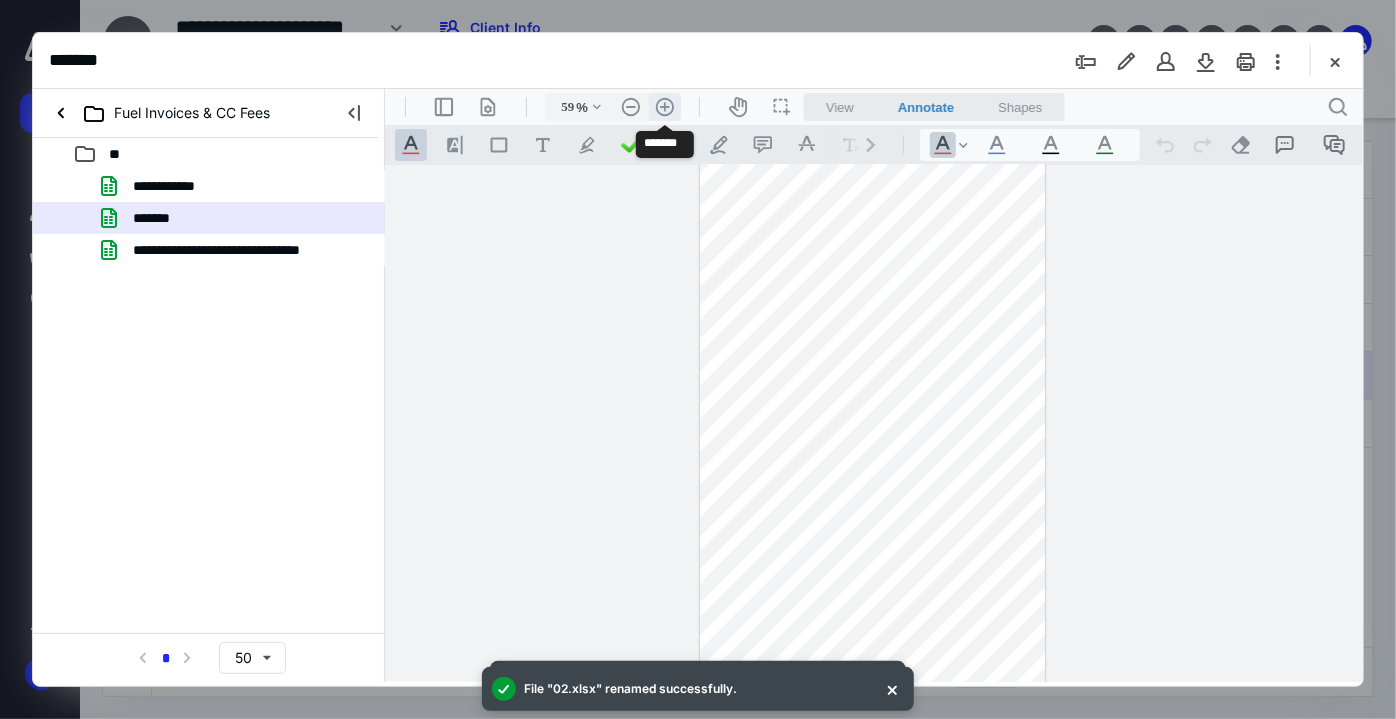 click on ".cls-1{fill:#abb0c4;} icon - header - zoom - in - line" at bounding box center [664, 106] 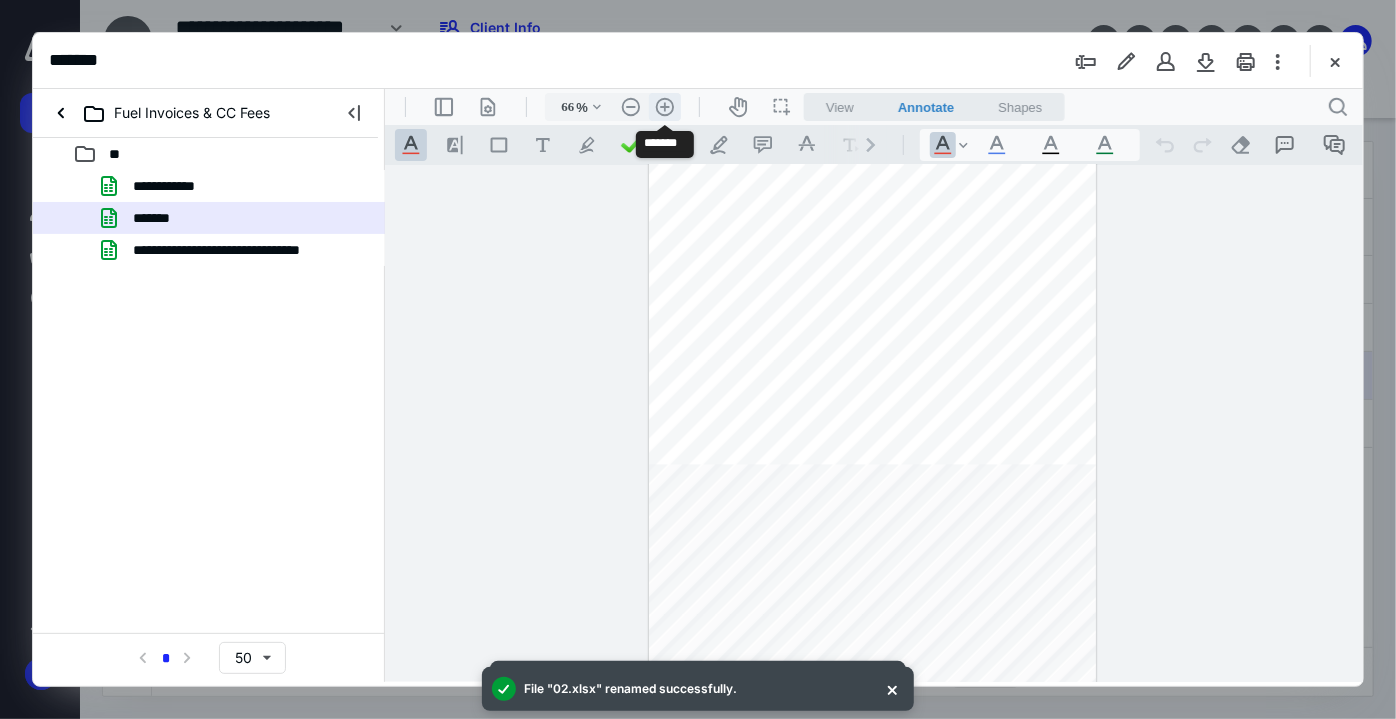 click on ".cls-1{fill:#abb0c4;} icon - header - zoom - in - line" at bounding box center (664, 106) 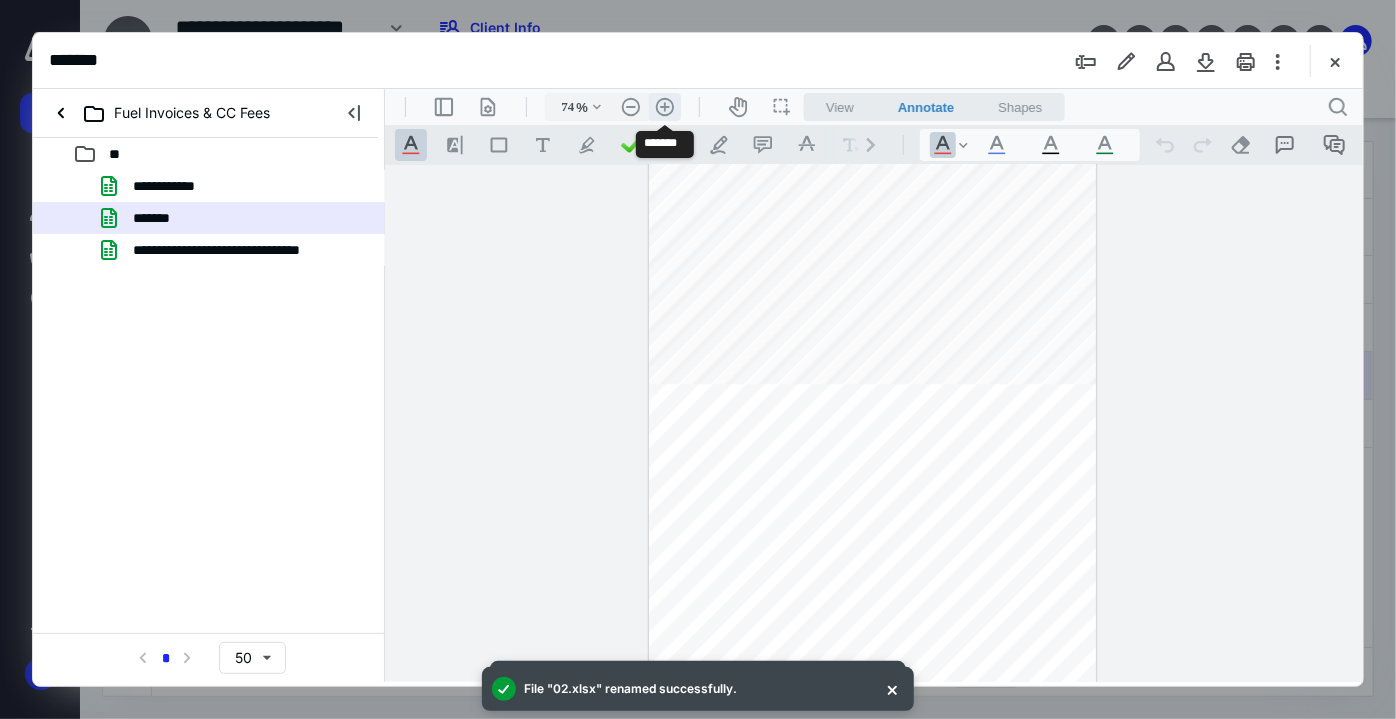 click on ".cls-1{fill:#abb0c4;} icon - header - zoom - in - line" at bounding box center [664, 106] 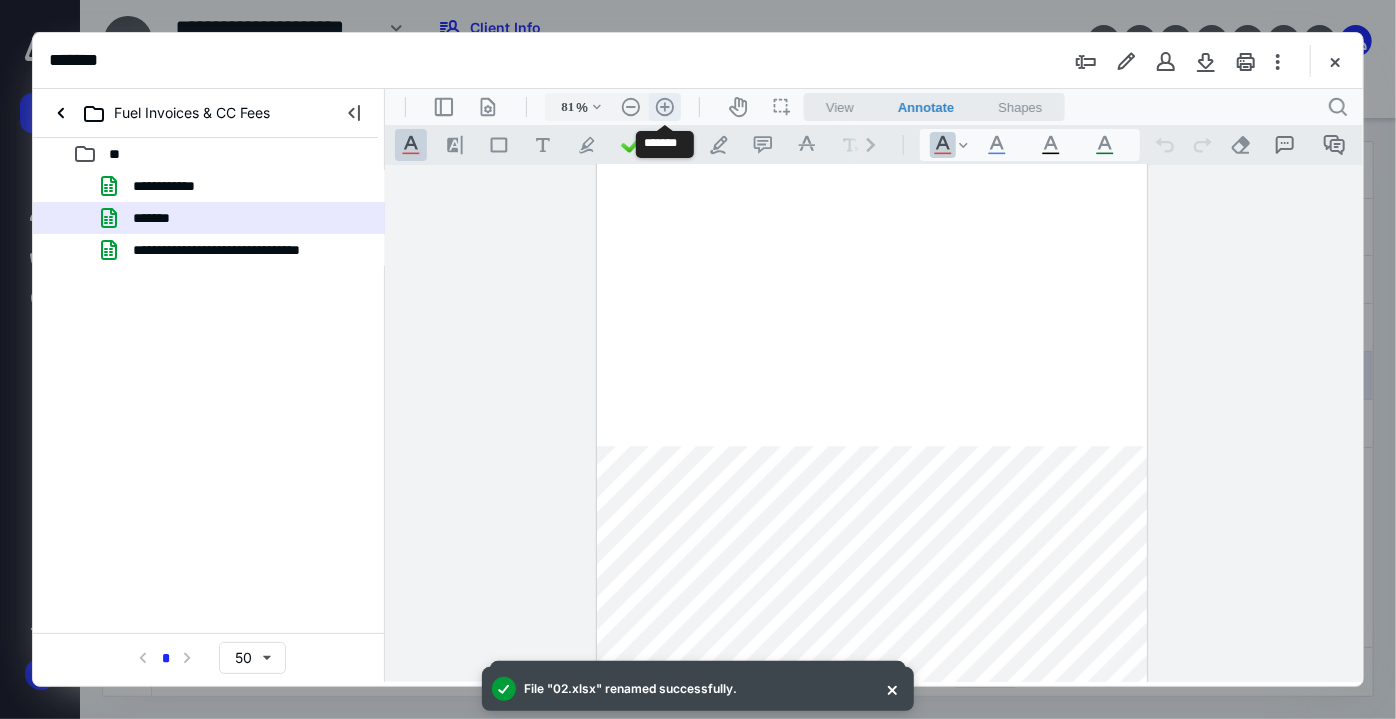 click on ".cls-1{fill:#abb0c4;} icon - header - zoom - in - line" at bounding box center (664, 106) 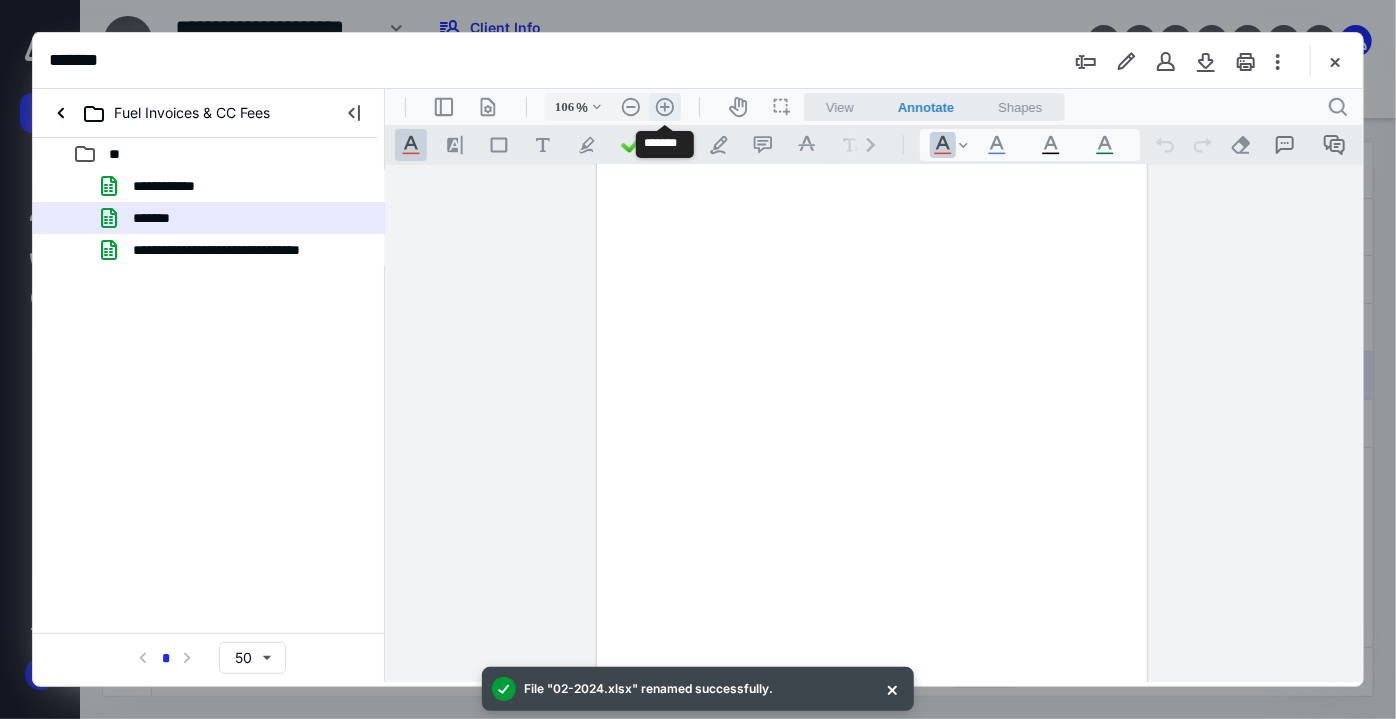 click on ".cls-1{fill:#abb0c4;} icon - header - zoom - in - line" at bounding box center [664, 106] 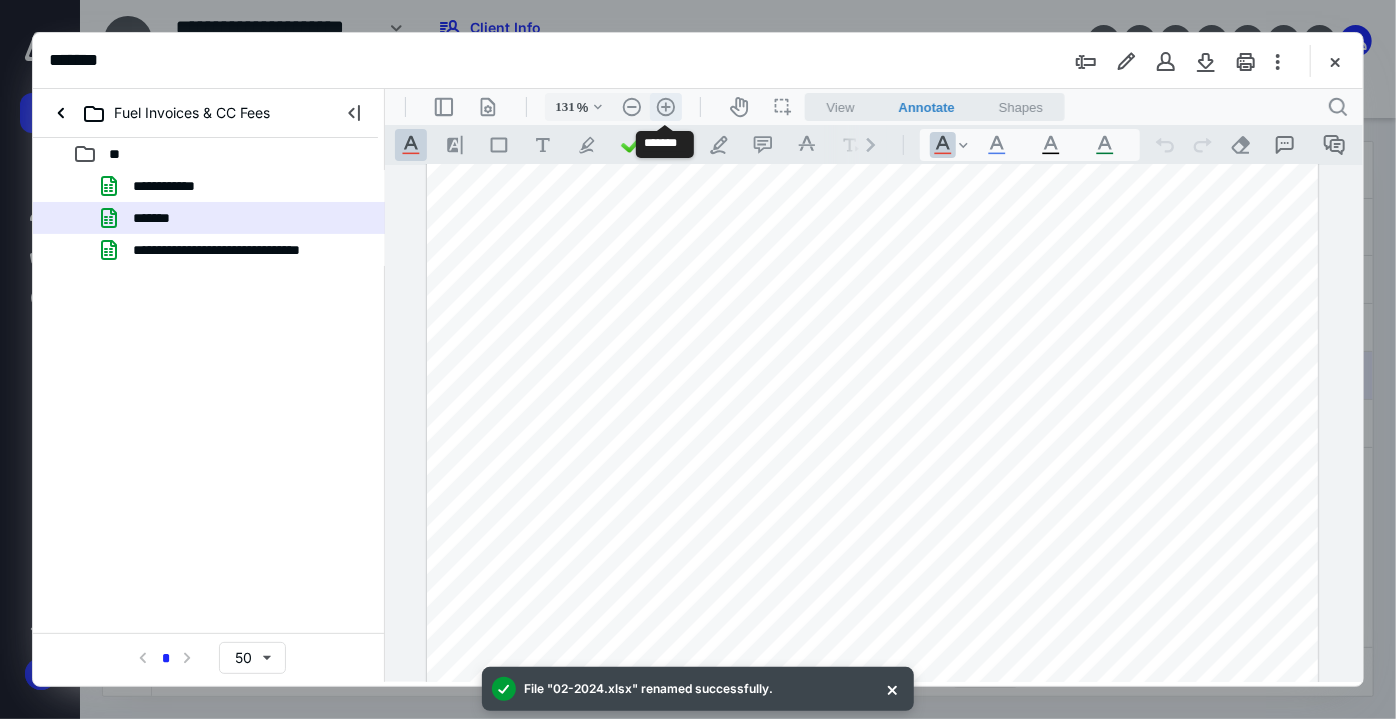 scroll, scrollTop: 4981, scrollLeft: 0, axis: vertical 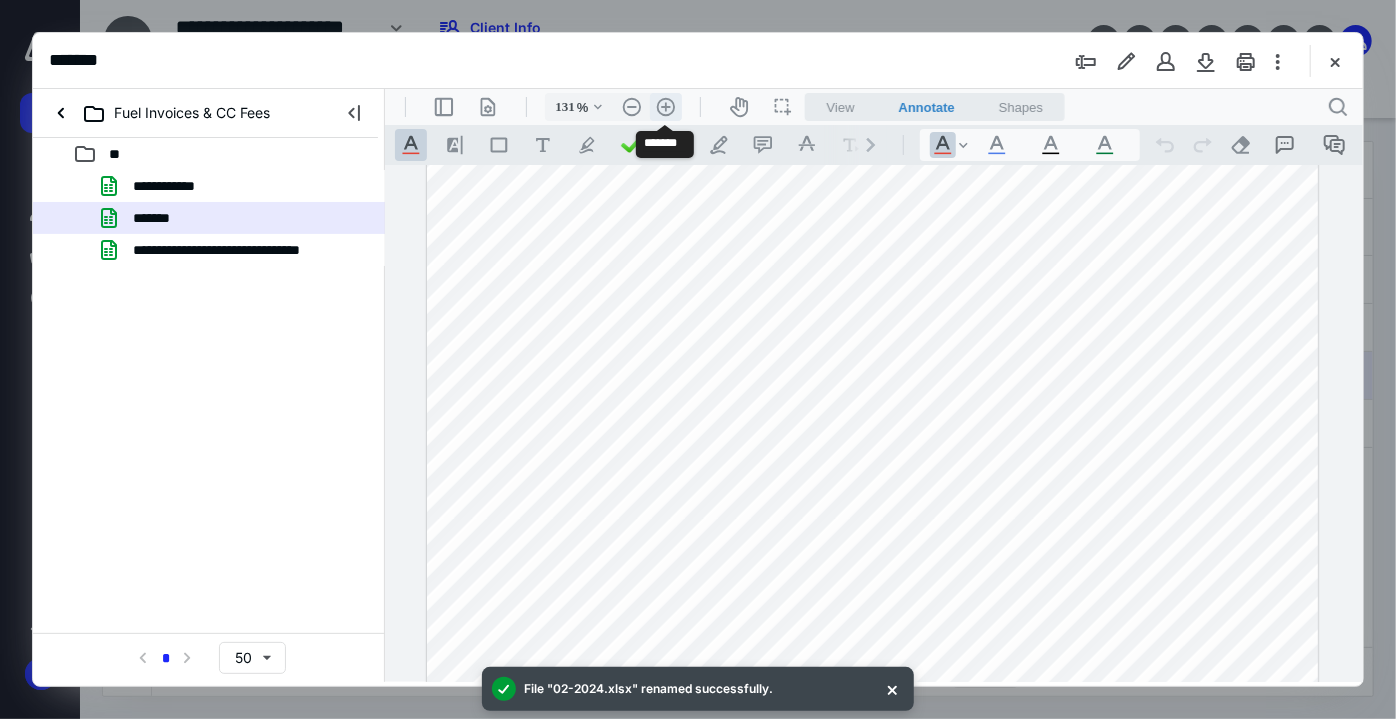 click on ".cls-1{fill:#abb0c4;} icon - header - zoom - in - line" at bounding box center [665, 106] 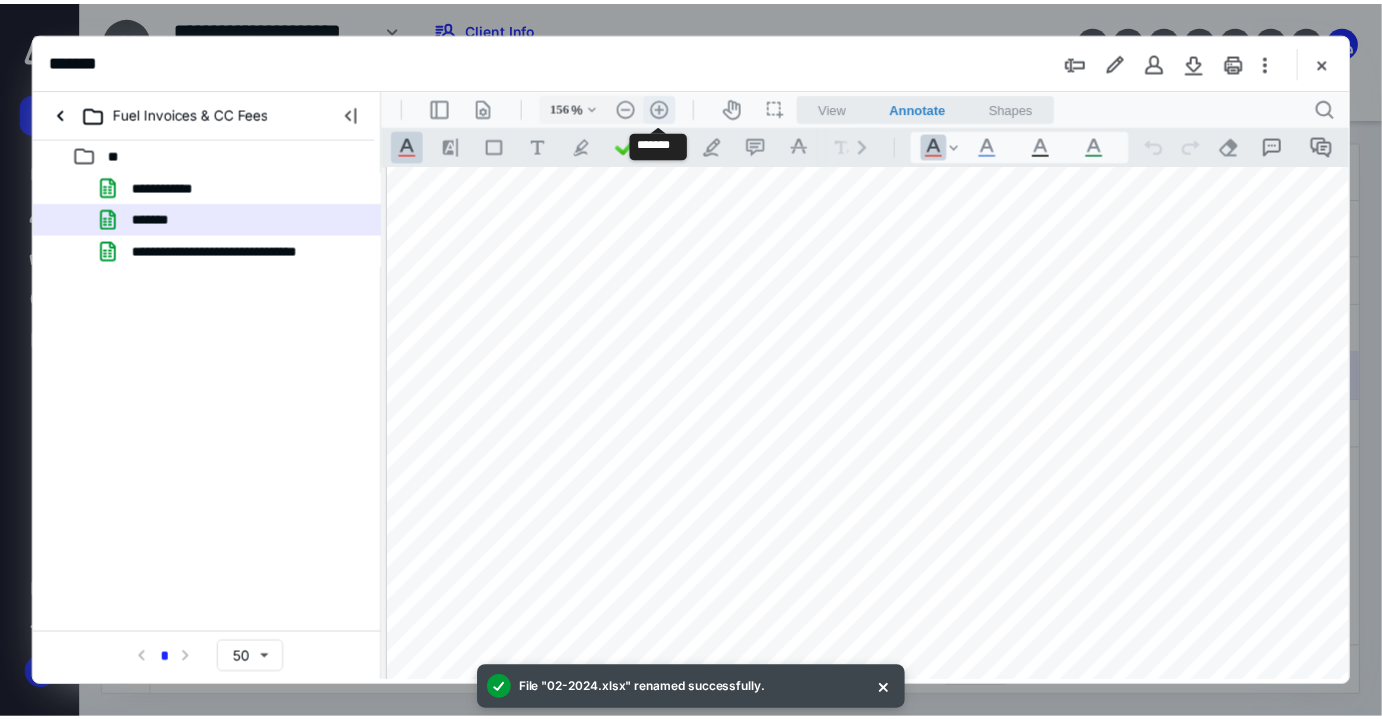 scroll, scrollTop: 5978, scrollLeft: 53, axis: both 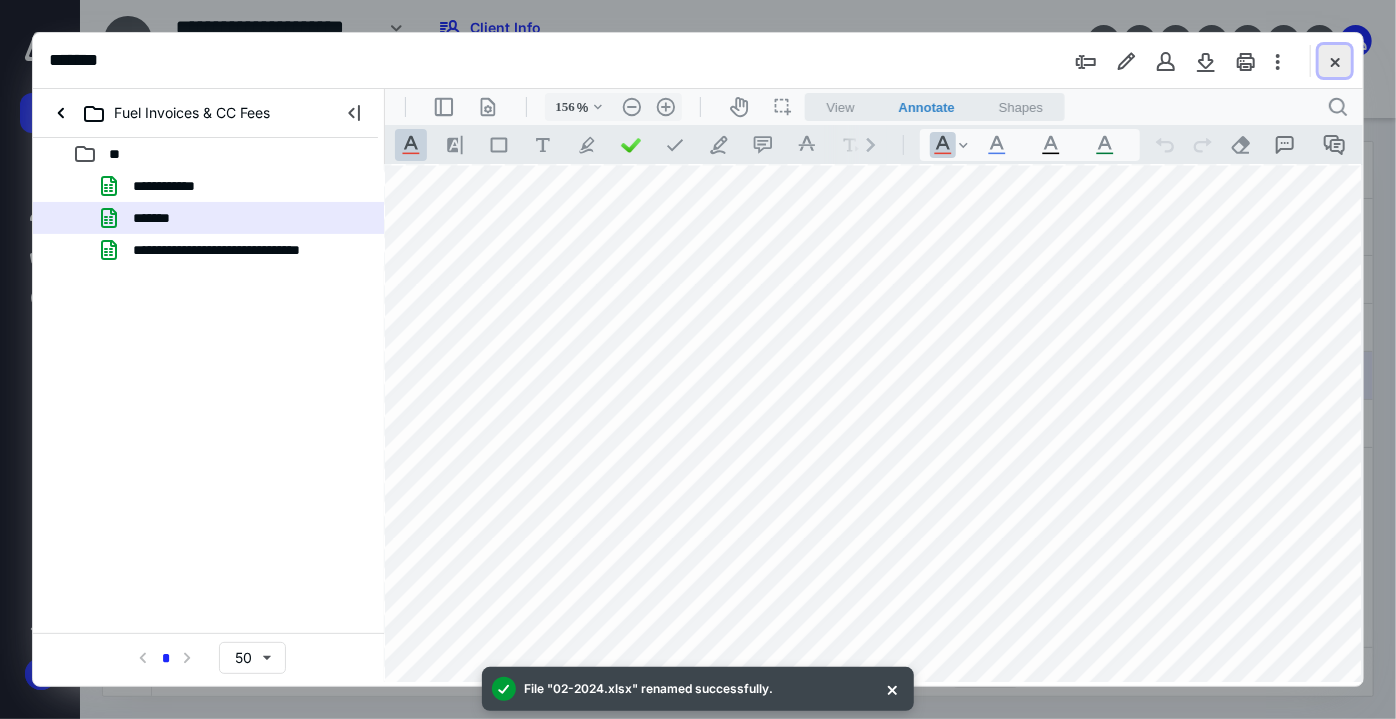 click at bounding box center [1335, 61] 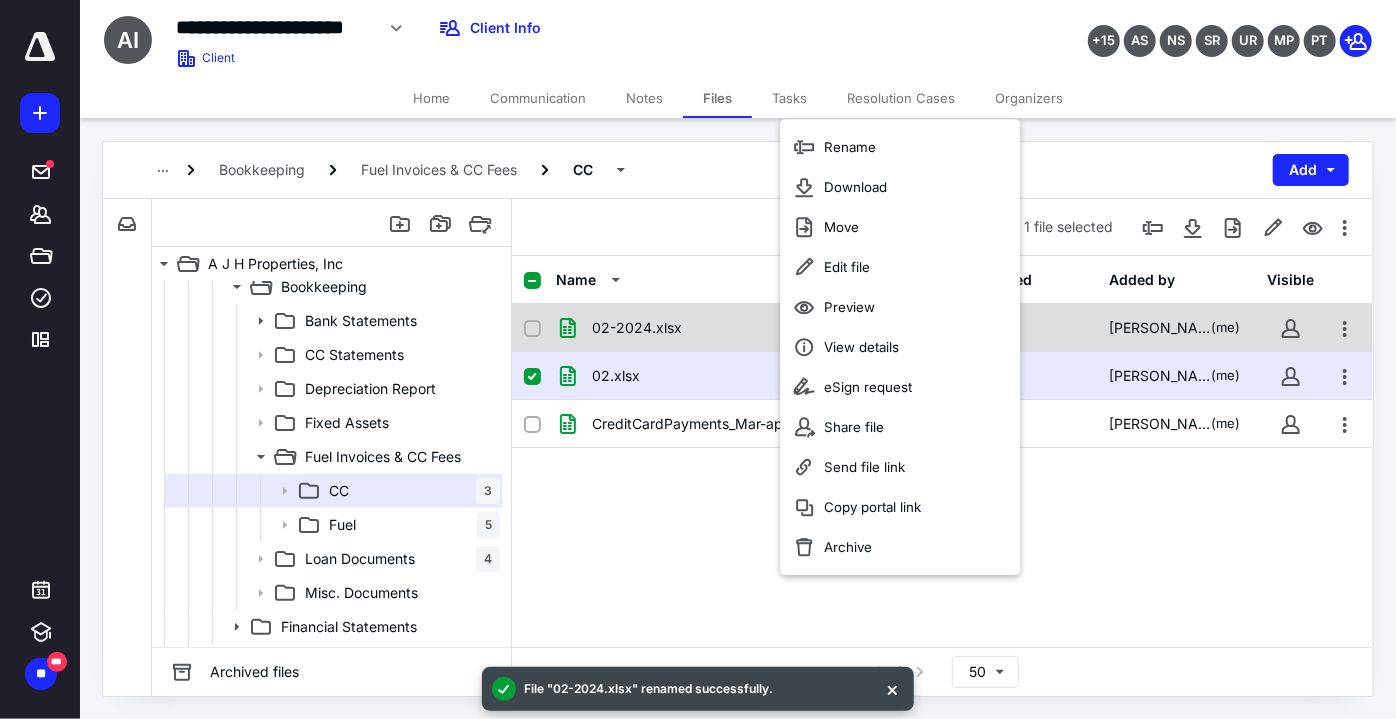 checkbox on "true" 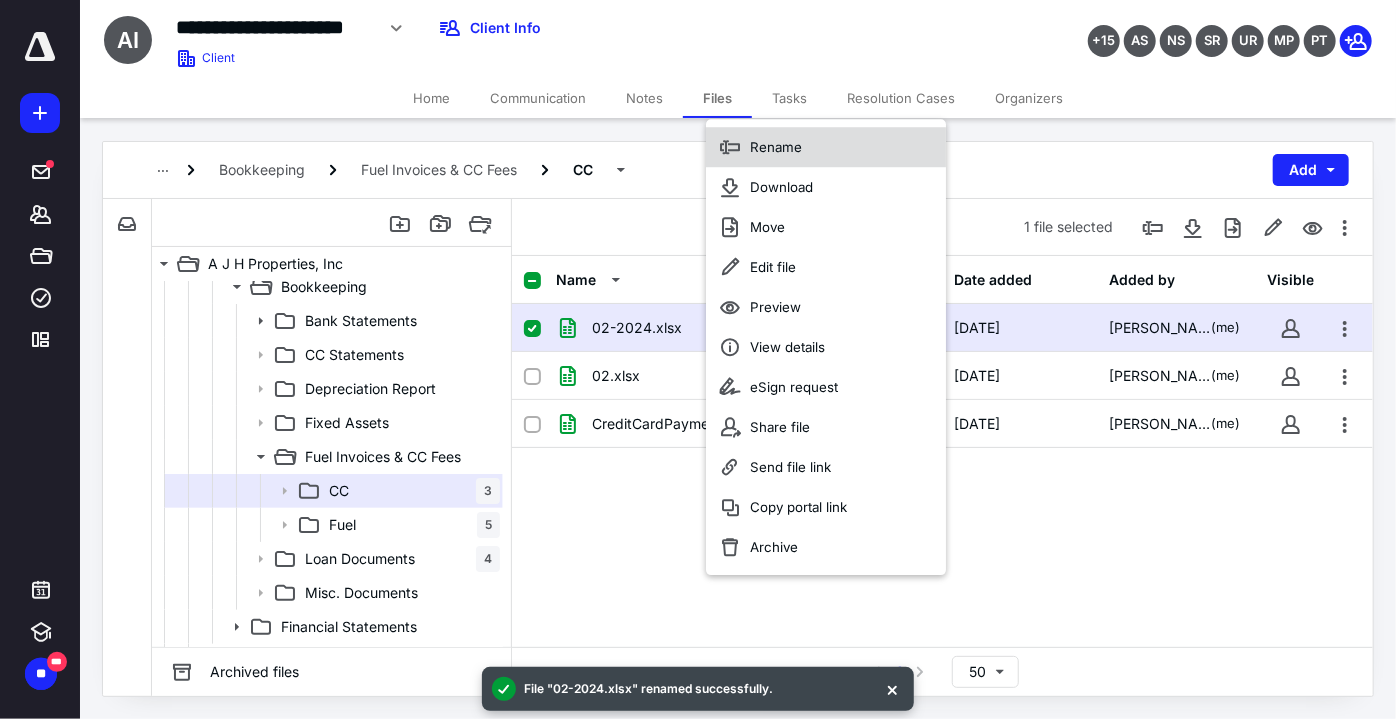 click on "Rename" at bounding box center (826, 147) 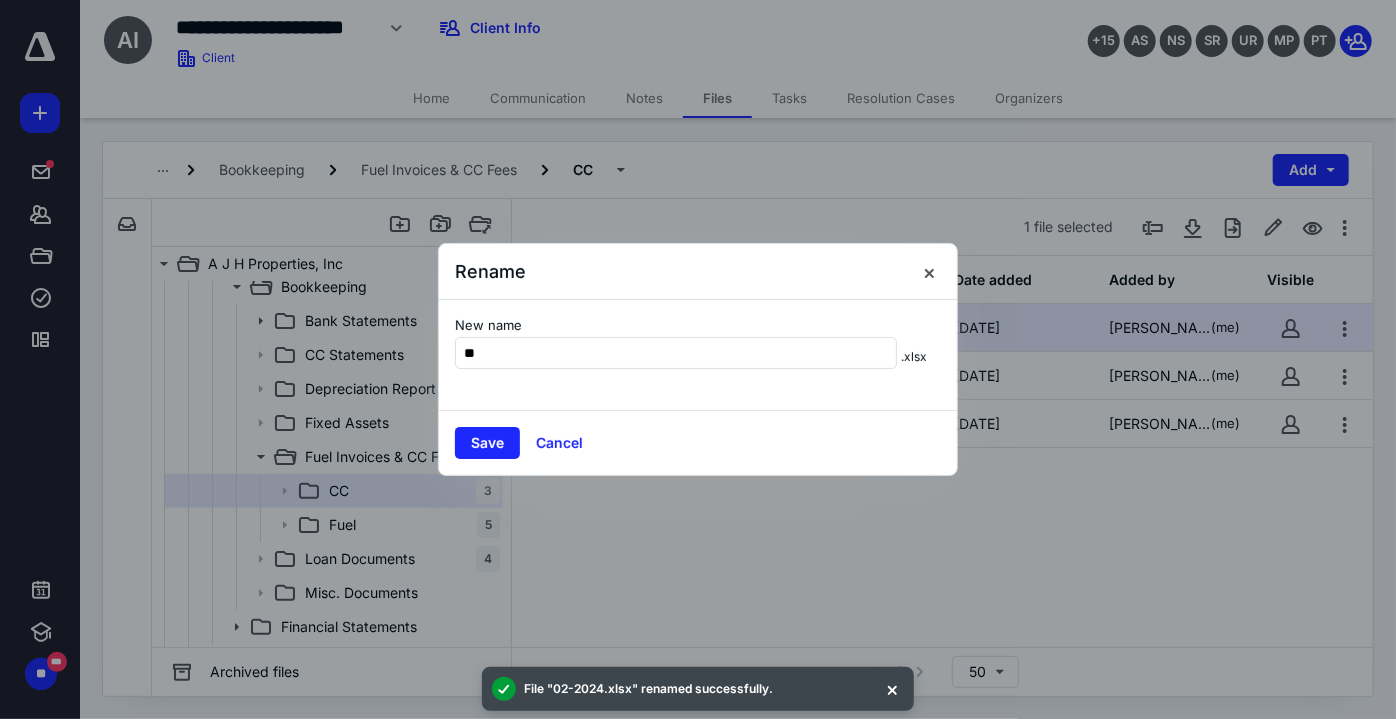 type on "**" 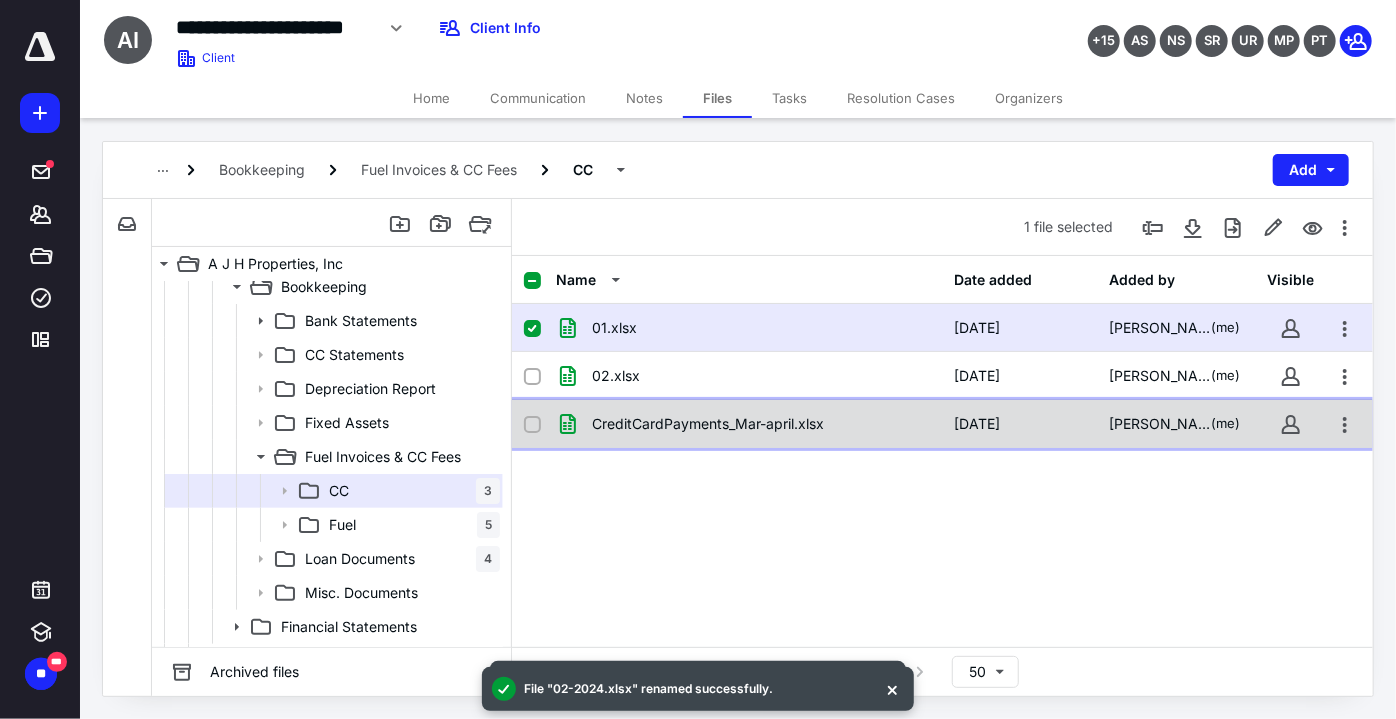checkbox on "false" 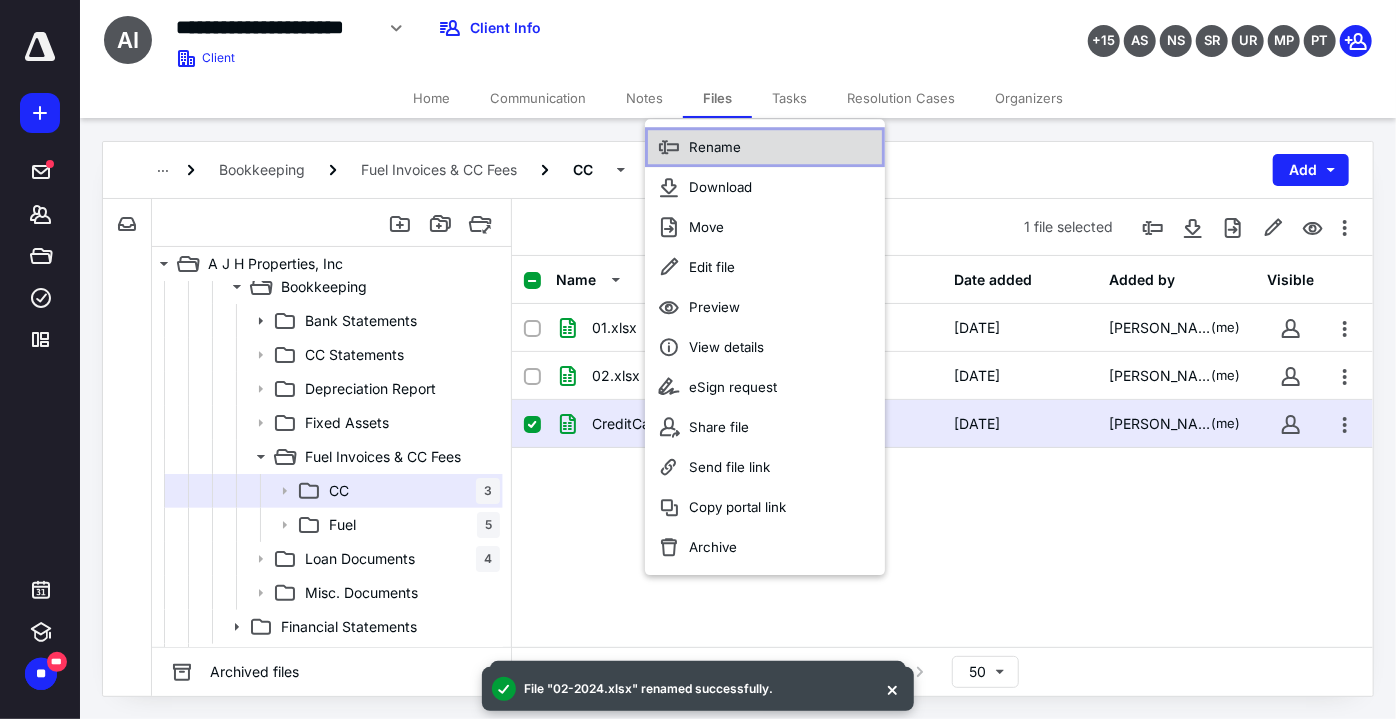 click on "Rename" at bounding box center [765, 147] 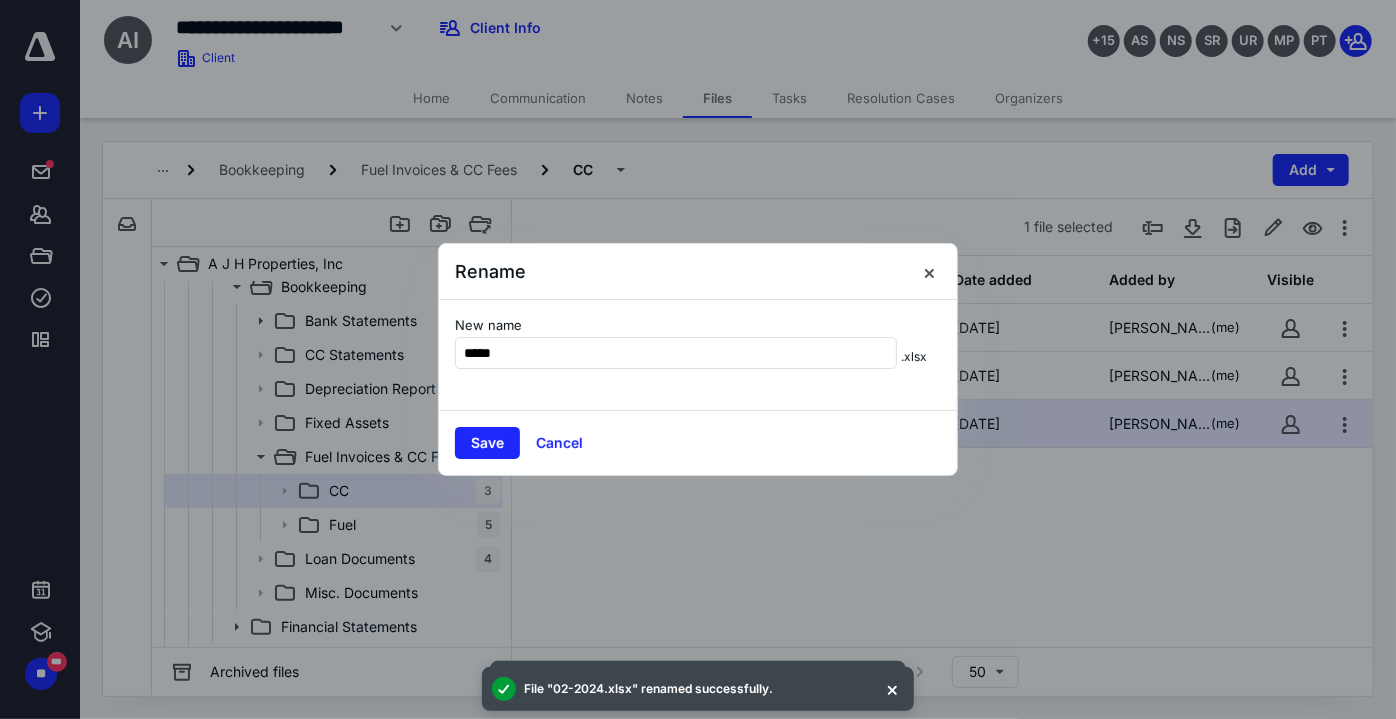 type on "*****" 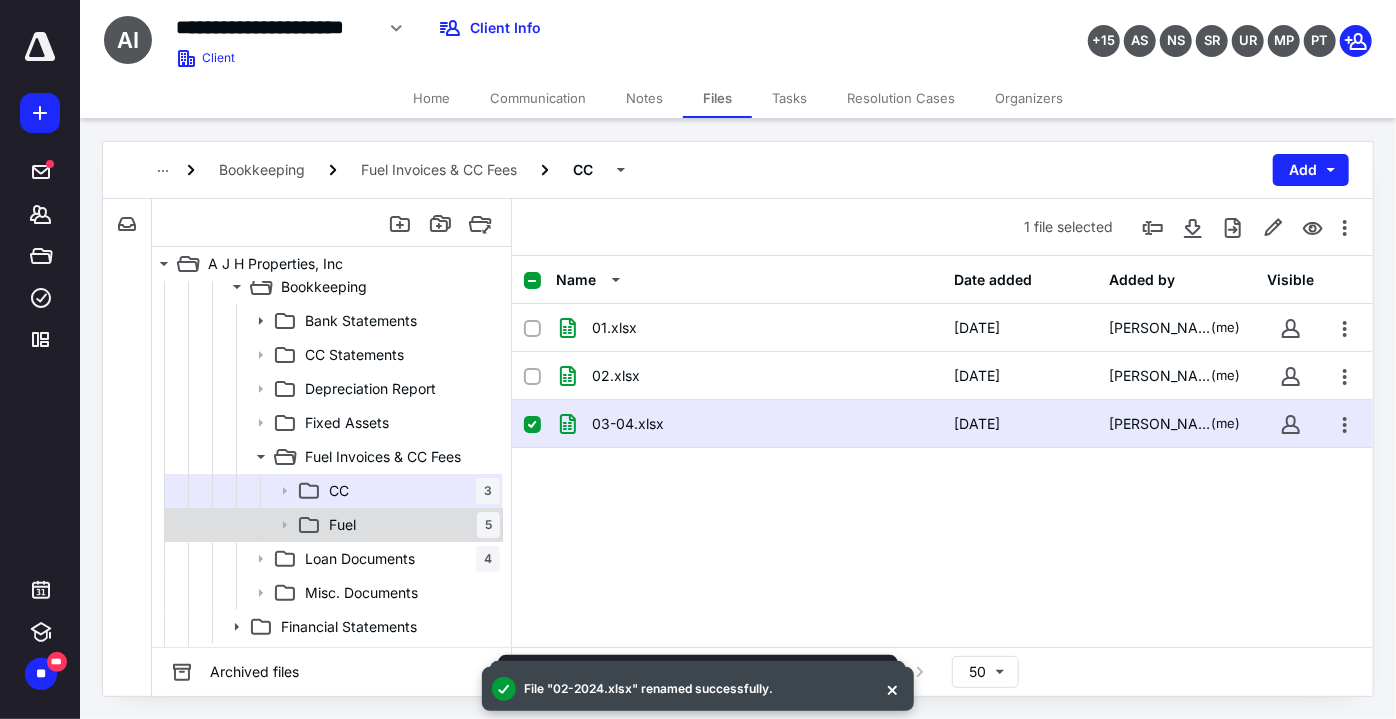 click on "Fuel 5" at bounding box center [410, 525] 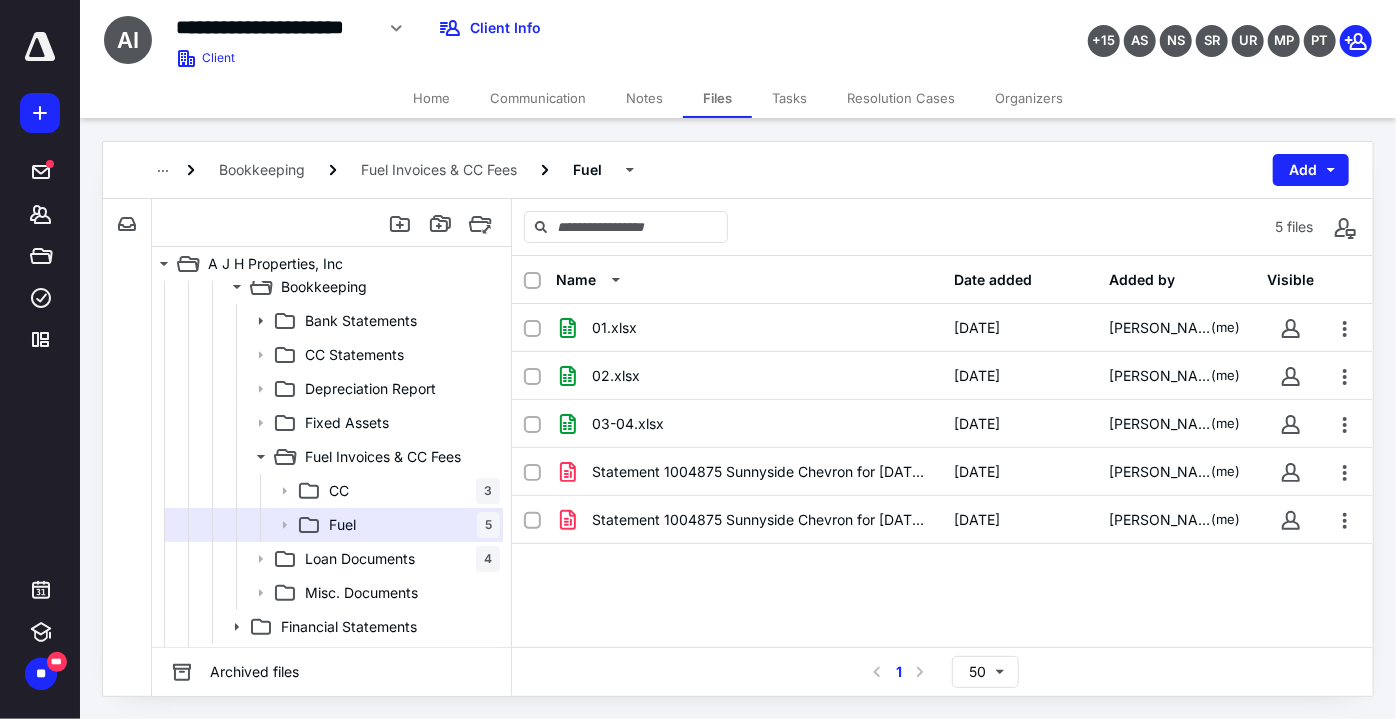 click on "Tasks" at bounding box center (789, 98) 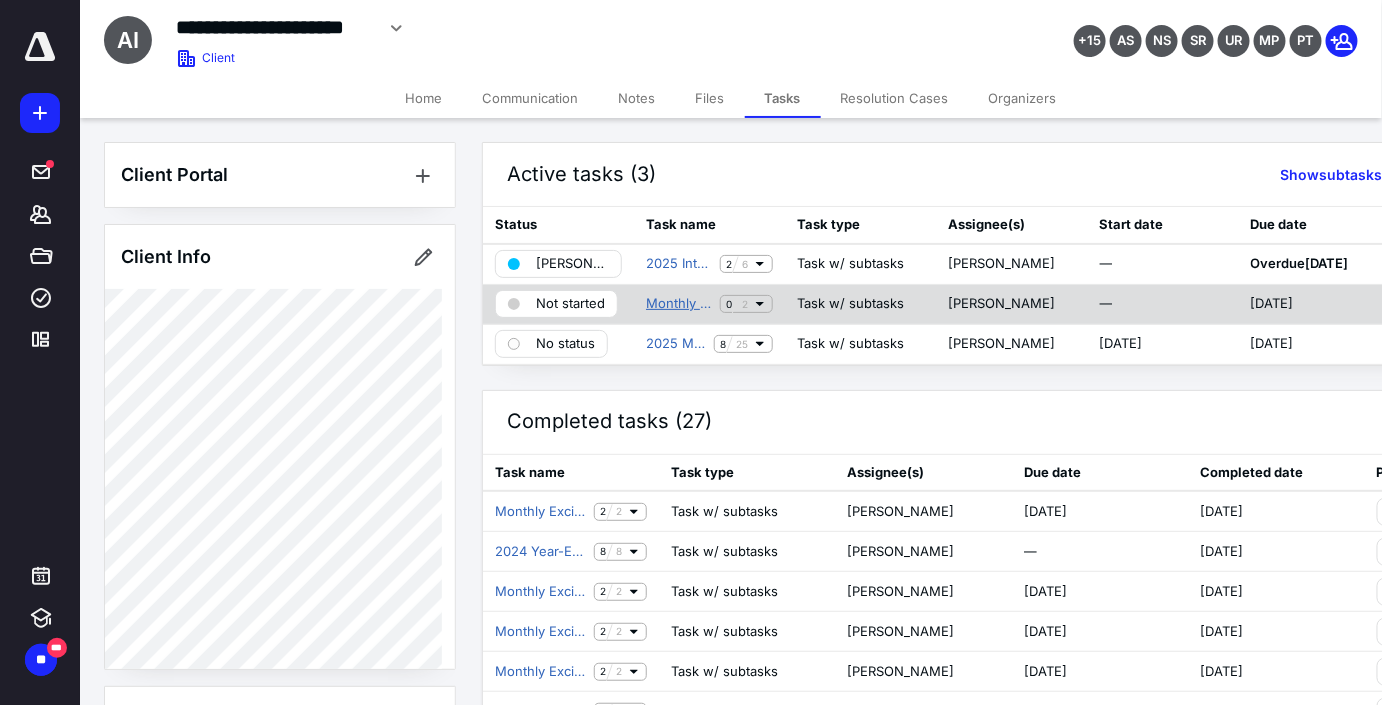 click on "Monthly Excise Return" at bounding box center (679, 304) 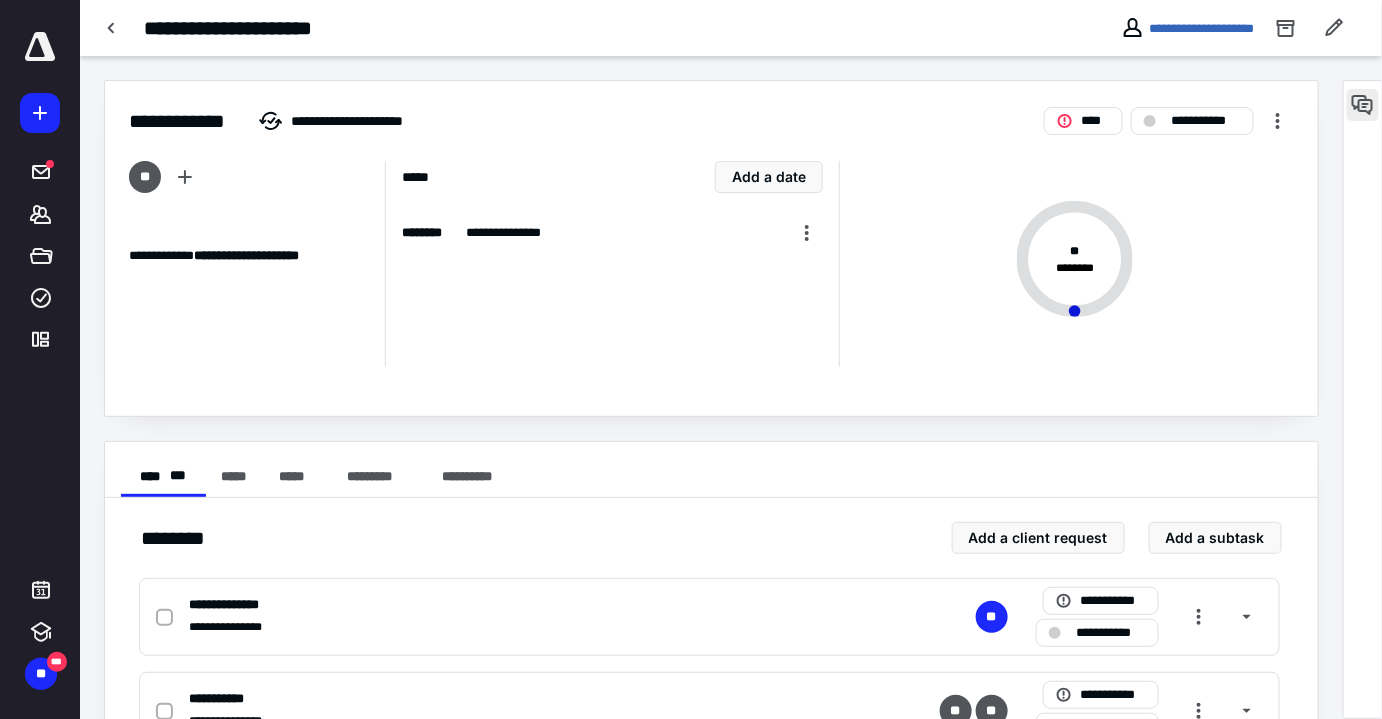 click at bounding box center [1363, 105] 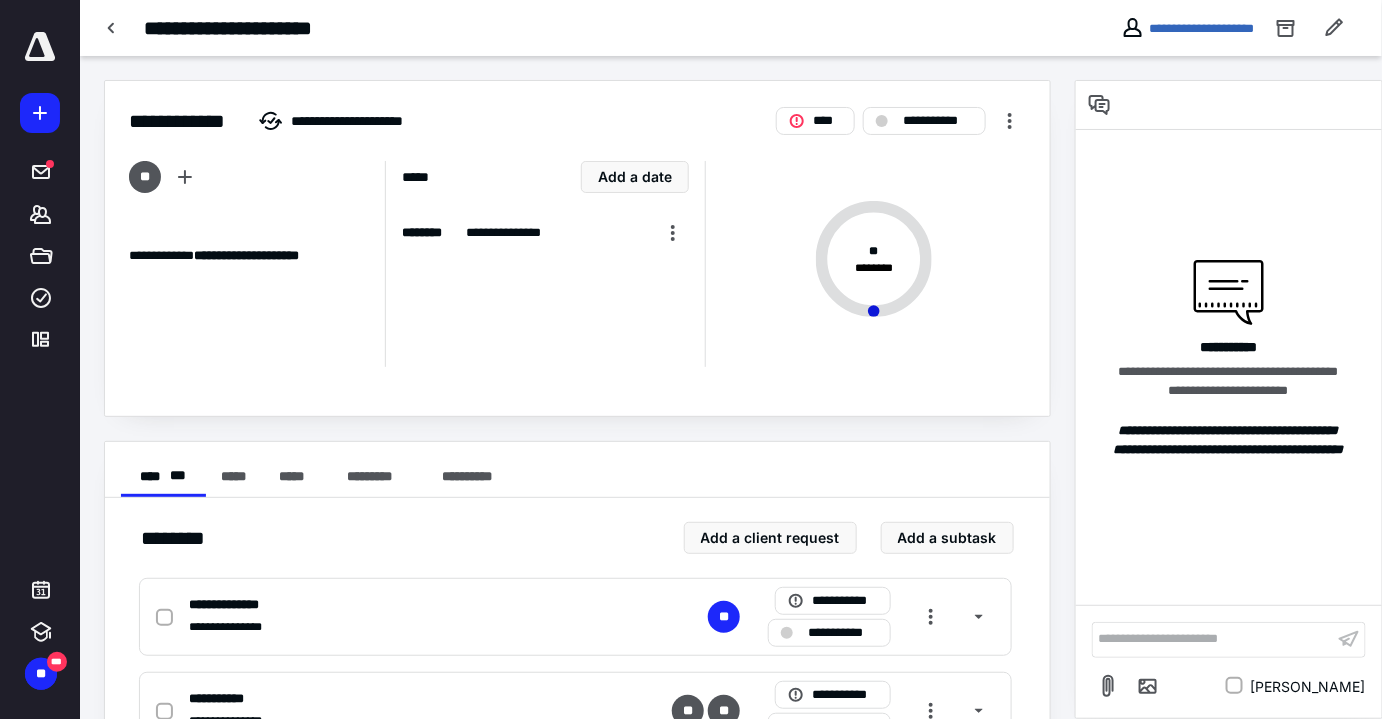 click on "**********" at bounding box center (1213, 639) 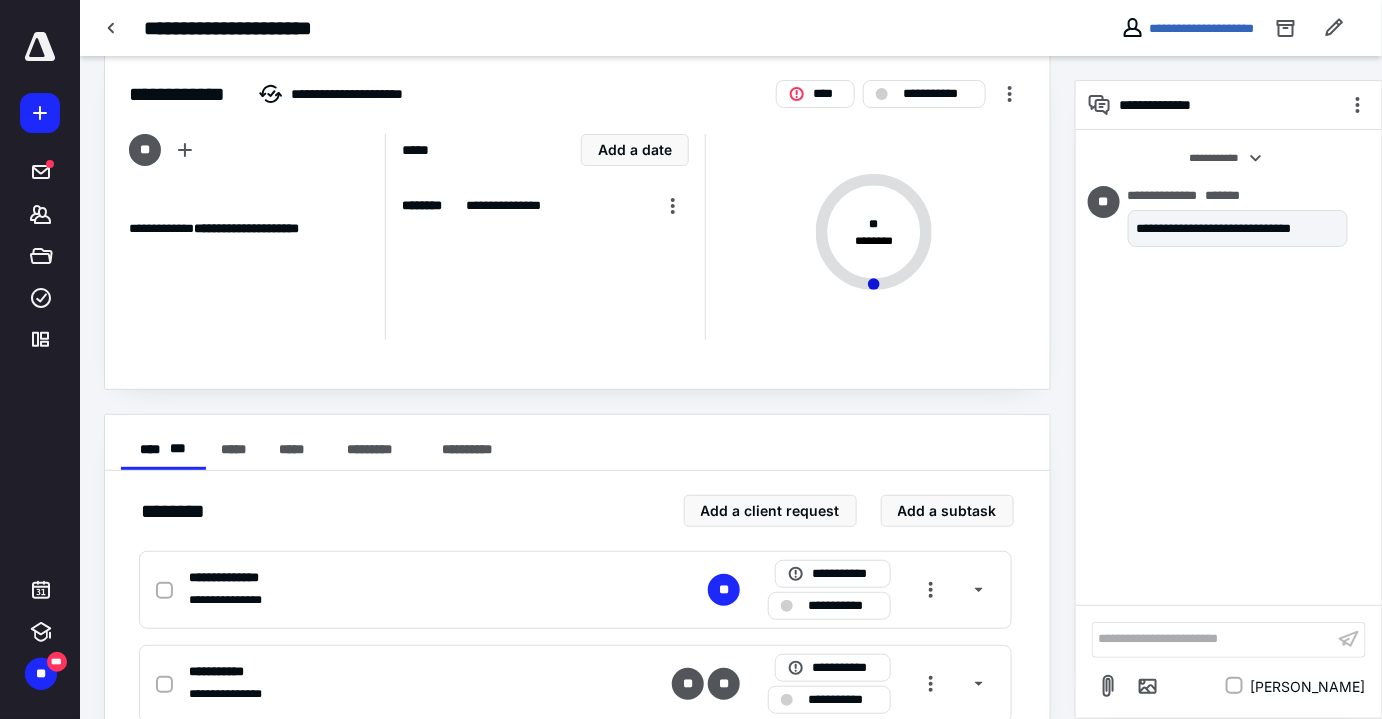 scroll, scrollTop: 0, scrollLeft: 0, axis: both 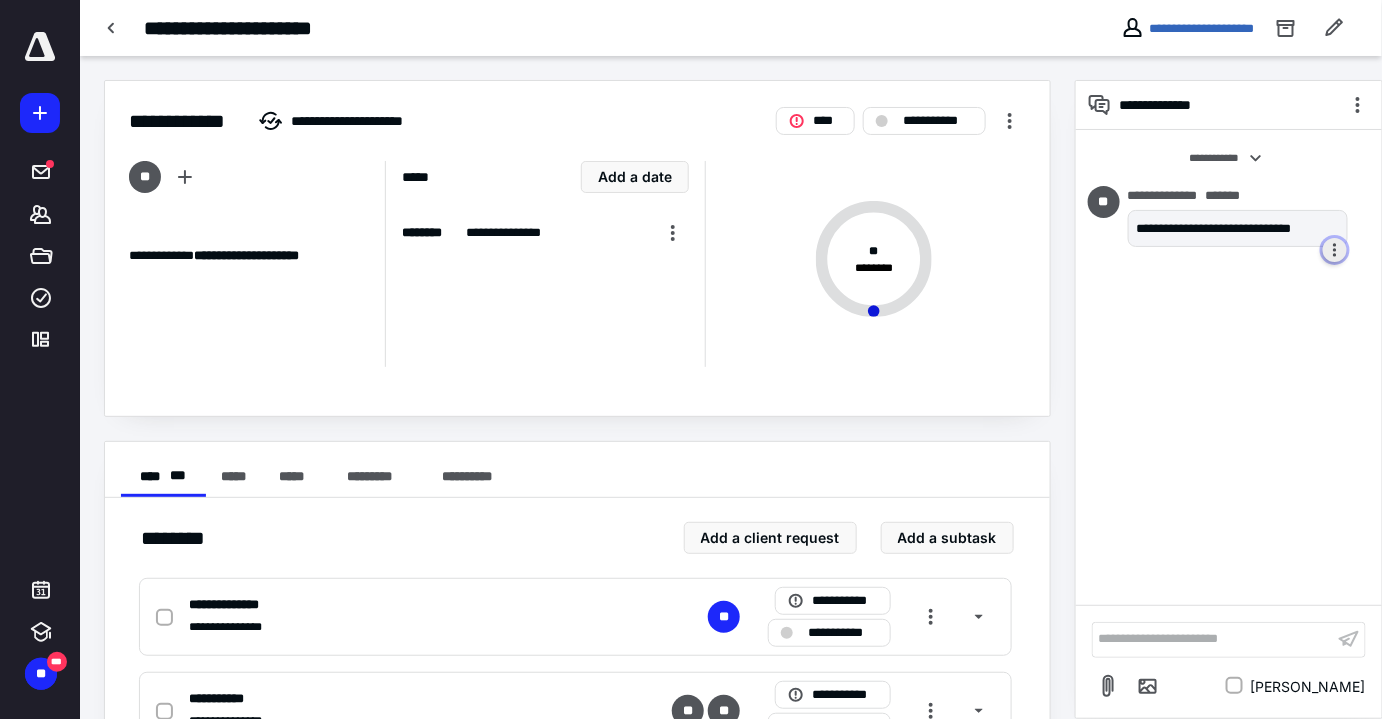 click at bounding box center (1335, 250) 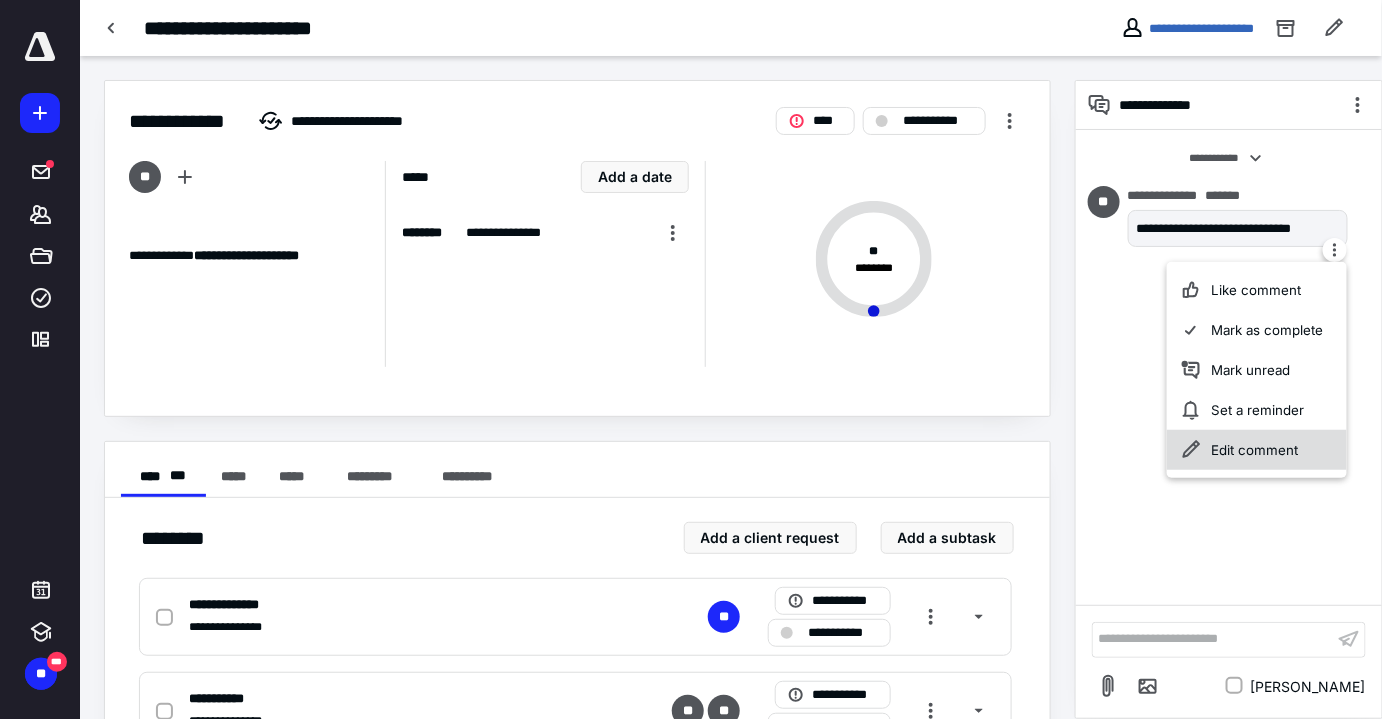 click on "Like comment Mark as complete Mark unread Set a reminder Edit comment" at bounding box center (1257, 369) 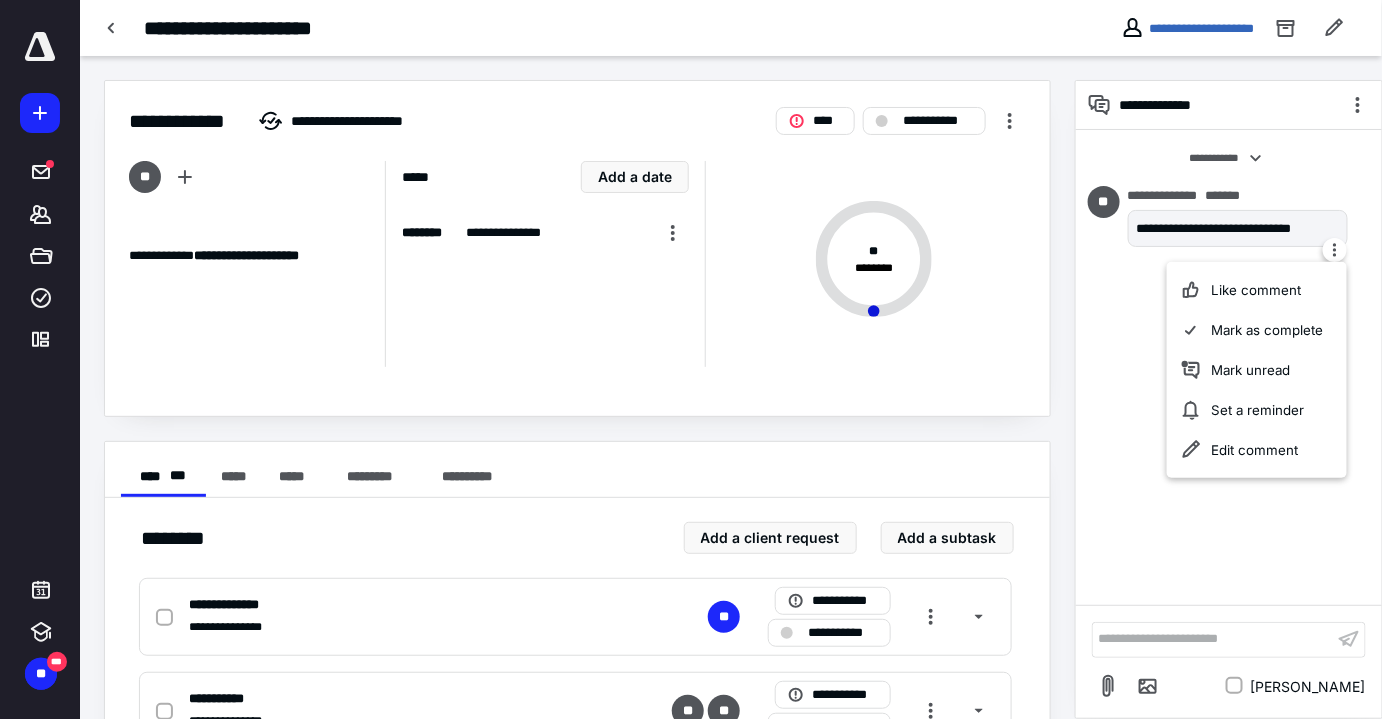 drag, startPoint x: 1133, startPoint y: 437, endPoint x: 1147, endPoint y: 380, distance: 58.694122 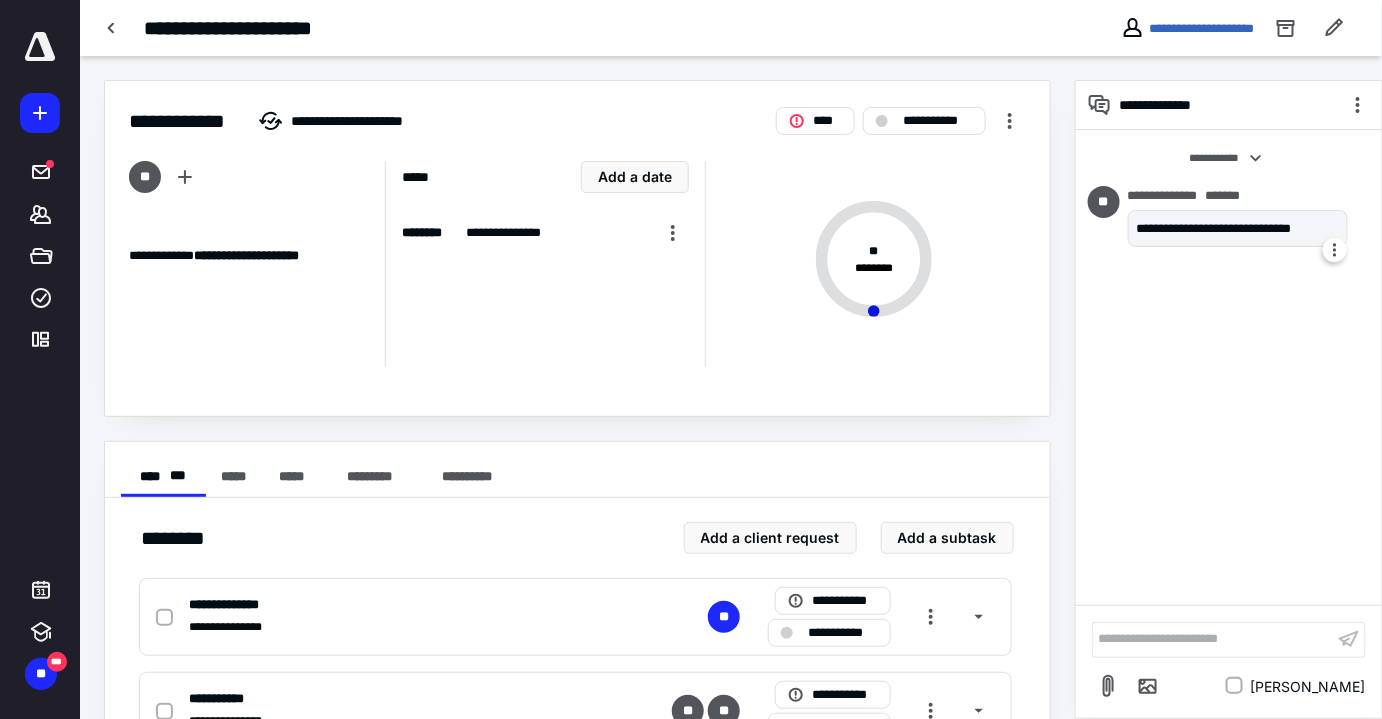 drag, startPoint x: 1254, startPoint y: 221, endPoint x: 1268, endPoint y: 221, distance: 14 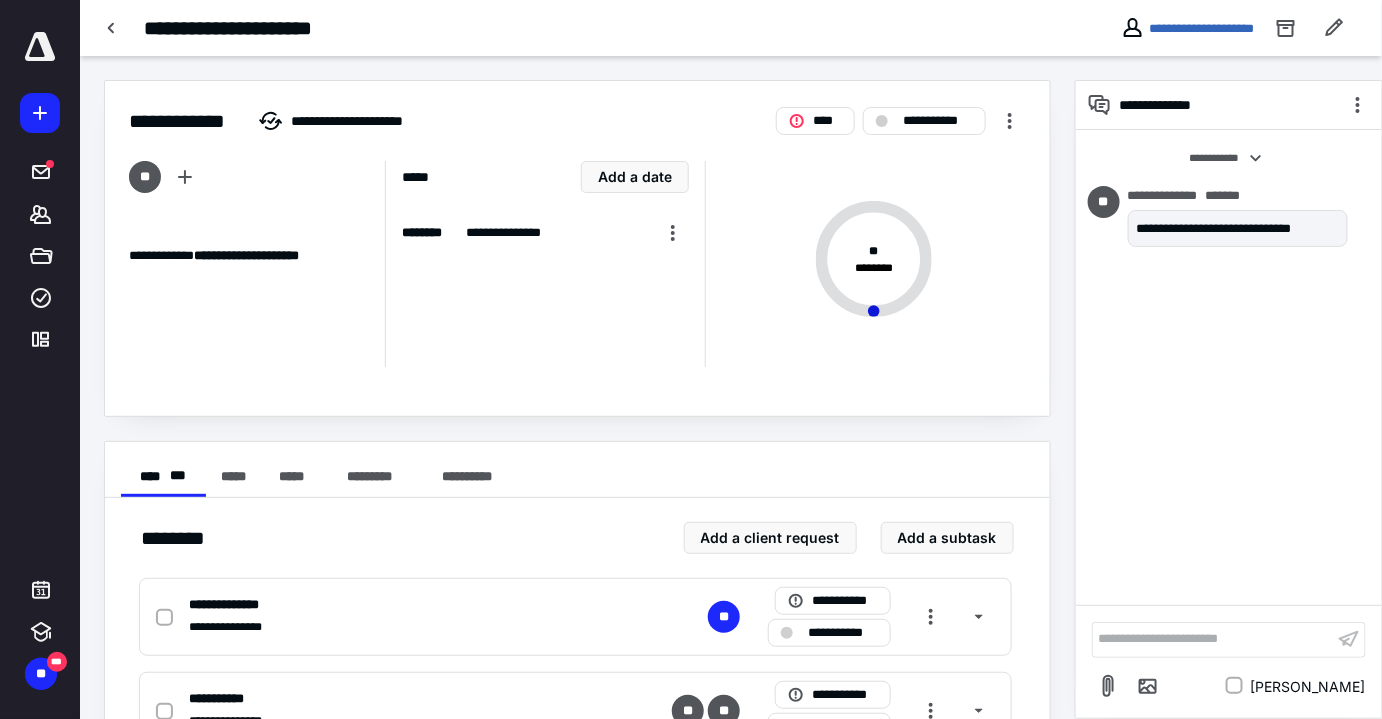 click on "**********" at bounding box center (1238, 220) 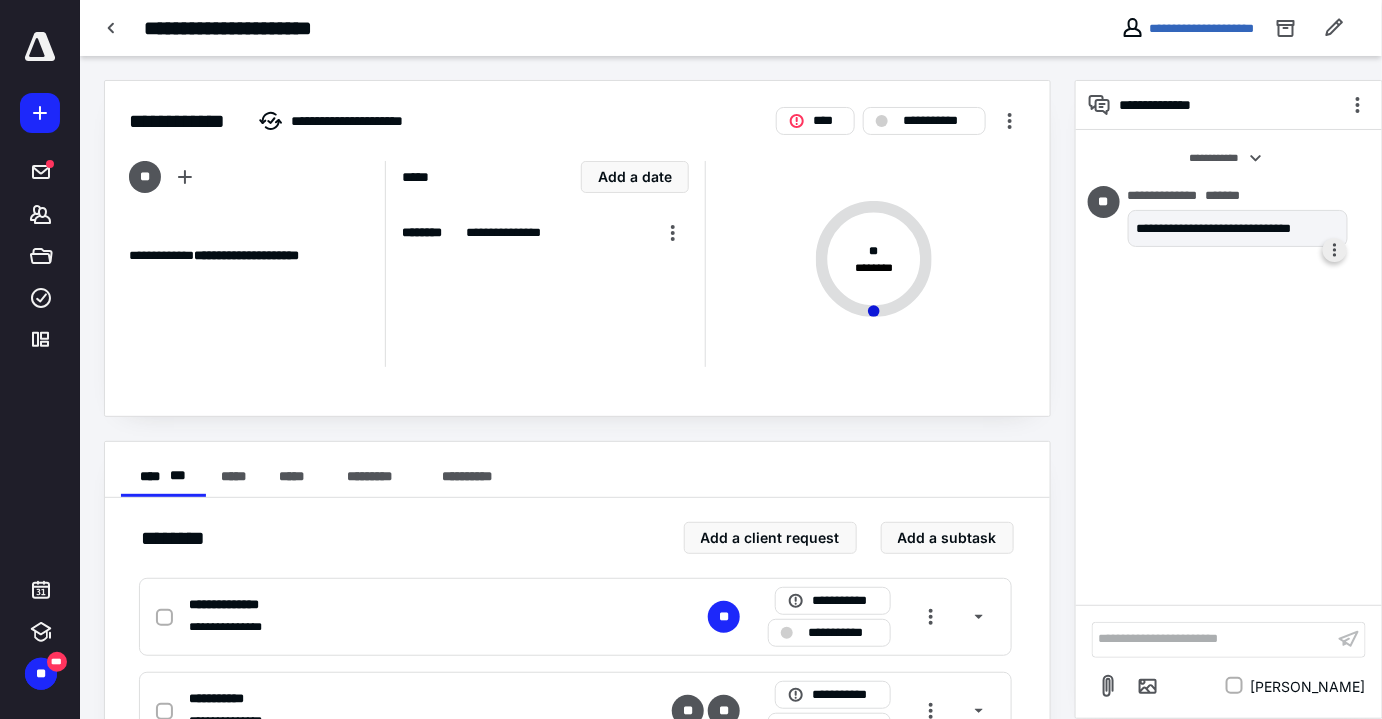 click at bounding box center [1335, 250] 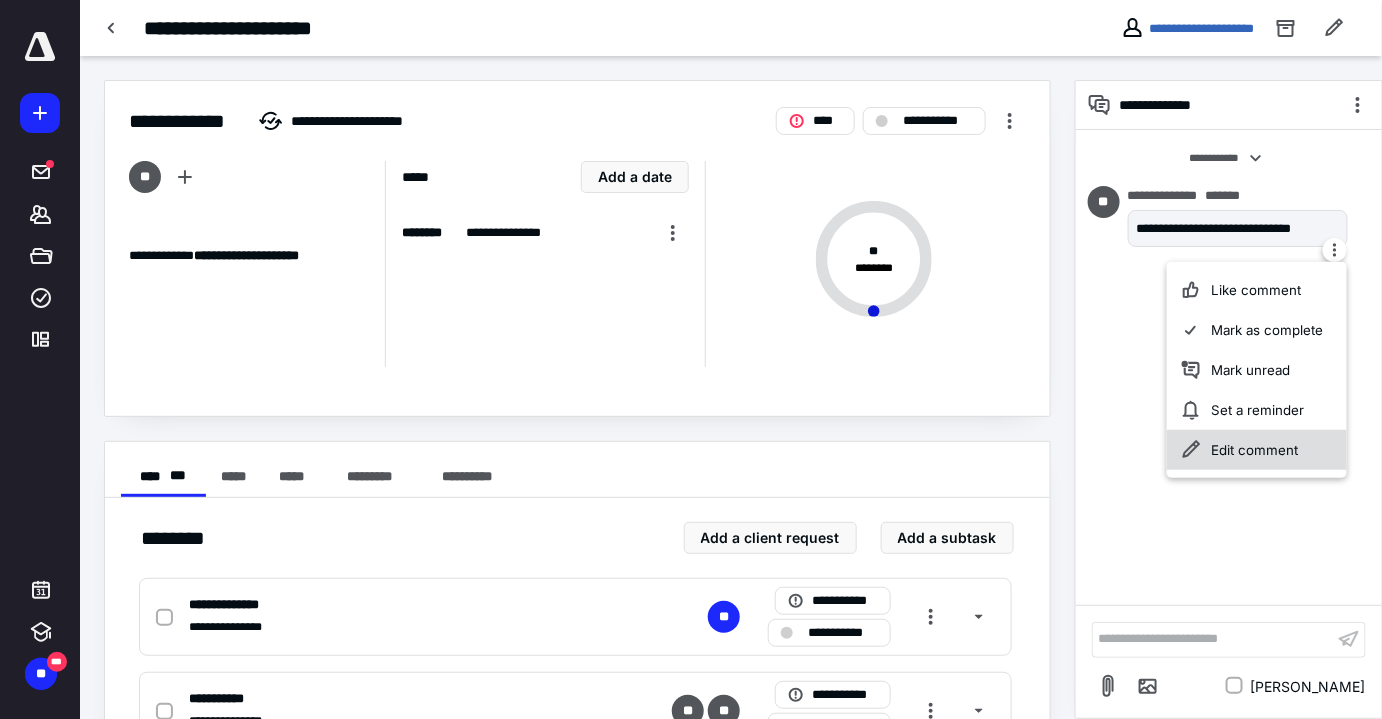 click on "Edit comment" at bounding box center [1257, 449] 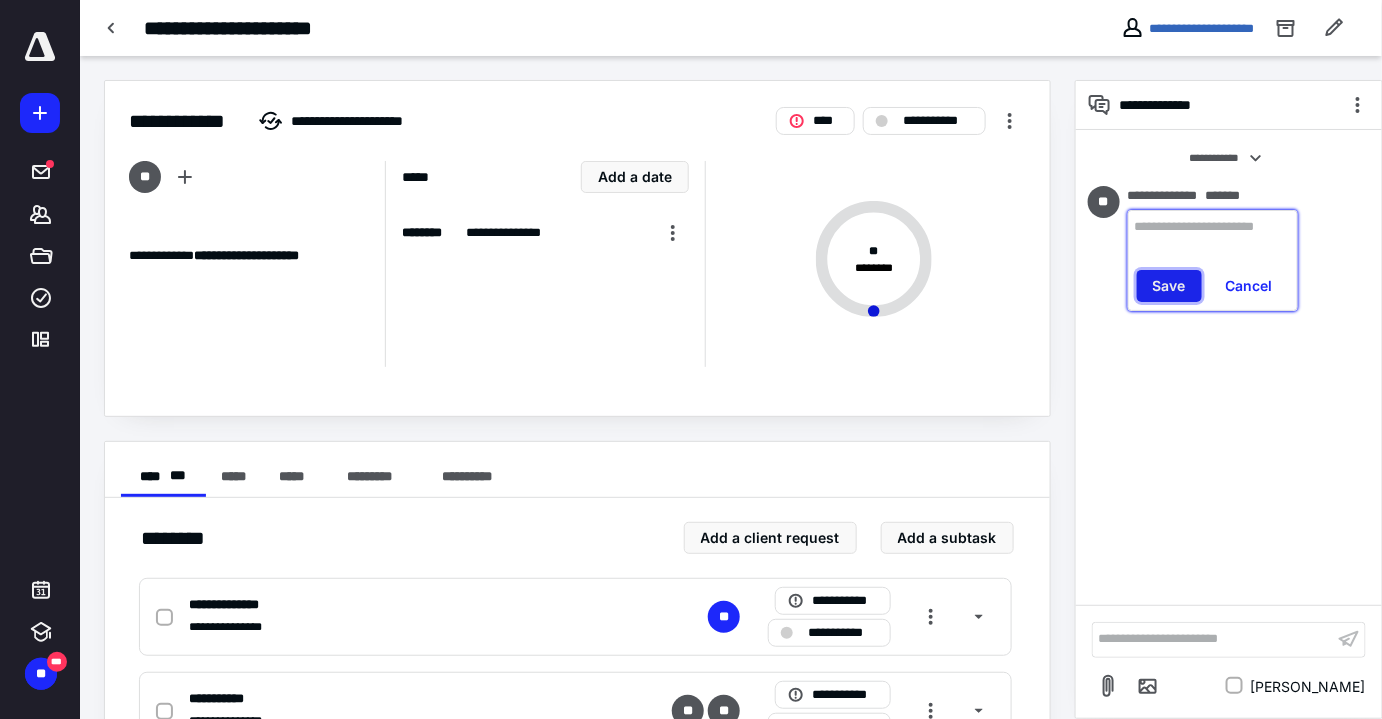 click on "Save" at bounding box center (1169, 286) 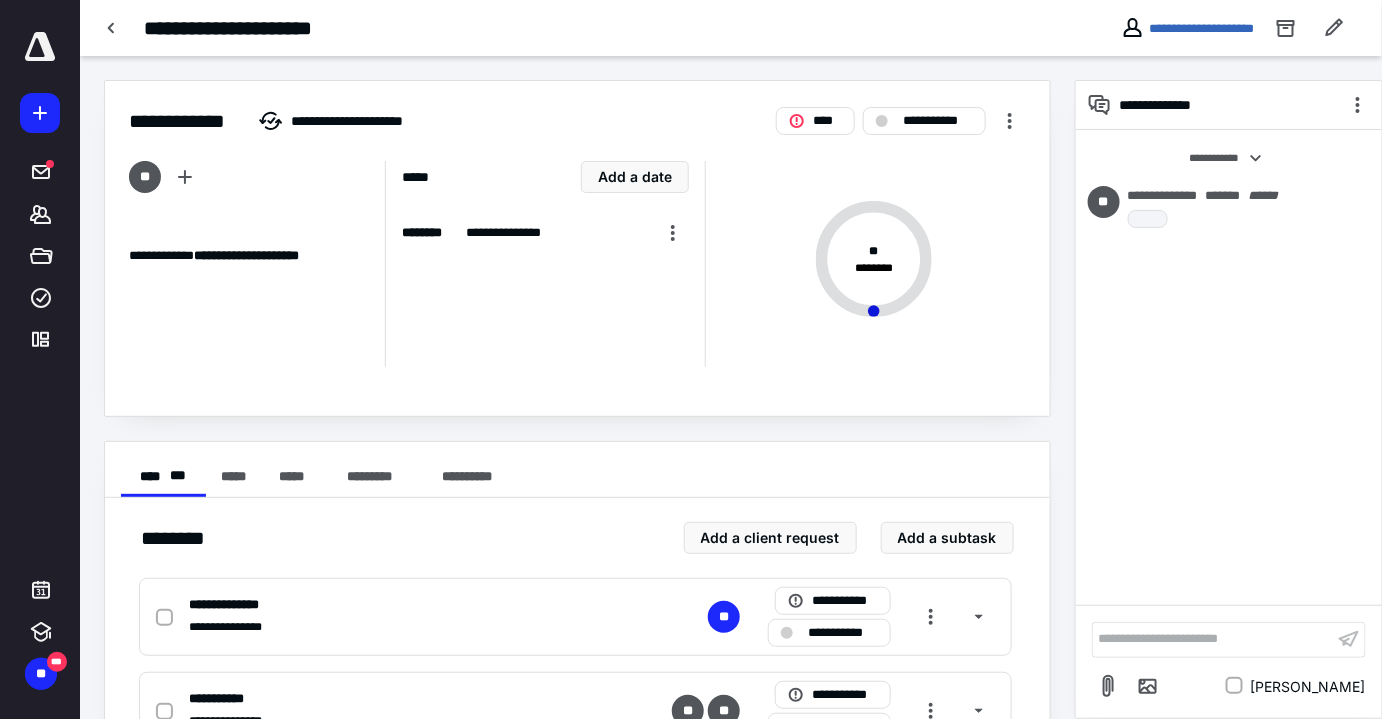 click on "**********" at bounding box center (526, 28) 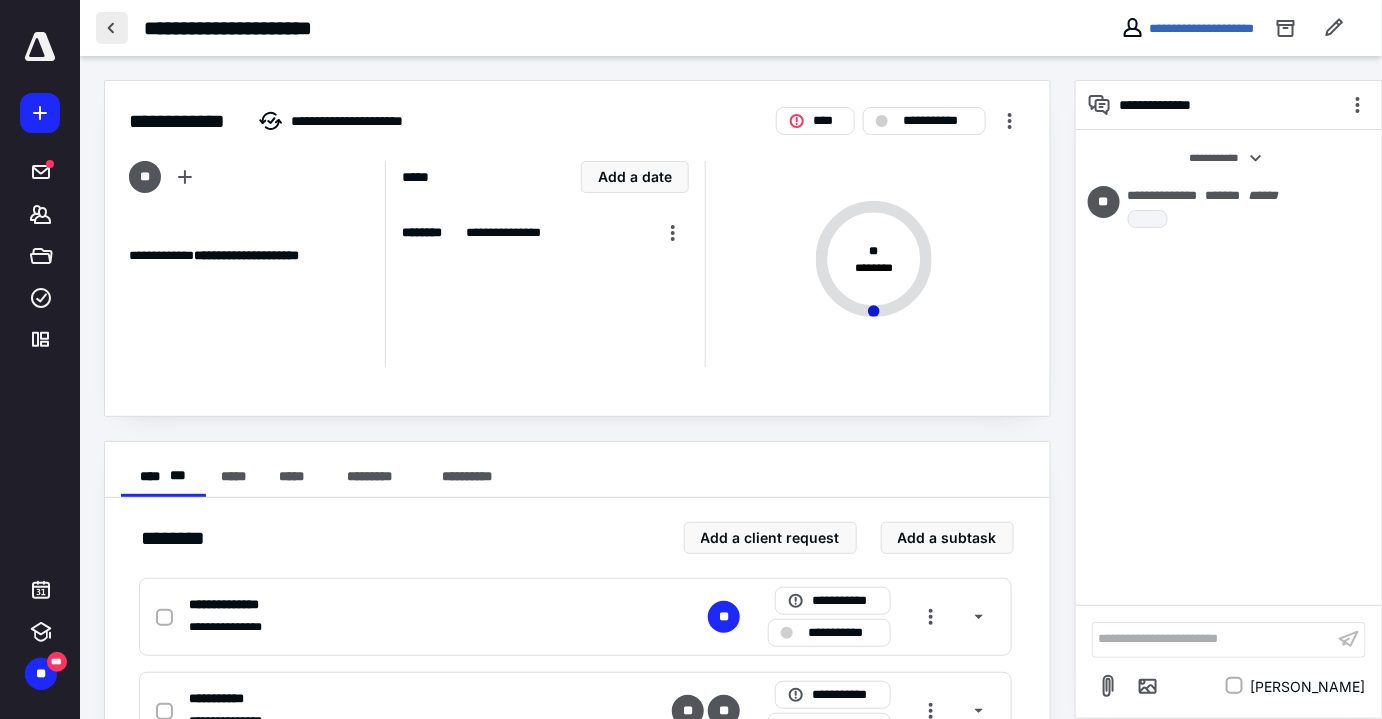 click at bounding box center (112, 28) 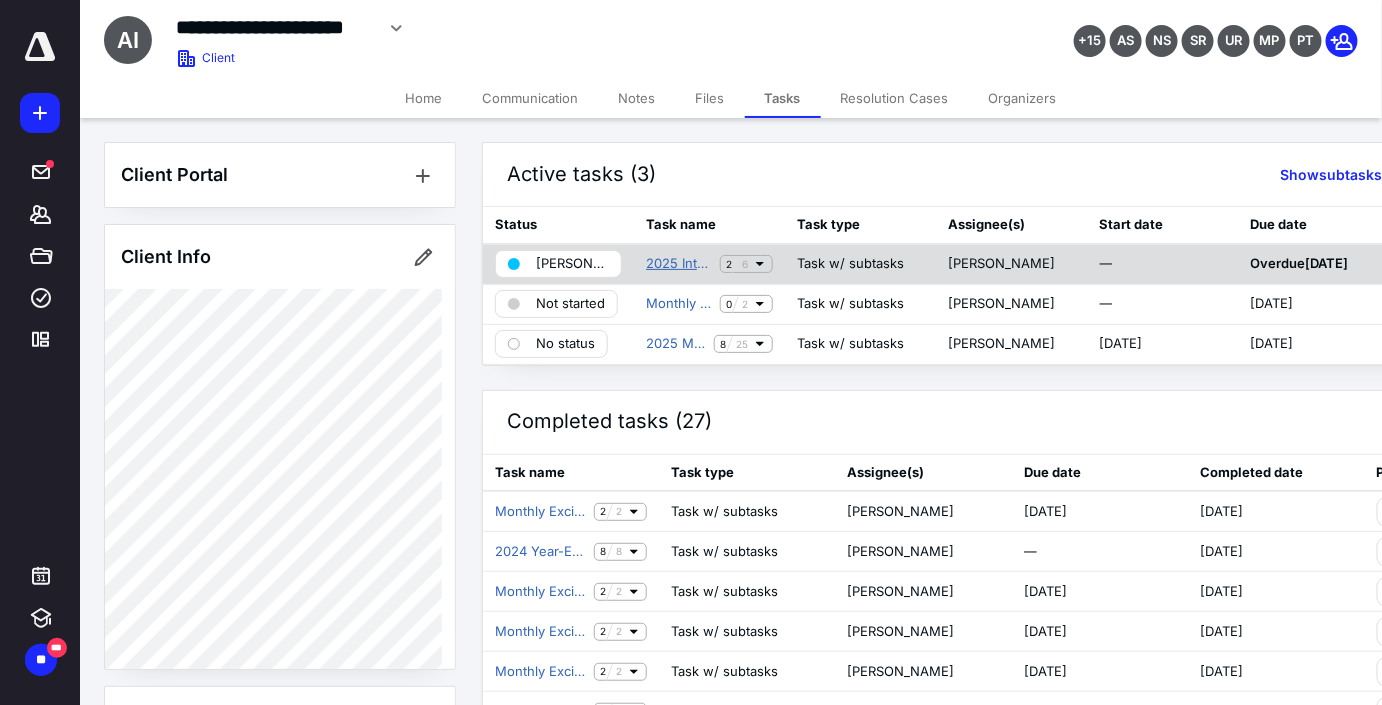 click on "2025 Interim Financial Statement Request" at bounding box center [679, 264] 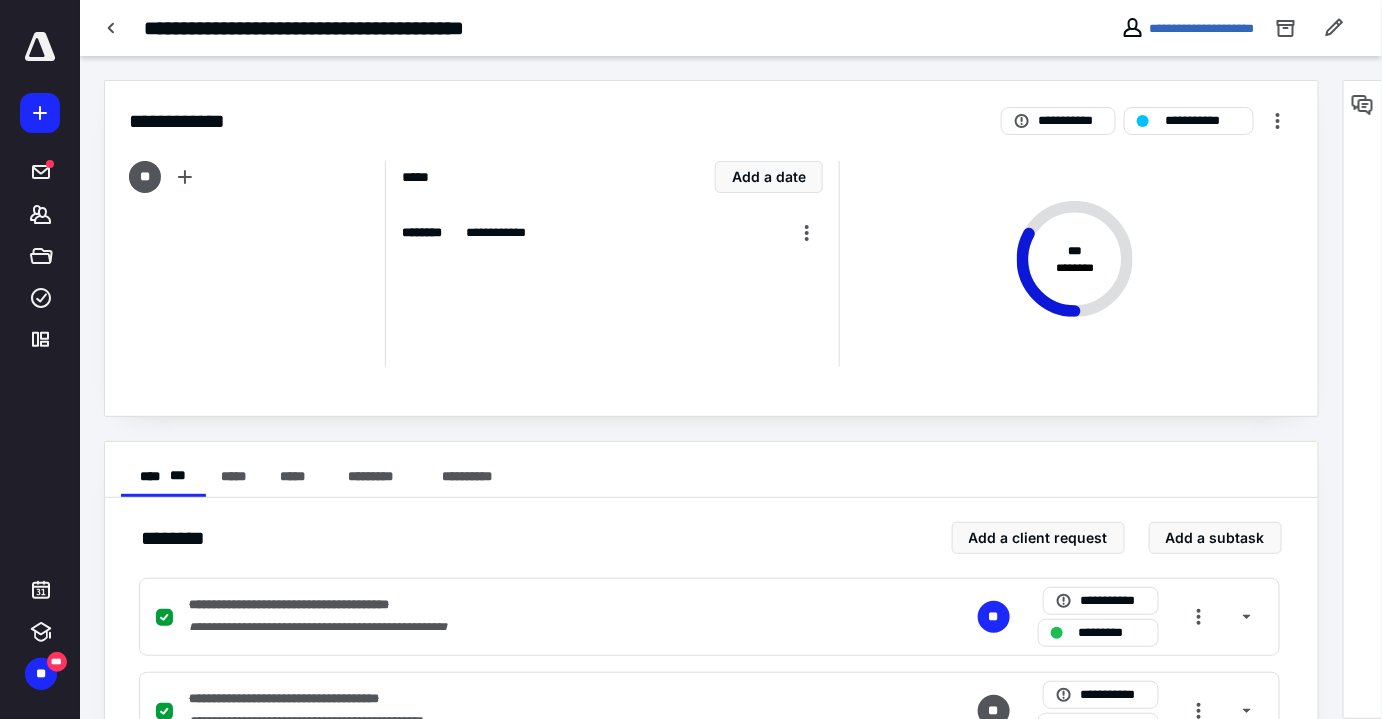 click at bounding box center [112, 28] 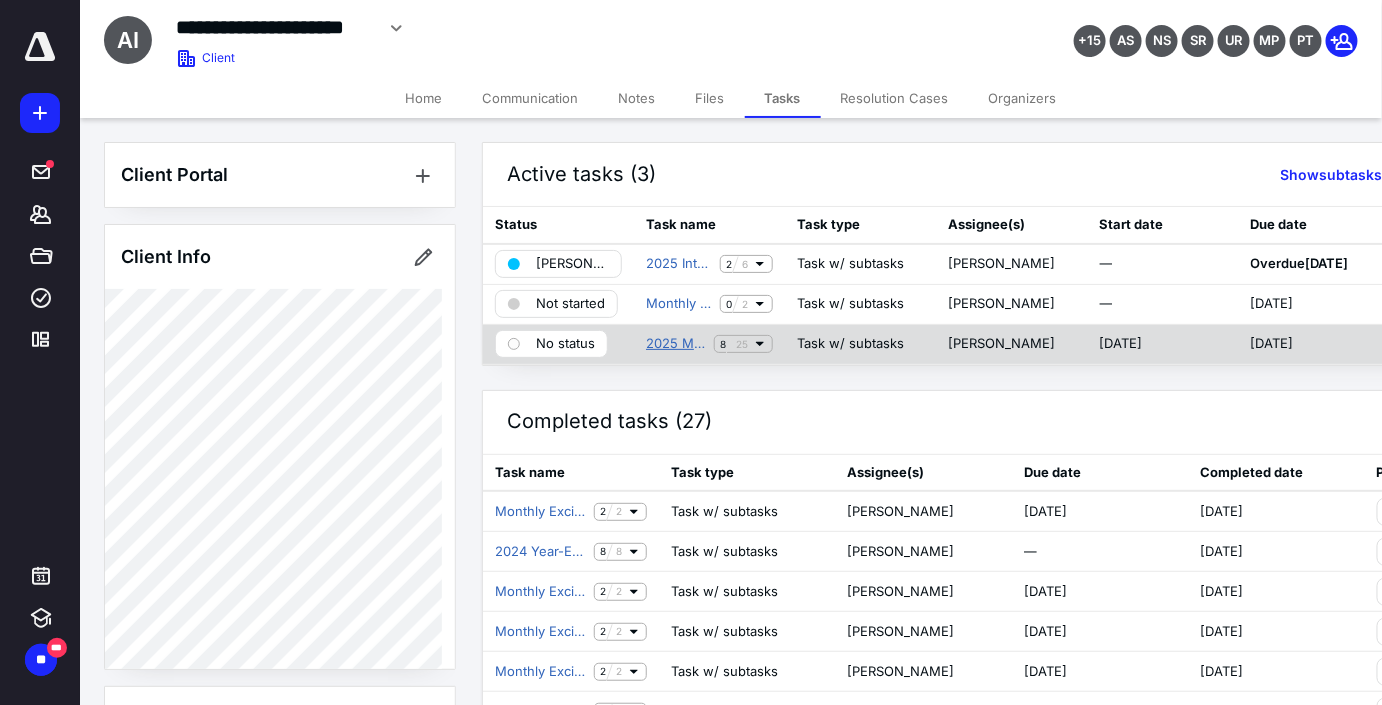 click on "2025 Monthly Accounting Maintenance" at bounding box center [676, 344] 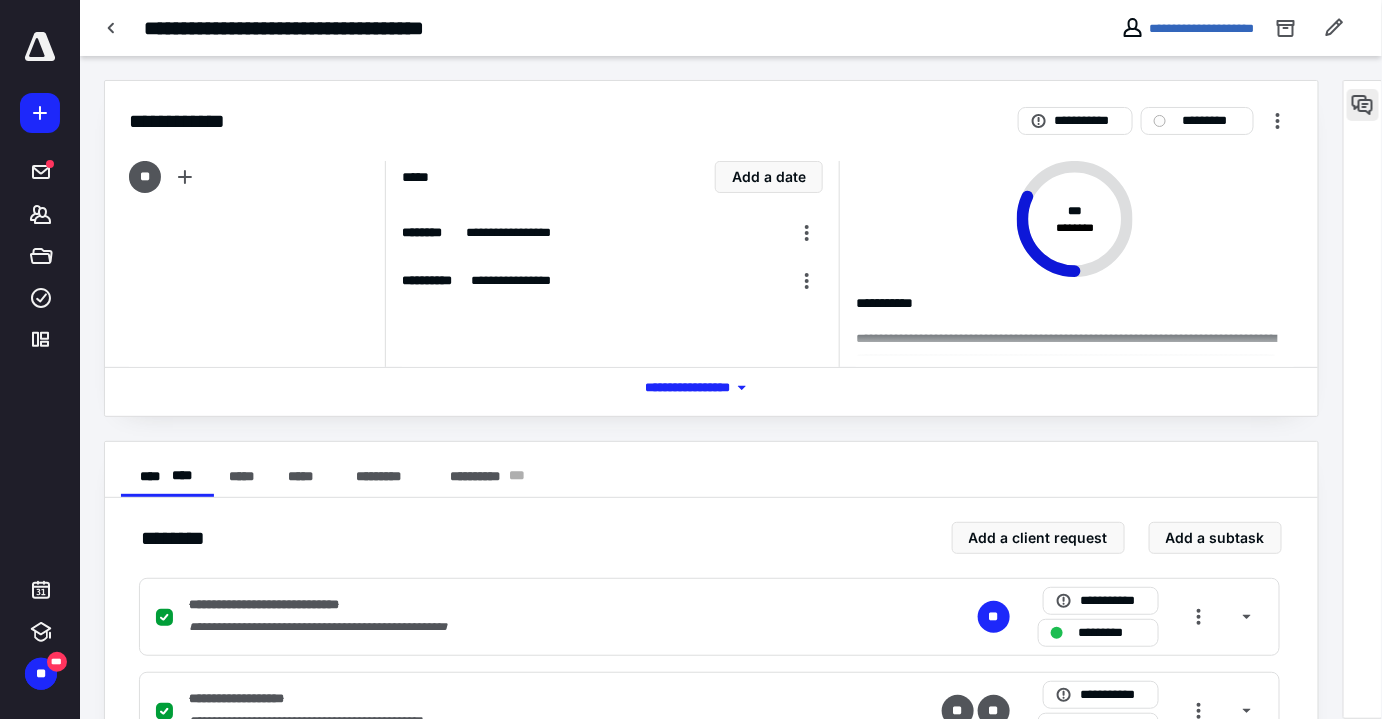 click at bounding box center (1363, 105) 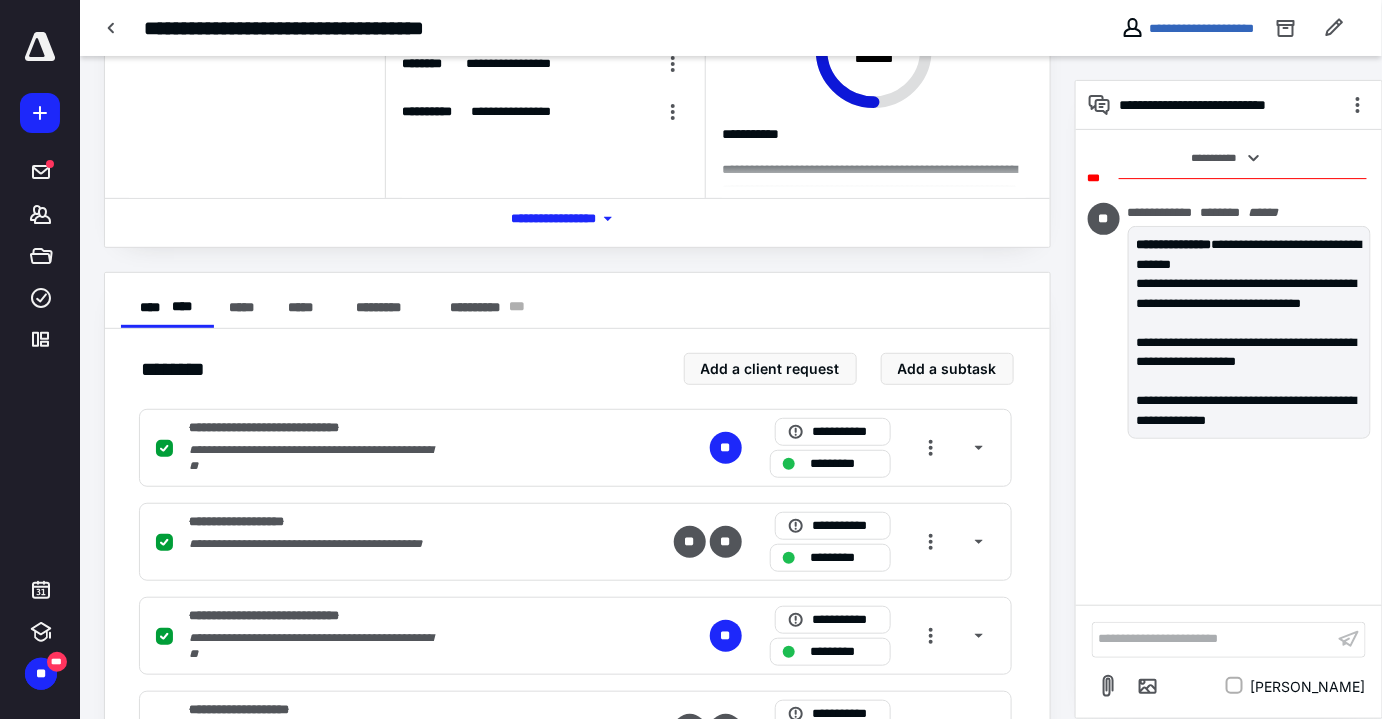 click on "**********" at bounding box center (1213, 639) 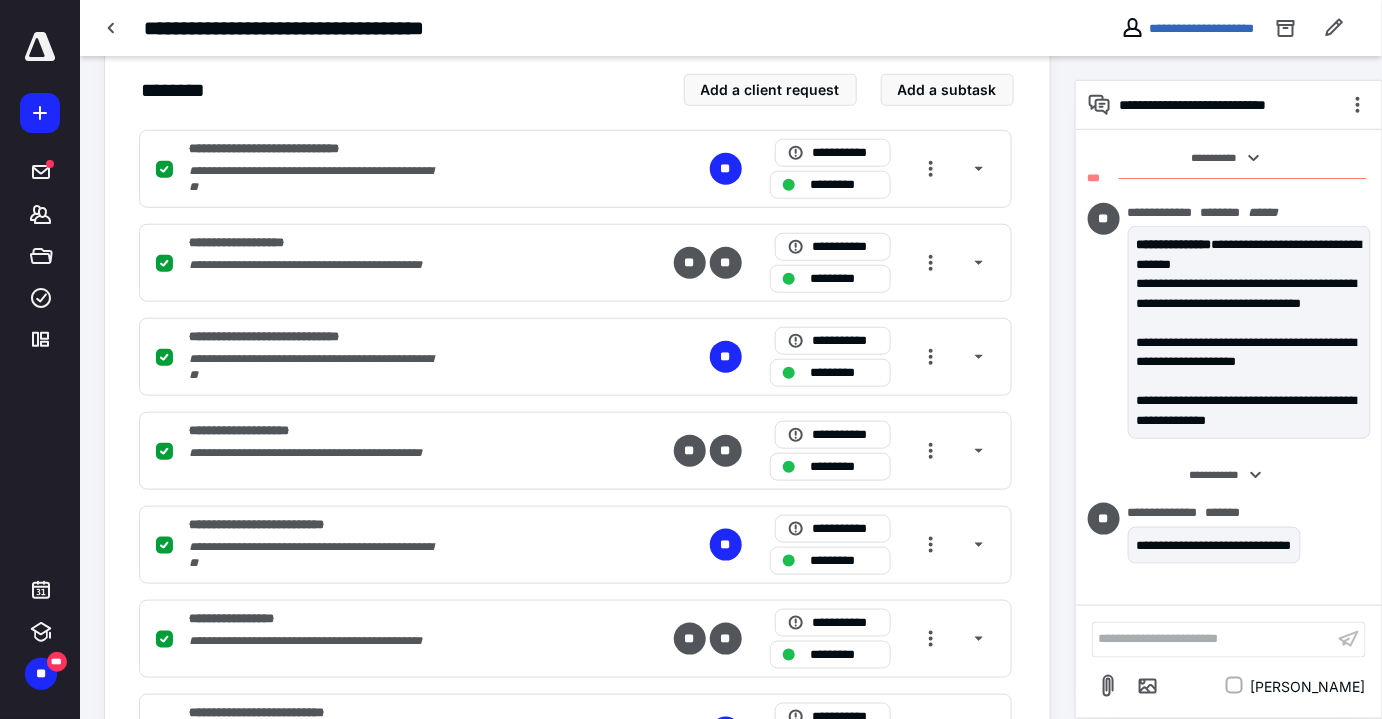 scroll, scrollTop: 728, scrollLeft: 0, axis: vertical 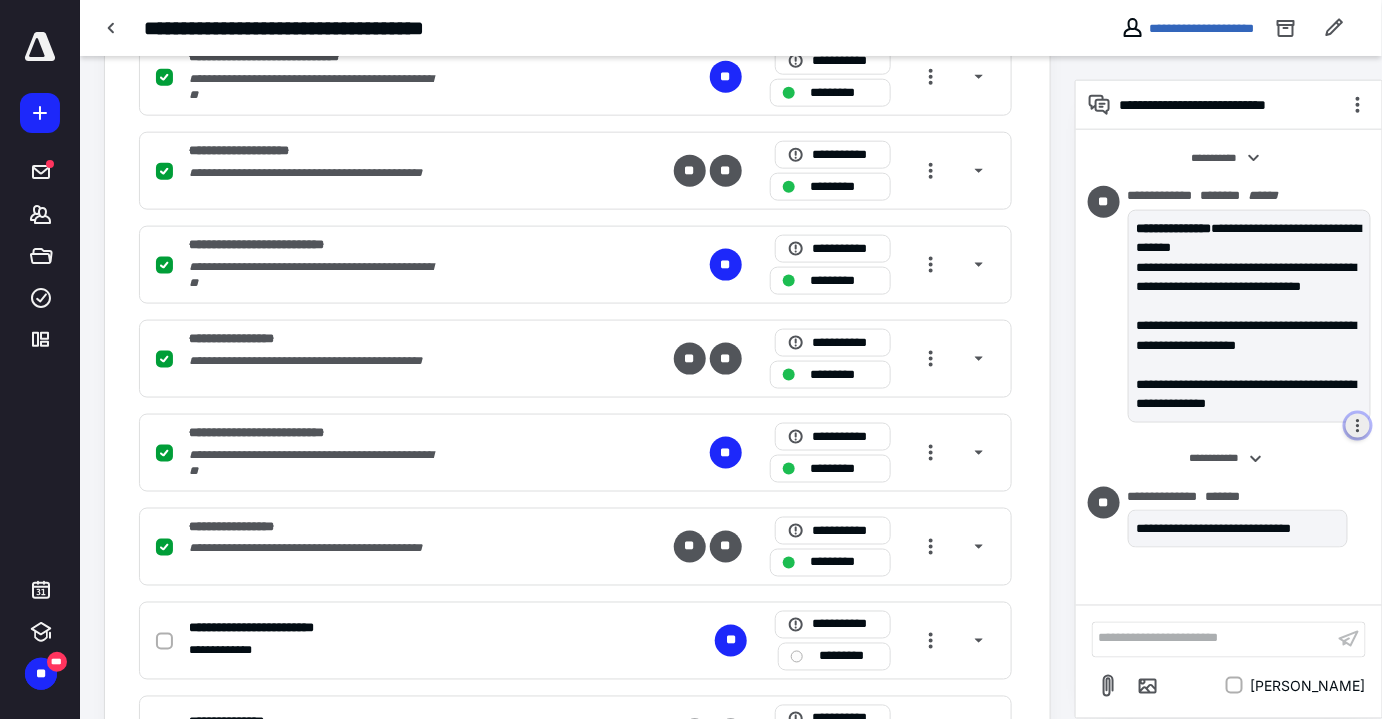 click at bounding box center (1358, 426) 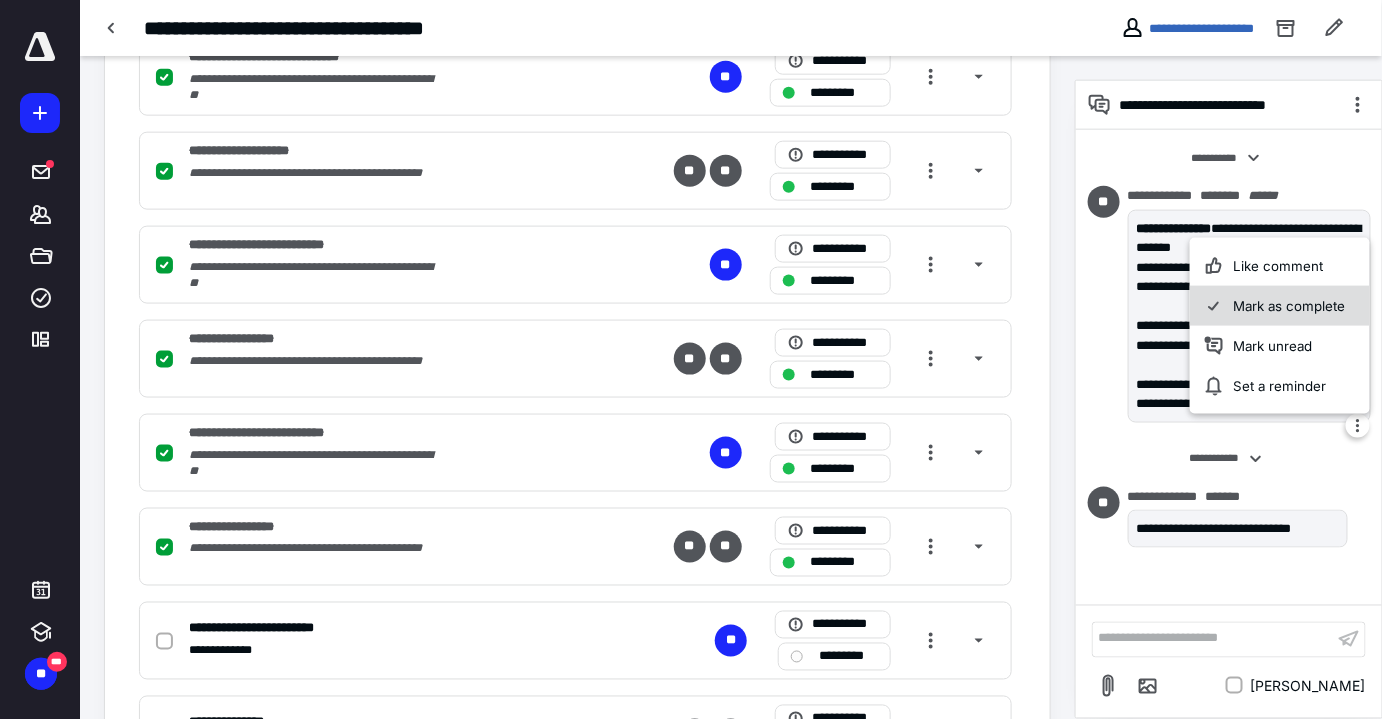 click on "Mark as complete" at bounding box center [1280, 306] 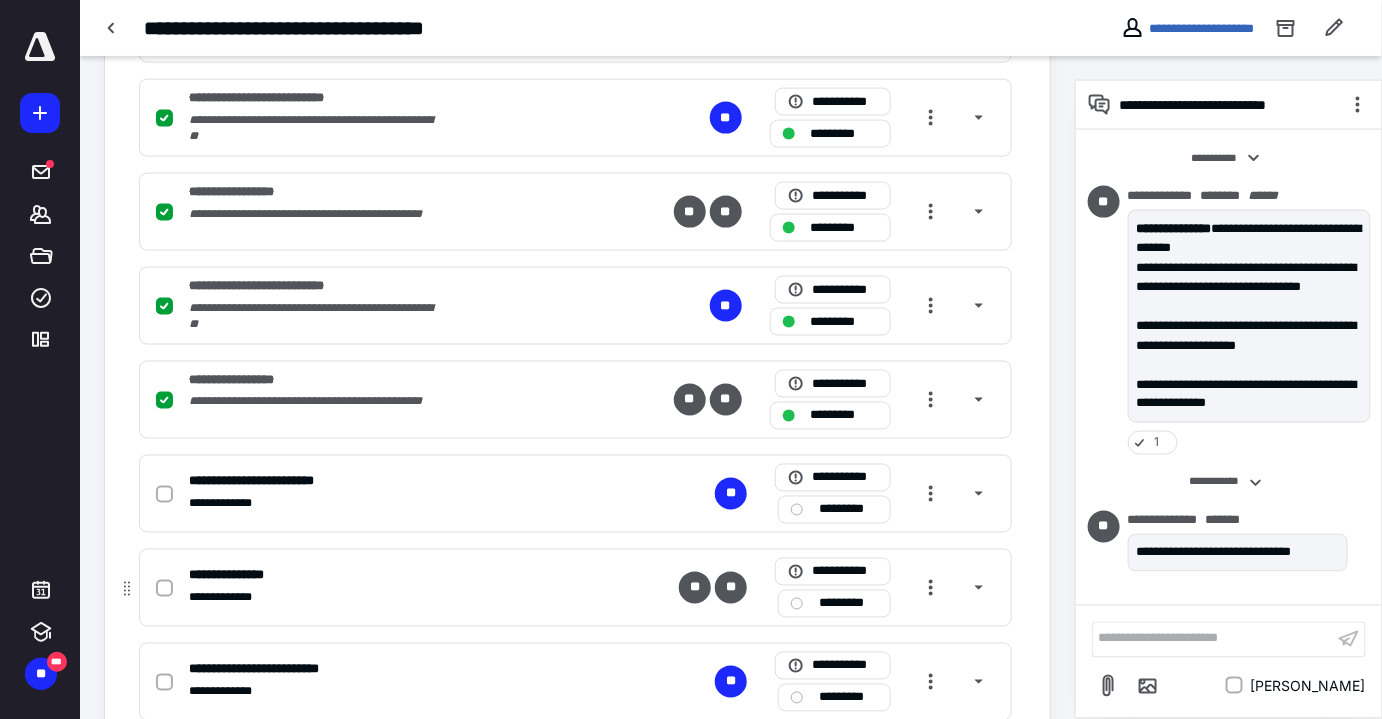 scroll, scrollTop: 1000, scrollLeft: 0, axis: vertical 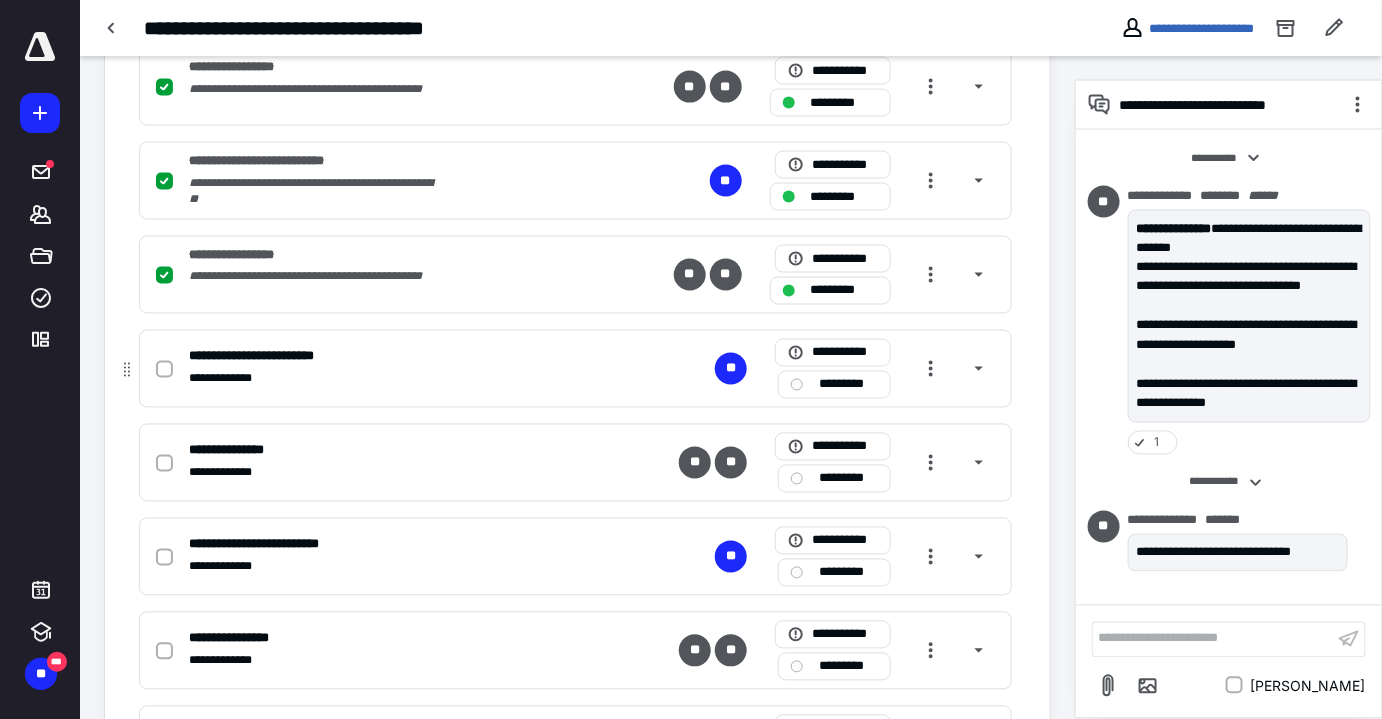 click at bounding box center [164, 370] 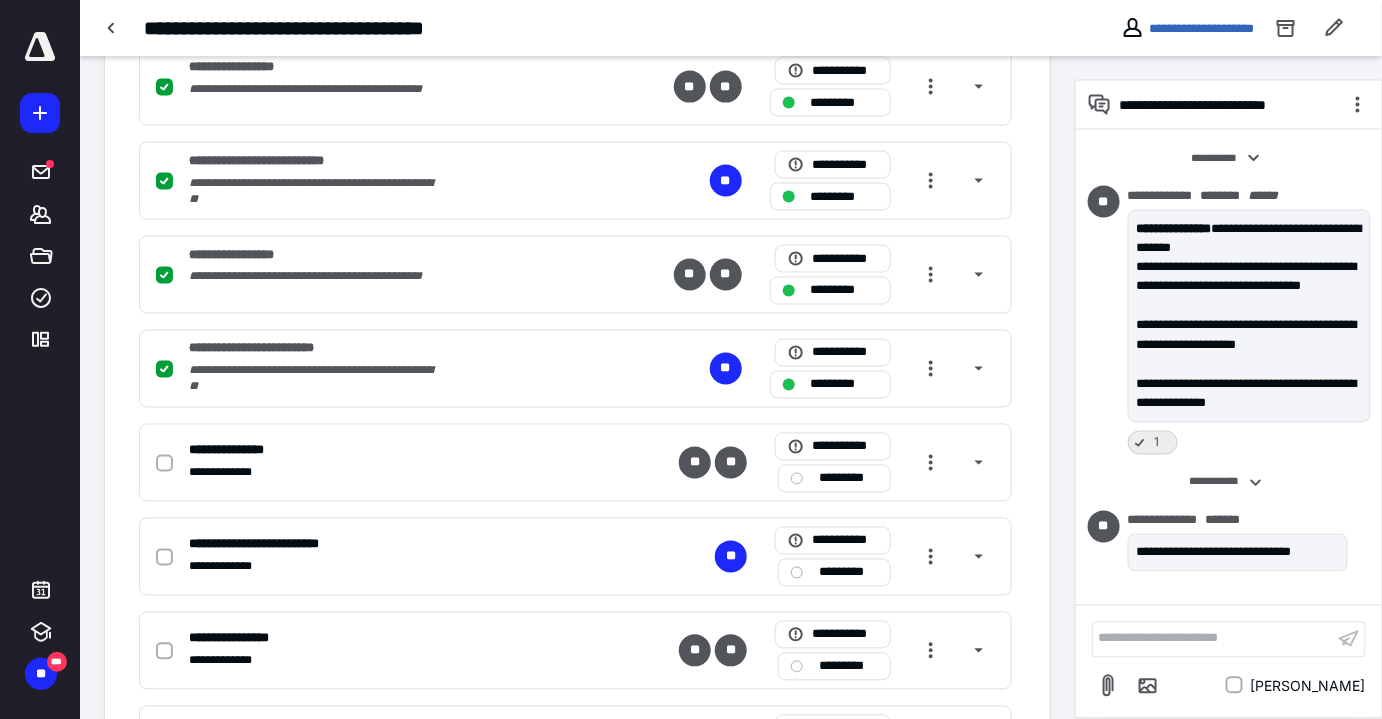 click on "1" at bounding box center [1153, 443] 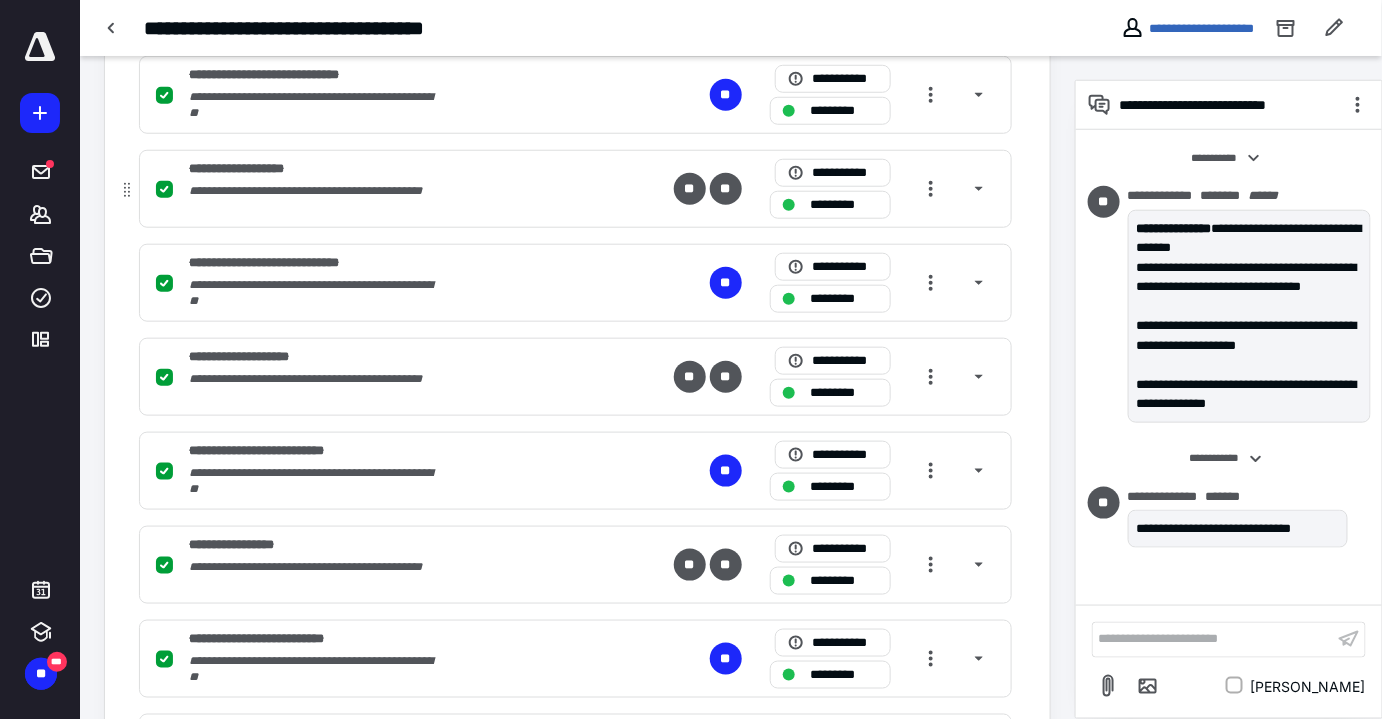 scroll, scrollTop: 455, scrollLeft: 0, axis: vertical 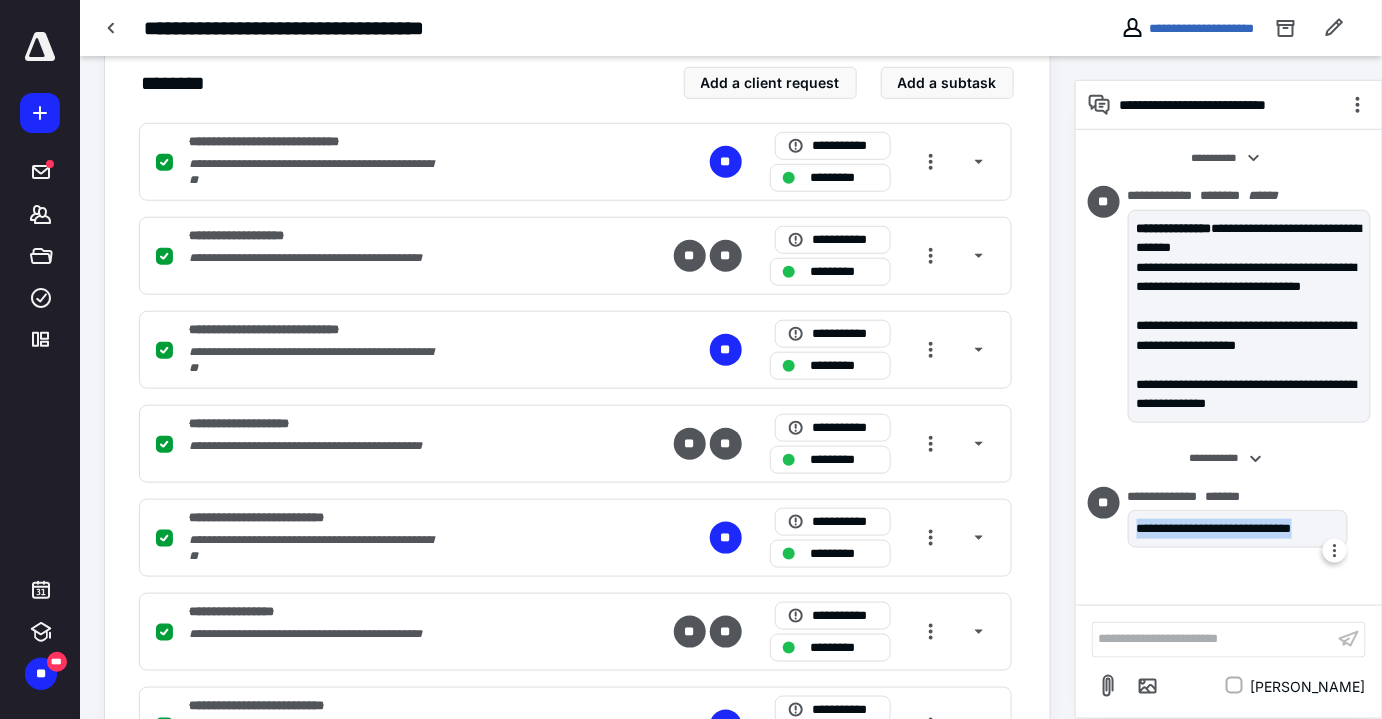 drag, startPoint x: 1136, startPoint y: 529, endPoint x: 1348, endPoint y: 534, distance: 212.05896 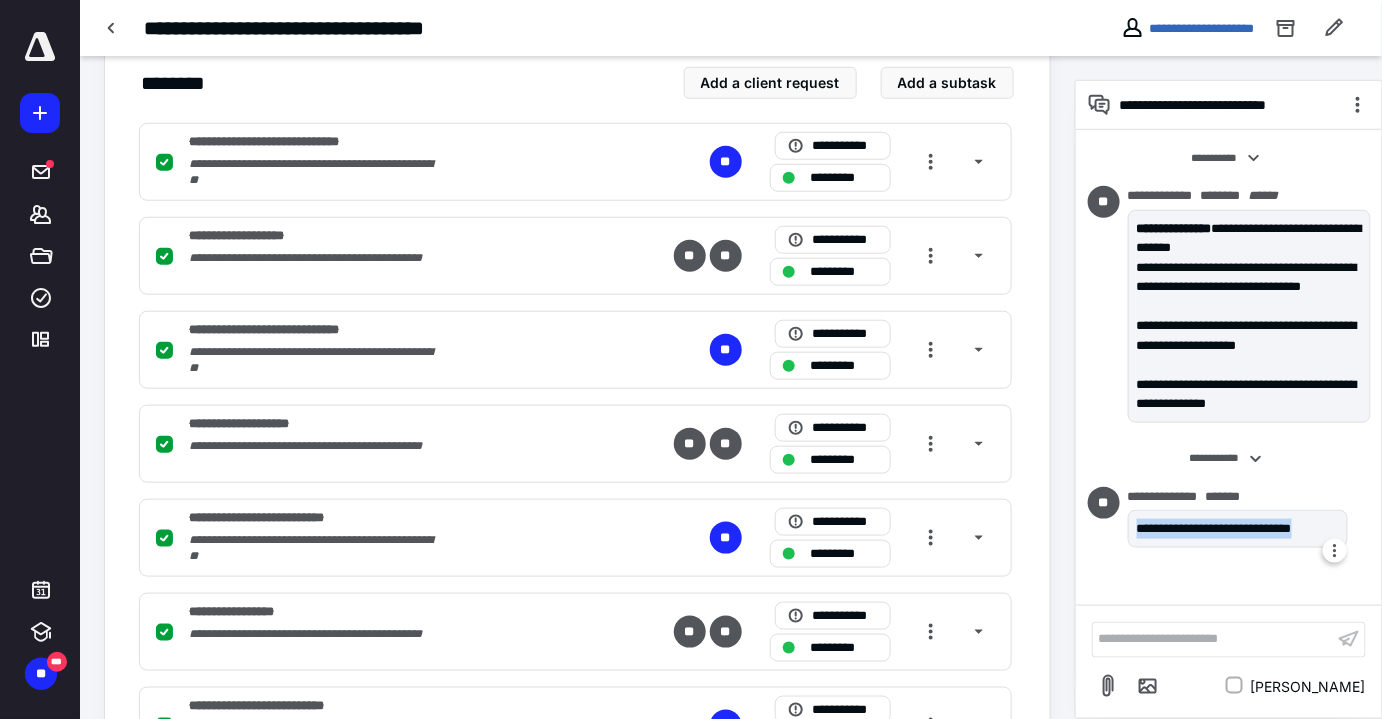 click on "**********" at bounding box center [1229, 521] 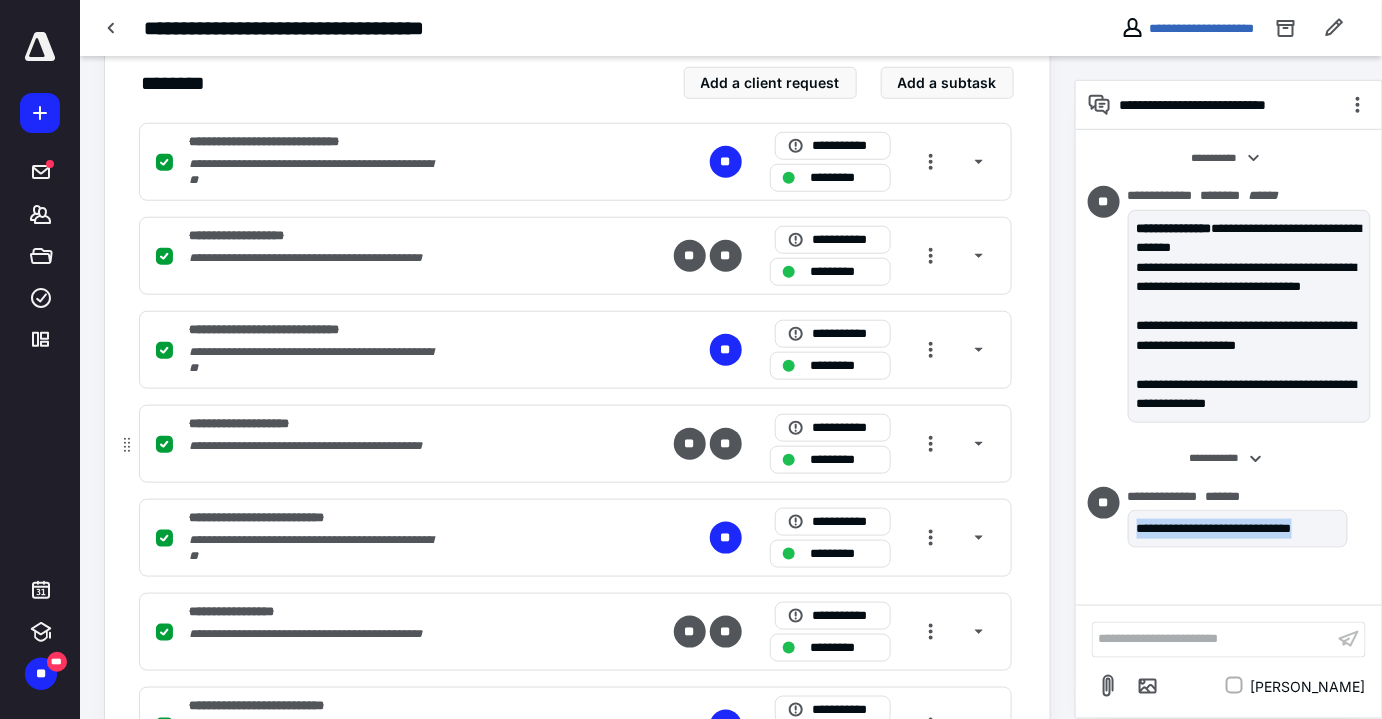 copy on "**********" 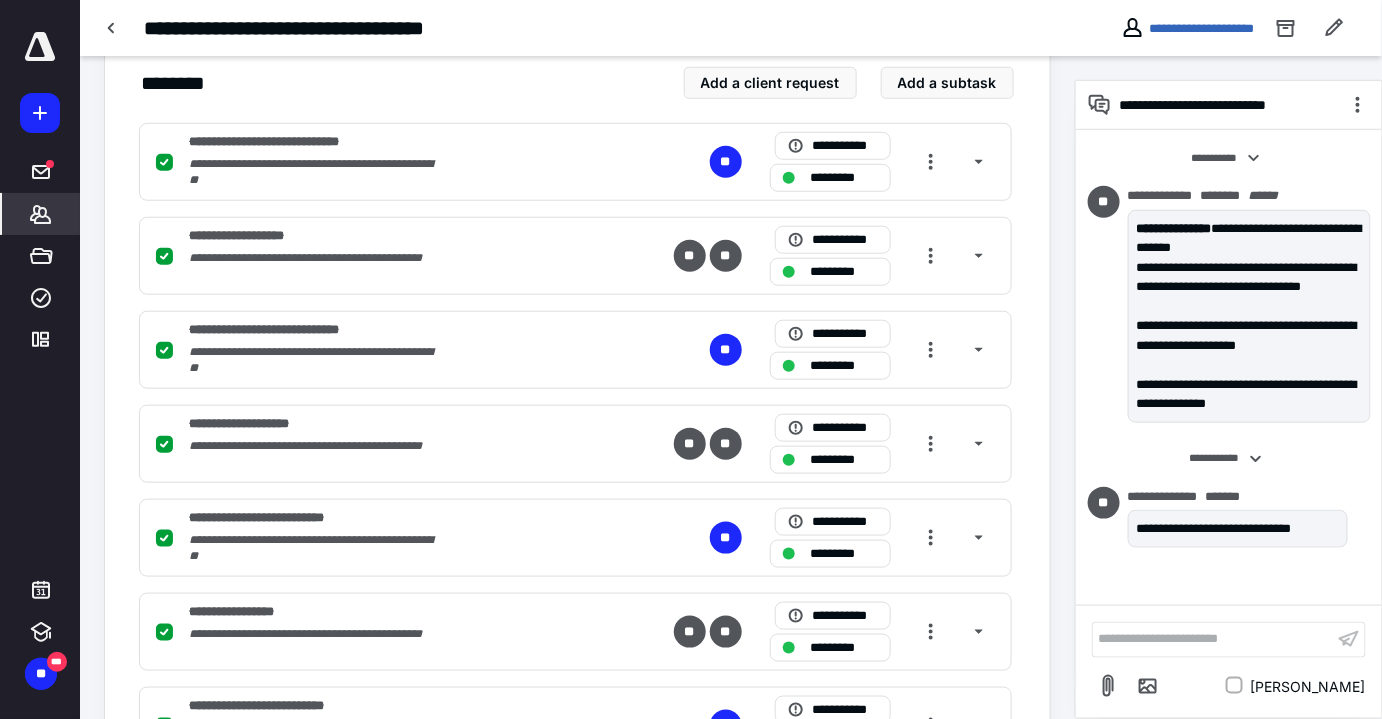 click 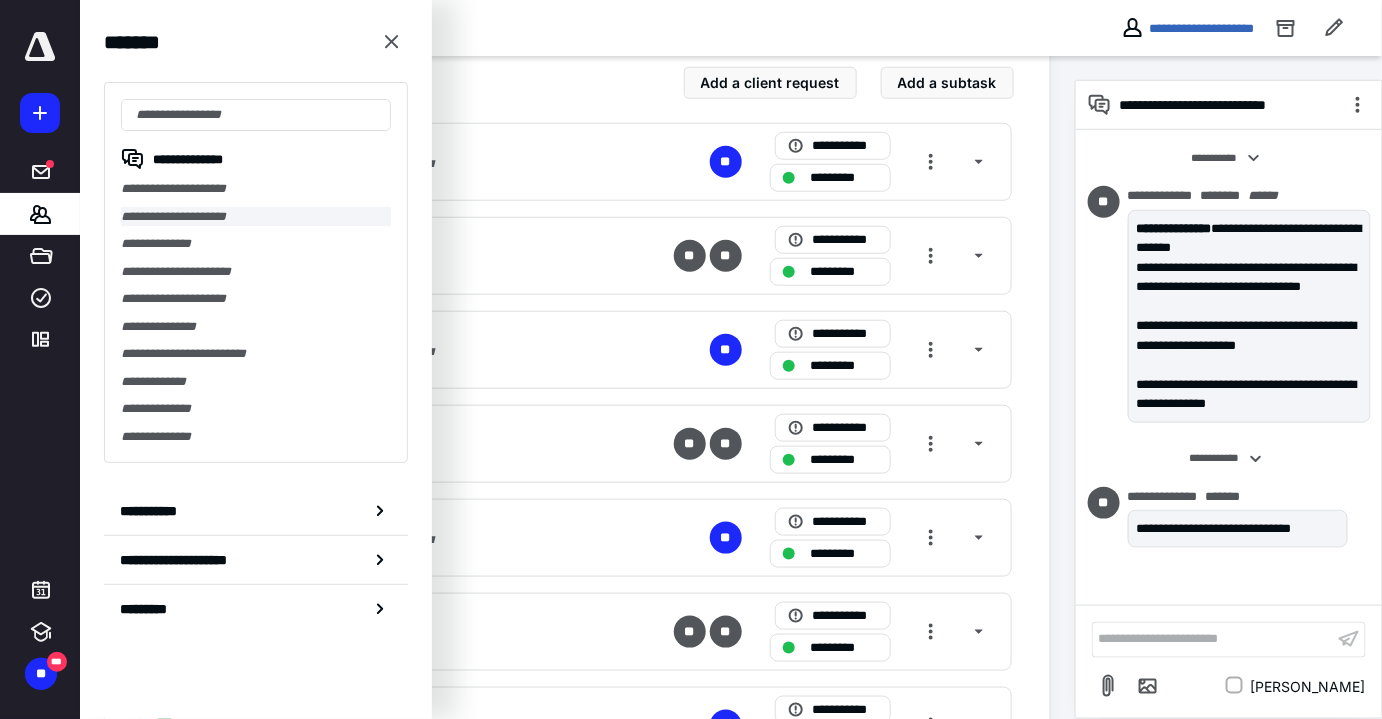click on "**********" at bounding box center (256, 217) 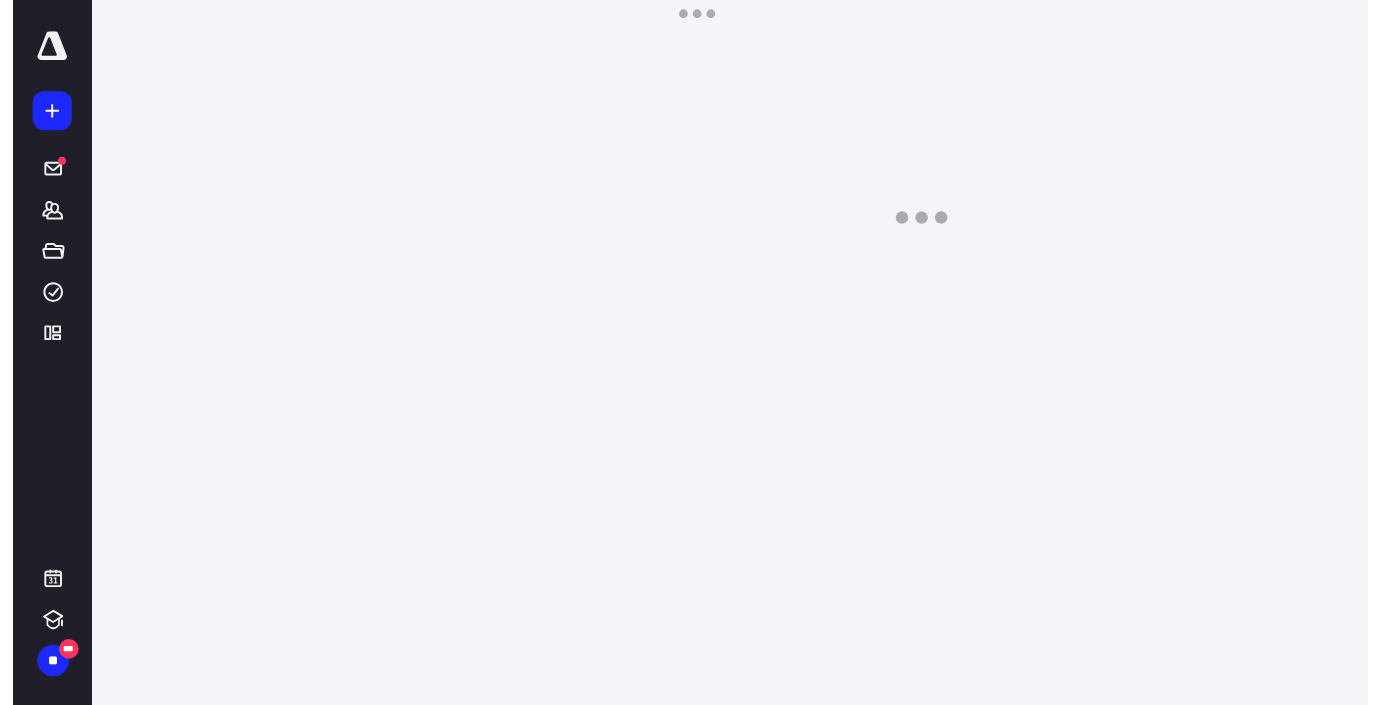 scroll, scrollTop: 0, scrollLeft: 0, axis: both 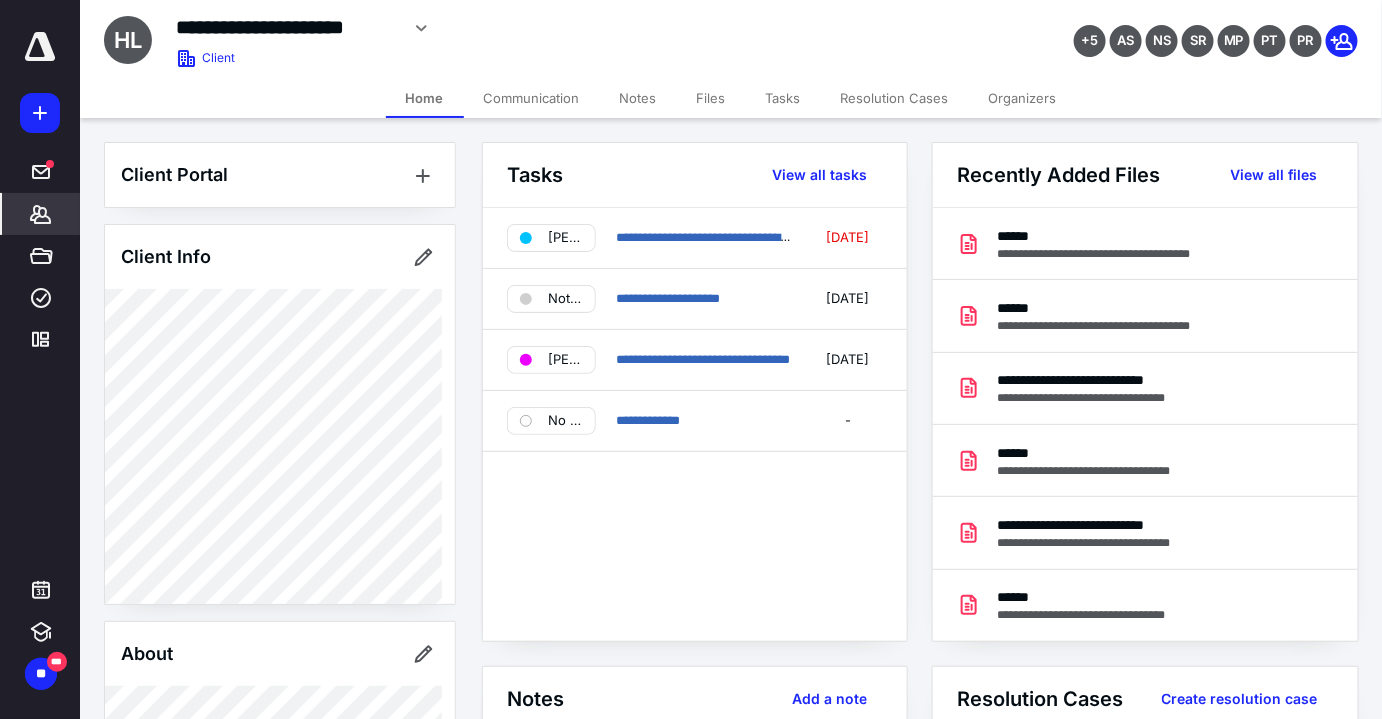 click on "Files" at bounding box center (711, 98) 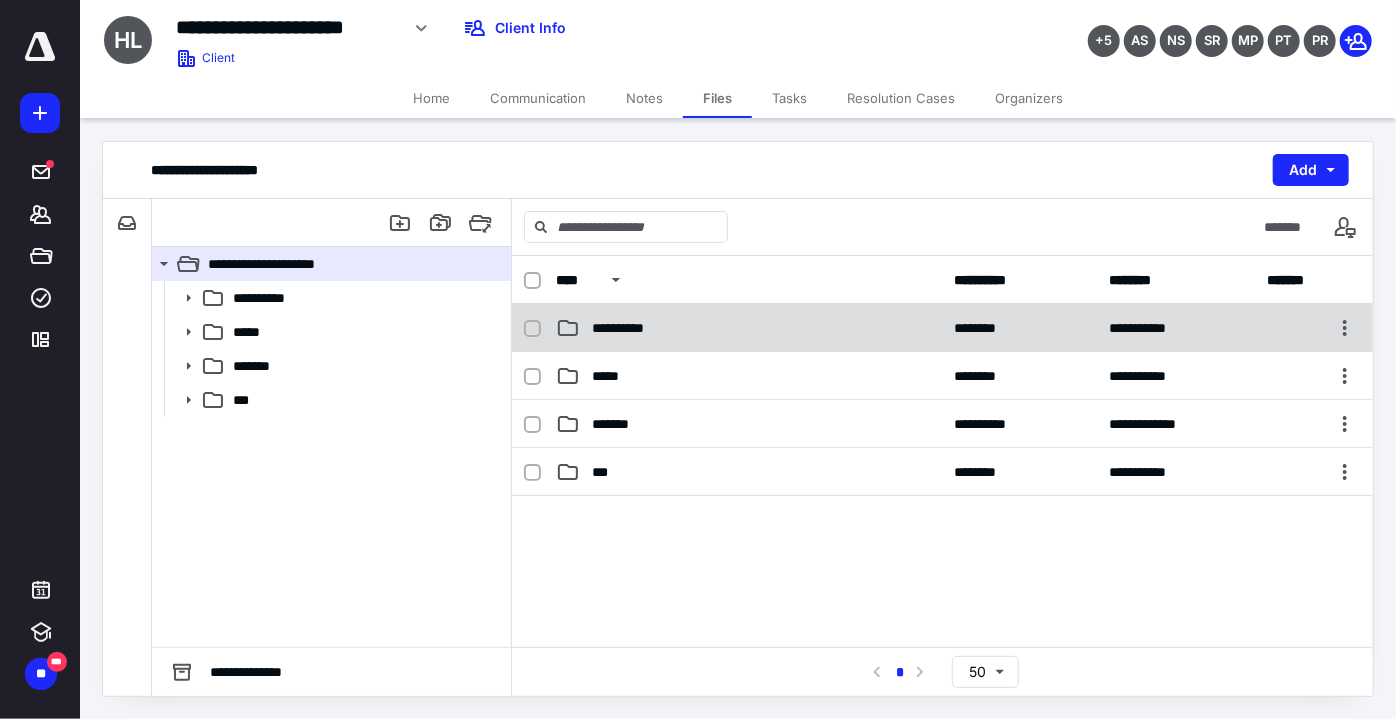 click on "**********" at bounding box center [749, 328] 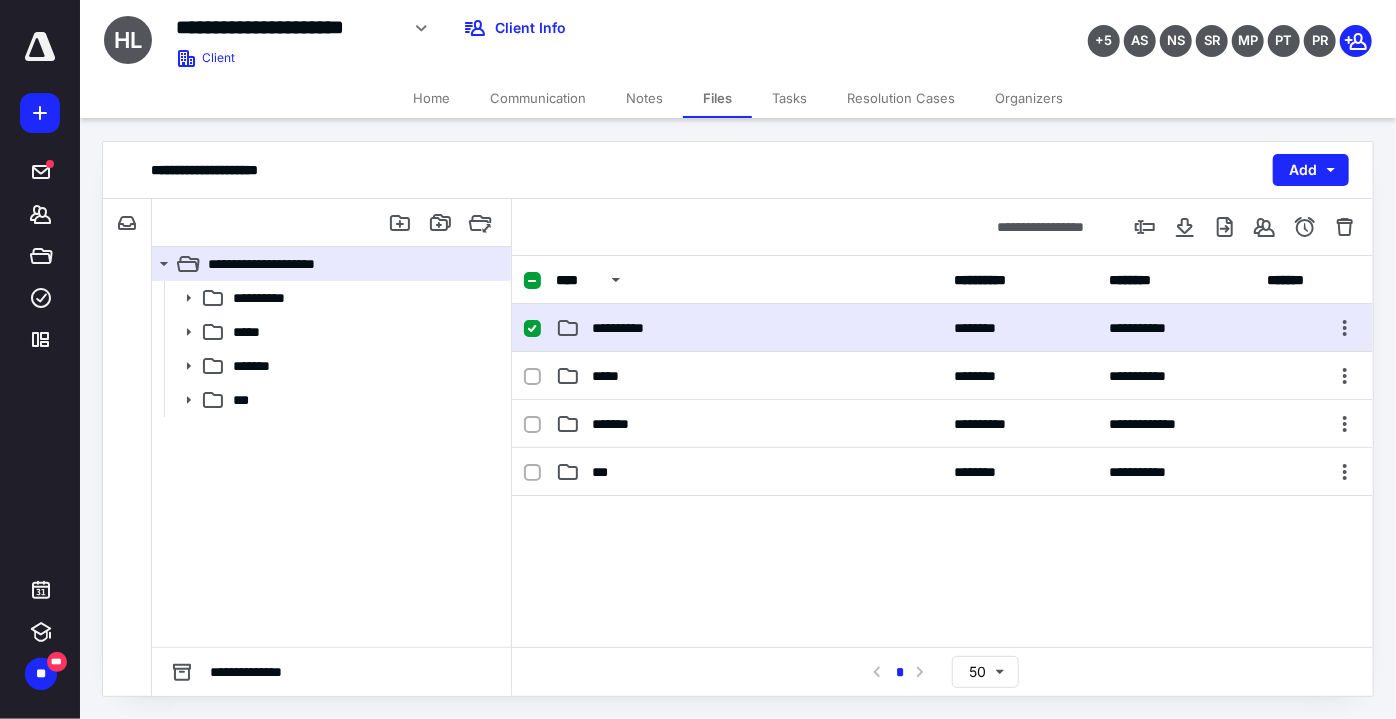 click on "**********" at bounding box center [749, 328] 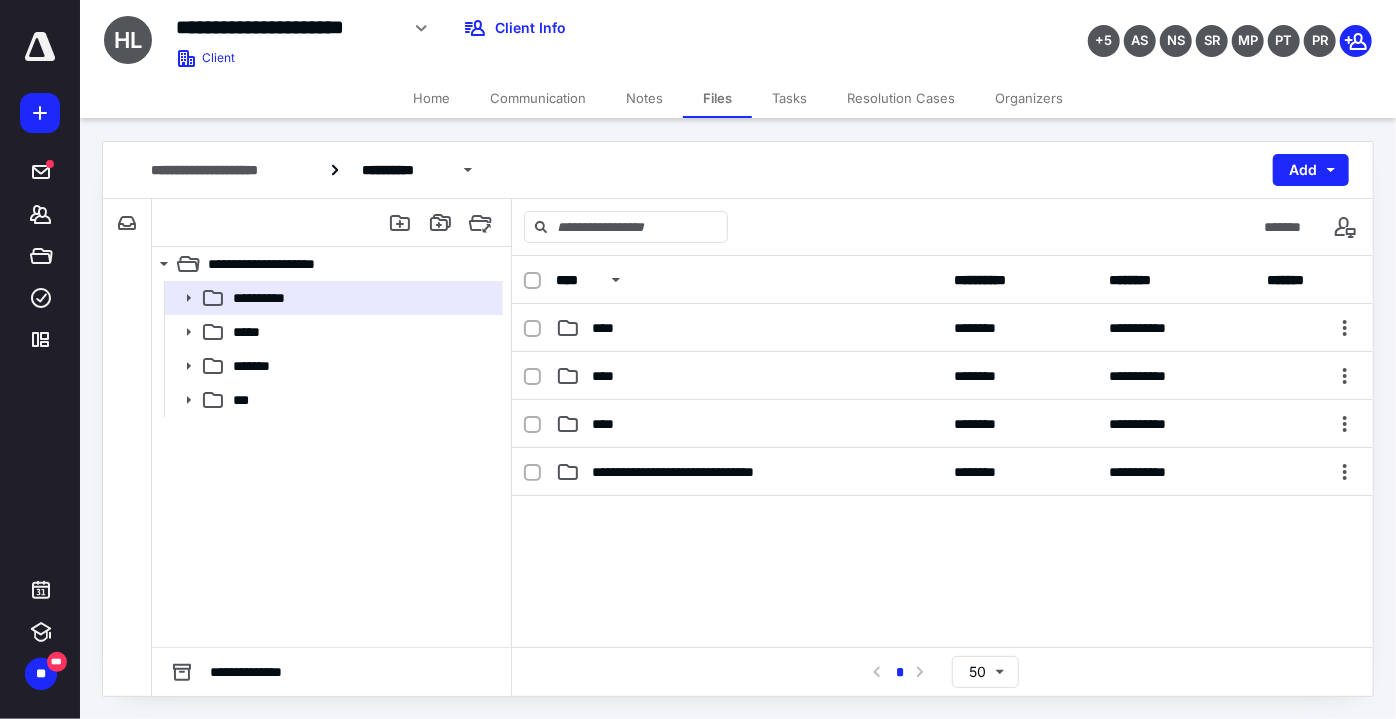 click on "****" at bounding box center [749, 424] 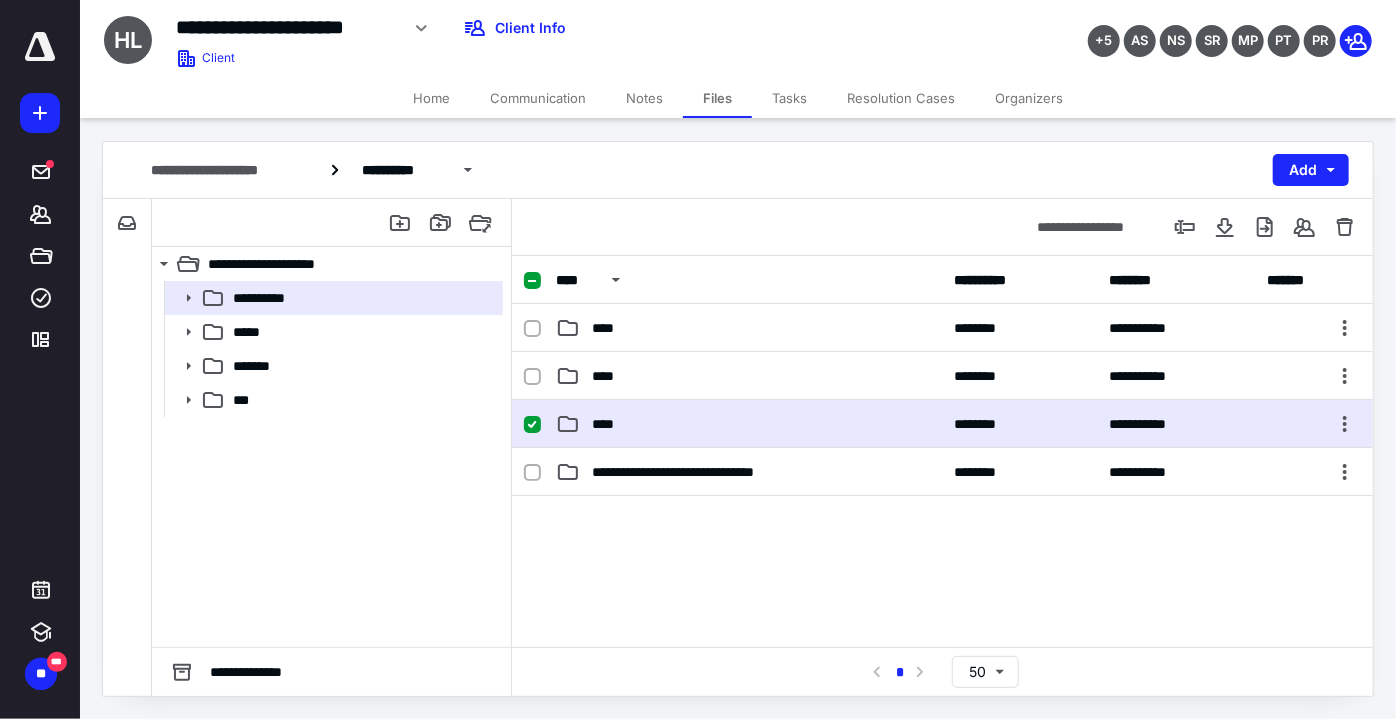 click on "****" at bounding box center [749, 424] 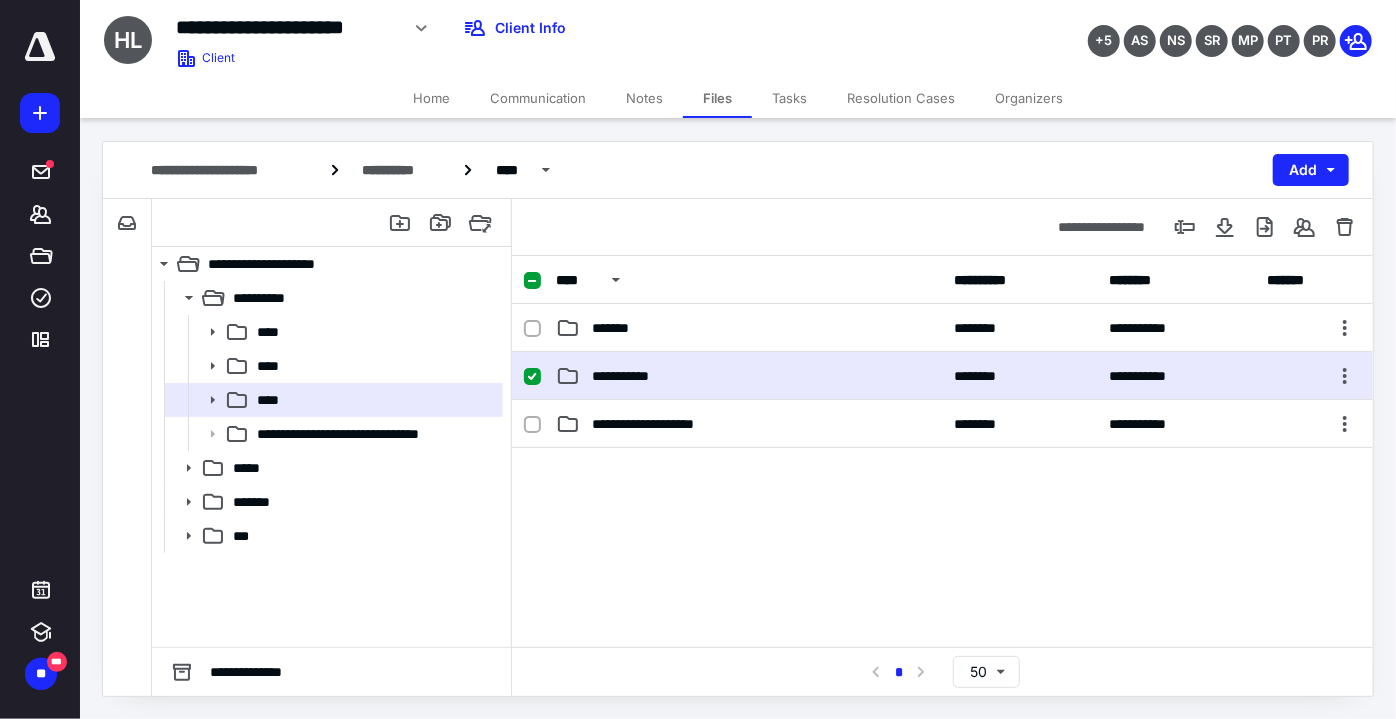 click on "**********" at bounding box center (620, 376) 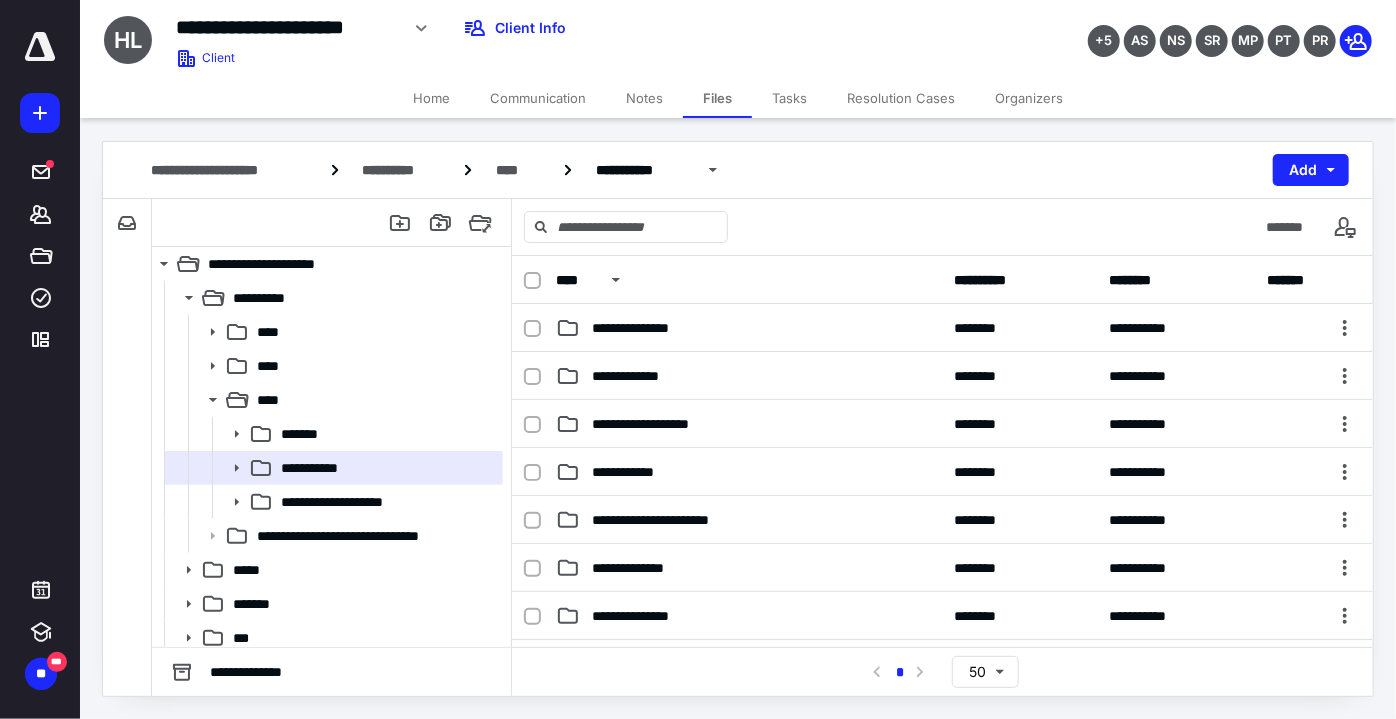 click on "**********" at bounding box center [749, 328] 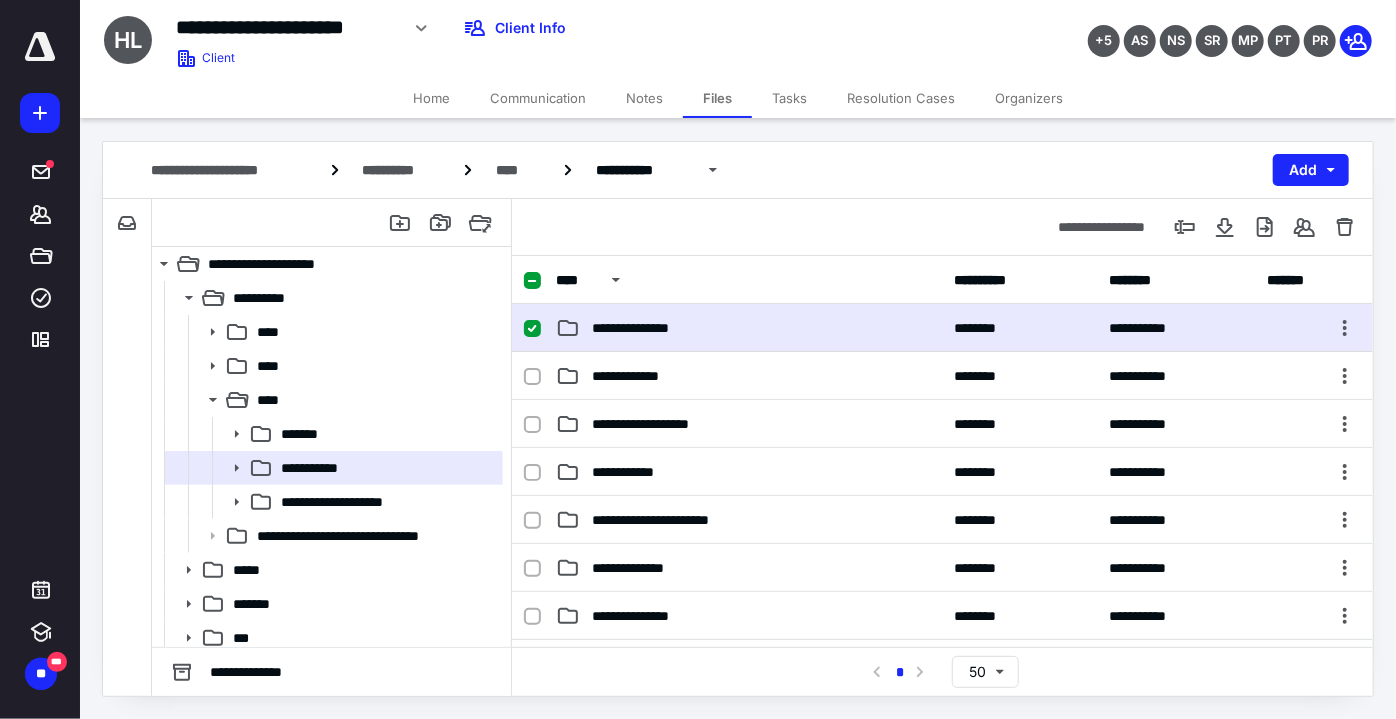 click on "**********" at bounding box center (749, 328) 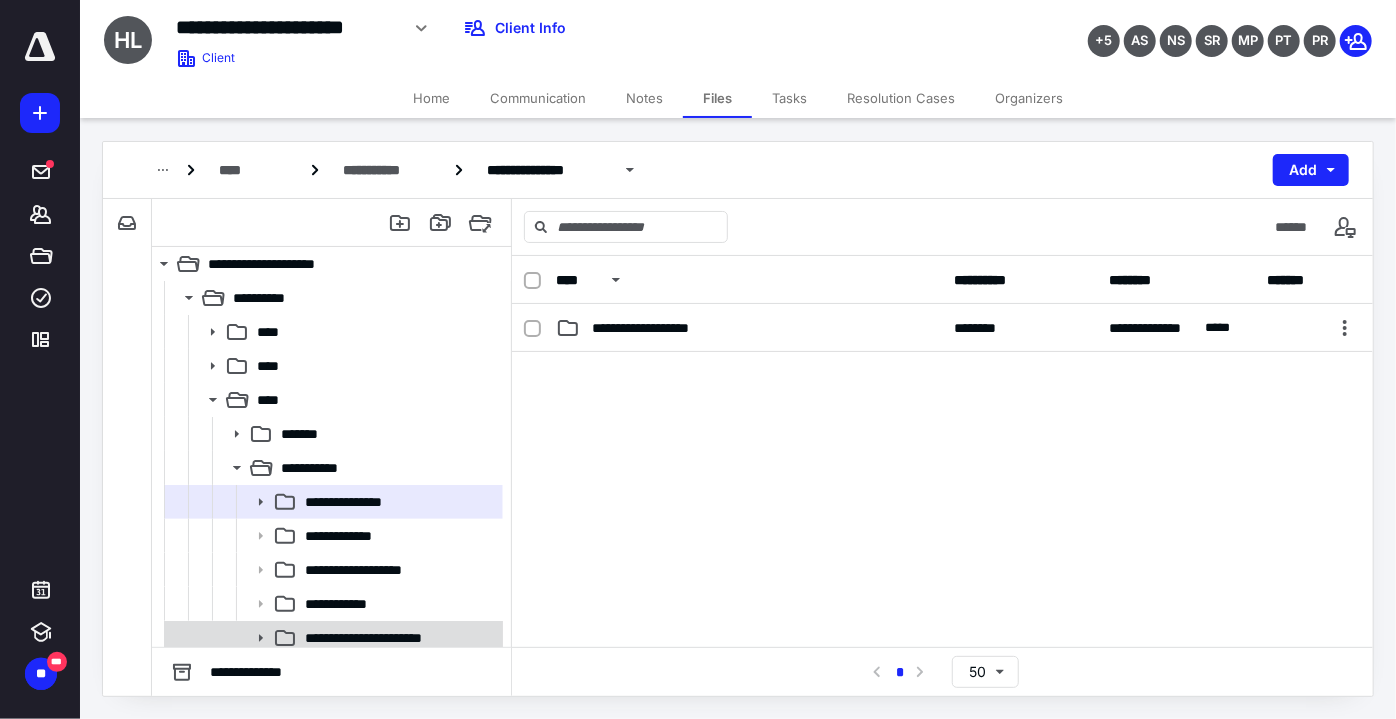 click on "**********" at bounding box center [332, 638] 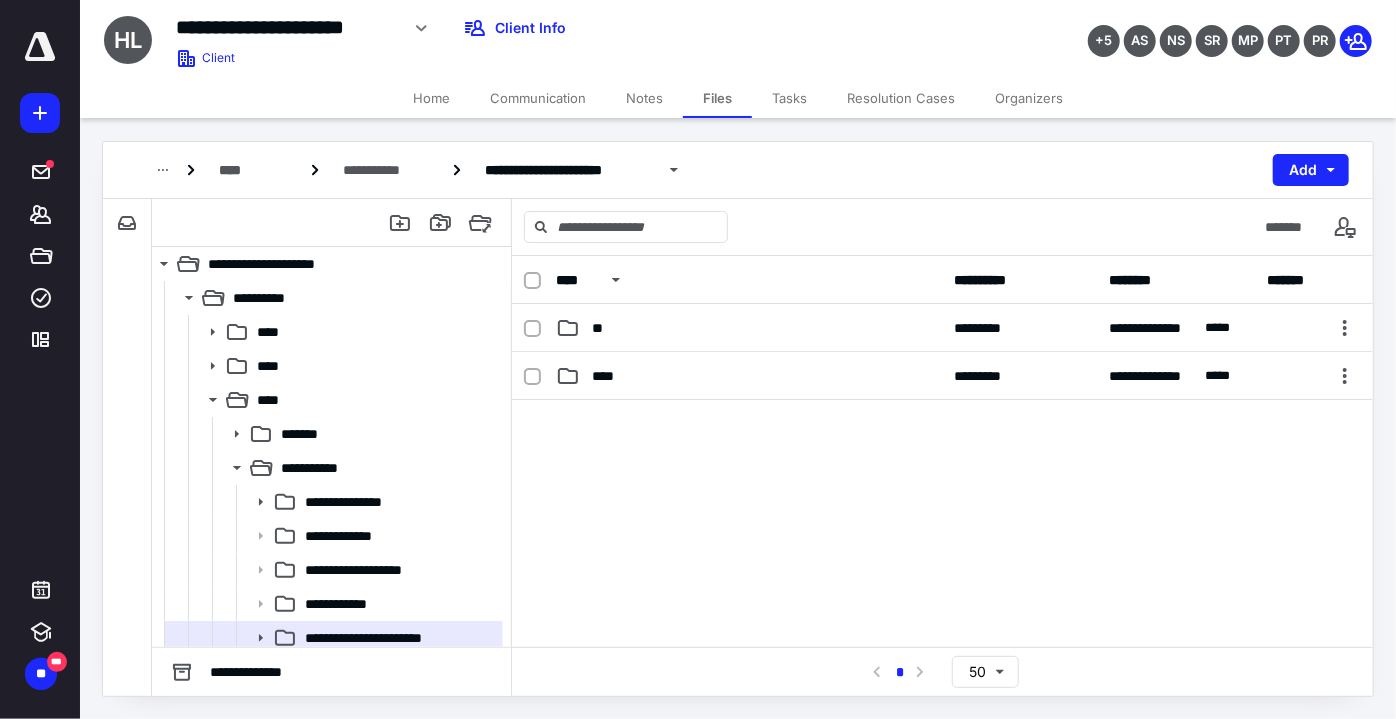 click on "Tasks" at bounding box center (789, 98) 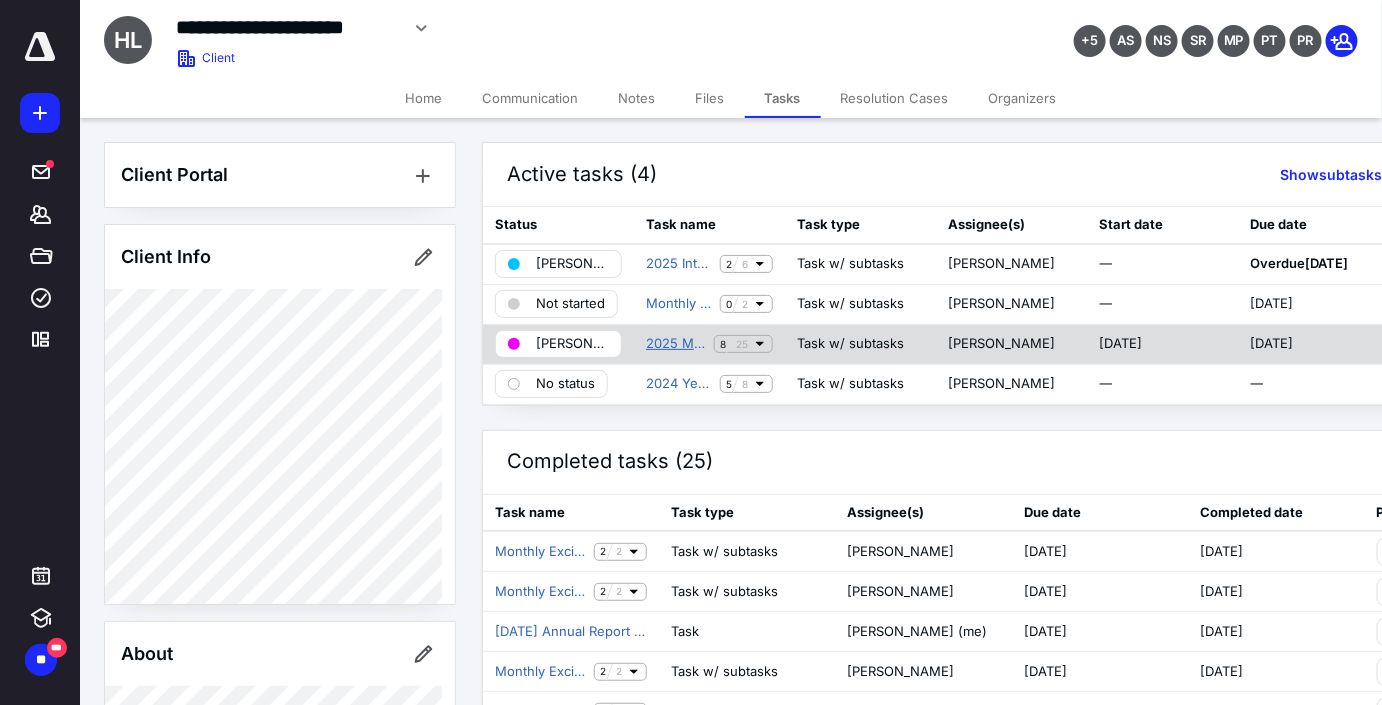 click on "2025 Monthly Accounting Maintenance" at bounding box center [676, 344] 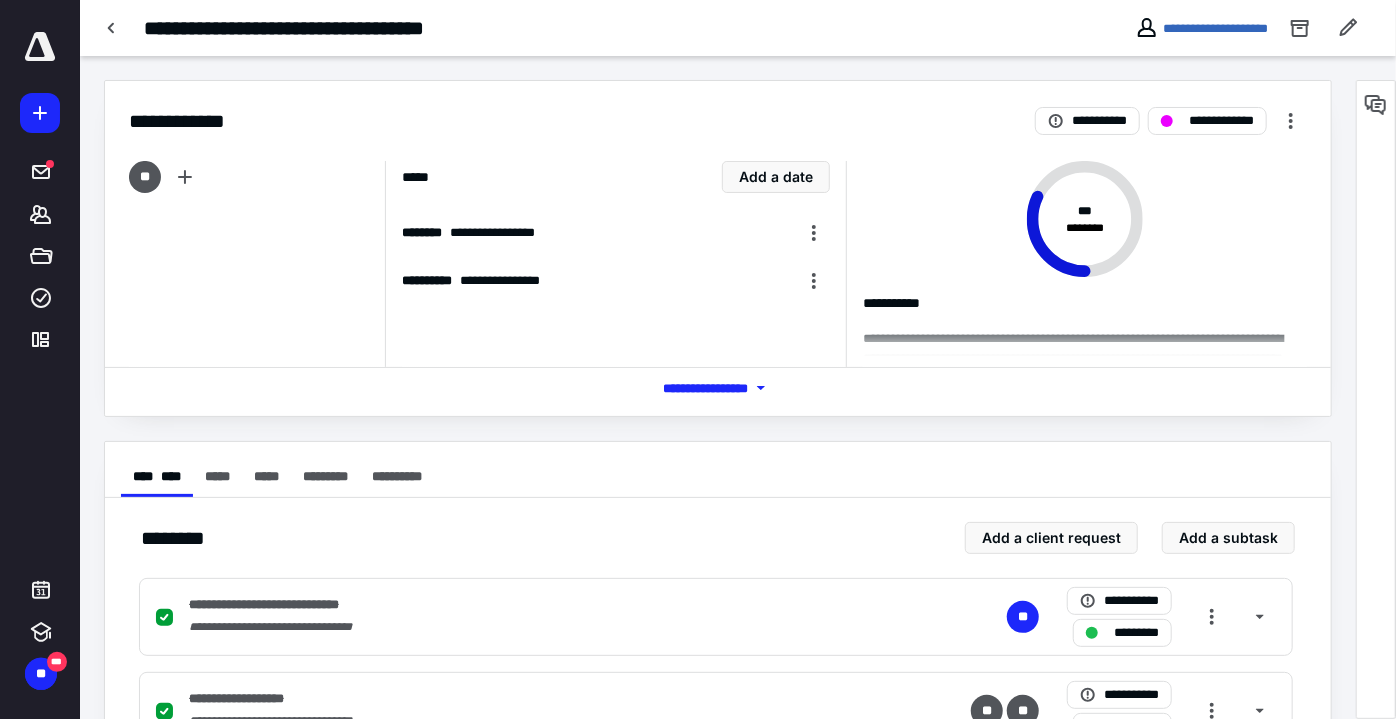click at bounding box center (1376, 105) 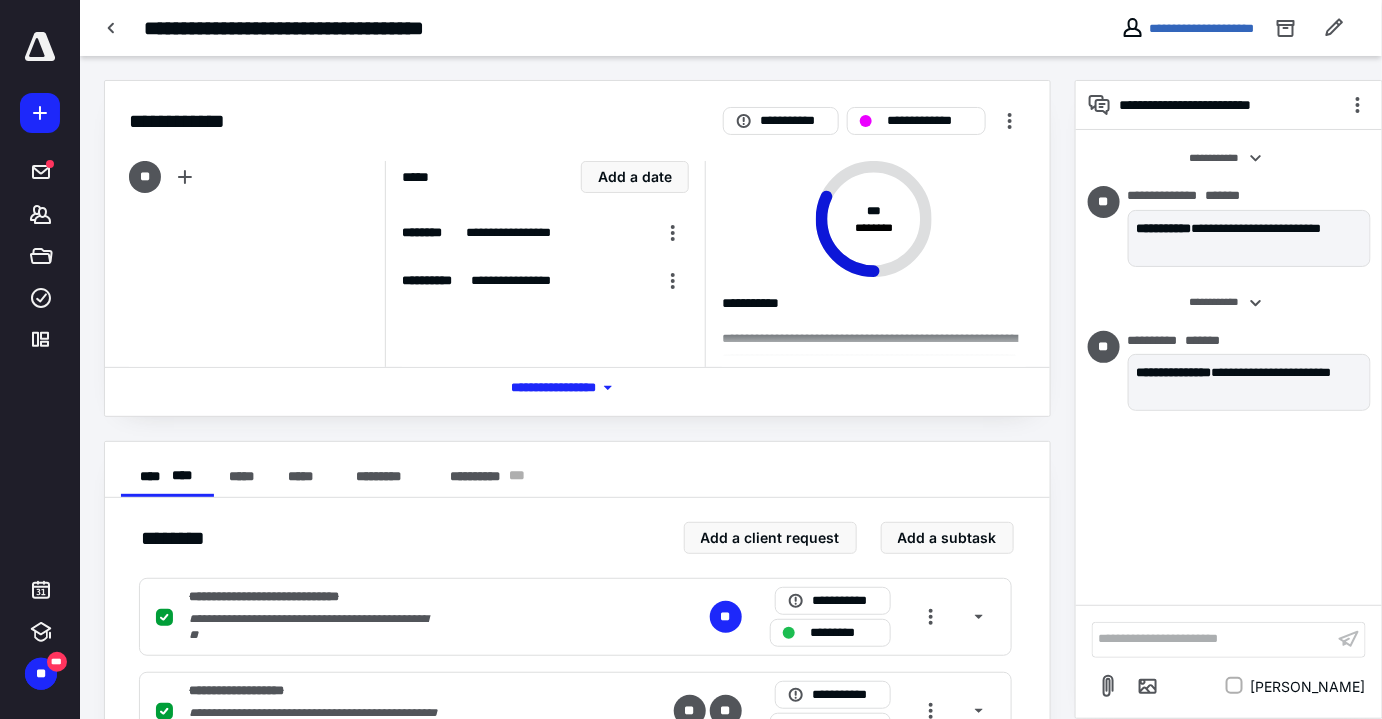 click on "**********" at bounding box center [1213, 639] 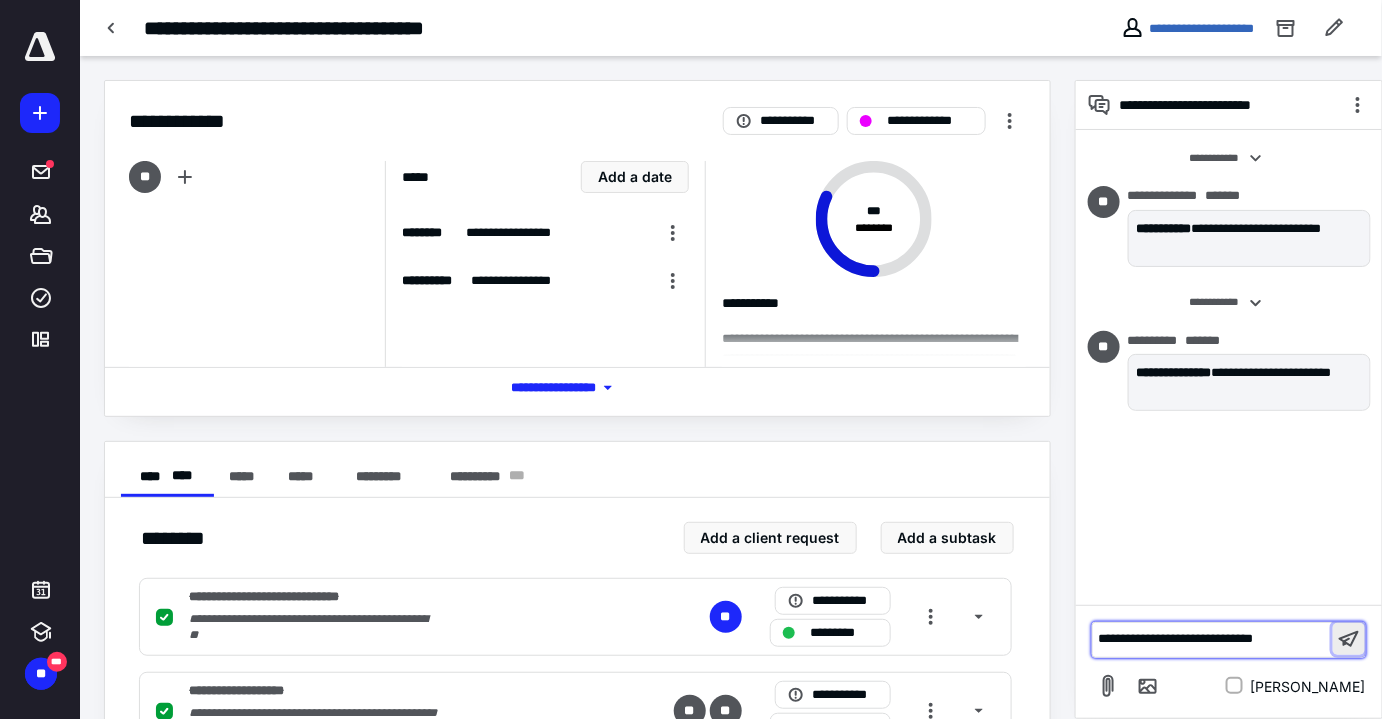 click at bounding box center [1349, 639] 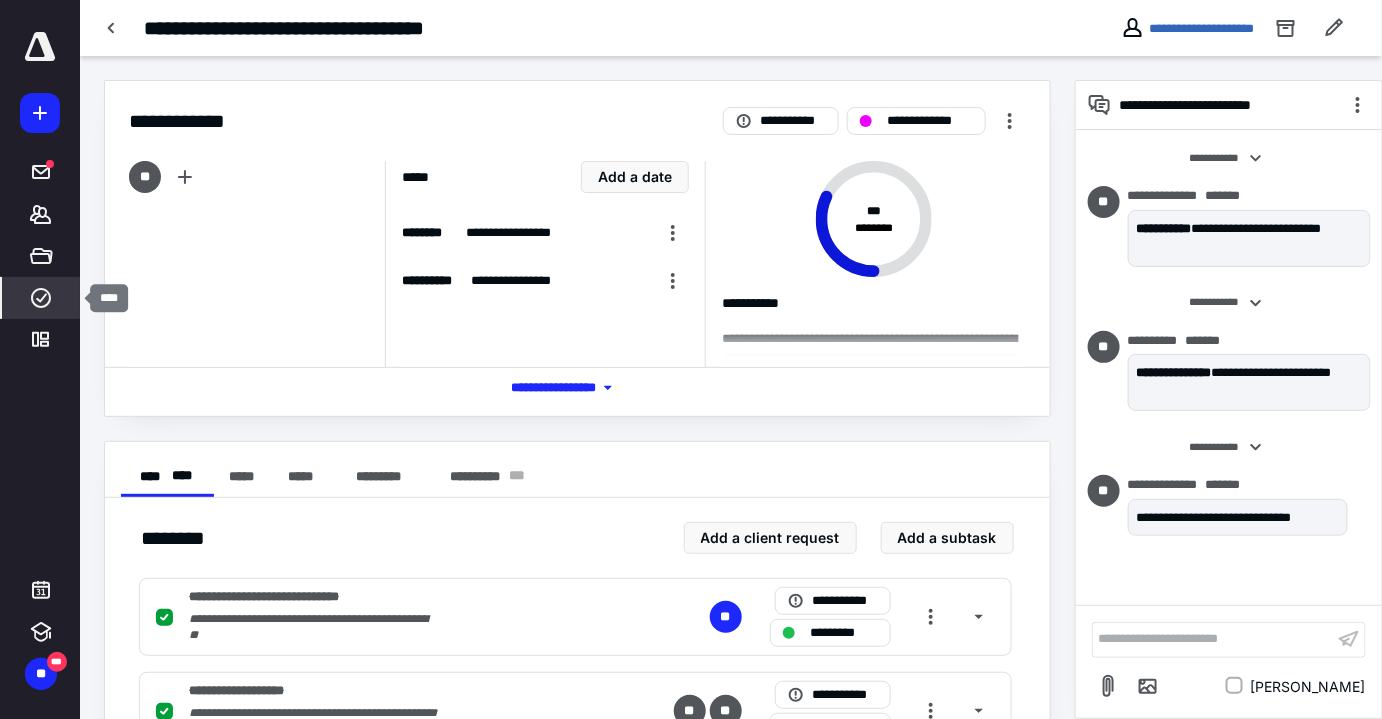 click on "****" at bounding box center (41, 298) 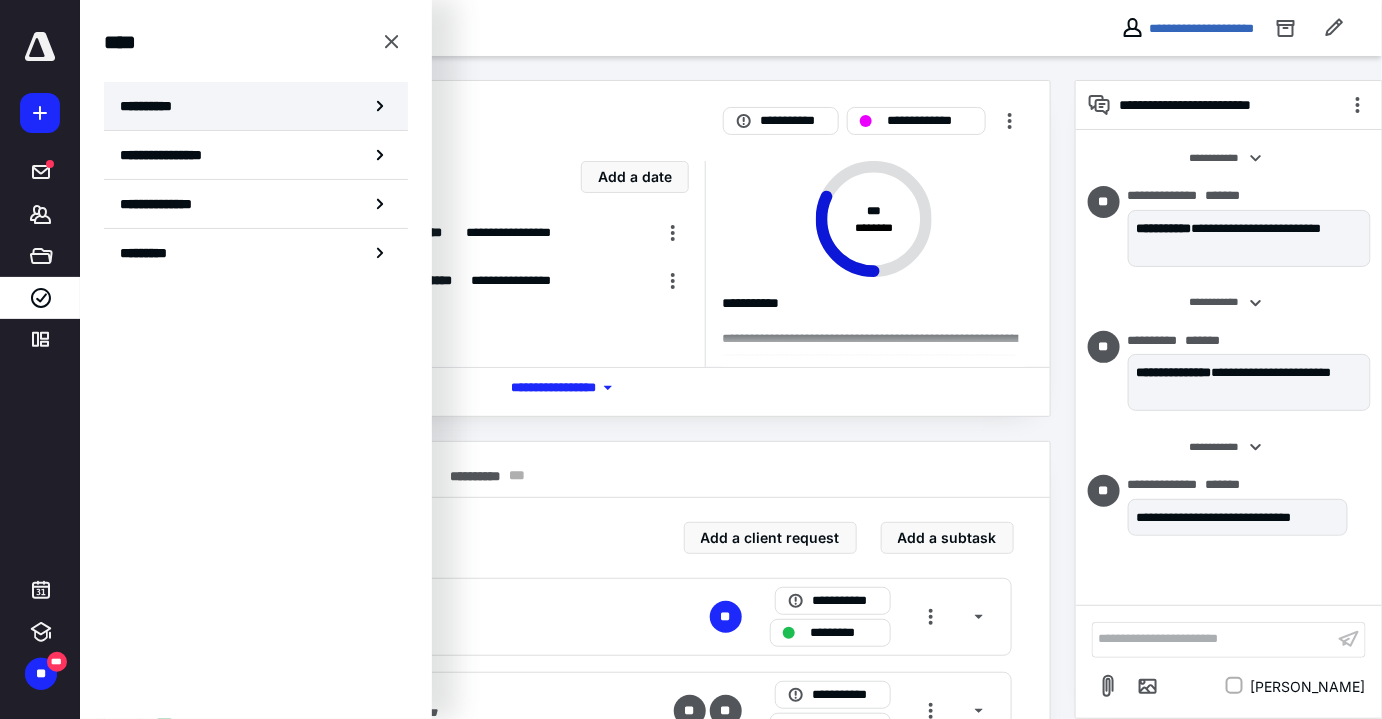 click on "**********" at bounding box center [256, 106] 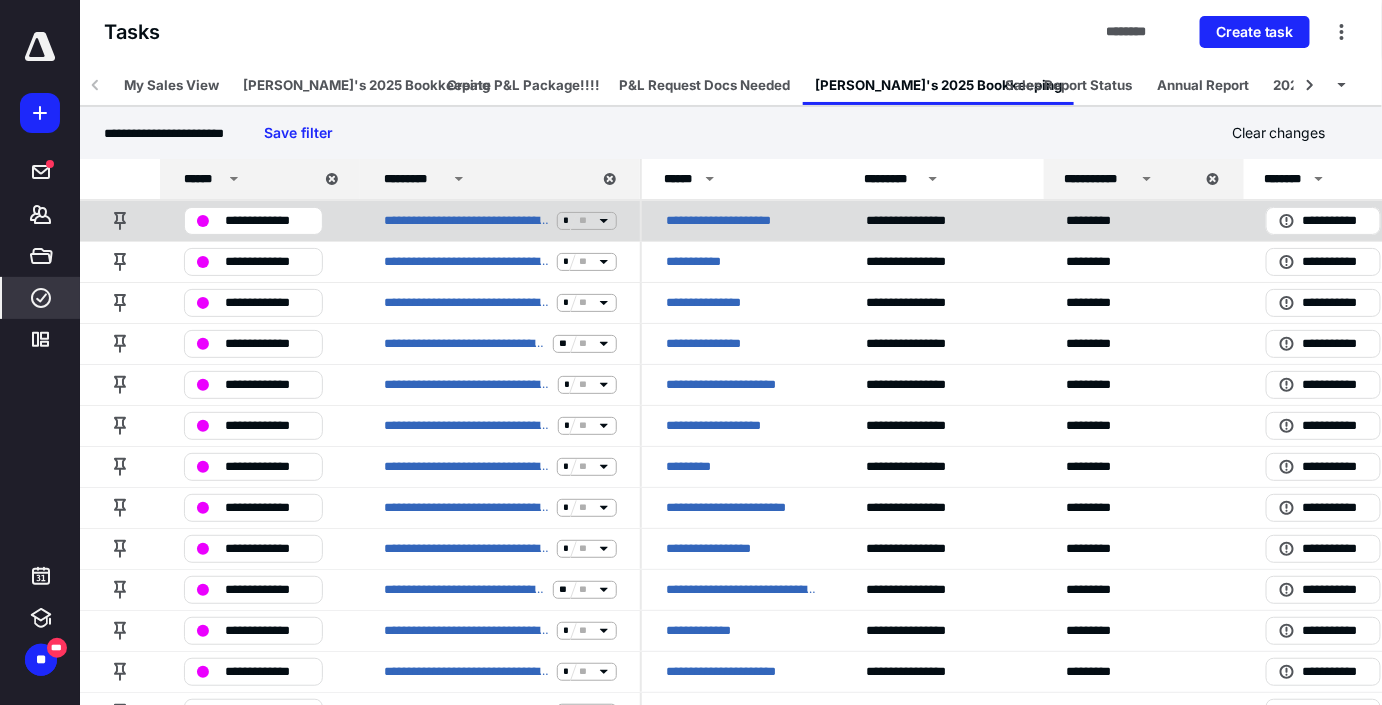 click on "**********" at bounding box center (253, 221) 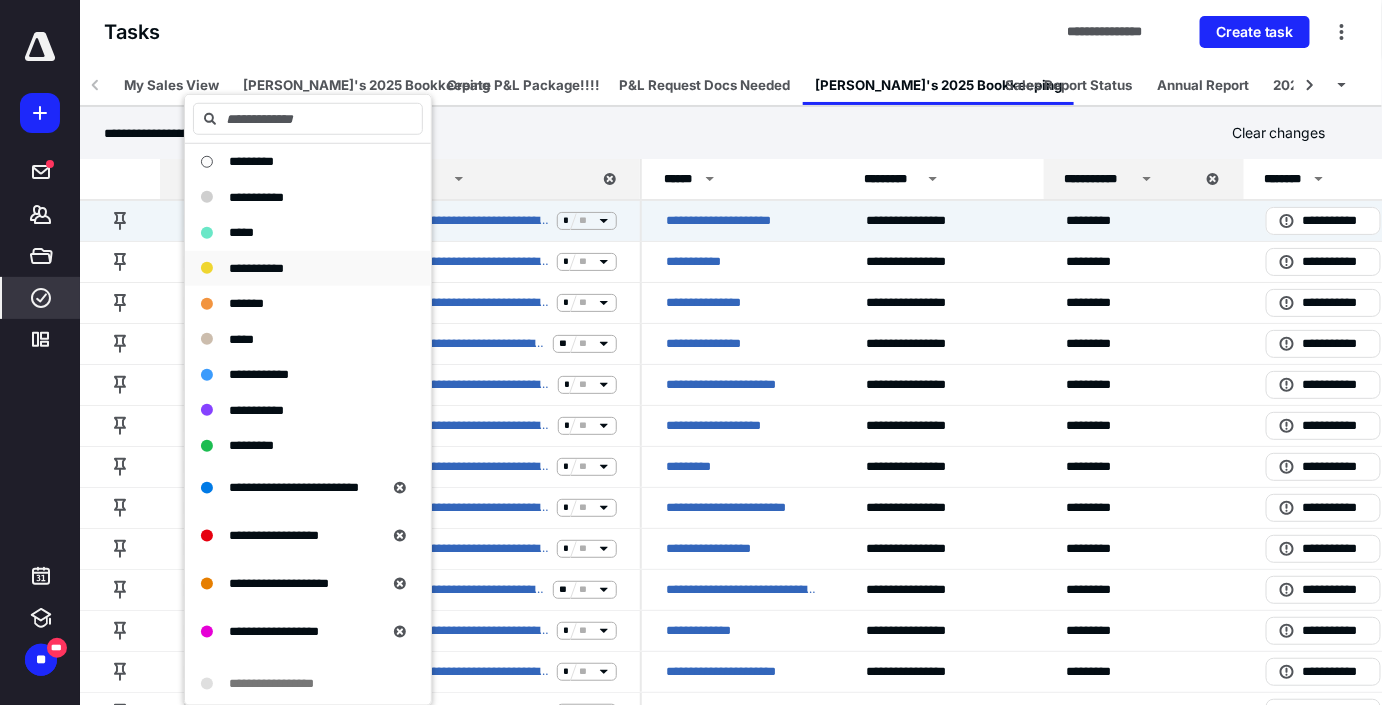 click on "**********" at bounding box center (308, 268) 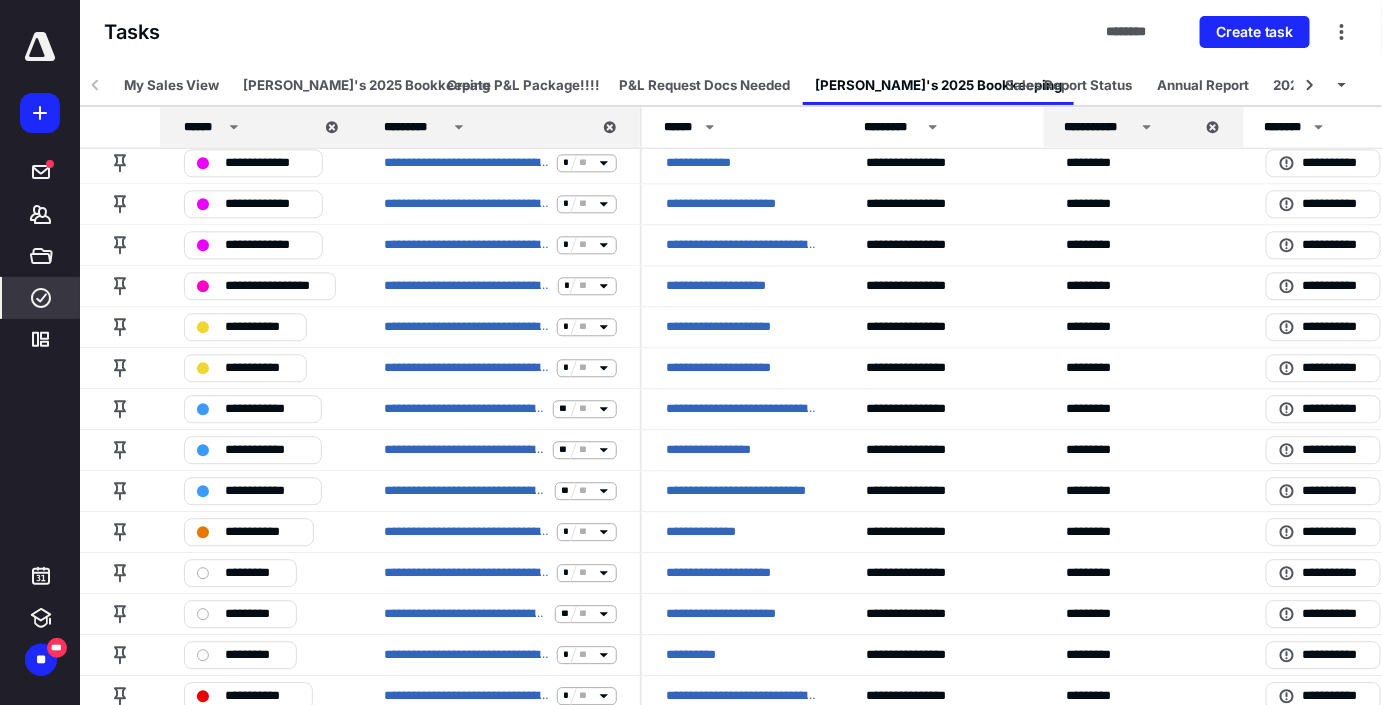 scroll, scrollTop: 1636, scrollLeft: 0, axis: vertical 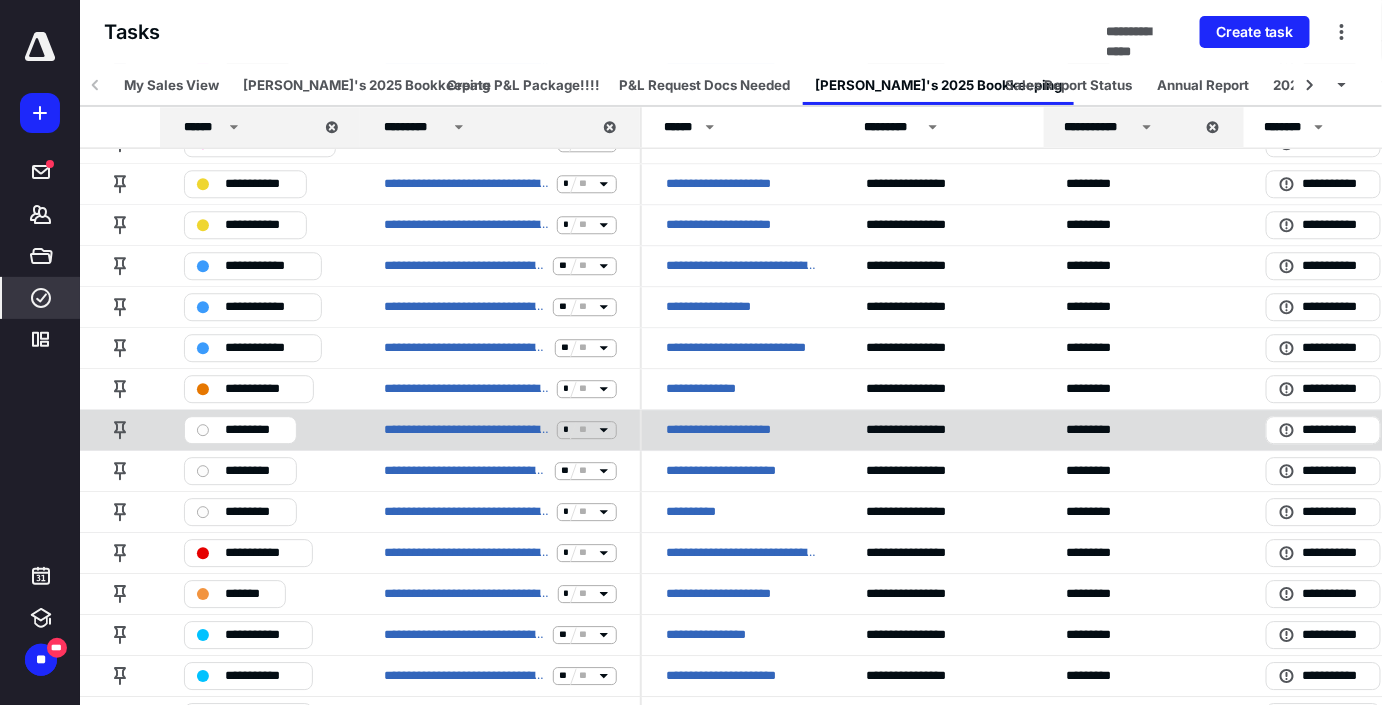 click on "*********" at bounding box center [254, 430] 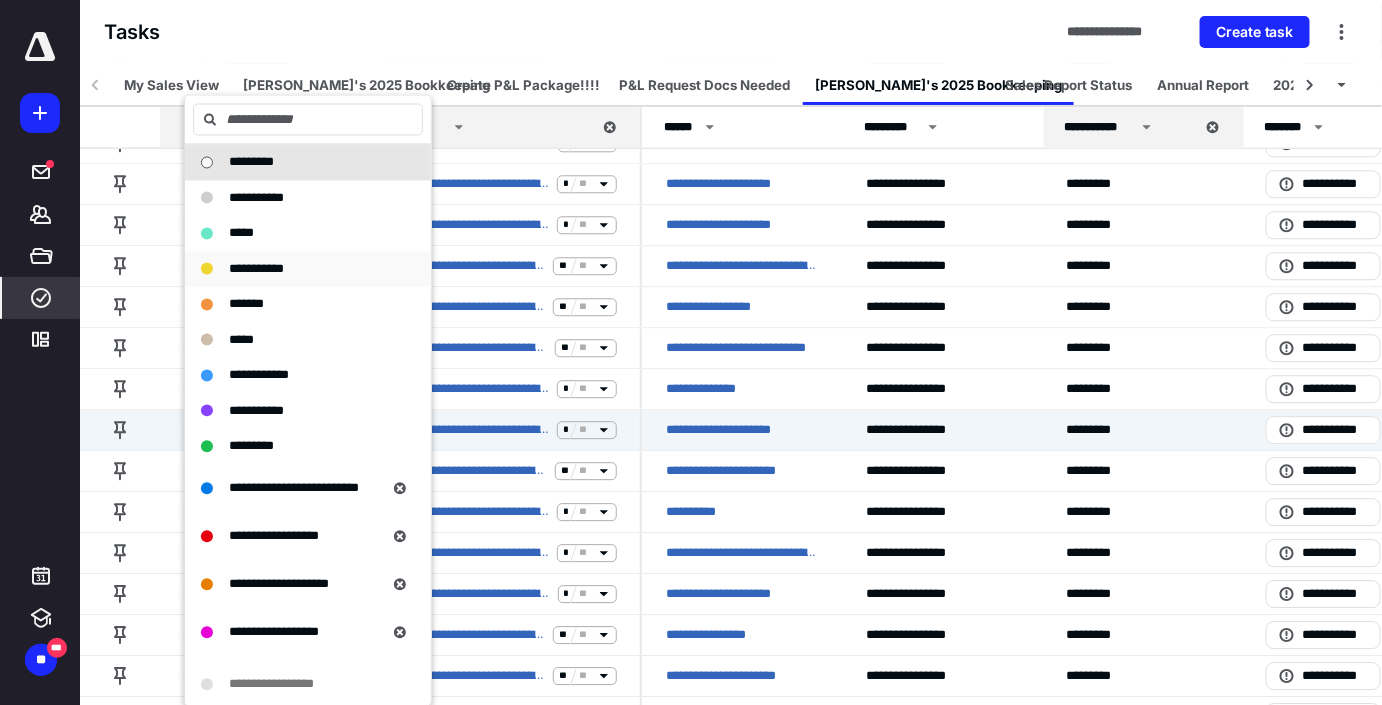click on "**********" at bounding box center (296, 269) 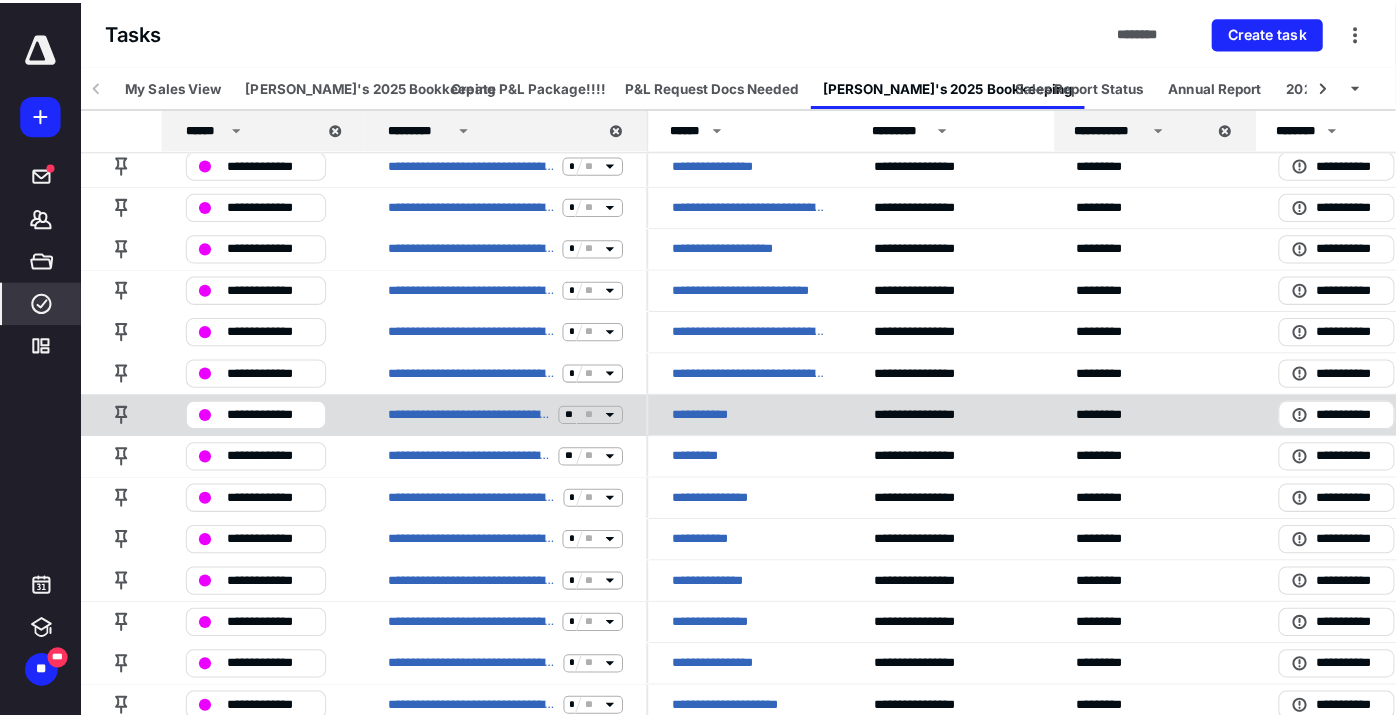 scroll, scrollTop: 0, scrollLeft: 0, axis: both 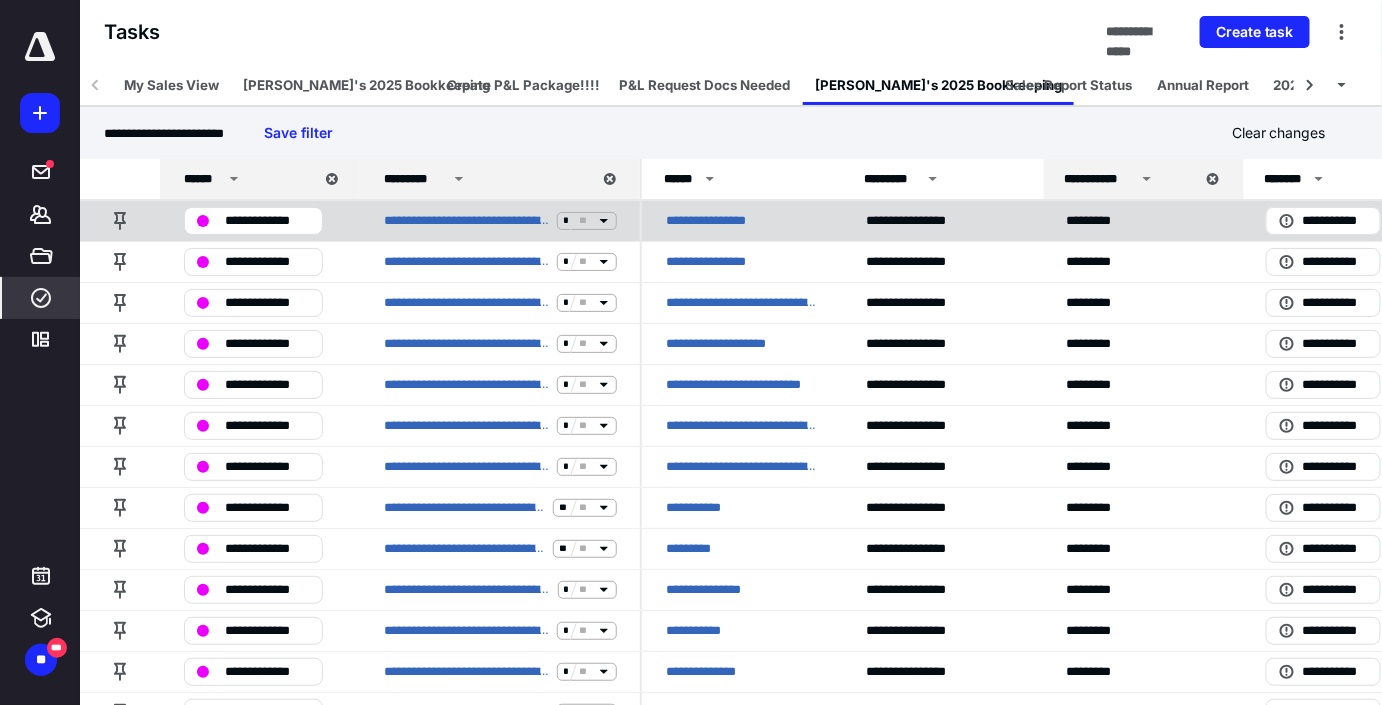 click on "**********" at bounding box center [719, 221] 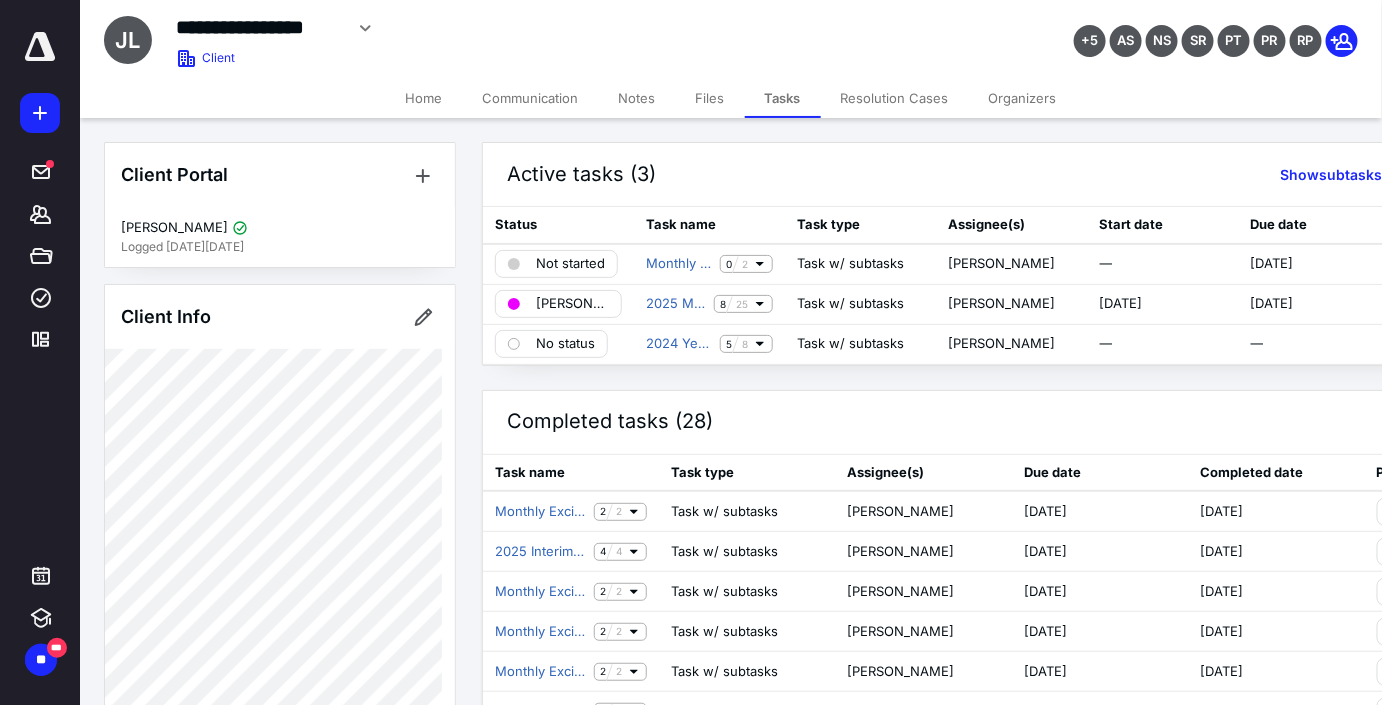 click on "Files" at bounding box center (710, 98) 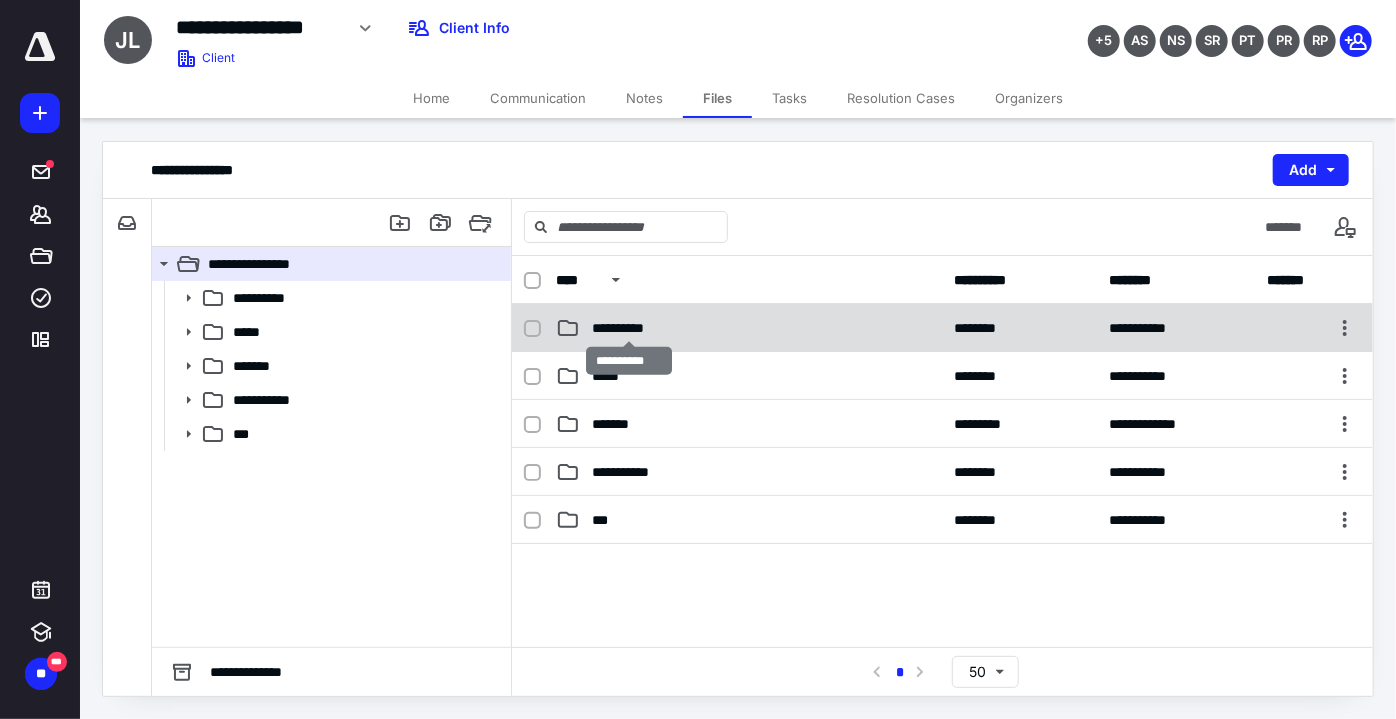 click on "**********" at bounding box center (629, 328) 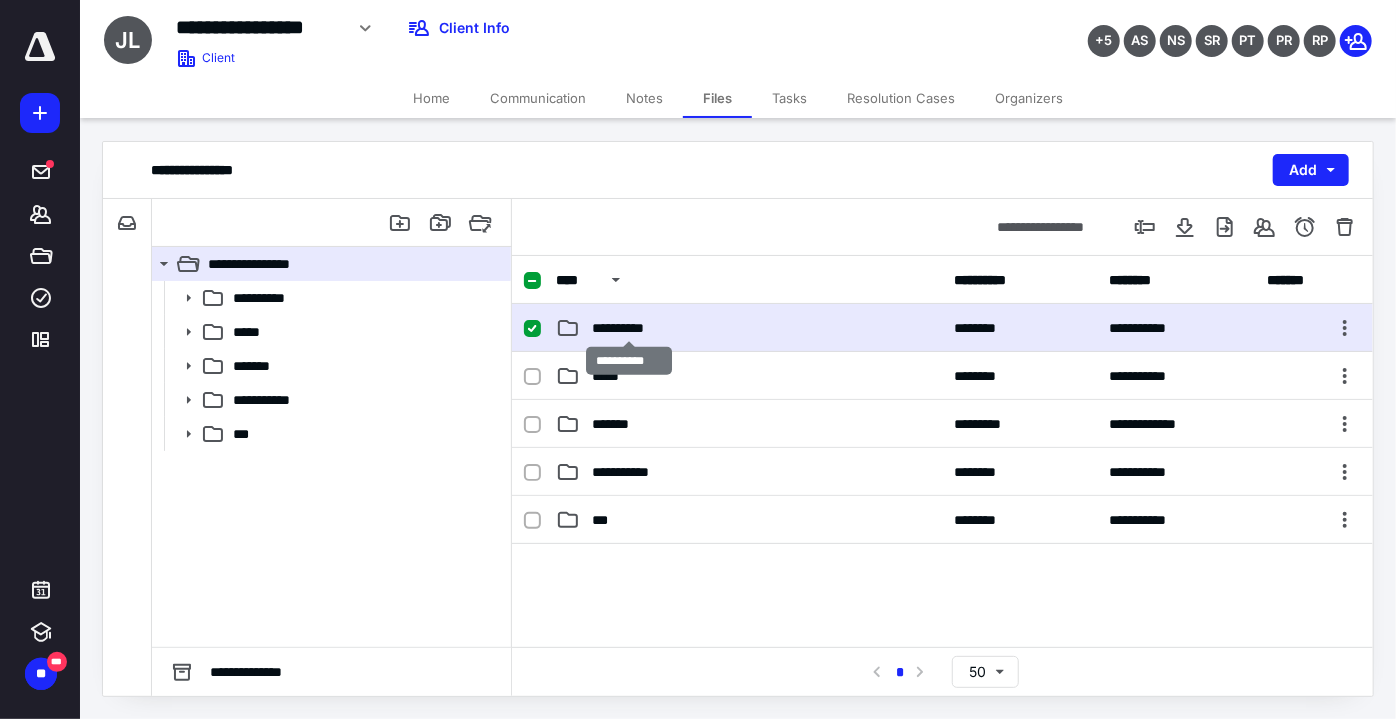 click on "**********" at bounding box center [629, 328] 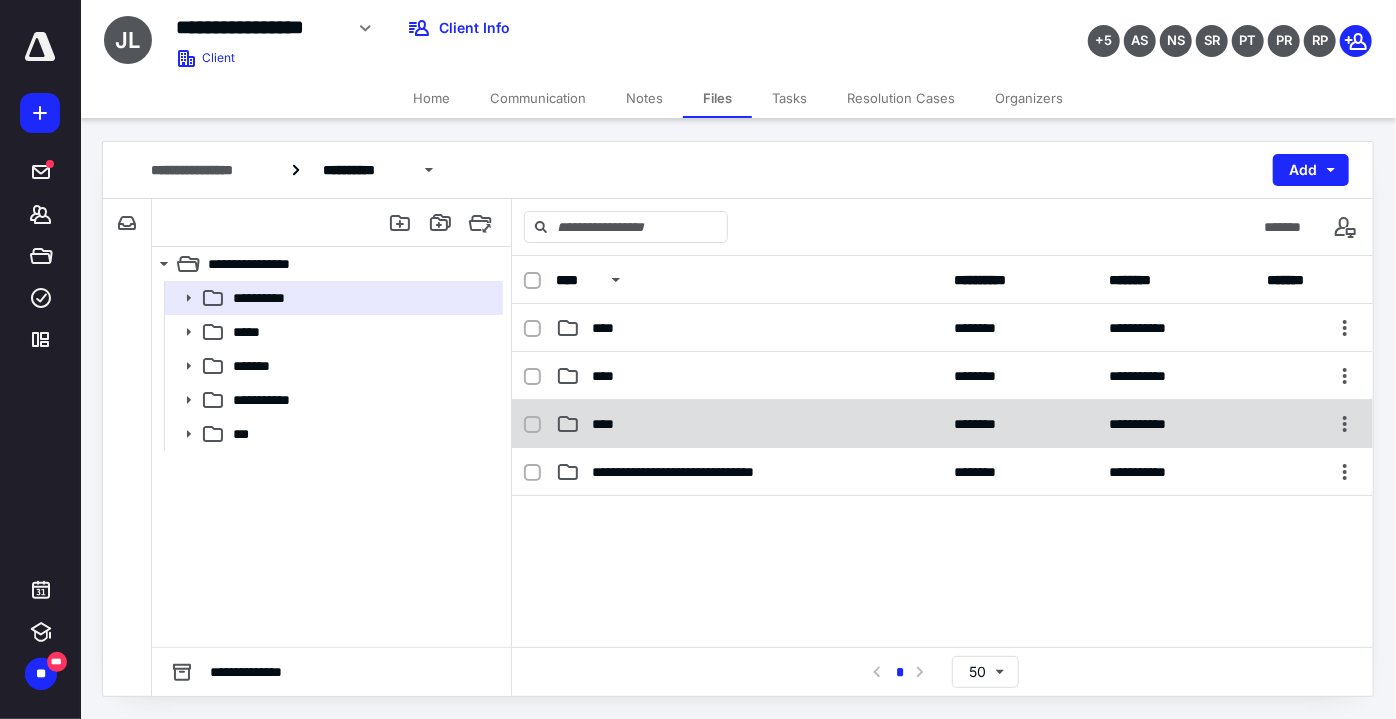 click on "****" at bounding box center (749, 424) 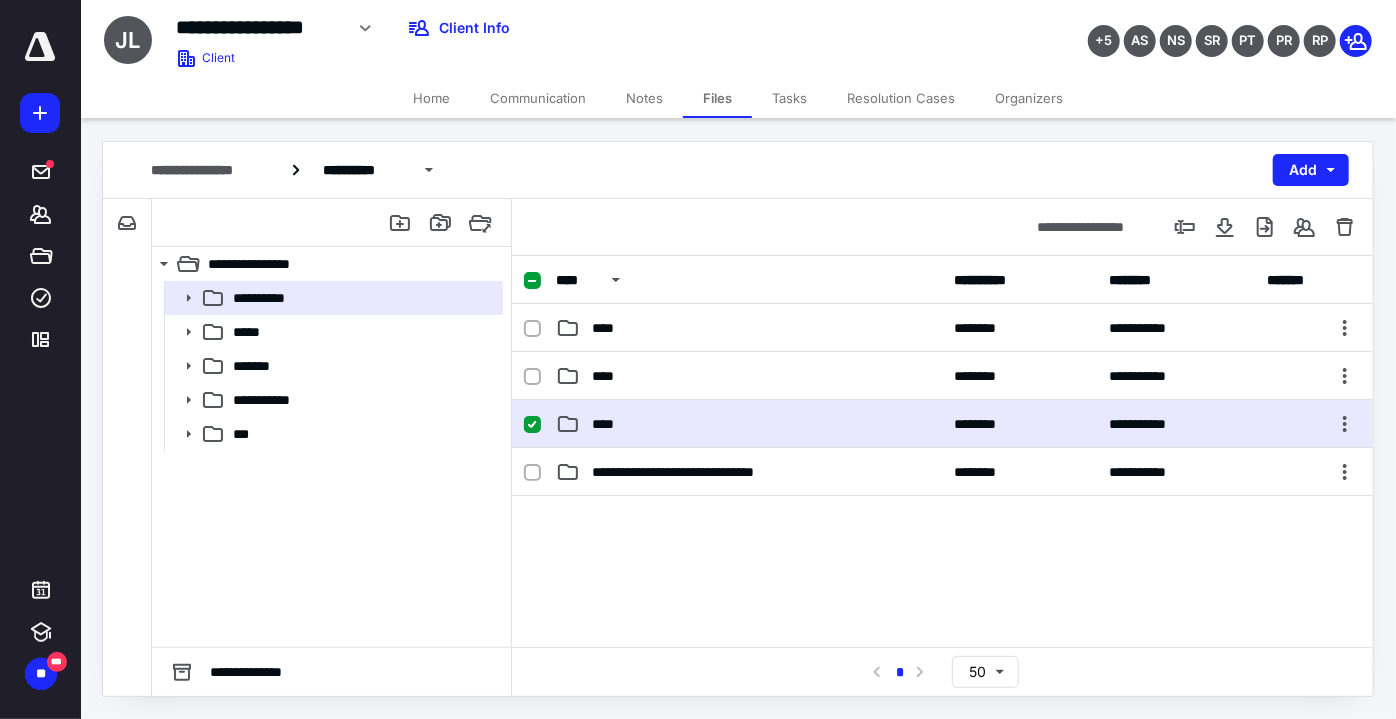 click on "****" at bounding box center (749, 424) 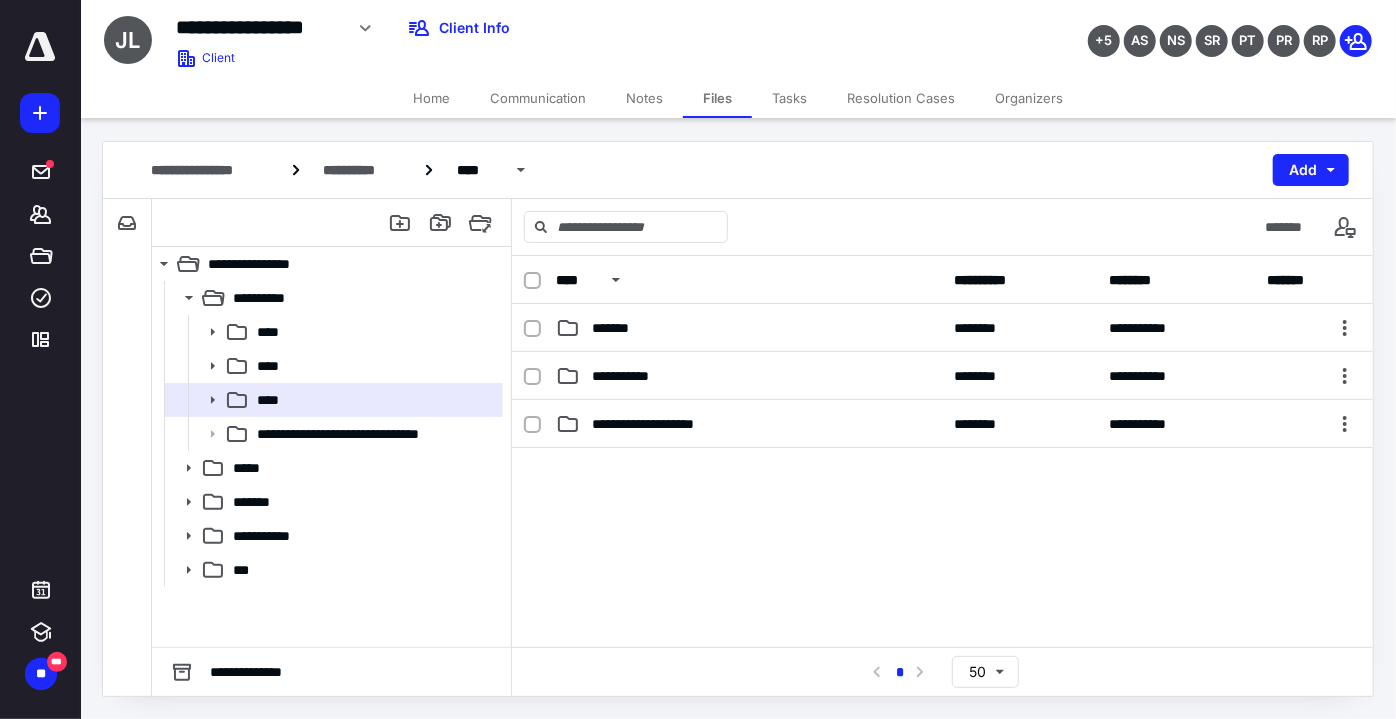 click on "**********" at bounding box center [749, 376] 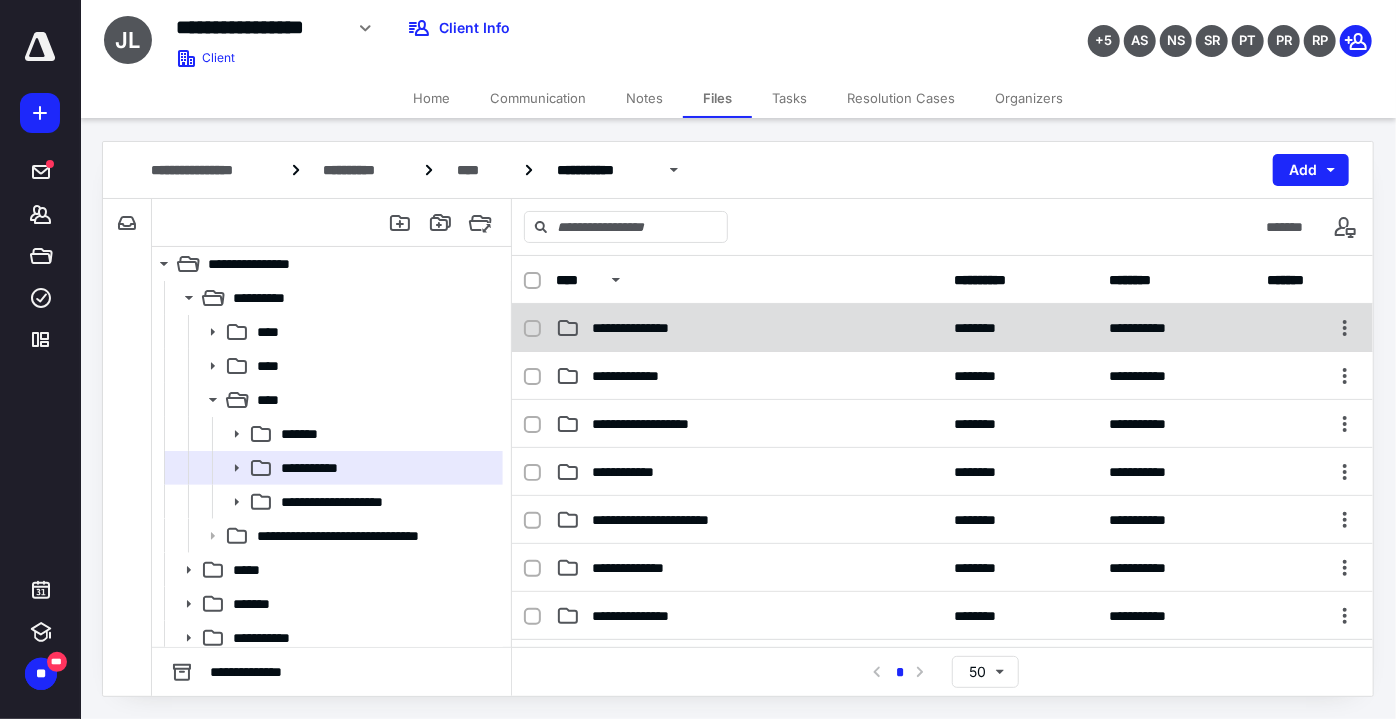 click on "**********" at bounding box center (749, 328) 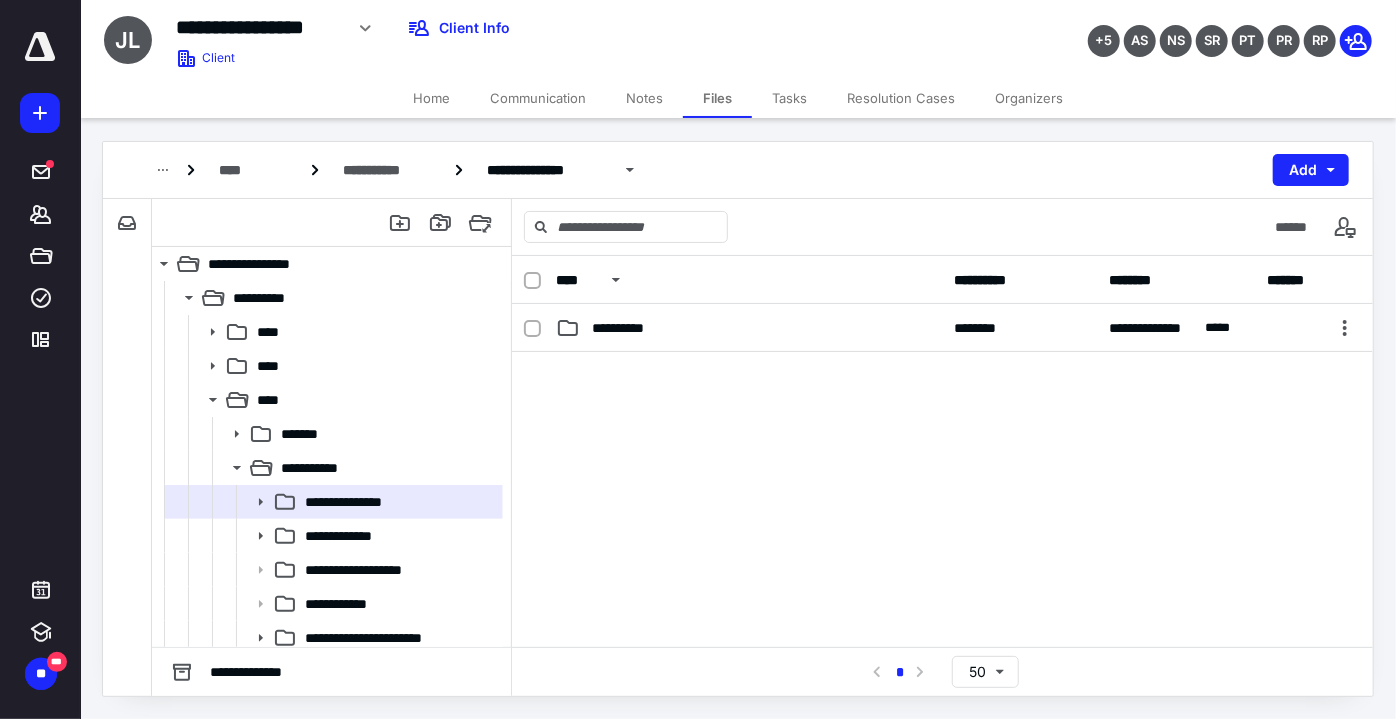 click on "**********" at bounding box center [749, 328] 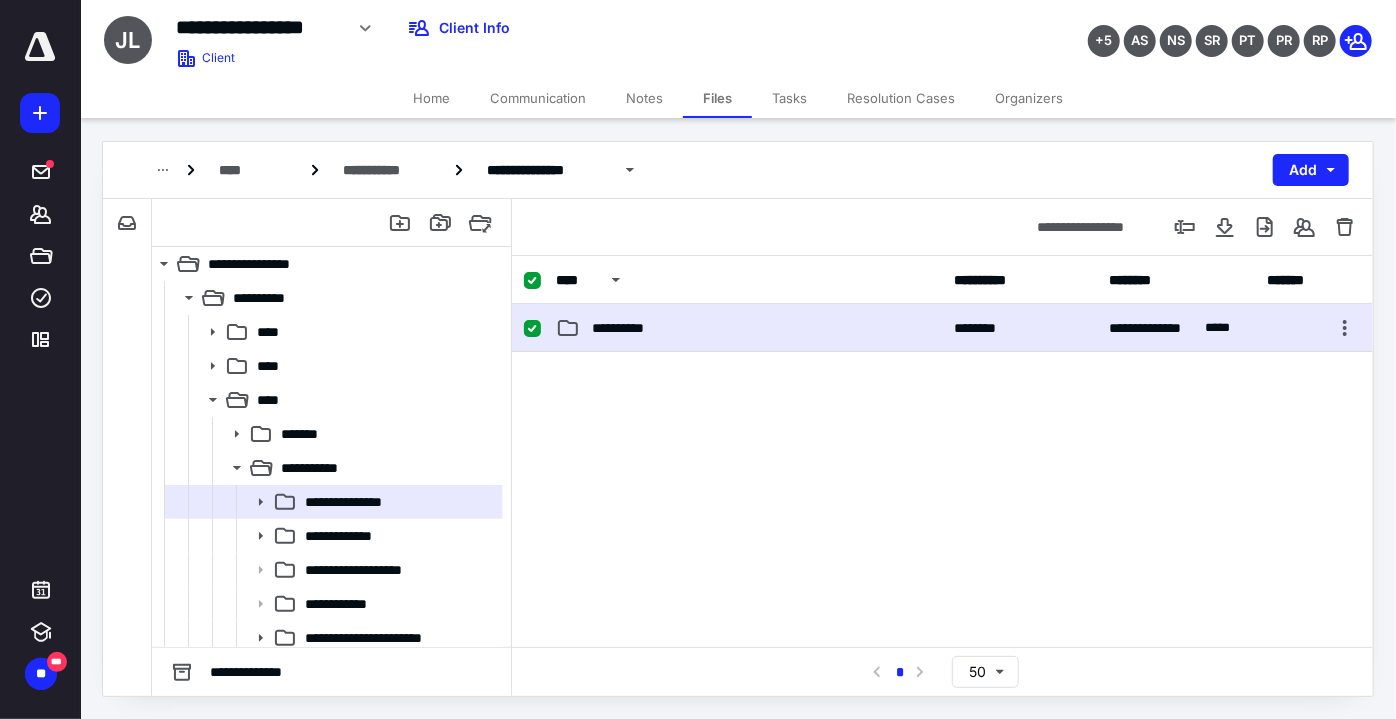 click on "**********" at bounding box center (749, 328) 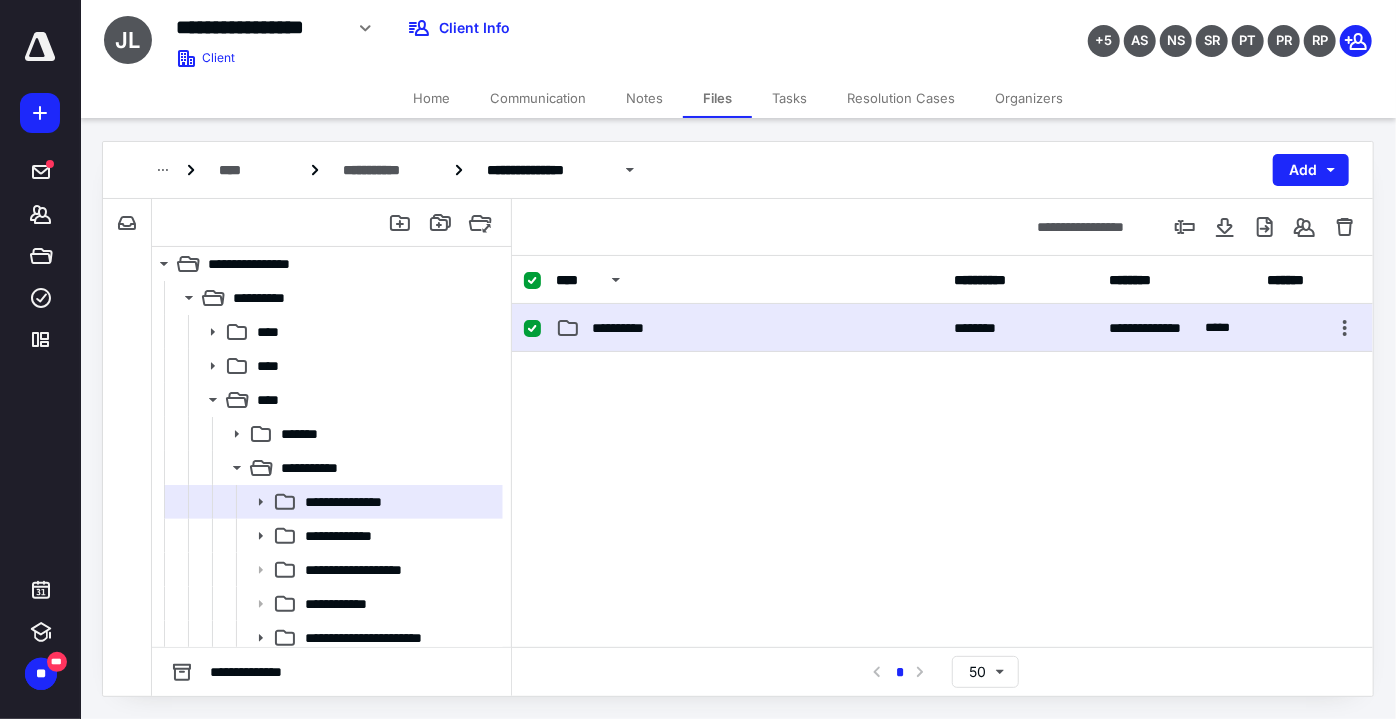checkbox on "false" 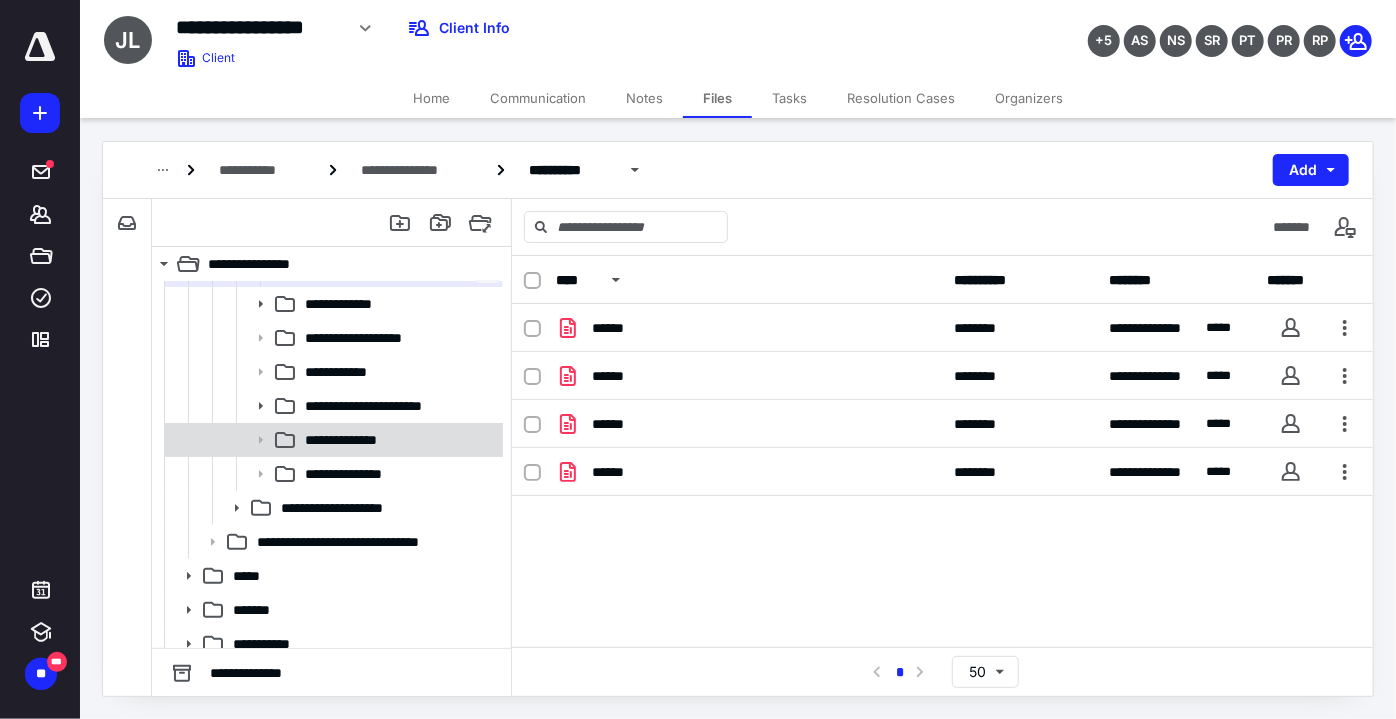 scroll, scrollTop: 312, scrollLeft: 0, axis: vertical 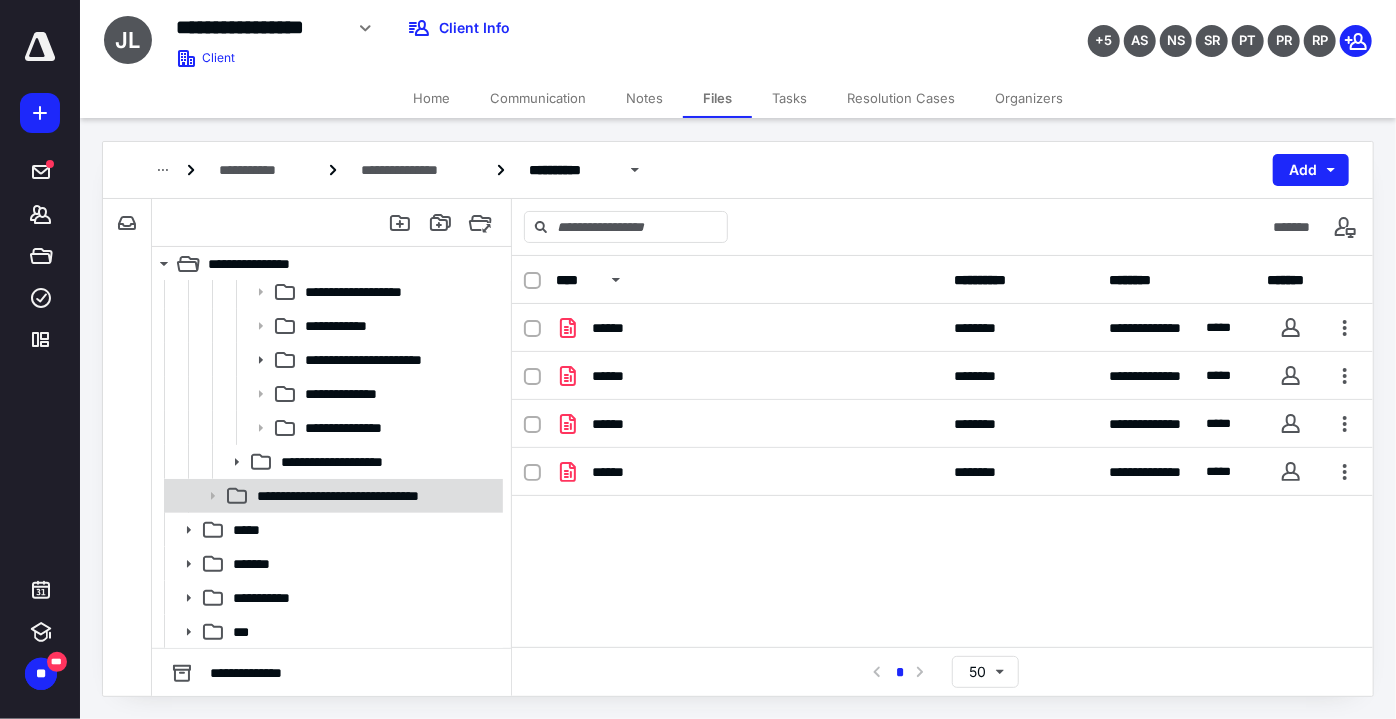 click on "**********" at bounding box center (332, 496) 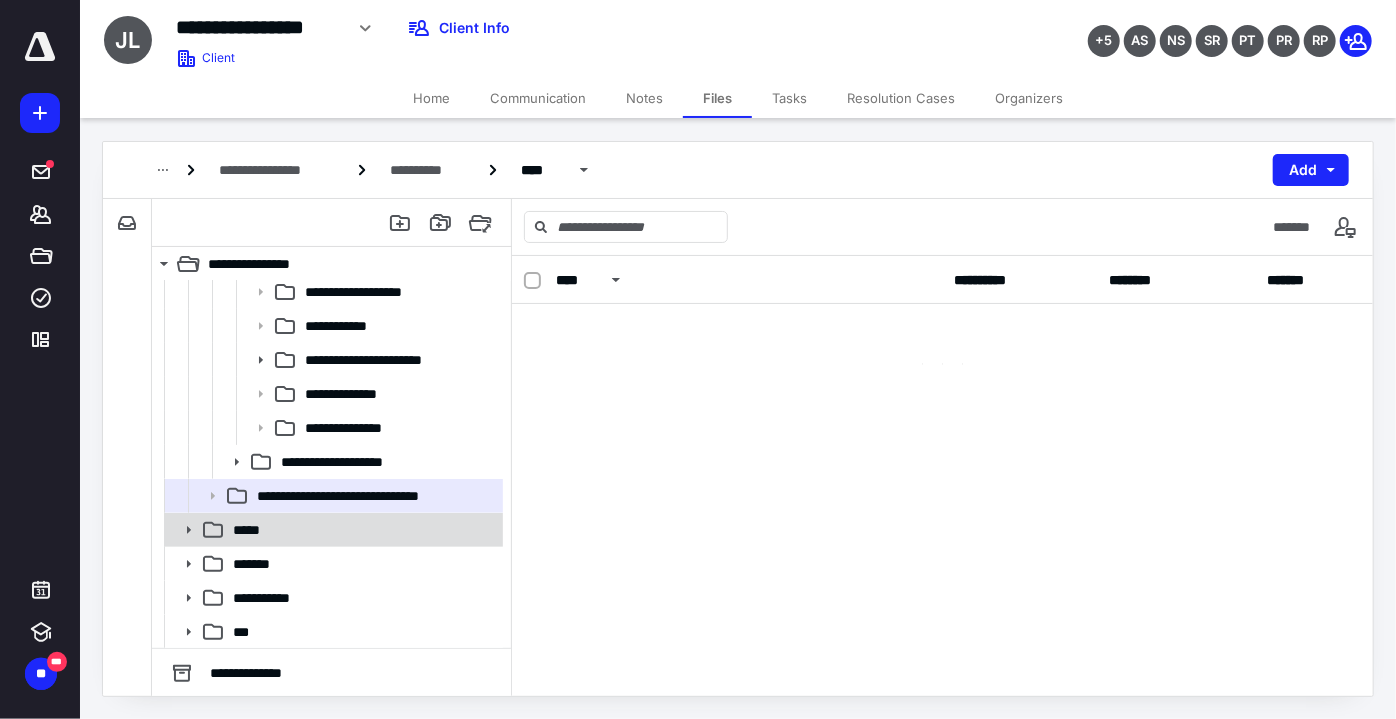 click on "*****" at bounding box center (332, 530) 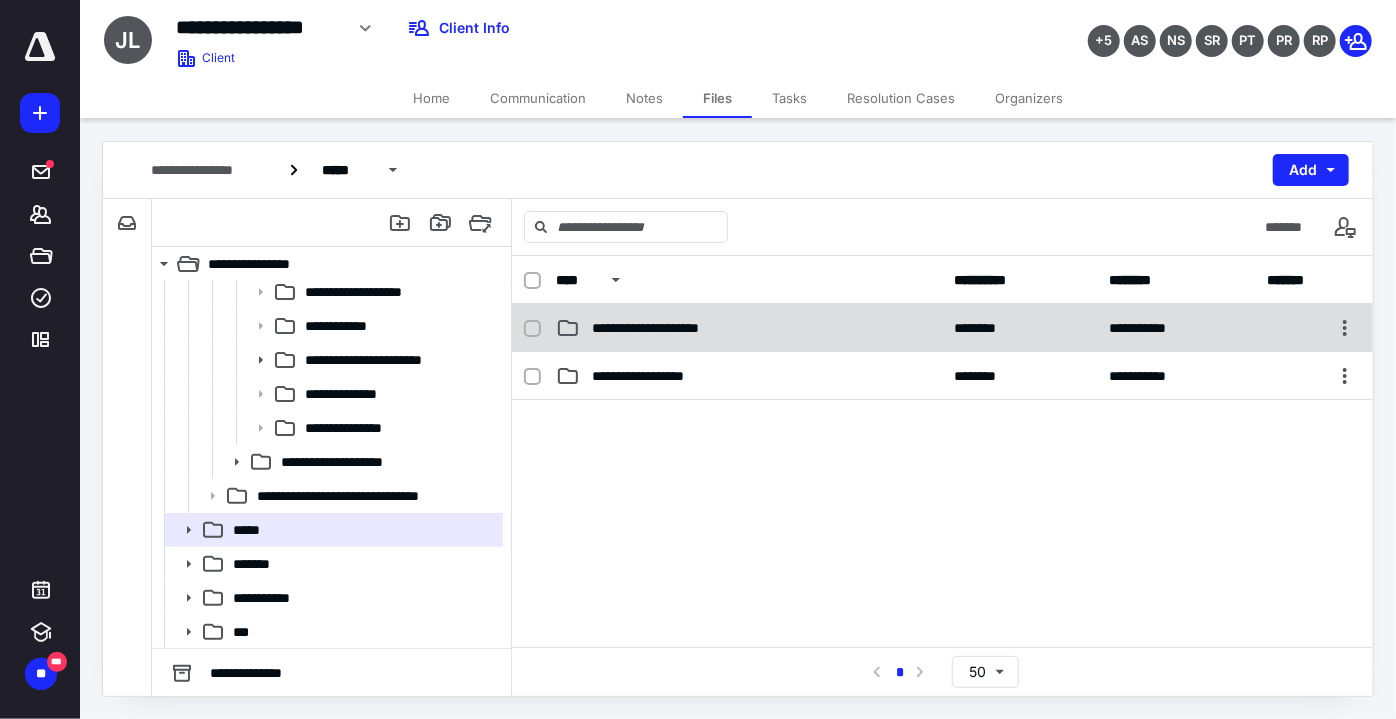 click on "**********" at bounding box center [749, 328] 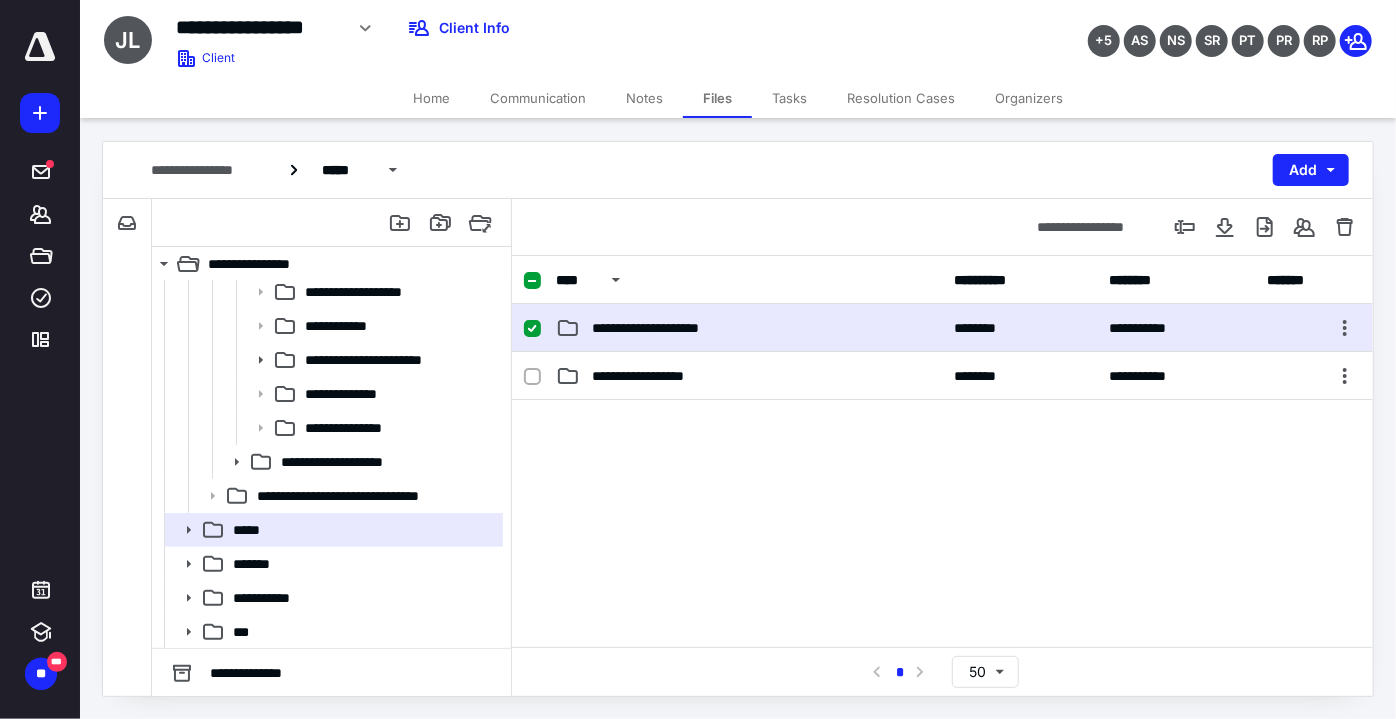 click on "**********" at bounding box center [749, 328] 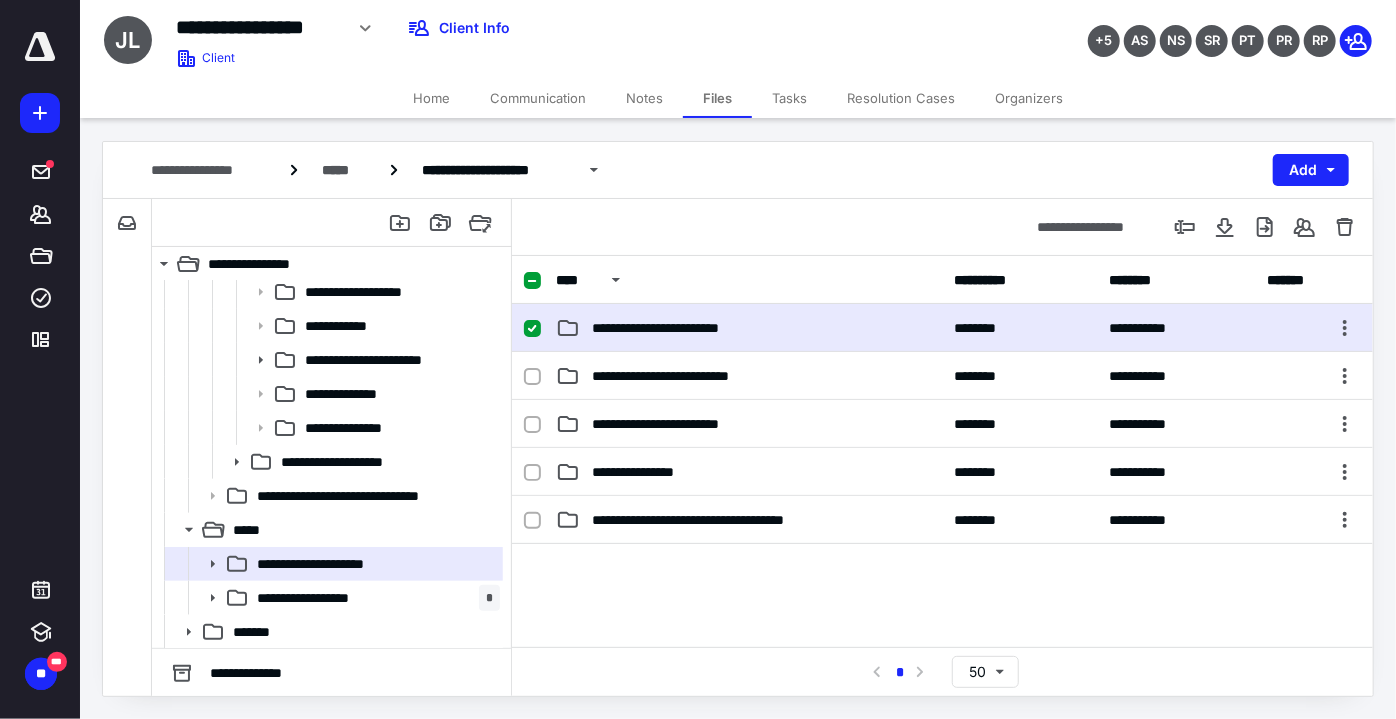 click on "**********" at bounding box center [681, 328] 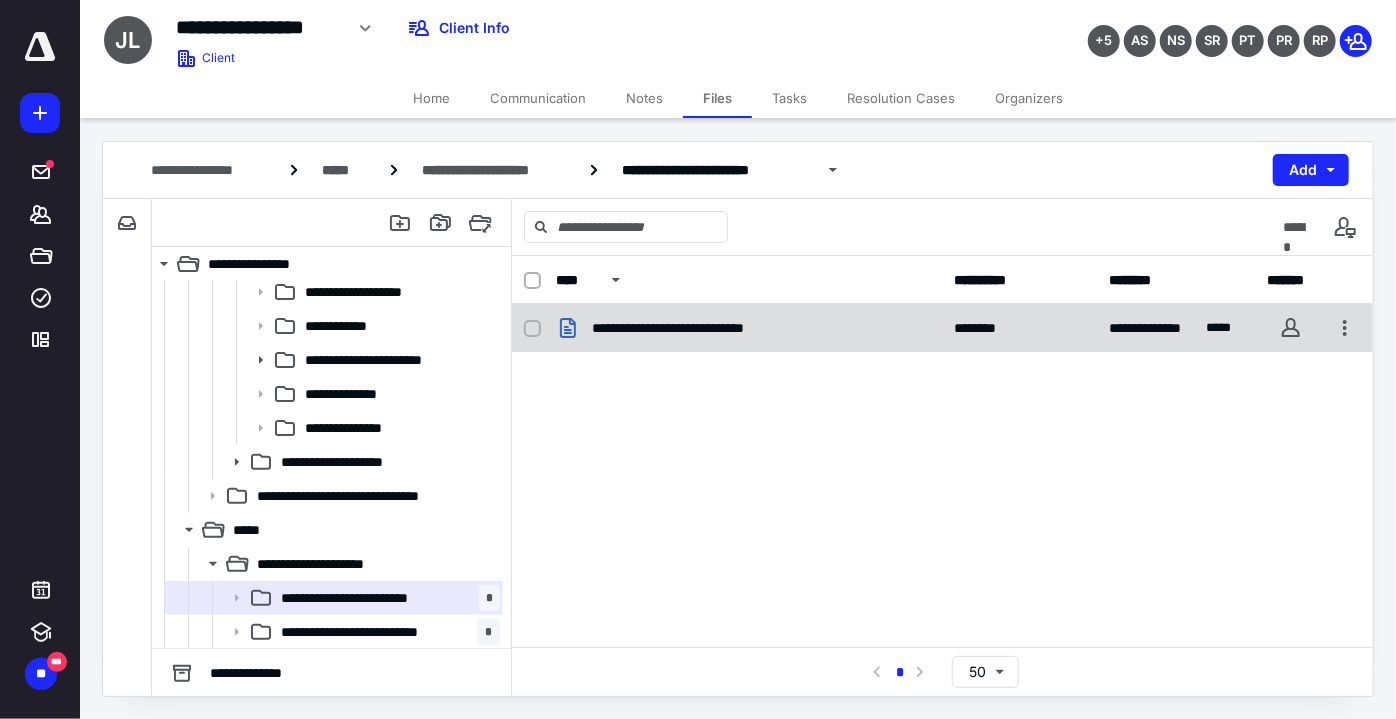click on "**********" at bounding box center [942, 328] 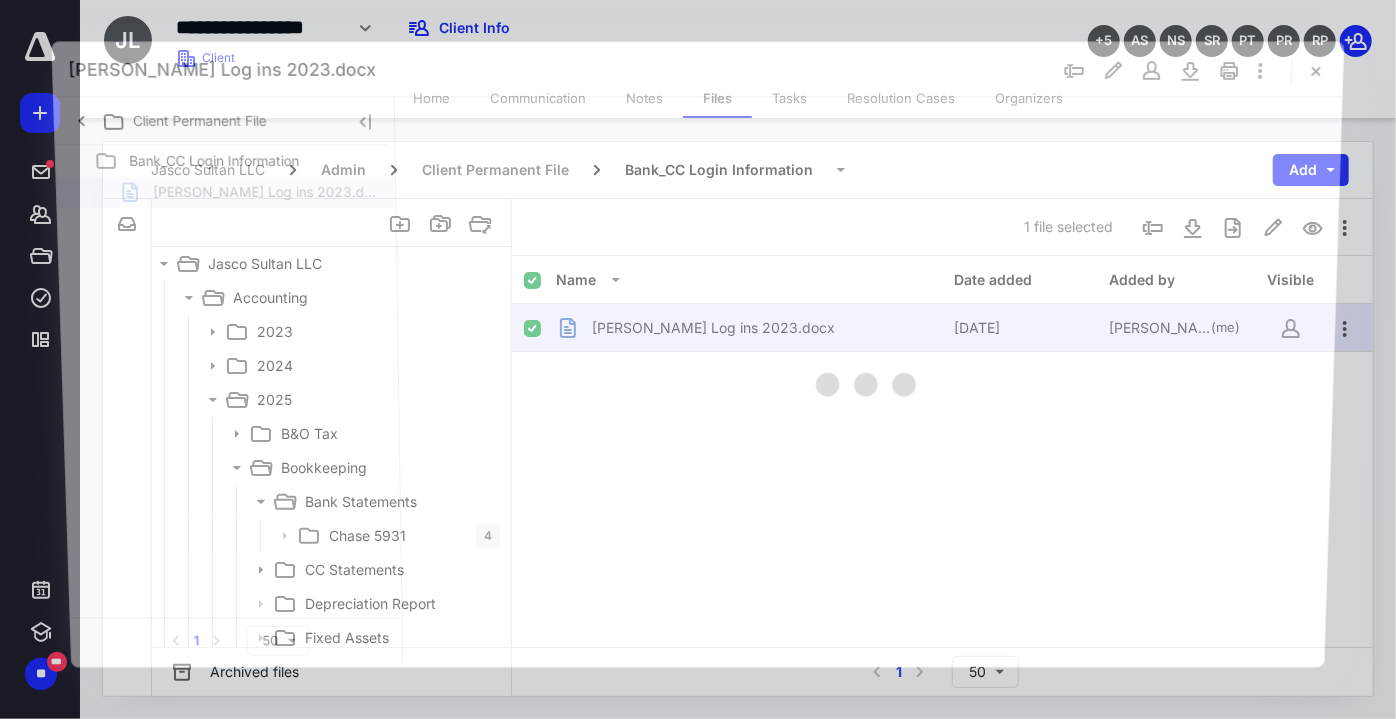 scroll, scrollTop: 312, scrollLeft: 0, axis: vertical 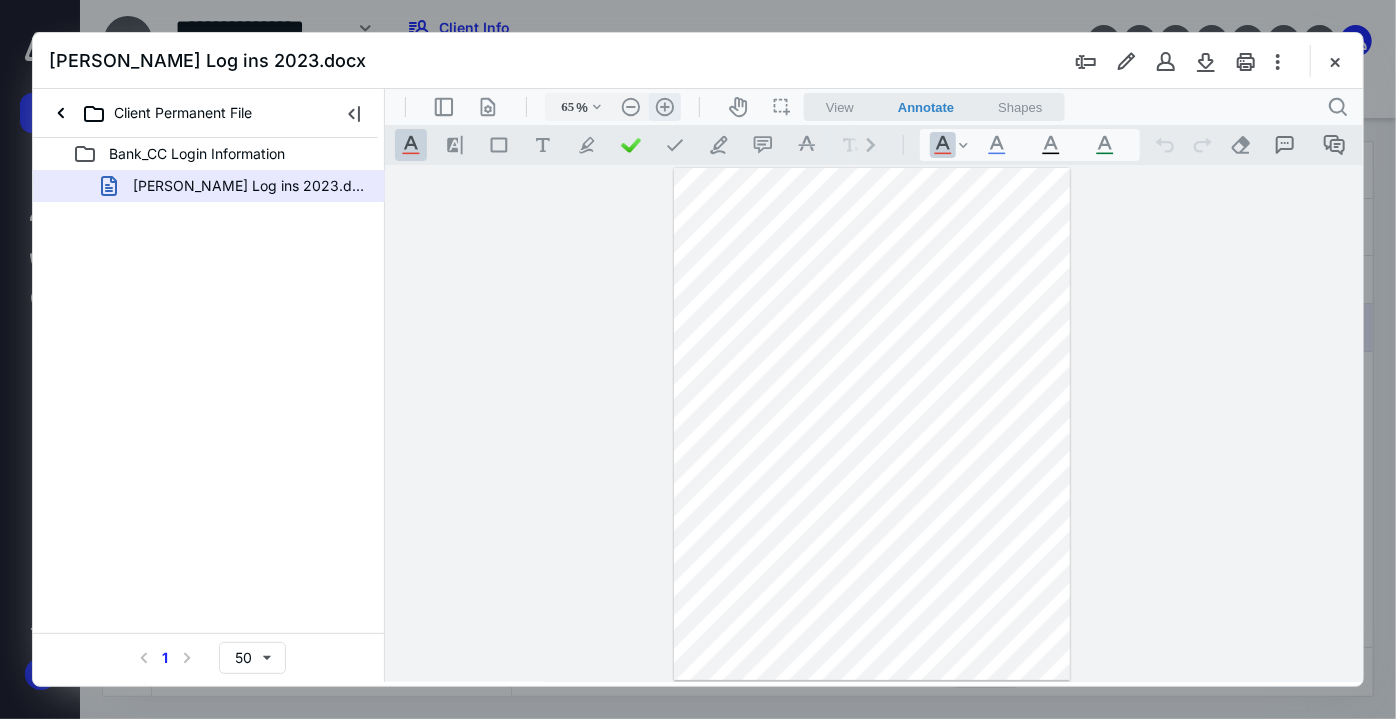 click on ".cls-1{fill:#abb0c4;} icon - header - zoom - in - line" at bounding box center [664, 106] 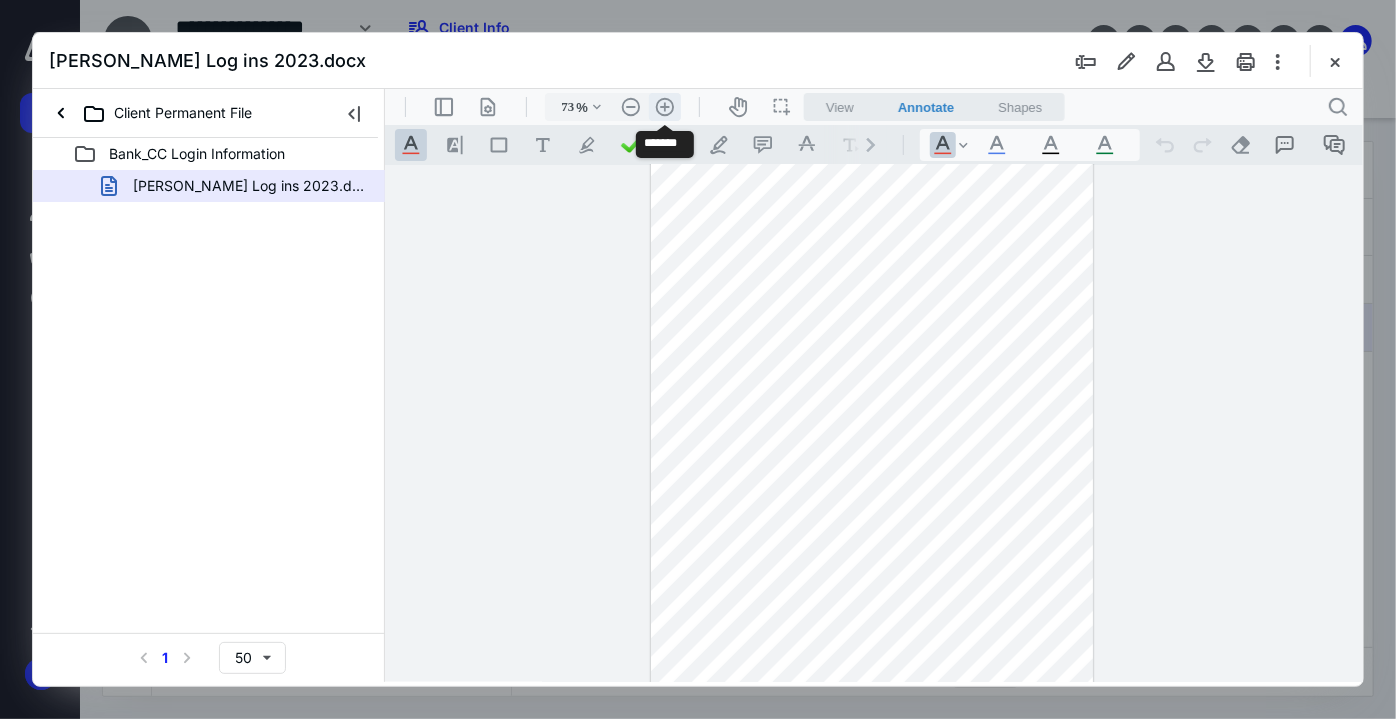 click on ".cls-1{fill:#abb0c4;} icon - header - zoom - in - line" at bounding box center [664, 106] 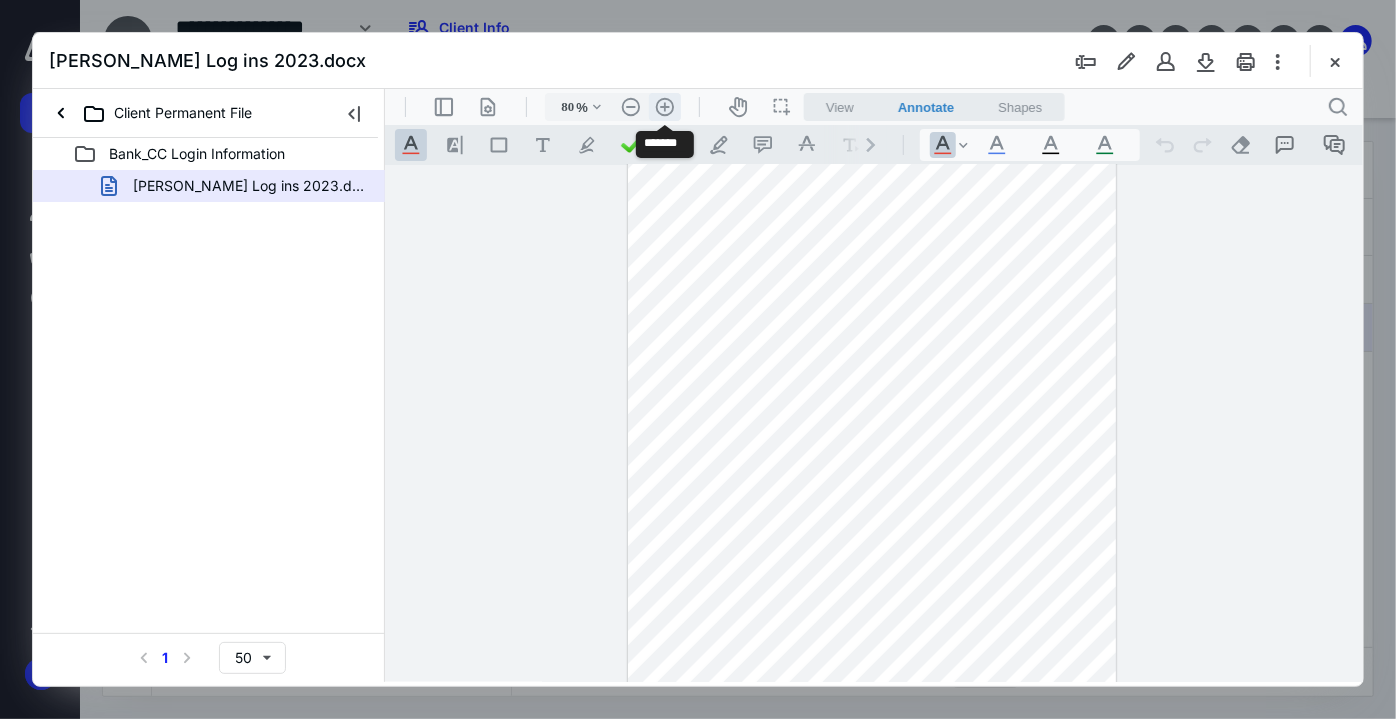click on ".cls-1{fill:#abb0c4;} icon - header - zoom - in - line" at bounding box center (664, 106) 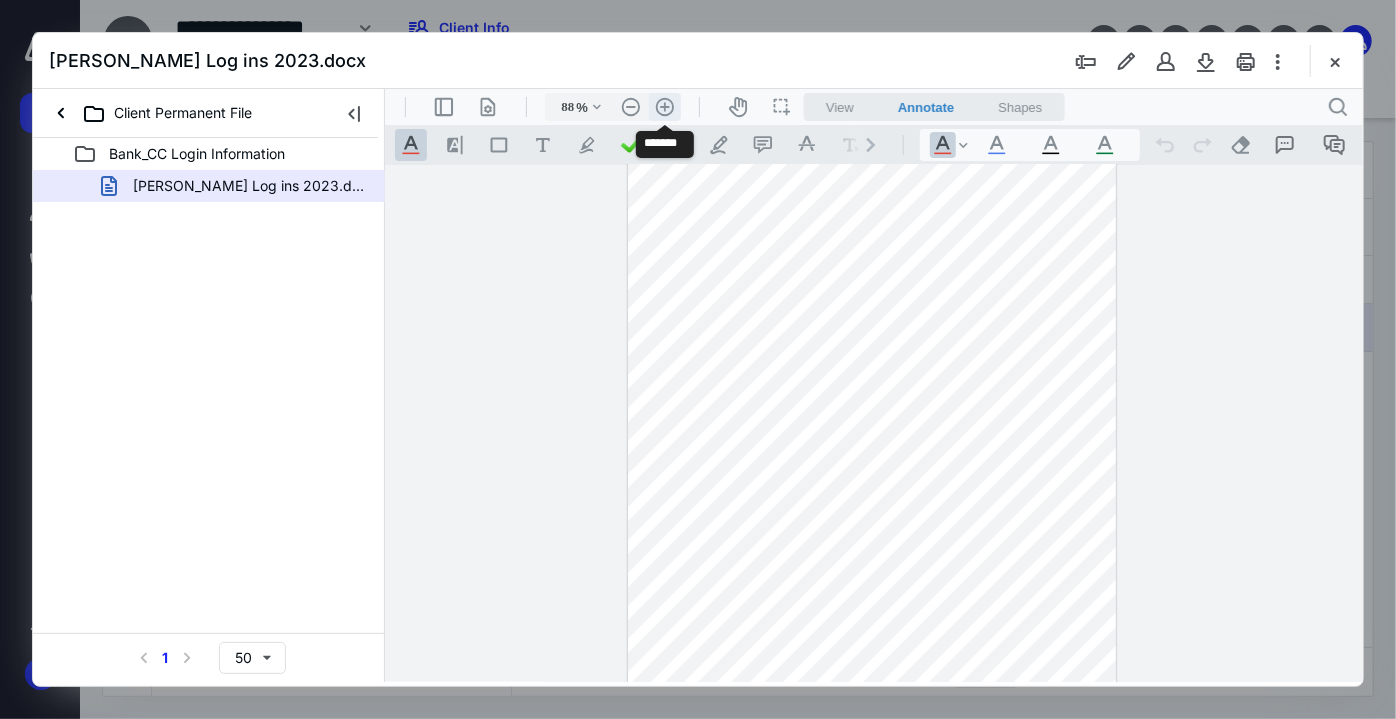 click on ".cls-1{fill:#abb0c4;} icon - header - zoom - in - line" at bounding box center [664, 106] 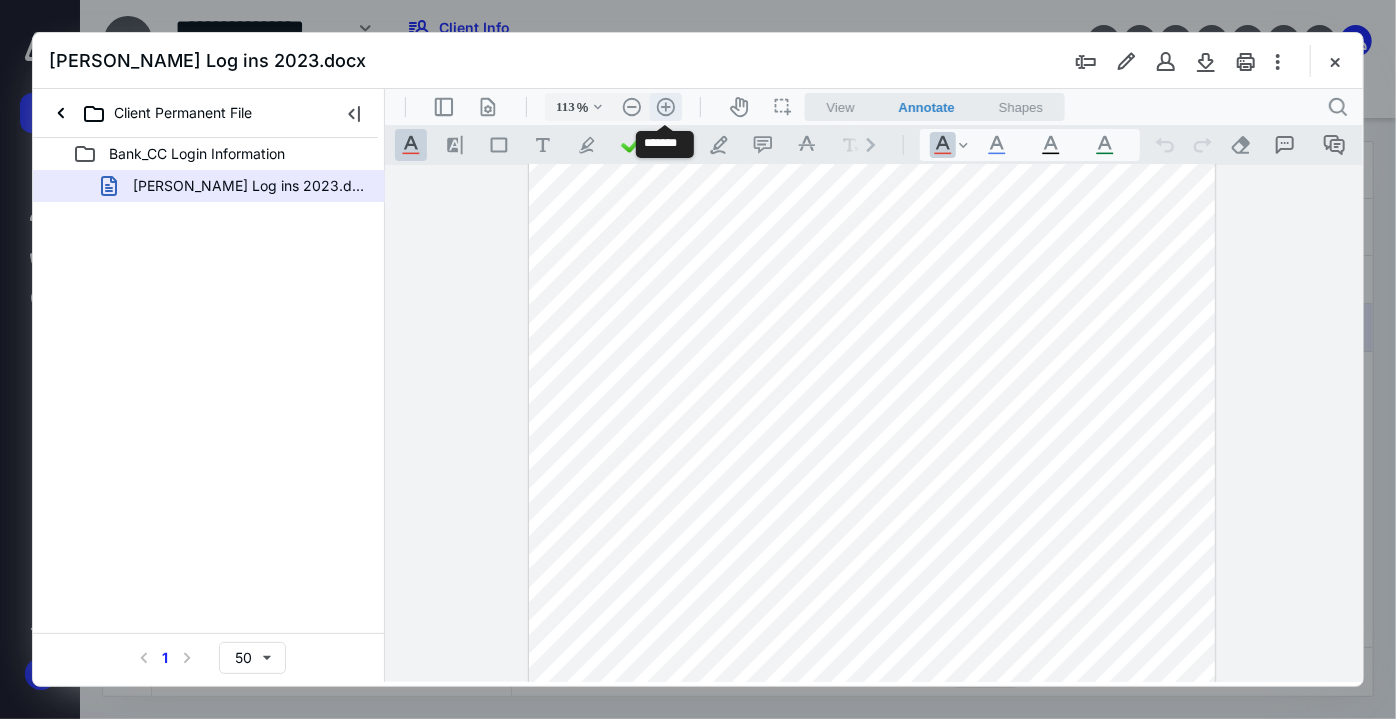 click on ".cls-1{fill:#abb0c4;} icon - header - zoom - in - line" at bounding box center (665, 106) 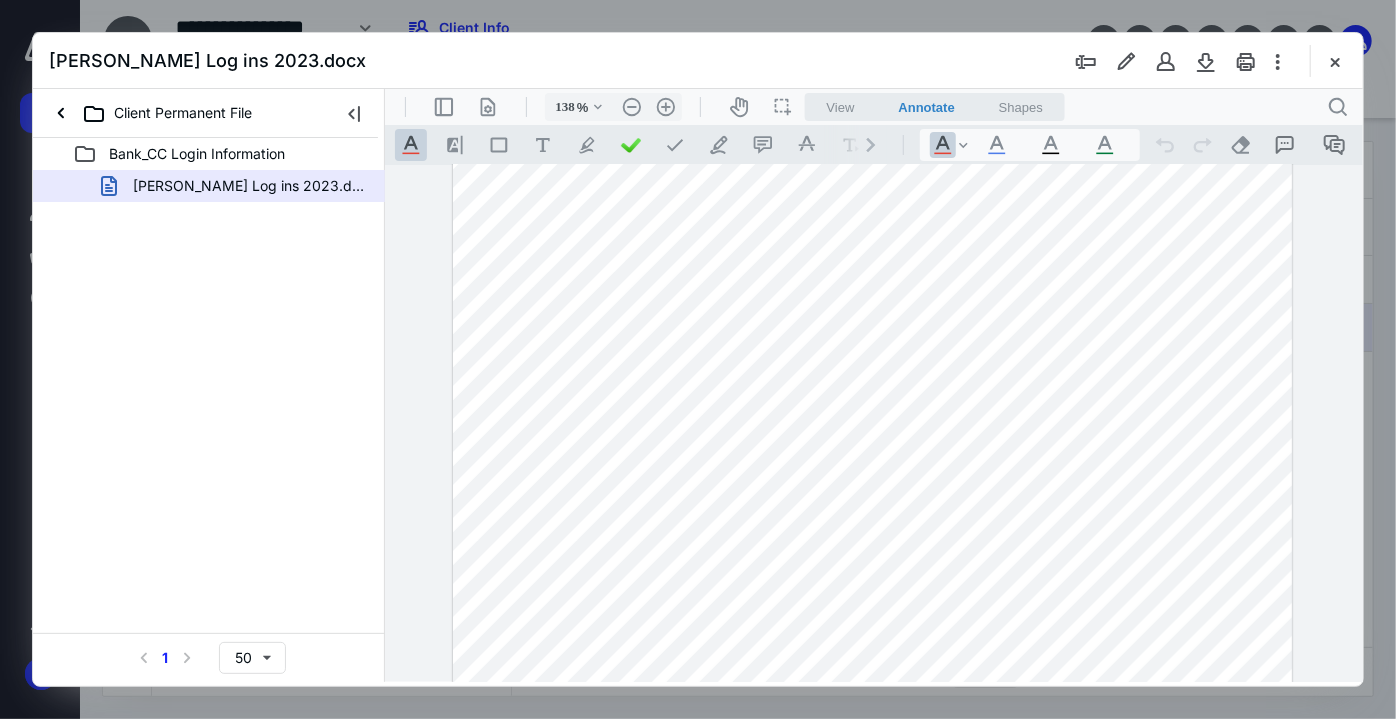 scroll, scrollTop: 64, scrollLeft: 0, axis: vertical 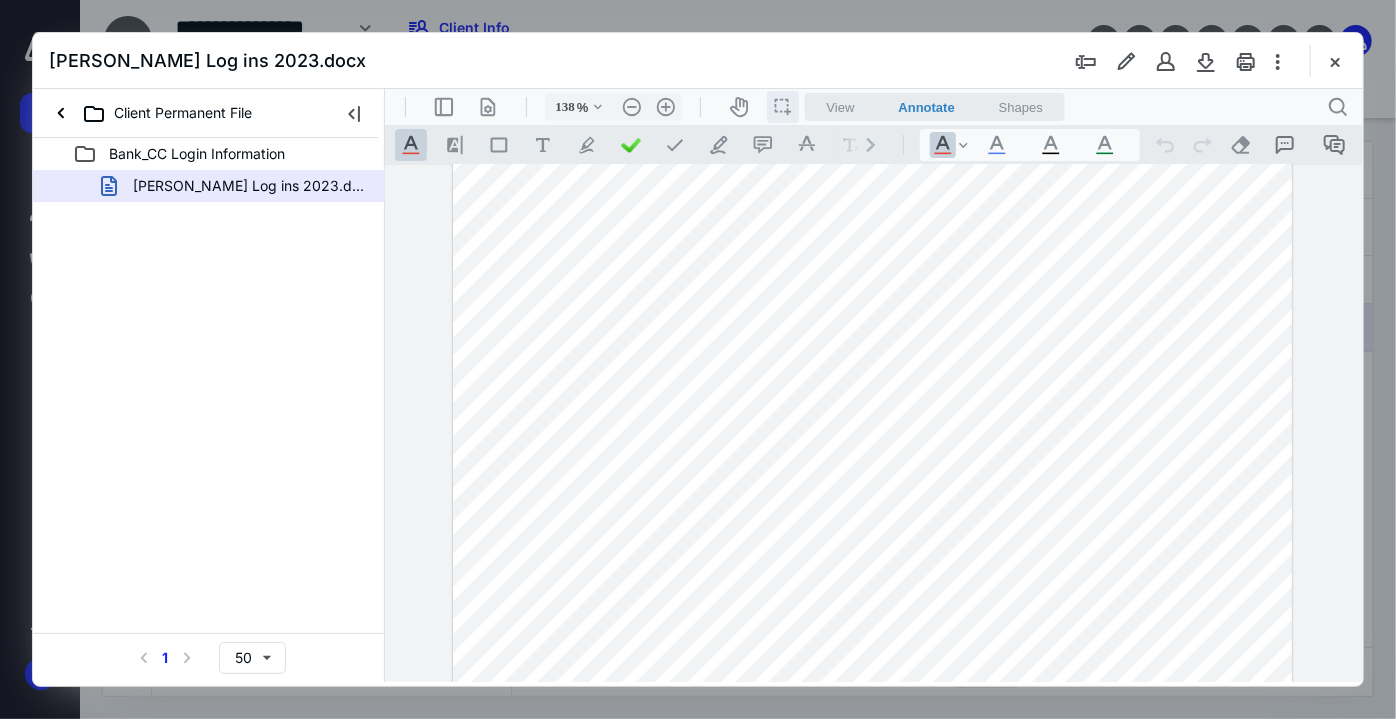 click on "icon / operation / multi select" at bounding box center [782, 106] 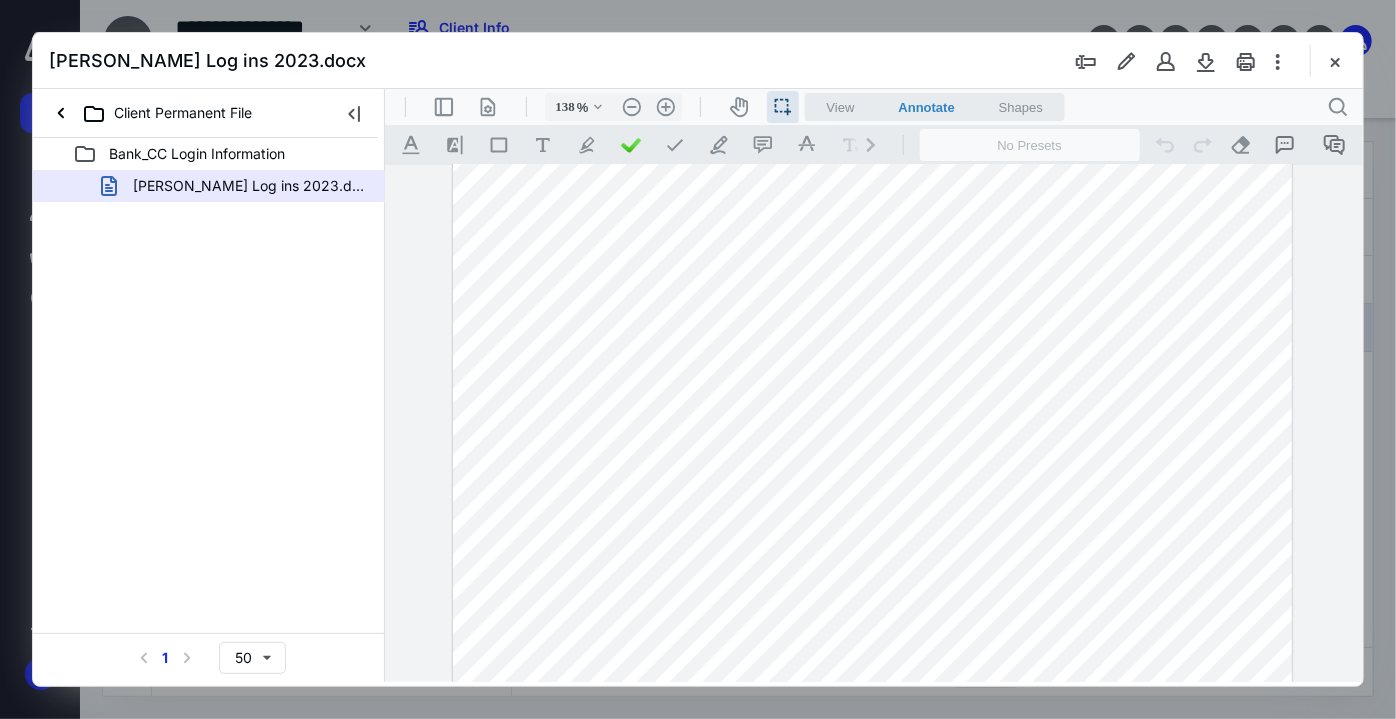 click at bounding box center (872, 648) 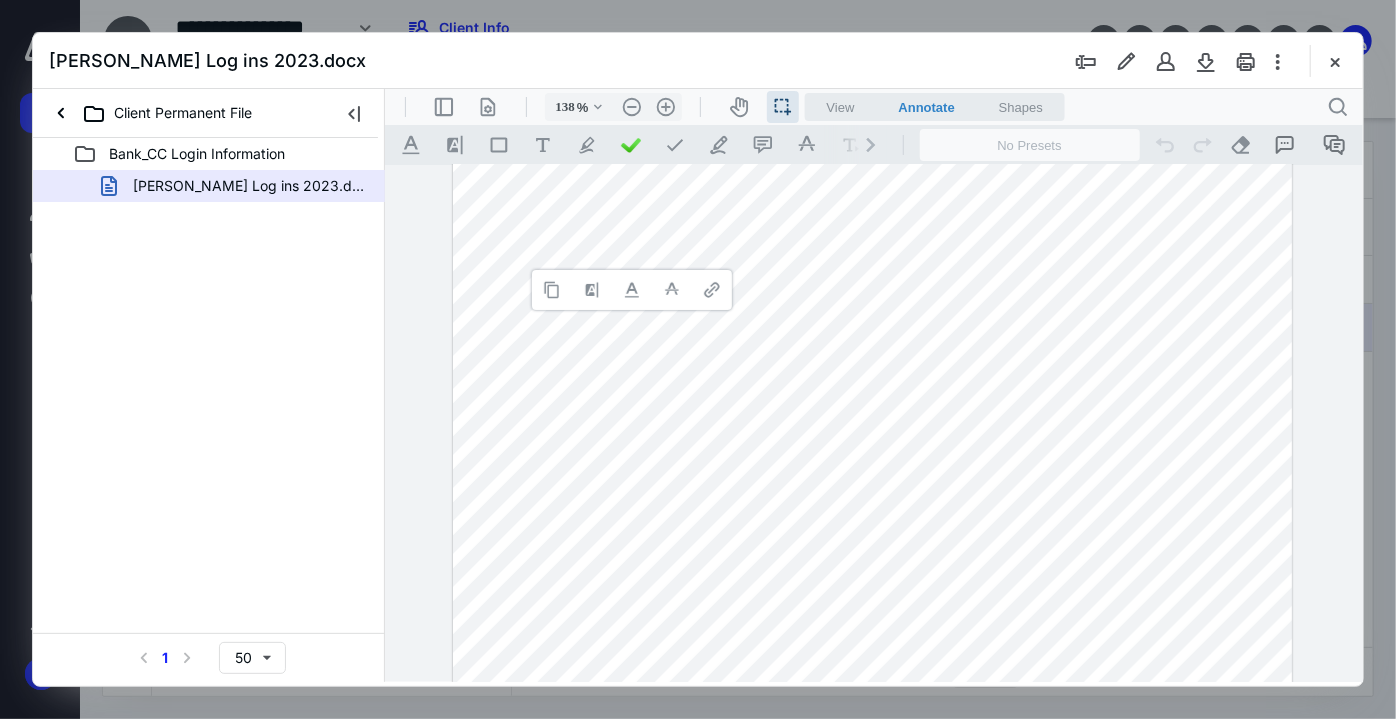 type 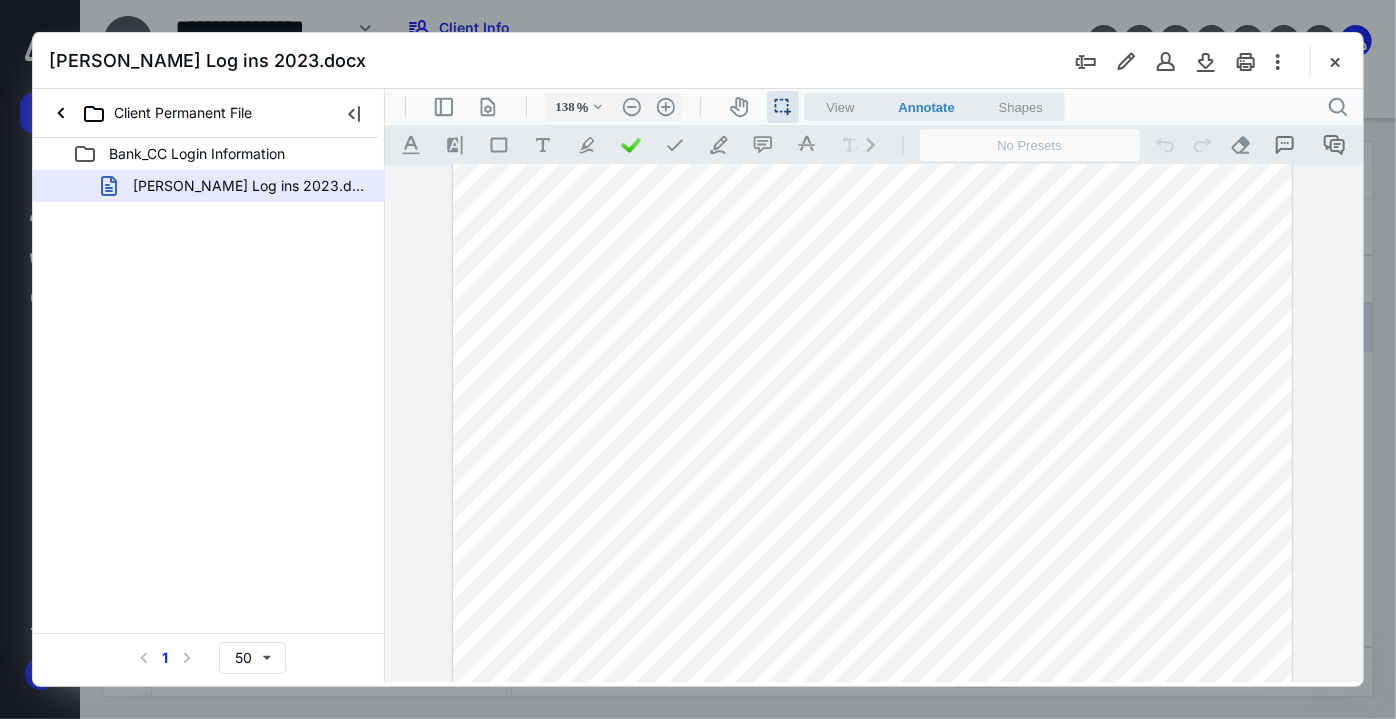 click at bounding box center [872, 648] 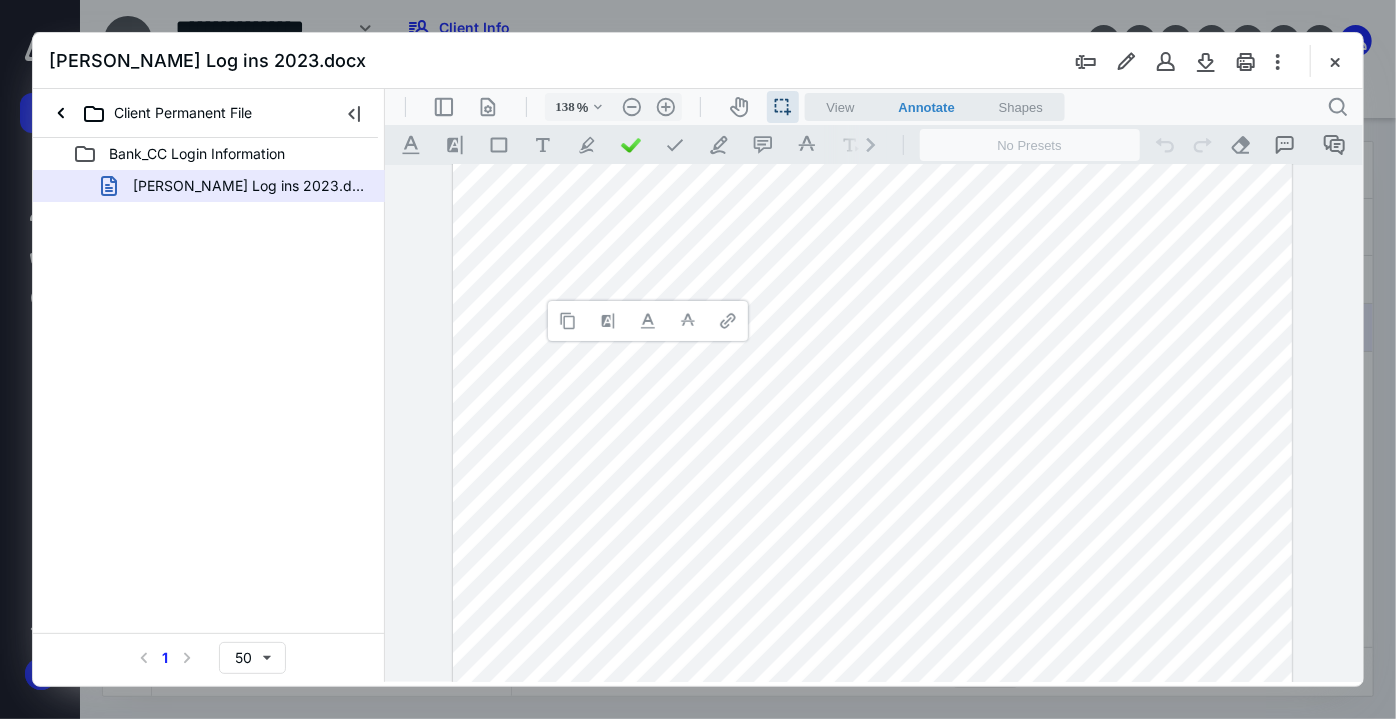 type 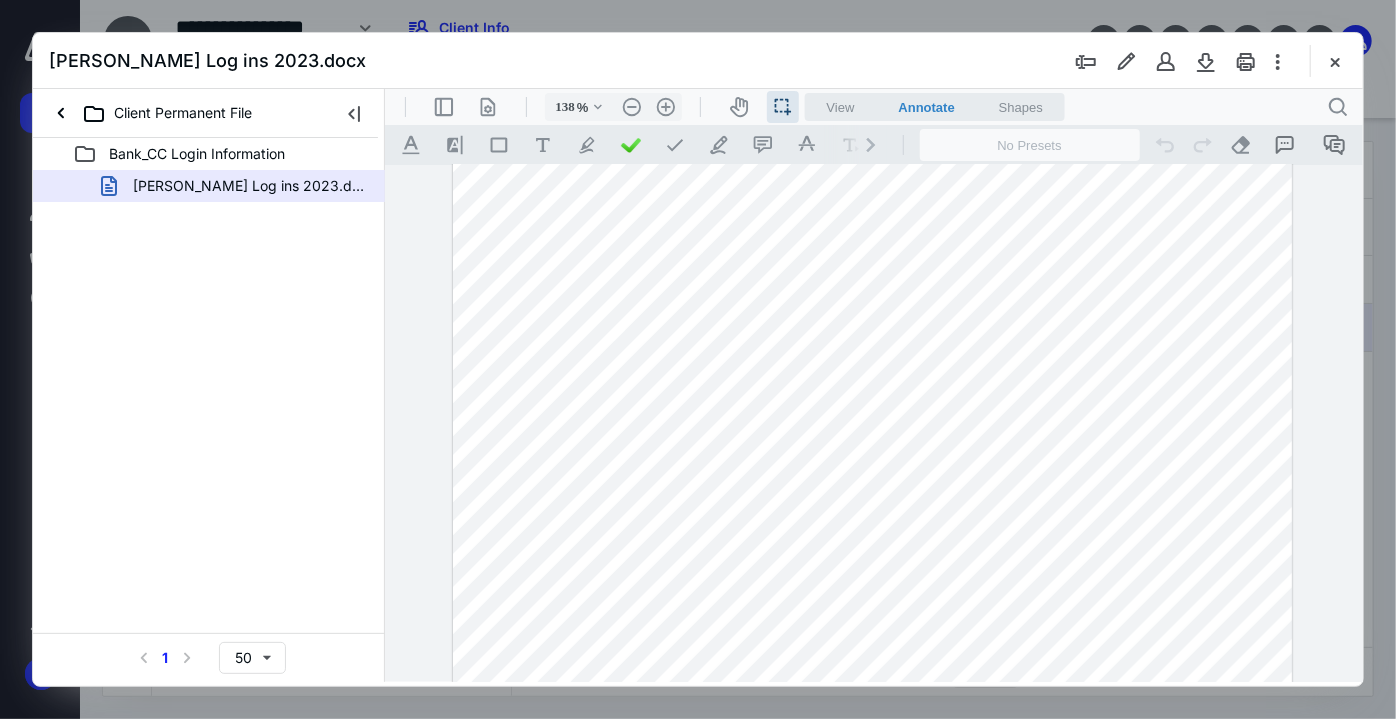 drag, startPoint x: 1338, startPoint y: 70, endPoint x: 1266, endPoint y: 100, distance: 78 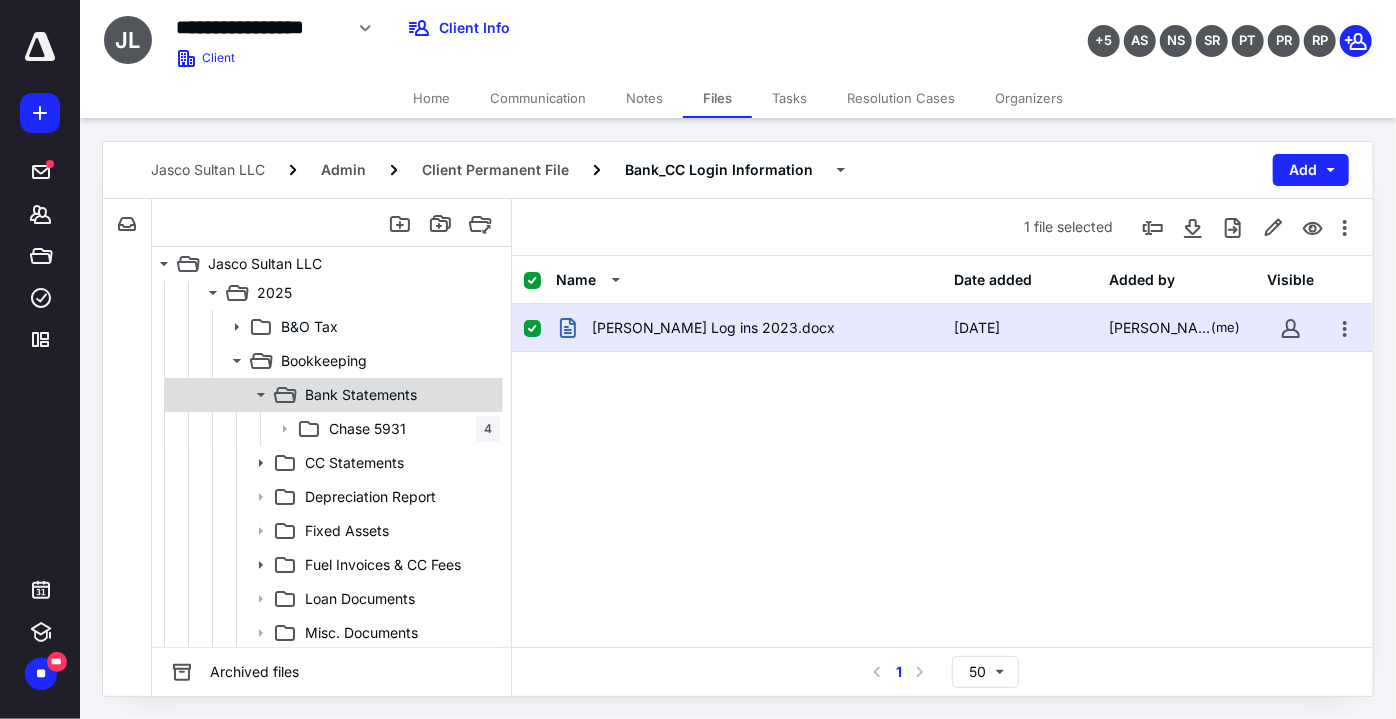 scroll, scrollTop: 40, scrollLeft: 0, axis: vertical 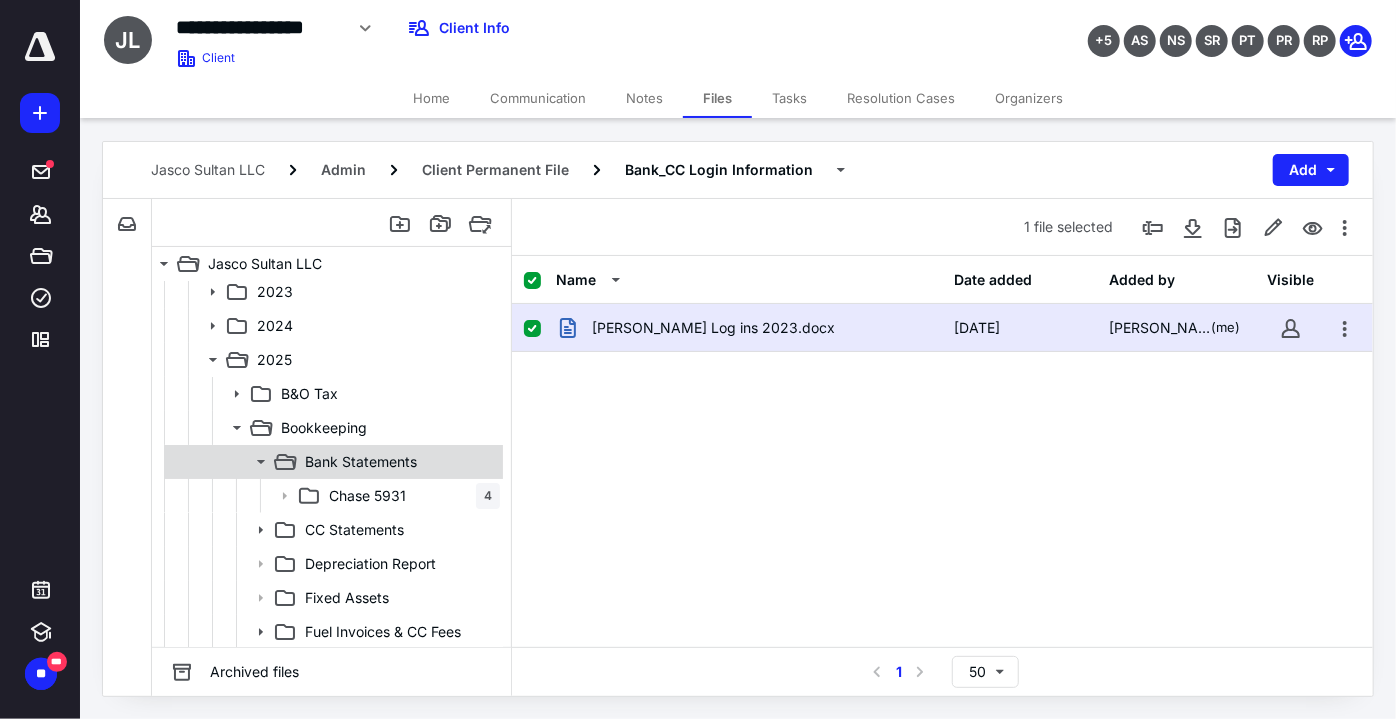 click on "Bank Statements" at bounding box center [332, 462] 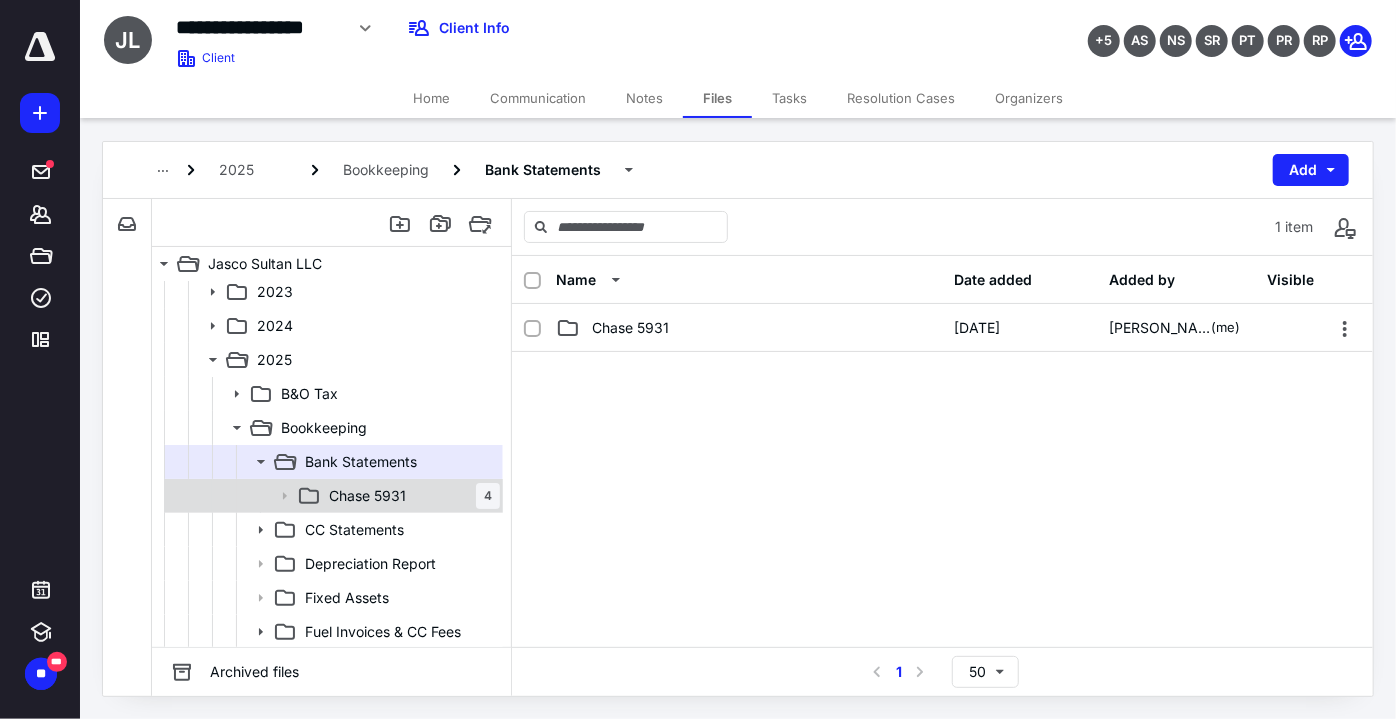 click on "Chase 5931" at bounding box center (367, 496) 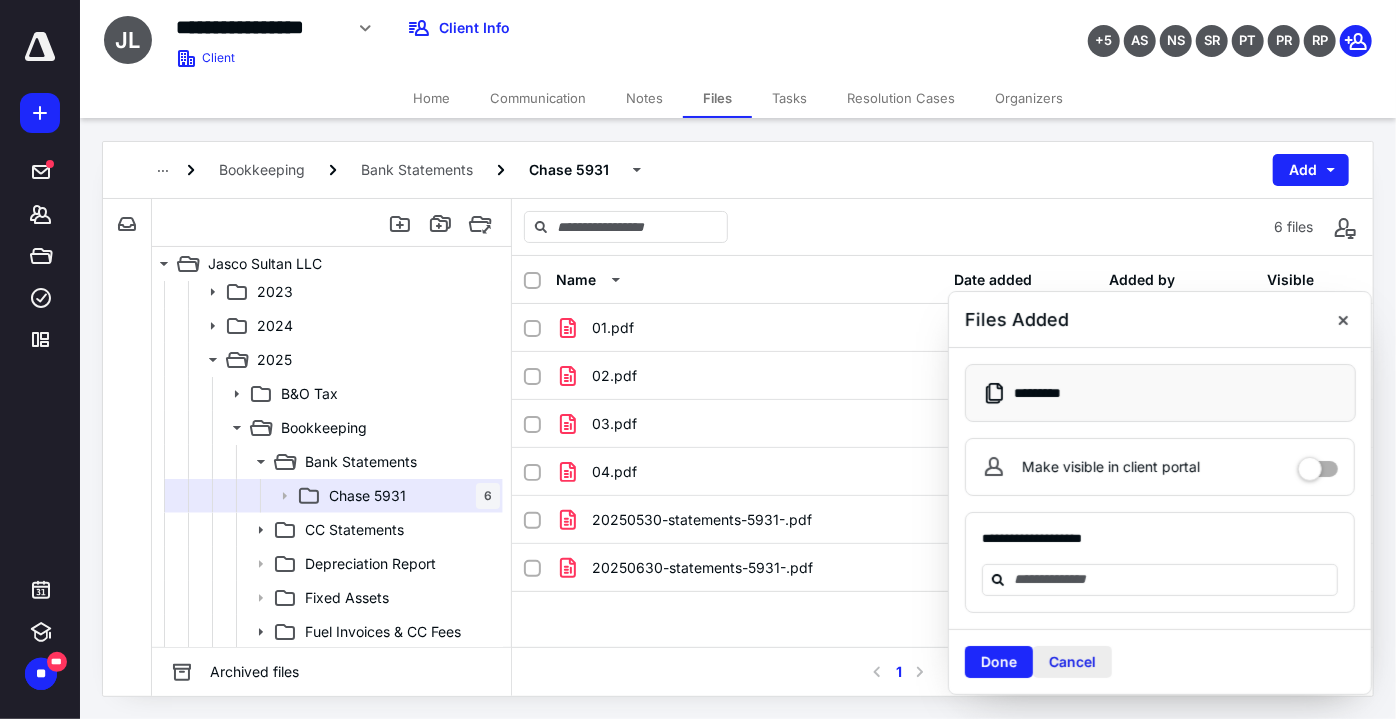 click on "Cancel" at bounding box center [1072, 662] 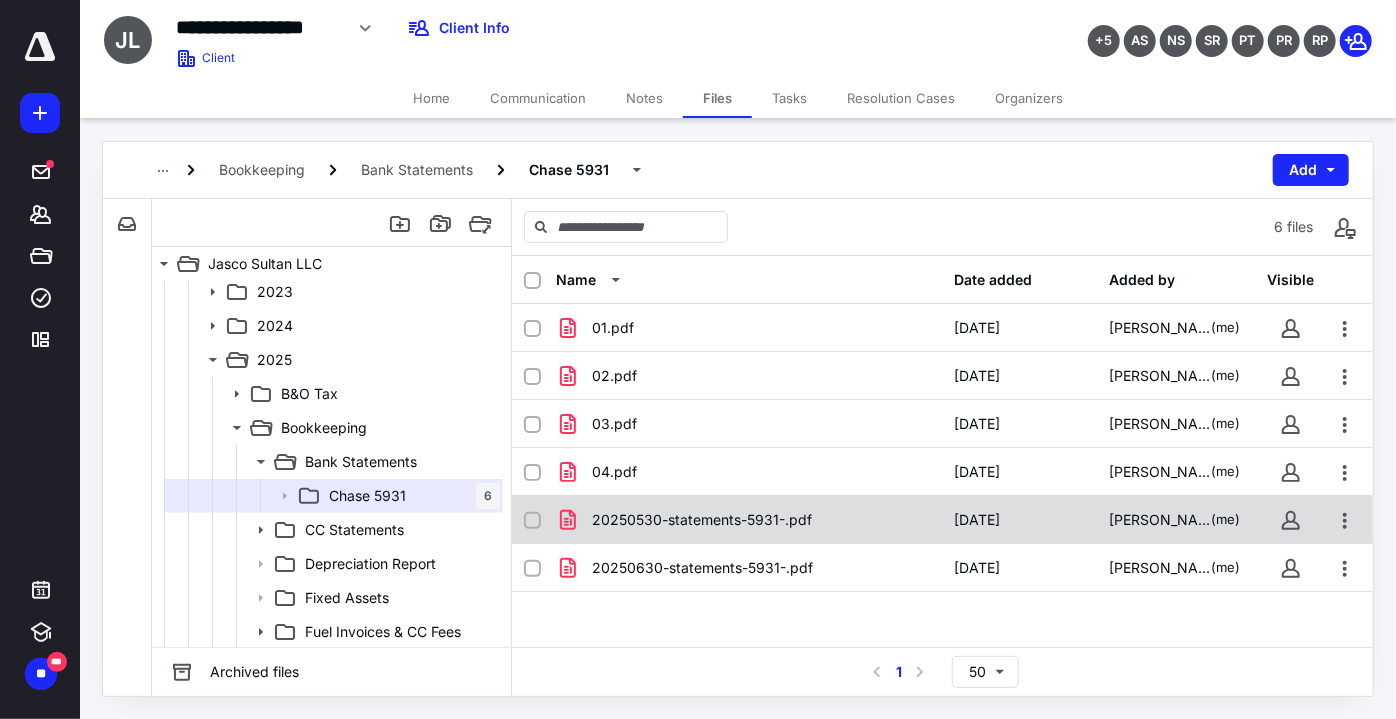 checkbox on "true" 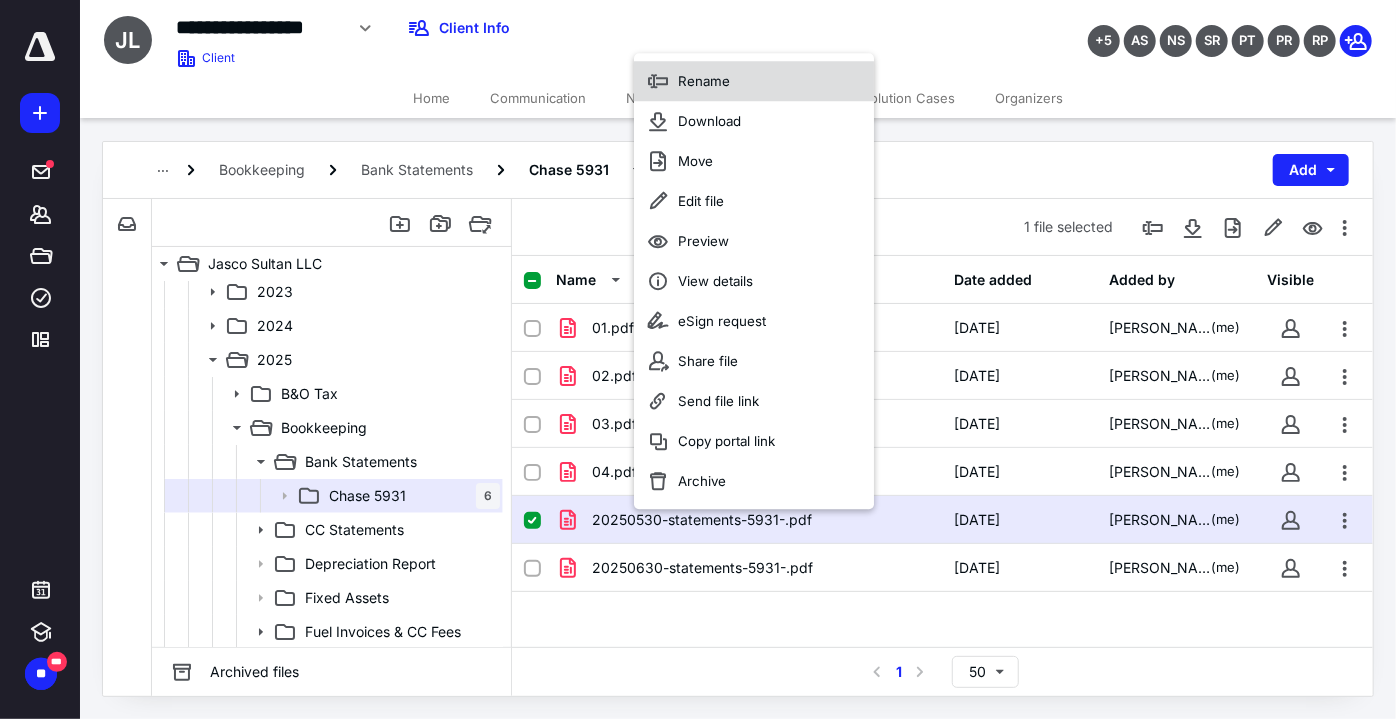 click on "Rename" at bounding box center [754, 82] 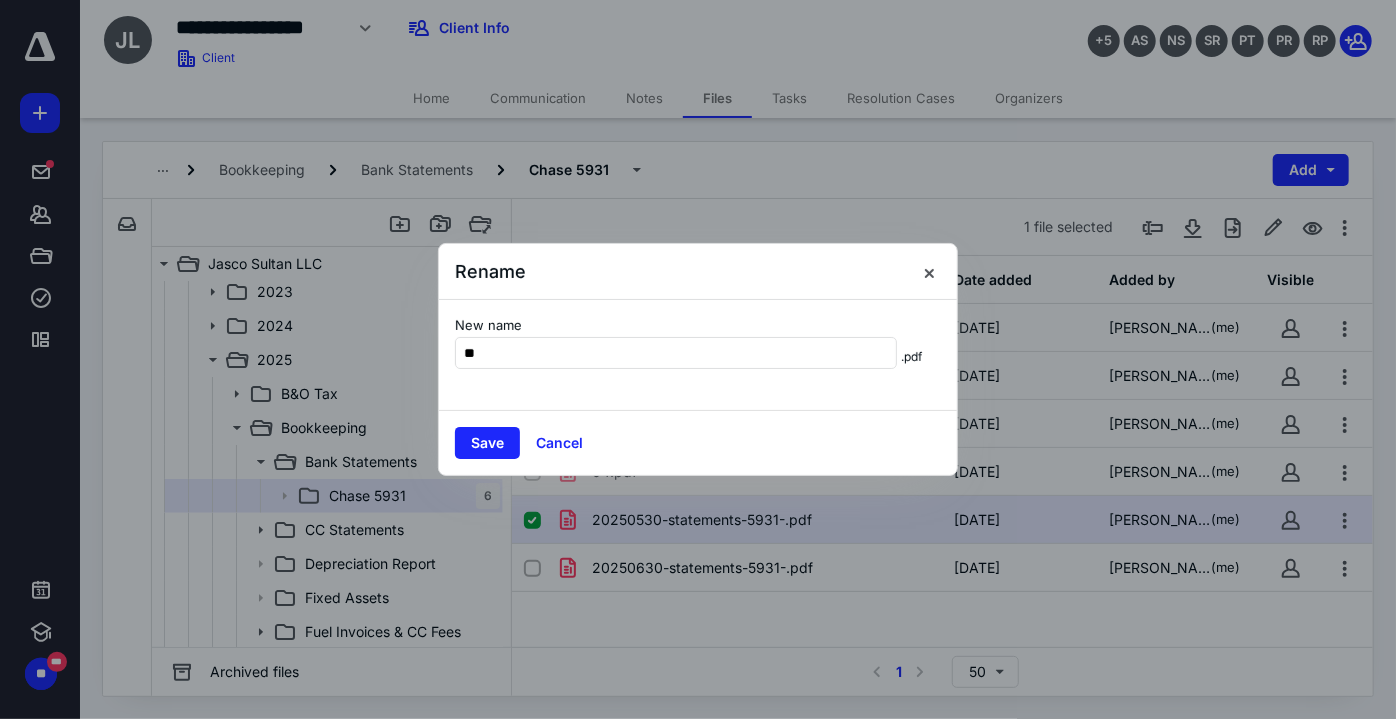 type on "**" 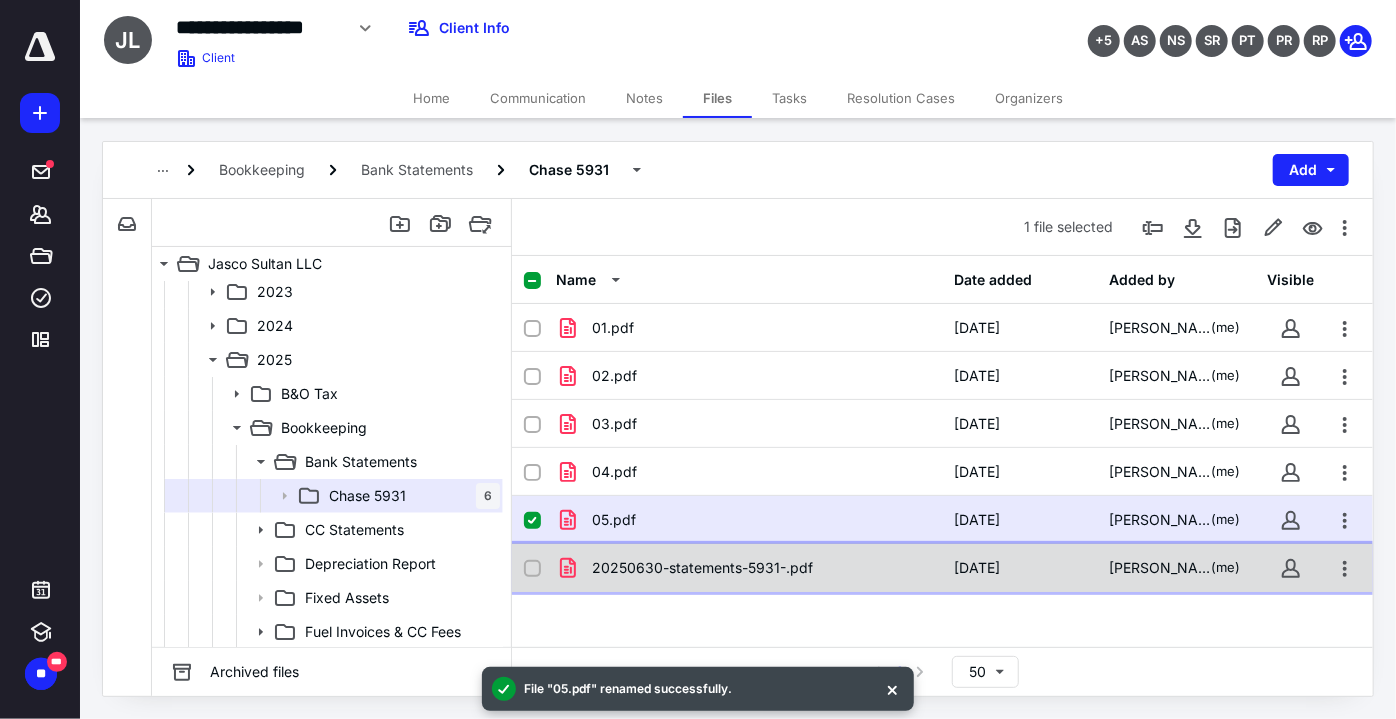 checkbox on "false" 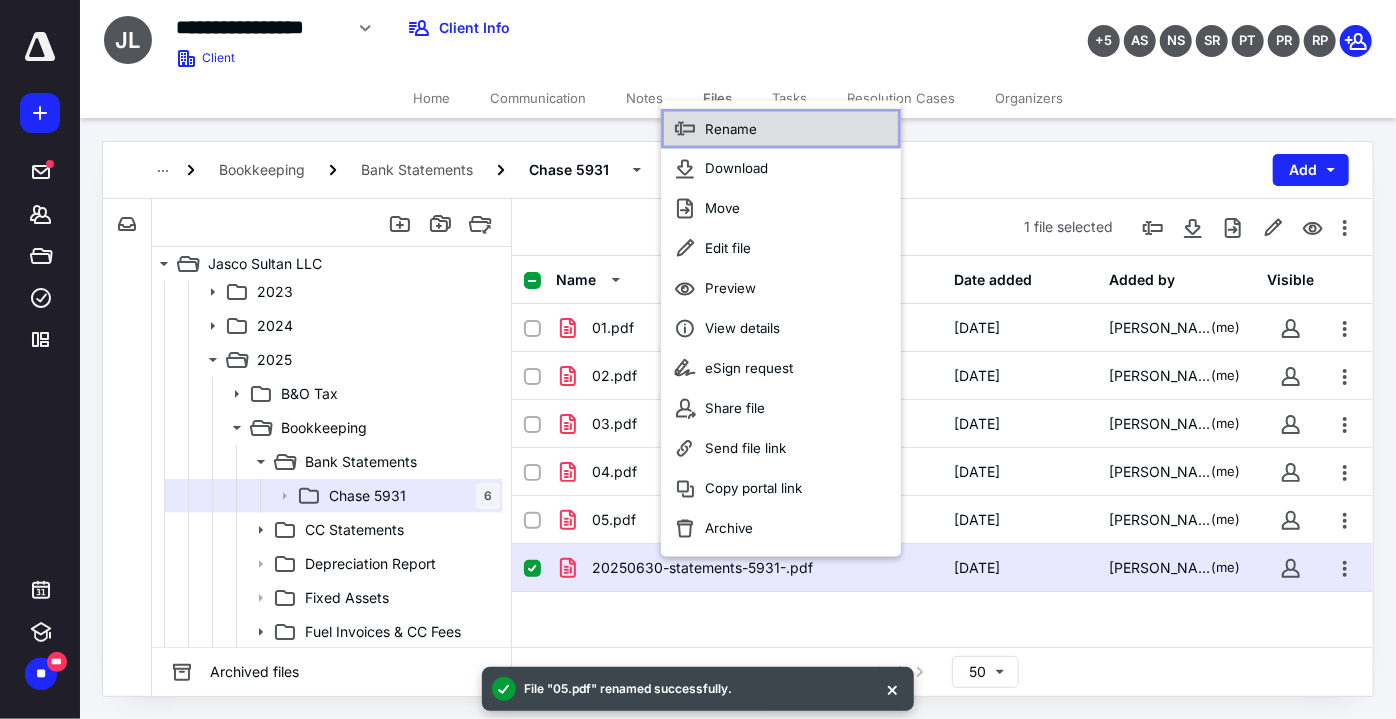 click on "Rename" at bounding box center (781, 129) 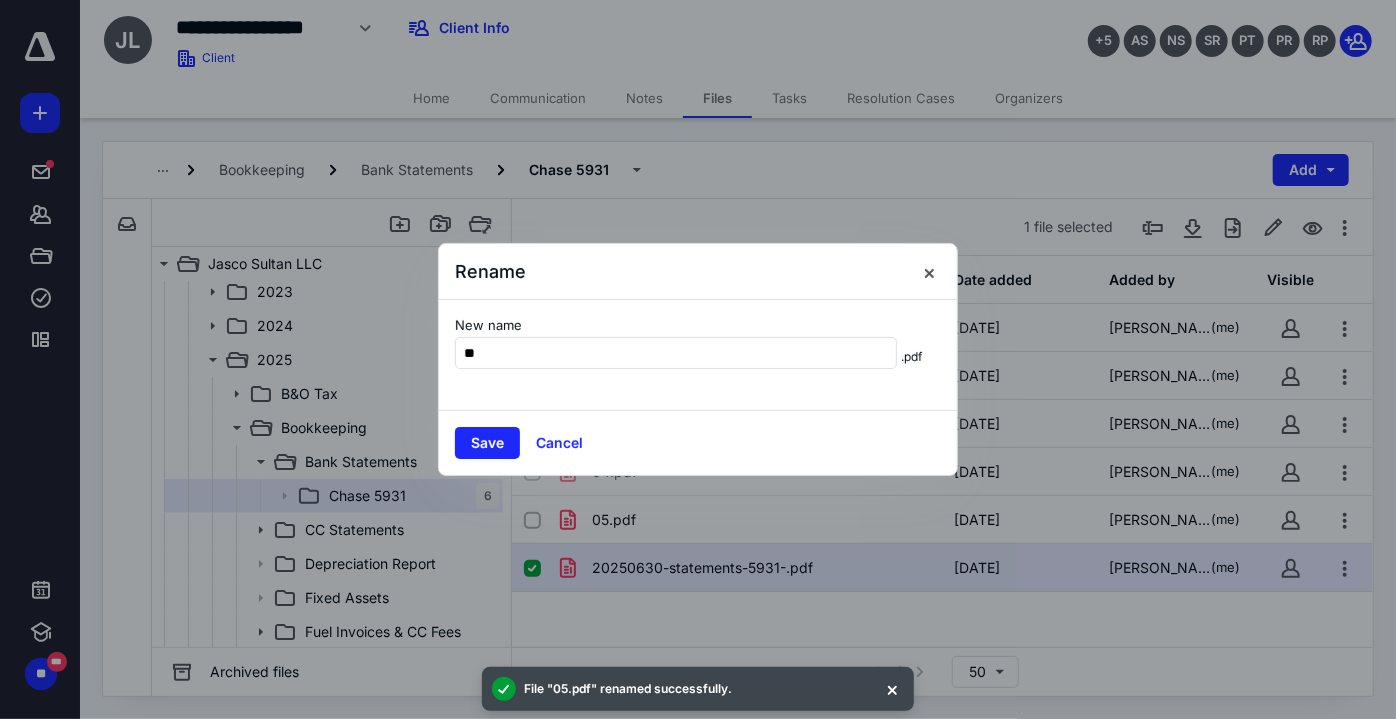 type on "**" 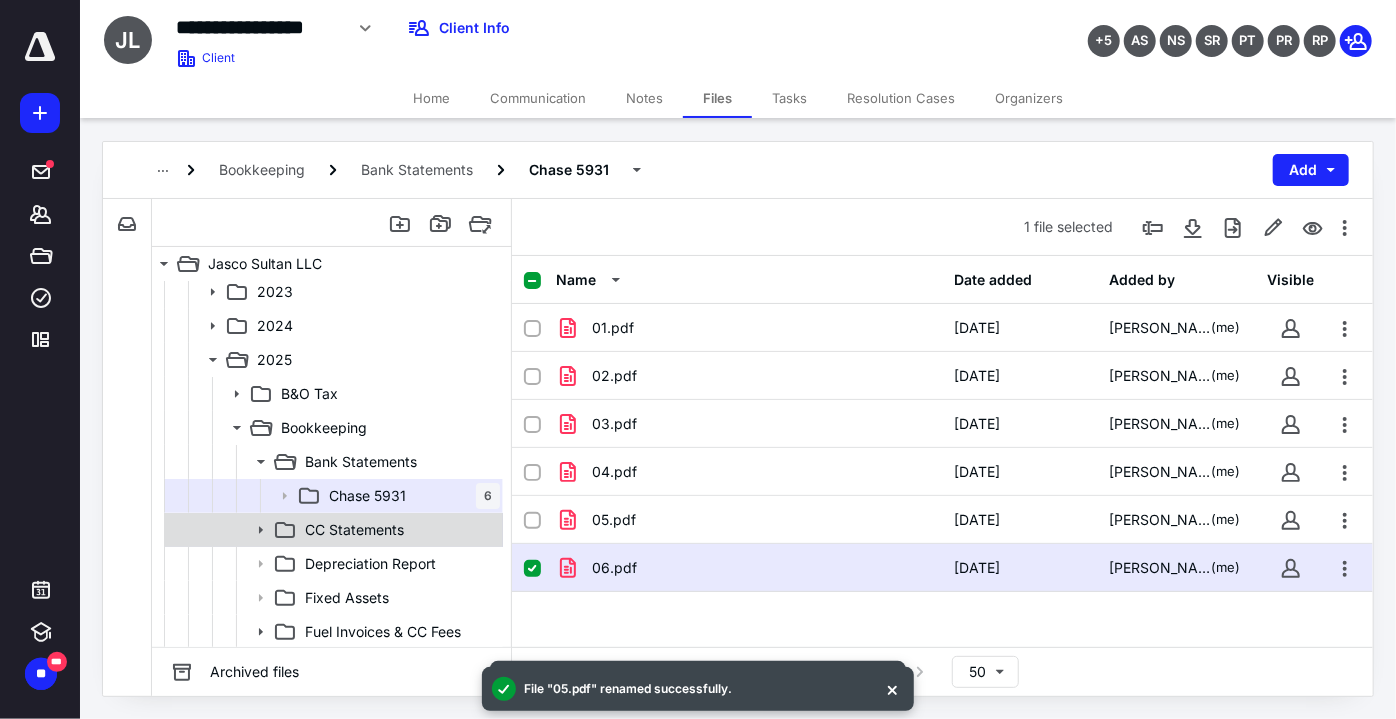 click on "CC Statements" at bounding box center (354, 530) 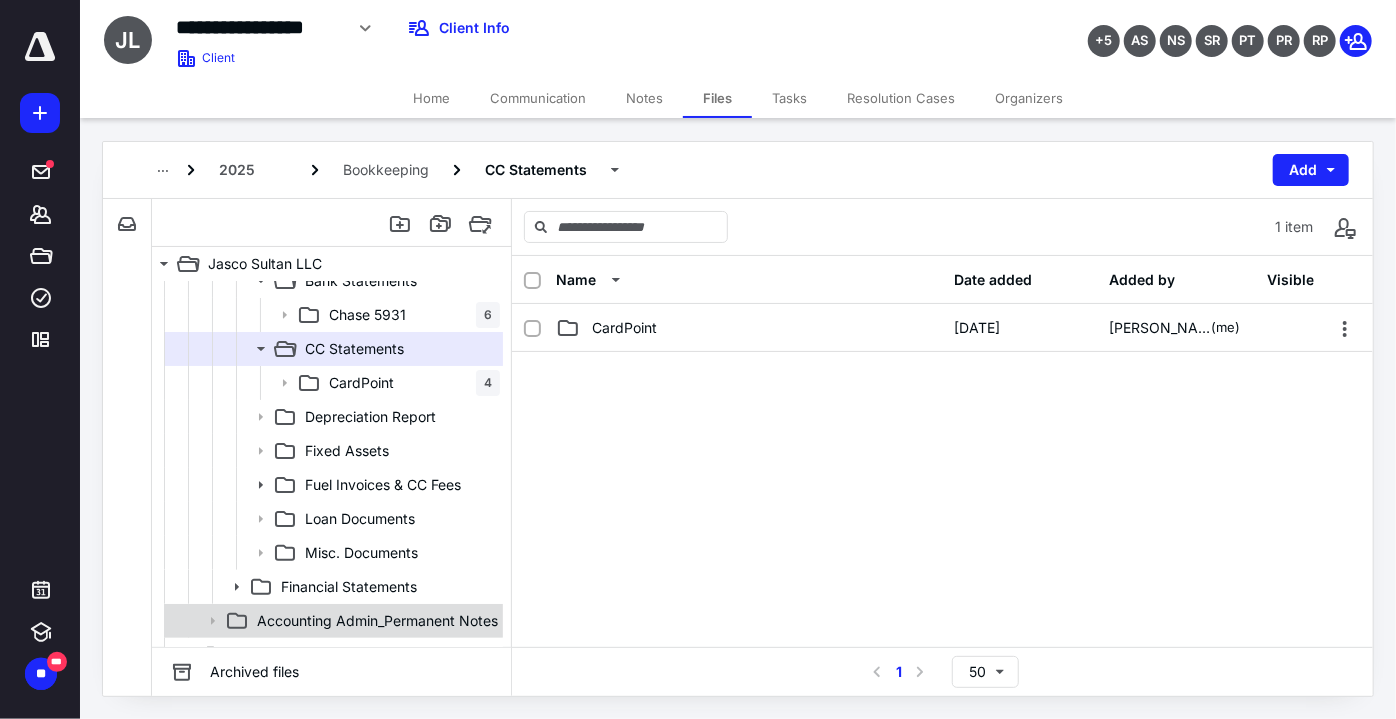 scroll, scrollTop: 403, scrollLeft: 0, axis: vertical 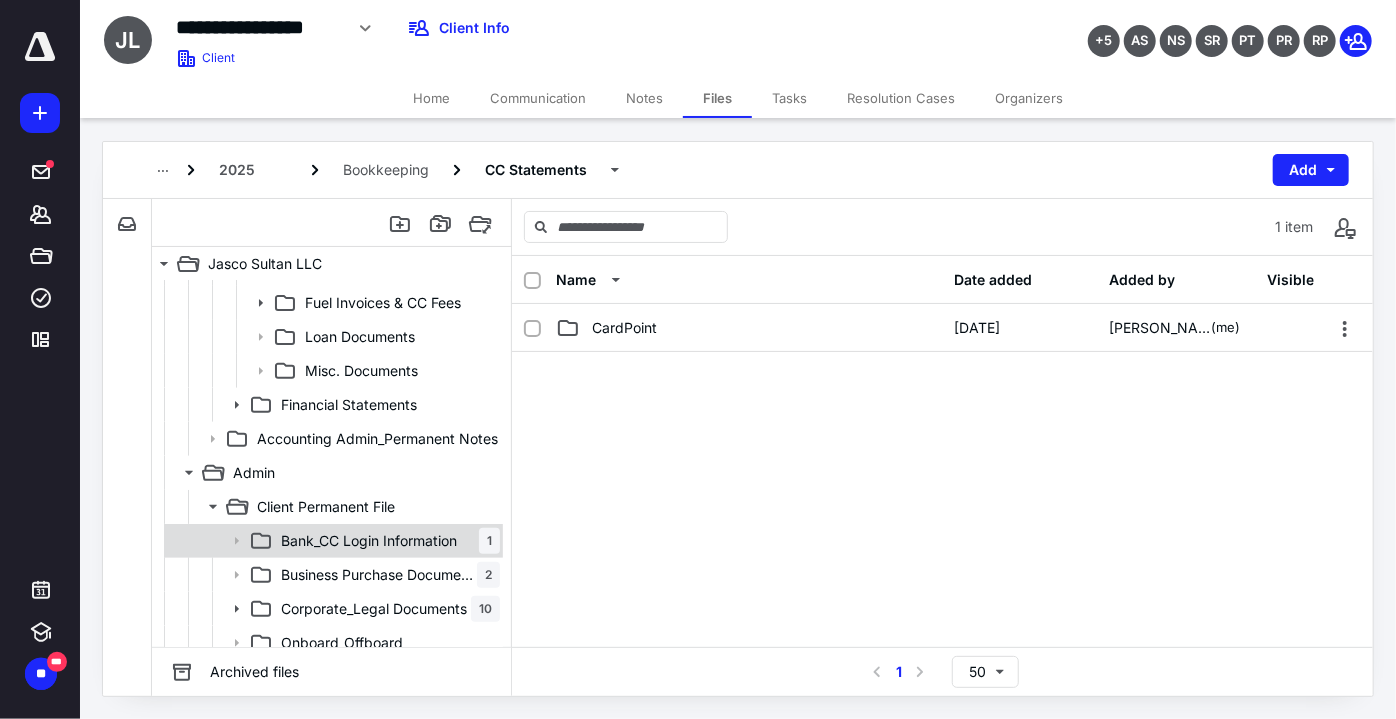drag, startPoint x: 349, startPoint y: 533, endPoint x: 368, endPoint y: 529, distance: 19.416489 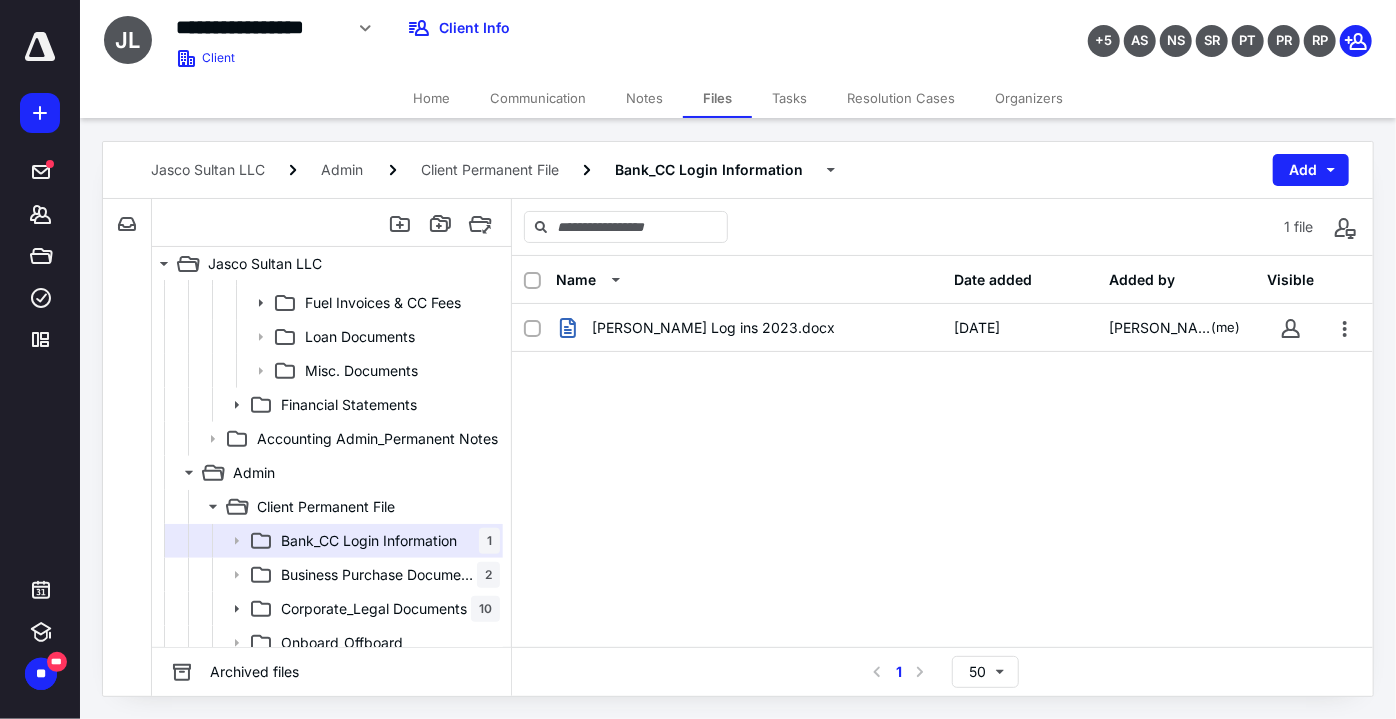 click on "Jasco Sultan Log ins 2023.docx" at bounding box center [713, 328] 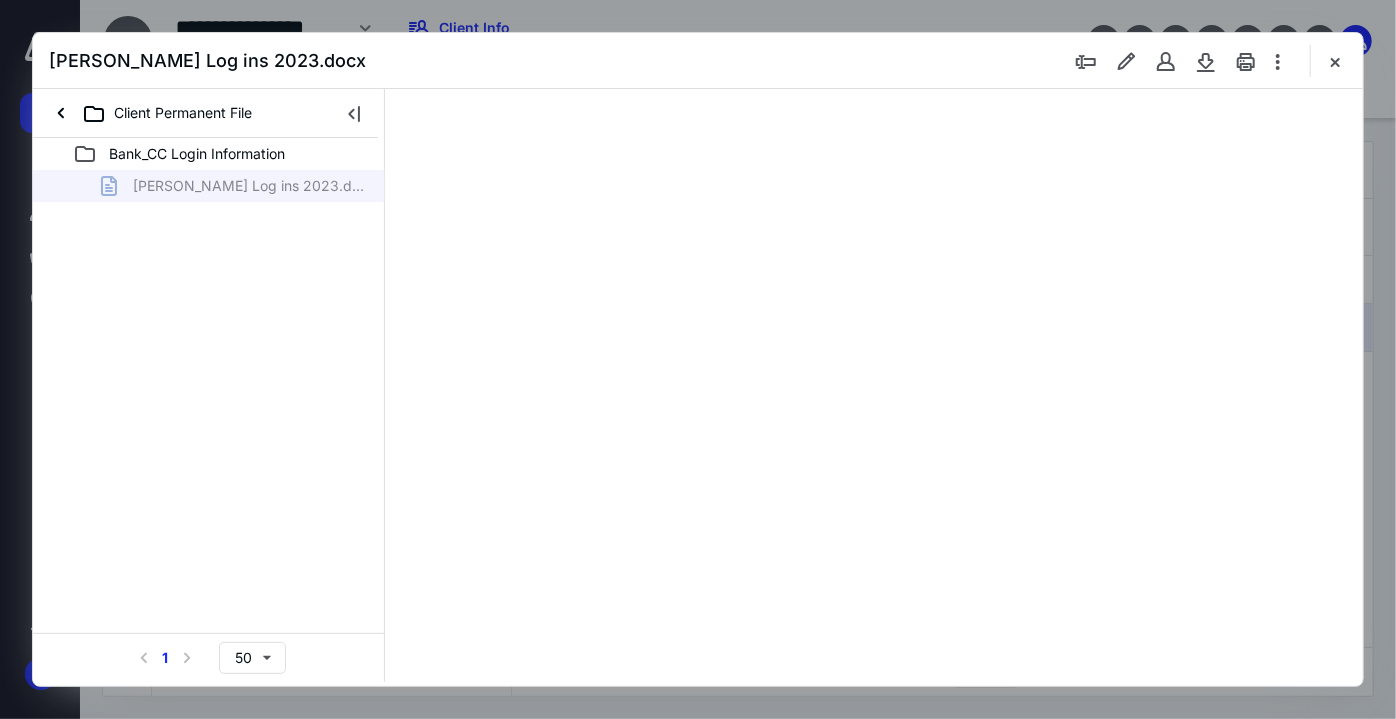 scroll, scrollTop: 0, scrollLeft: 0, axis: both 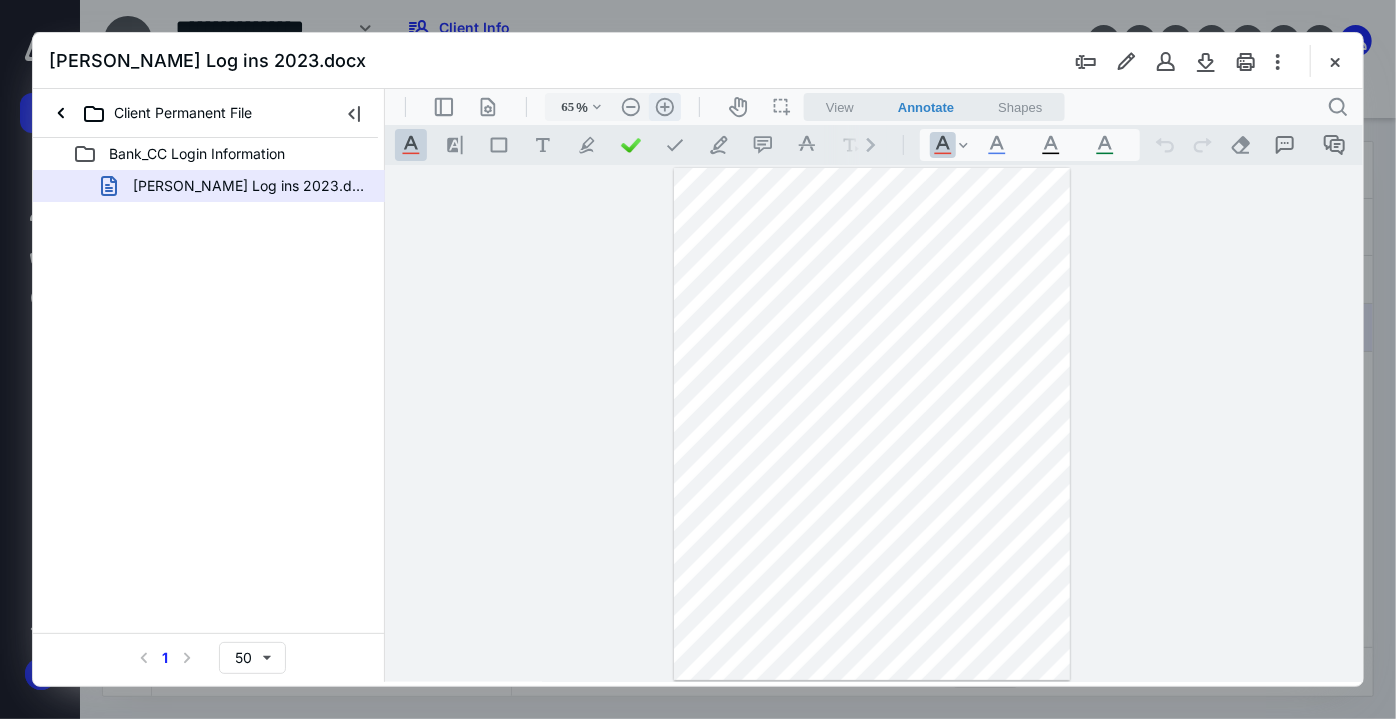 click on ".cls-1{fill:#abb0c4;} icon - header - zoom - in - line" at bounding box center (664, 106) 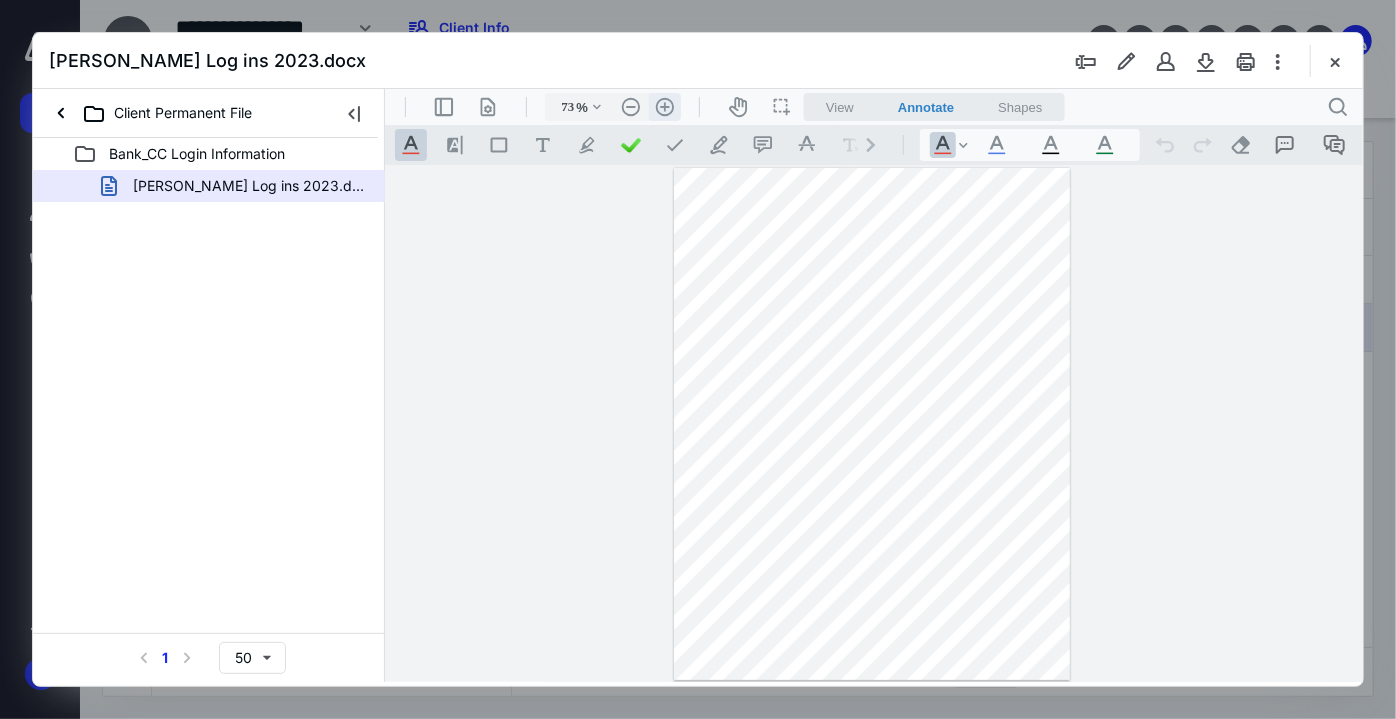 click on ".cls-1{fill:#abb0c4;} icon - header - zoom - in - line" at bounding box center (664, 106) 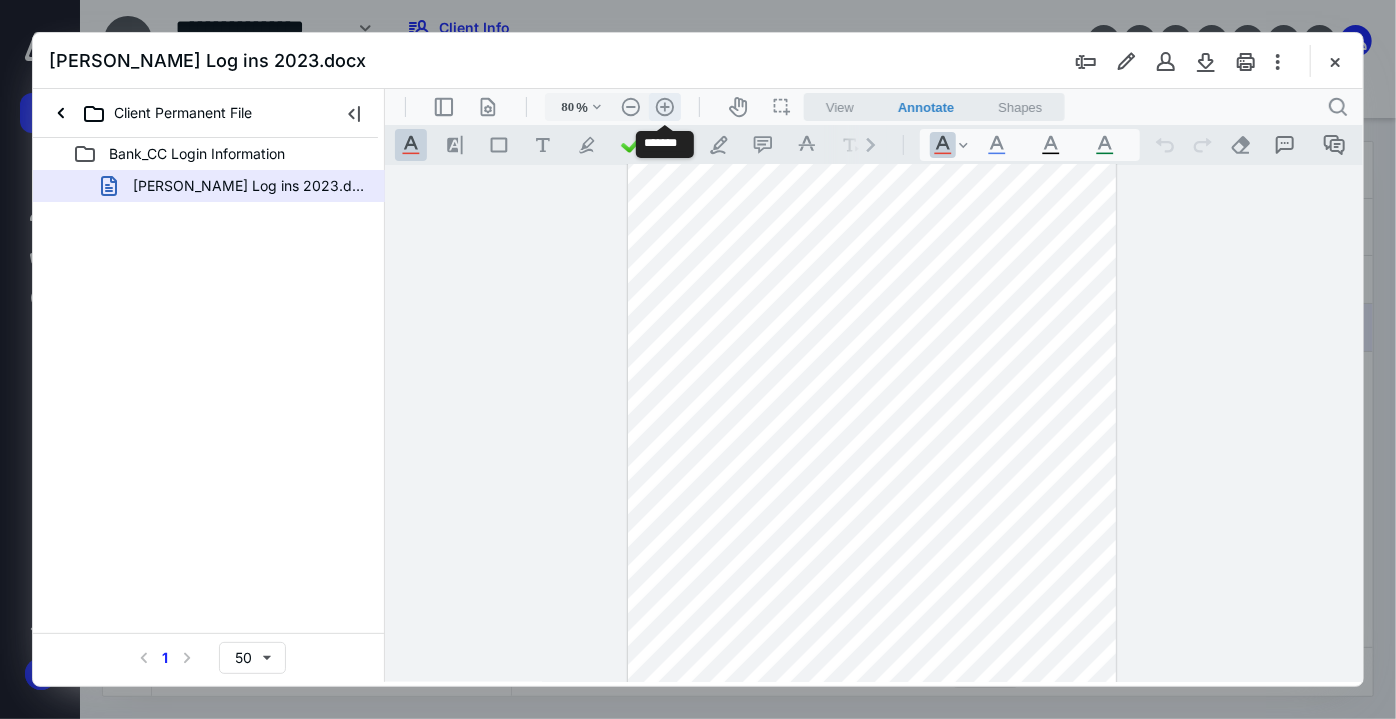 click on ".cls-1{fill:#abb0c4;} icon - header - zoom - in - line" at bounding box center [664, 106] 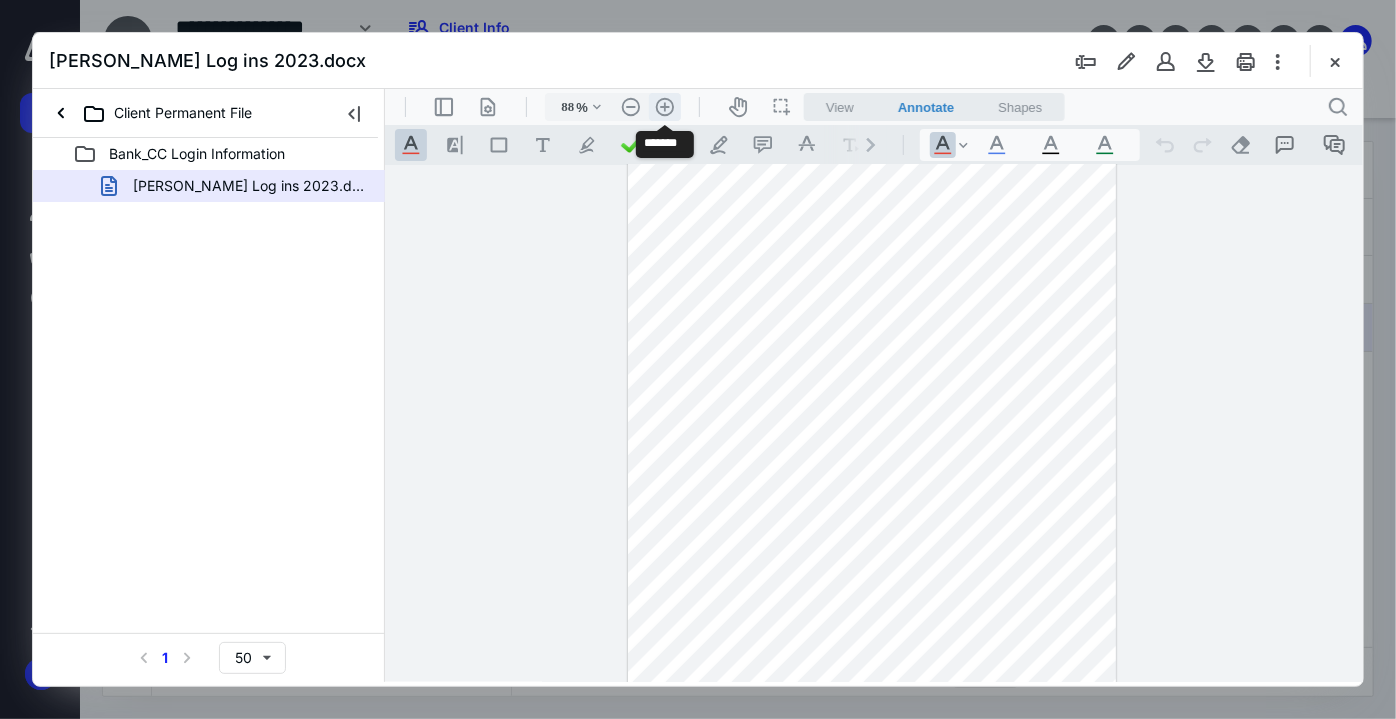 click on ".cls-1{fill:#abb0c4;} icon - header - zoom - in - line" at bounding box center [664, 106] 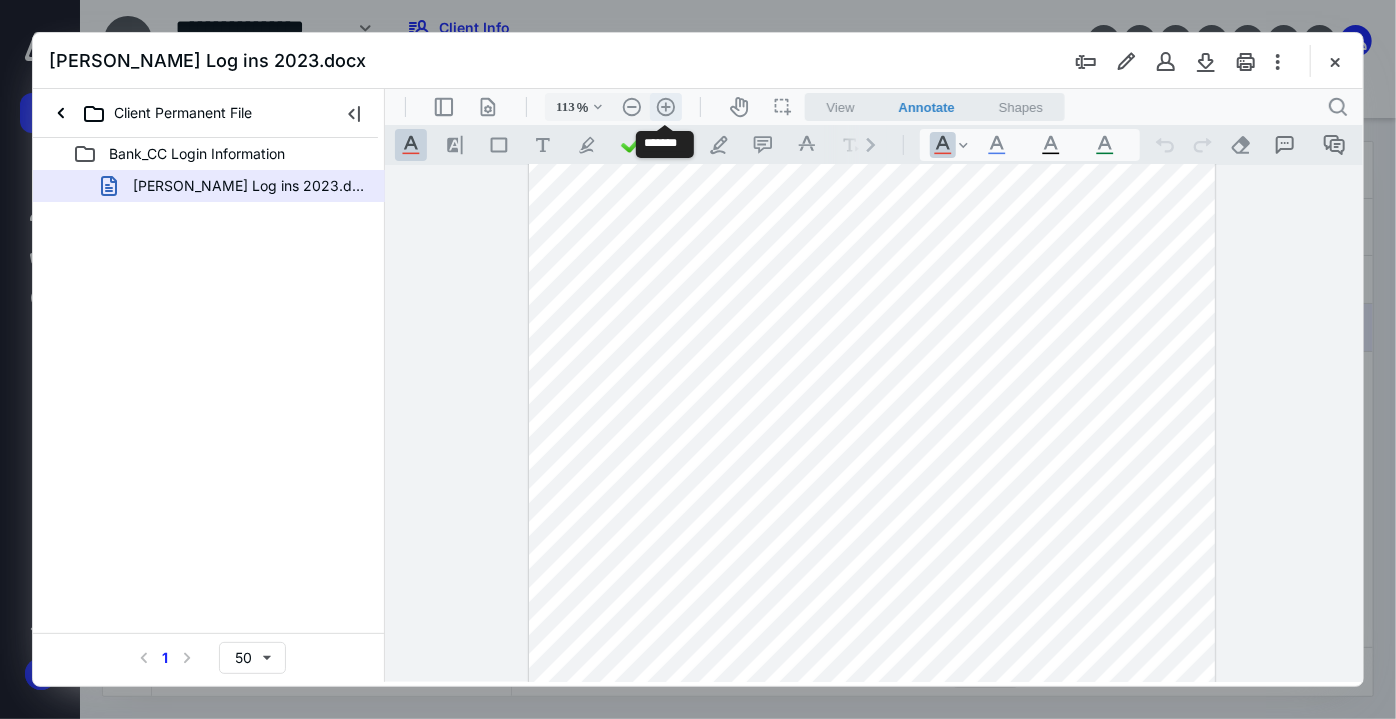 click on ".cls-1{fill:#abb0c4;} icon - header - zoom - in - line" at bounding box center (665, 106) 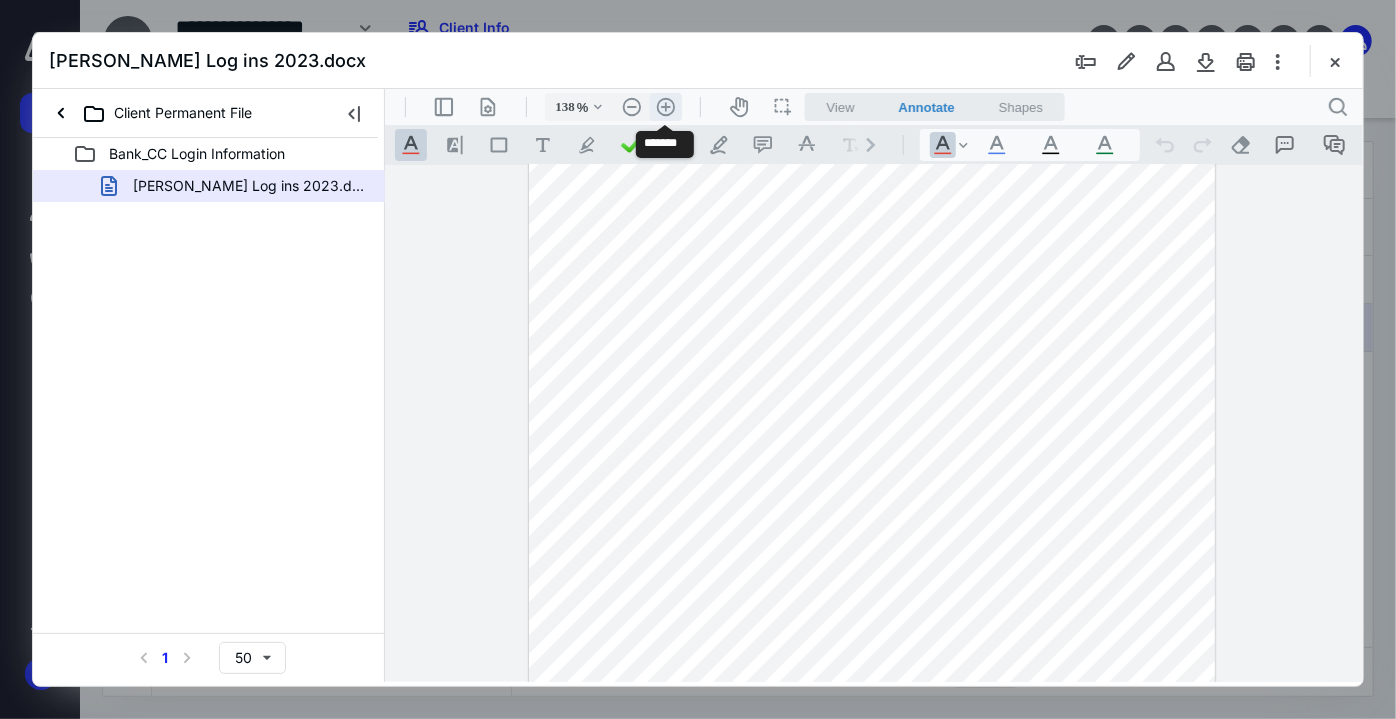 scroll, scrollTop: 246, scrollLeft: 0, axis: vertical 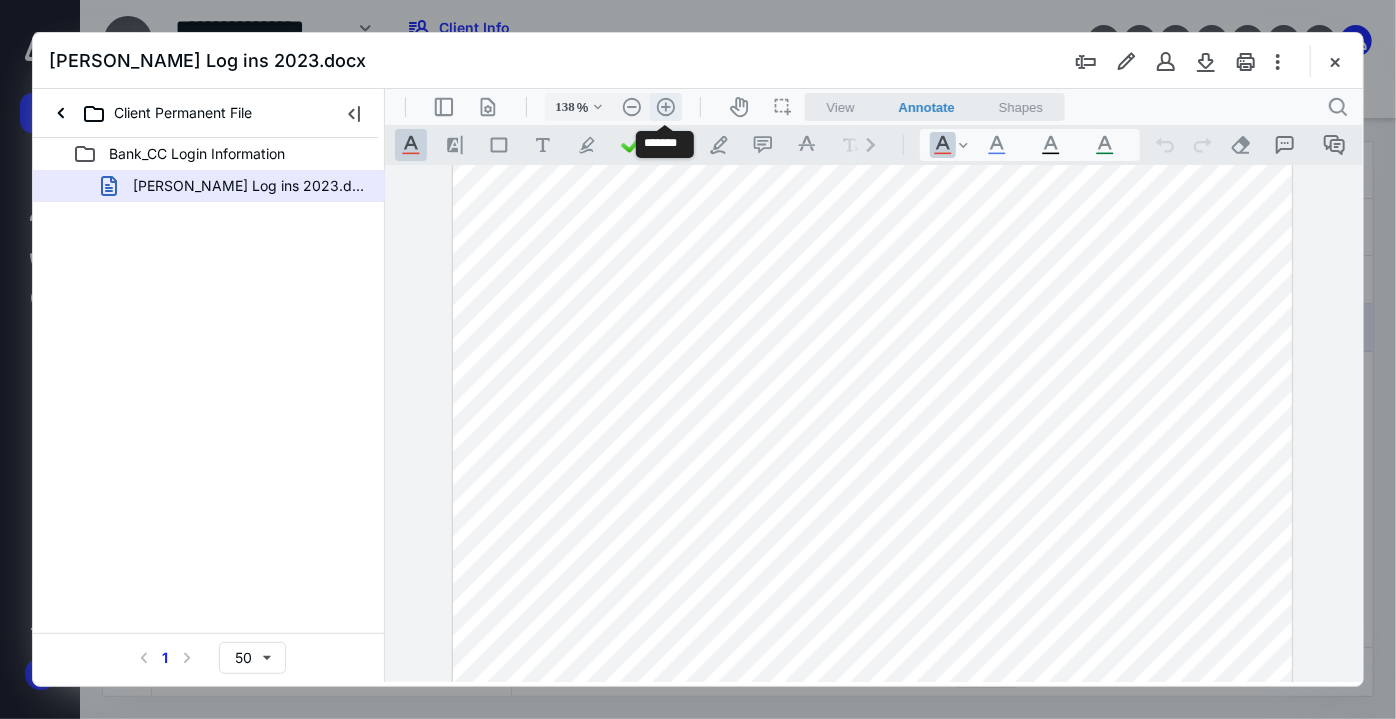 click on ".cls-1{fill:#abb0c4;} icon - header - zoom - in - line" at bounding box center [665, 106] 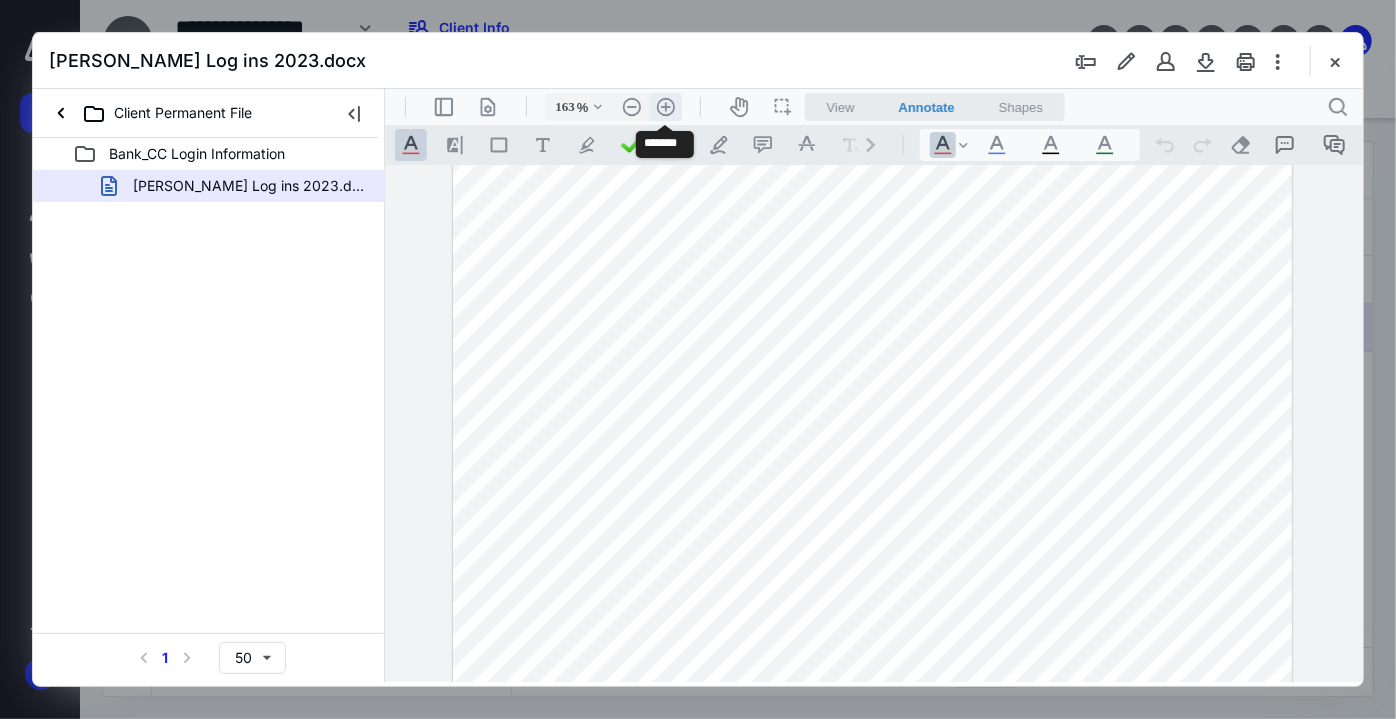 scroll, scrollTop: 331, scrollLeft: 18, axis: both 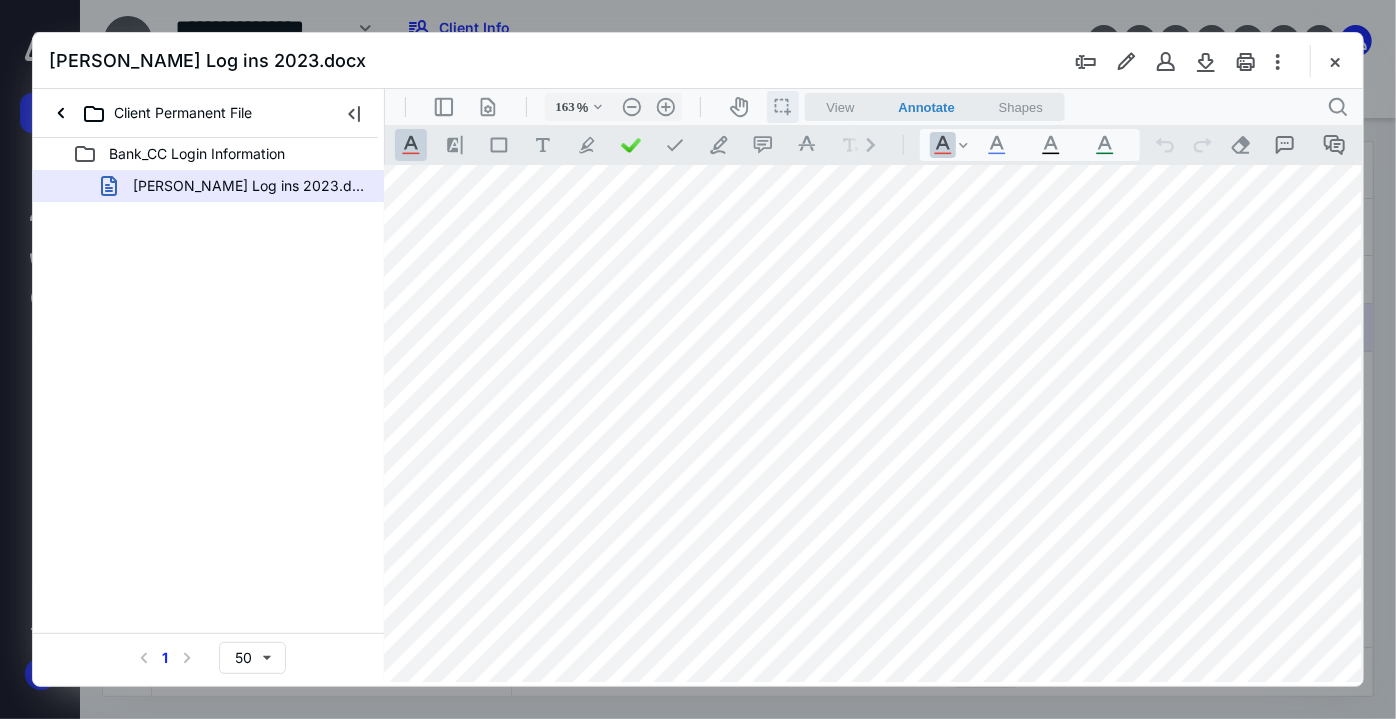 click on "icon / operation / multi select" at bounding box center [782, 106] 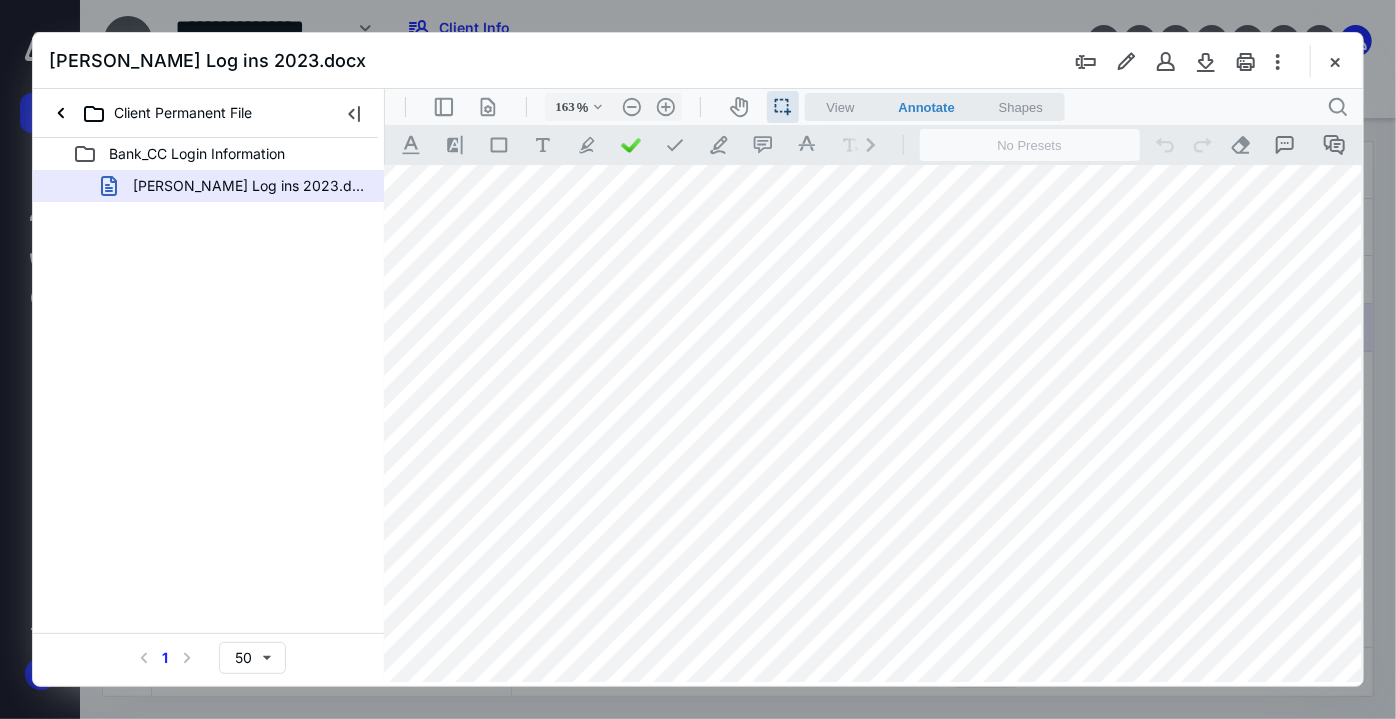 click at bounding box center (868, 481) 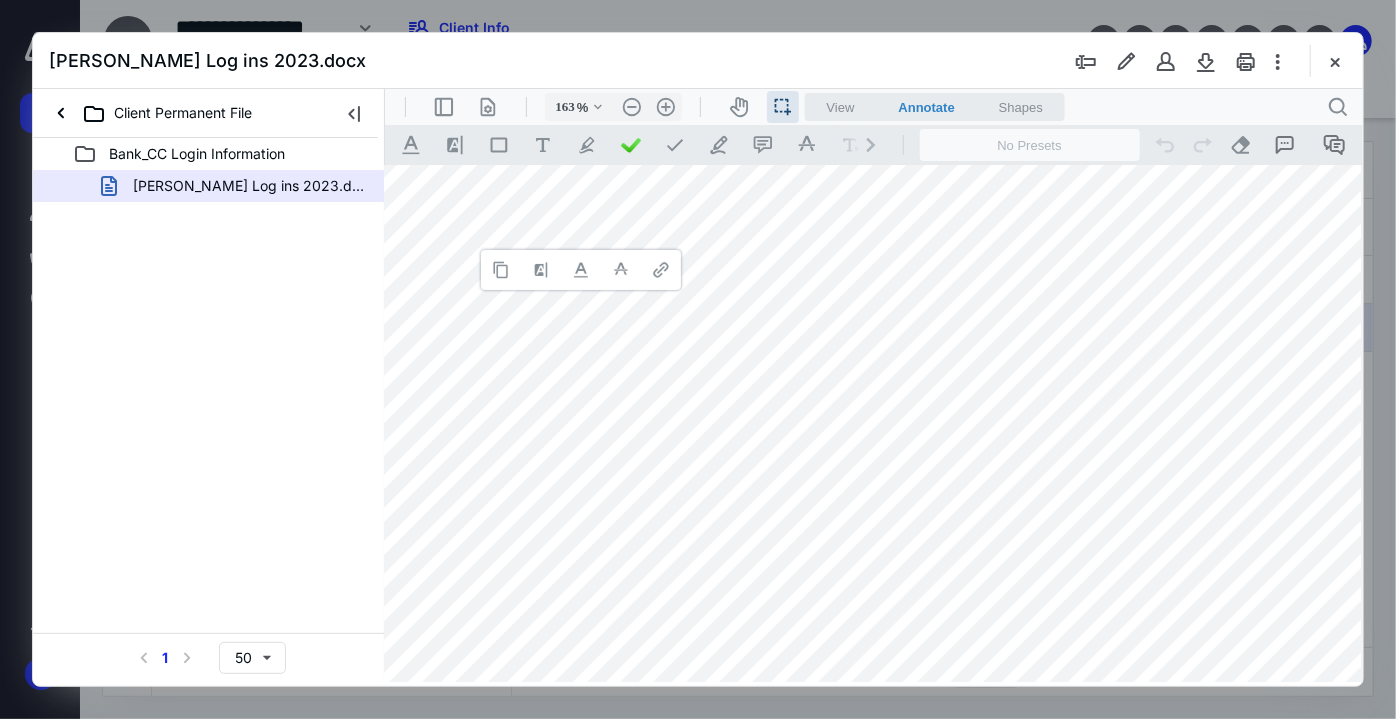 type 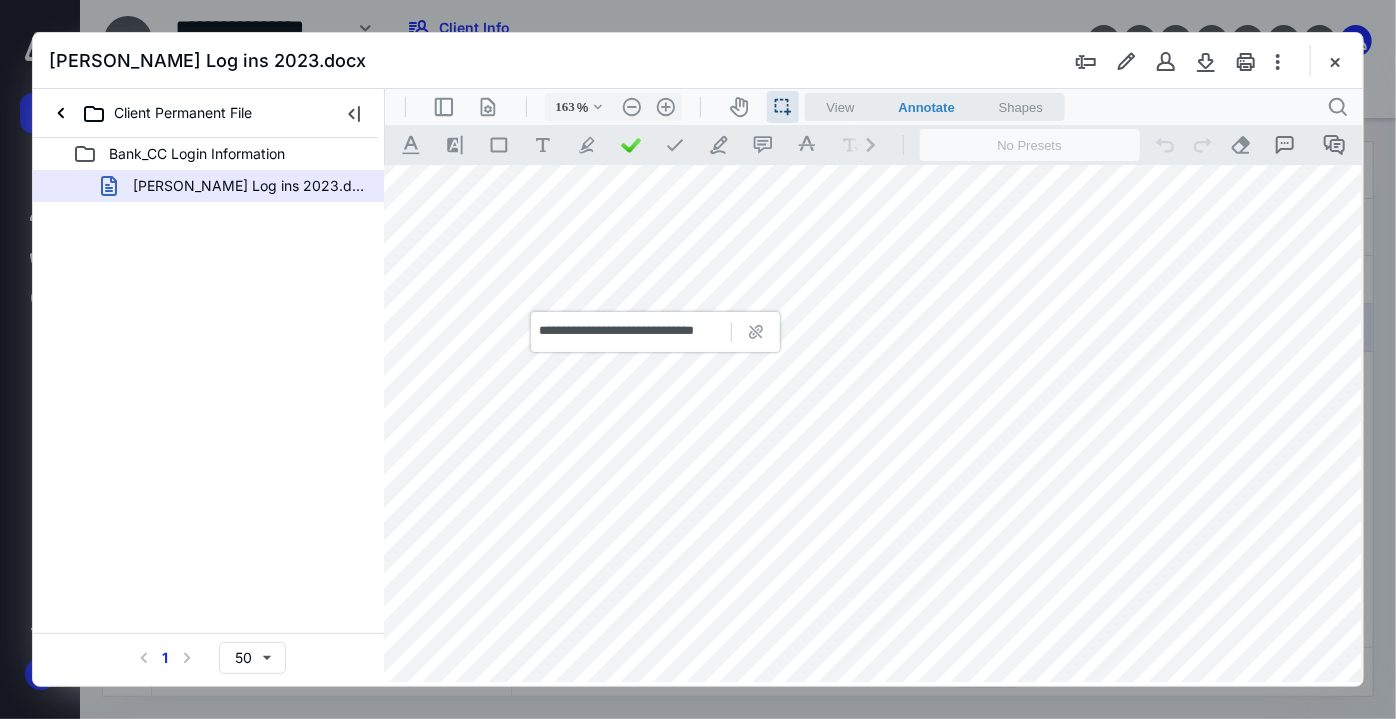 click at bounding box center (868, 481) 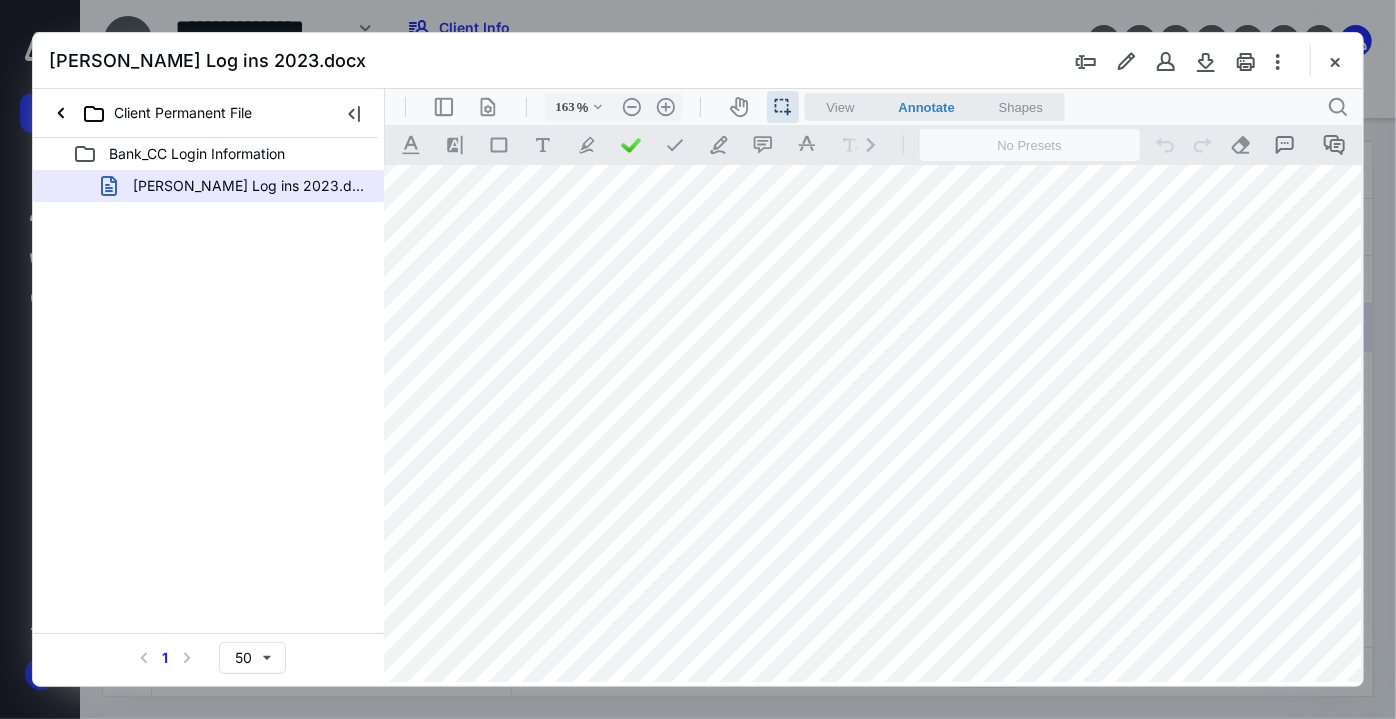 click at bounding box center [868, 481] 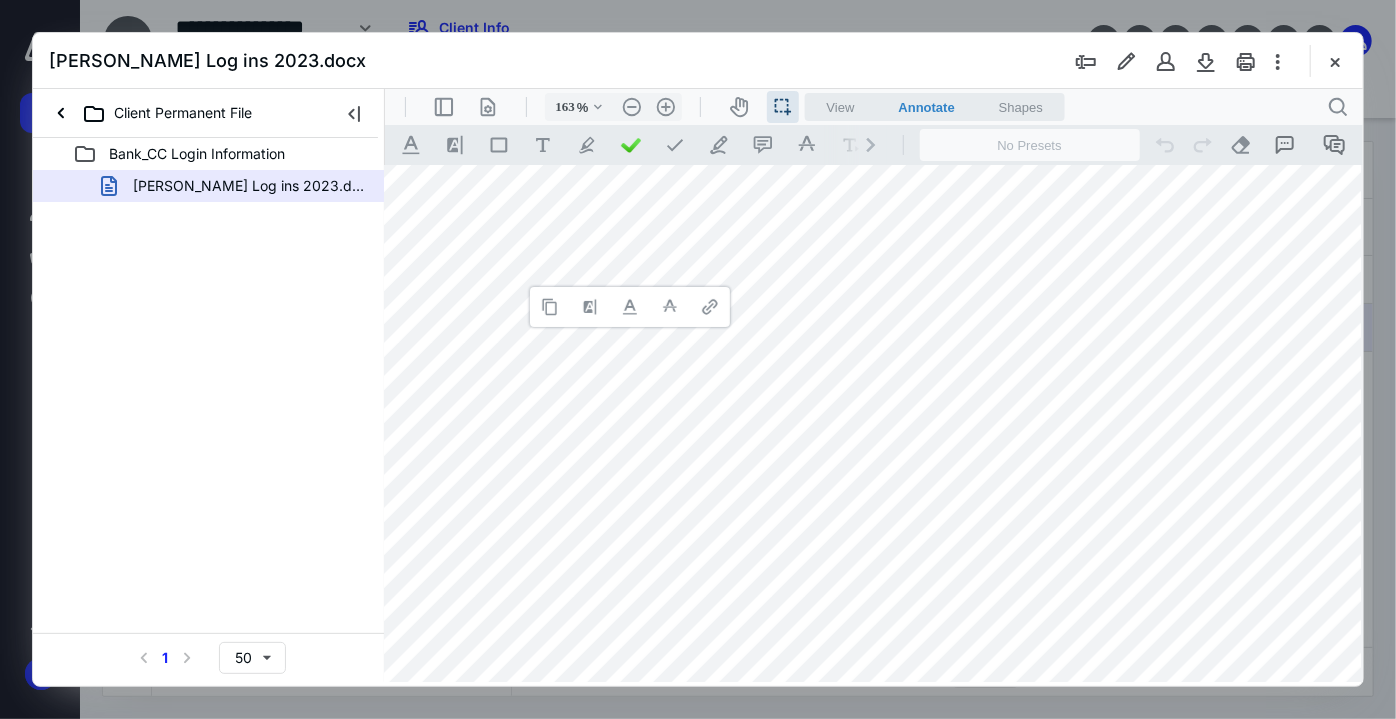 type 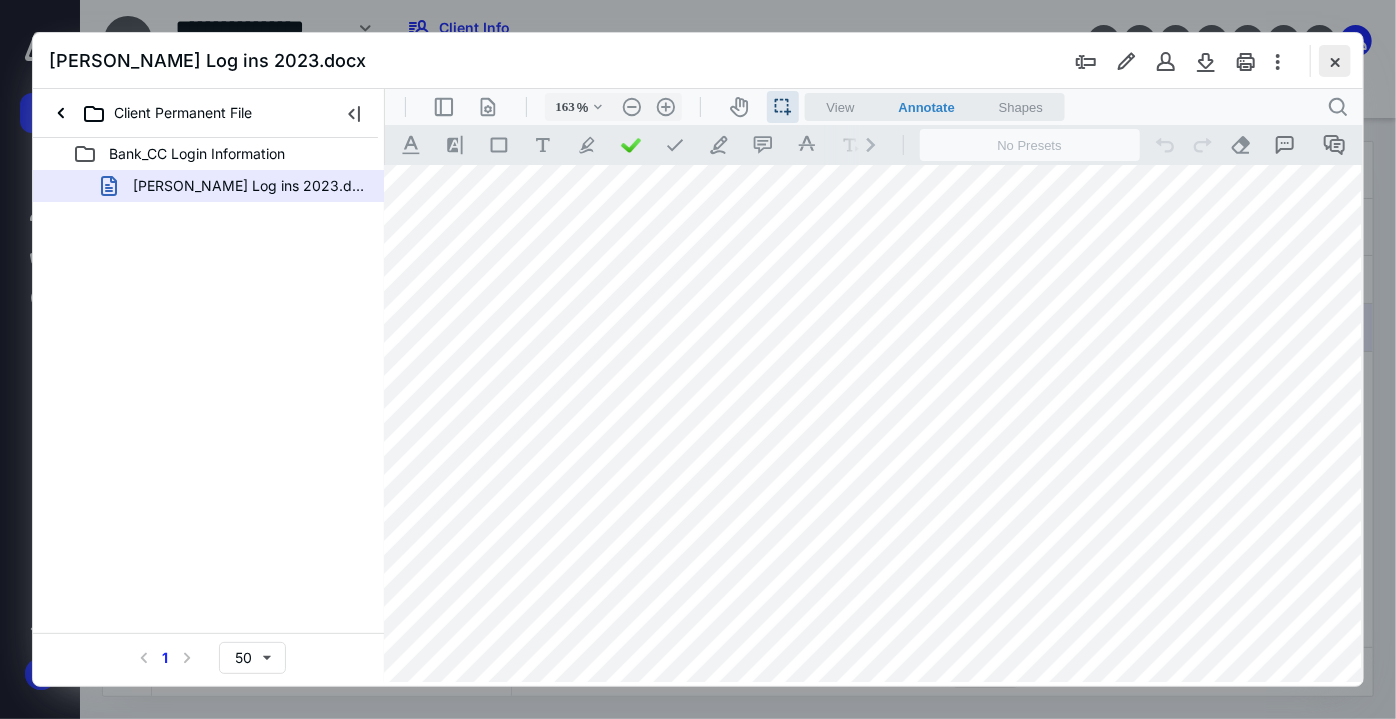 click at bounding box center [1335, 61] 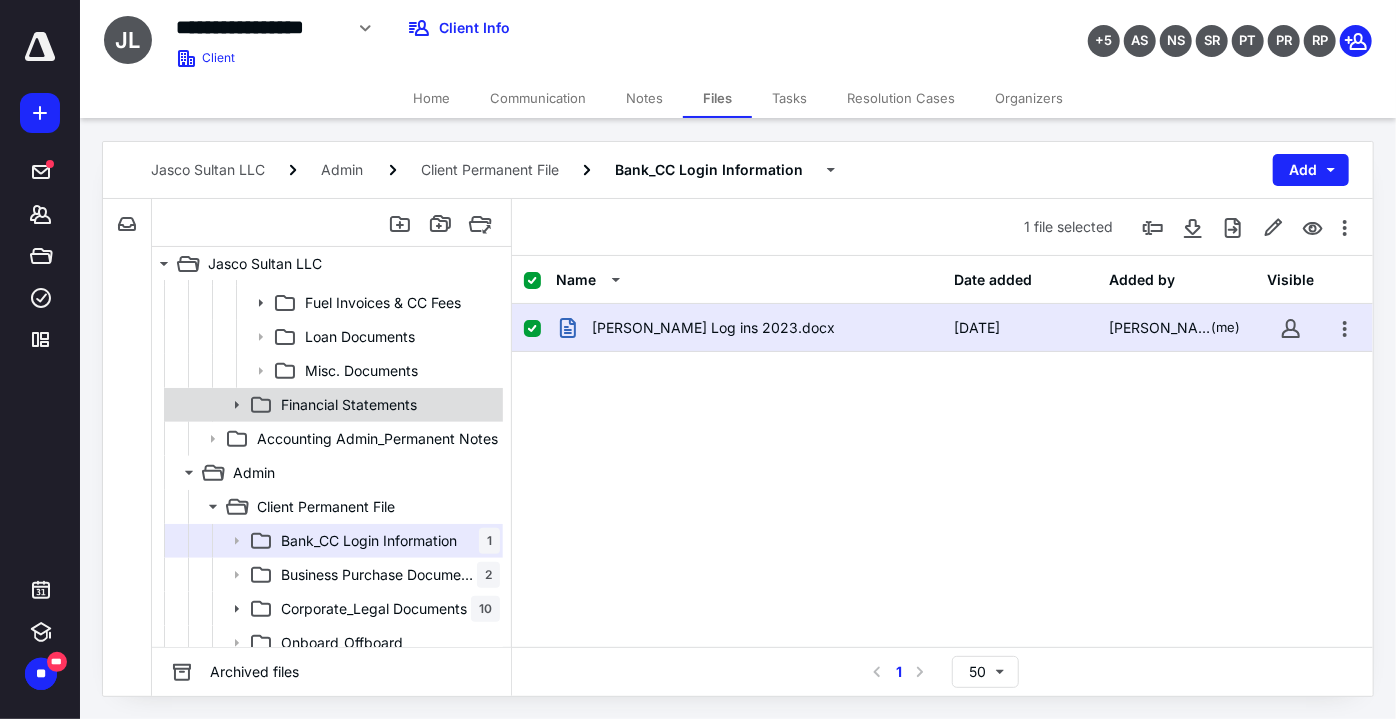 scroll, scrollTop: 130, scrollLeft: 0, axis: vertical 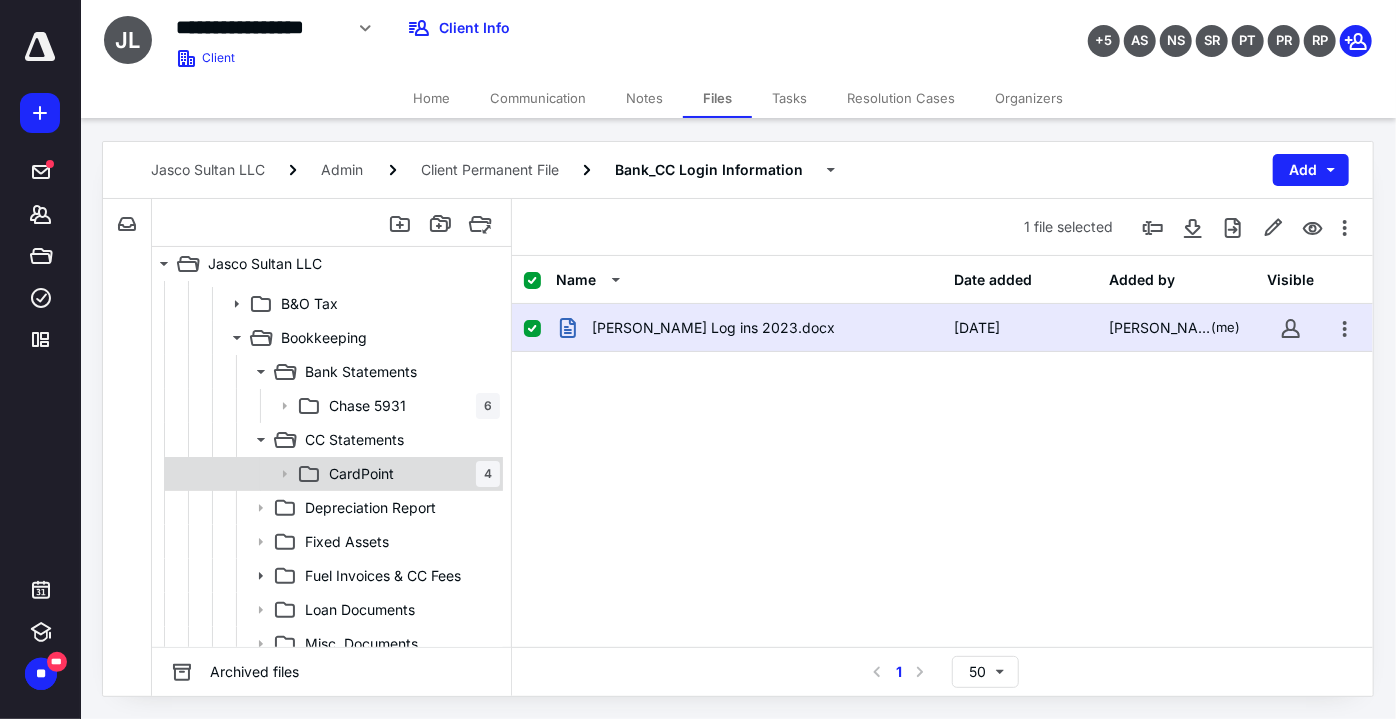 click on "CardPoint" at bounding box center [361, 474] 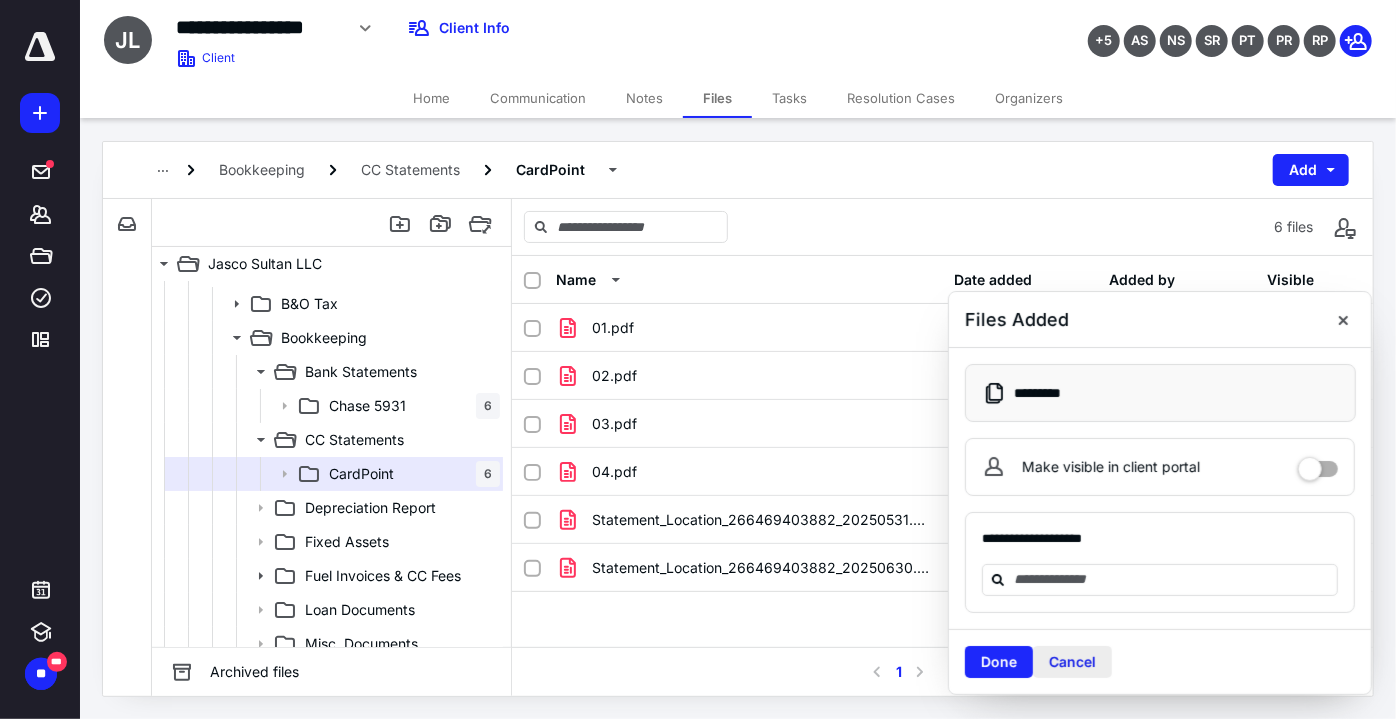 click on "Cancel" at bounding box center (1072, 662) 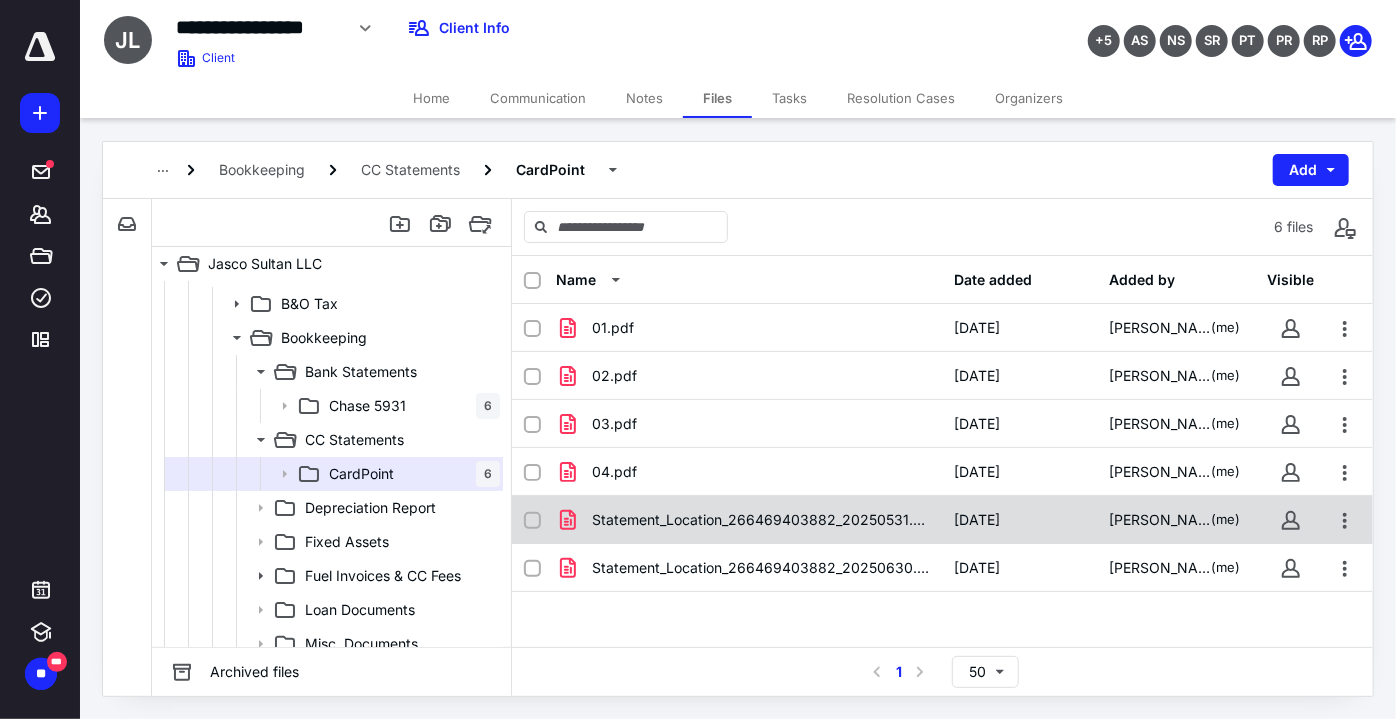 checkbox on "true" 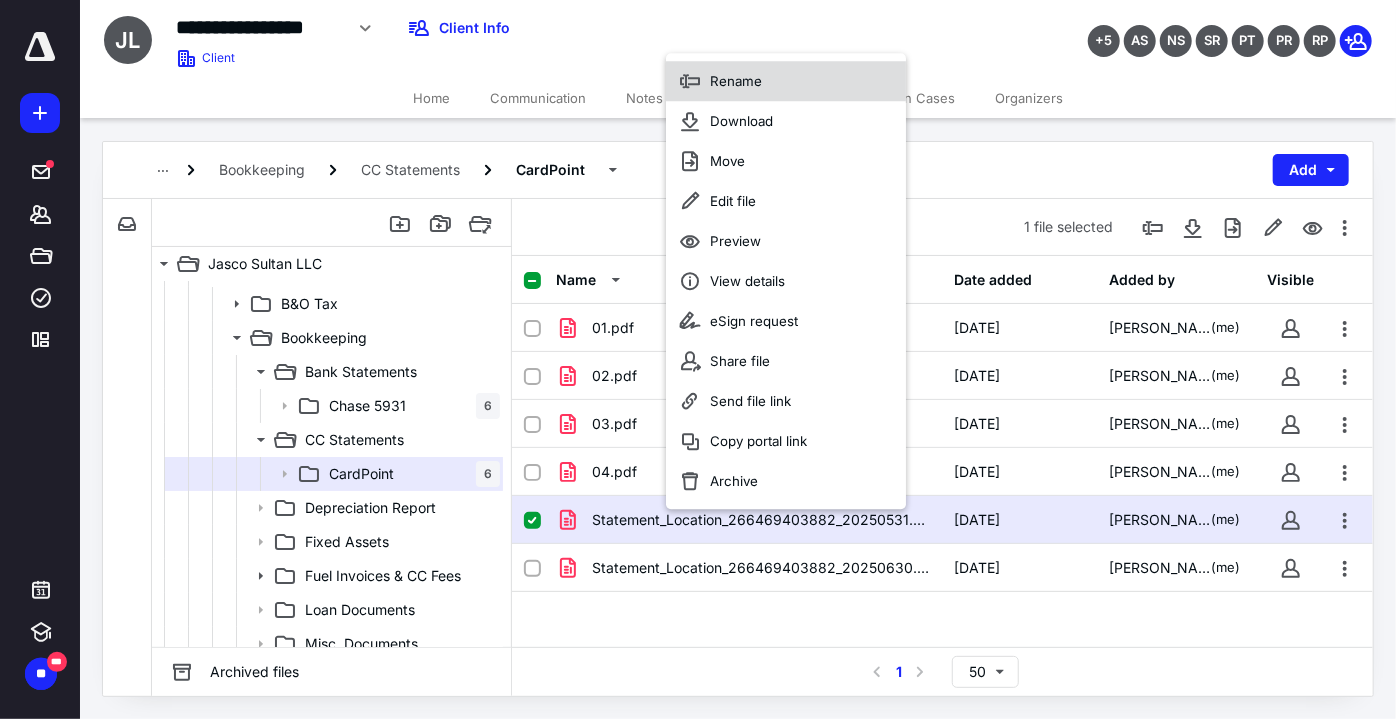 click on "Rename" at bounding box center (786, 82) 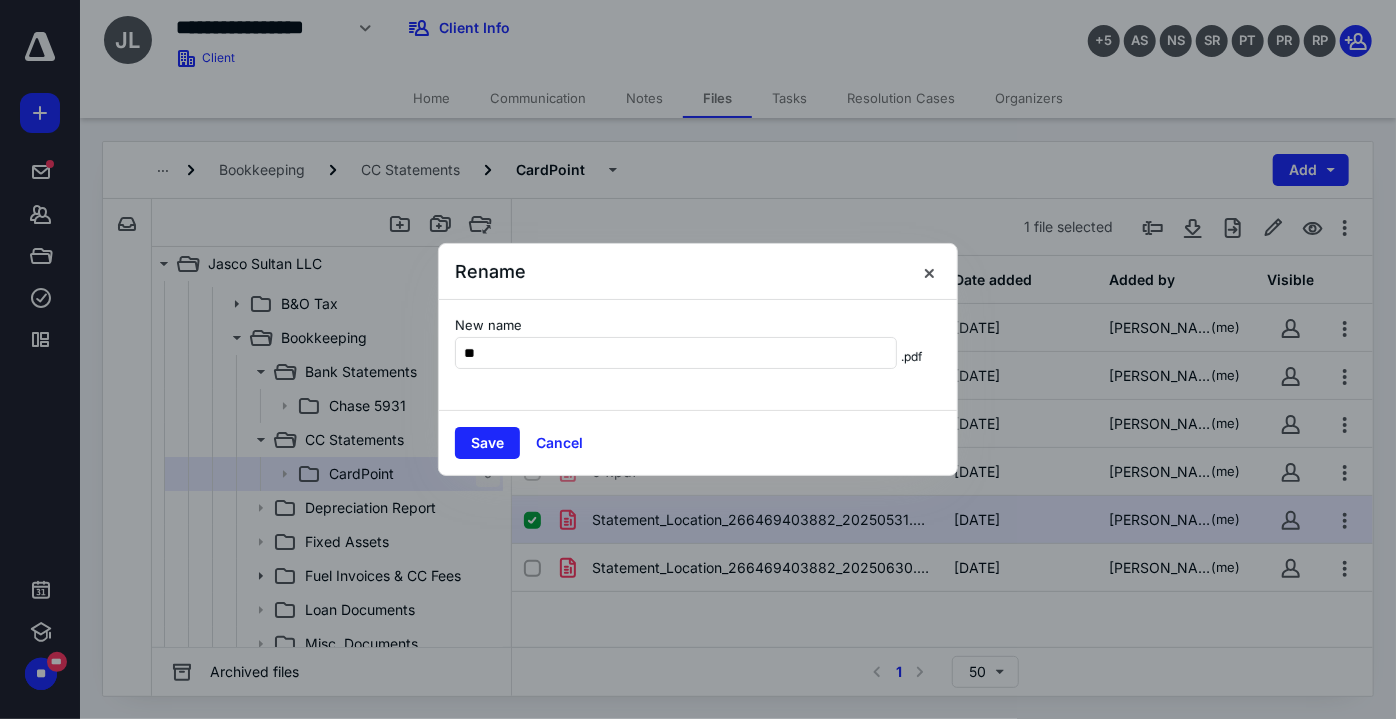 type on "**" 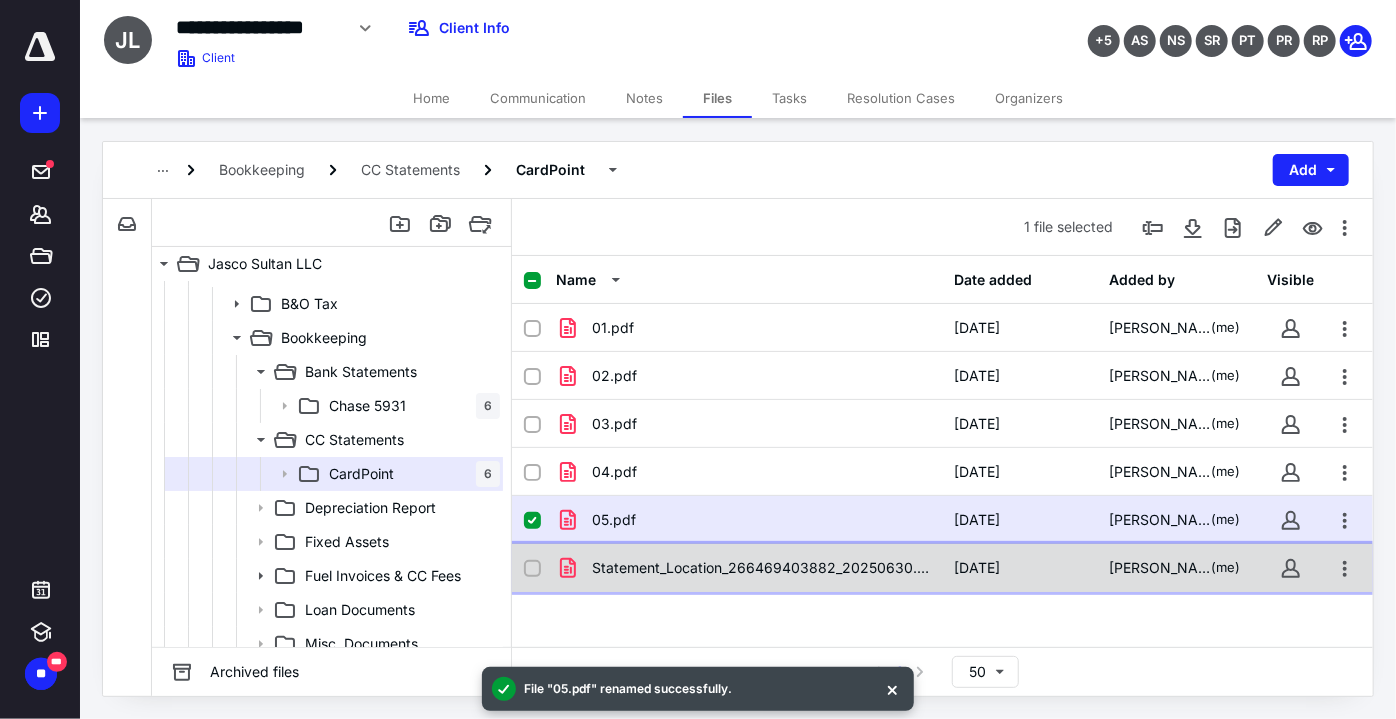 checkbox on "false" 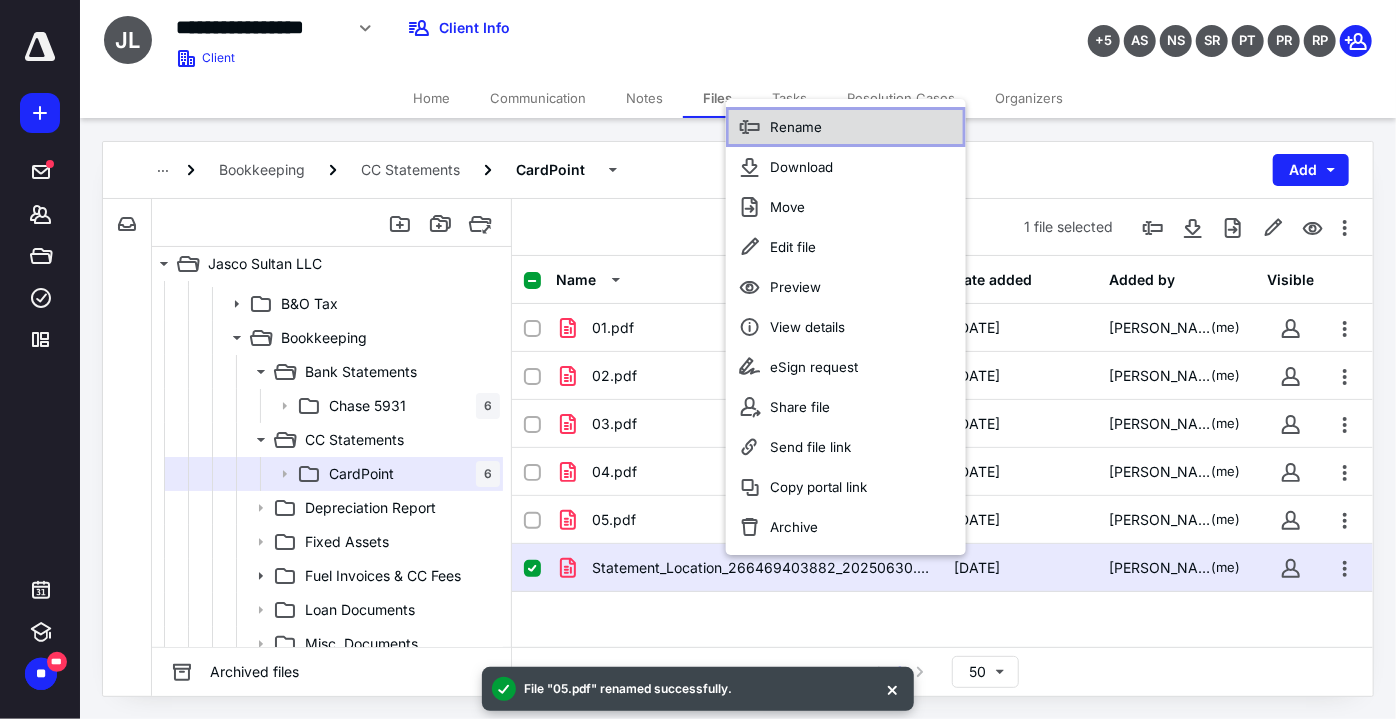 click on "Rename" at bounding box center [846, 127] 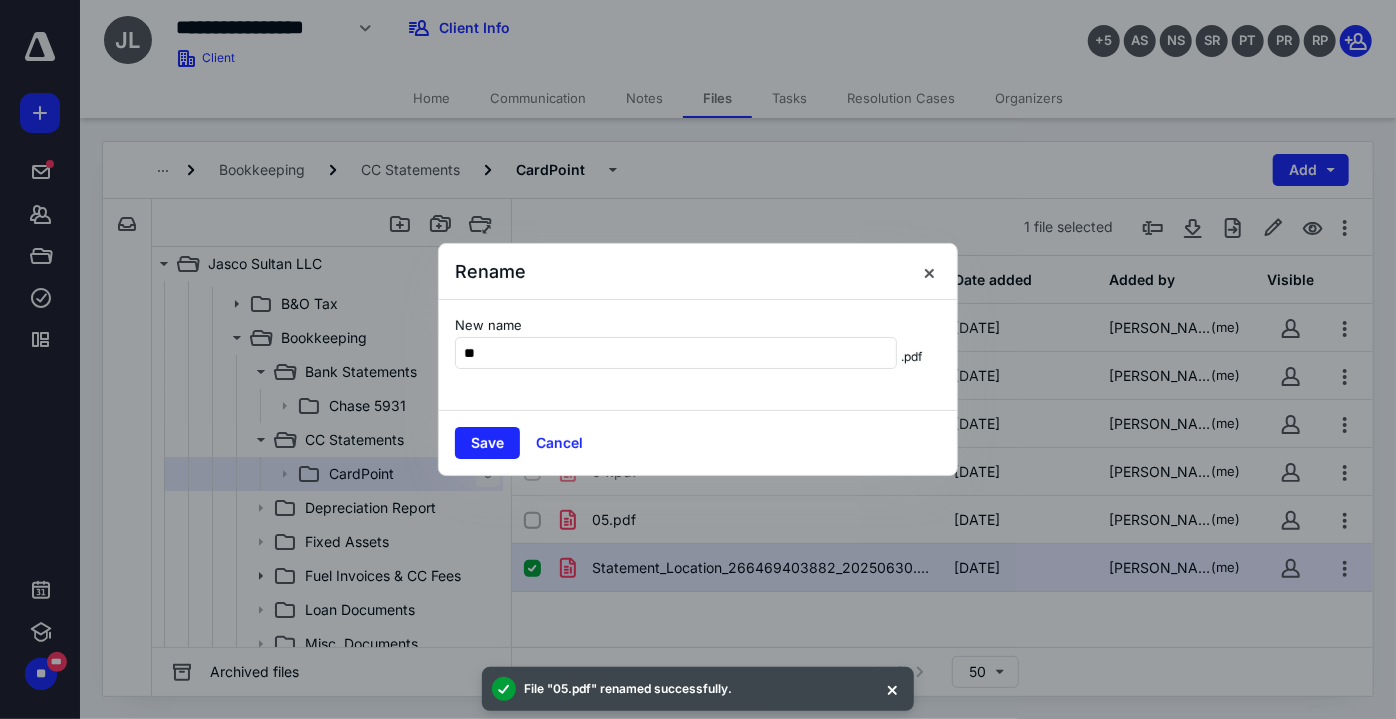 type on "**" 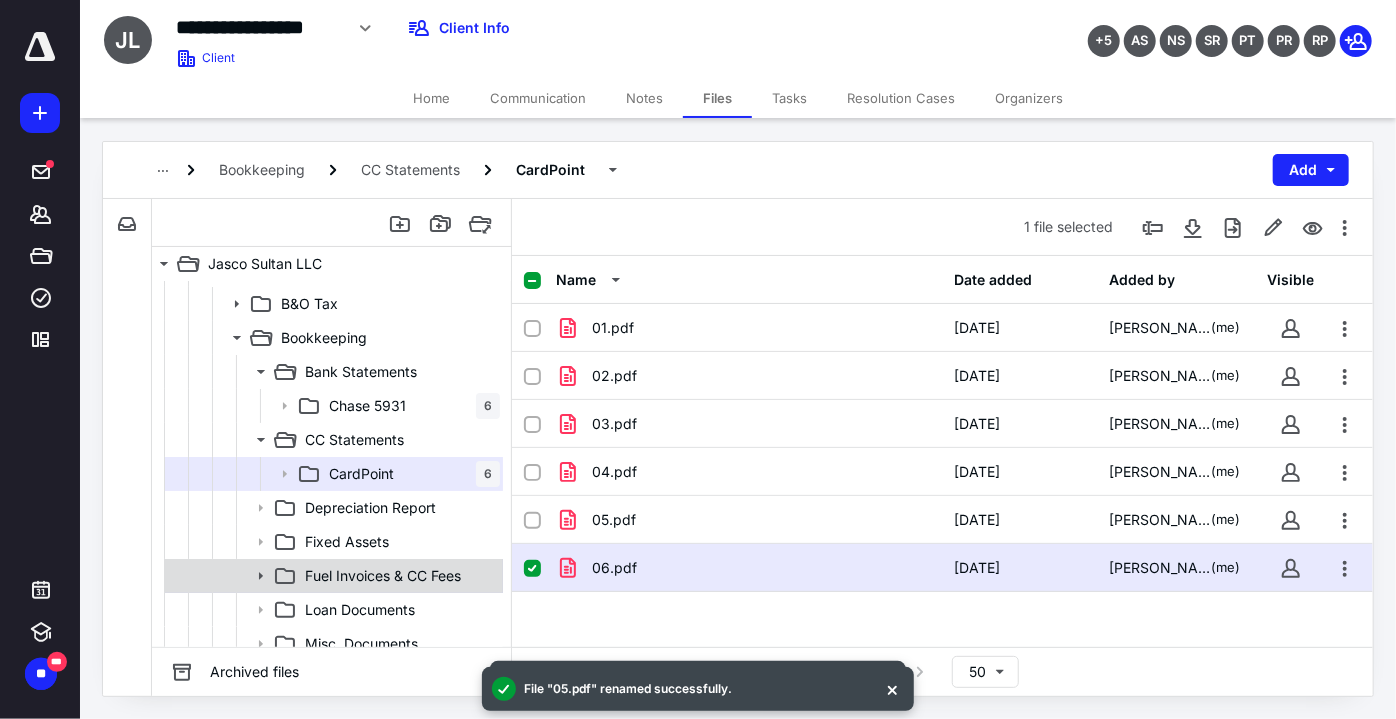 click on "Fuel Invoices & CC Fees" at bounding box center (383, 576) 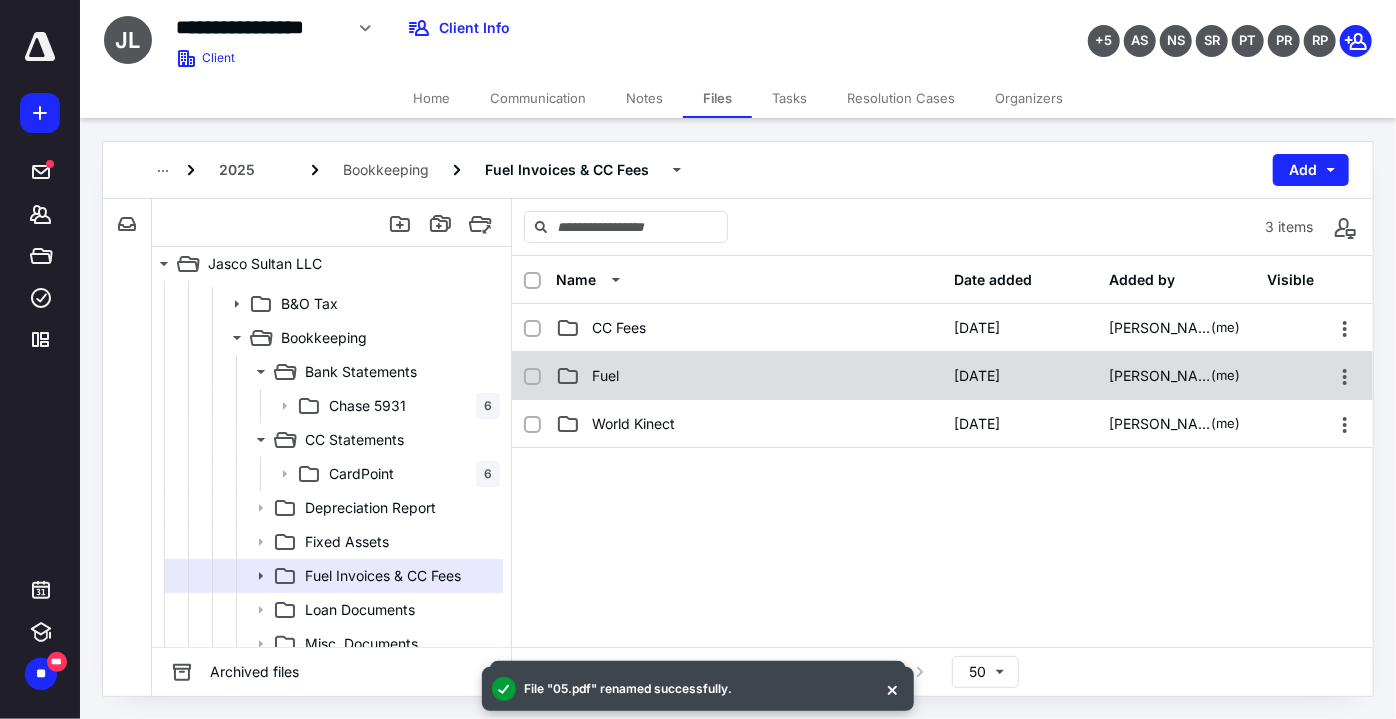 click on "Fuel" at bounding box center (749, 376) 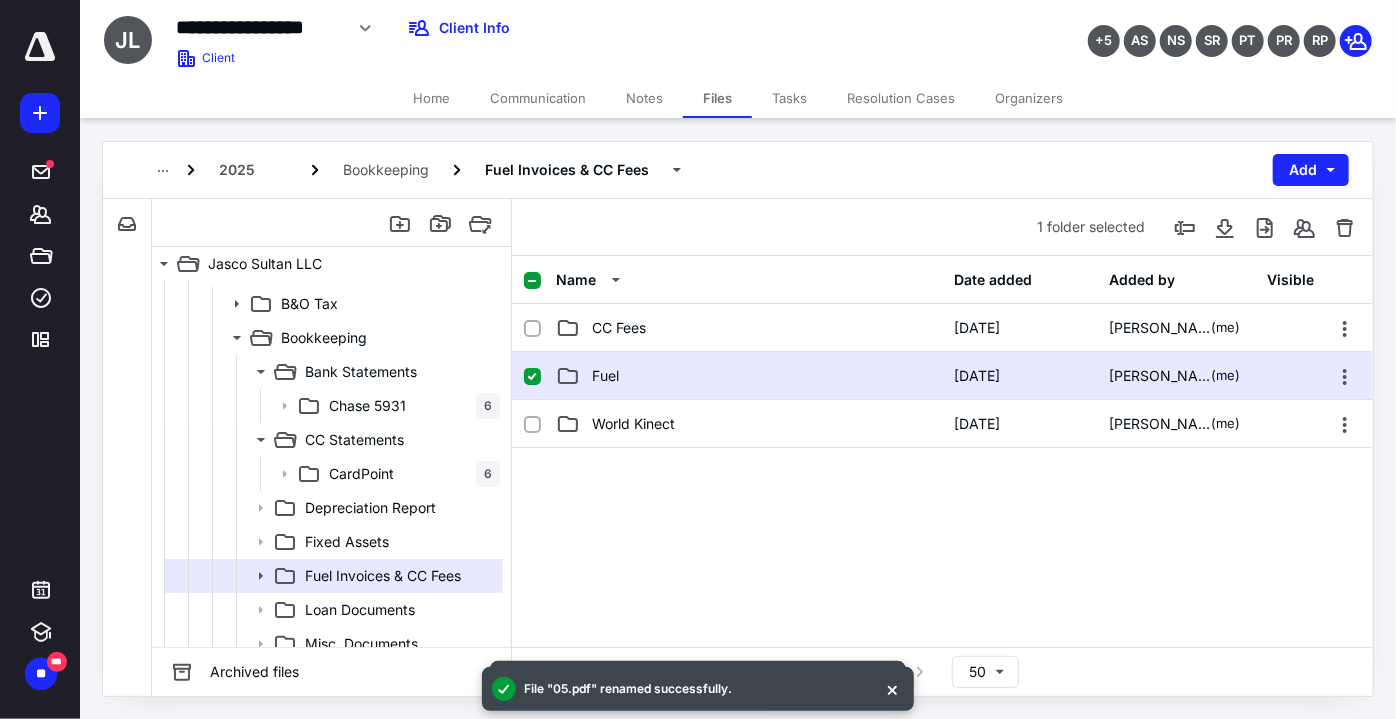 click on "Fuel" at bounding box center (749, 376) 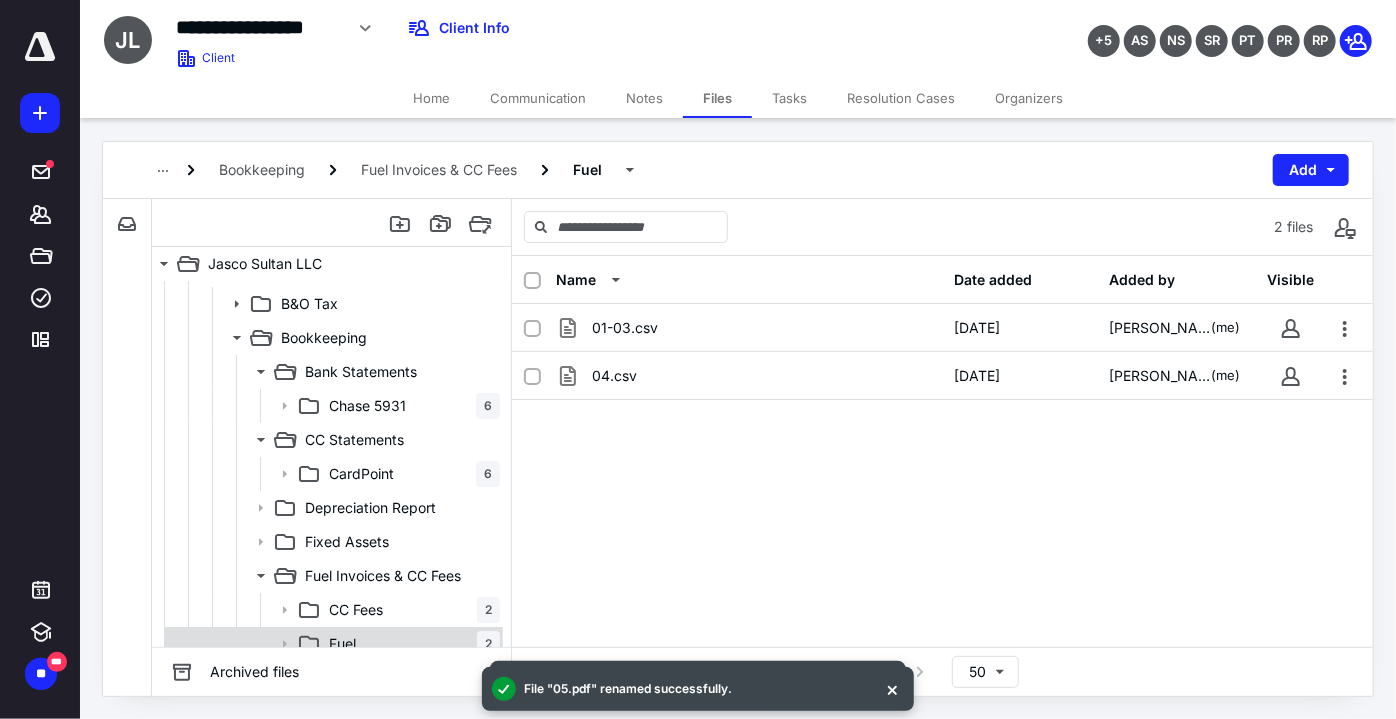 scroll, scrollTop: 312, scrollLeft: 0, axis: vertical 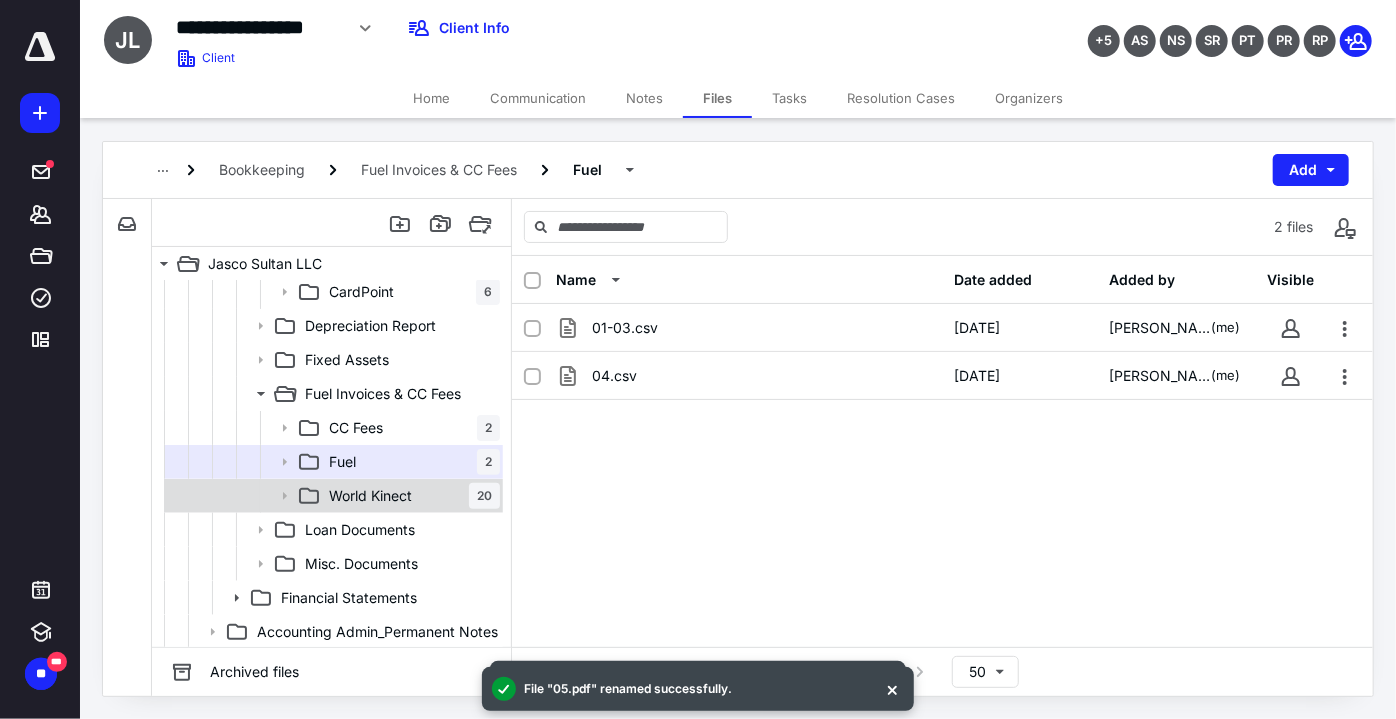 click on "World Kinect" at bounding box center [370, 496] 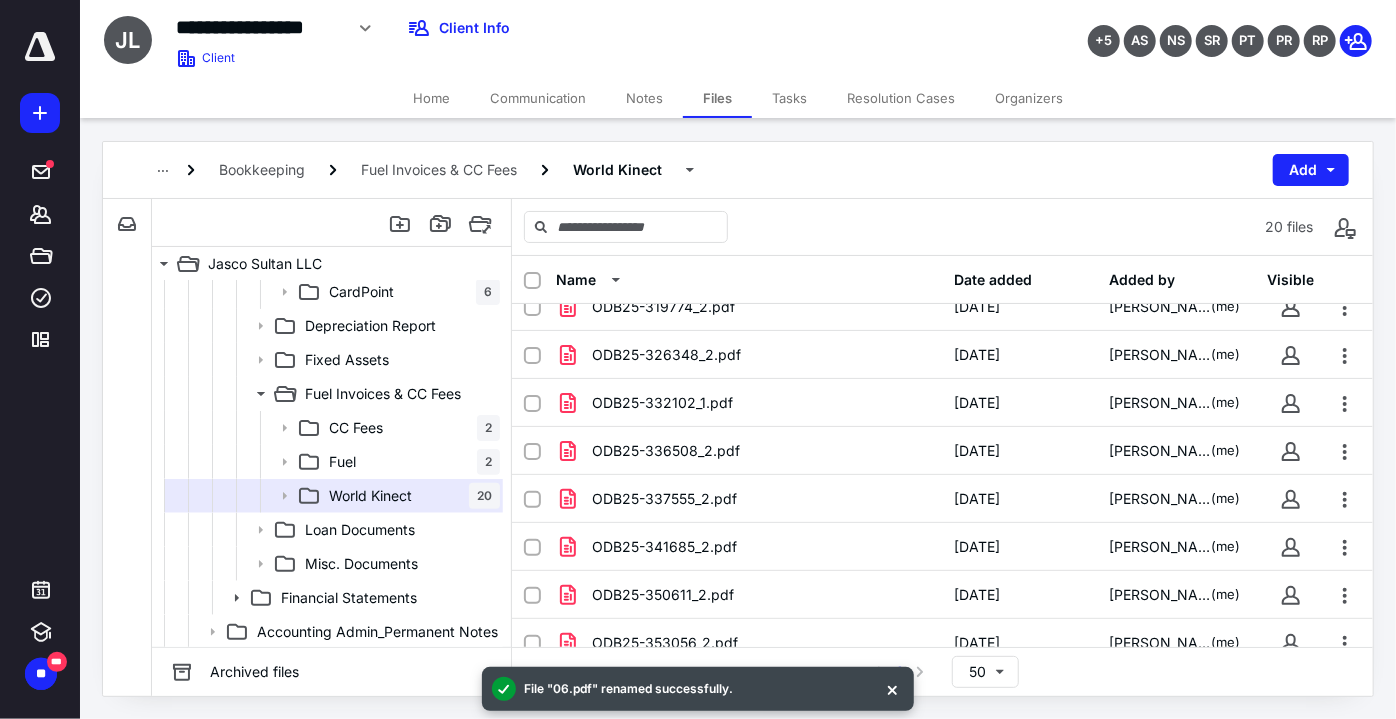 scroll, scrollTop: 610, scrollLeft: 0, axis: vertical 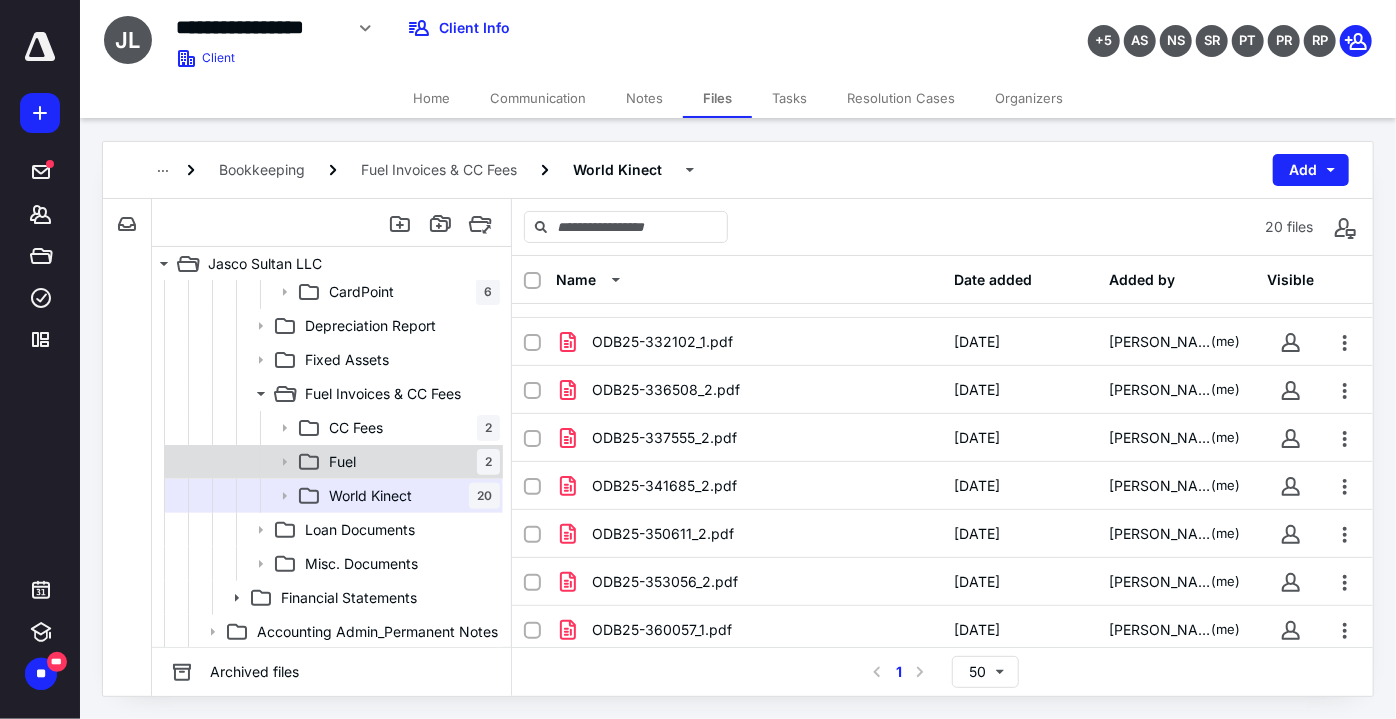 click on "Fuel 2" at bounding box center (410, 462) 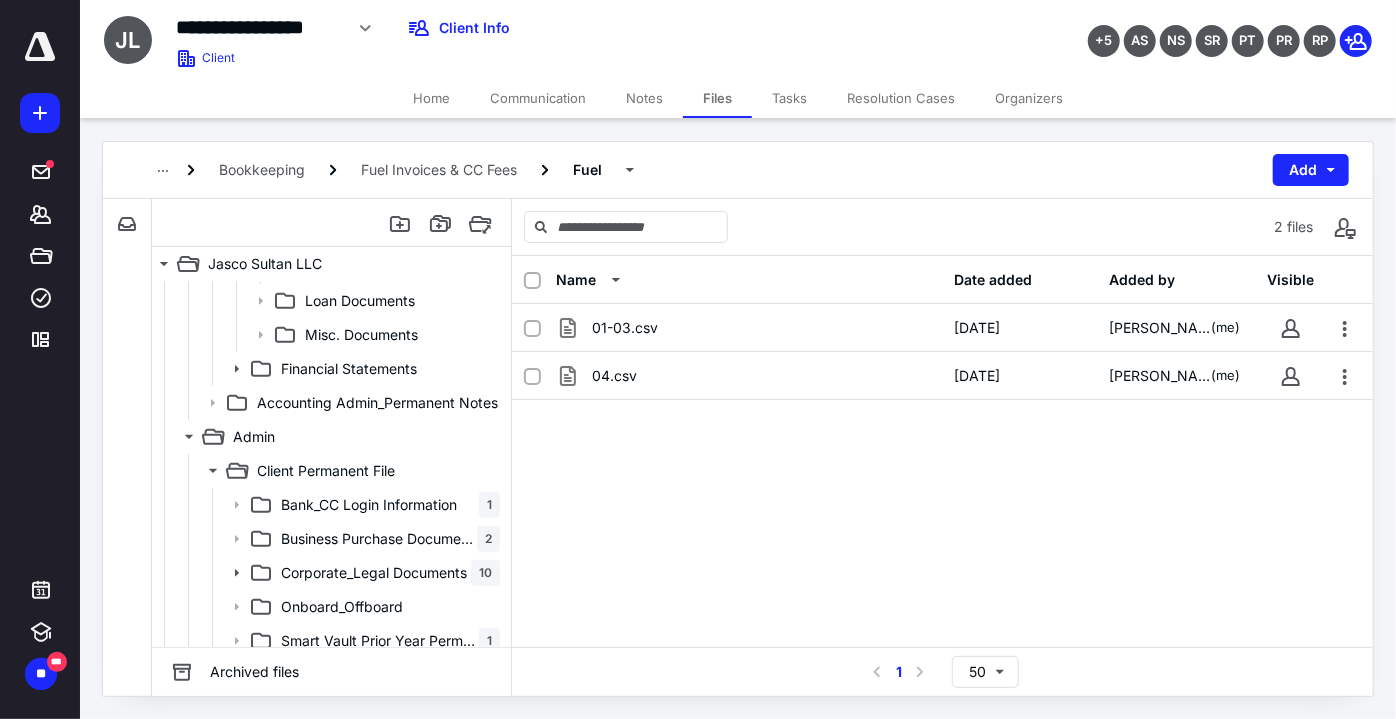 scroll, scrollTop: 676, scrollLeft: 0, axis: vertical 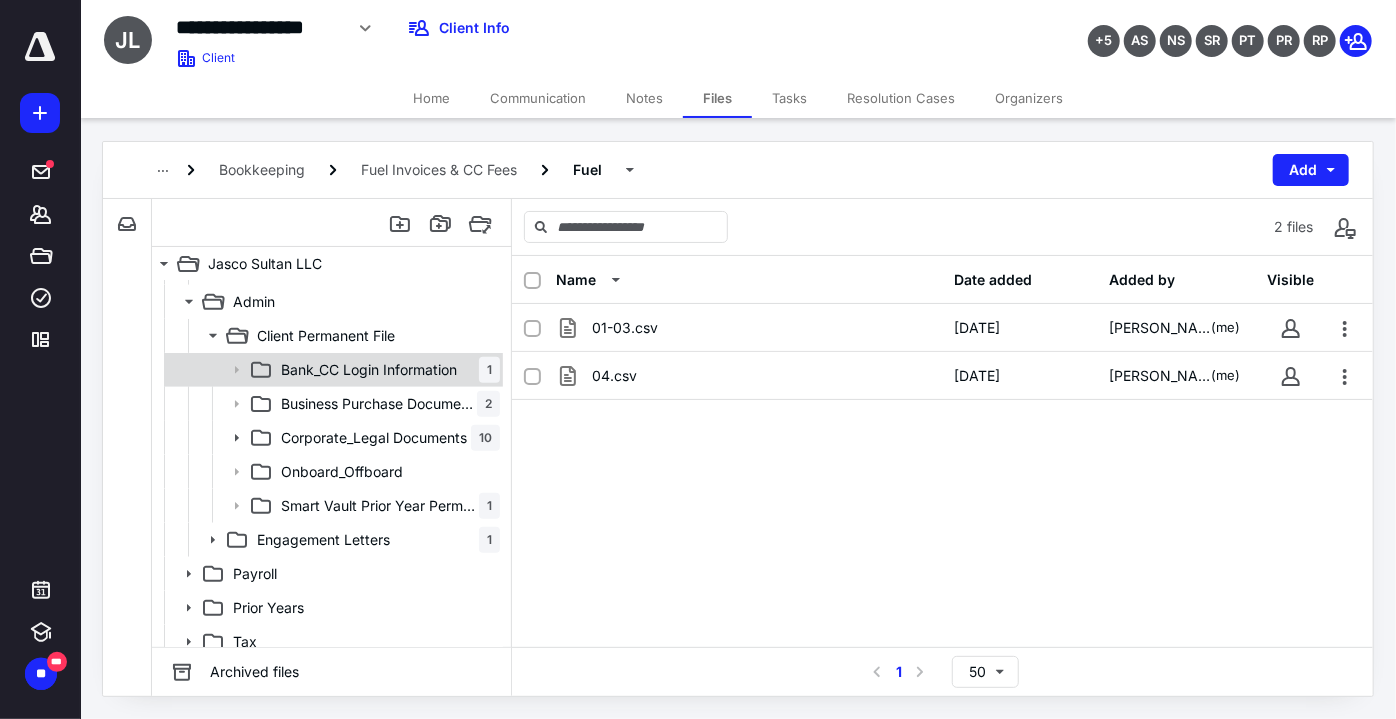 click on "Bank_CC Login Information 1" at bounding box center (332, 370) 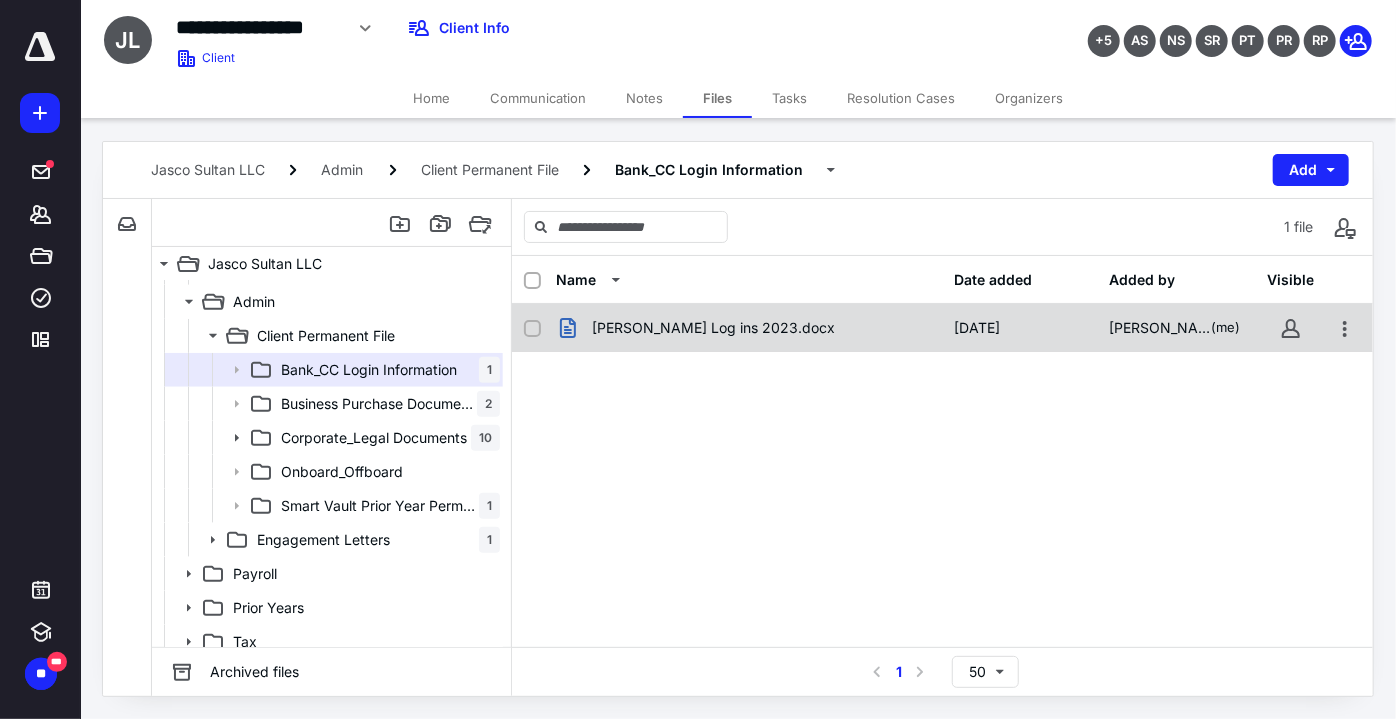 click on "Jasco Sultan Log ins 2023.docx" at bounding box center [713, 328] 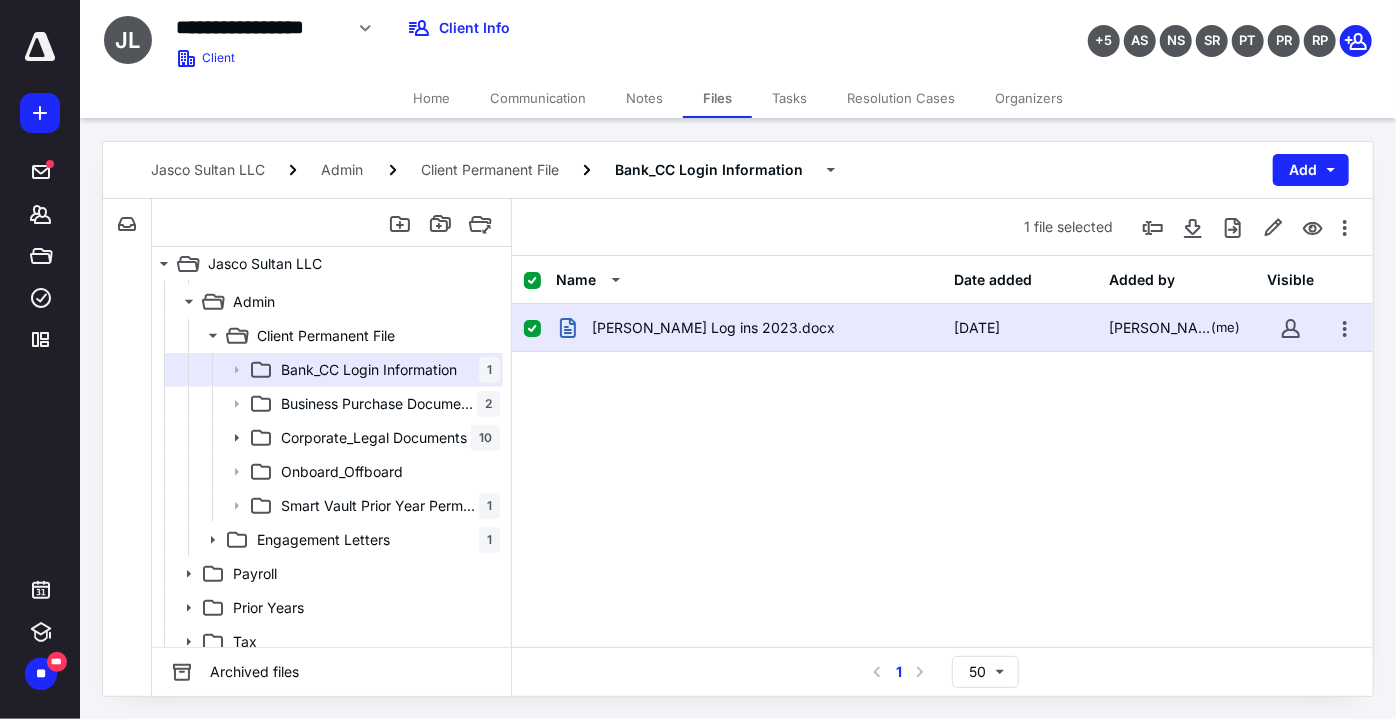 click on "Jasco Sultan Log ins 2023.docx 8/2/2023 Blaine Mesekir  (me)" at bounding box center [942, 328] 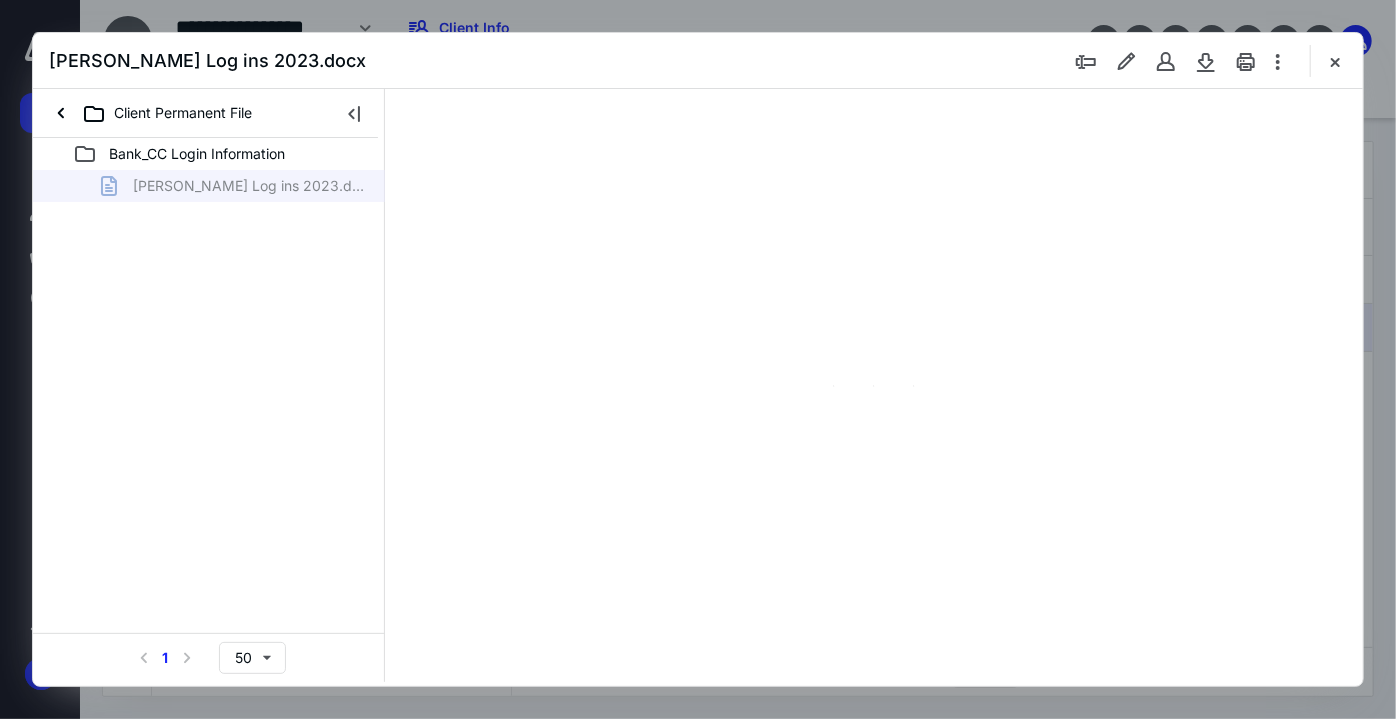 scroll, scrollTop: 0, scrollLeft: 0, axis: both 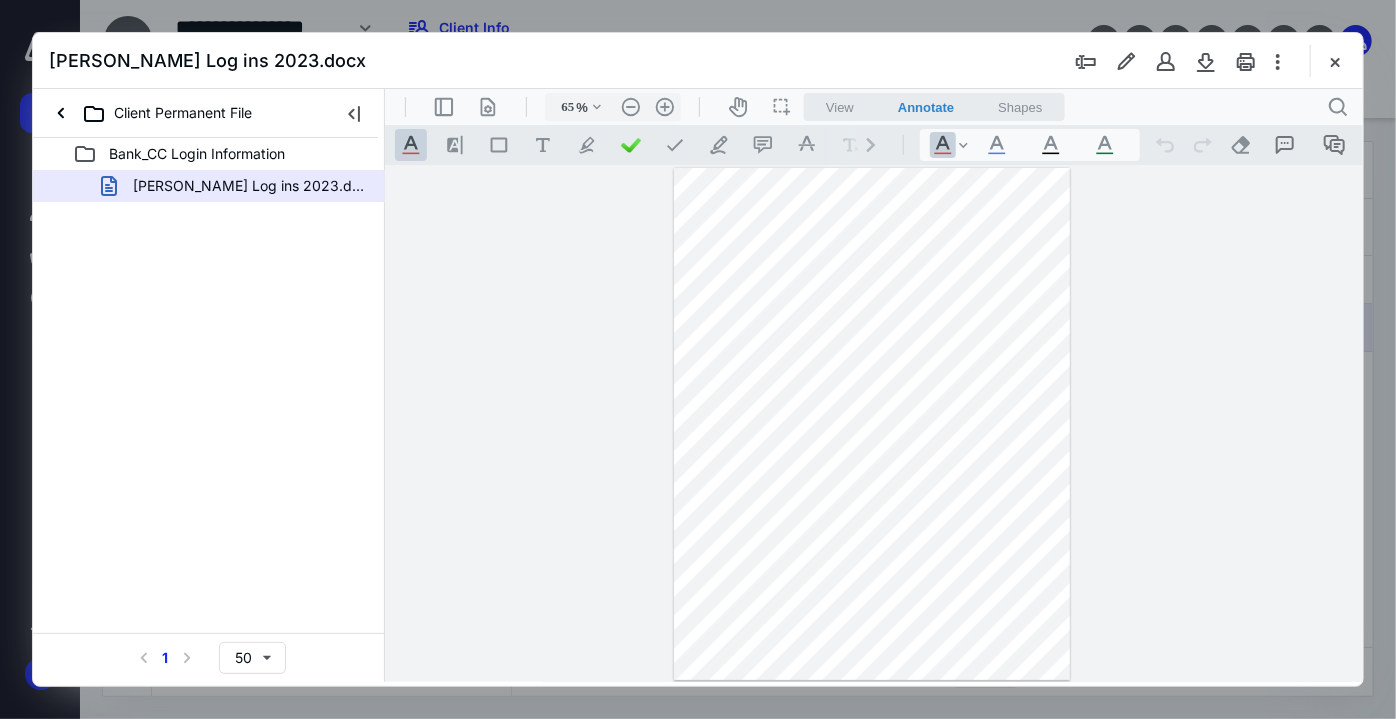 click on ".cls-1{fill:#abb0c4;} icon - header - sidebar - line .cls-1{fill:#abb0c4;} icon - header - page manipulation - line 65 % .cls-1{fill:#abb0c4;} icon - chevron - down .cls-1{fill:#abb0c4;} icon - header - zoom - out - line Current zoom is   65 % .cls-1{fill:#abb0c4;} icon - header - zoom - in - line icon-header-pan20 icon / operation / multi select View Annotate Shapes Annotate .cls-1{fill:#abb0c4;} icon - chevron - down View Annotate Shapes .cls-1{fill:#abb0c4;} icon - header - search" at bounding box center (873, 106) 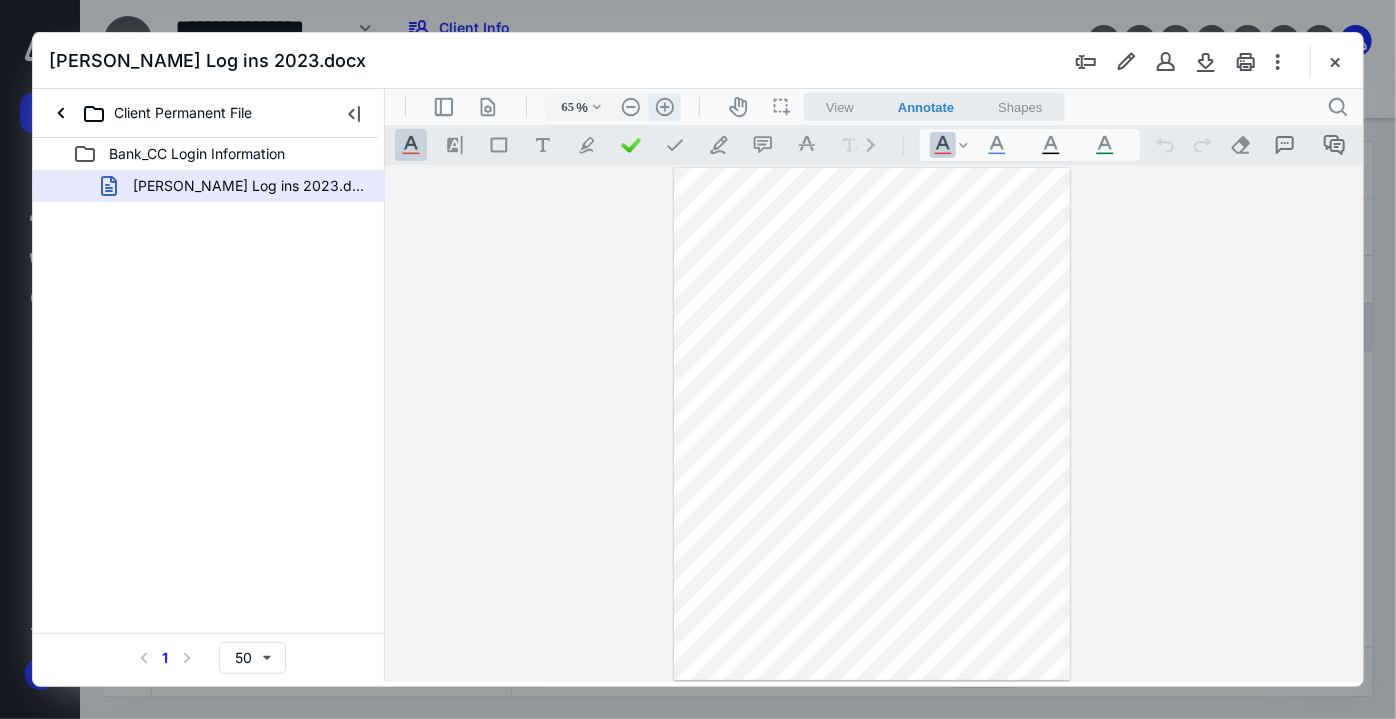 click on ".cls-1{fill:#abb0c4;} icon - header - zoom - in - line" at bounding box center (664, 106) 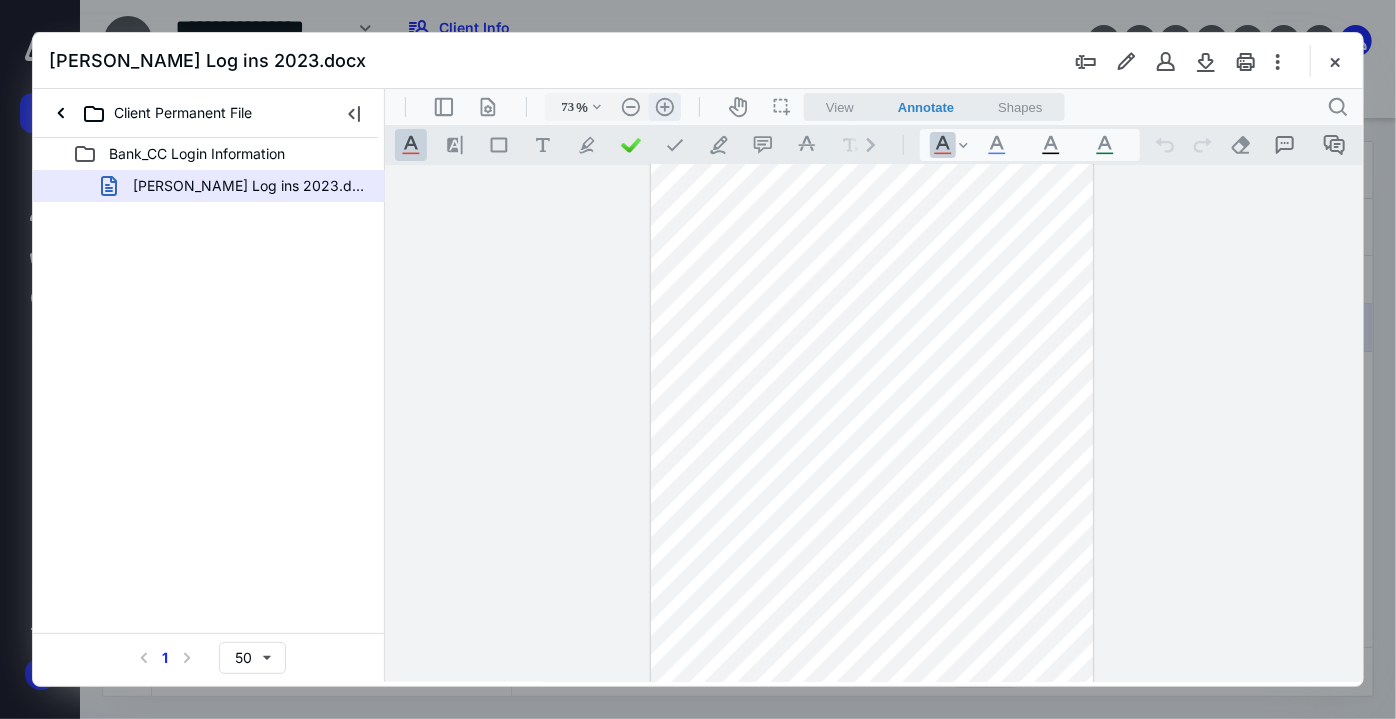 click on ".cls-1{fill:#abb0c4;} icon - header - zoom - in - line" at bounding box center (664, 106) 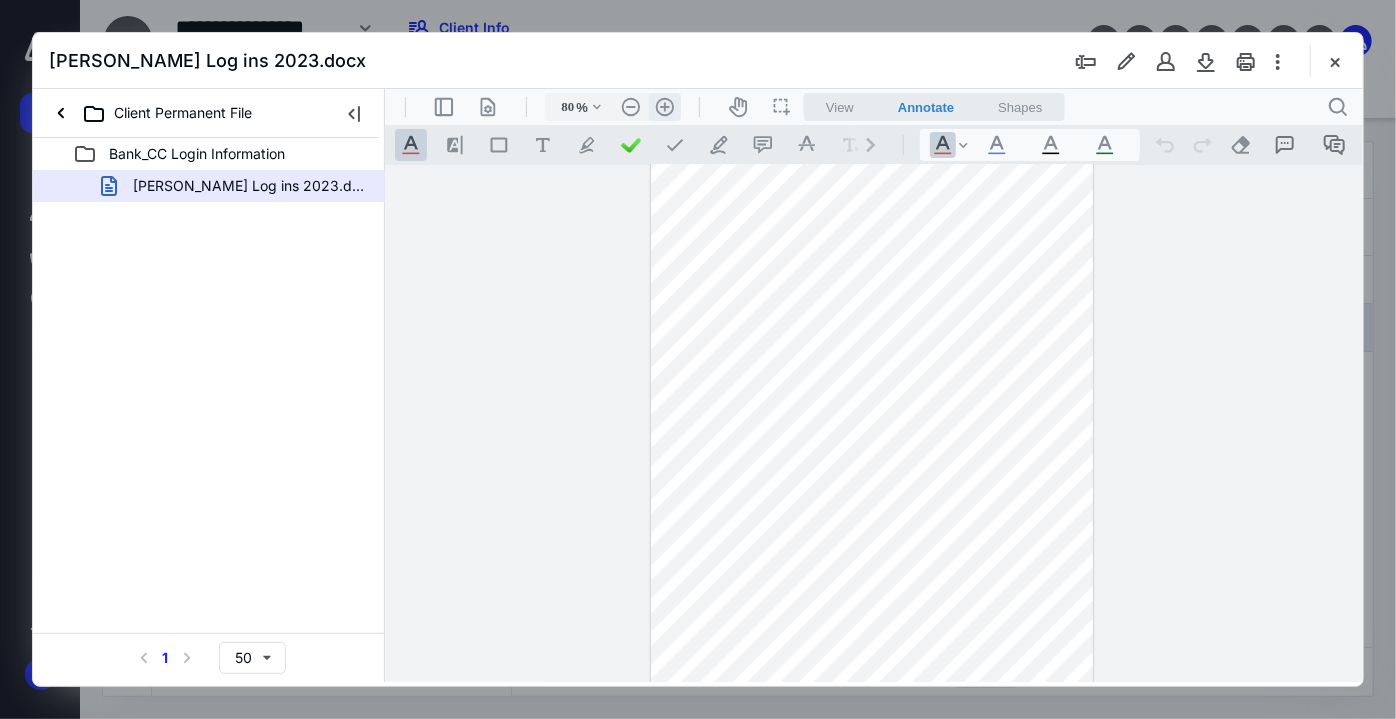 click on ".cls-1{fill:#abb0c4;} icon - header - zoom - in - line" at bounding box center [664, 106] 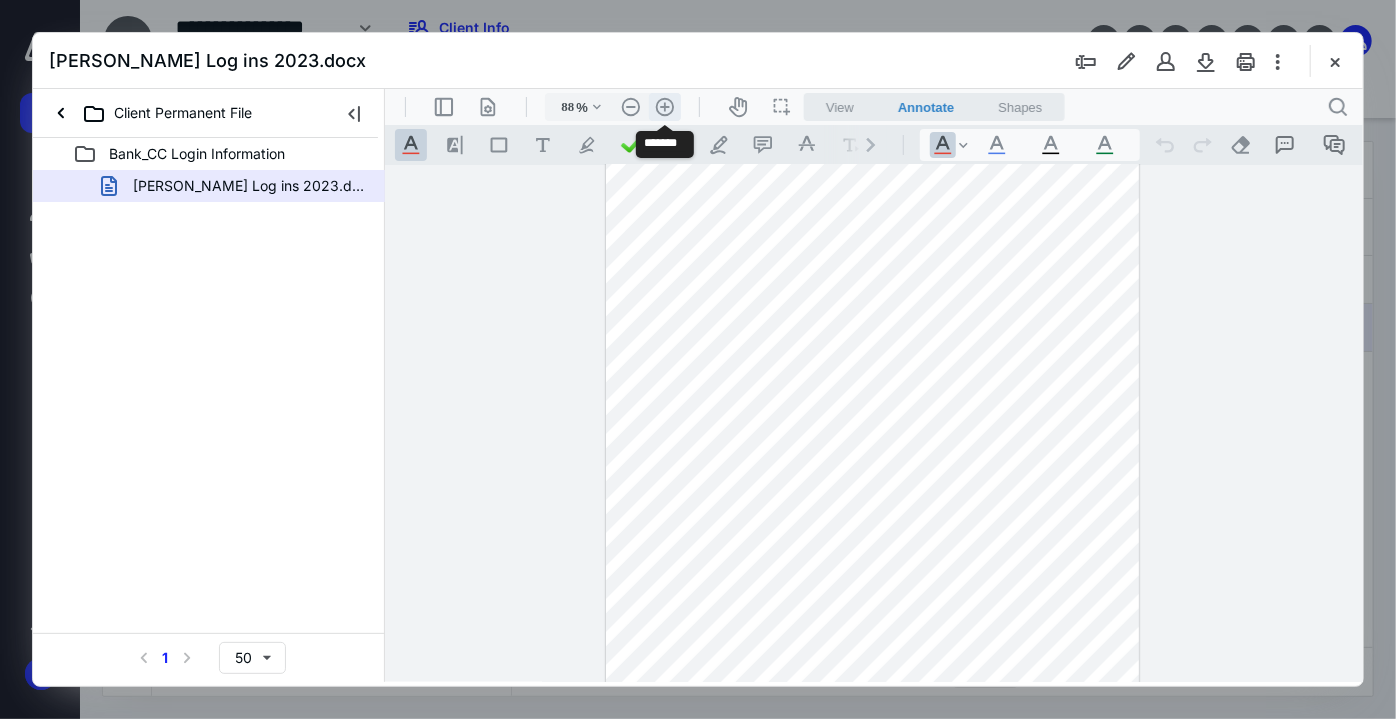 click on ".cls-1{fill:#abb0c4;} icon - header - zoom - in - line" at bounding box center [664, 106] 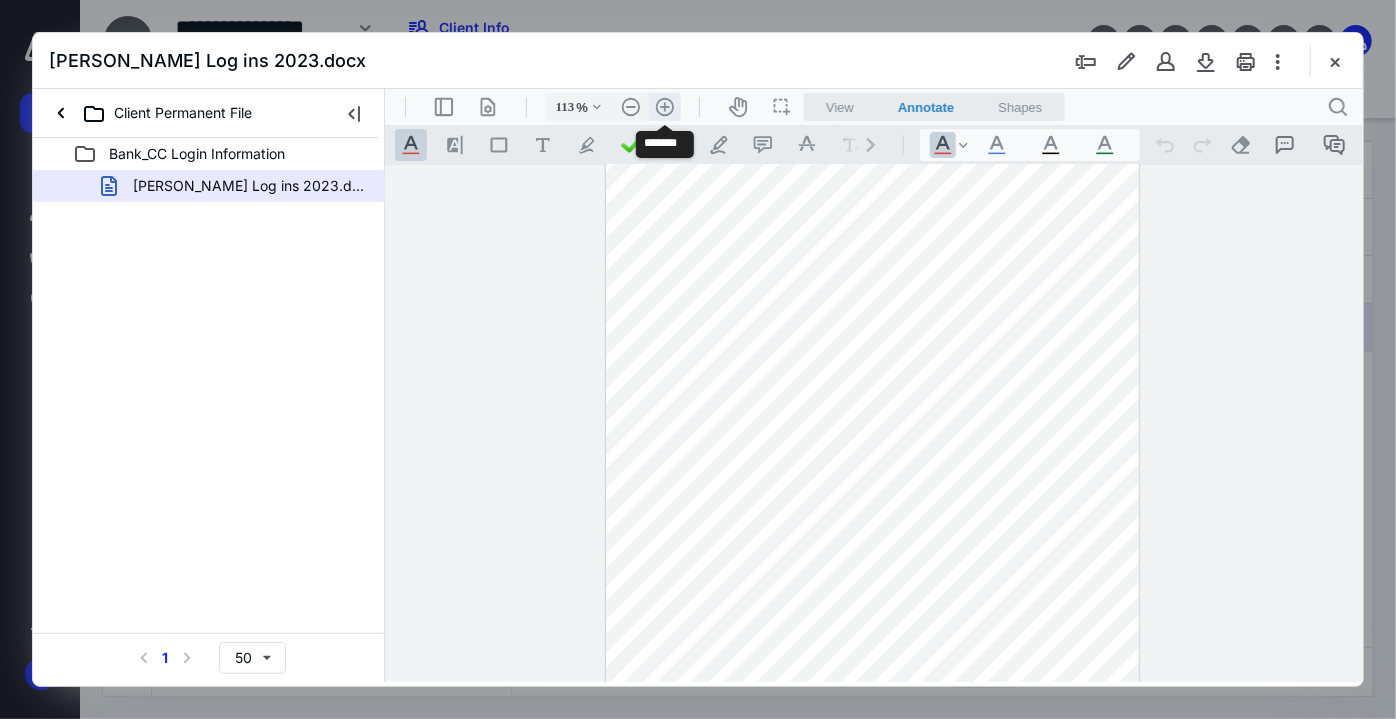 click on ".cls-1{fill:#abb0c4;} icon - header - zoom - in - line" at bounding box center (664, 106) 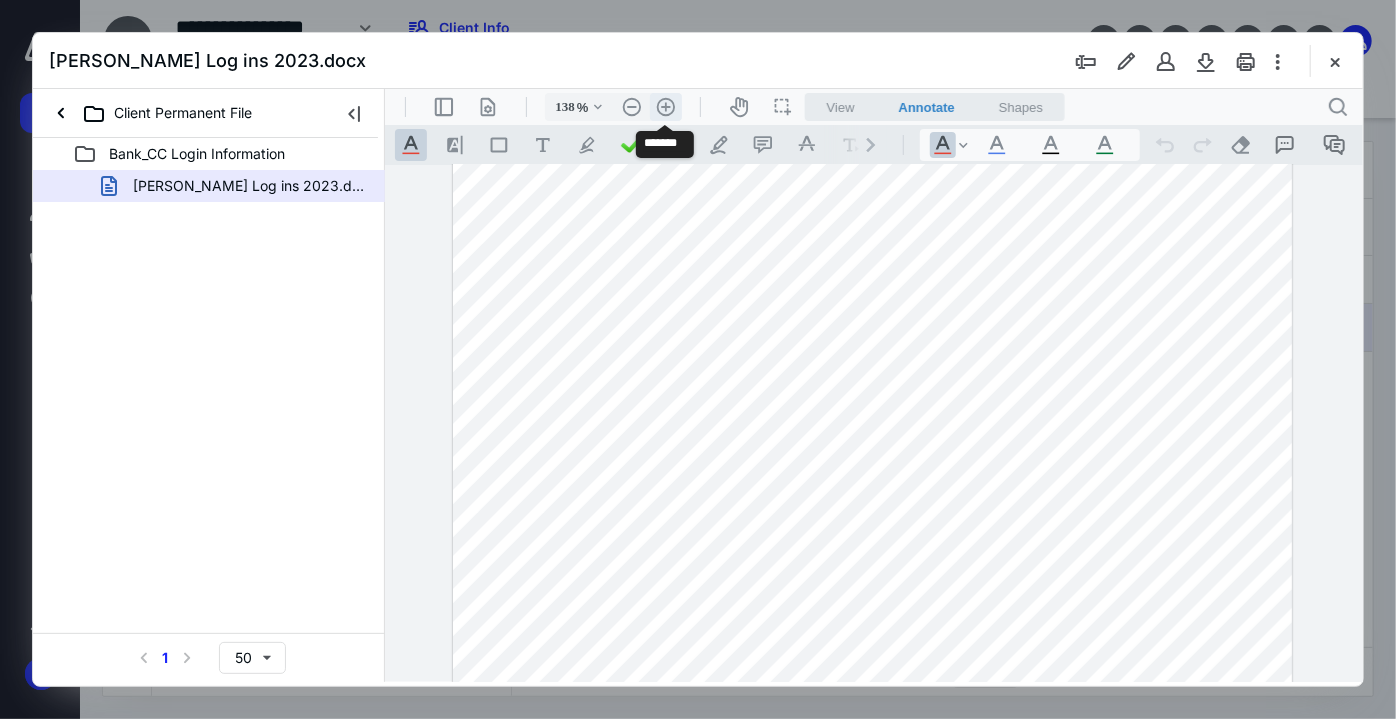 scroll, scrollTop: 331, scrollLeft: 18, axis: both 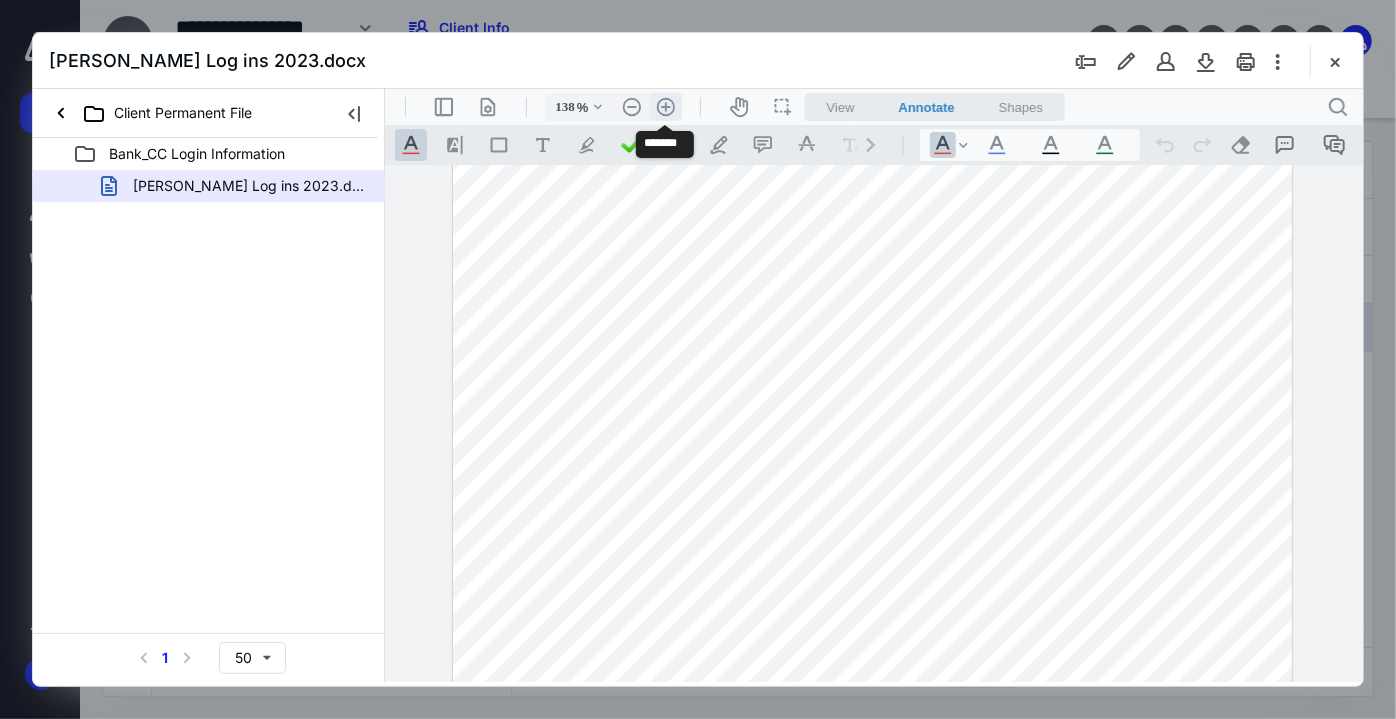 click on ".cls-1{fill:#abb0c4;} icon - header - zoom - in - line" at bounding box center (665, 106) 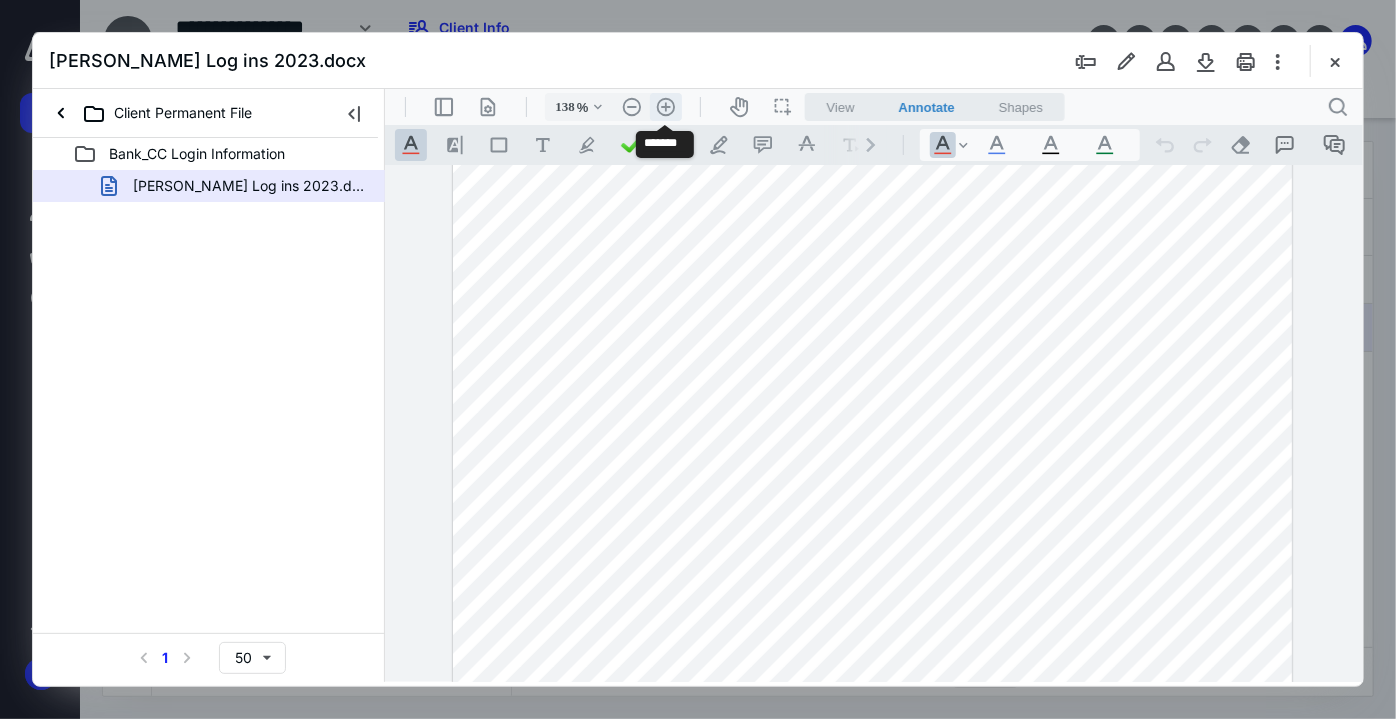 type on "163" 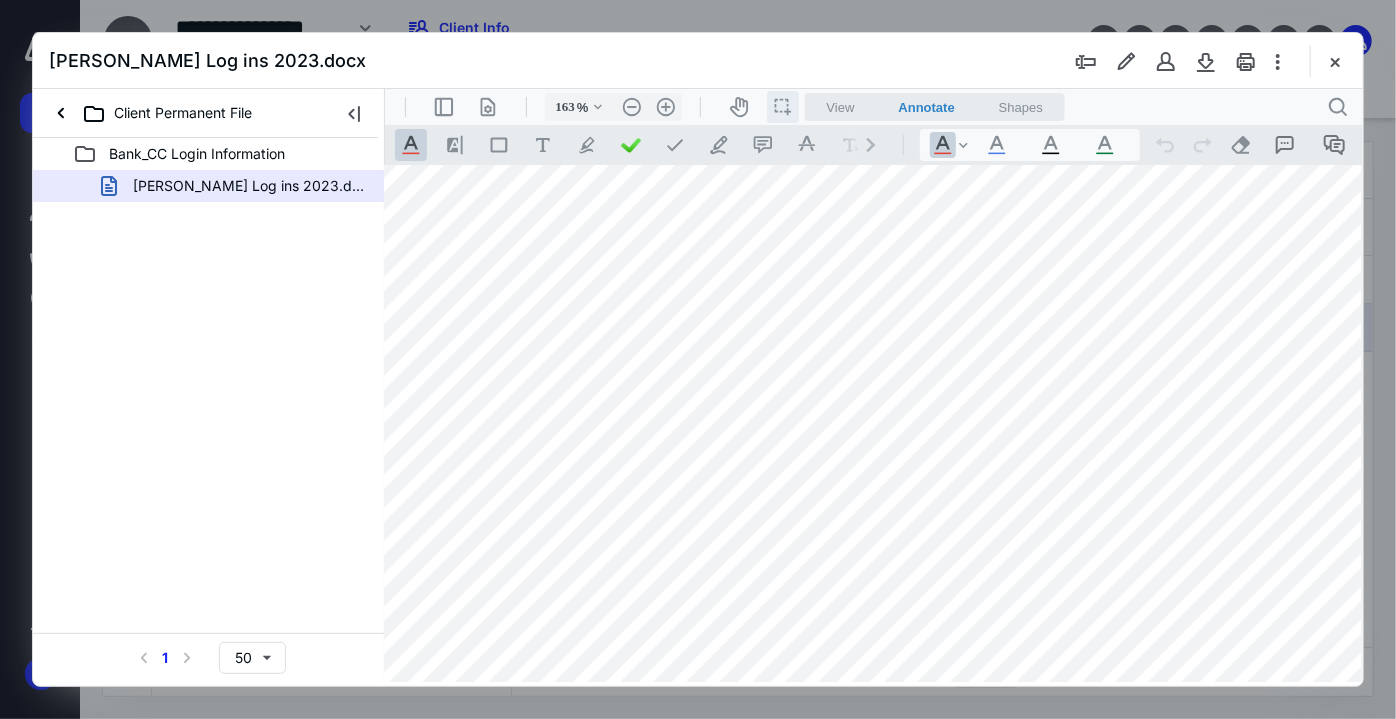 click on "icon / operation / multi select" at bounding box center [782, 106] 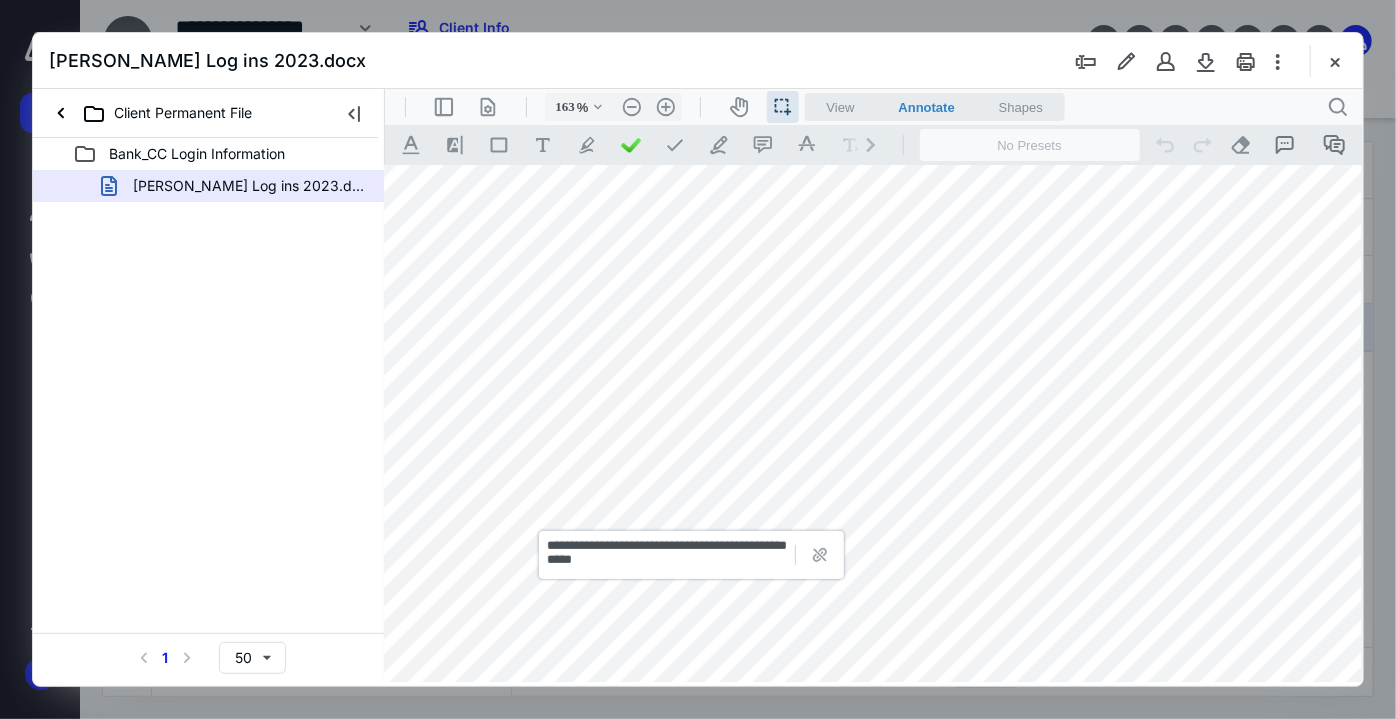 click at bounding box center (868, 481) 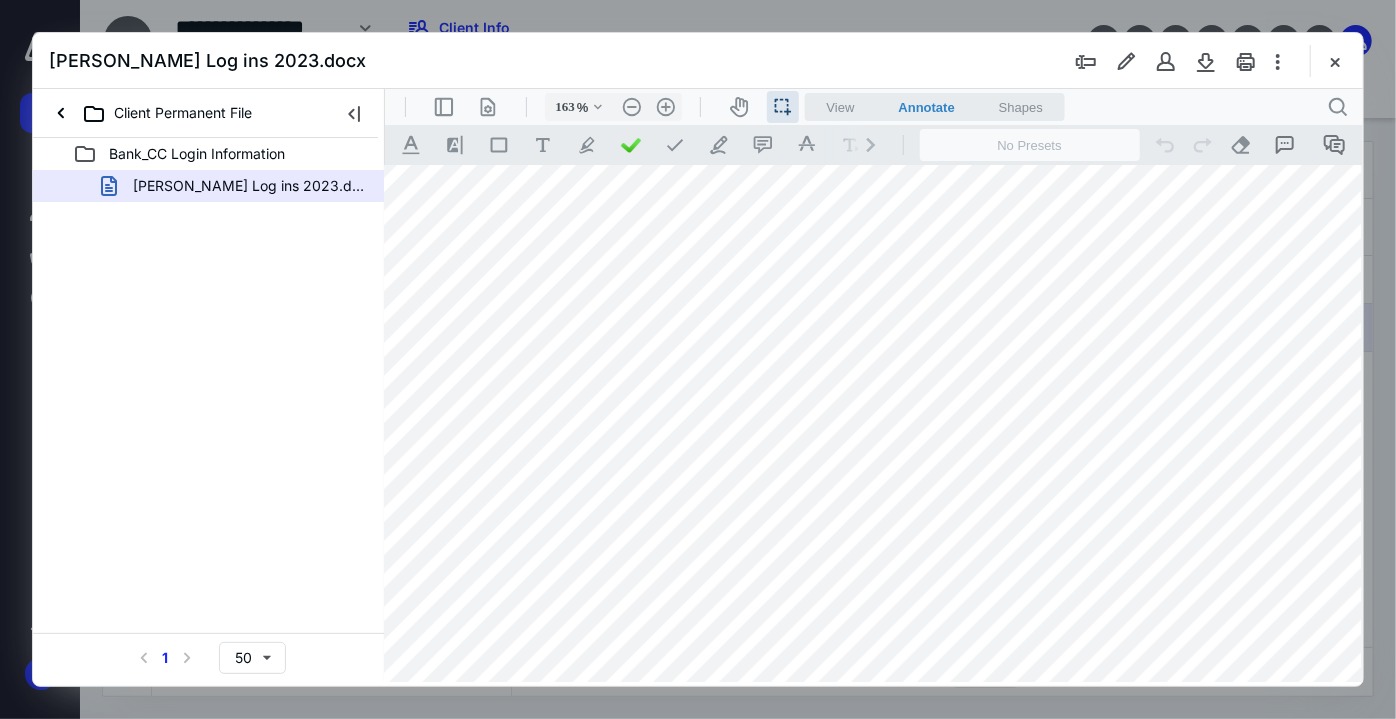 click at bounding box center (868, 481) 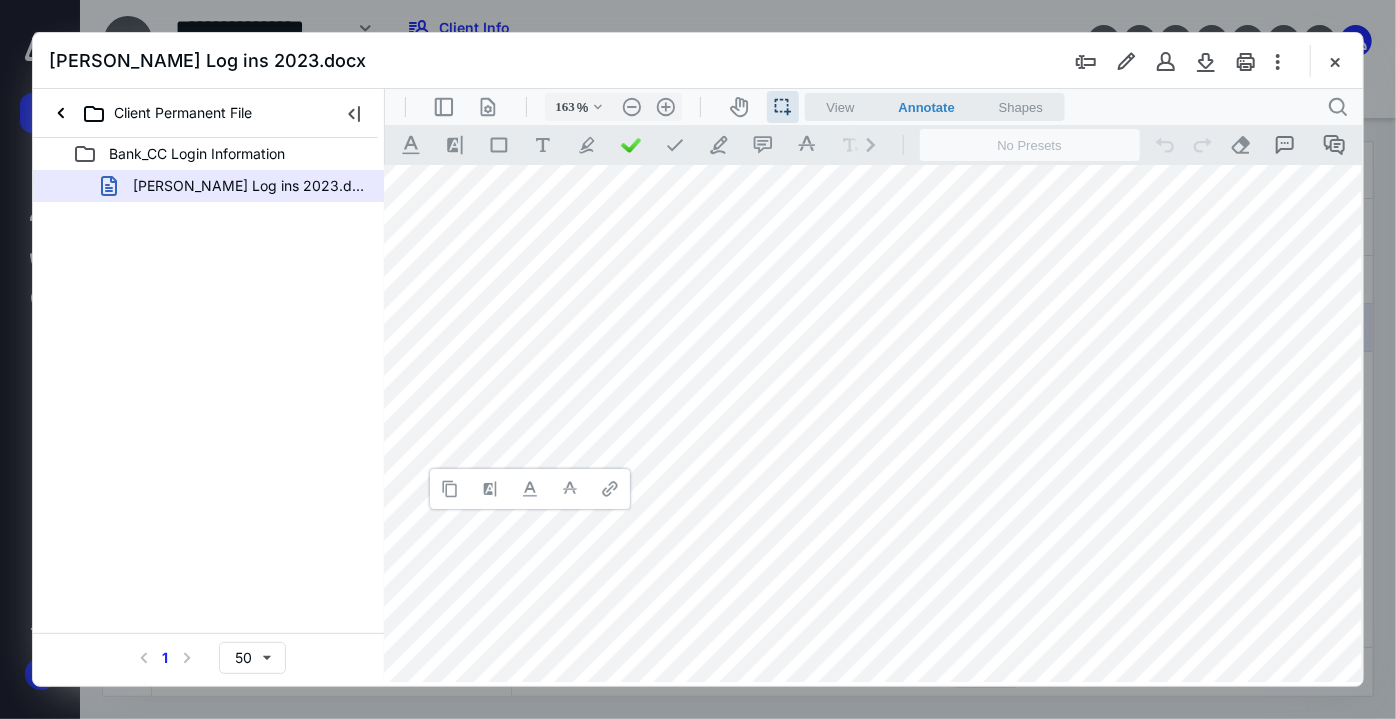 type 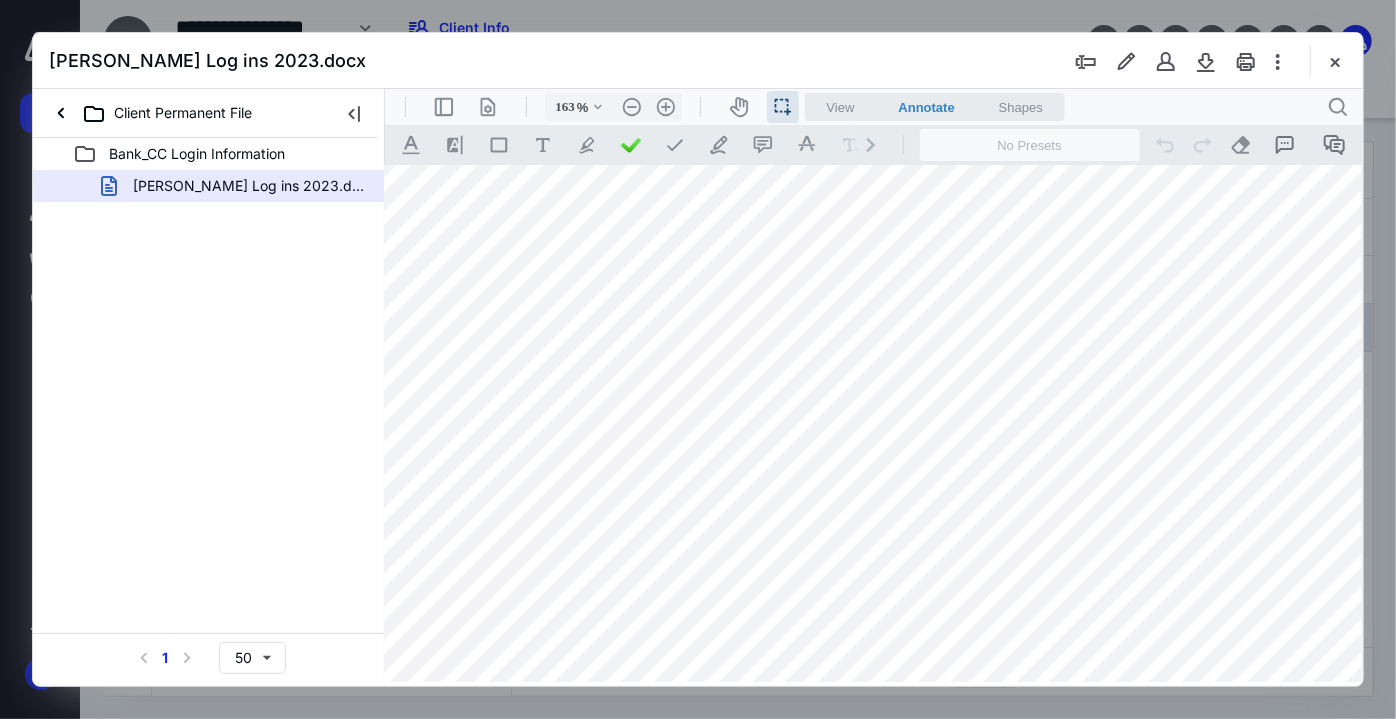 click at bounding box center (868, 481) 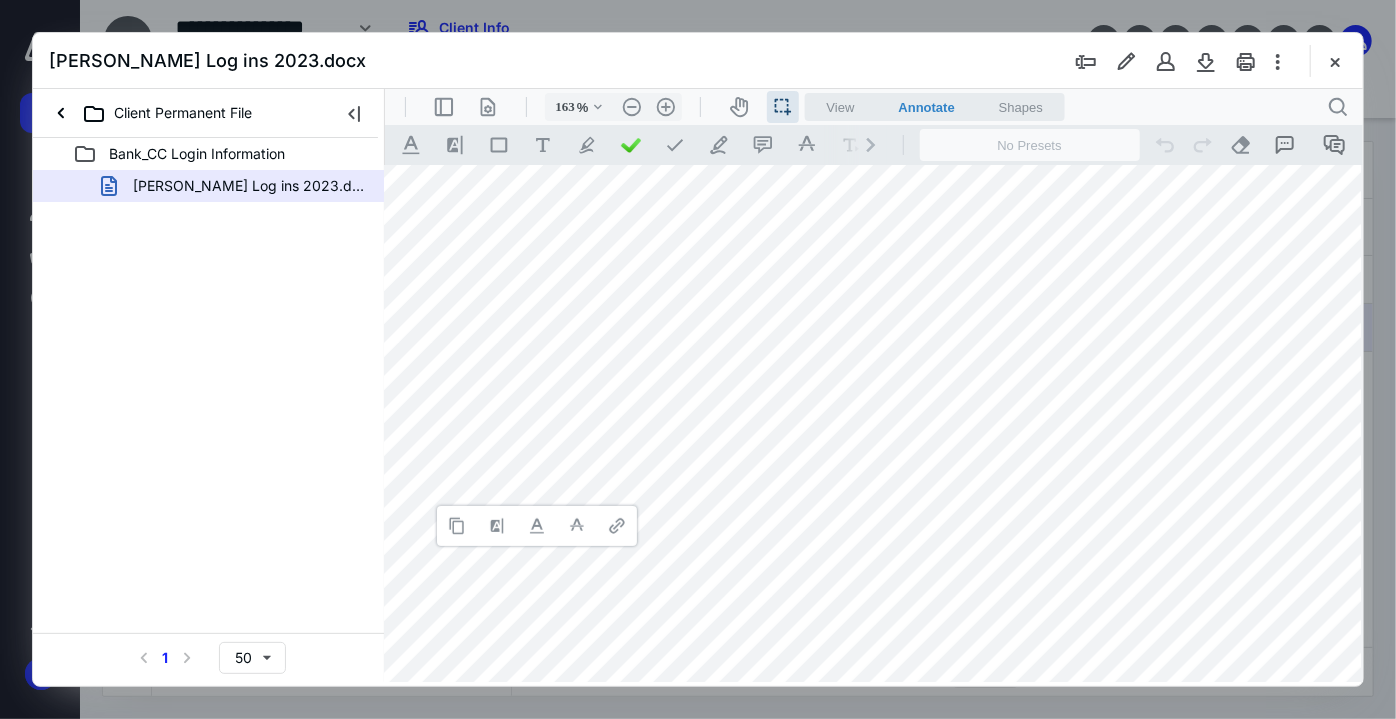 type 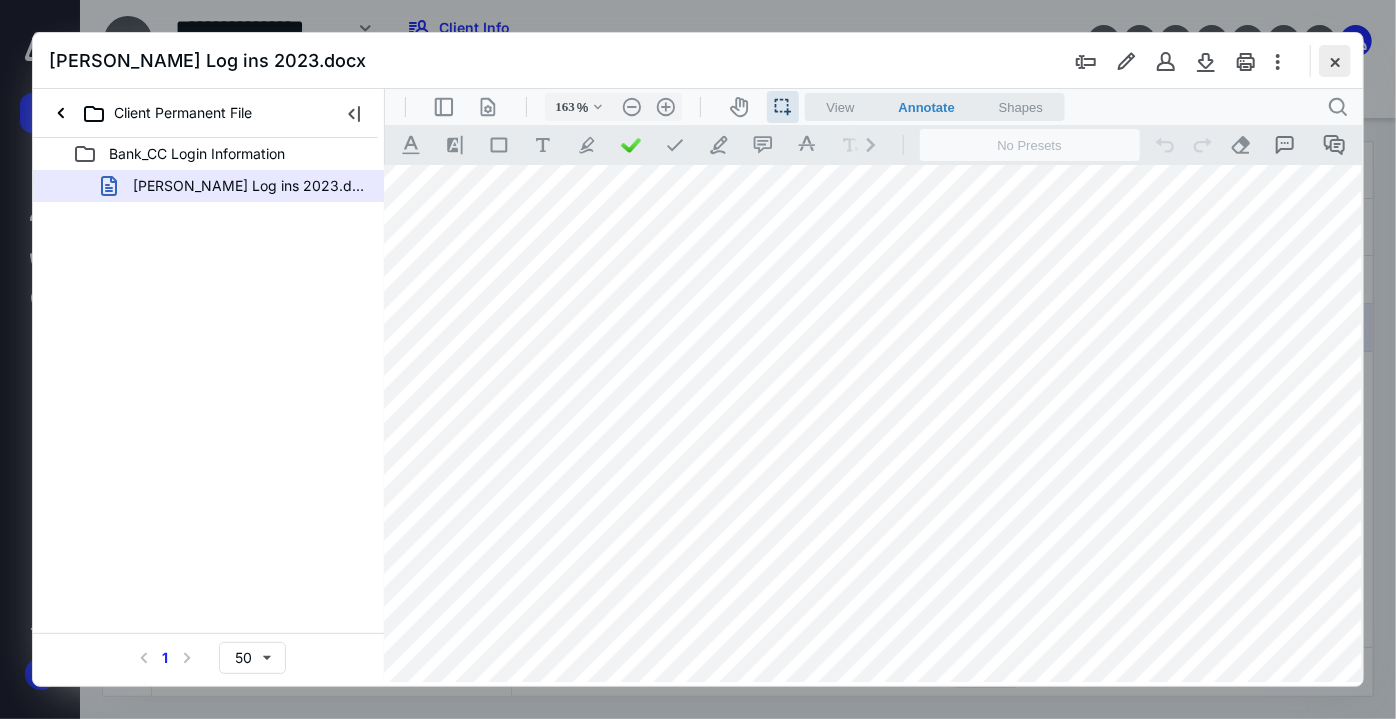 click at bounding box center (1335, 61) 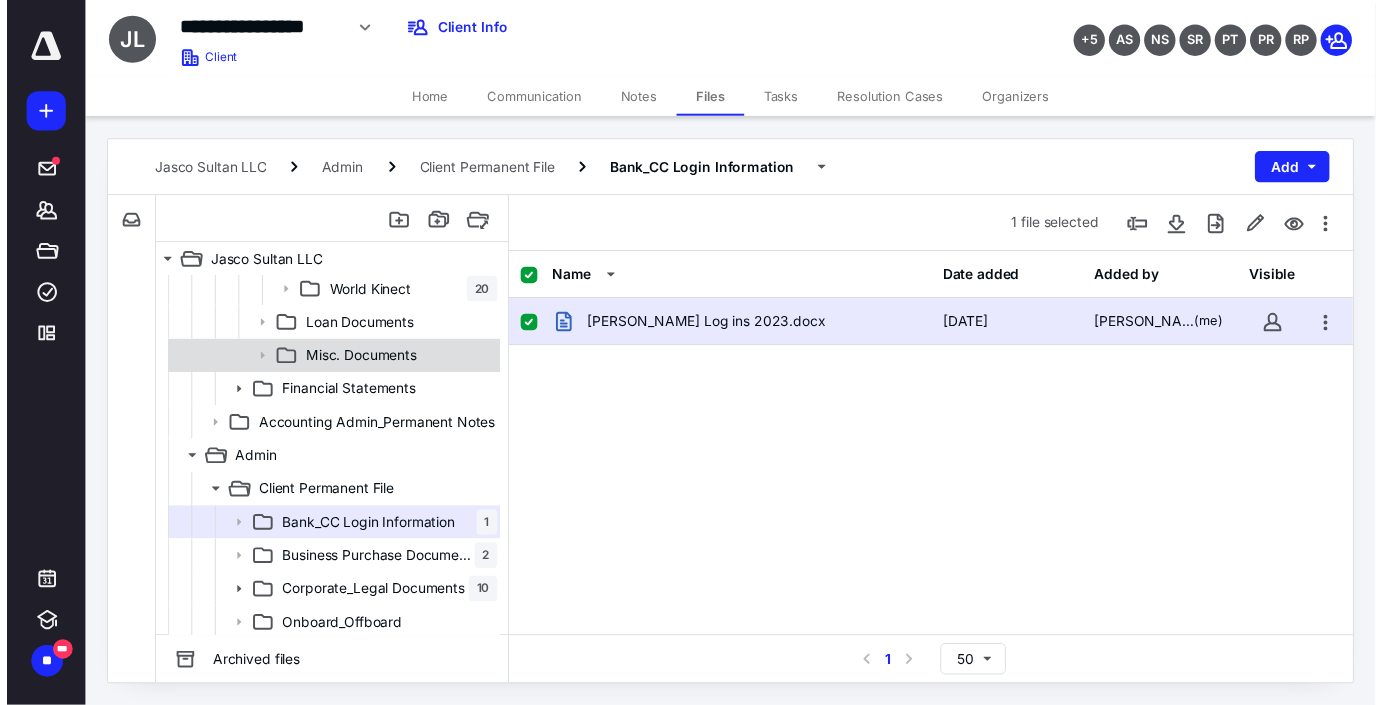 scroll, scrollTop: 403, scrollLeft: 0, axis: vertical 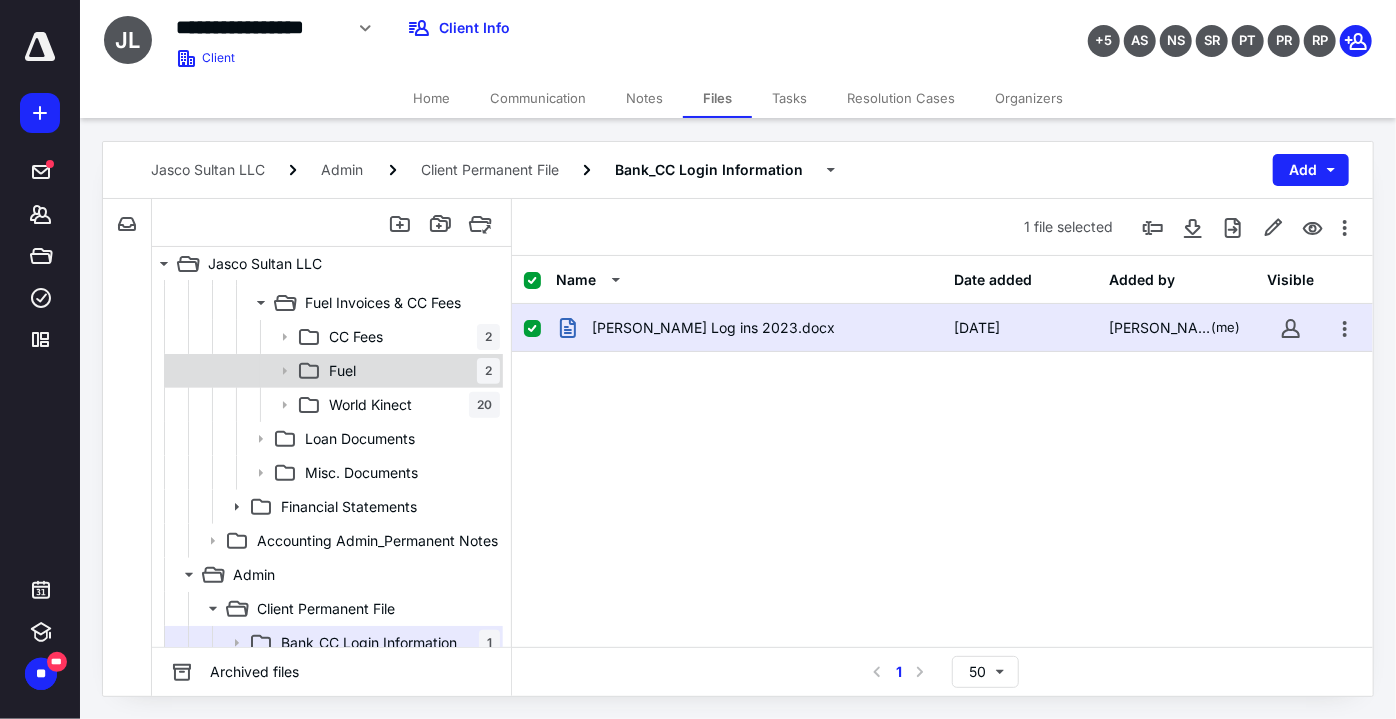click on "Fuel 2" at bounding box center (332, 371) 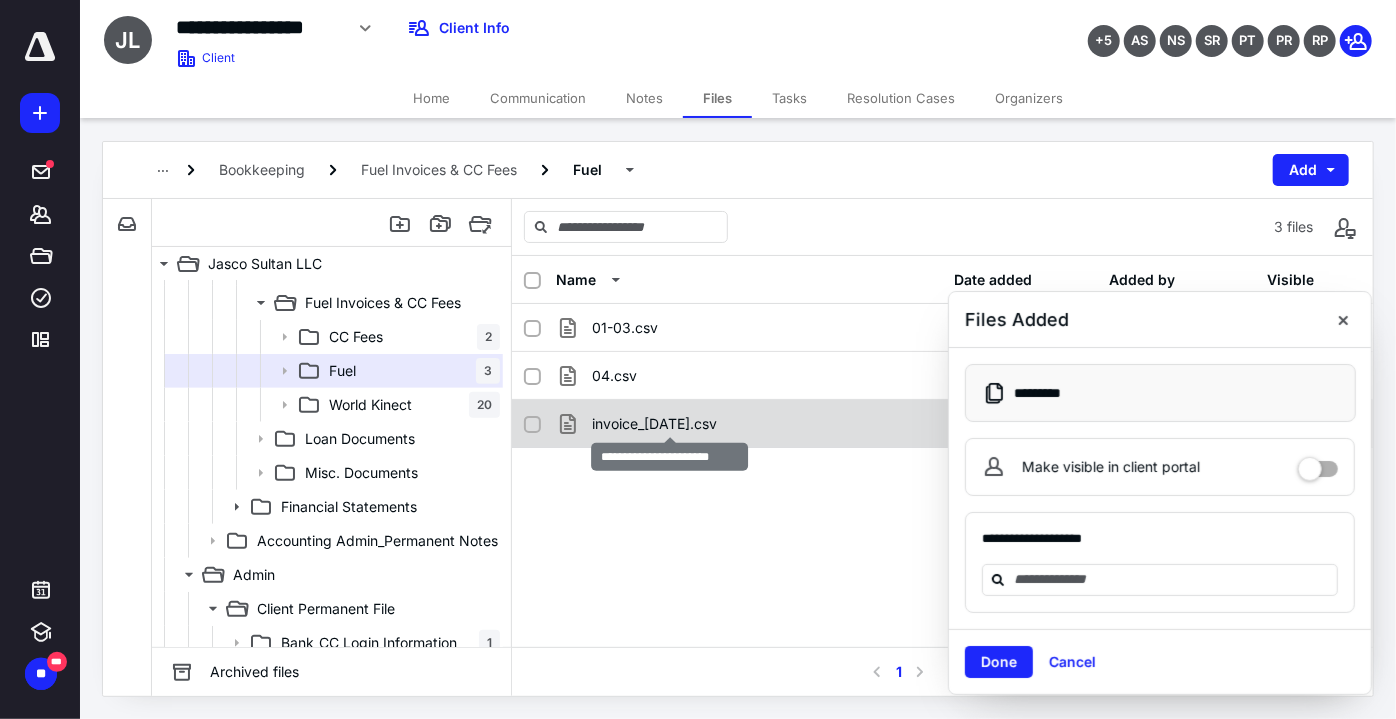 checkbox on "true" 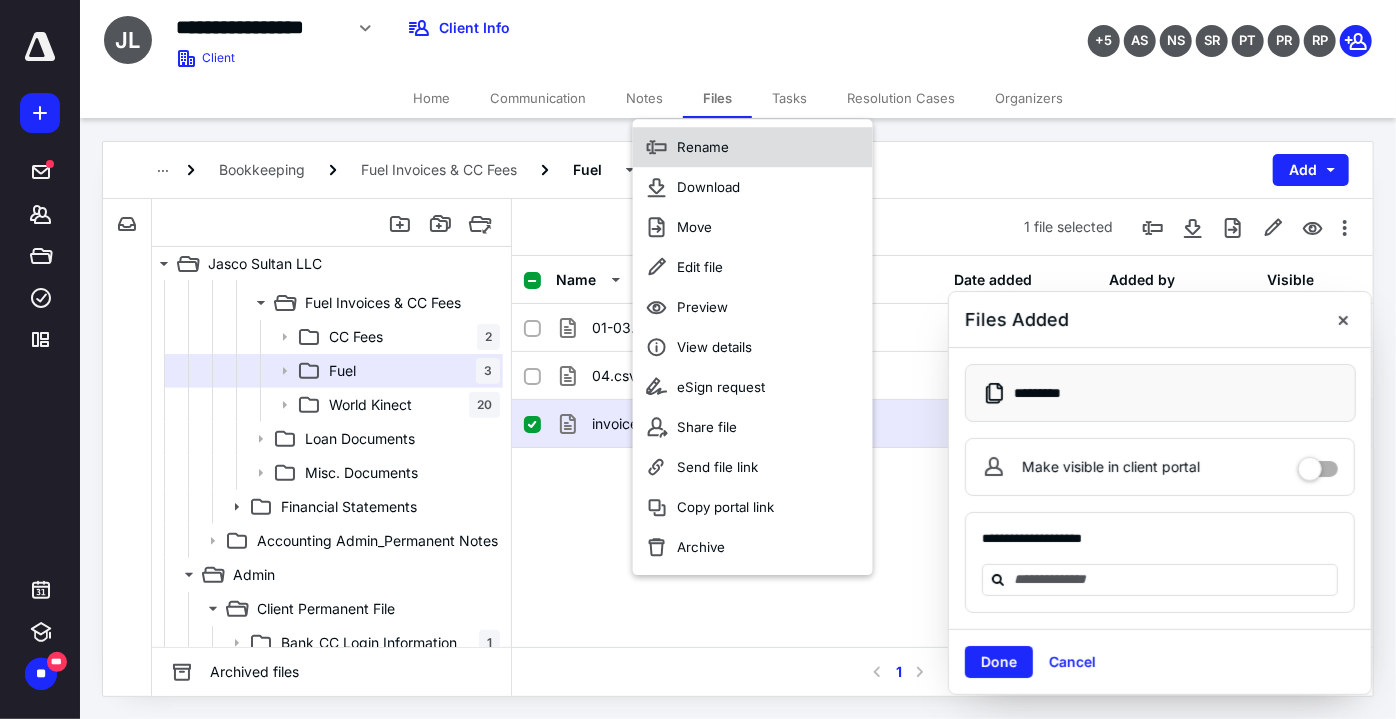 click on "Rename" at bounding box center (753, 147) 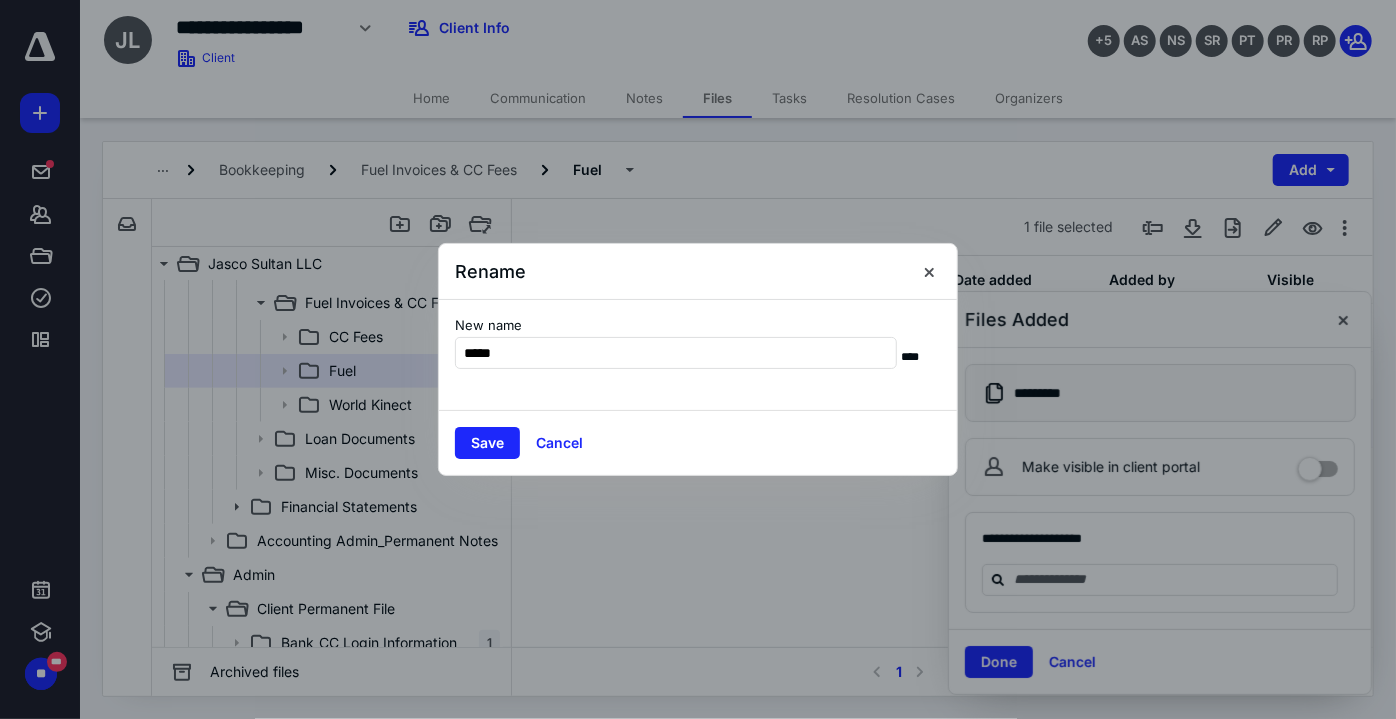 type on "*****" 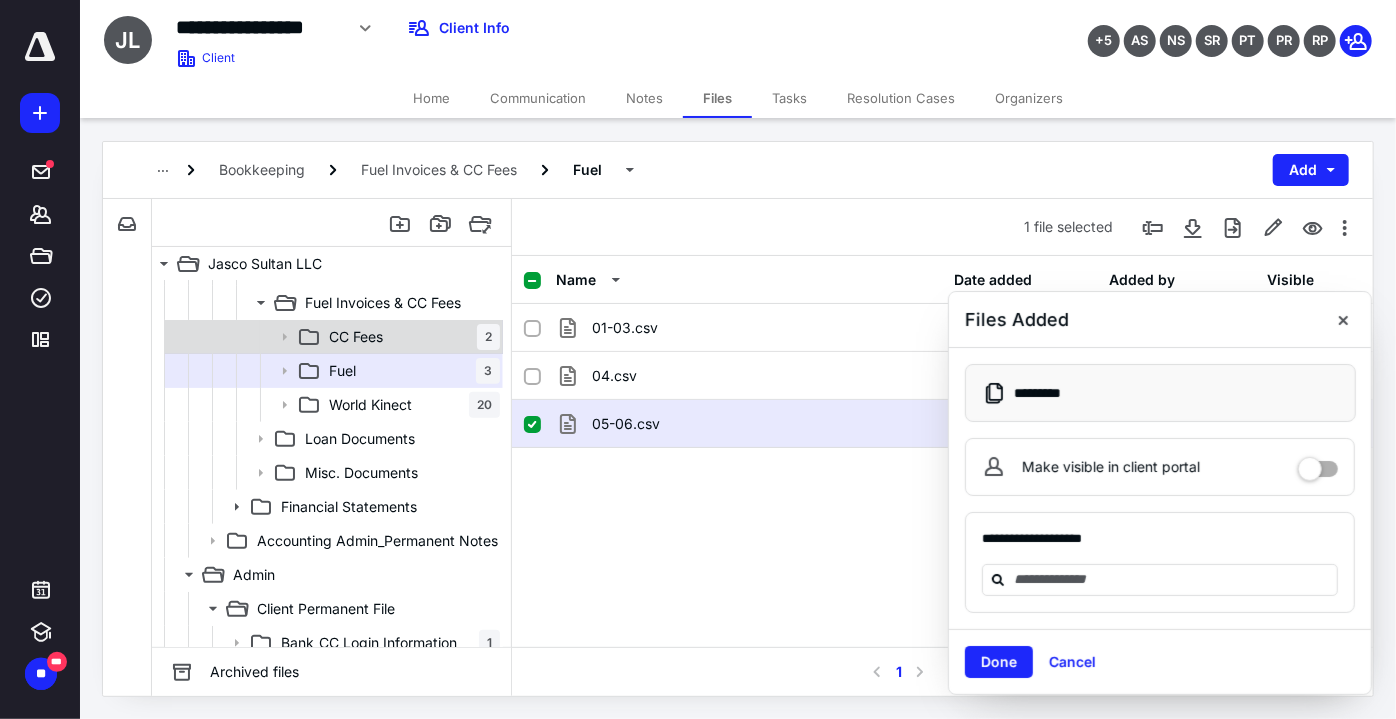 click on "CC Fees 2" at bounding box center [410, 337] 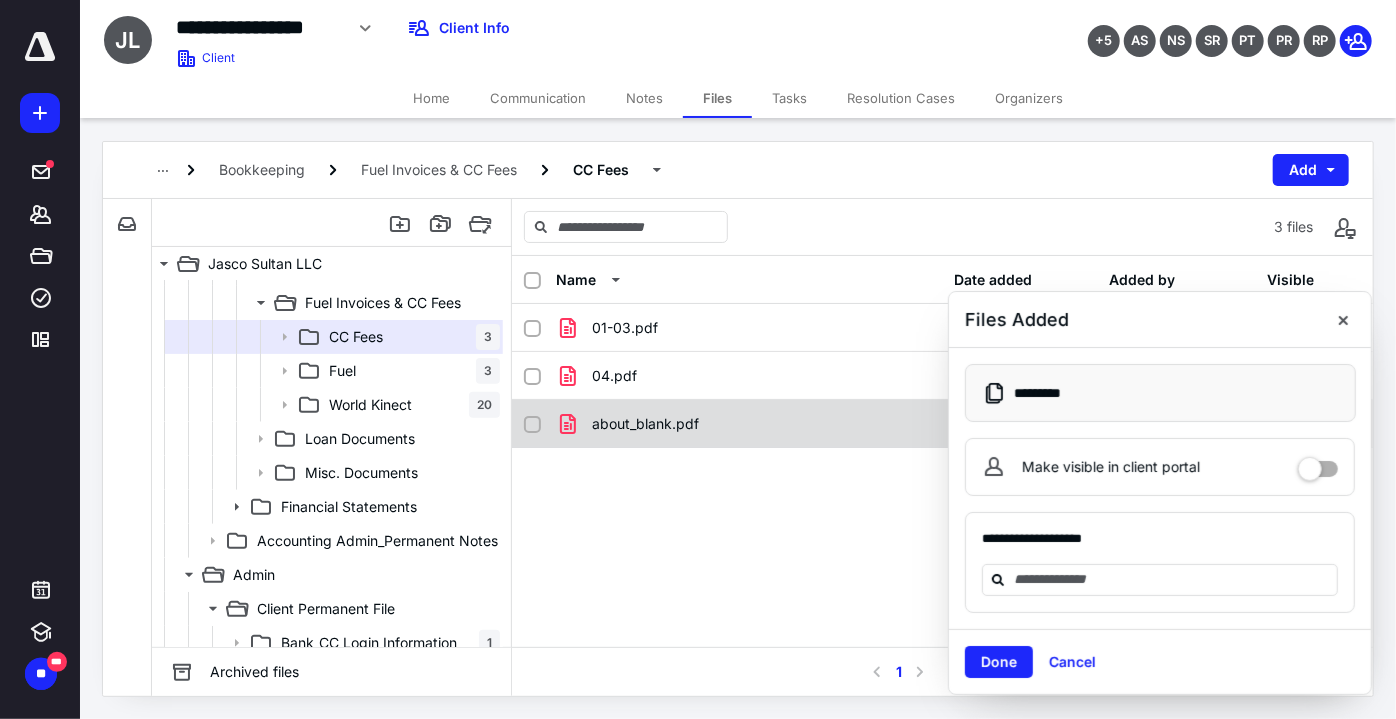 checkbox on "true" 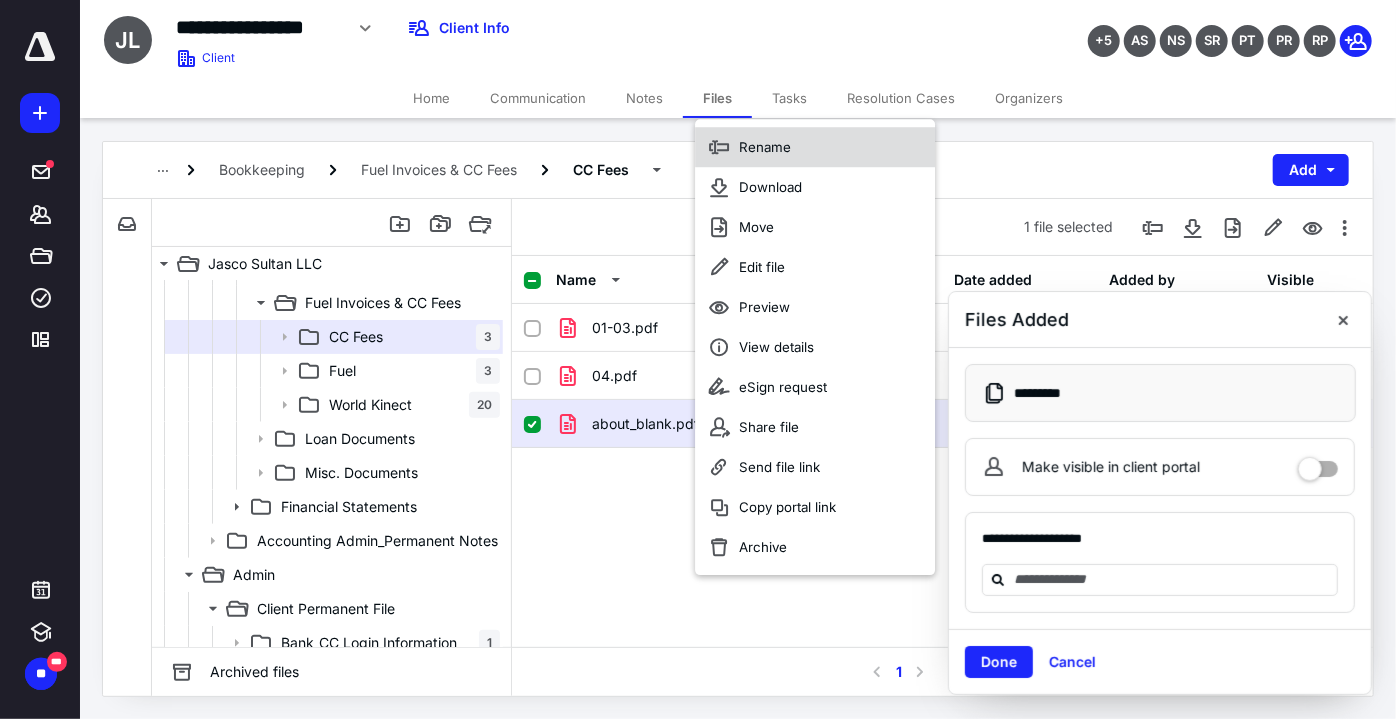 click on "Rename" at bounding box center (815, 147) 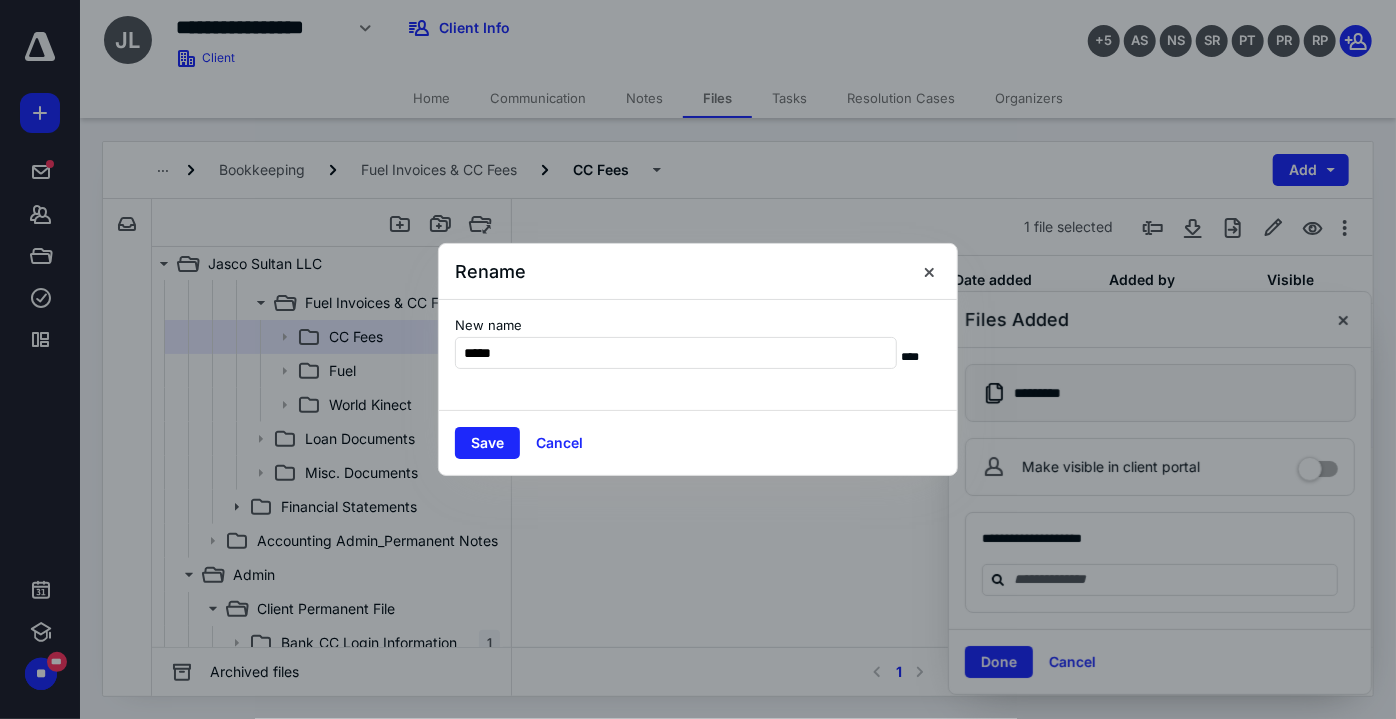 type on "*****" 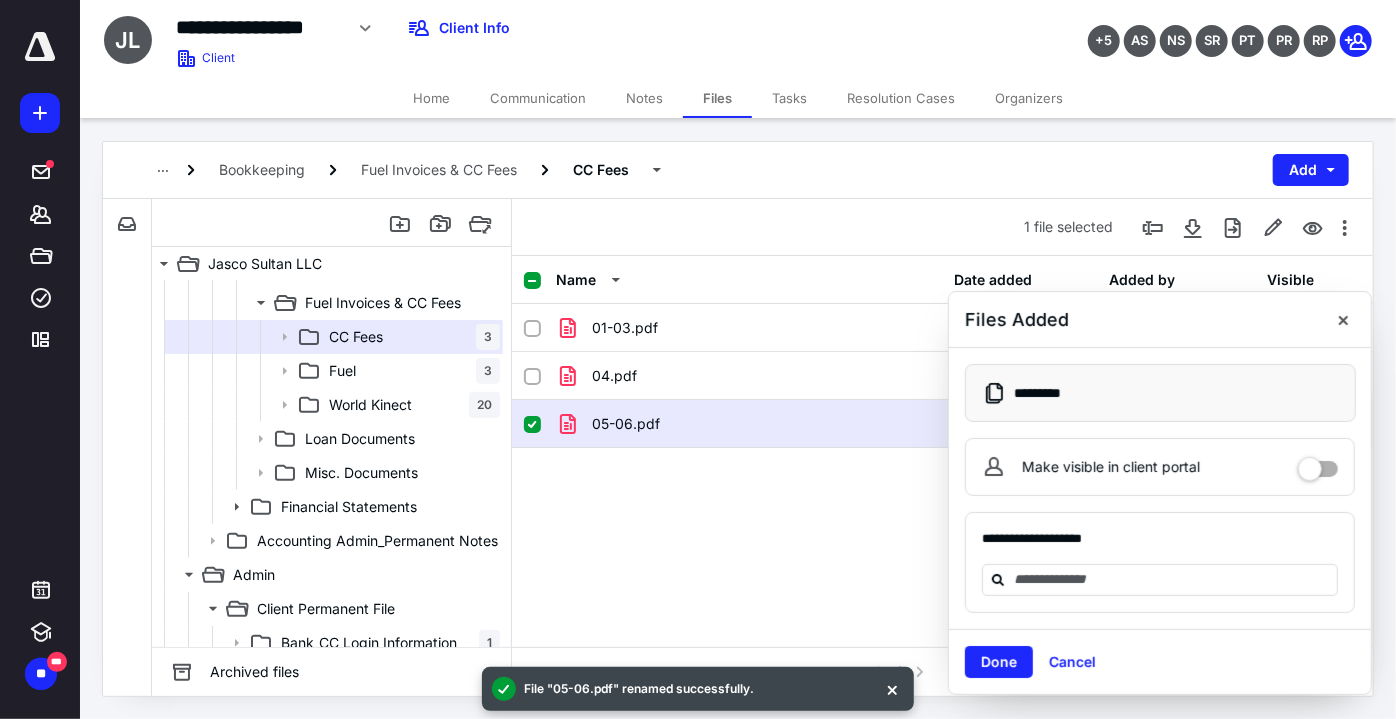 click on "Tasks" at bounding box center (789, 98) 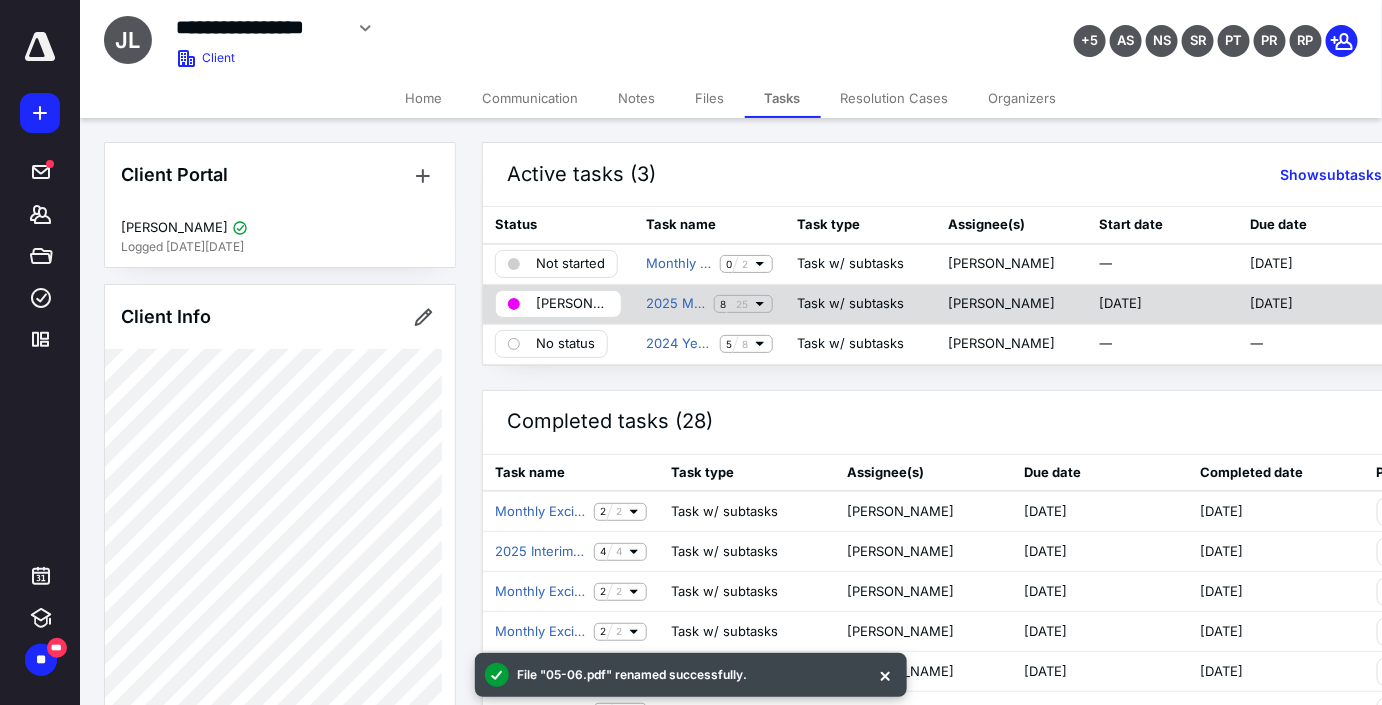 click at bounding box center [731, 304] 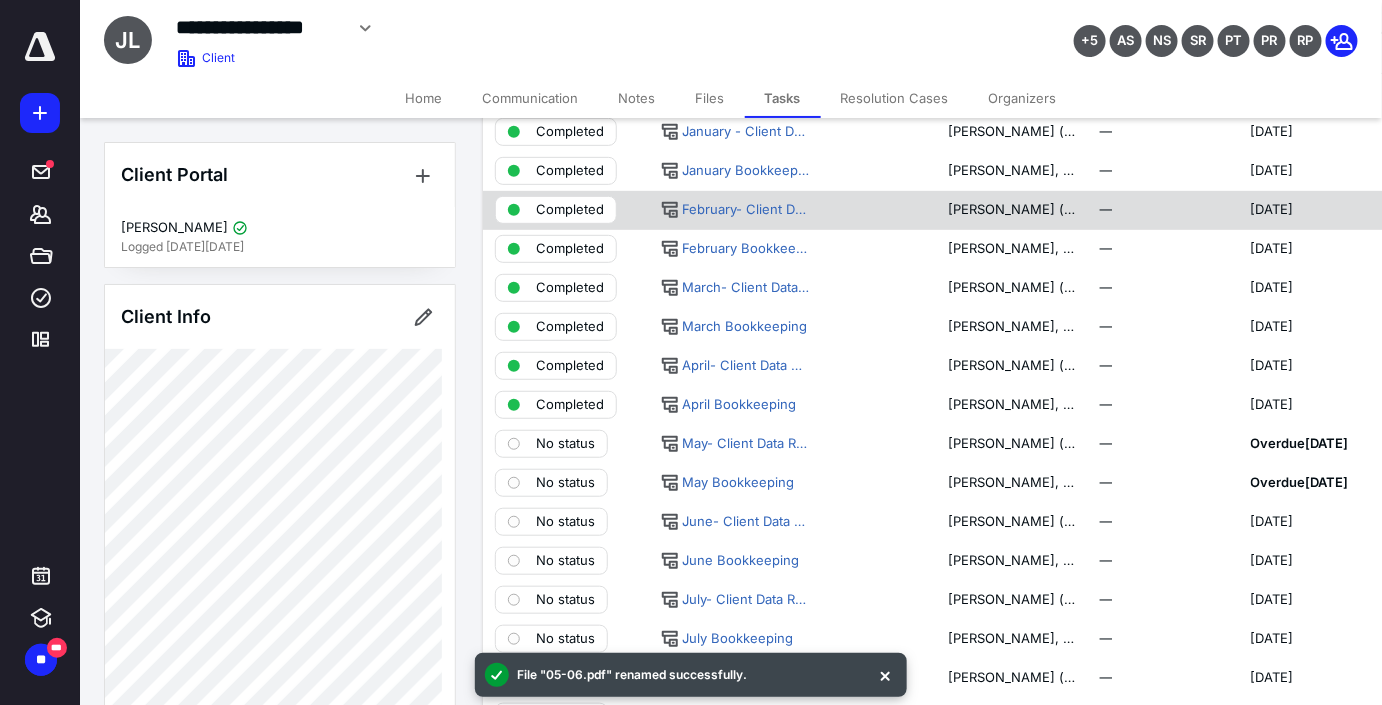 scroll, scrollTop: 363, scrollLeft: 0, axis: vertical 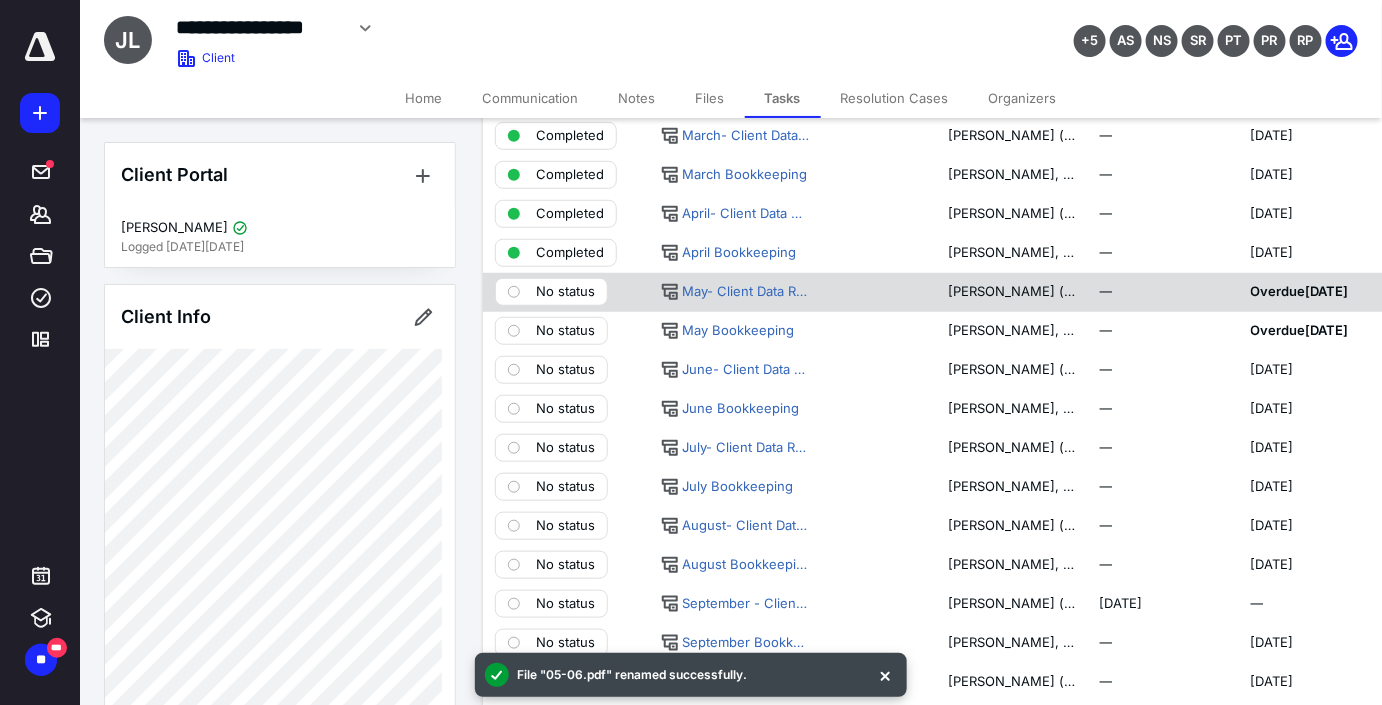click on "No status" at bounding box center (565, 292) 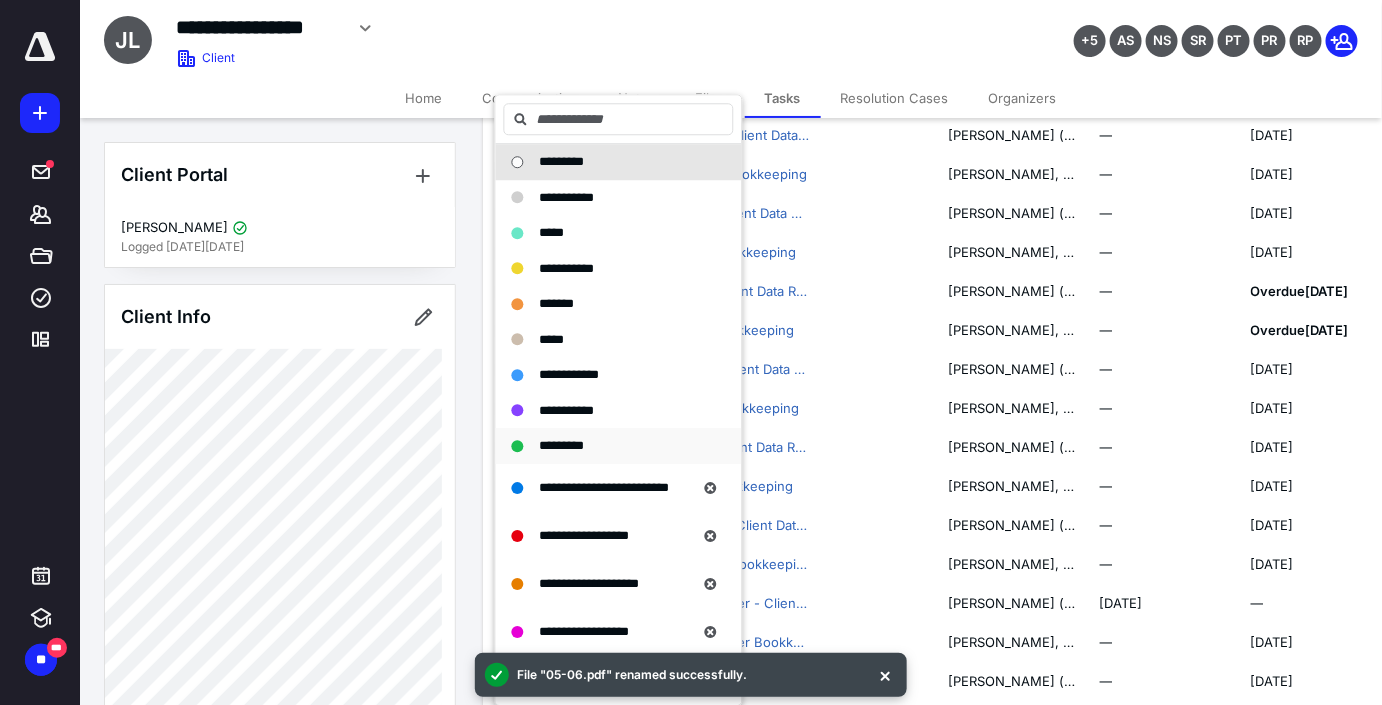 click on "*********" at bounding box center (607, 446) 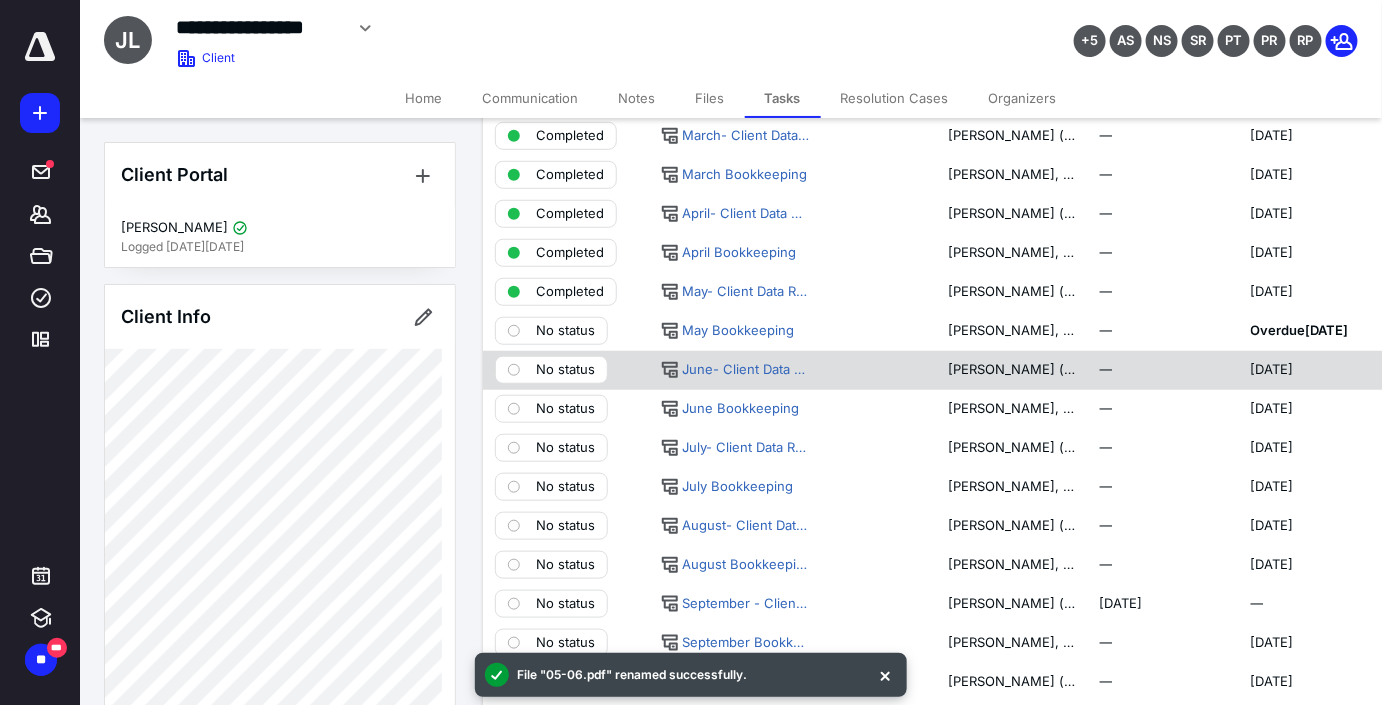 click on "No status" at bounding box center (565, 370) 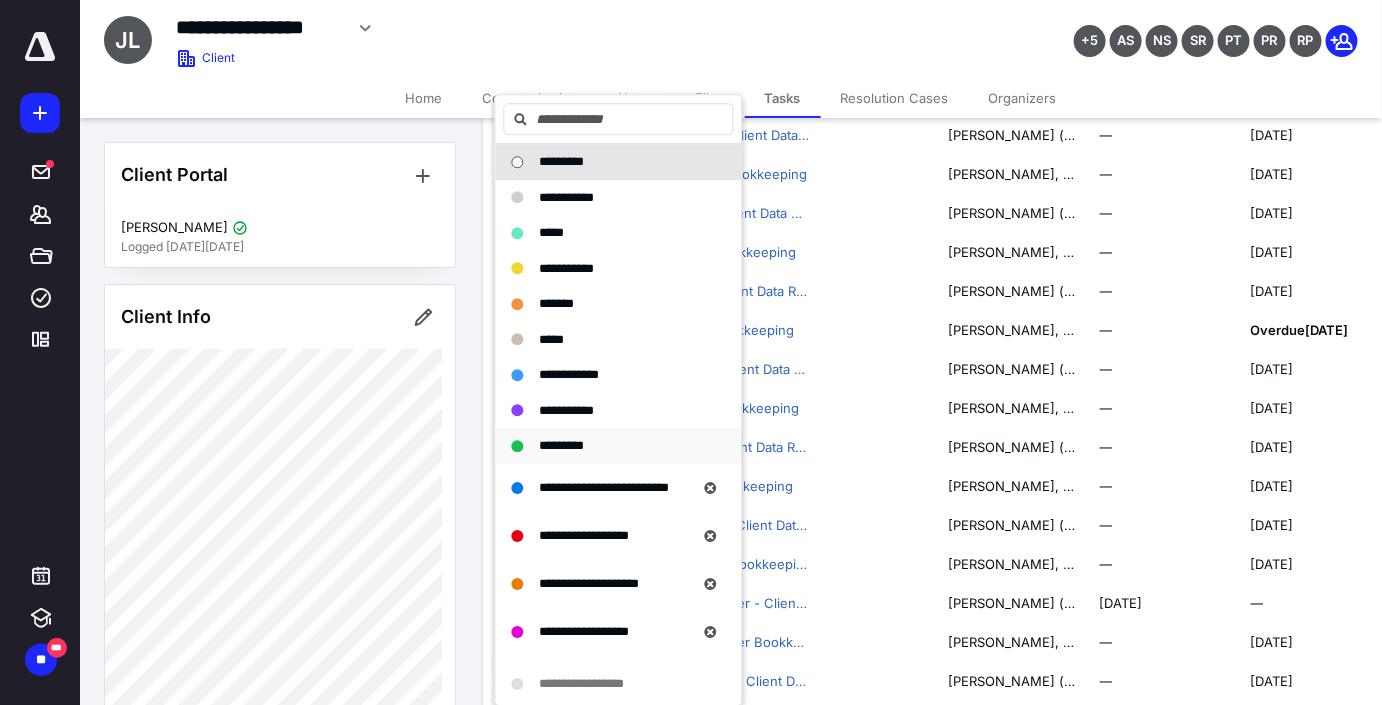 click on "*********" at bounding box center [607, 446] 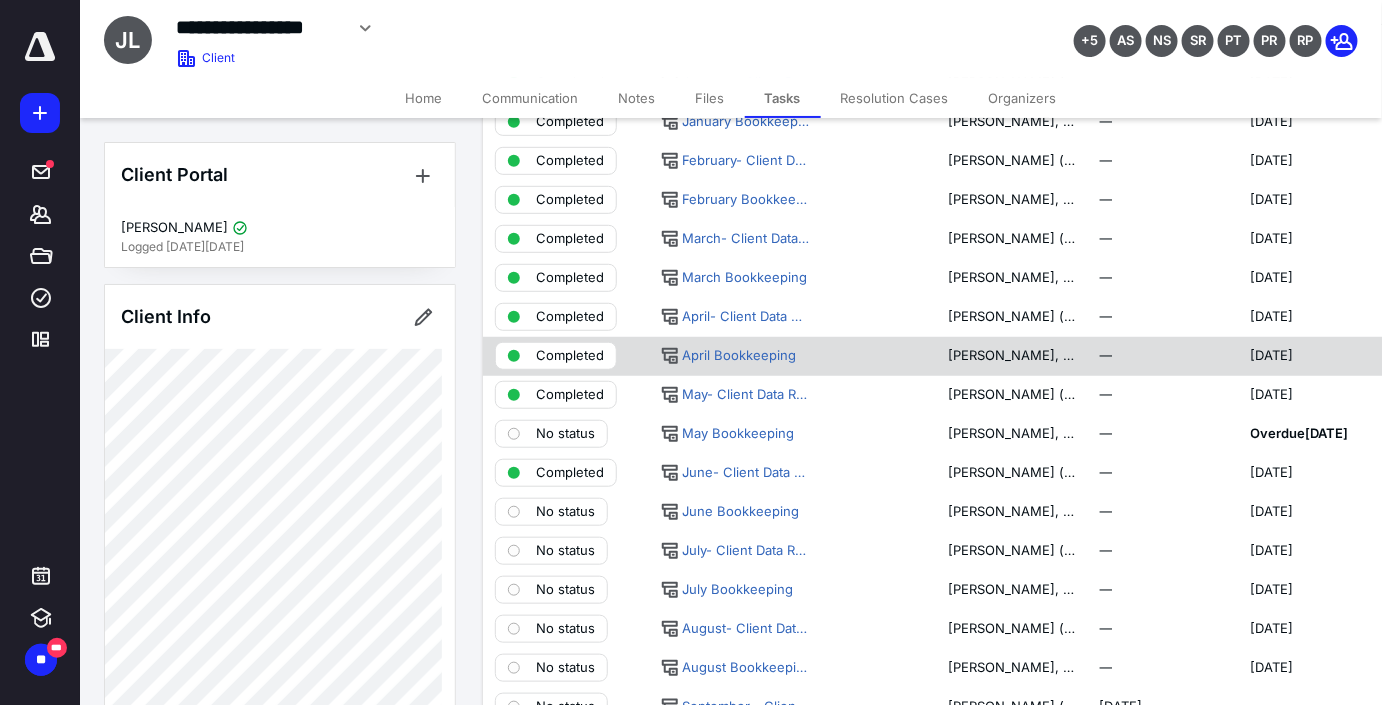 scroll, scrollTop: 181, scrollLeft: 0, axis: vertical 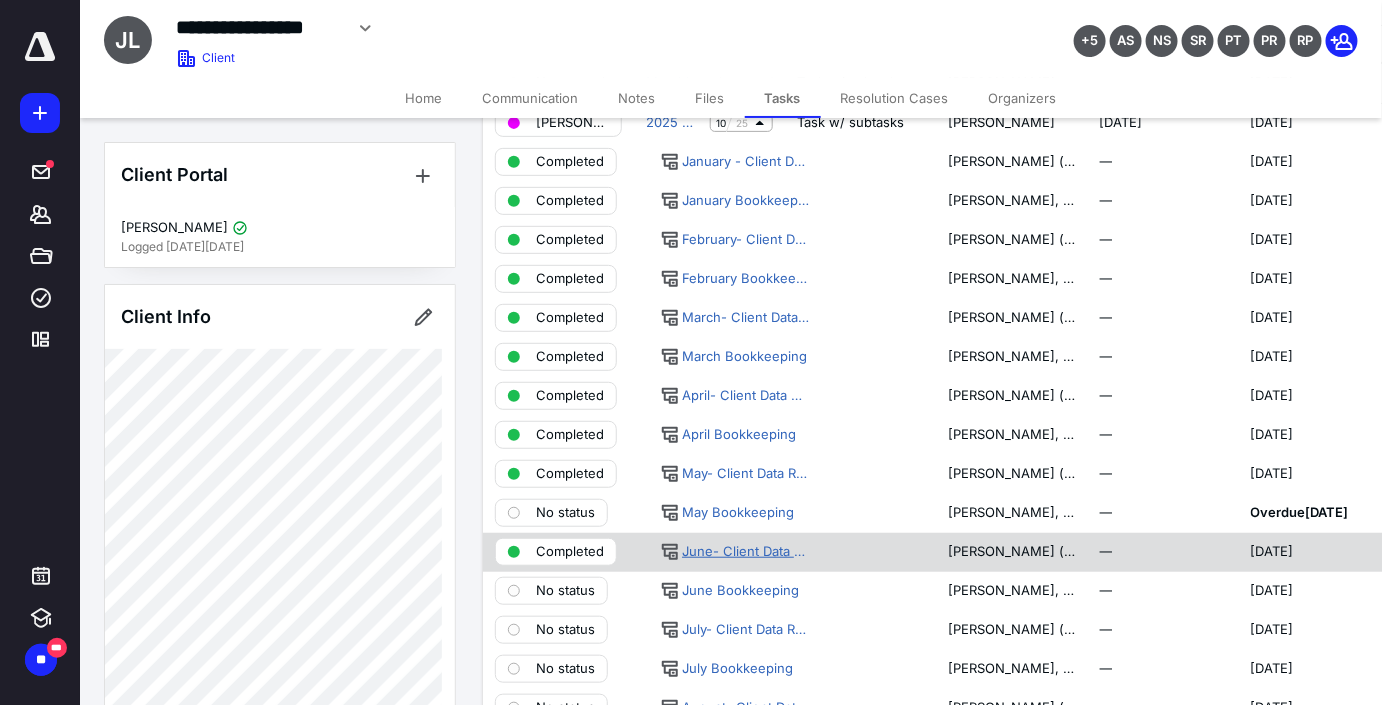 click on "June- Client Data Received" at bounding box center (745, 552) 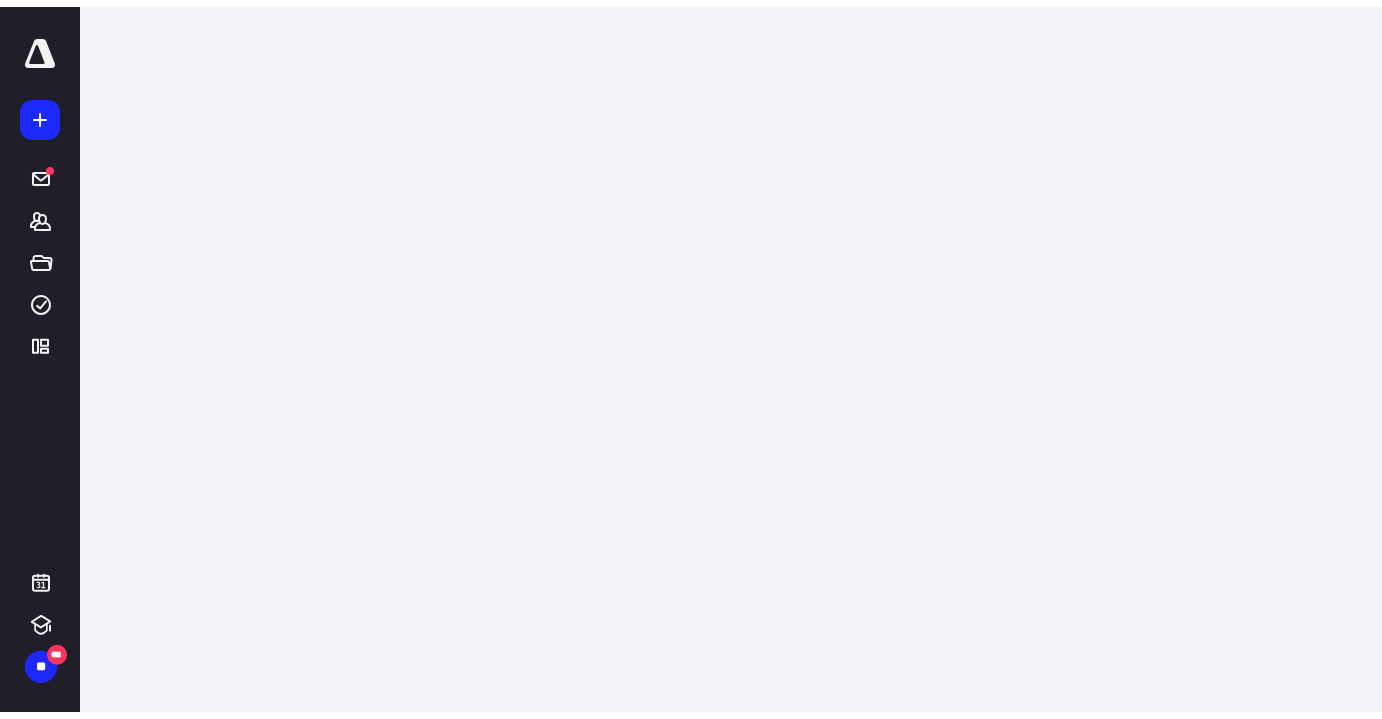 scroll, scrollTop: 0, scrollLeft: 0, axis: both 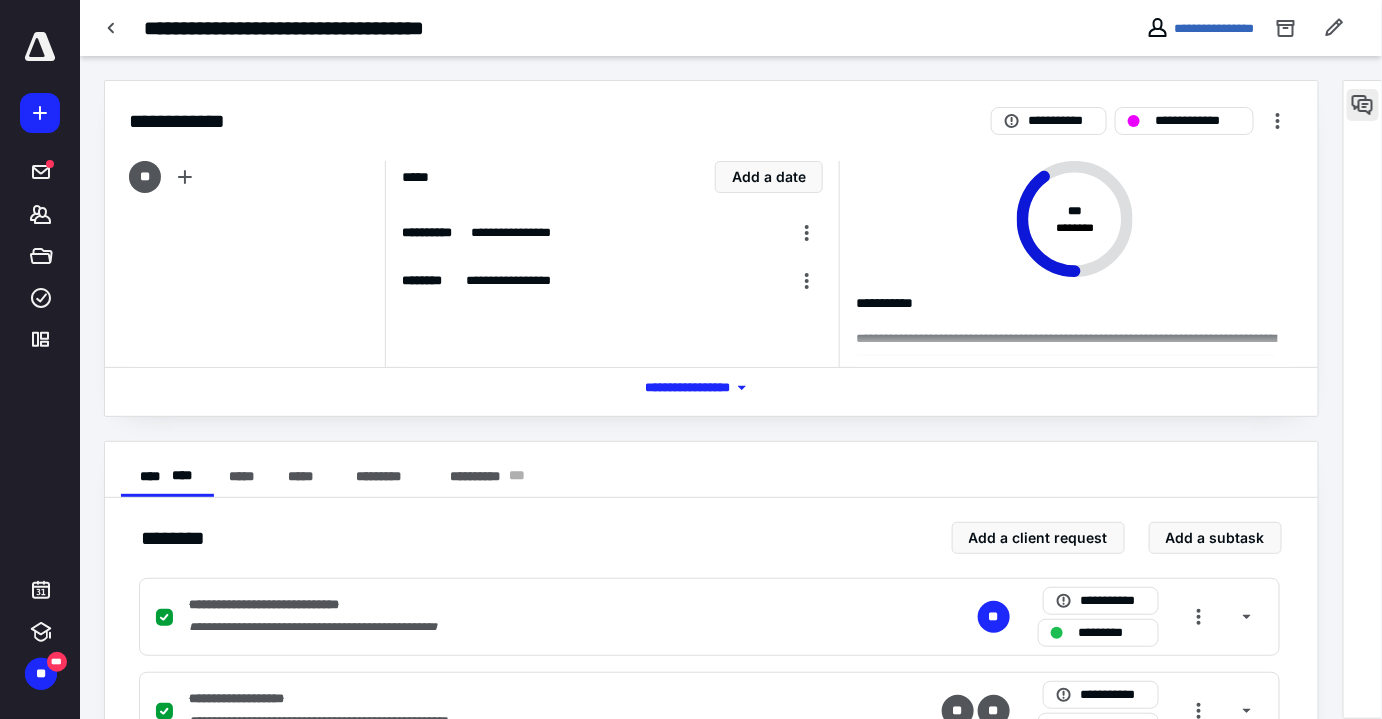 click at bounding box center [1363, 105] 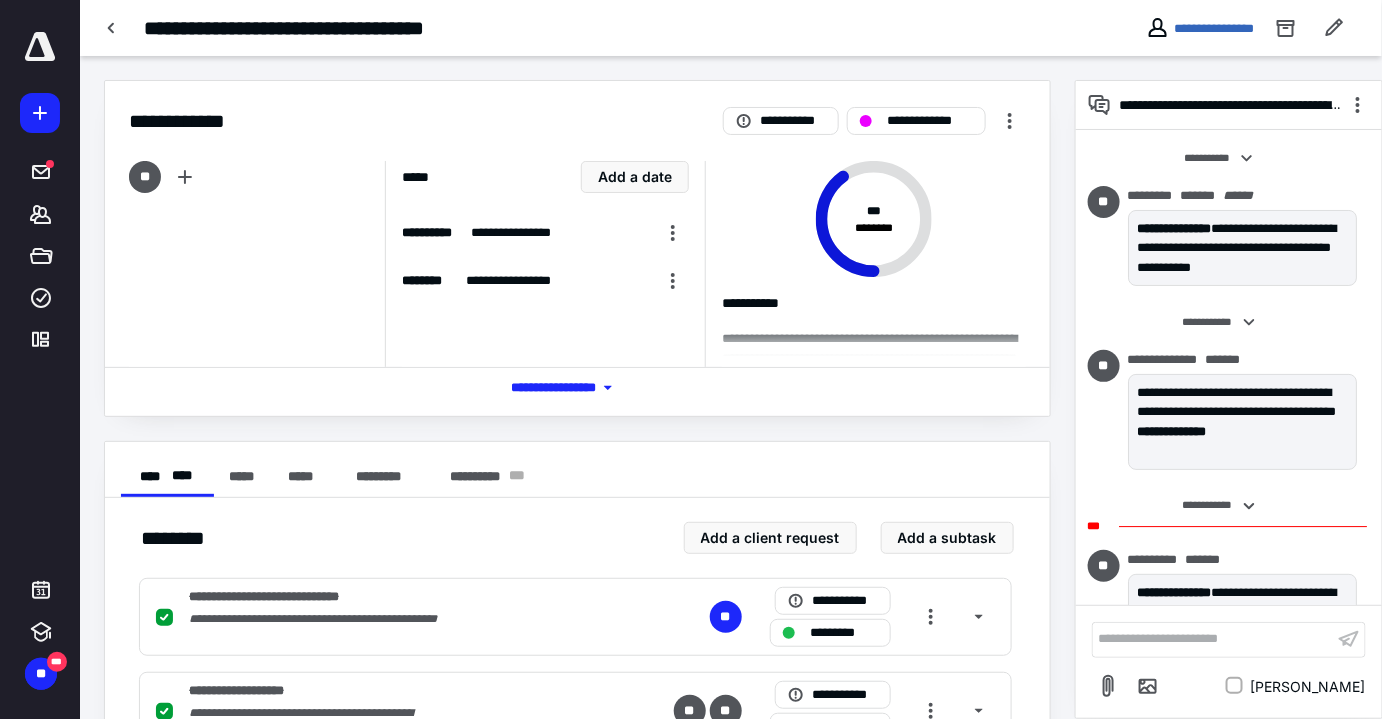 scroll, scrollTop: 474, scrollLeft: 0, axis: vertical 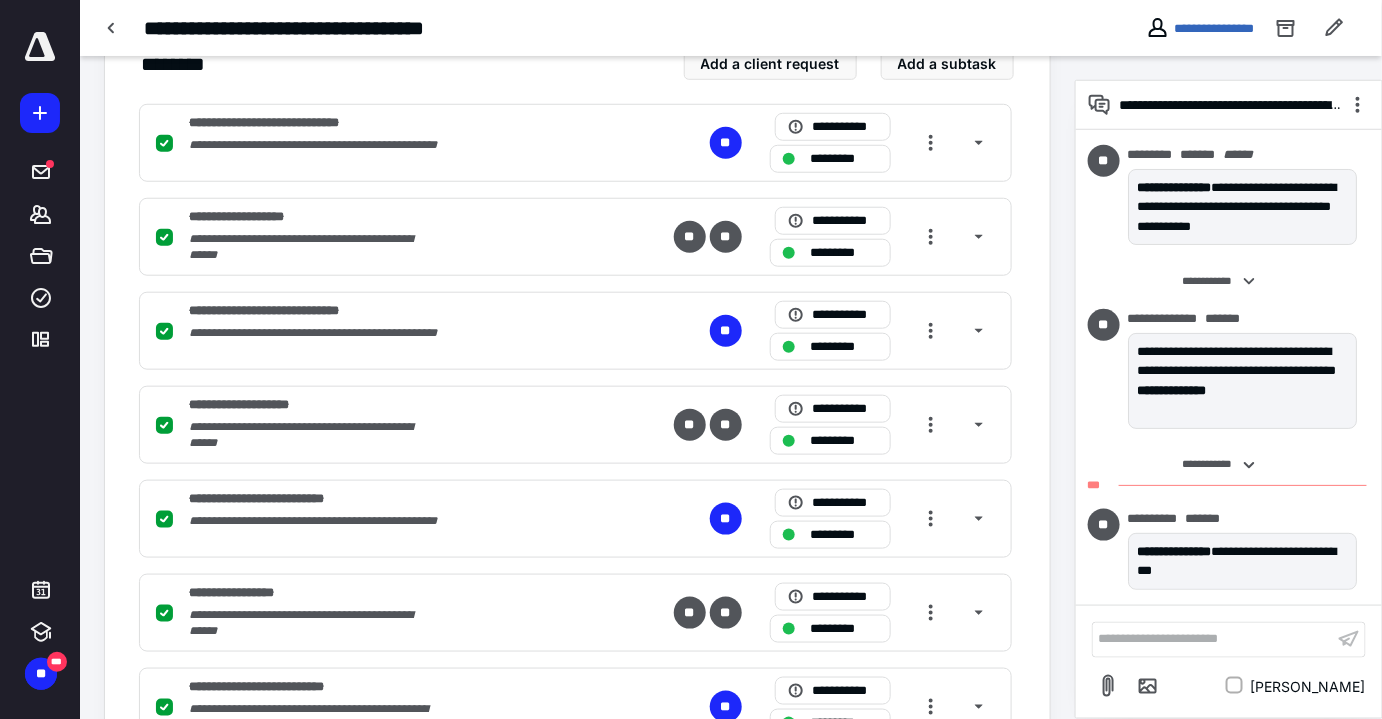 click on "**********" at bounding box center (1213, 639) 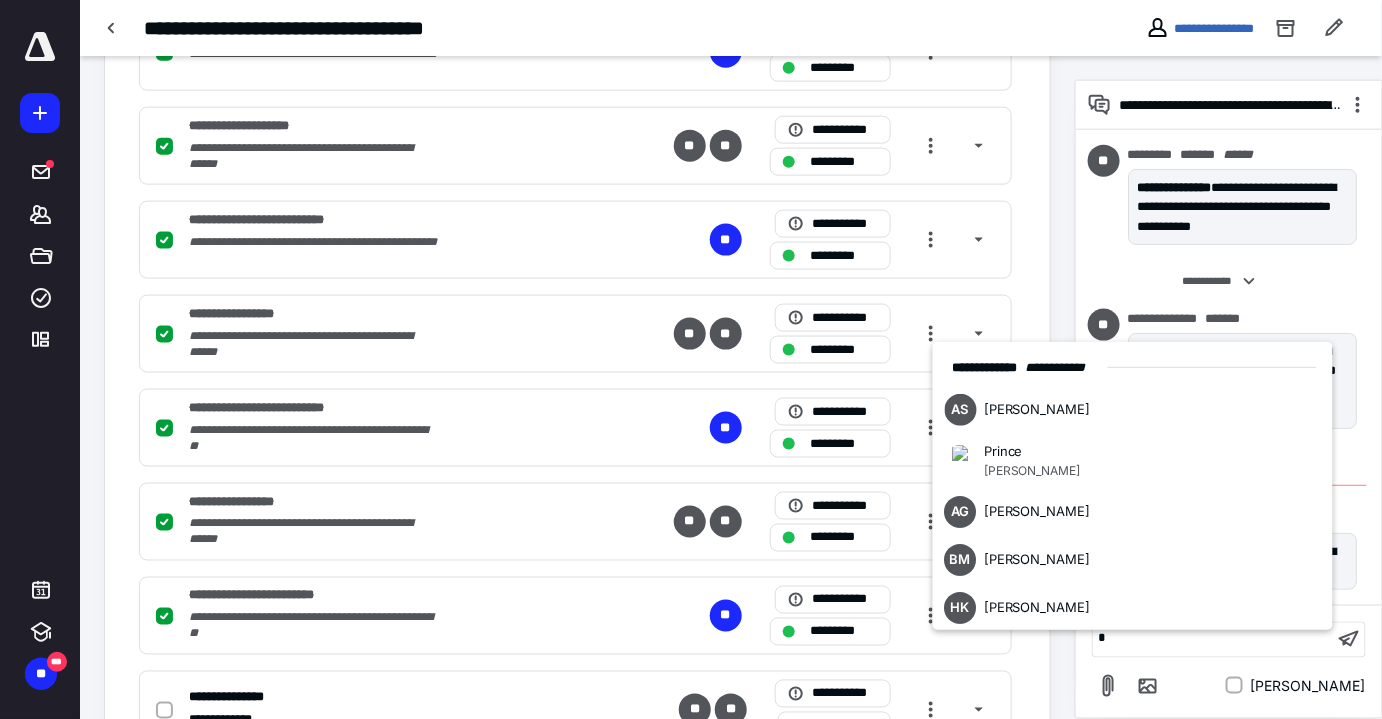 type 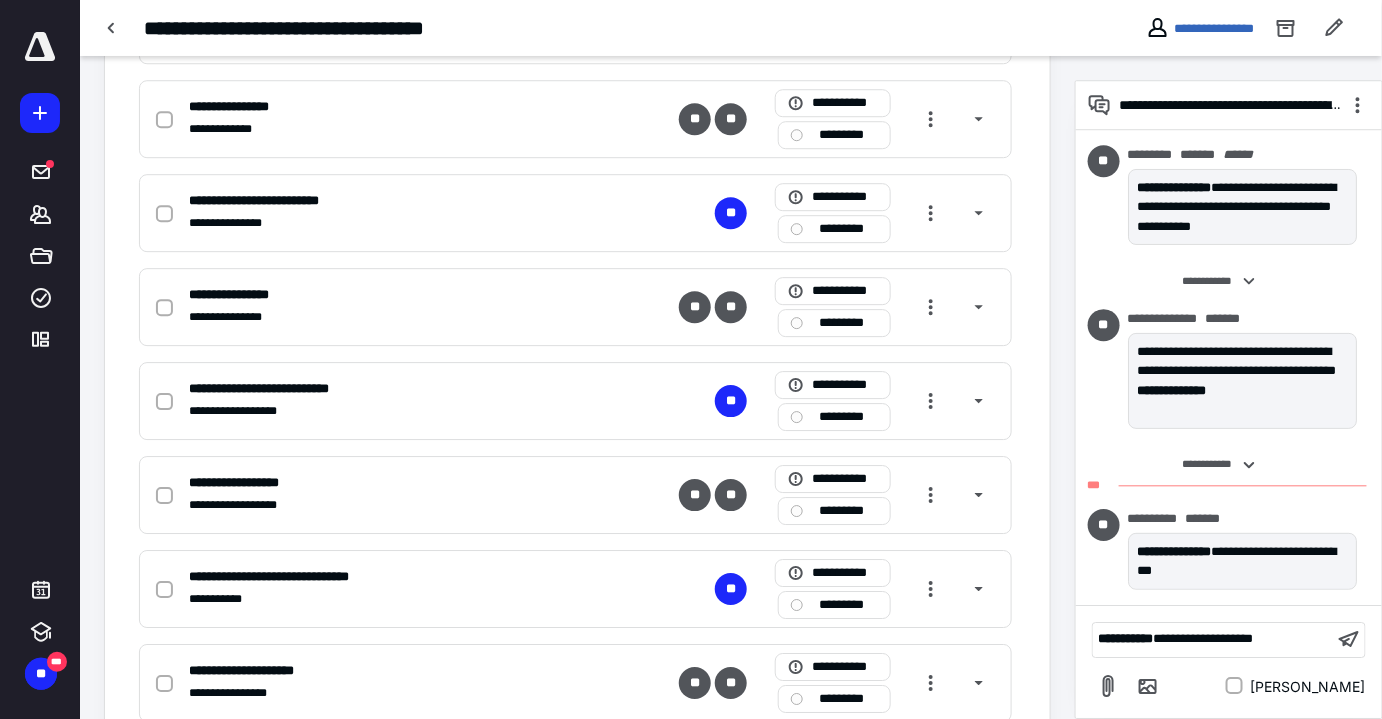 scroll, scrollTop: 2149, scrollLeft: 0, axis: vertical 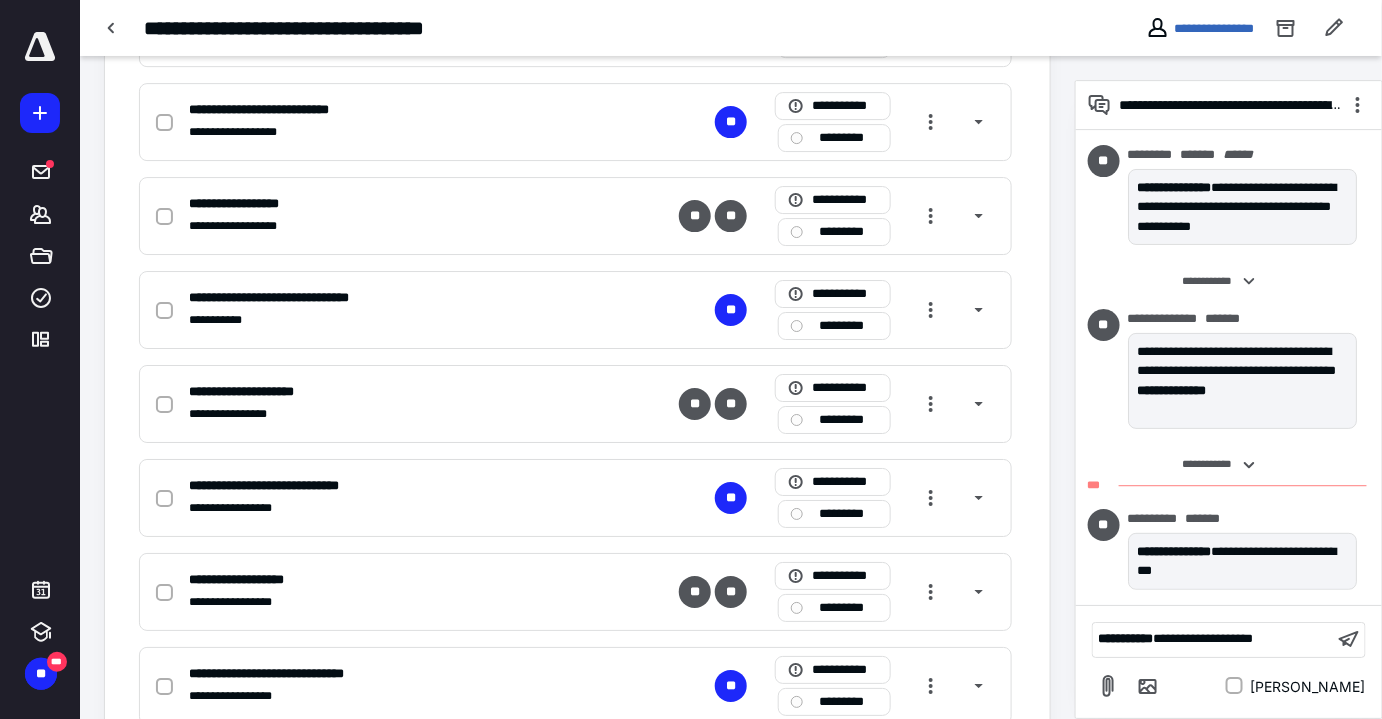 click on "**********" at bounding box center (1204, 638) 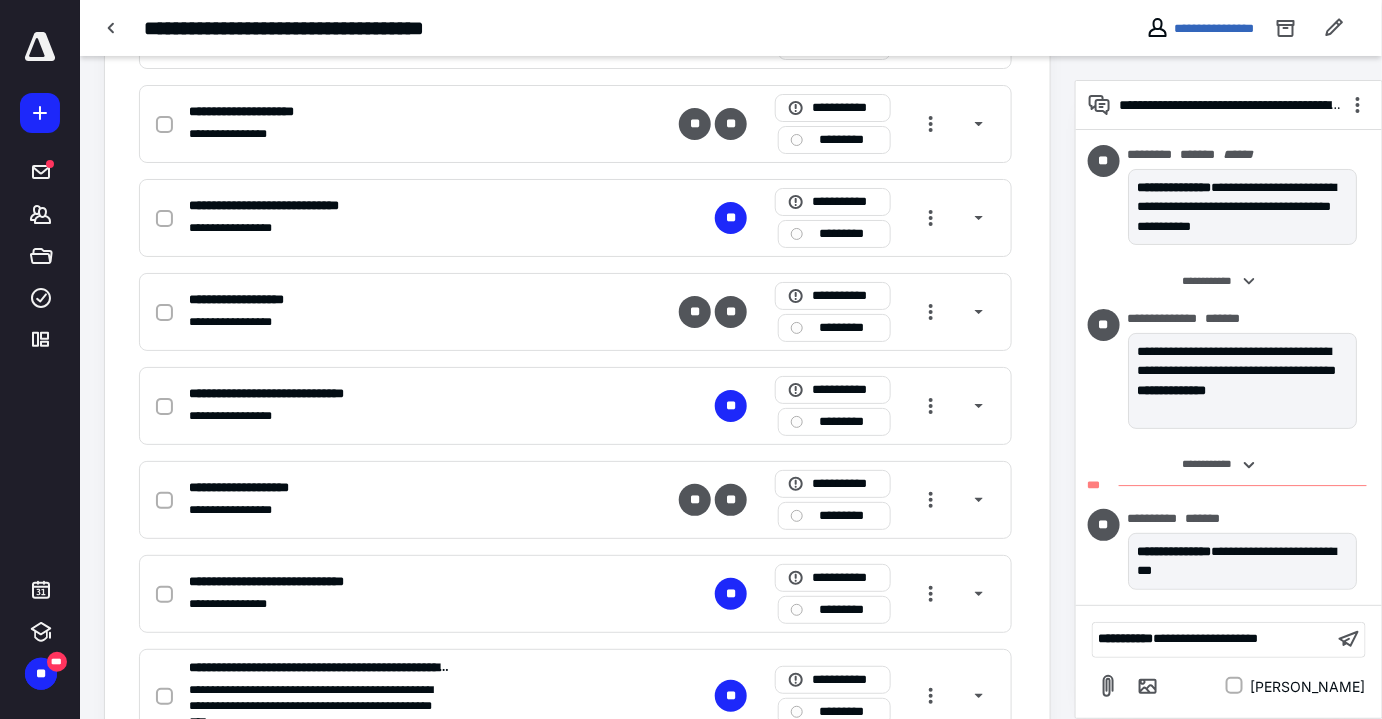 click on "**********" at bounding box center (1213, 639) 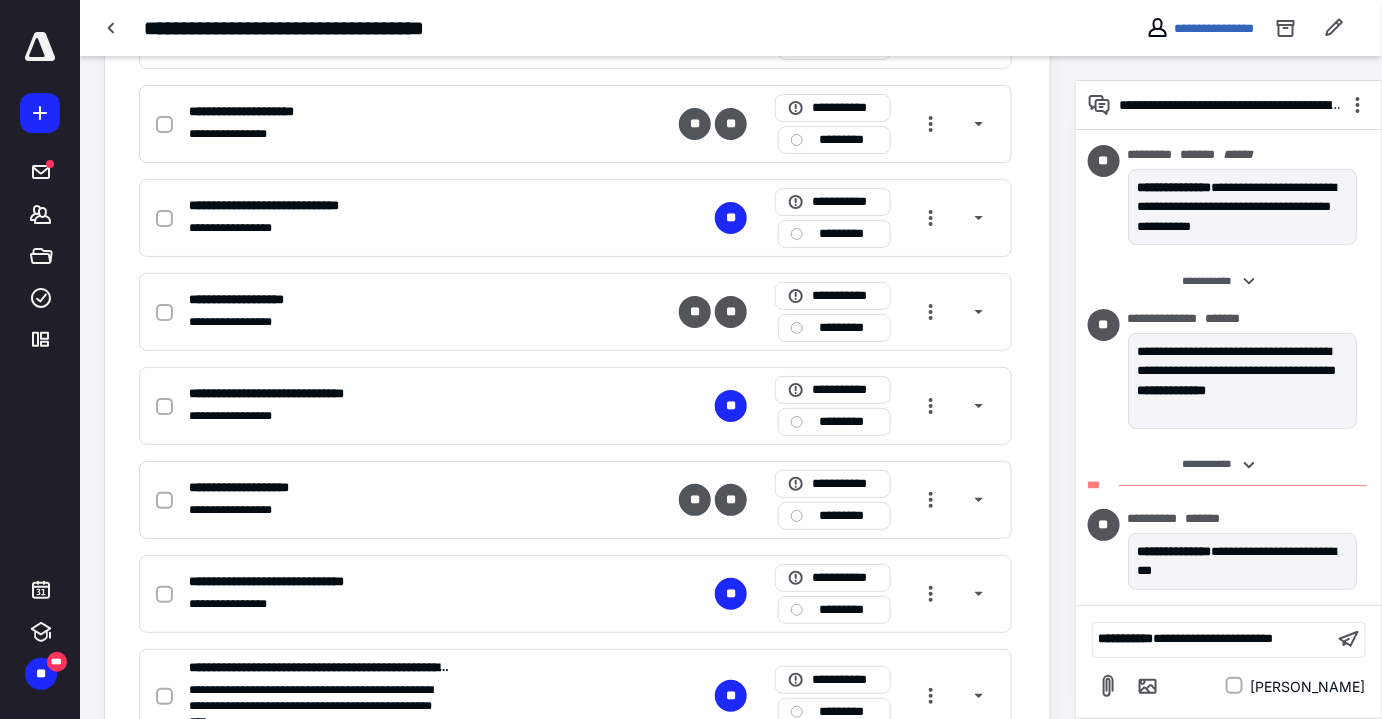 scroll, scrollTop: 2592, scrollLeft: 0, axis: vertical 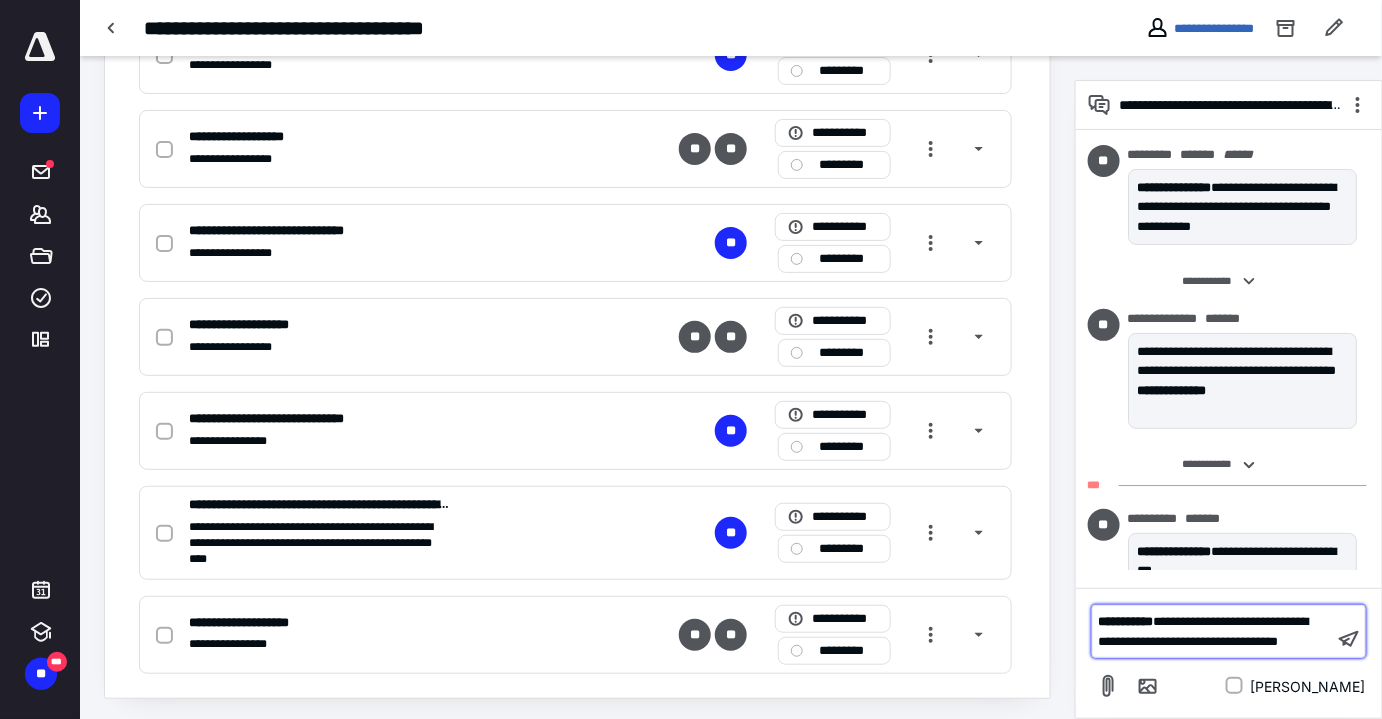 click on "**********" at bounding box center (1204, 631) 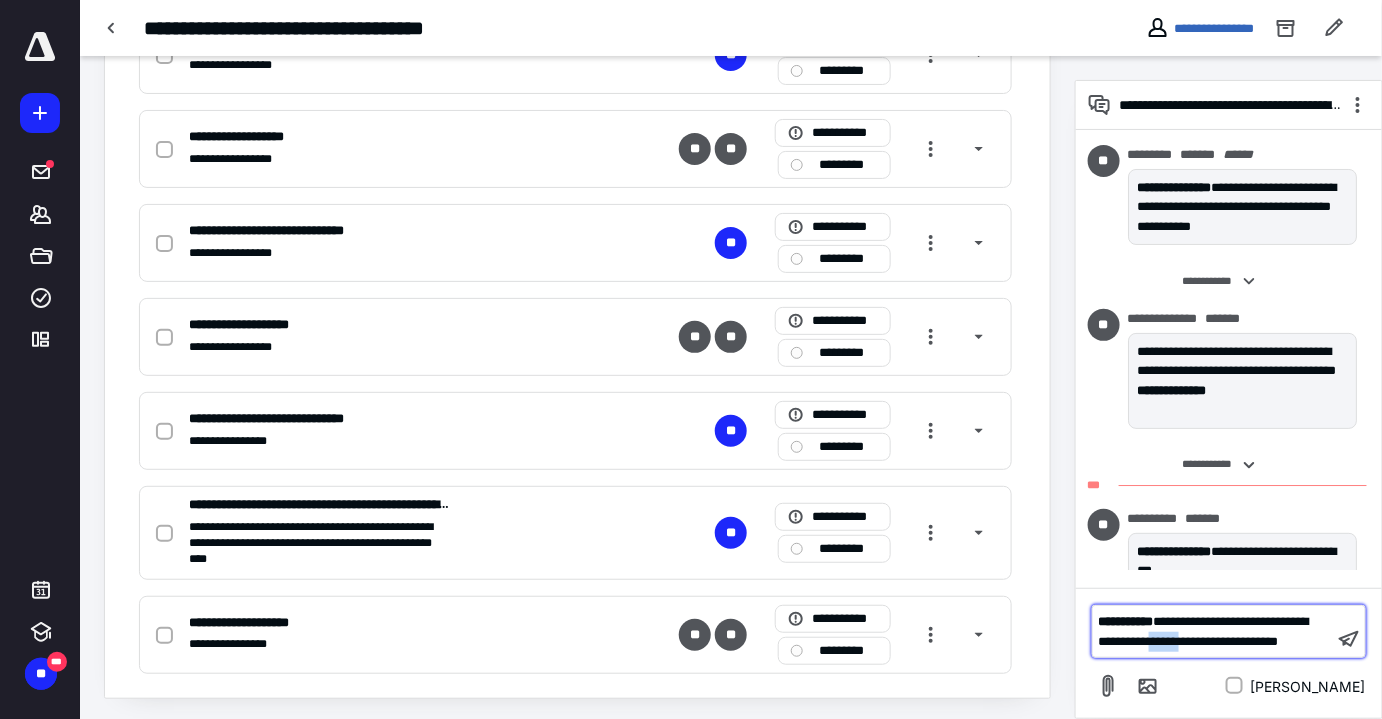 click on "**********" at bounding box center (1204, 631) 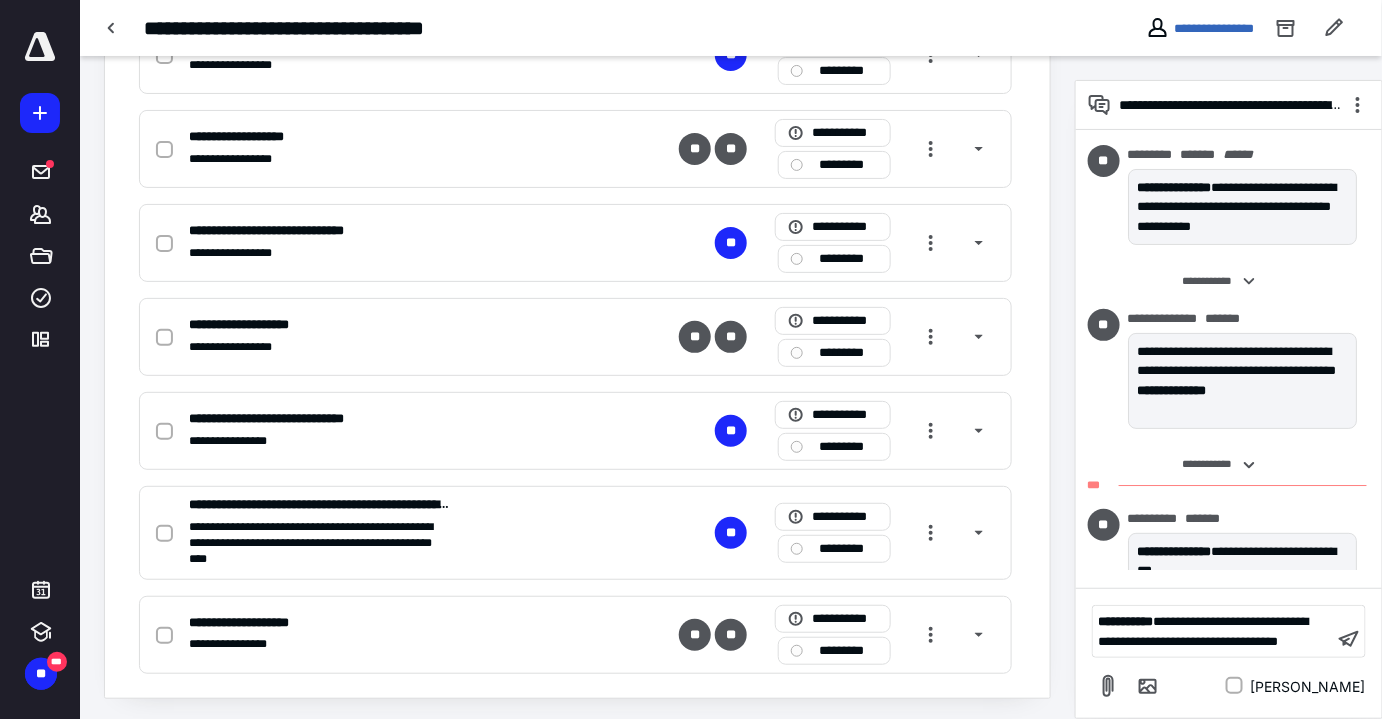 click on "[PERSON_NAME]" at bounding box center (1308, 686) 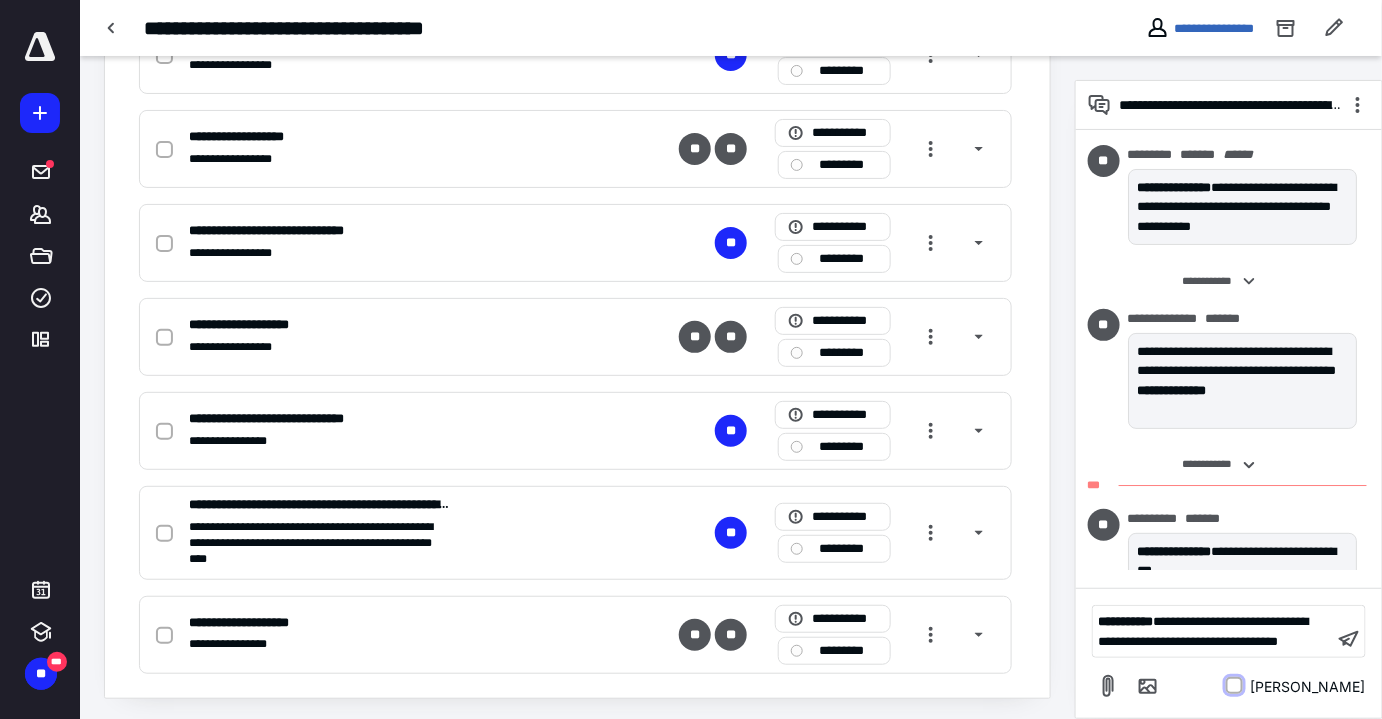 click on "[PERSON_NAME]" at bounding box center (1234, 686) 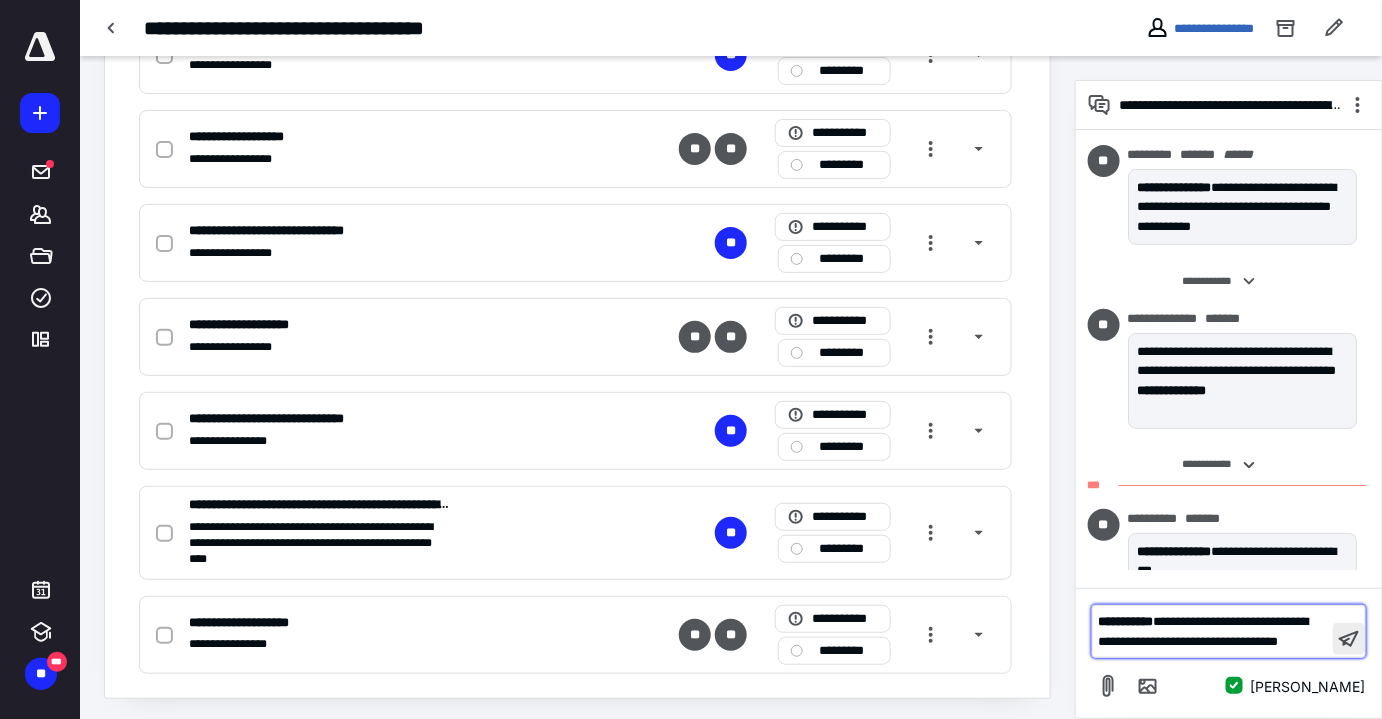 click at bounding box center (1349, 639) 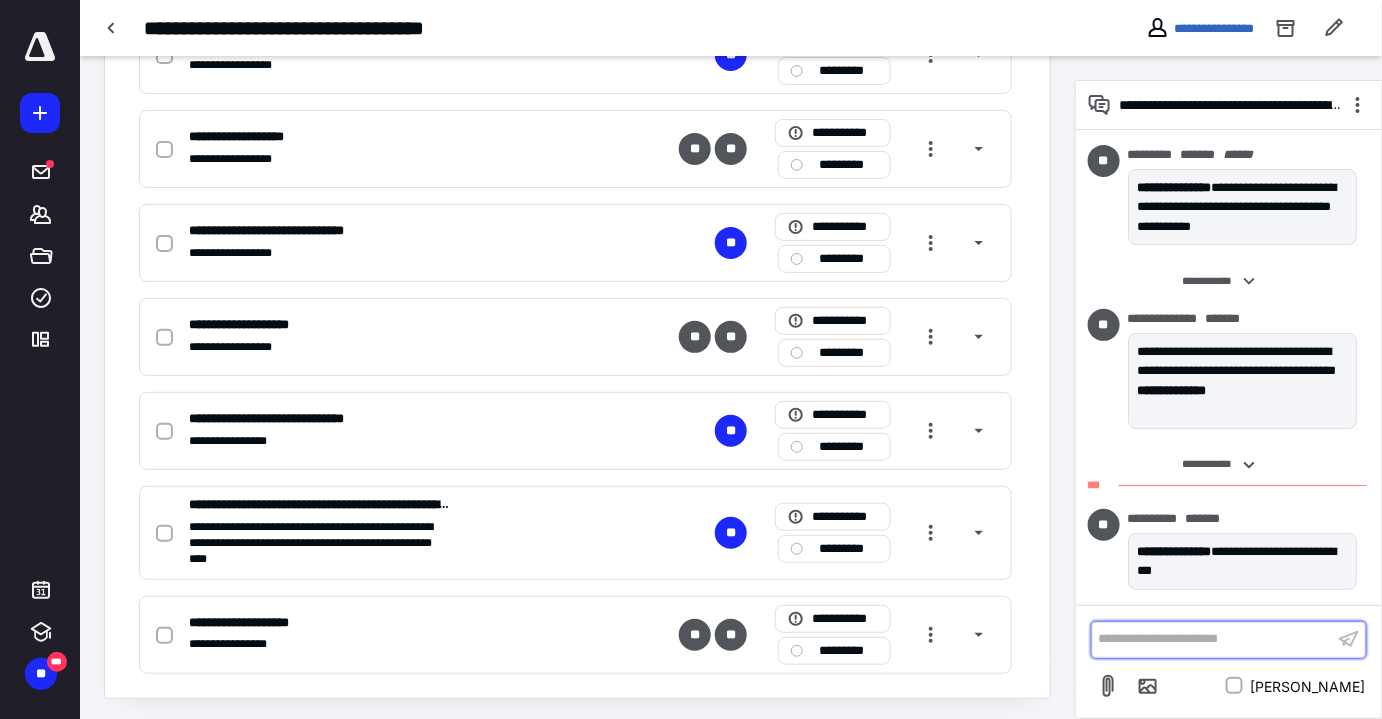 scroll, scrollTop: 205, scrollLeft: 0, axis: vertical 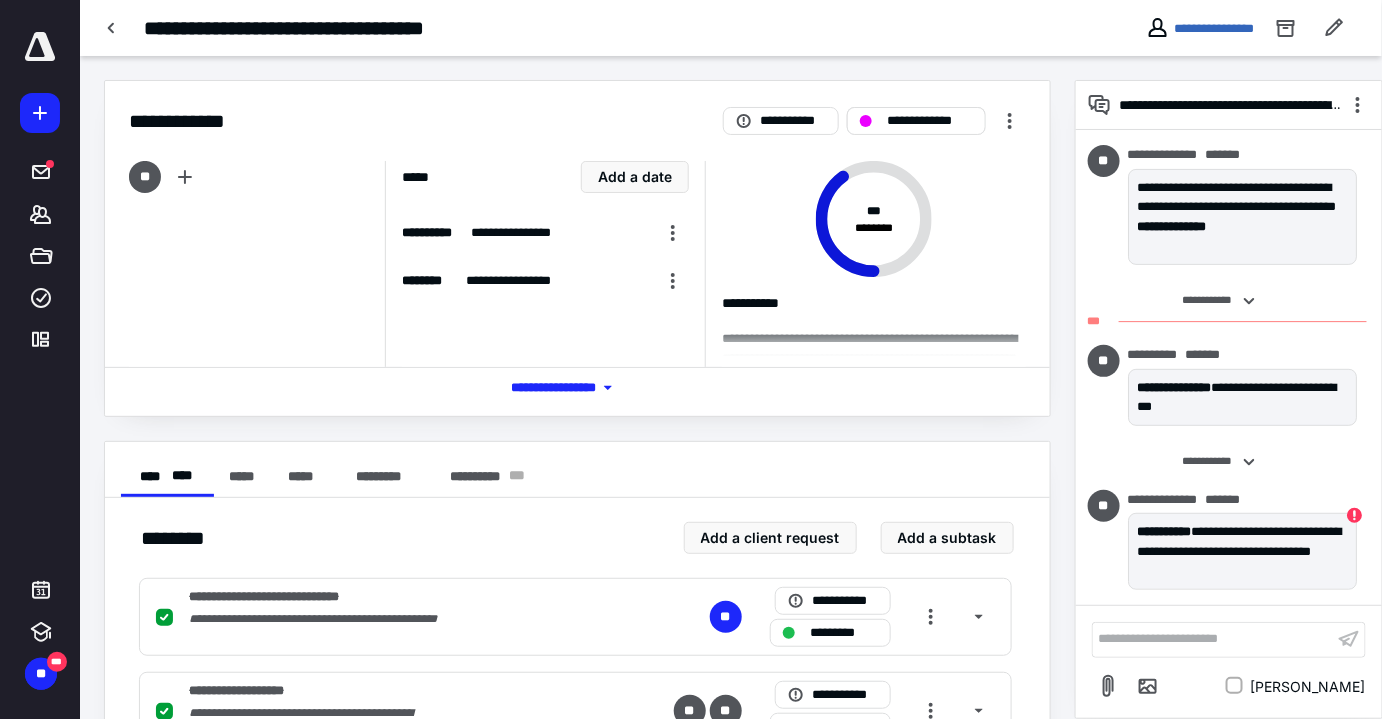 click on "**********" at bounding box center [916, 121] 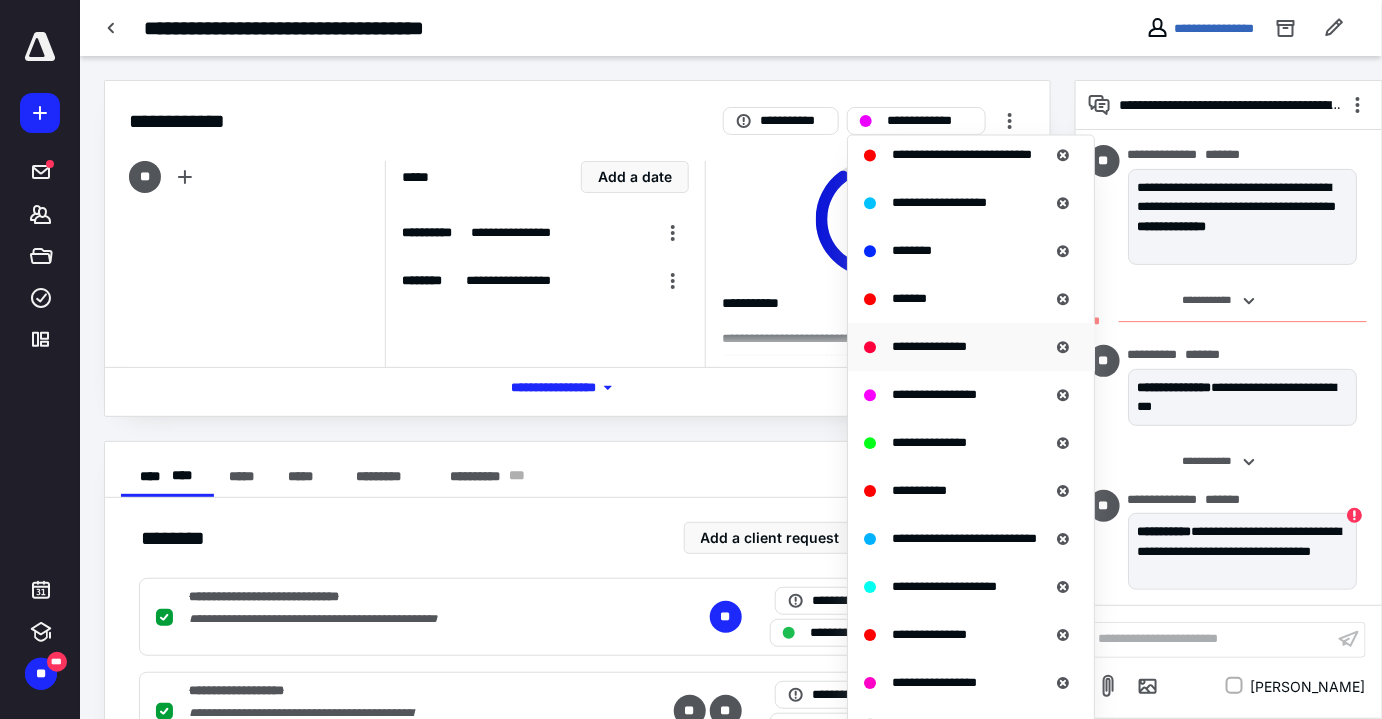 scroll, scrollTop: 2090, scrollLeft: 0, axis: vertical 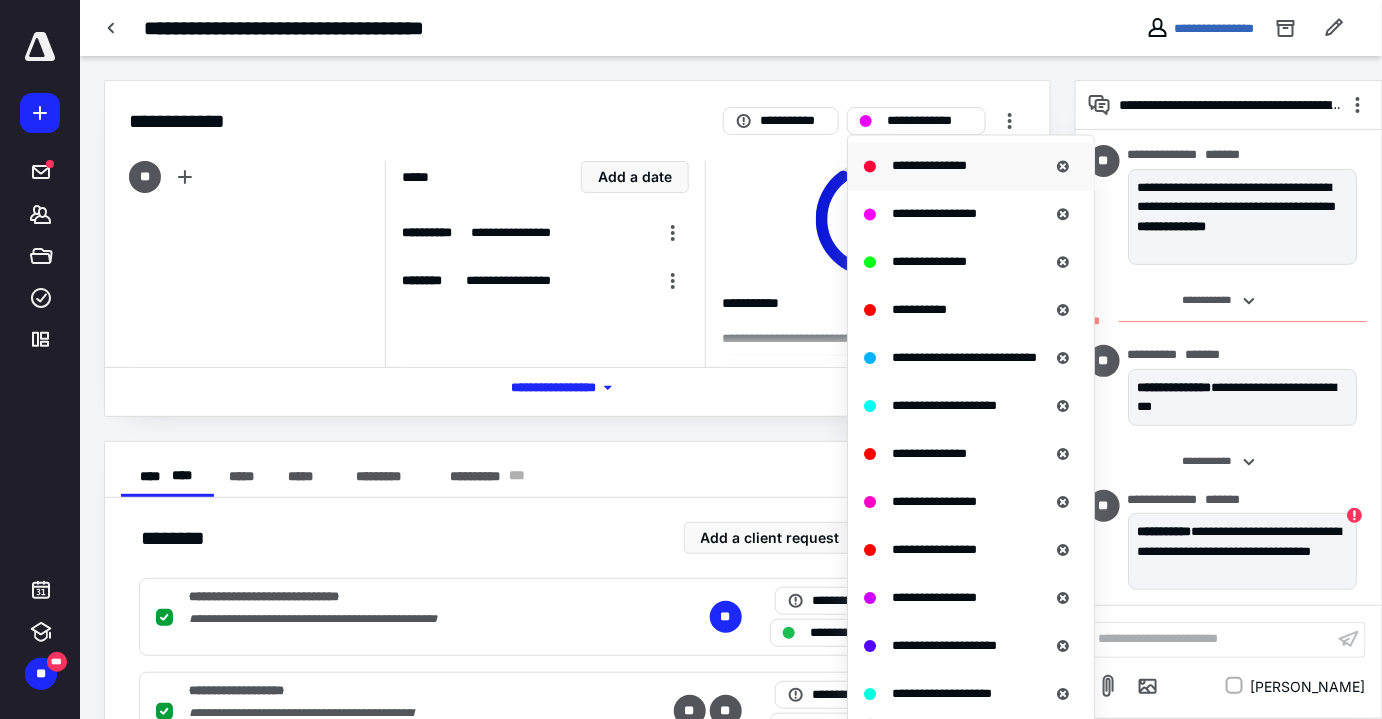 click on "**********" at bounding box center [971, 502] 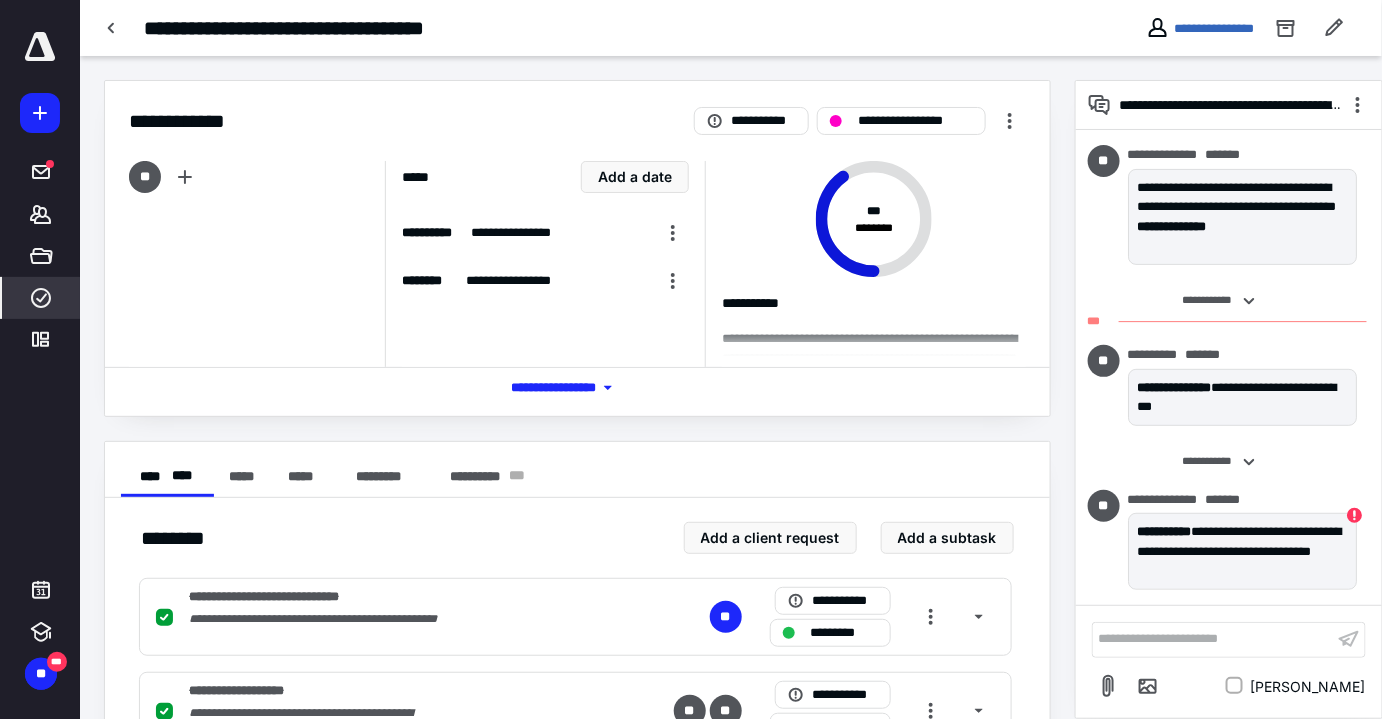 click on "****" at bounding box center (41, 298) 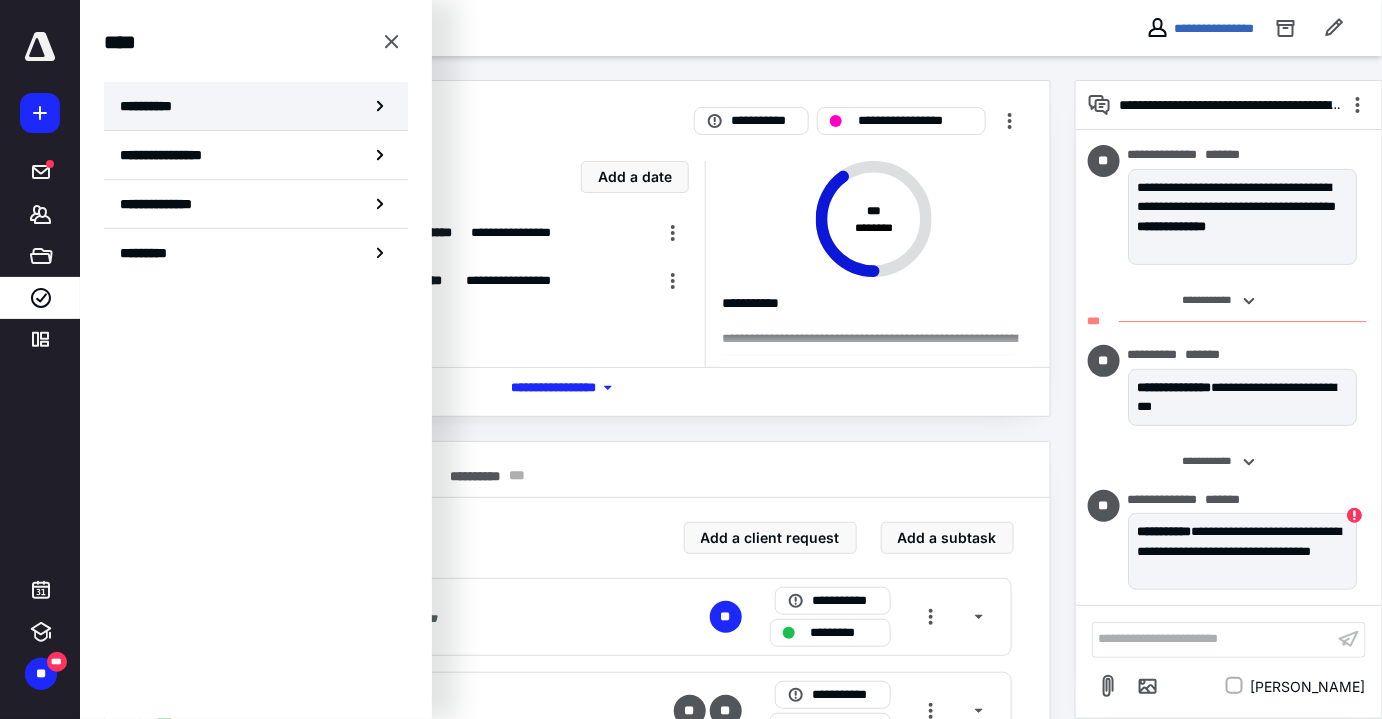 click on "**********" at bounding box center [256, 106] 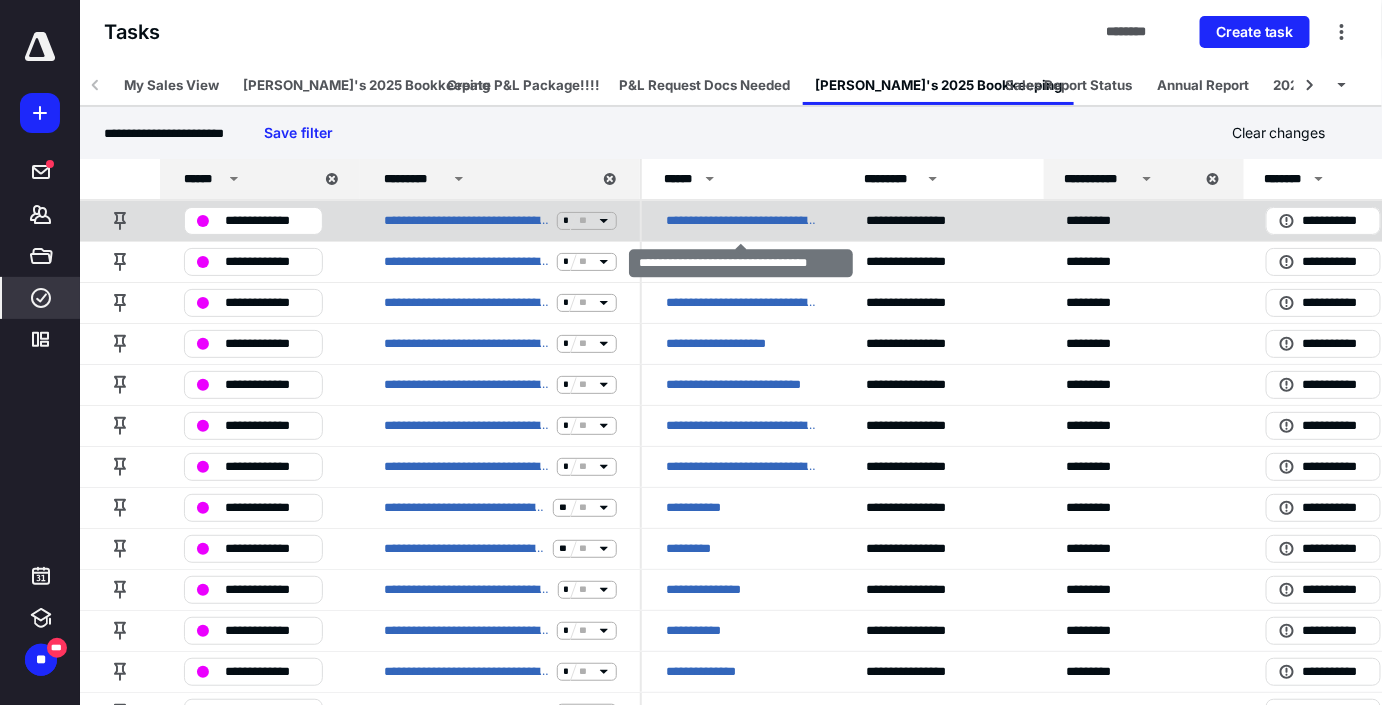 click on "**********" at bounding box center [742, 221] 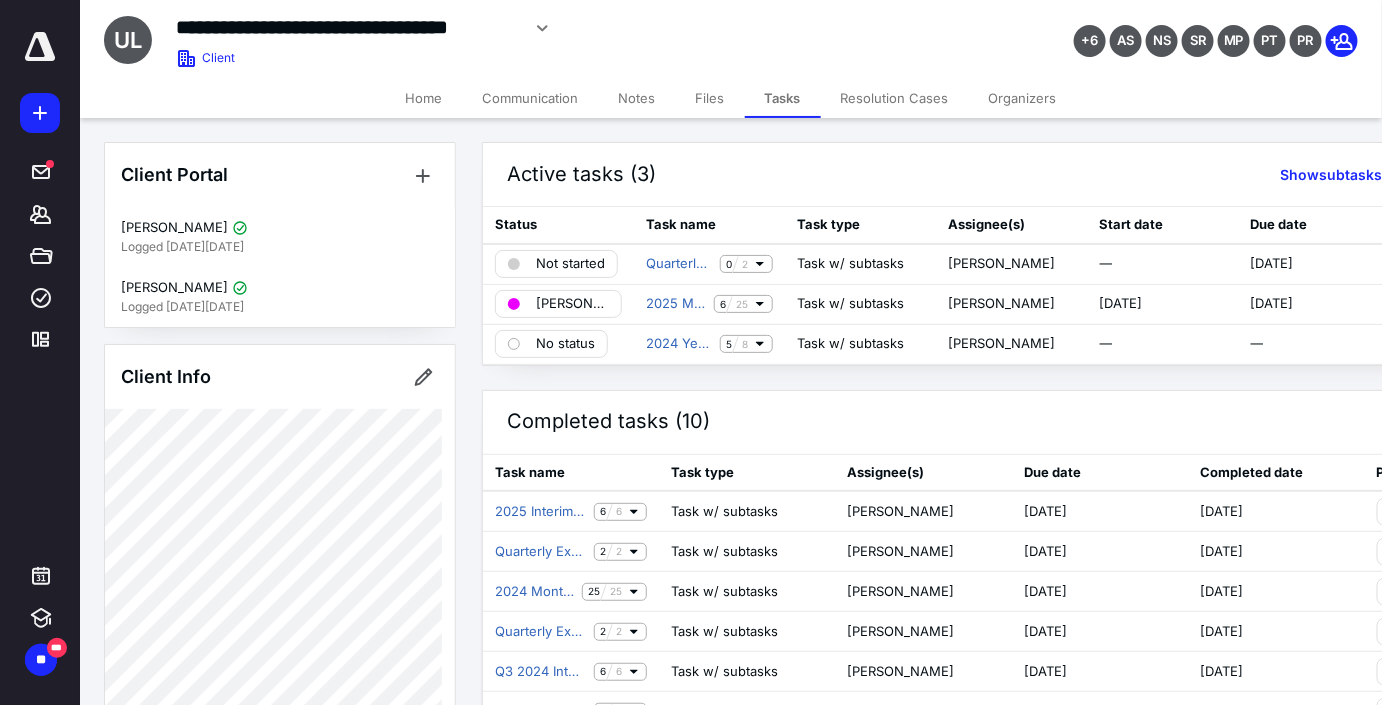 click on "Files" at bounding box center [710, 98] 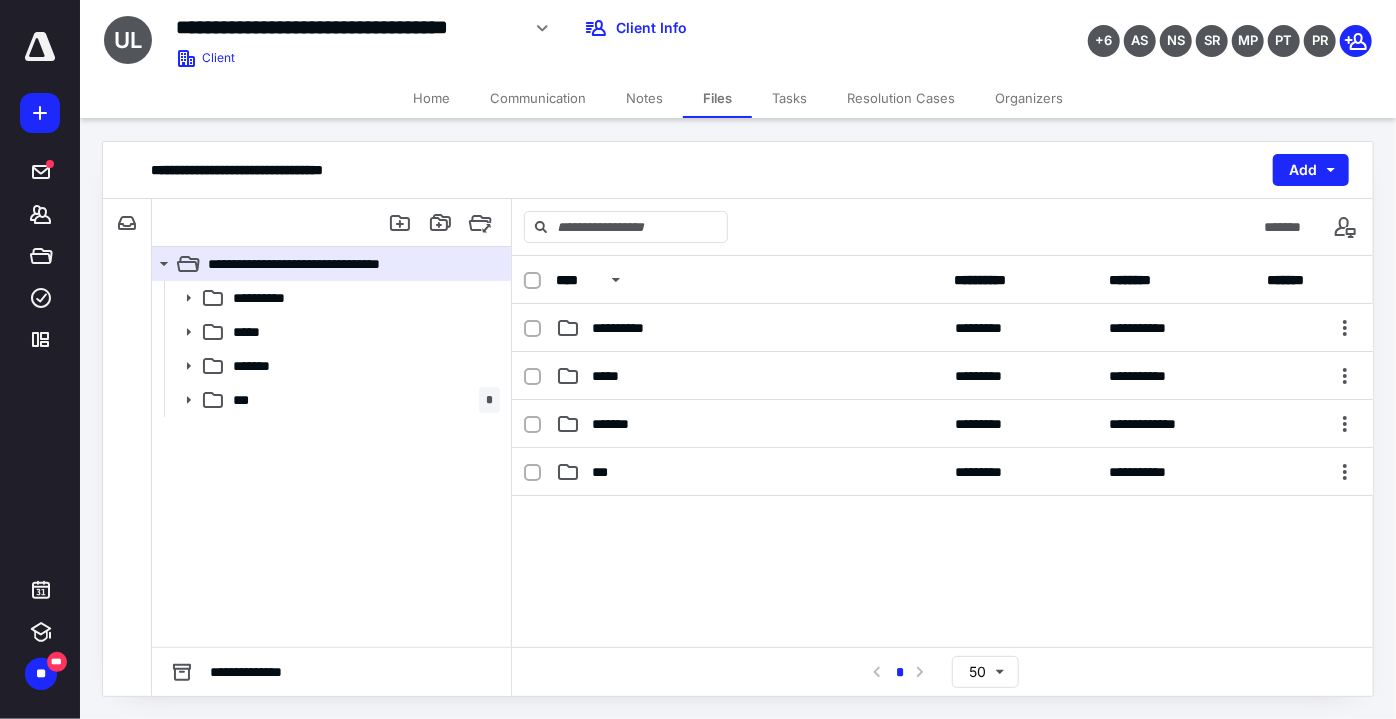 drag, startPoint x: 784, startPoint y: 98, endPoint x: 749, endPoint y: 110, distance: 37 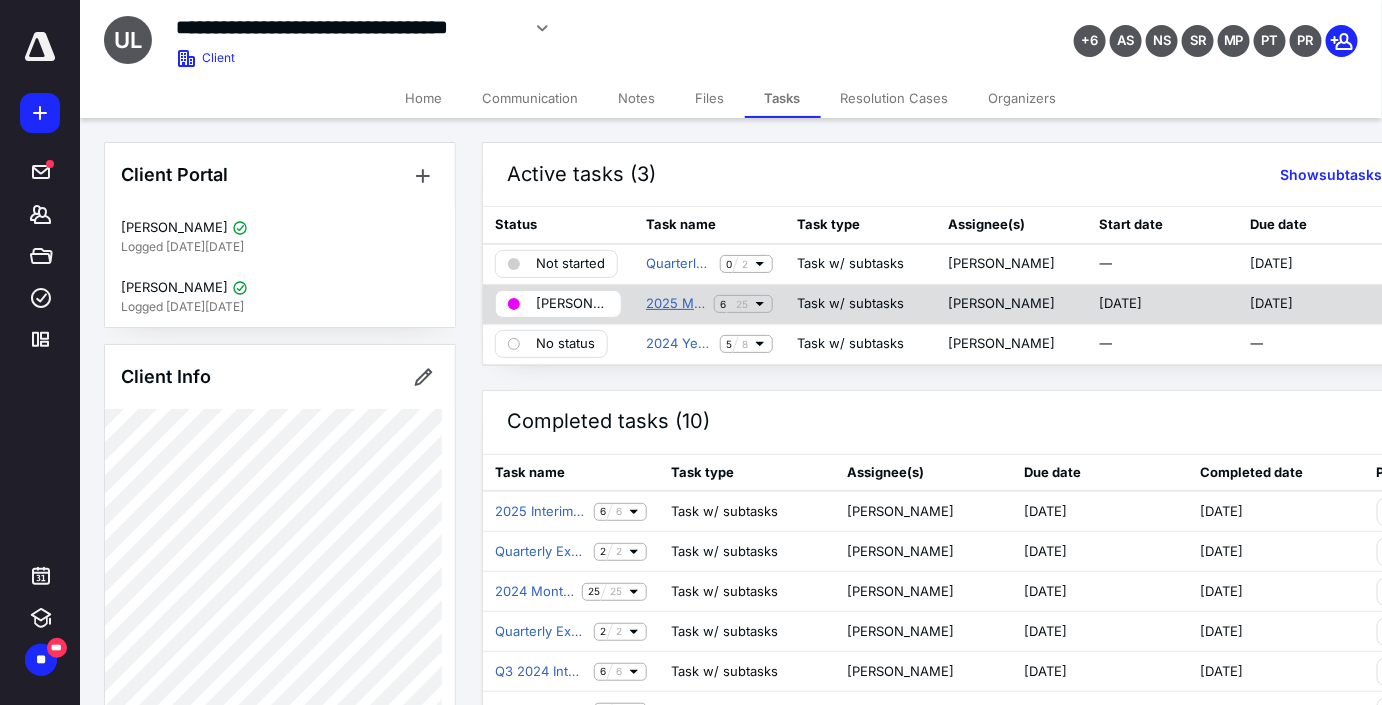 click on "2025 Monthly Accounting Maintenance" at bounding box center (676, 304) 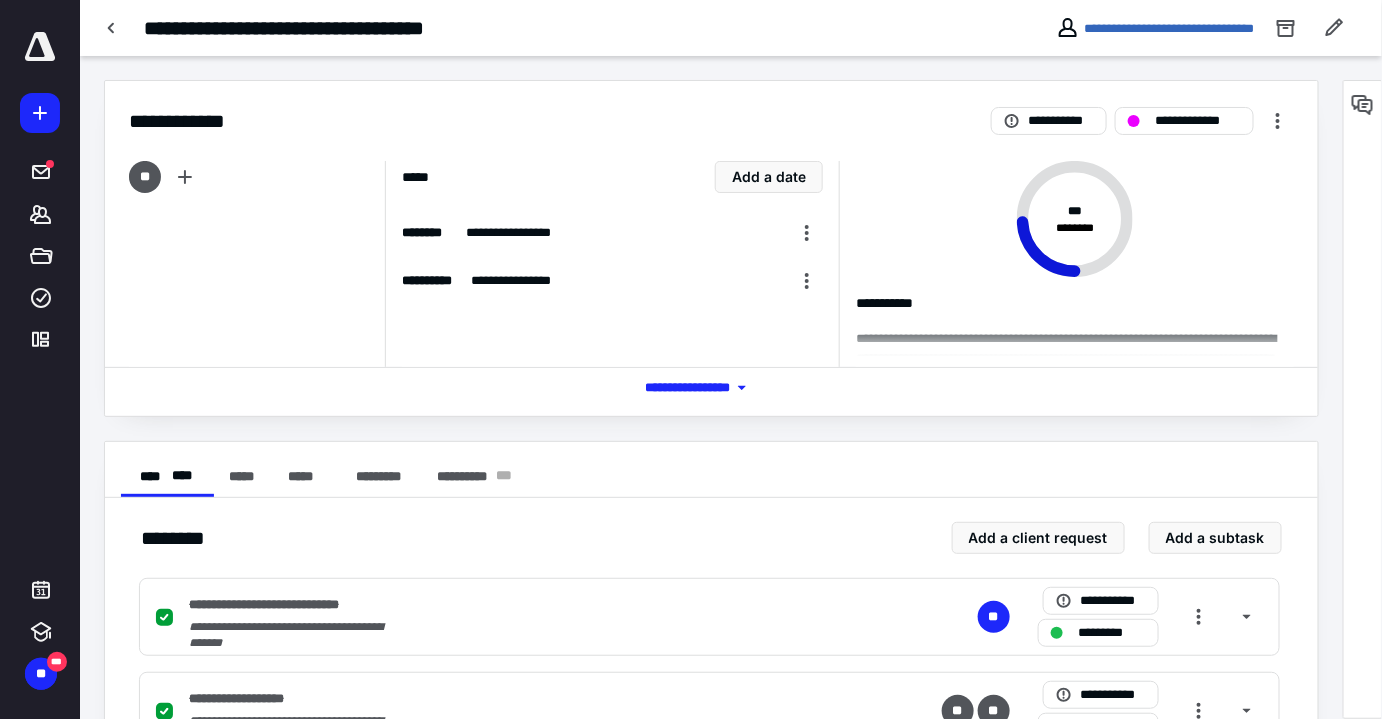 click on "**********" at bounding box center (711, 1508) 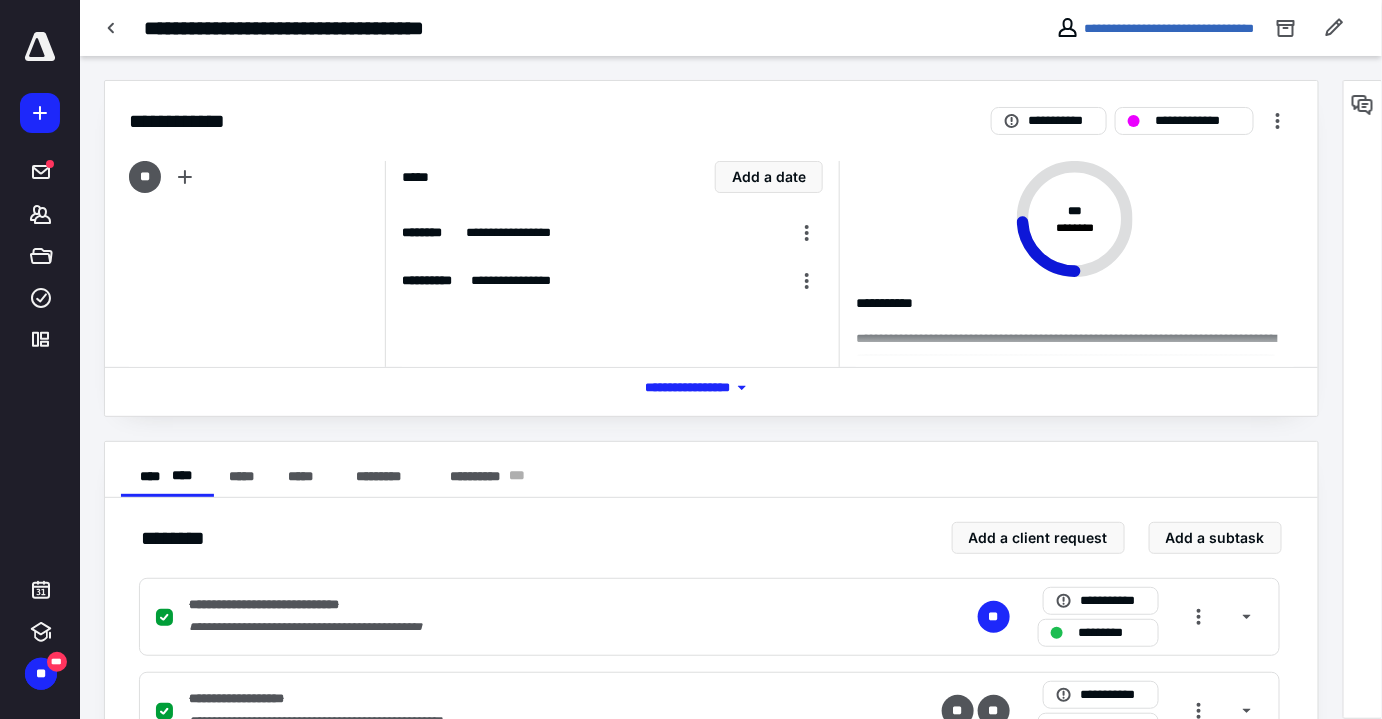 click at bounding box center (1363, 105) 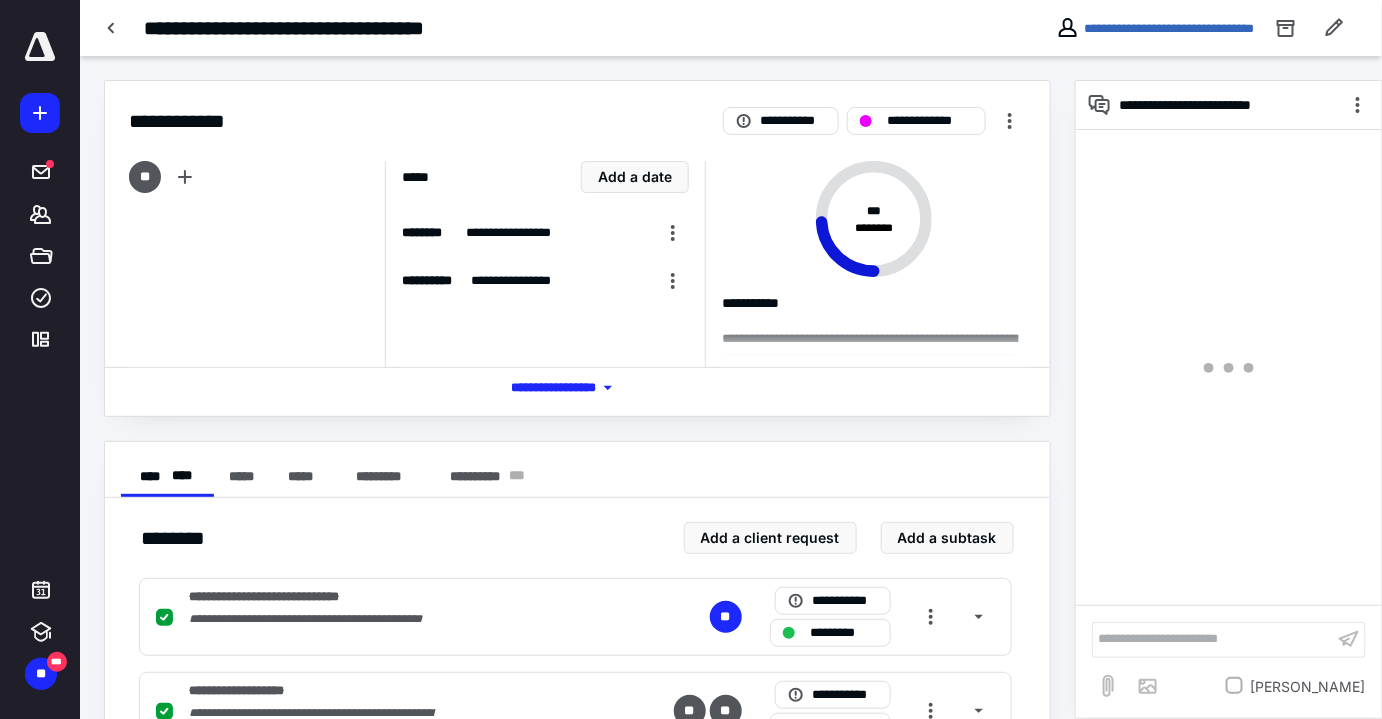 scroll, scrollTop: 169, scrollLeft: 0, axis: vertical 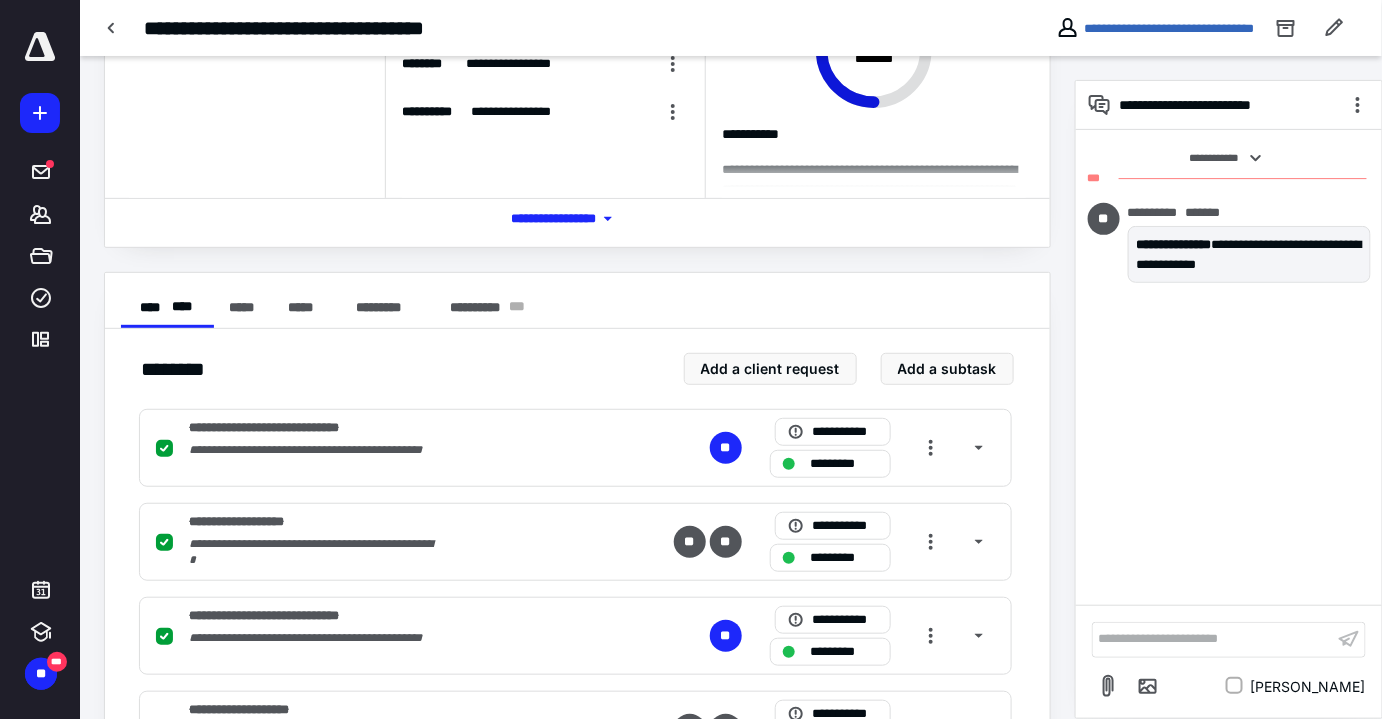 click on "**********" at bounding box center [1213, 639] 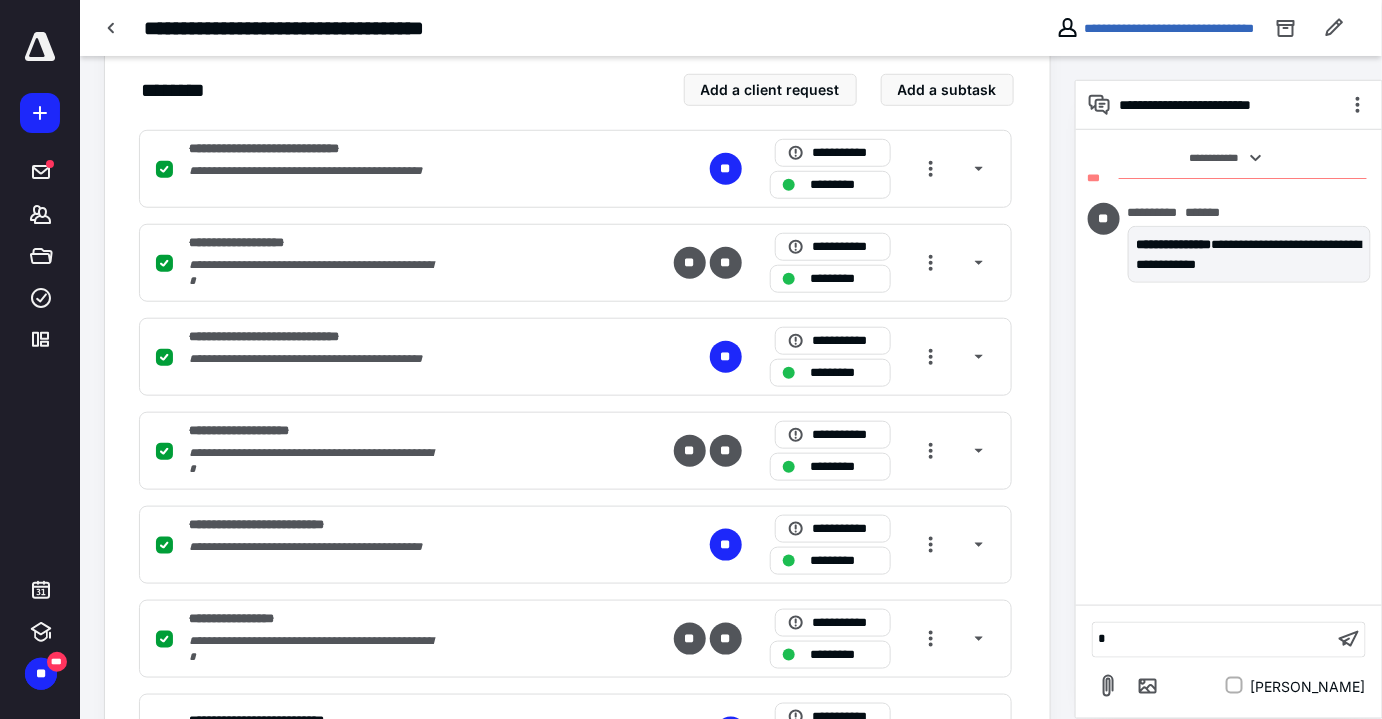 type 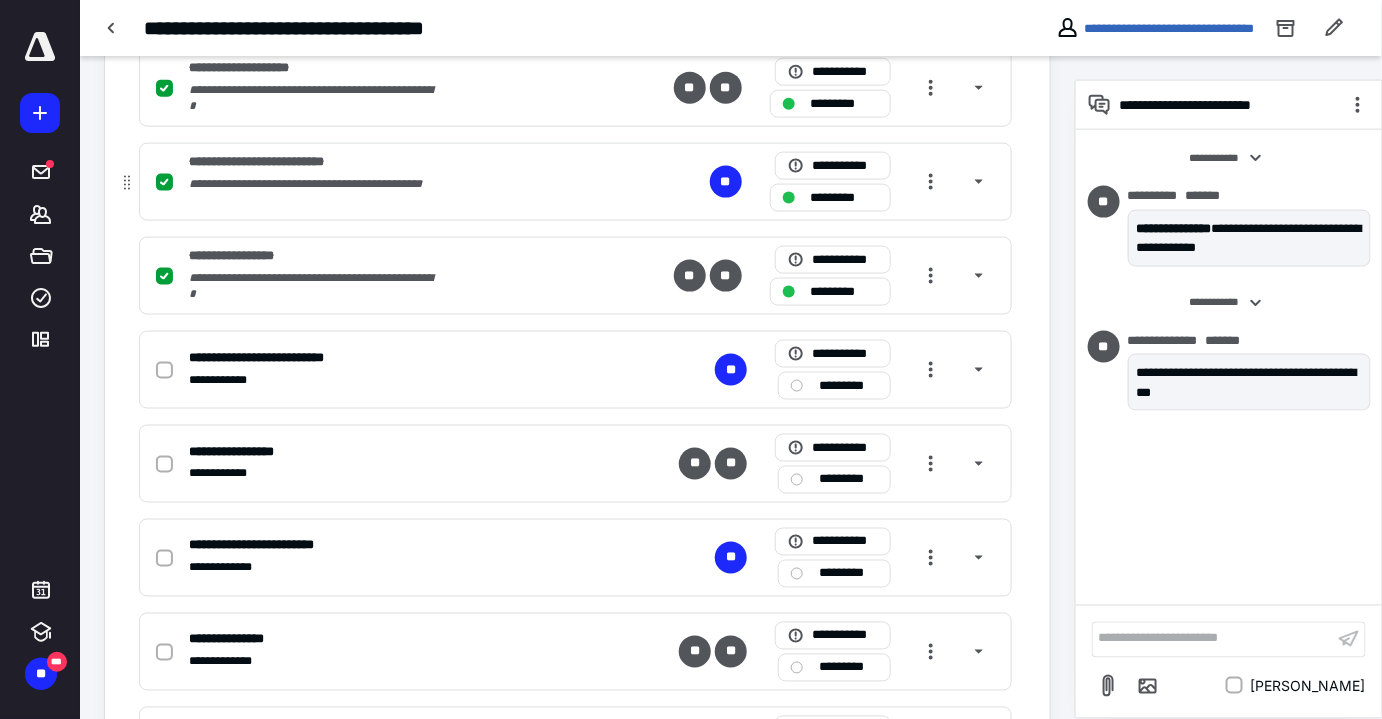 scroll, scrollTop: 909, scrollLeft: 0, axis: vertical 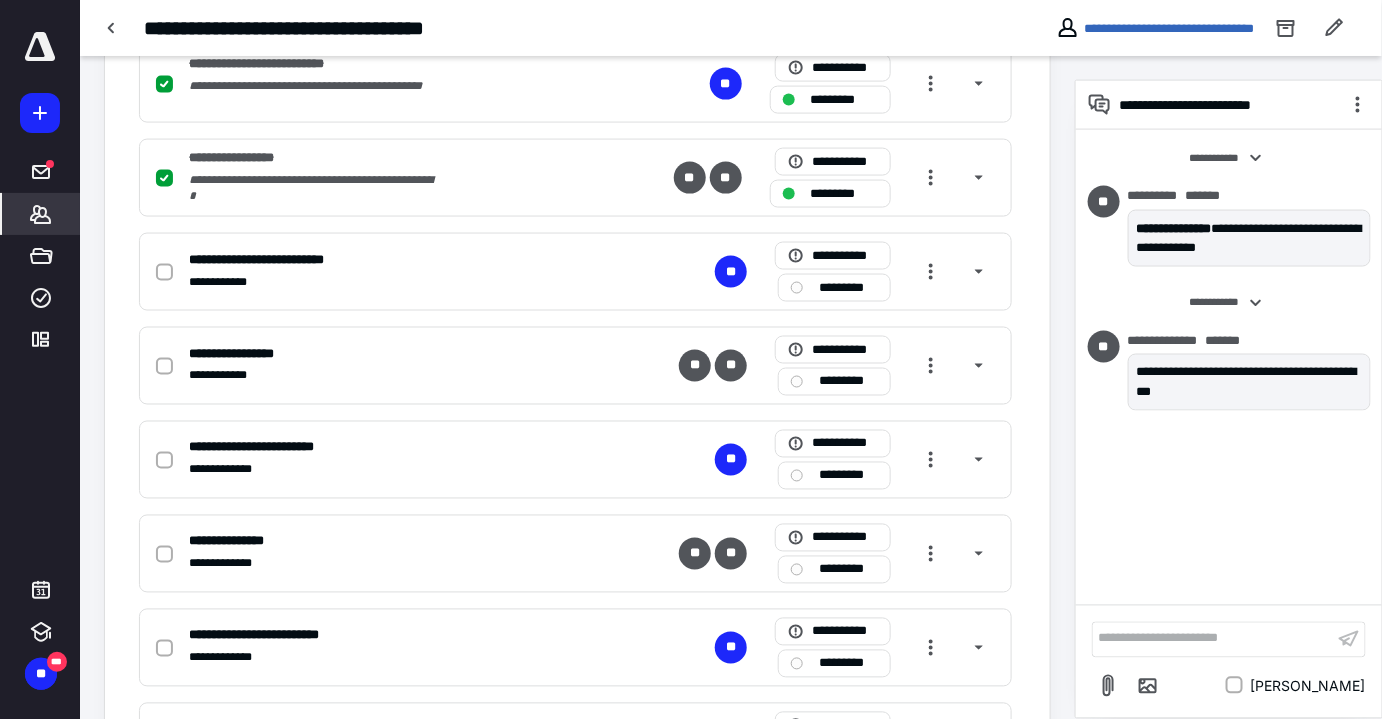 click on "*******" at bounding box center [41, 214] 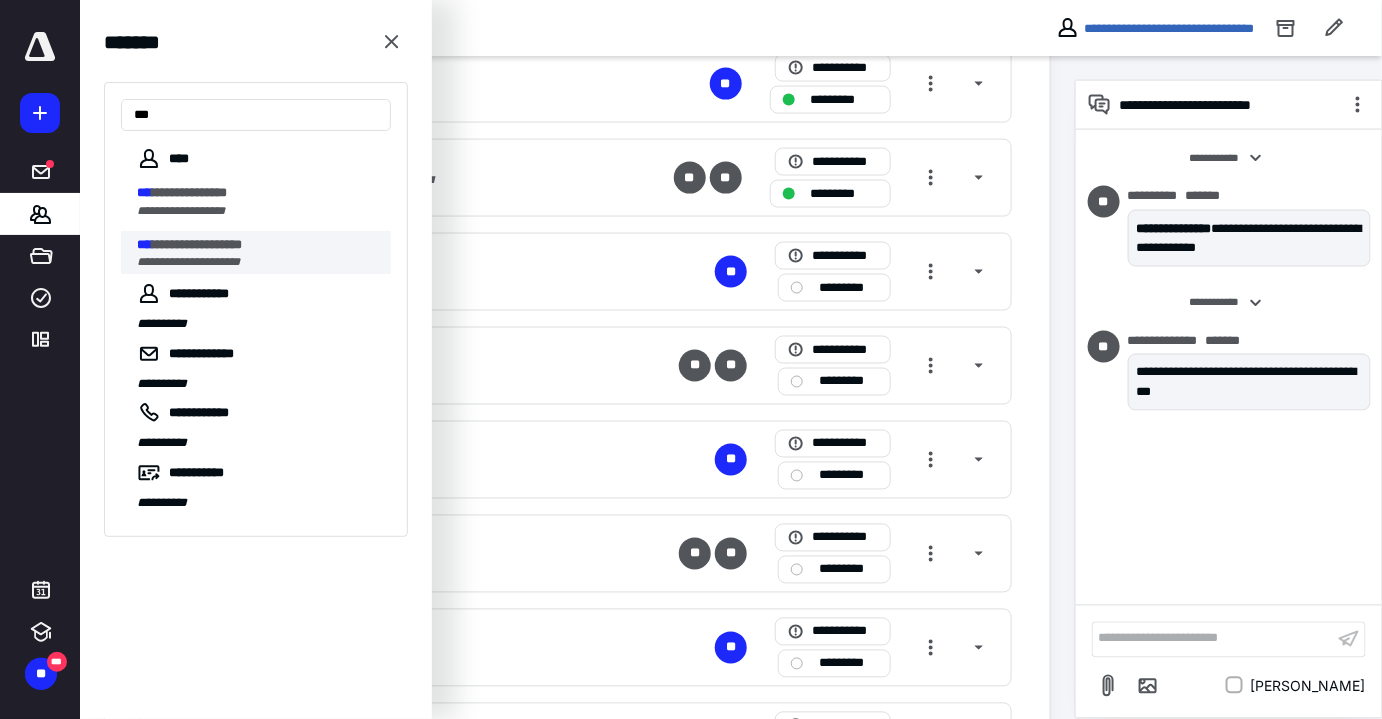 type on "***" 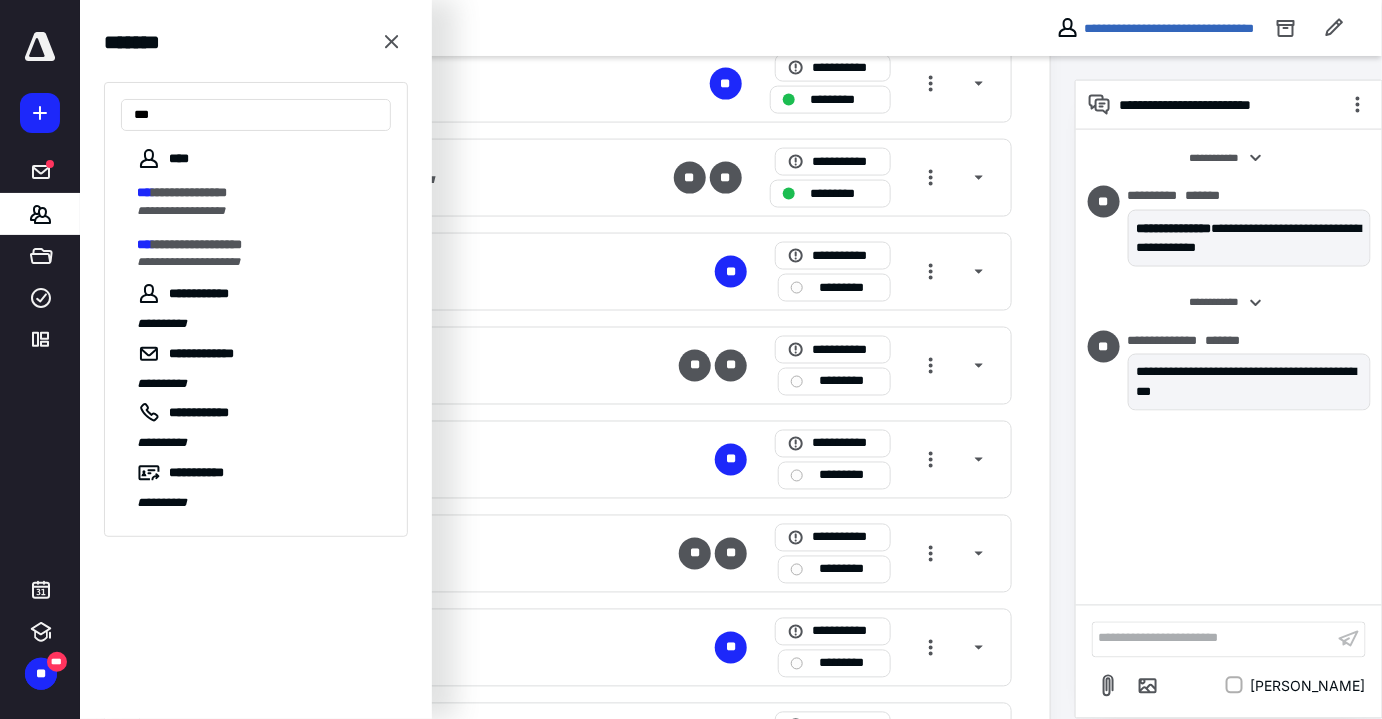 drag, startPoint x: 287, startPoint y: 246, endPoint x: 360, endPoint y: 245, distance: 73.00685 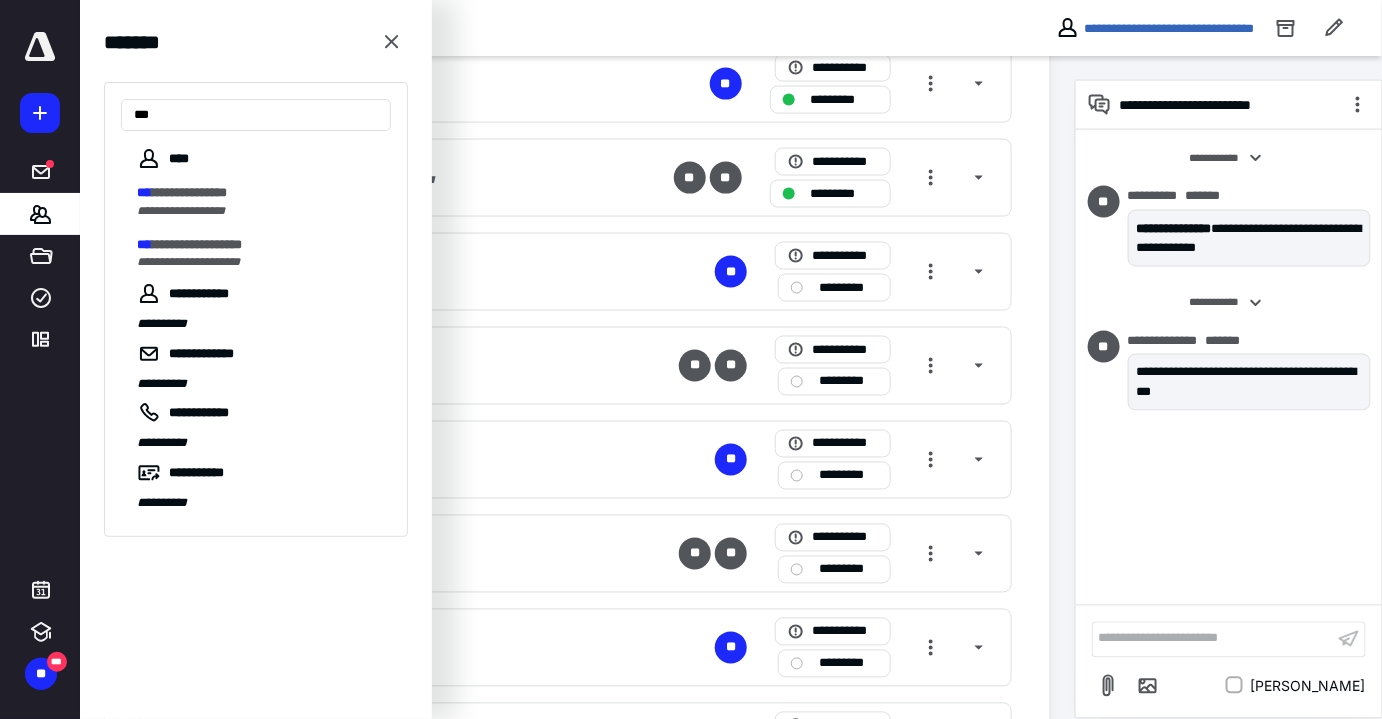 click on "**********" at bounding box center (258, 245) 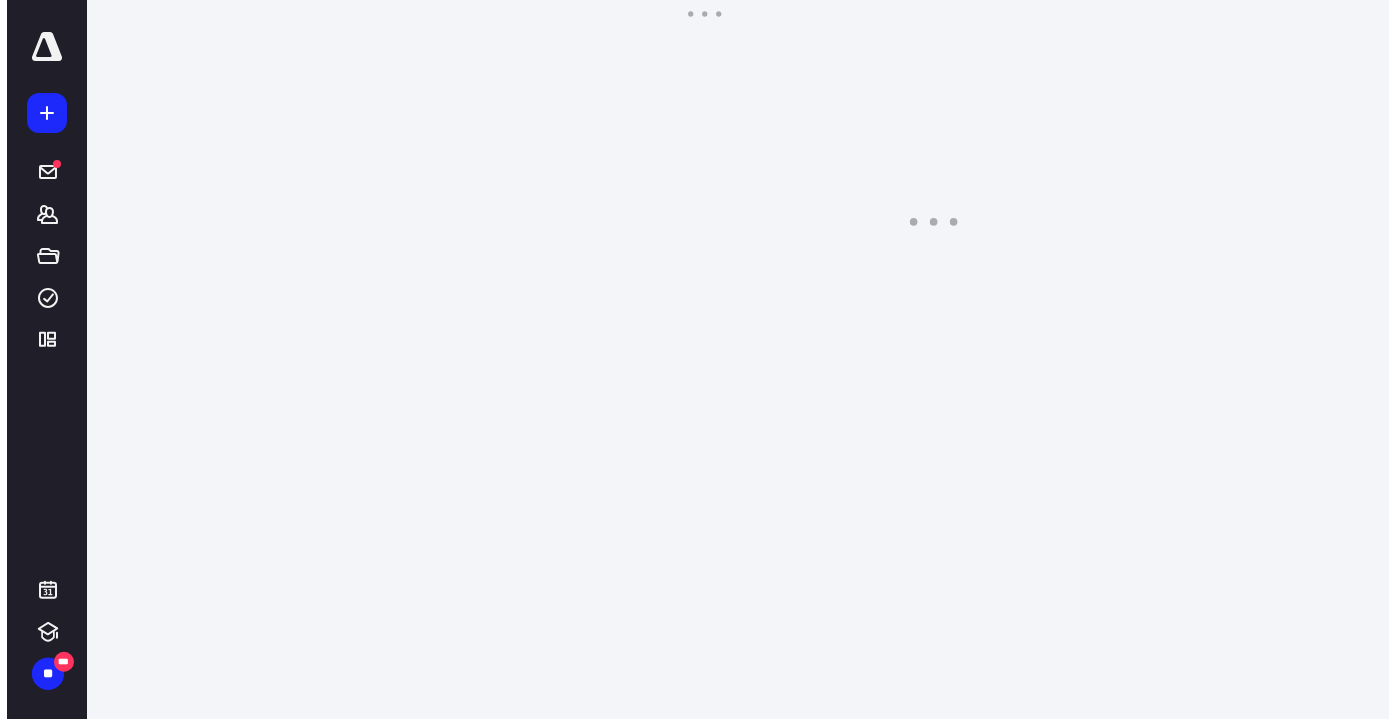 scroll, scrollTop: 0, scrollLeft: 0, axis: both 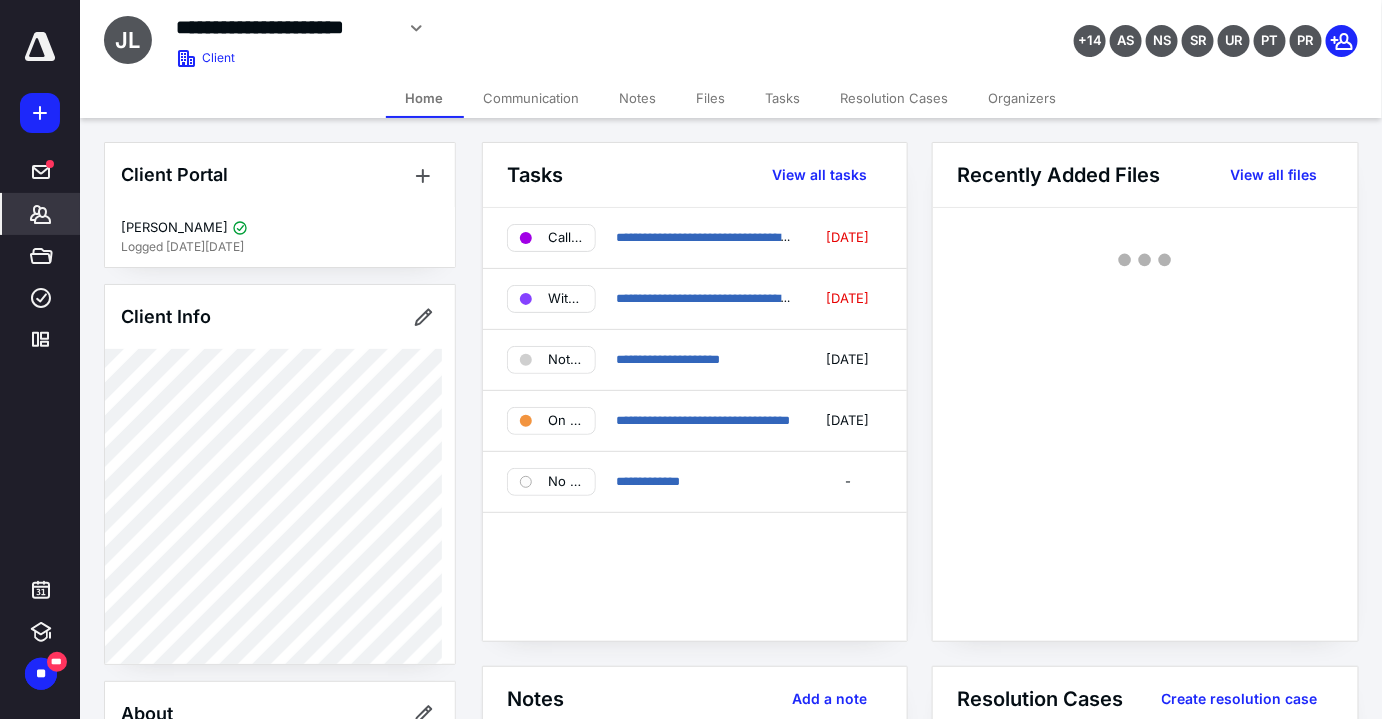 click on "Files" at bounding box center [711, 98] 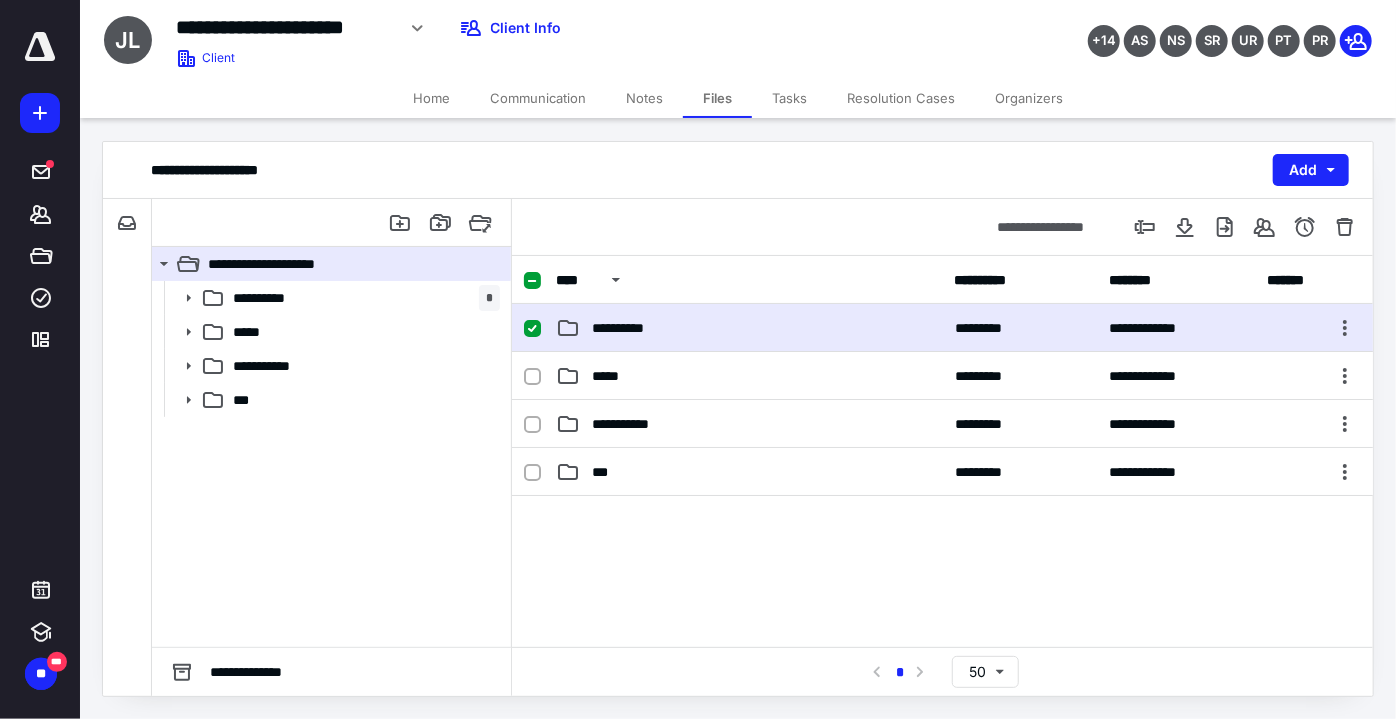 click on "**********" at bounding box center [749, 328] 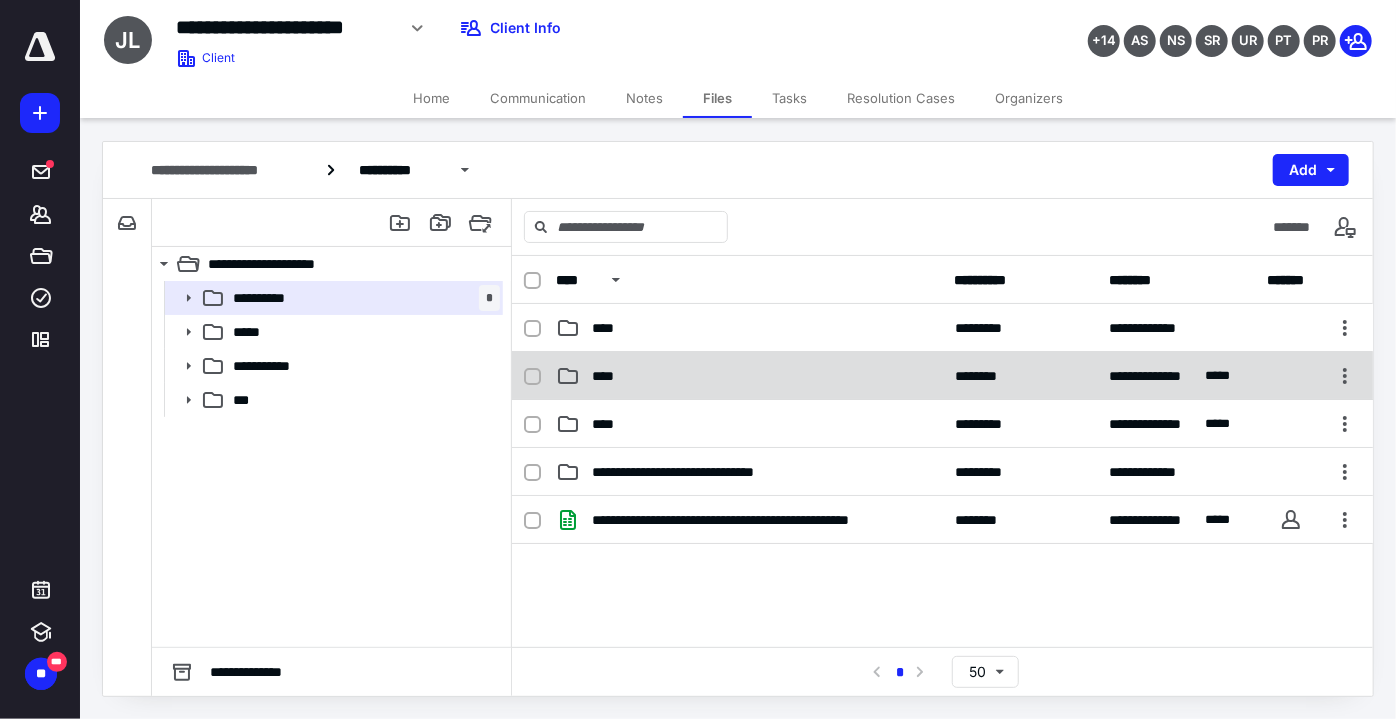 click on "**********" at bounding box center [942, 376] 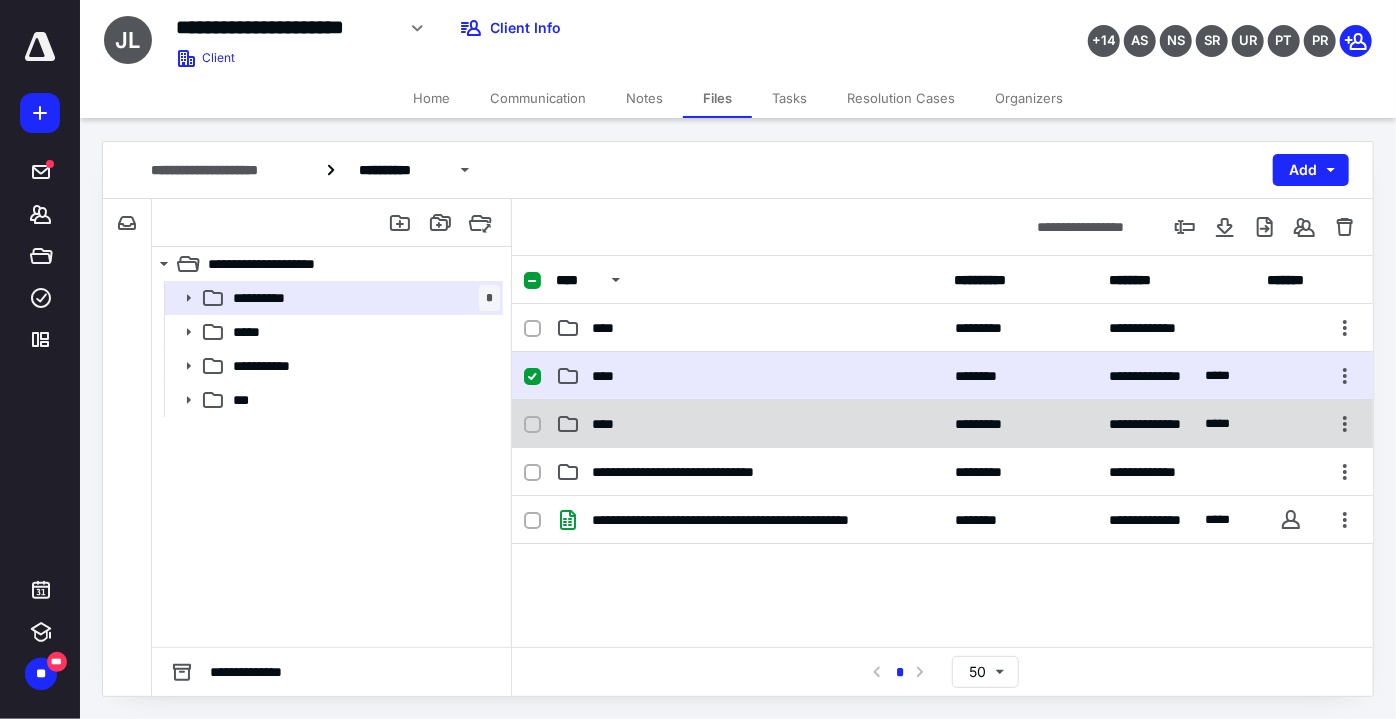 click on "**********" at bounding box center (942, 424) 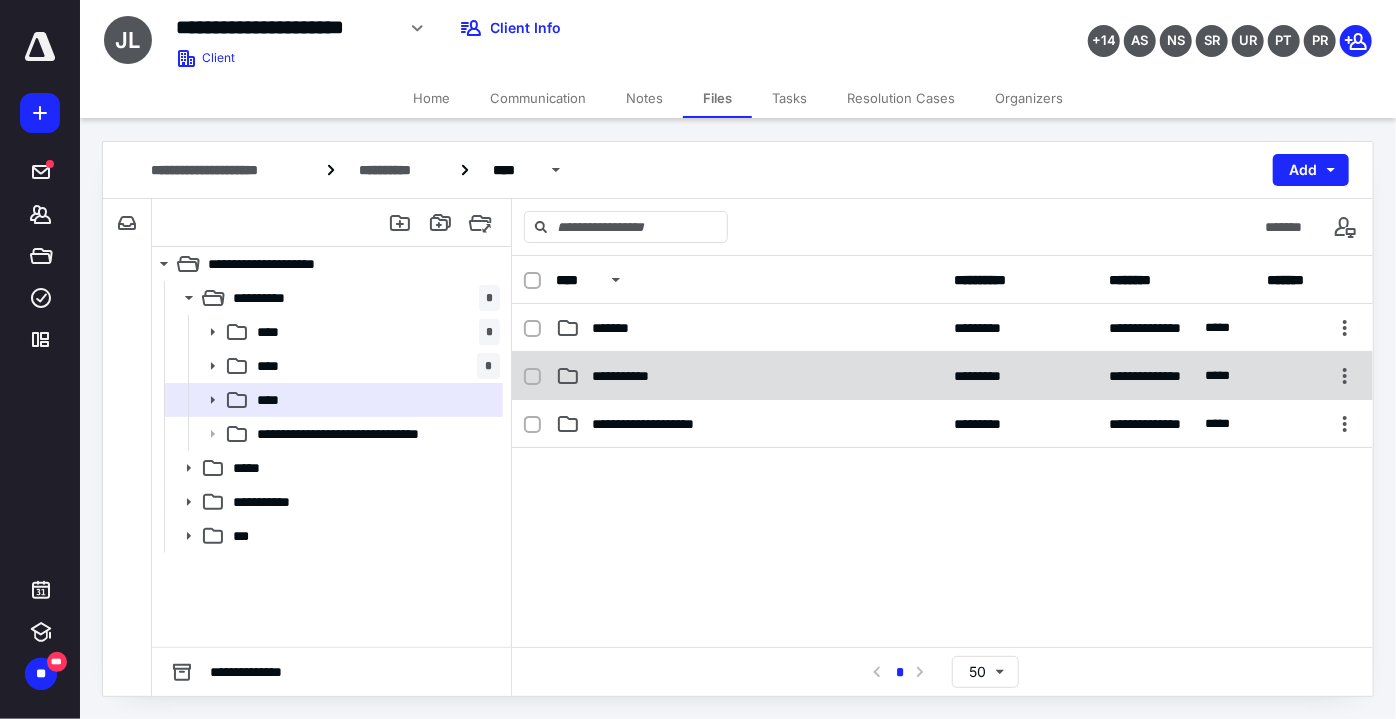 click on "**********" at bounding box center [942, 376] 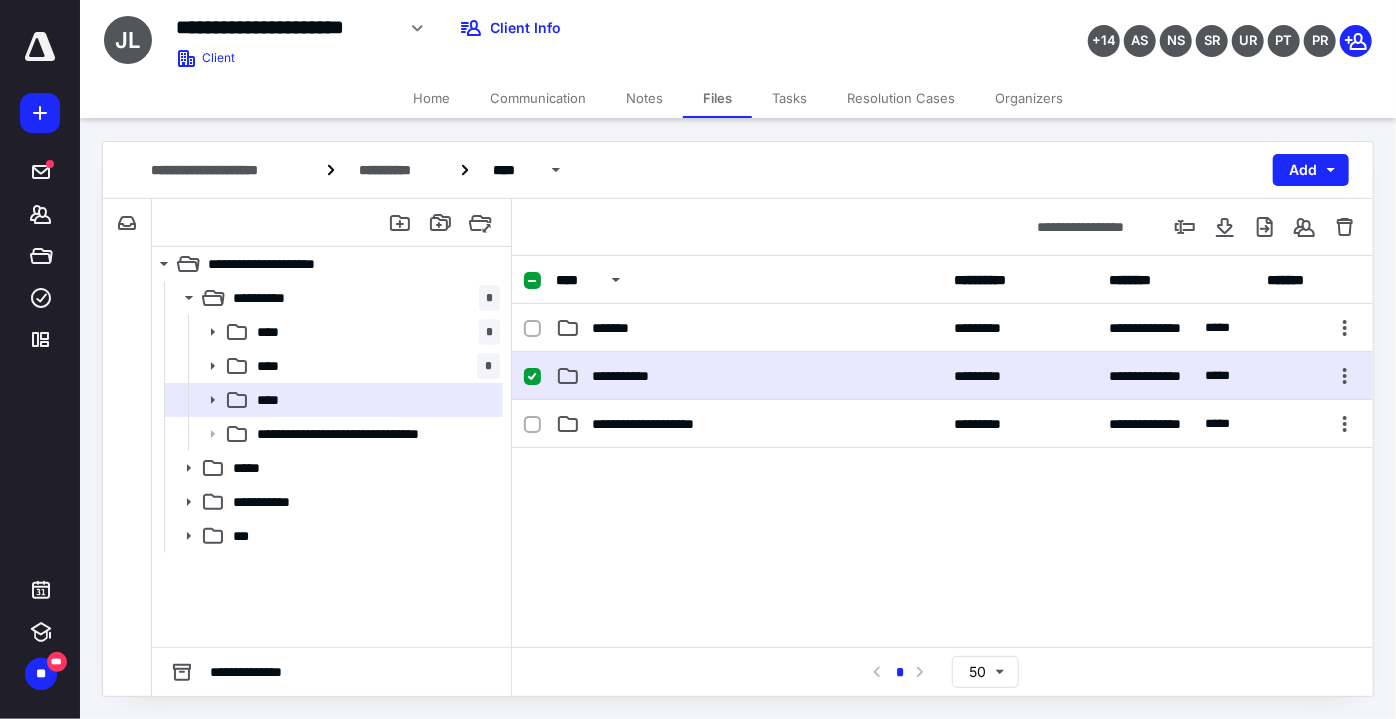 click on "**********" at bounding box center (942, 376) 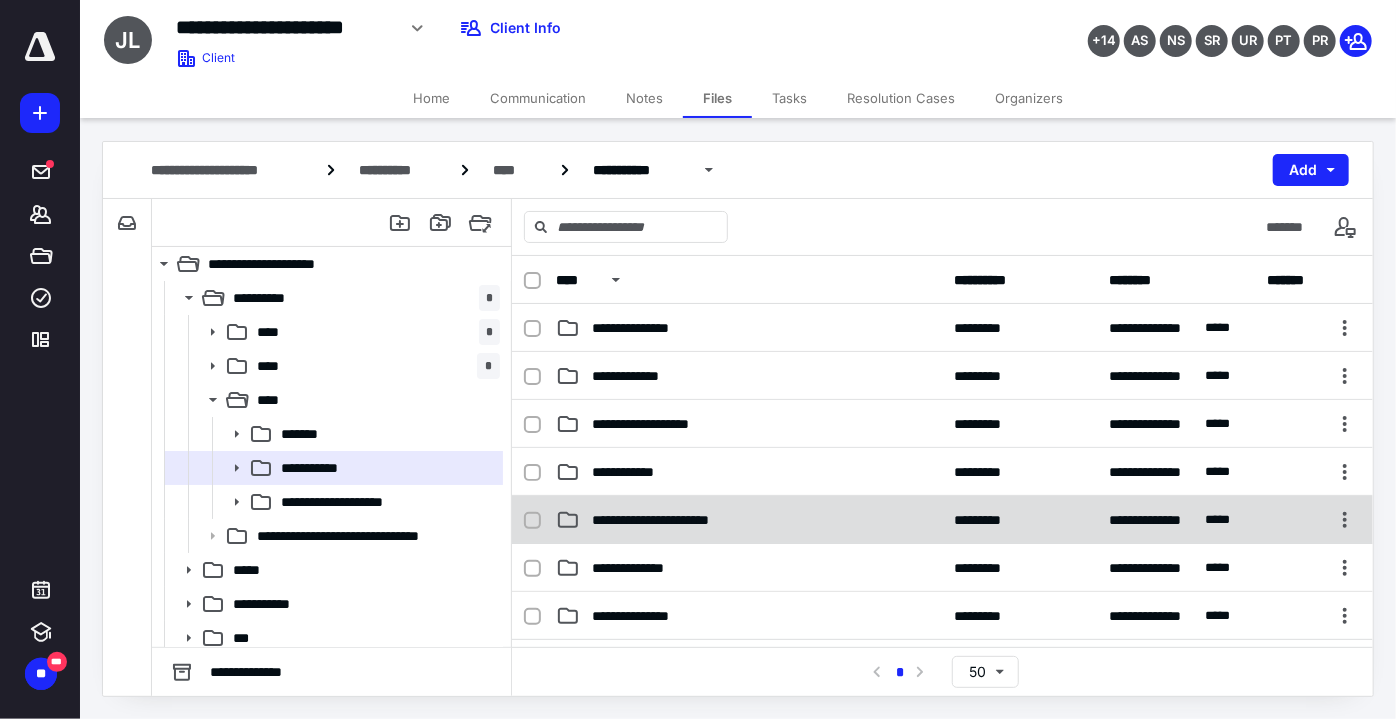 click on "**********" at bounding box center (671, 520) 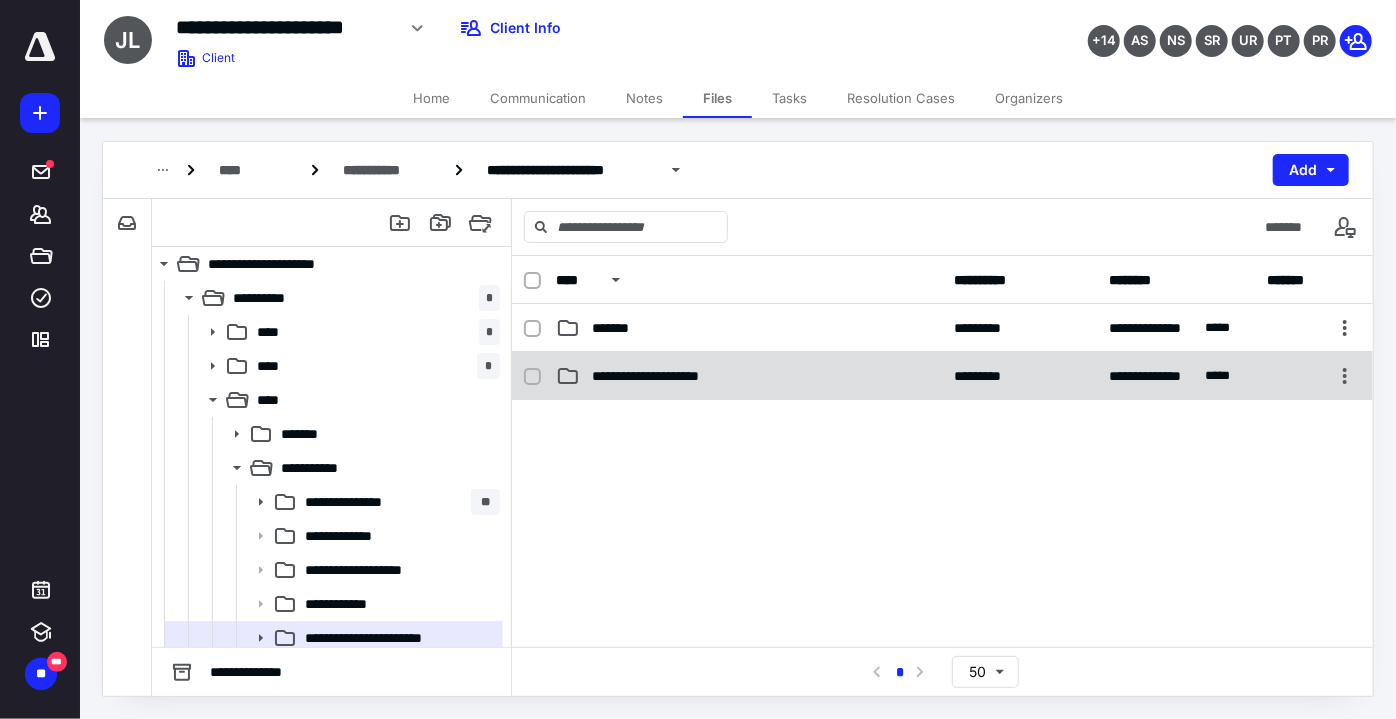 click on "**********" at bounding box center [942, 376] 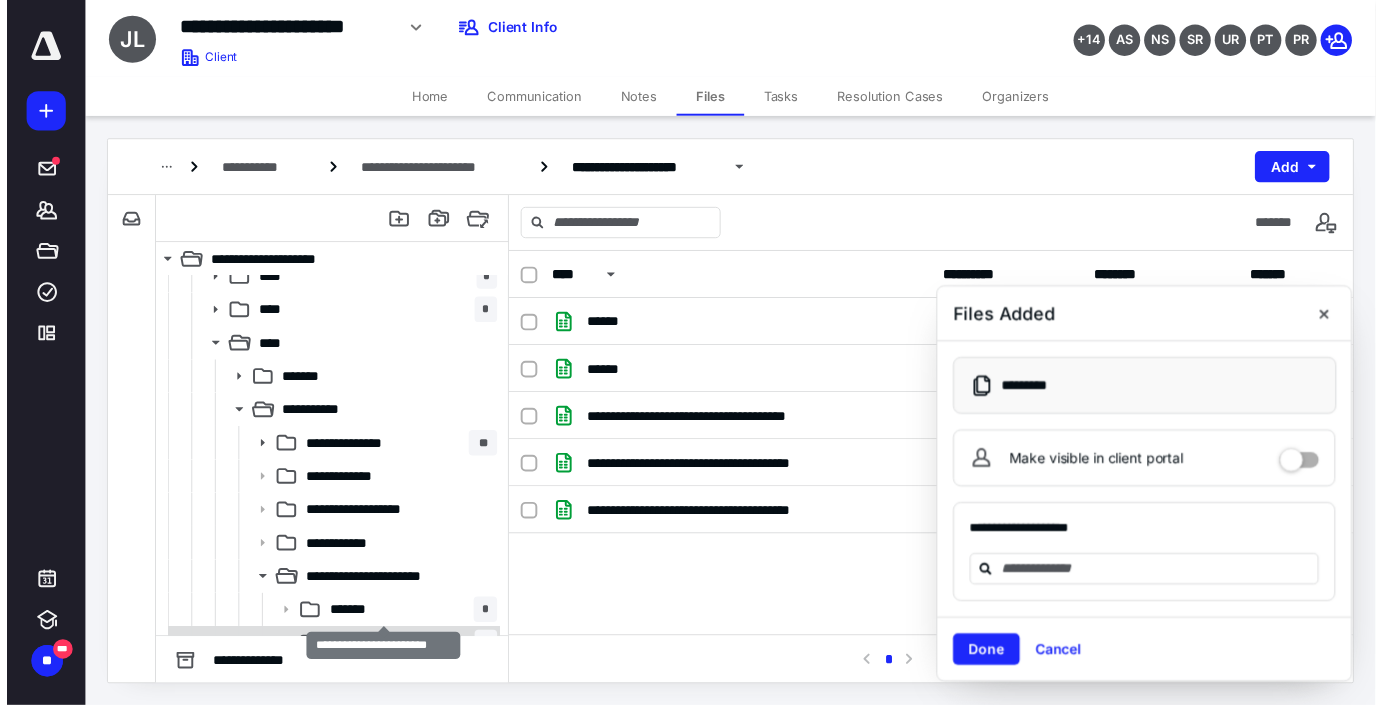 scroll, scrollTop: 90, scrollLeft: 0, axis: vertical 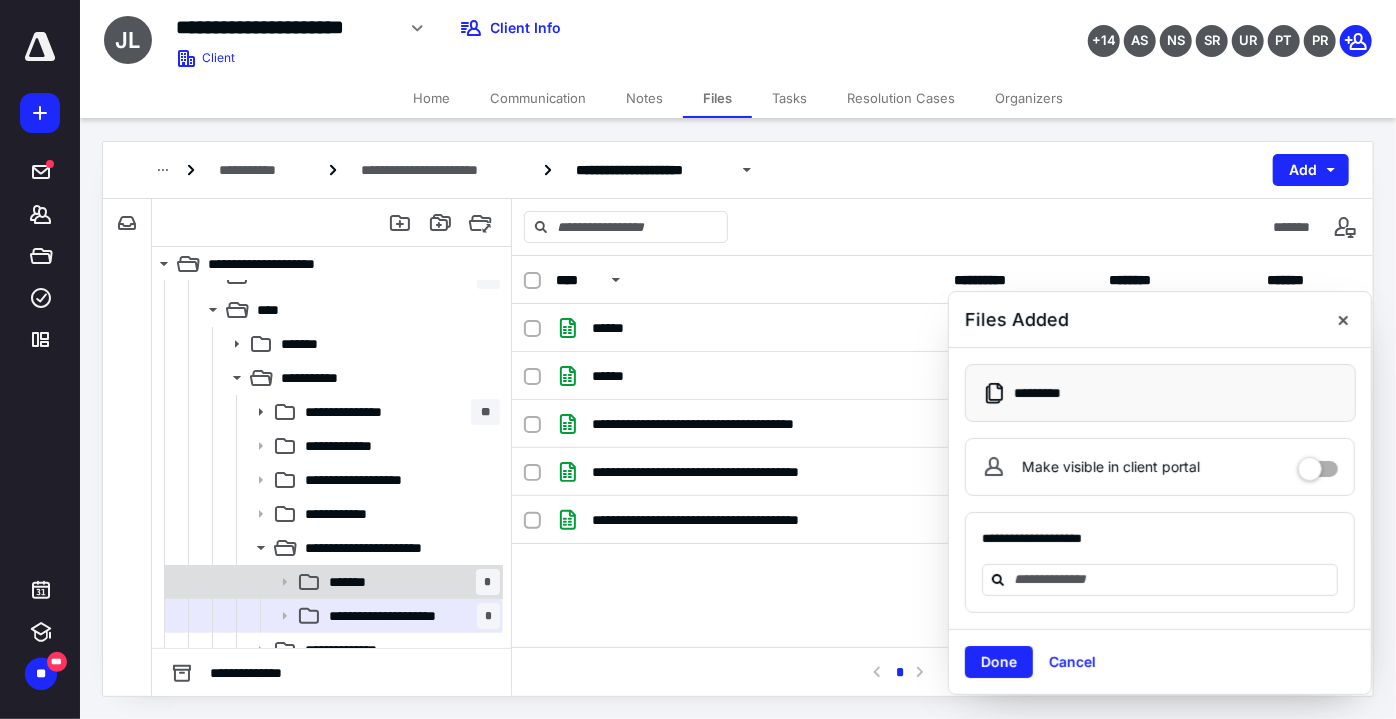 click on "******* *" at bounding box center [410, 582] 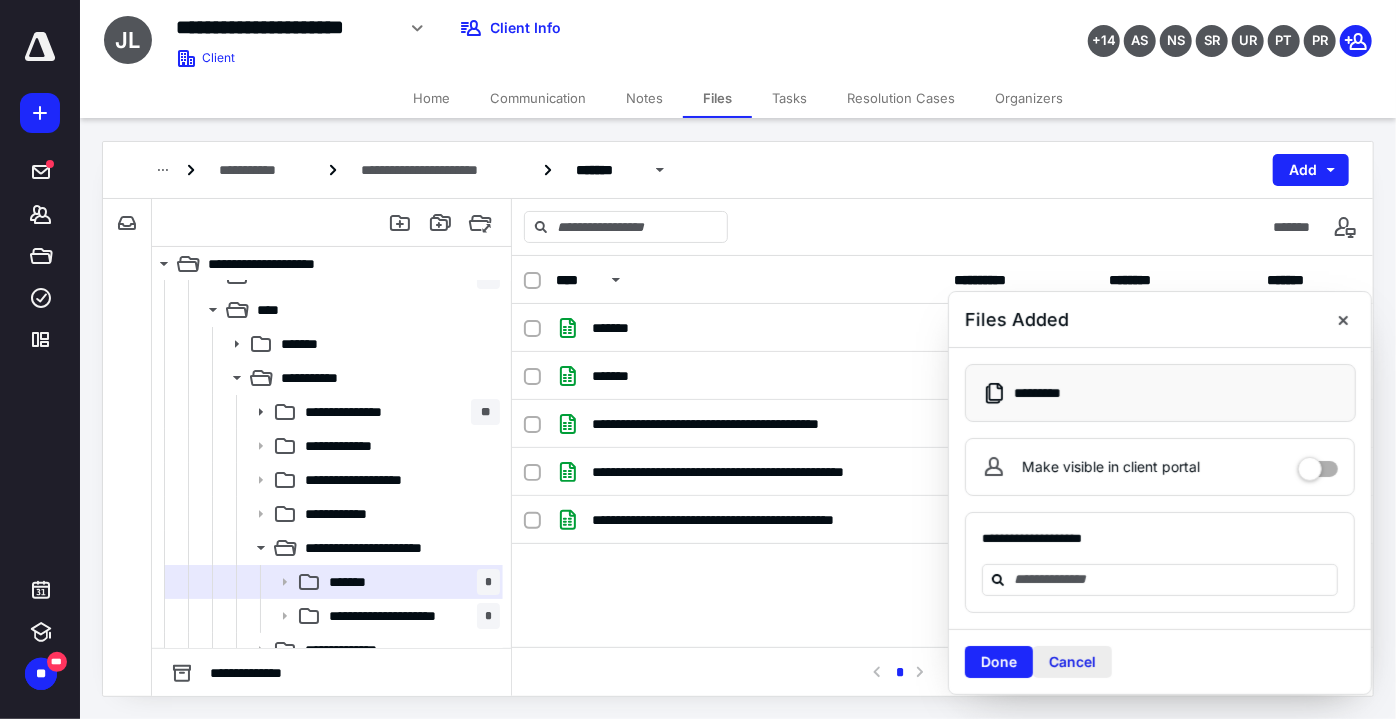 click on "Cancel" at bounding box center (1072, 662) 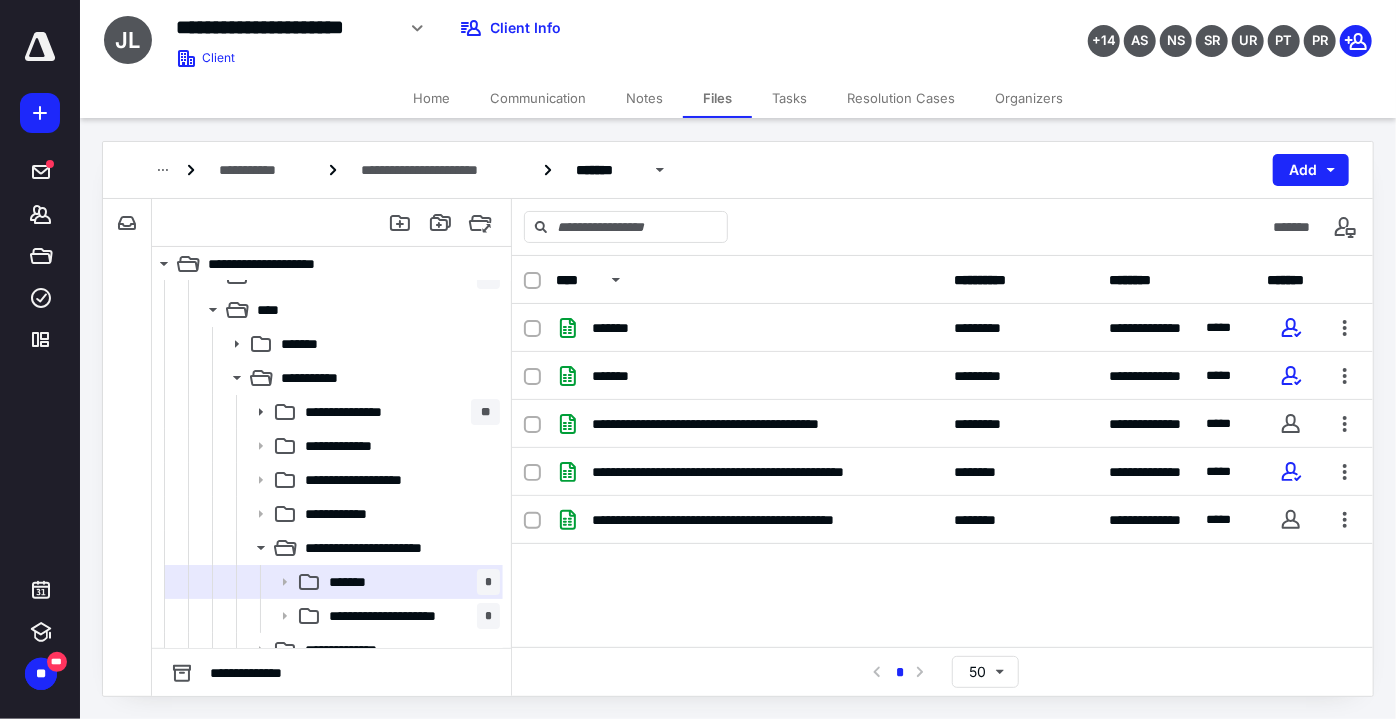 click on "Tasks" at bounding box center (789, 98) 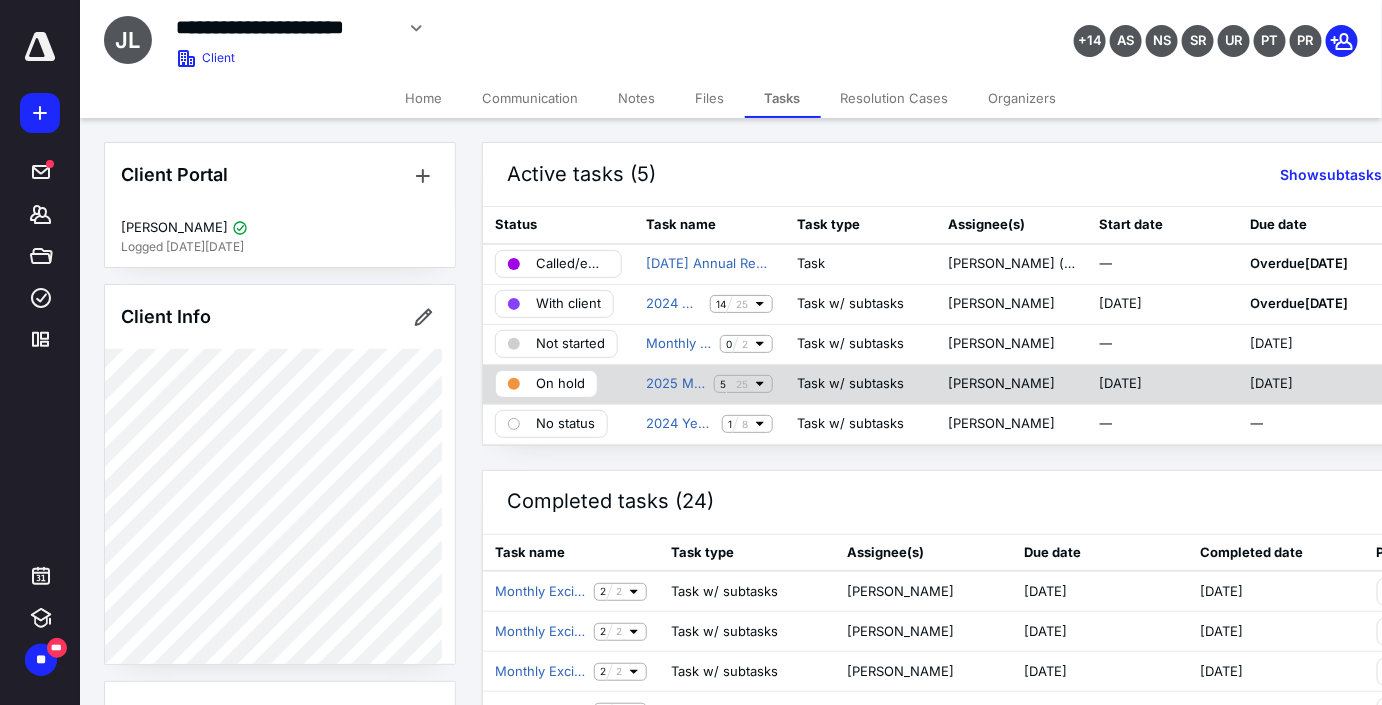 click 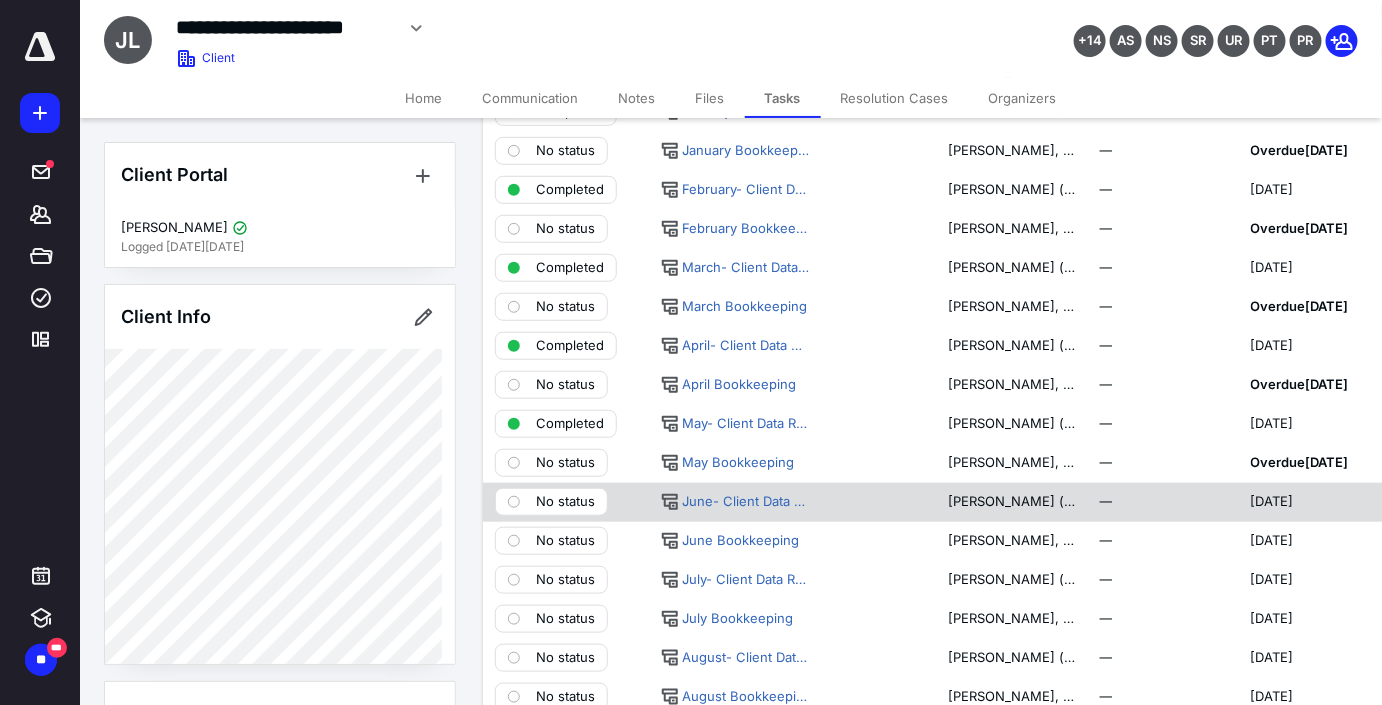 scroll, scrollTop: 363, scrollLeft: 0, axis: vertical 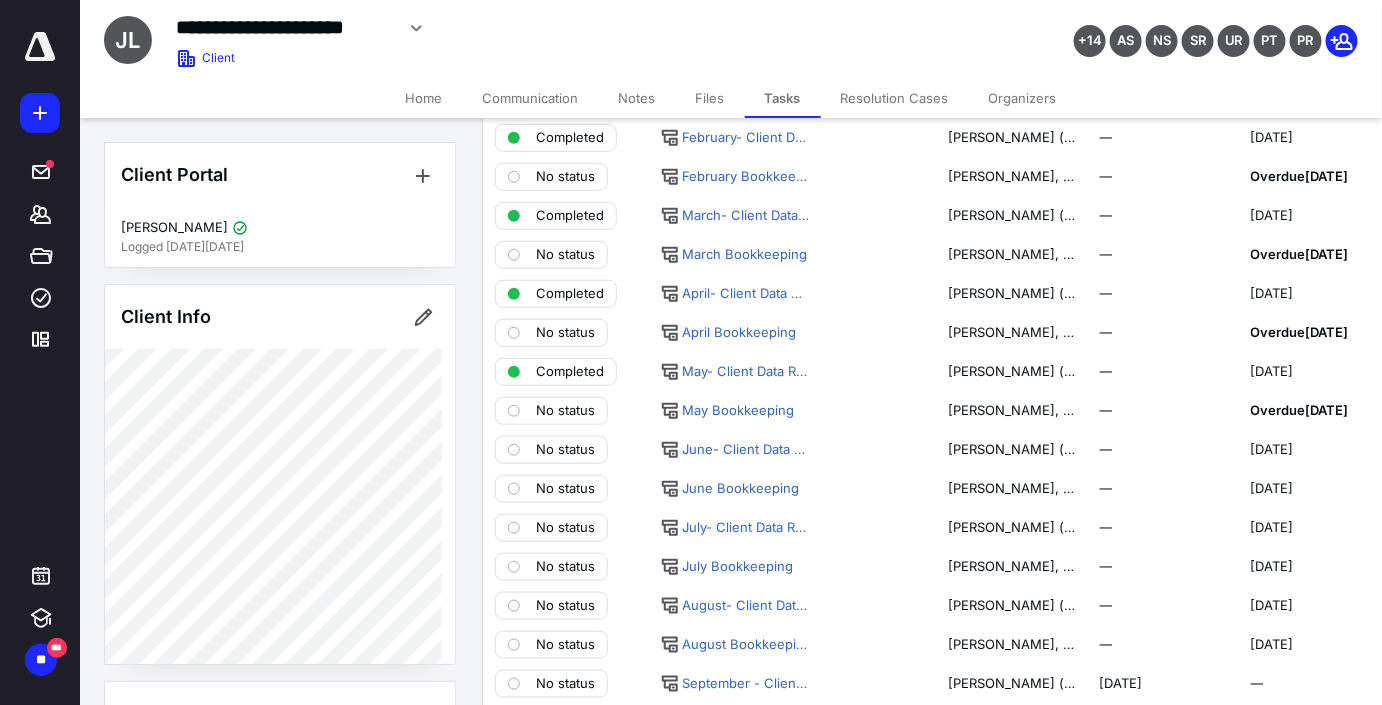 click on "Files" at bounding box center (710, 98) 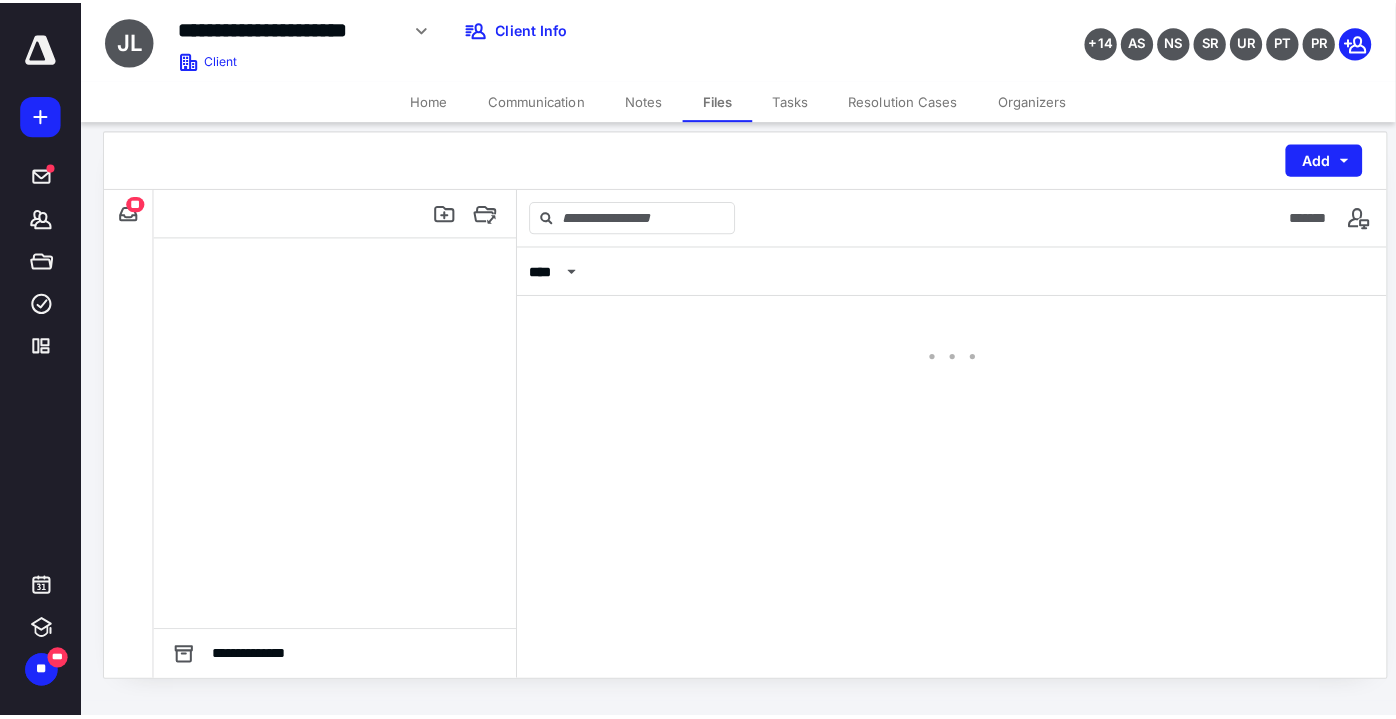 scroll, scrollTop: 0, scrollLeft: 0, axis: both 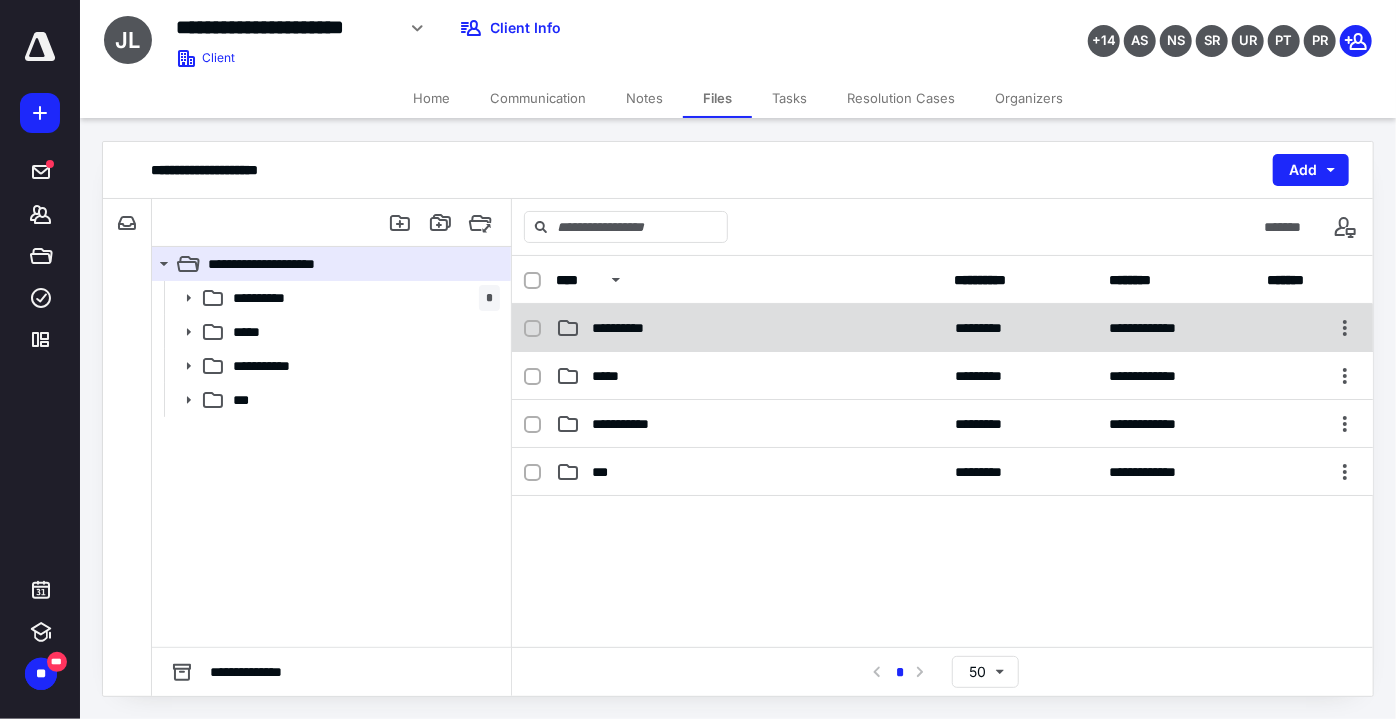 click on "**********" at bounding box center (629, 328) 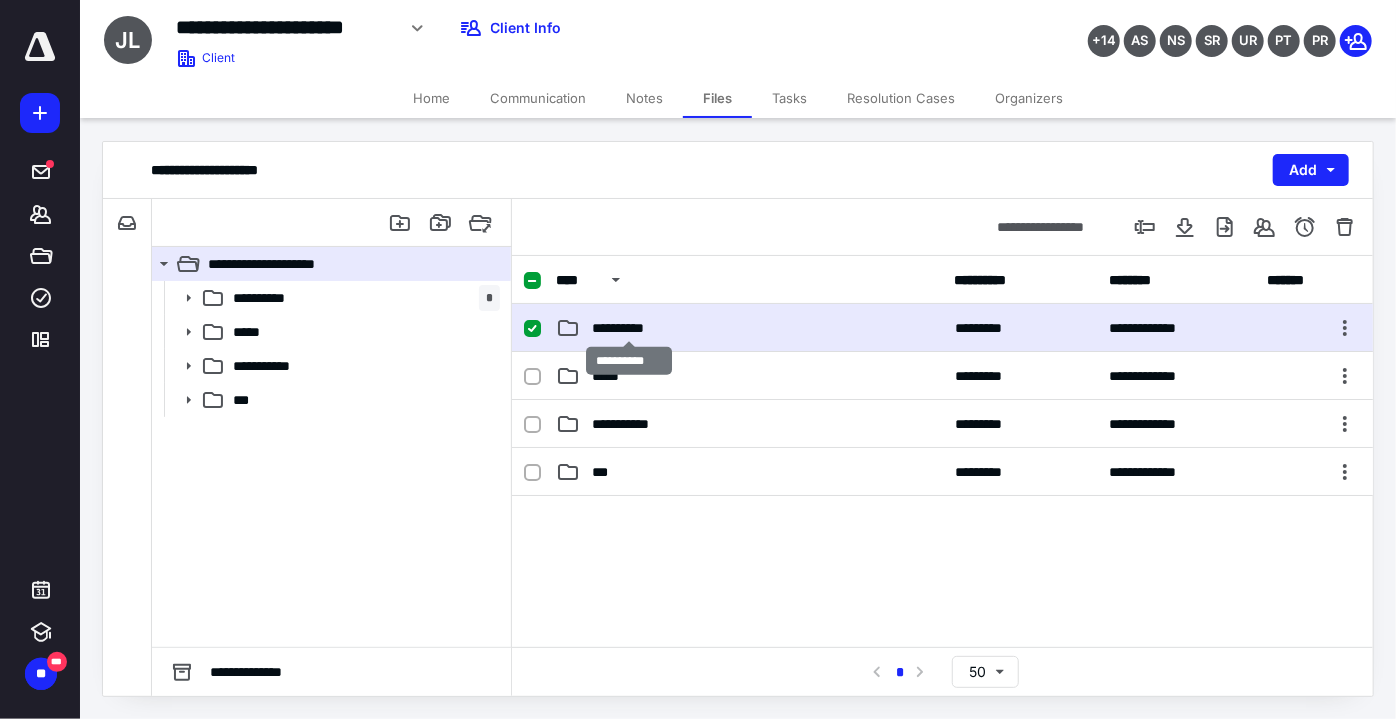 click on "**********" at bounding box center [629, 328] 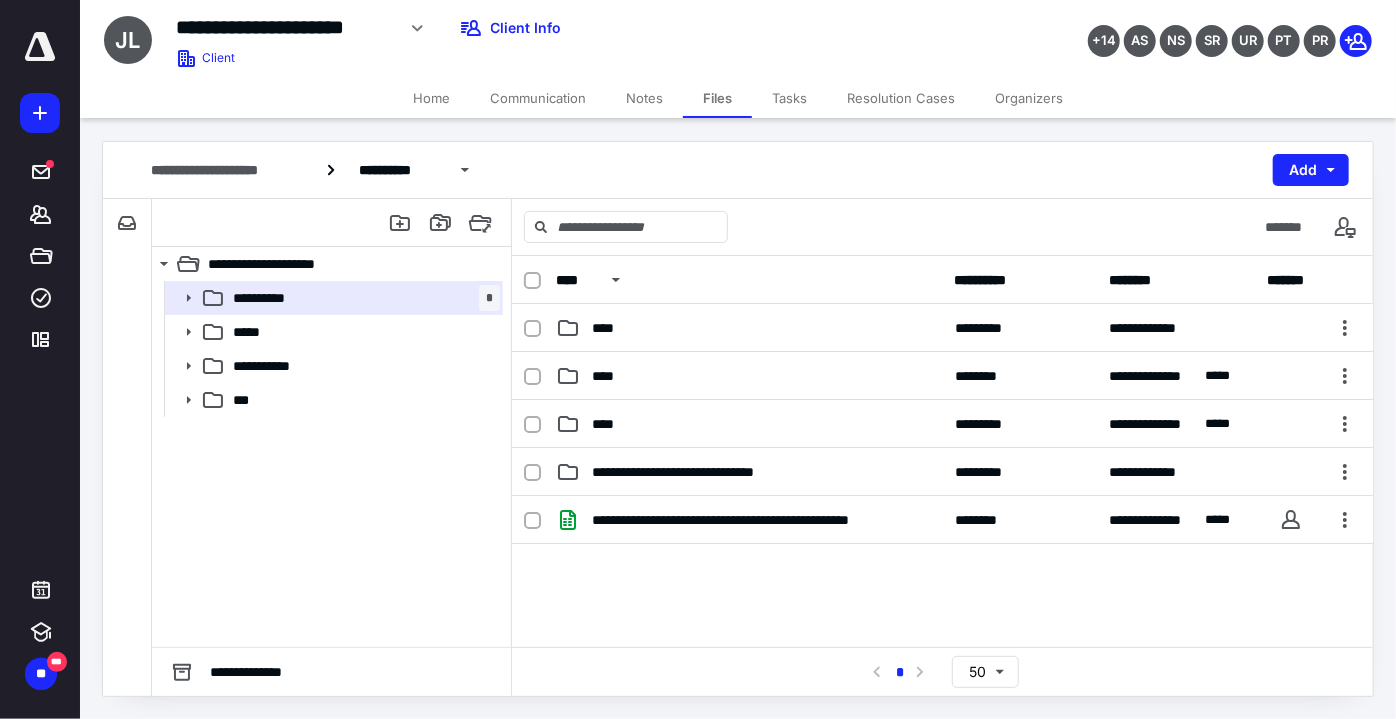 click on "**********" at bounding box center [942, 424] 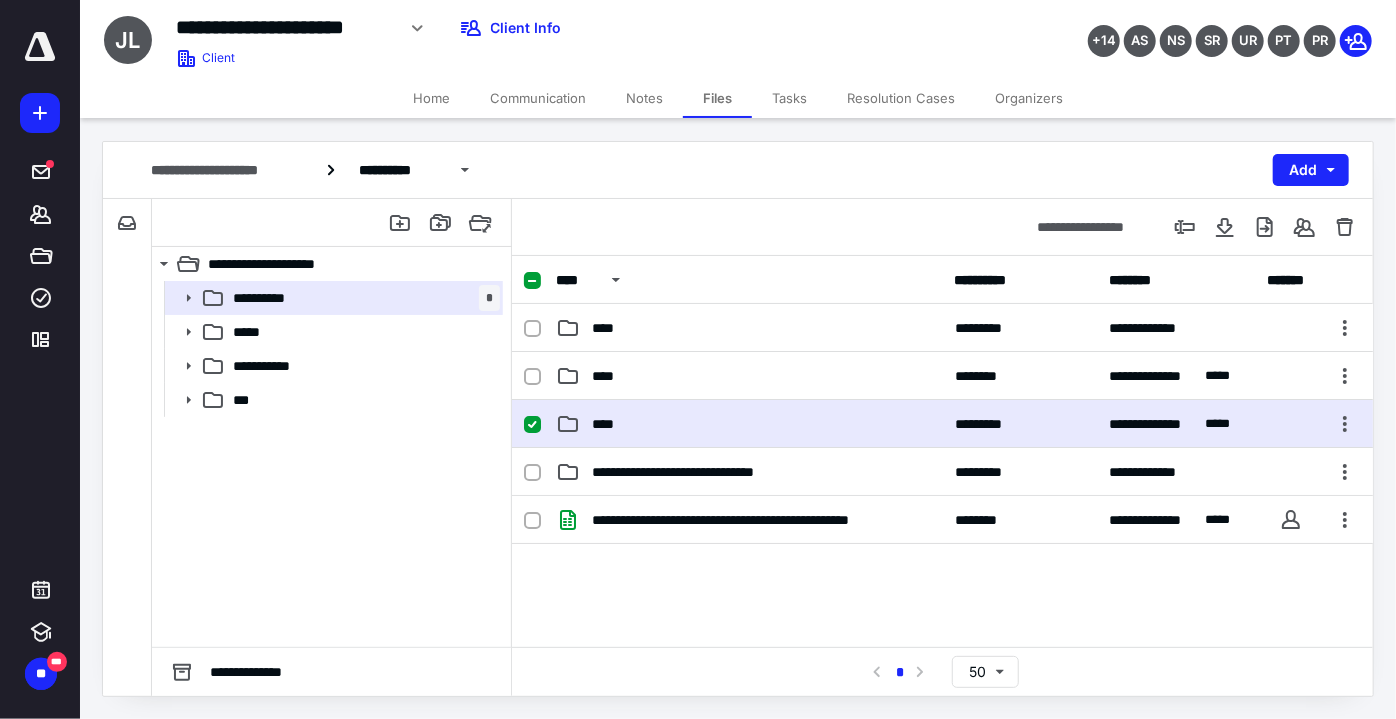 click on "**********" at bounding box center [942, 424] 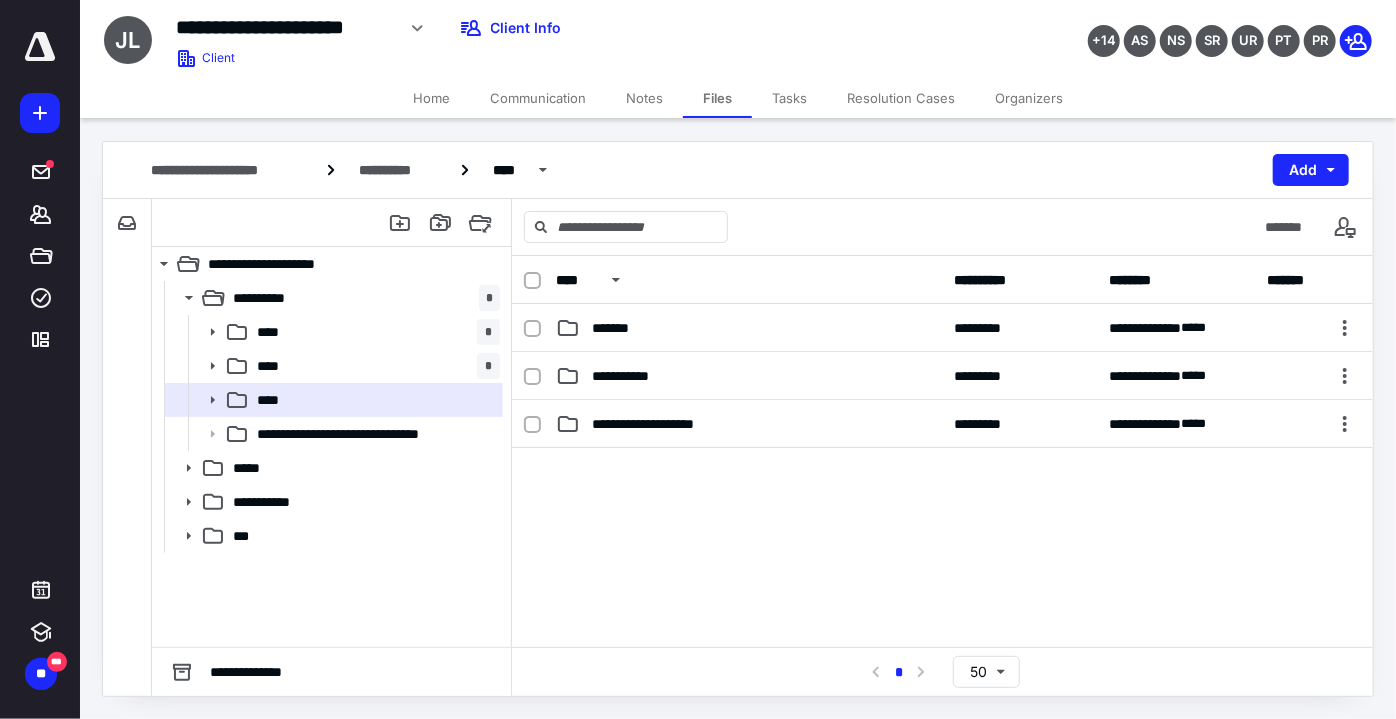 click on "**********" at bounding box center (749, 376) 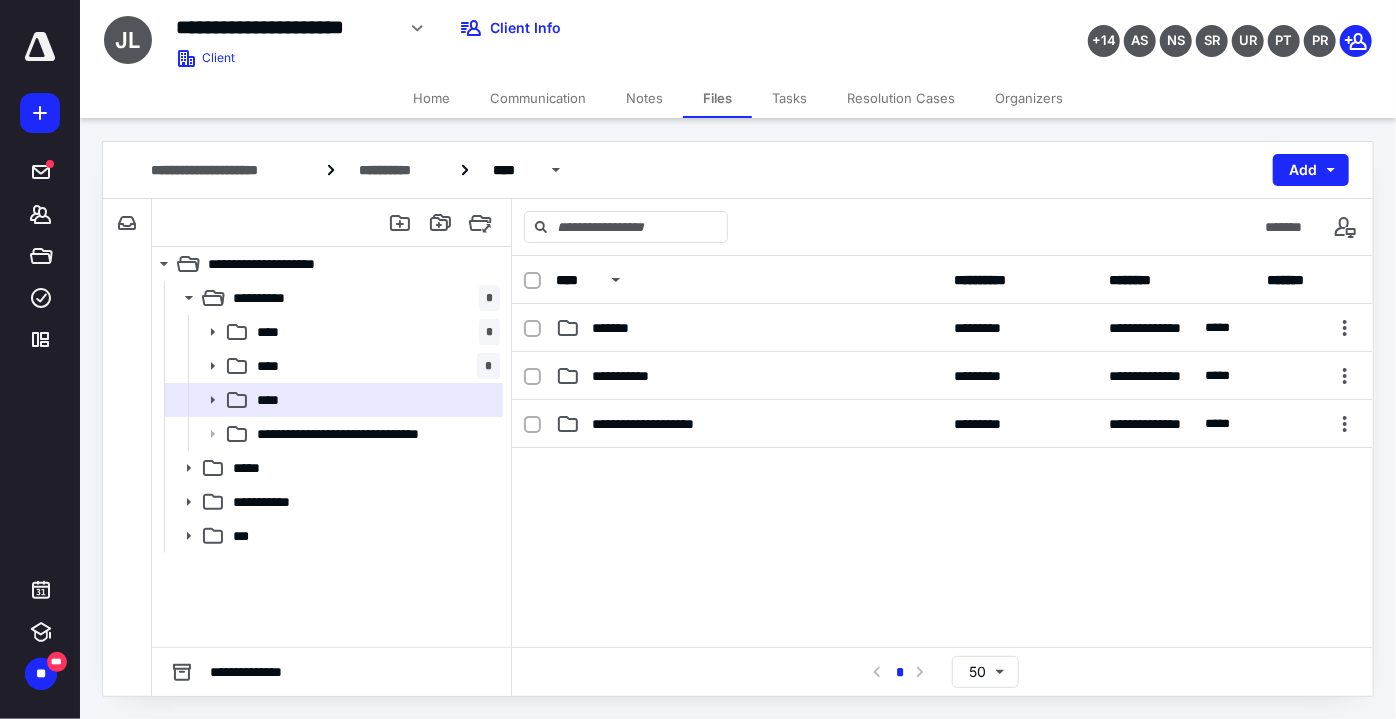 click on "**********" at bounding box center [749, 376] 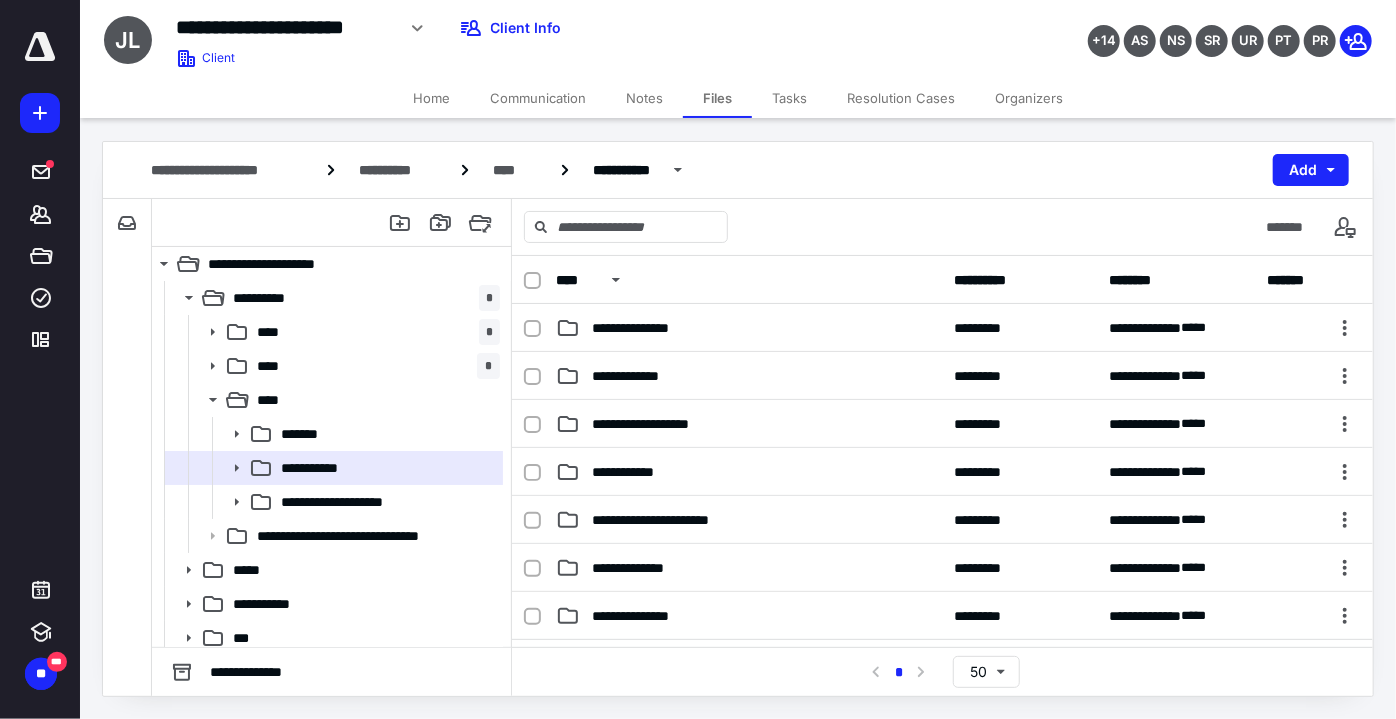click on "**********" at bounding box center (749, 328) 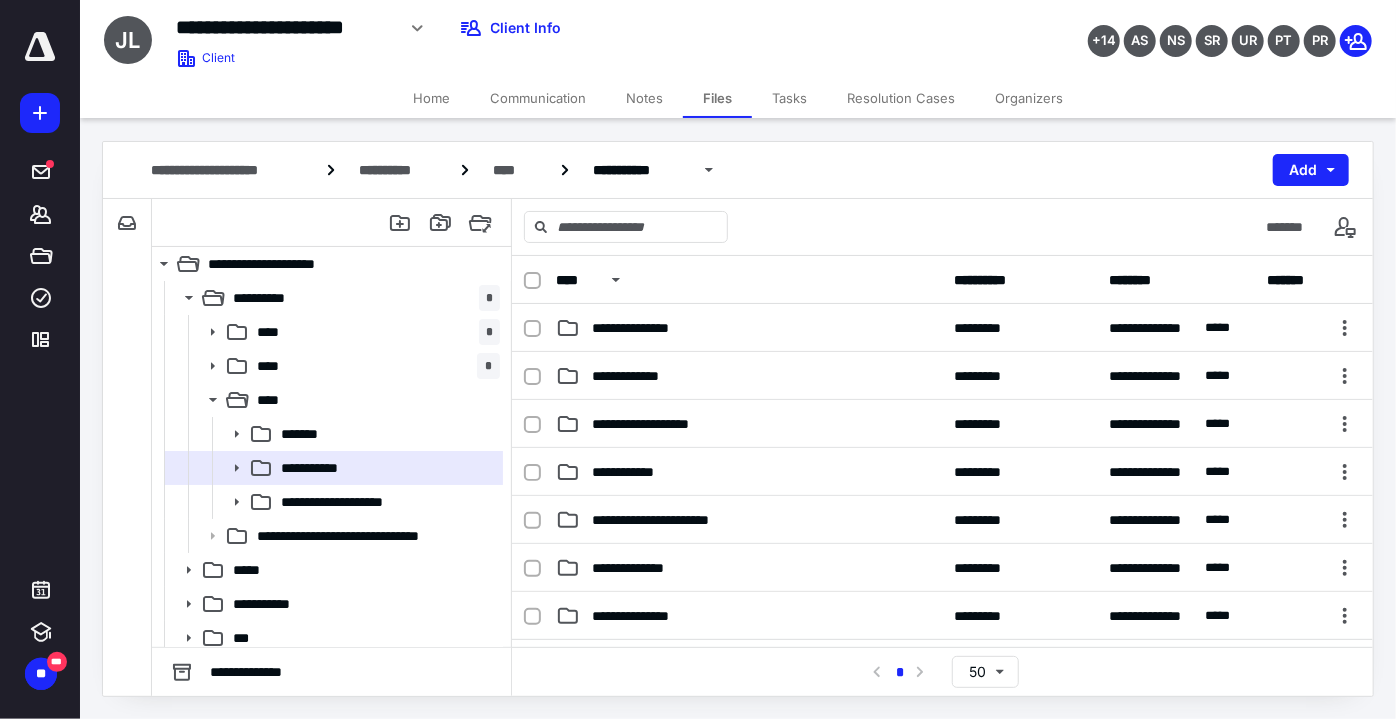 click on "**********" at bounding box center [749, 328] 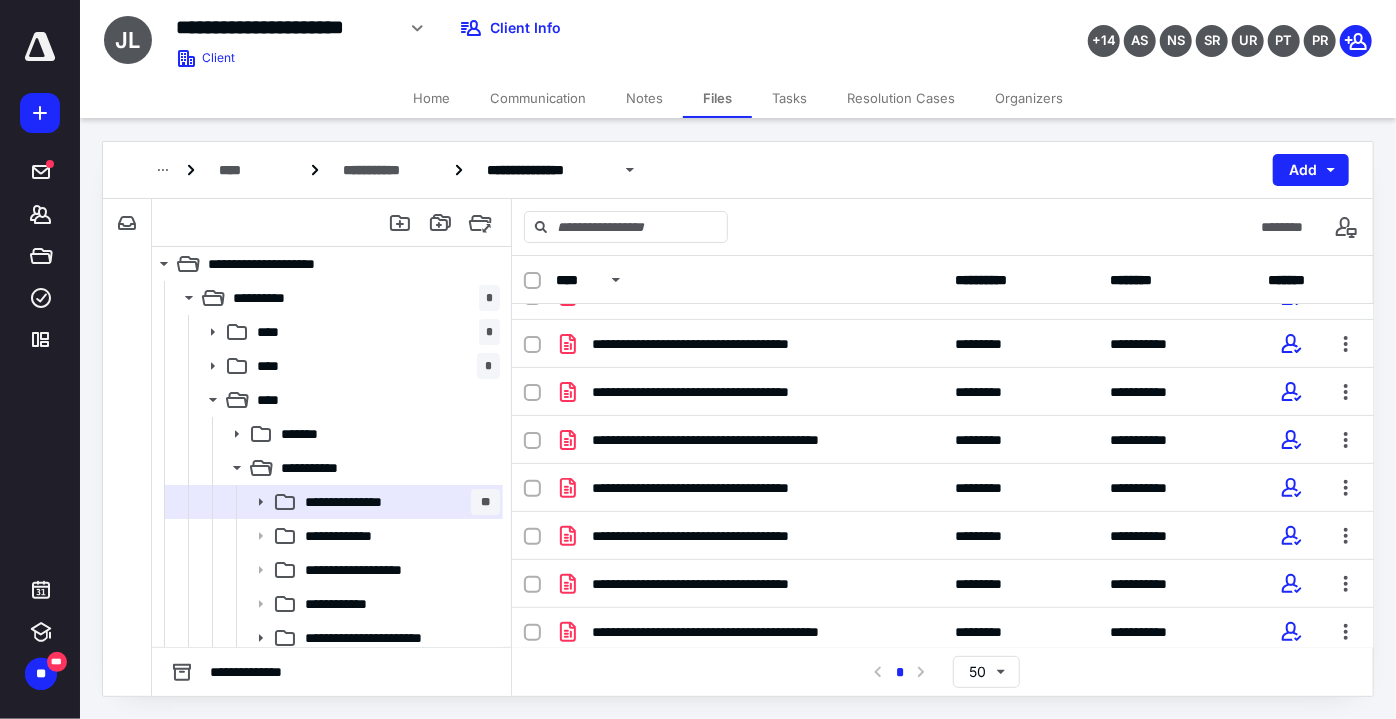 scroll, scrollTop: 466, scrollLeft: 0, axis: vertical 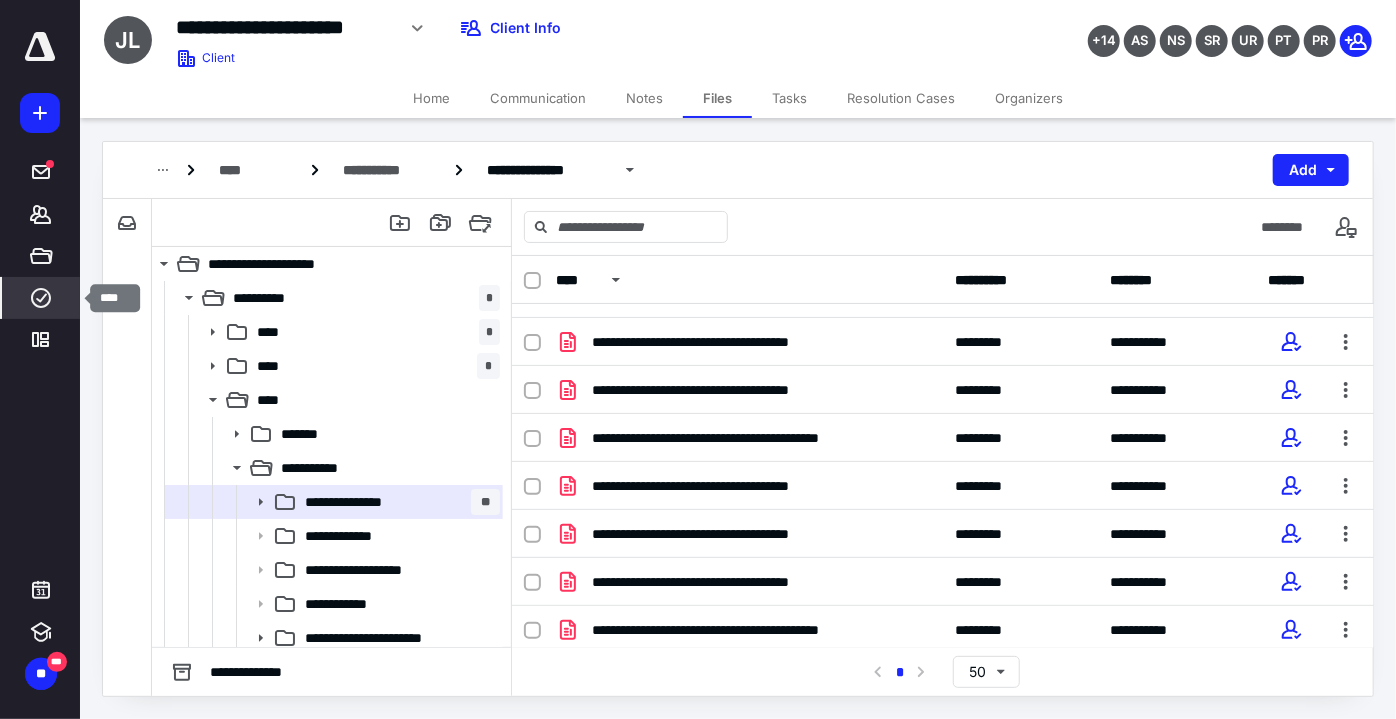 click on "****" at bounding box center (41, 298) 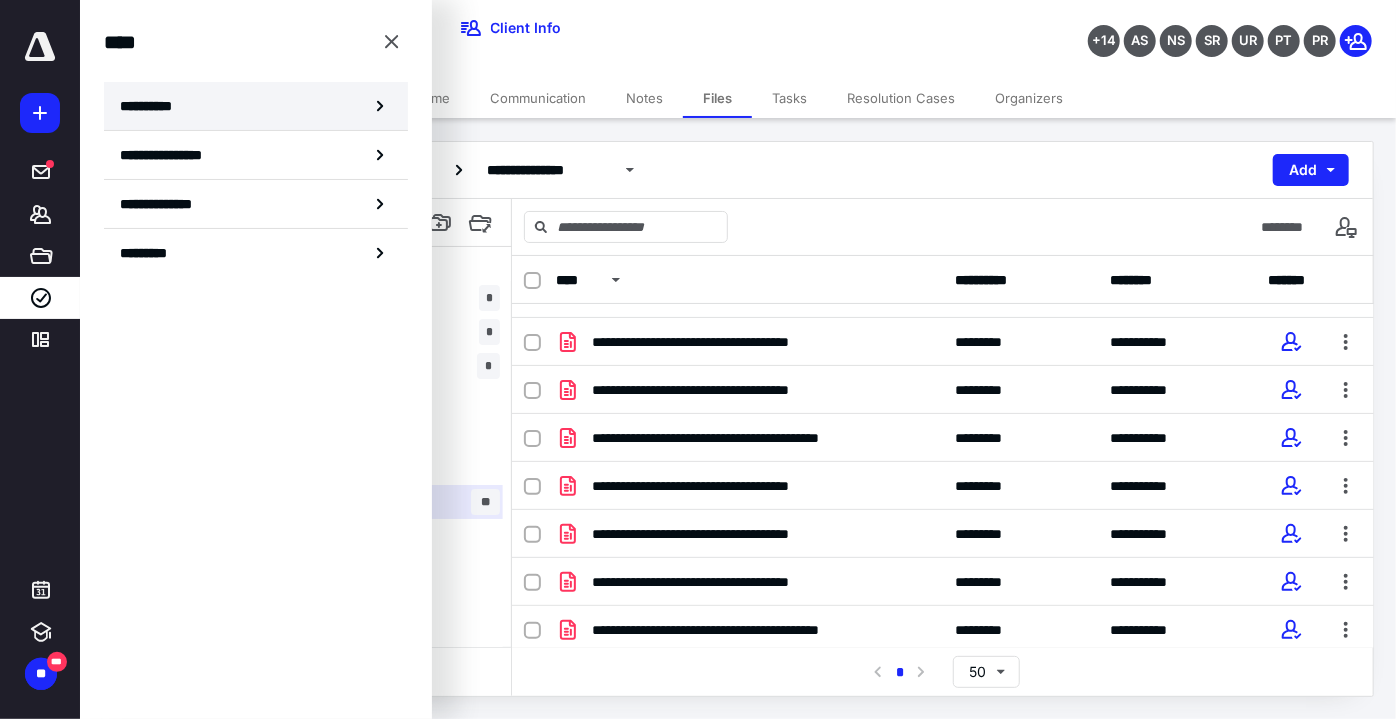 click on "**********" at bounding box center [256, 106] 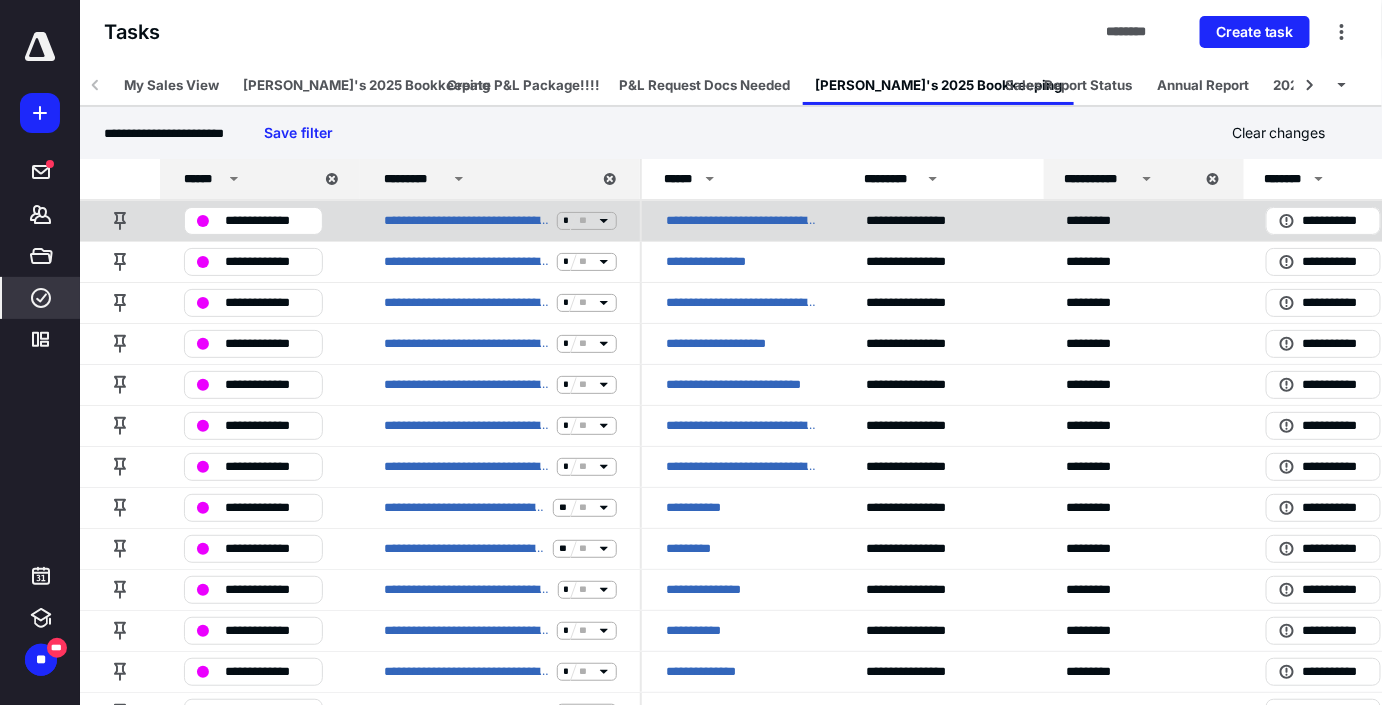 click on "**********" at bounding box center [267, 221] 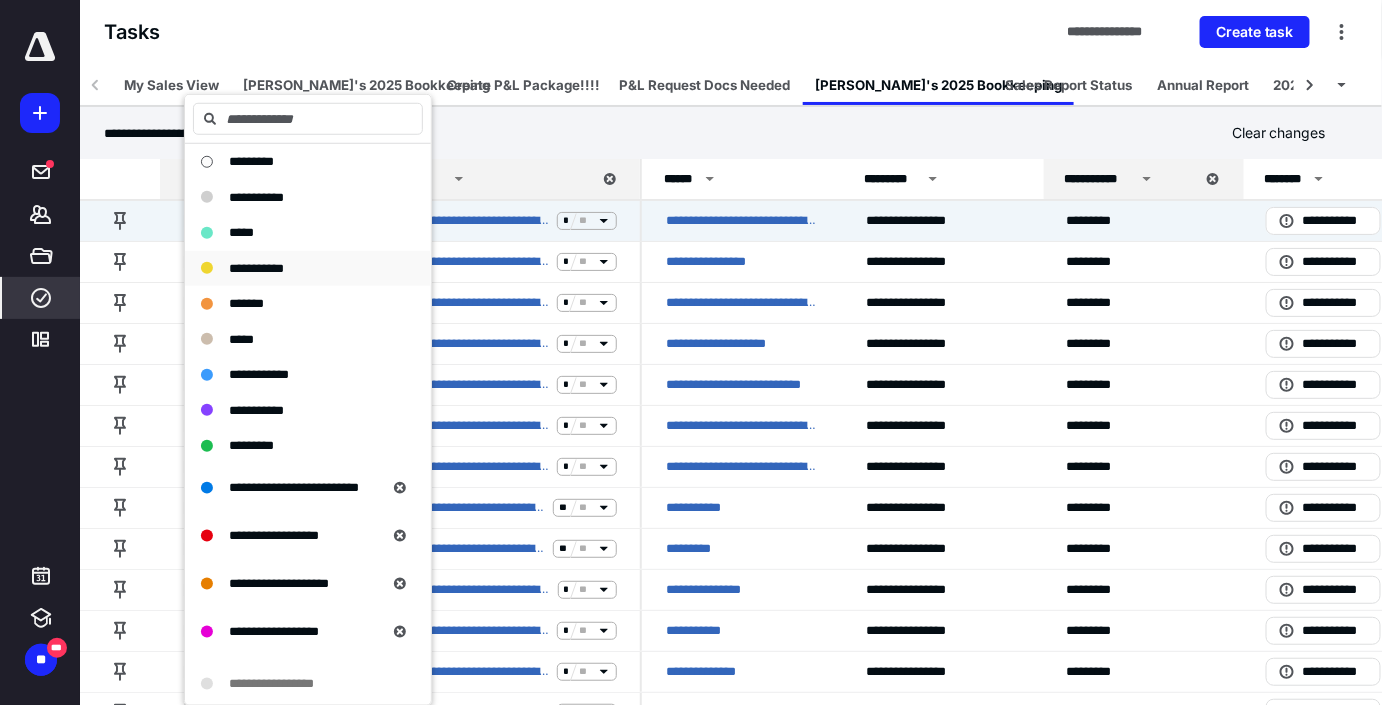 click on "**********" at bounding box center (296, 268) 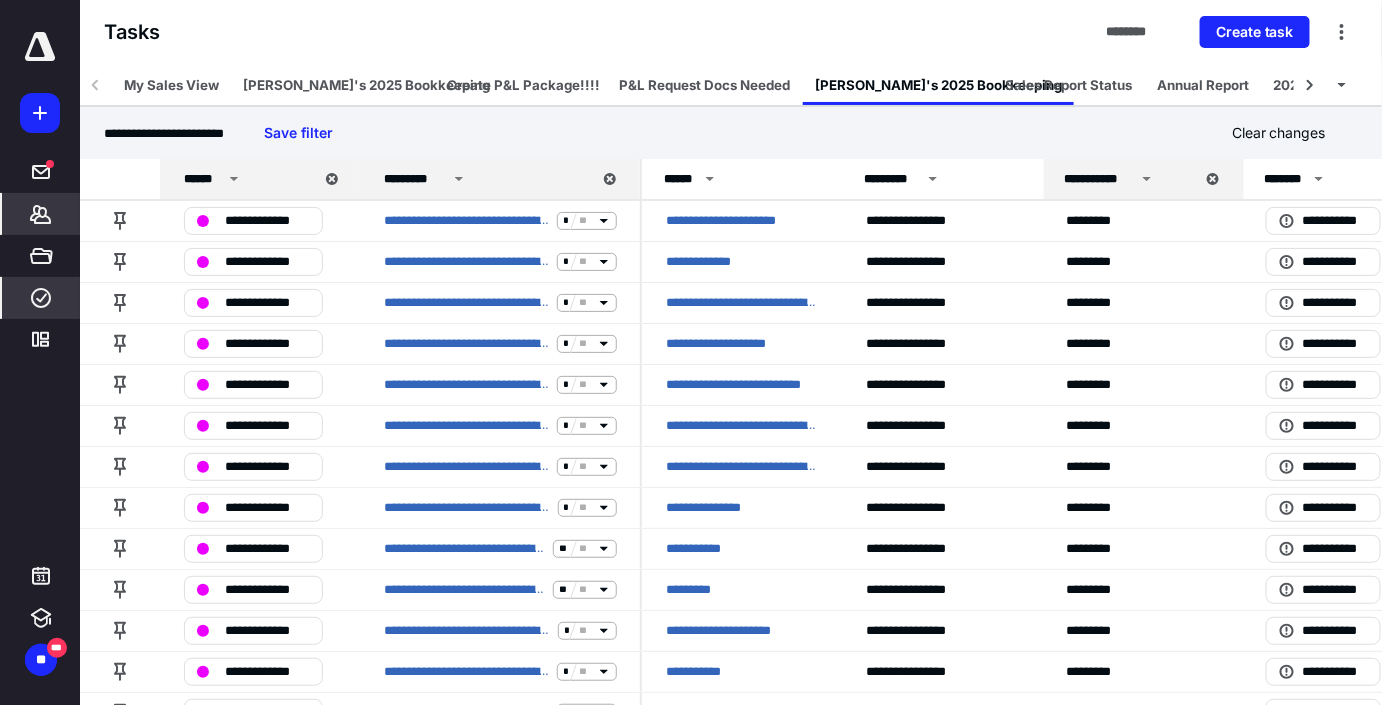 click on "*******" at bounding box center [41, 214] 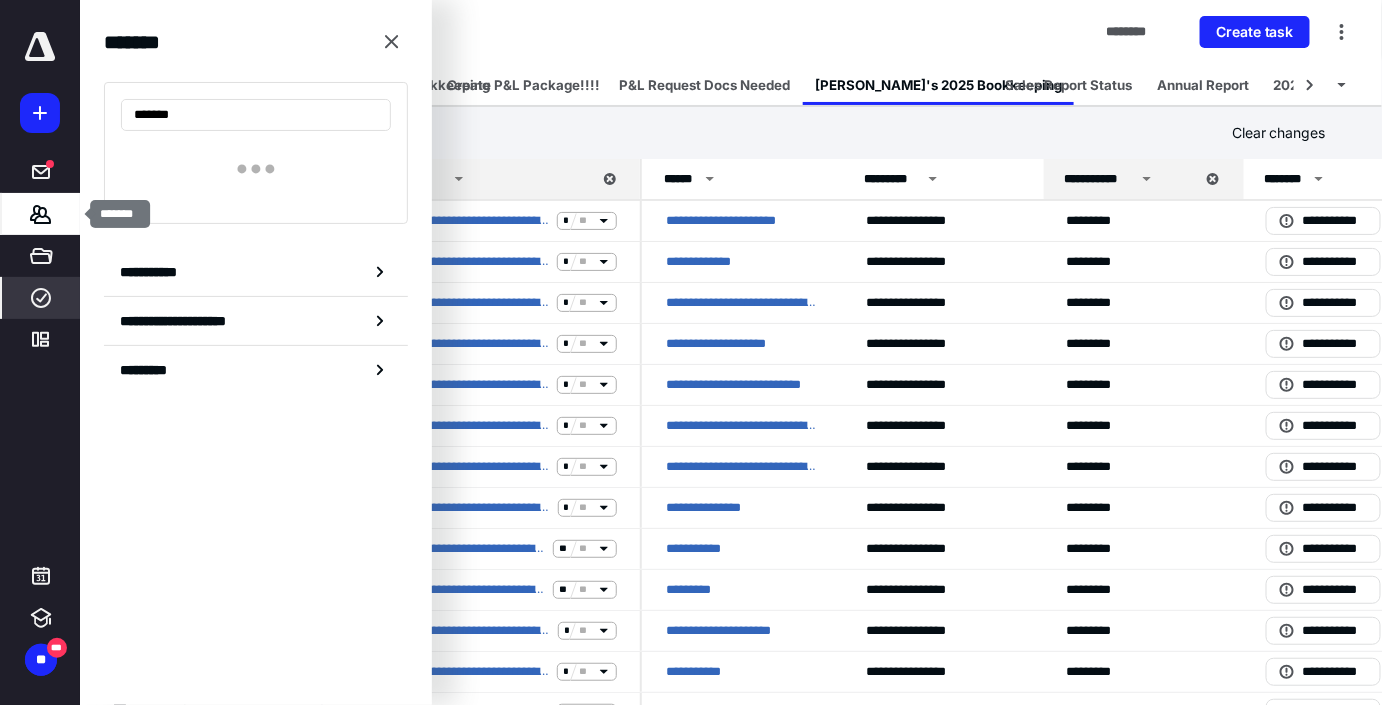 type on "********" 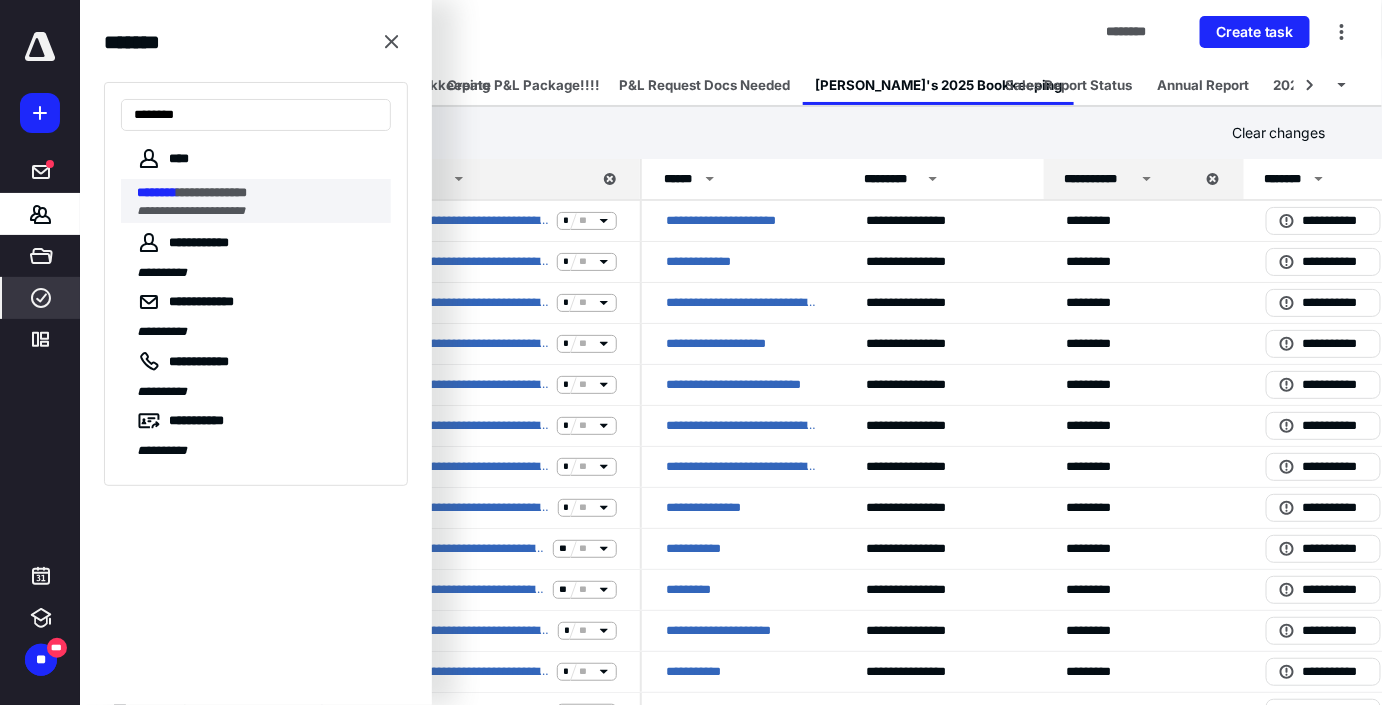 click on "**********" at bounding box center [258, 193] 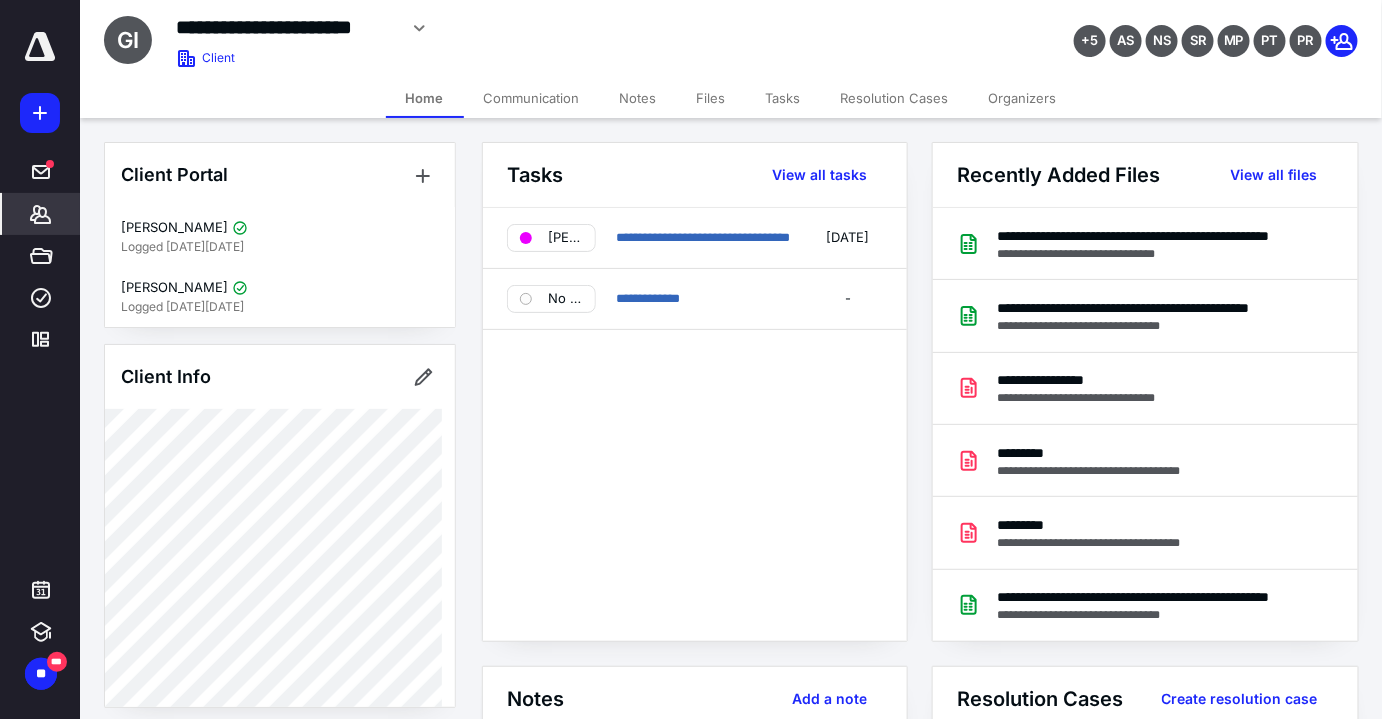 click on "Files" at bounding box center (711, 98) 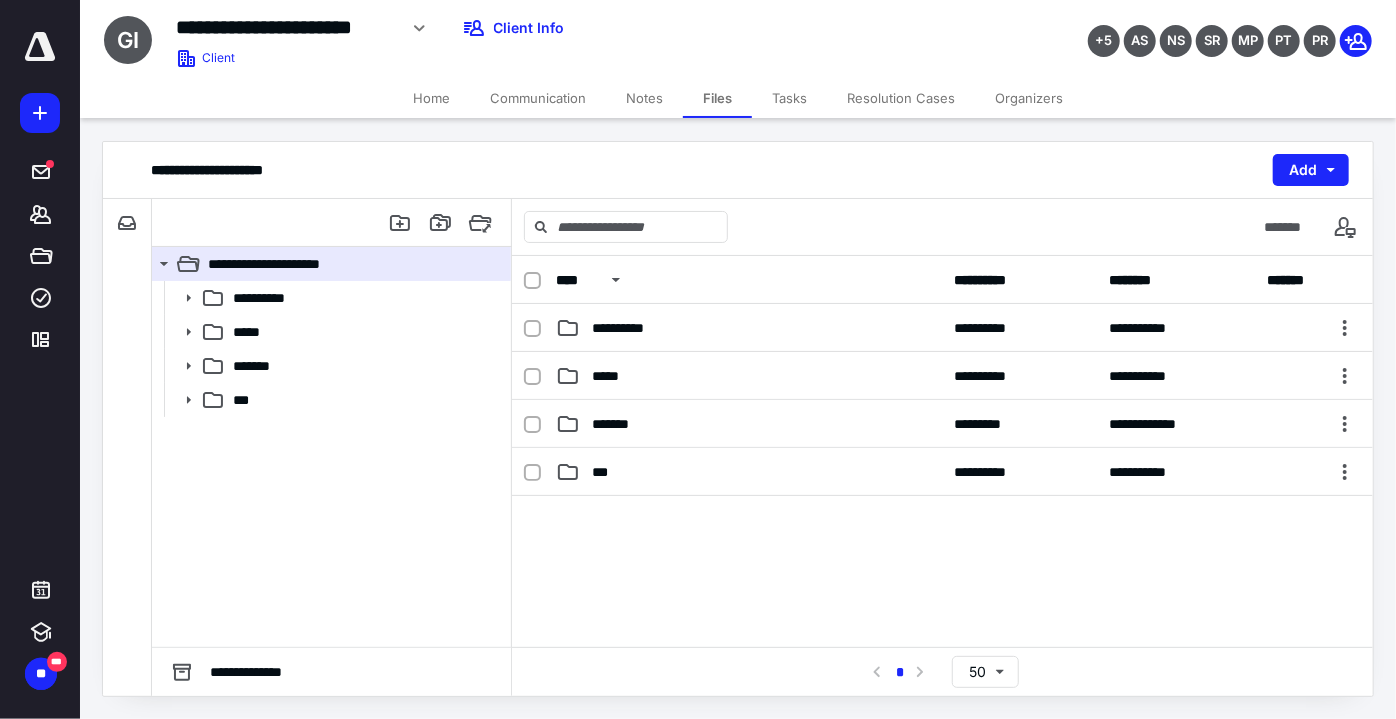 click on "**********" at bounding box center (629, 328) 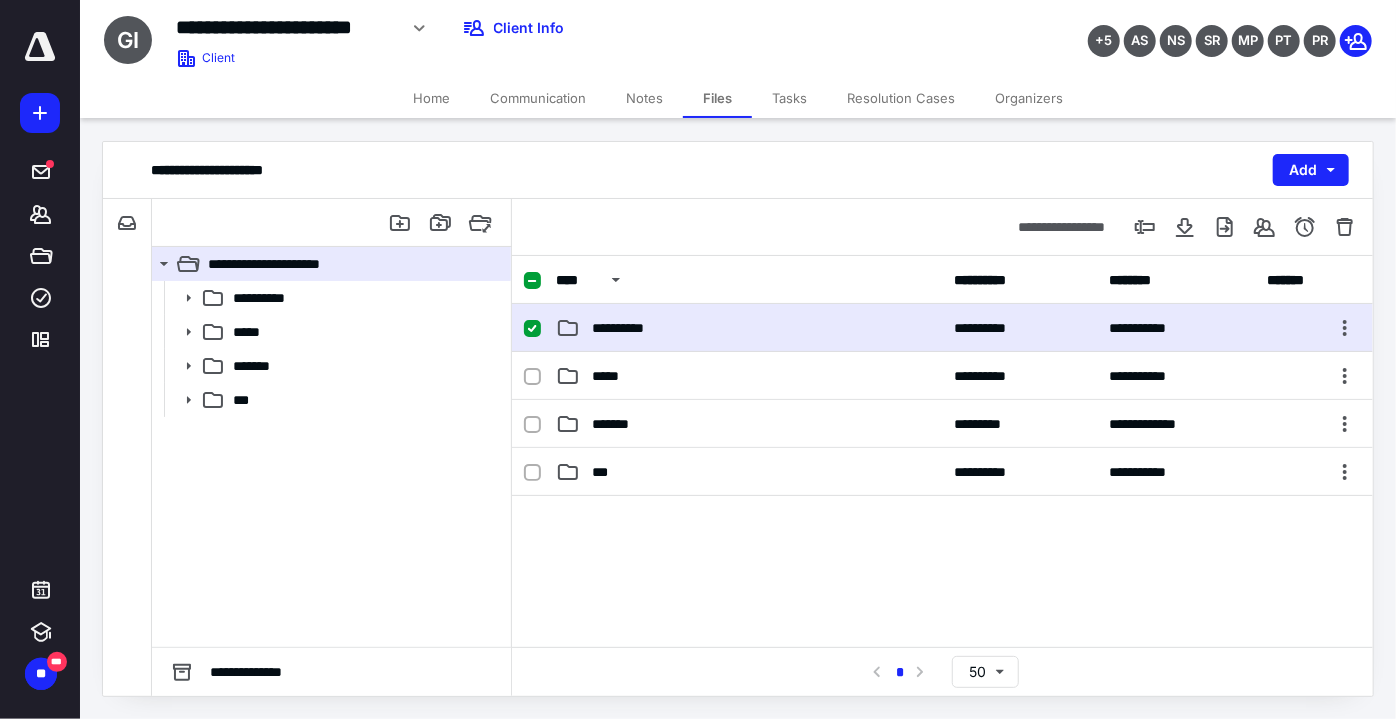 click on "**********" at bounding box center (629, 328) 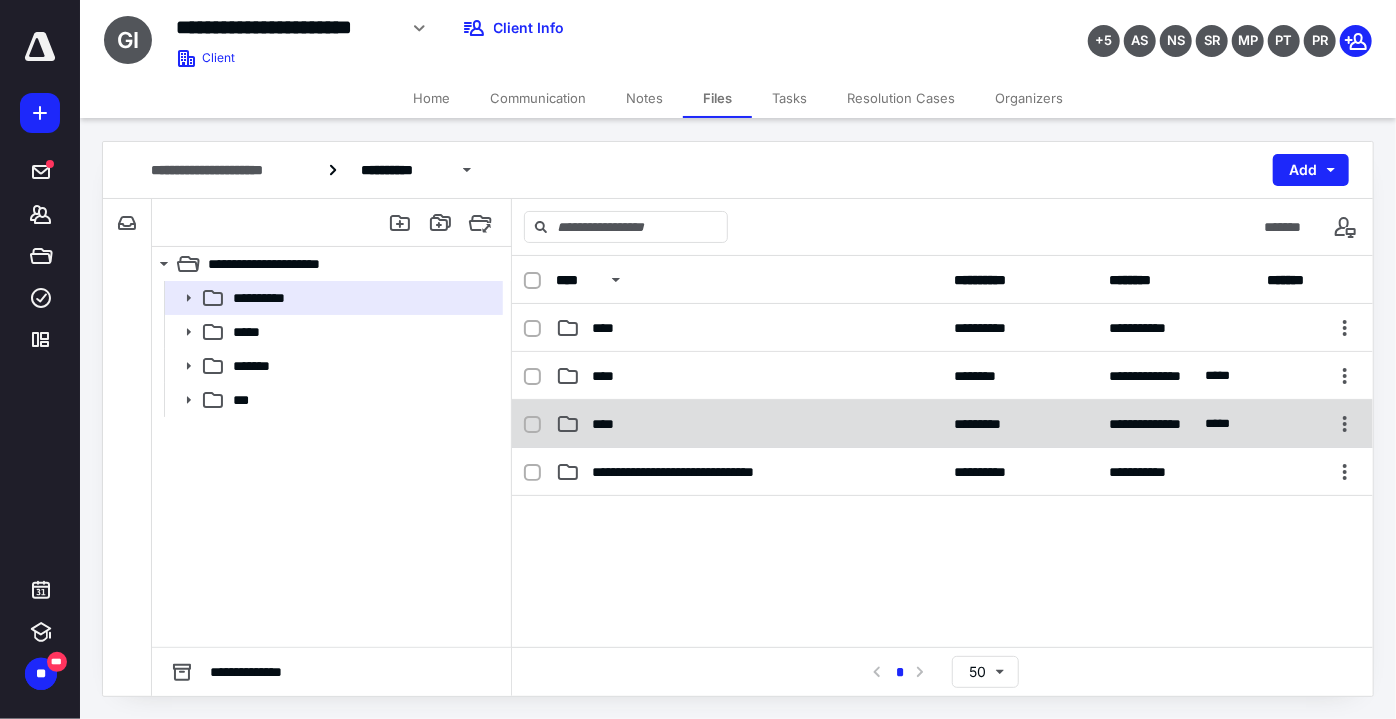 click on "****" at bounding box center [749, 424] 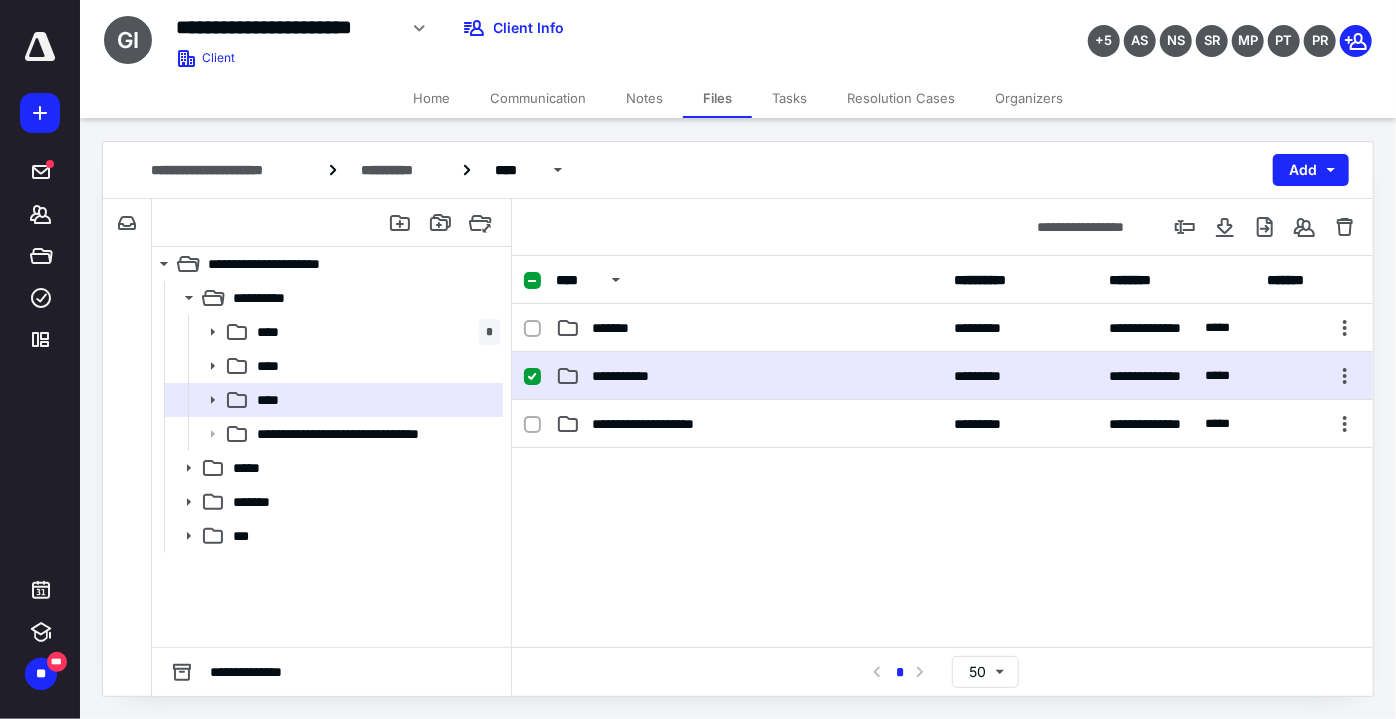 click on "**********" at bounding box center [749, 376] 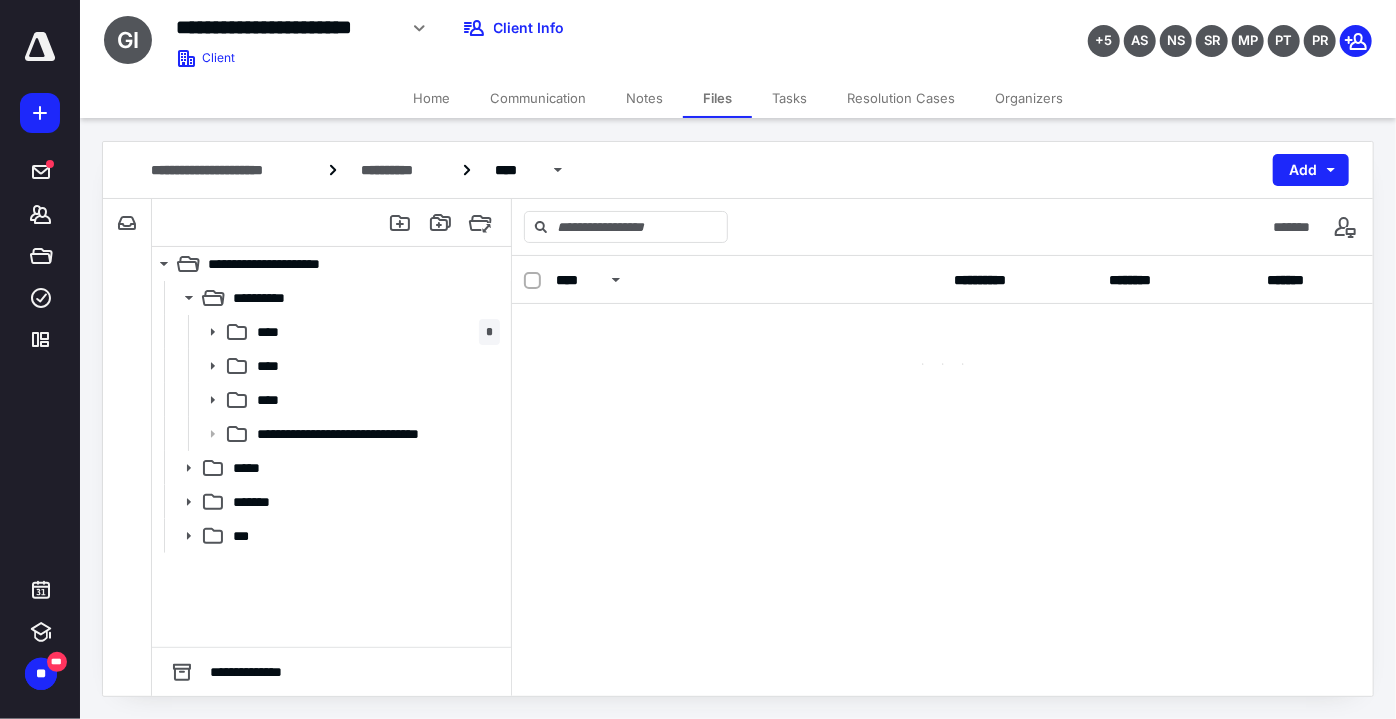 click at bounding box center (942, 344) 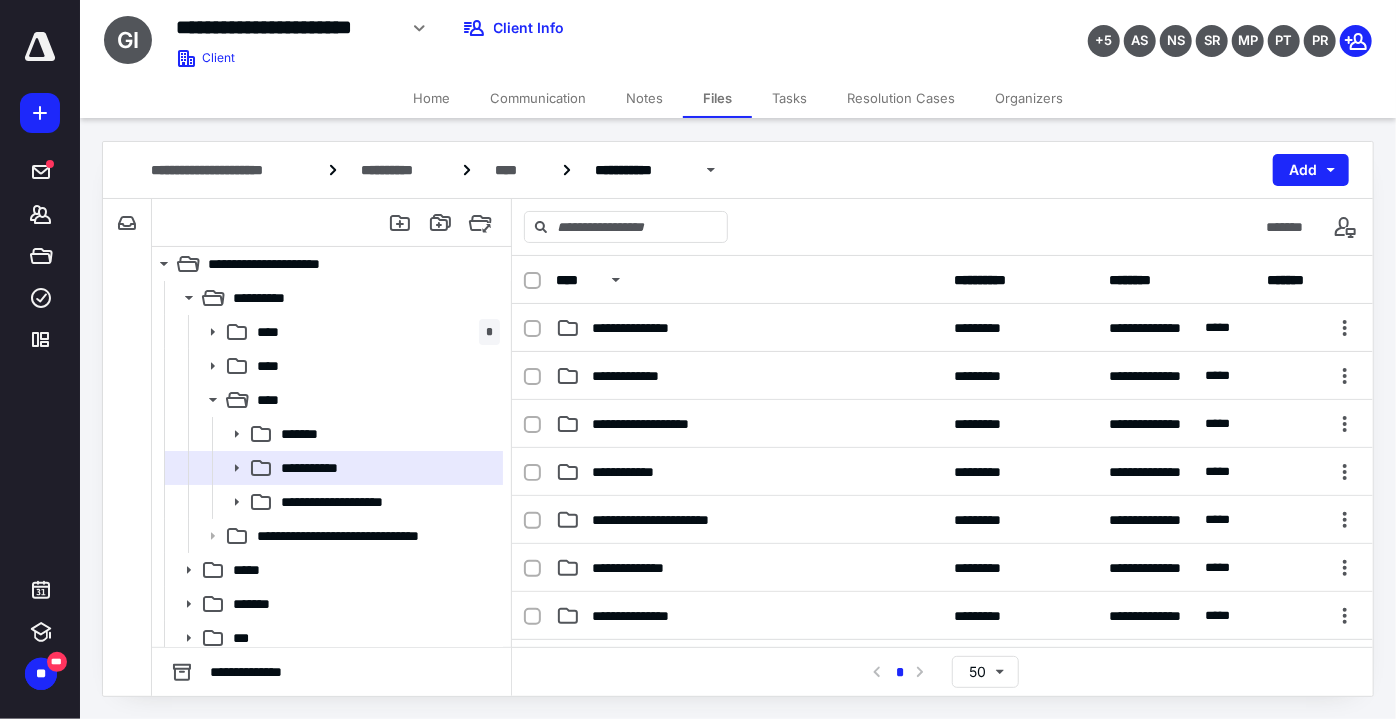 click on "**********" at bounding box center [942, 328] 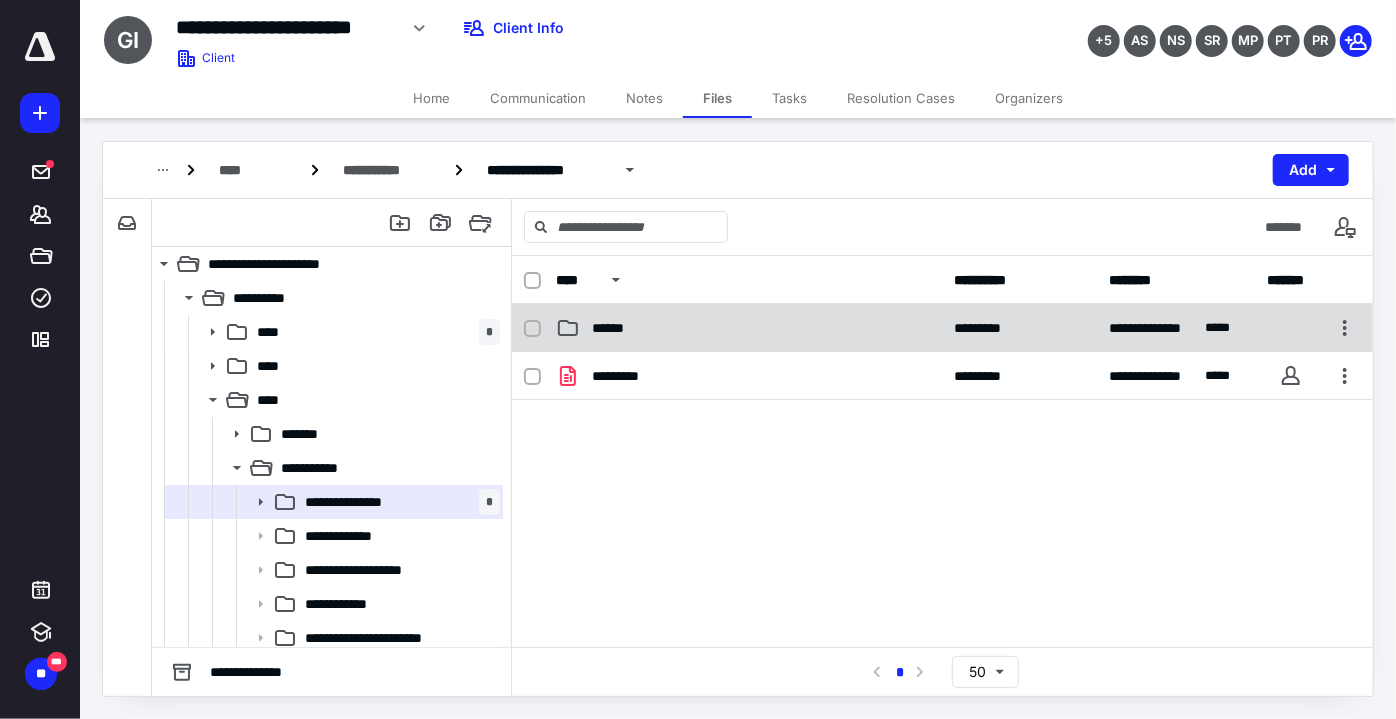 click on "**********" at bounding box center (942, 328) 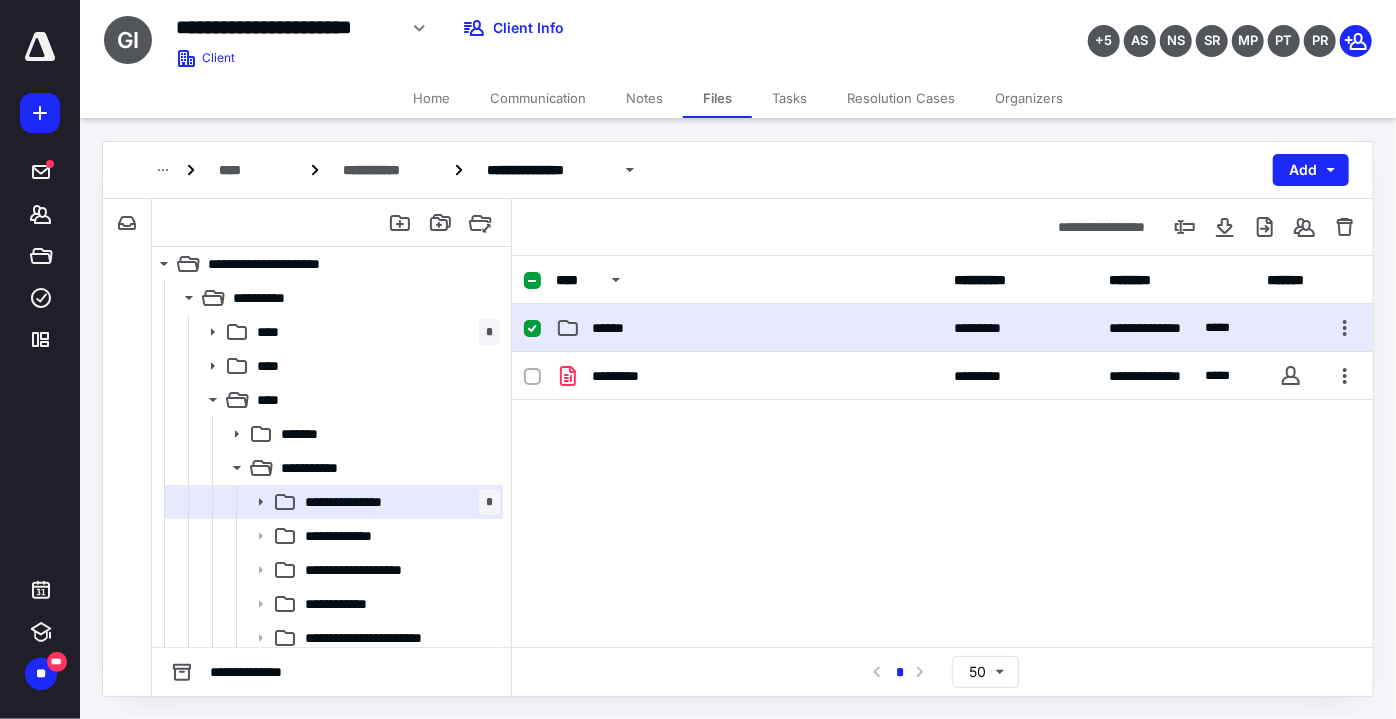 click on "**********" at bounding box center (942, 328) 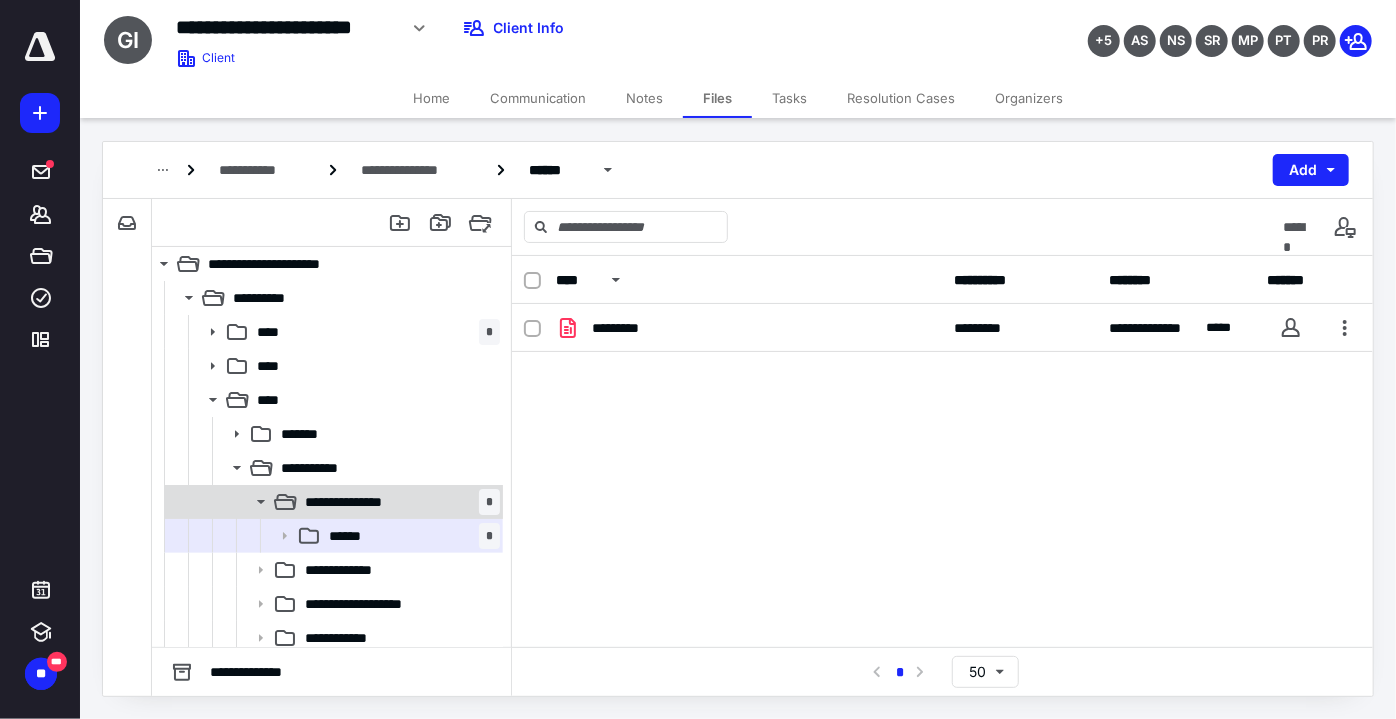 click on "**********" at bounding box center (398, 502) 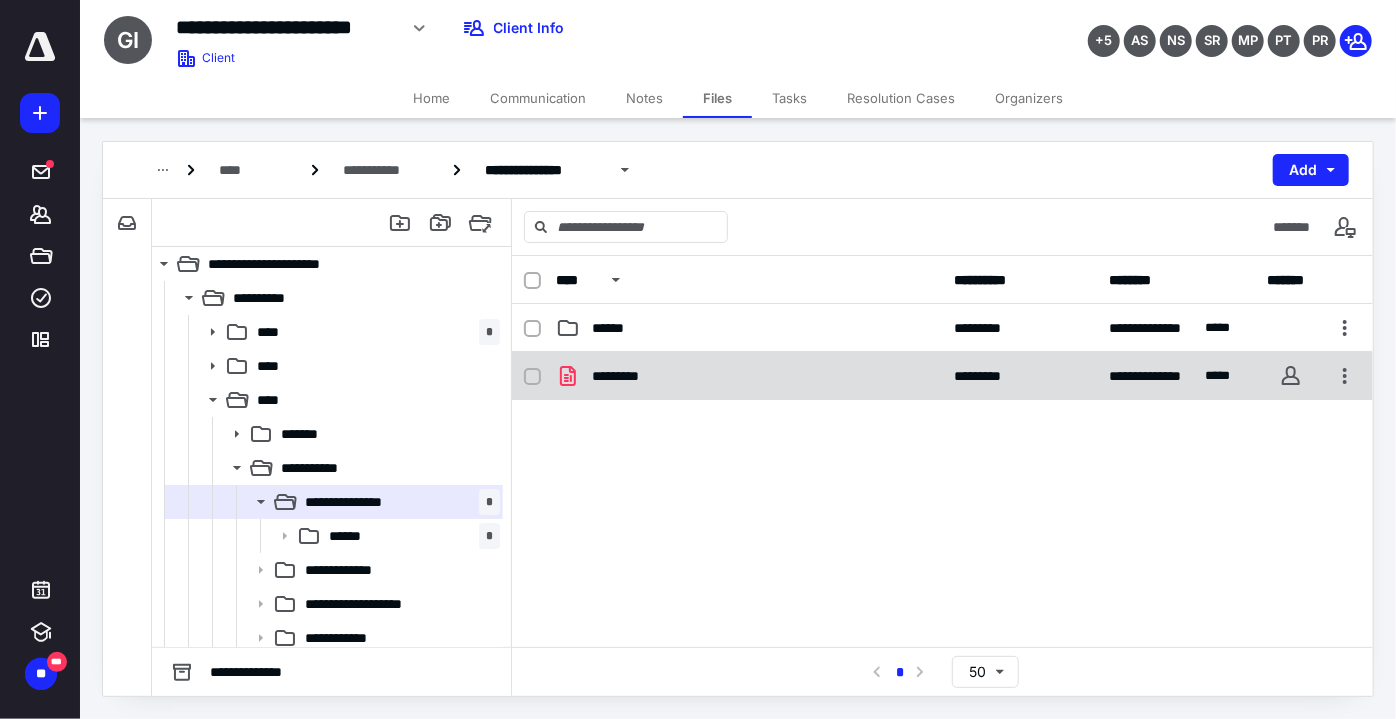 click on "*********" at bounding box center (749, 376) 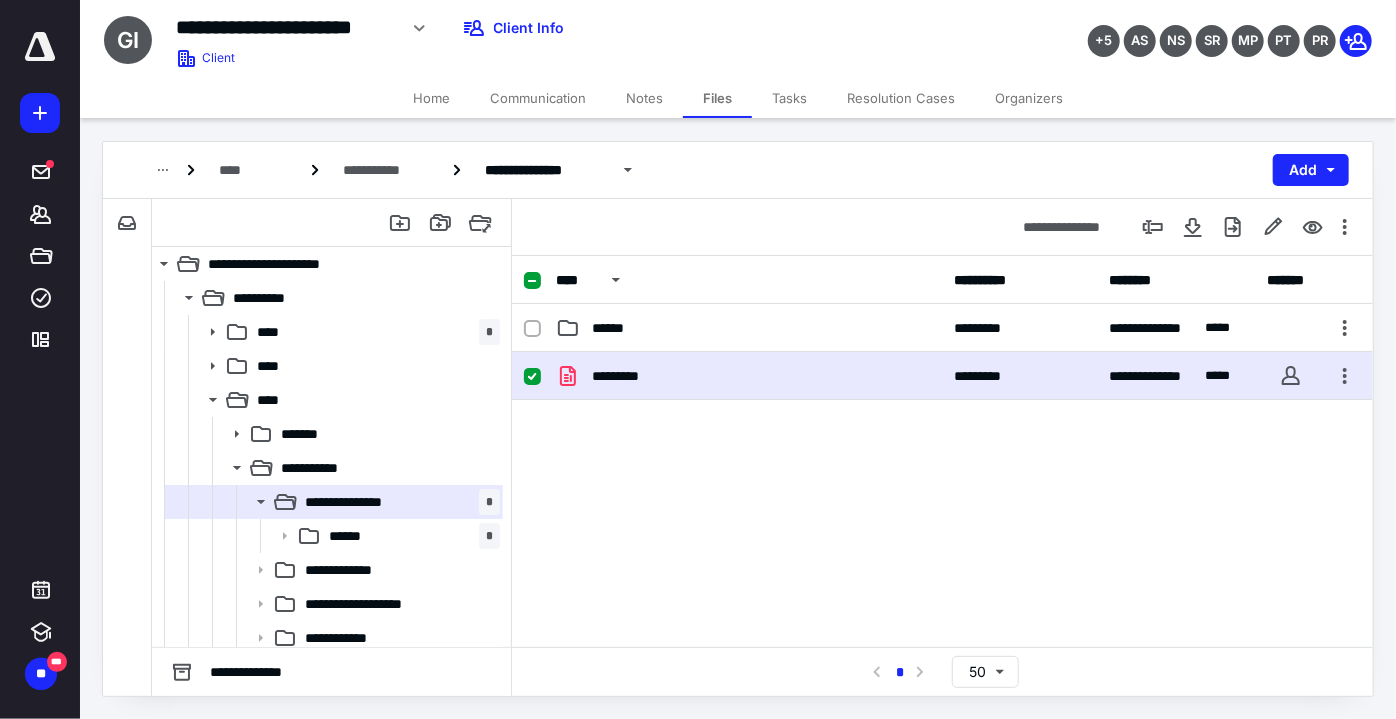 click on "*********" at bounding box center (749, 376) 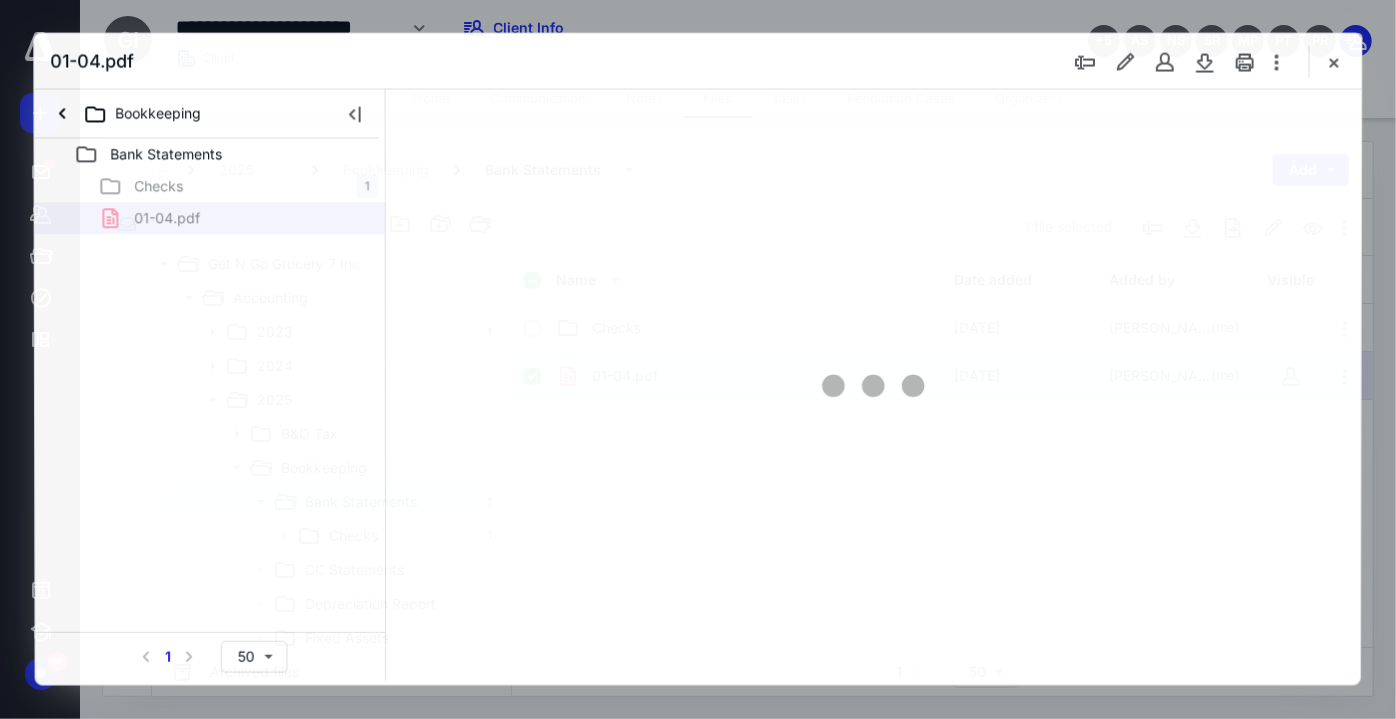 scroll, scrollTop: 0, scrollLeft: 0, axis: both 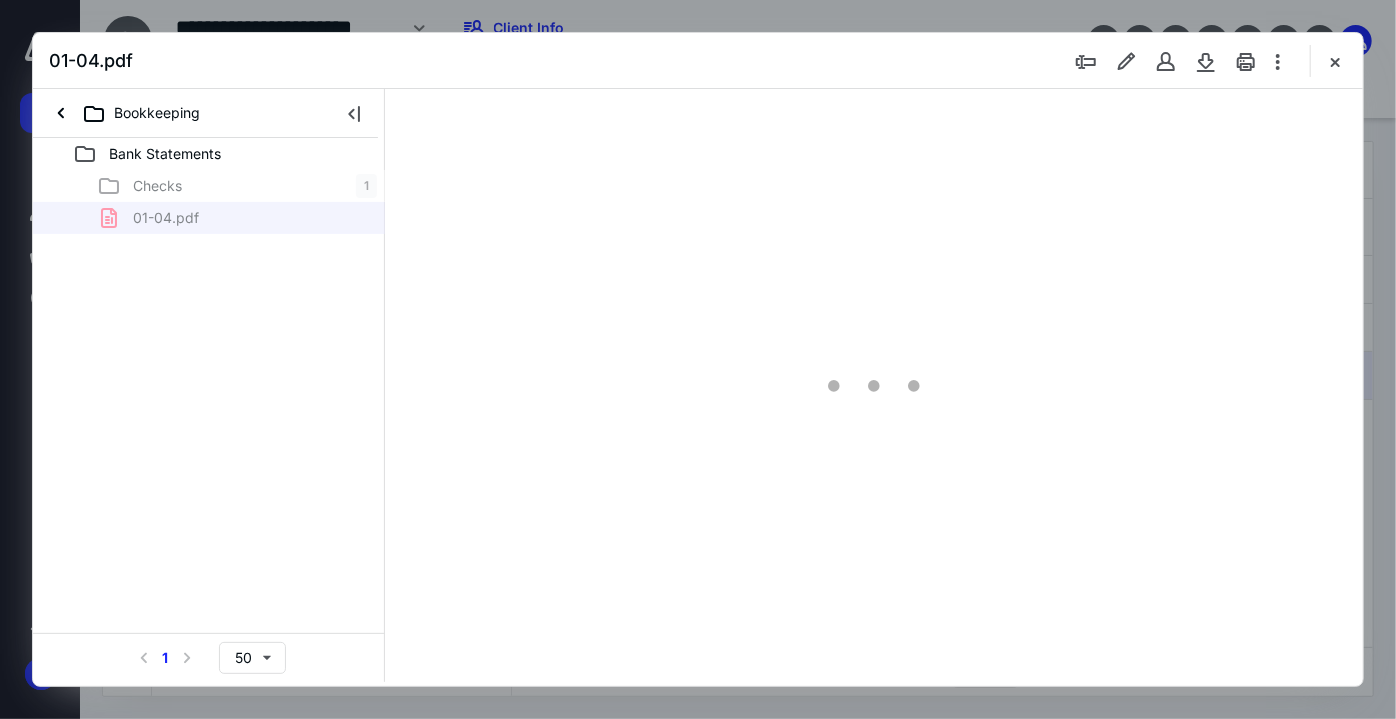 type on "65" 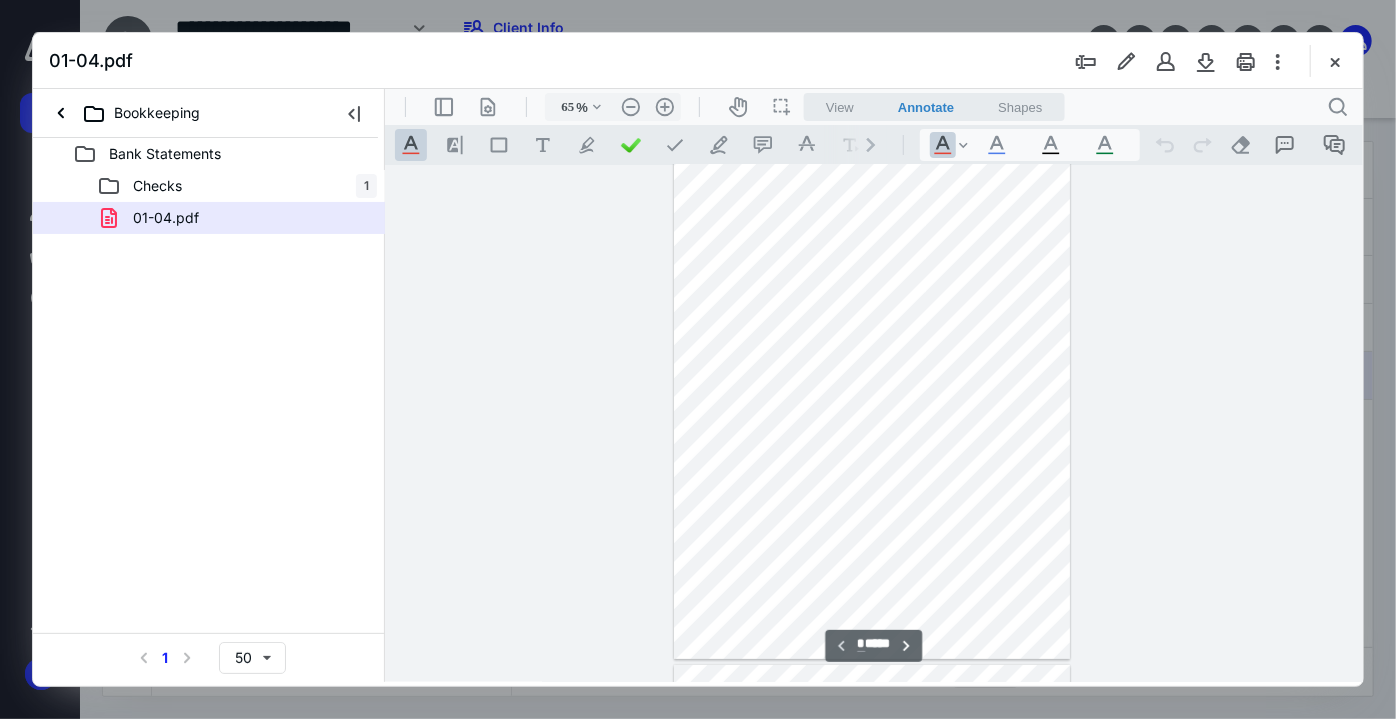 scroll, scrollTop: 0, scrollLeft: 0, axis: both 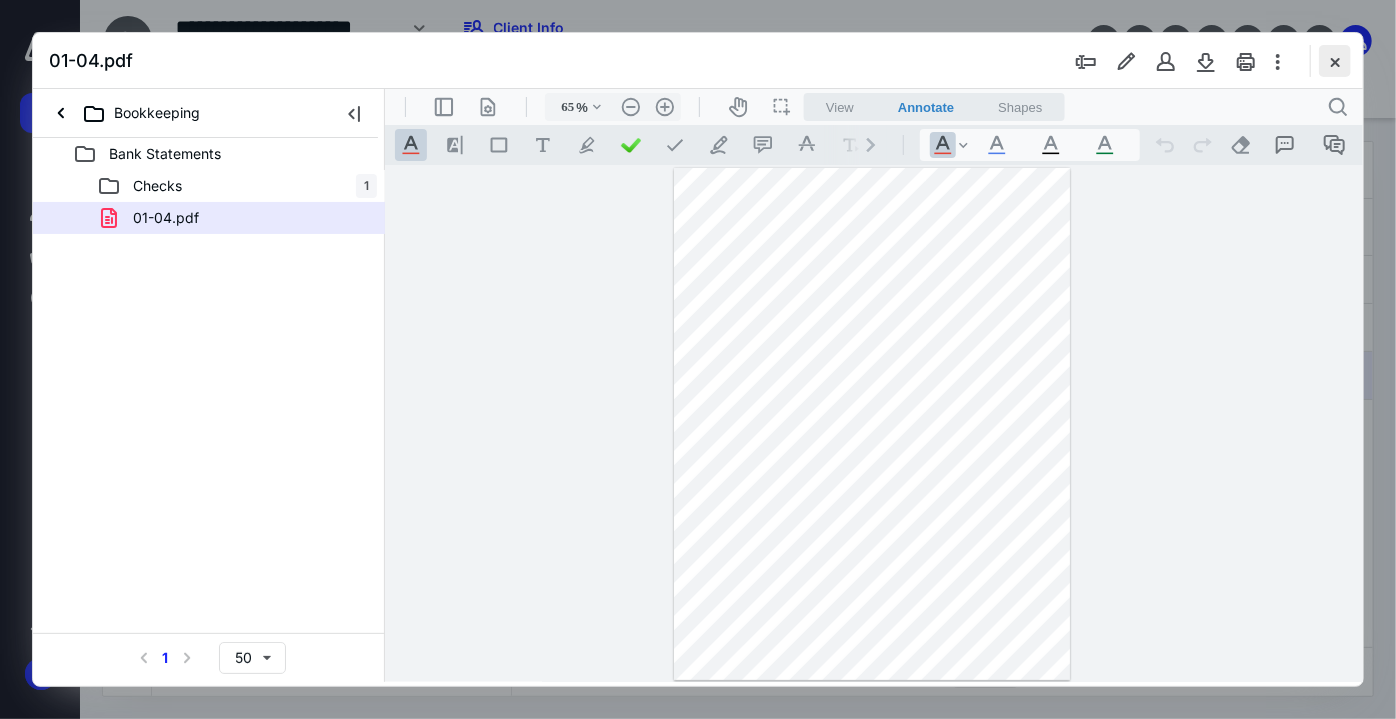 click at bounding box center (1335, 61) 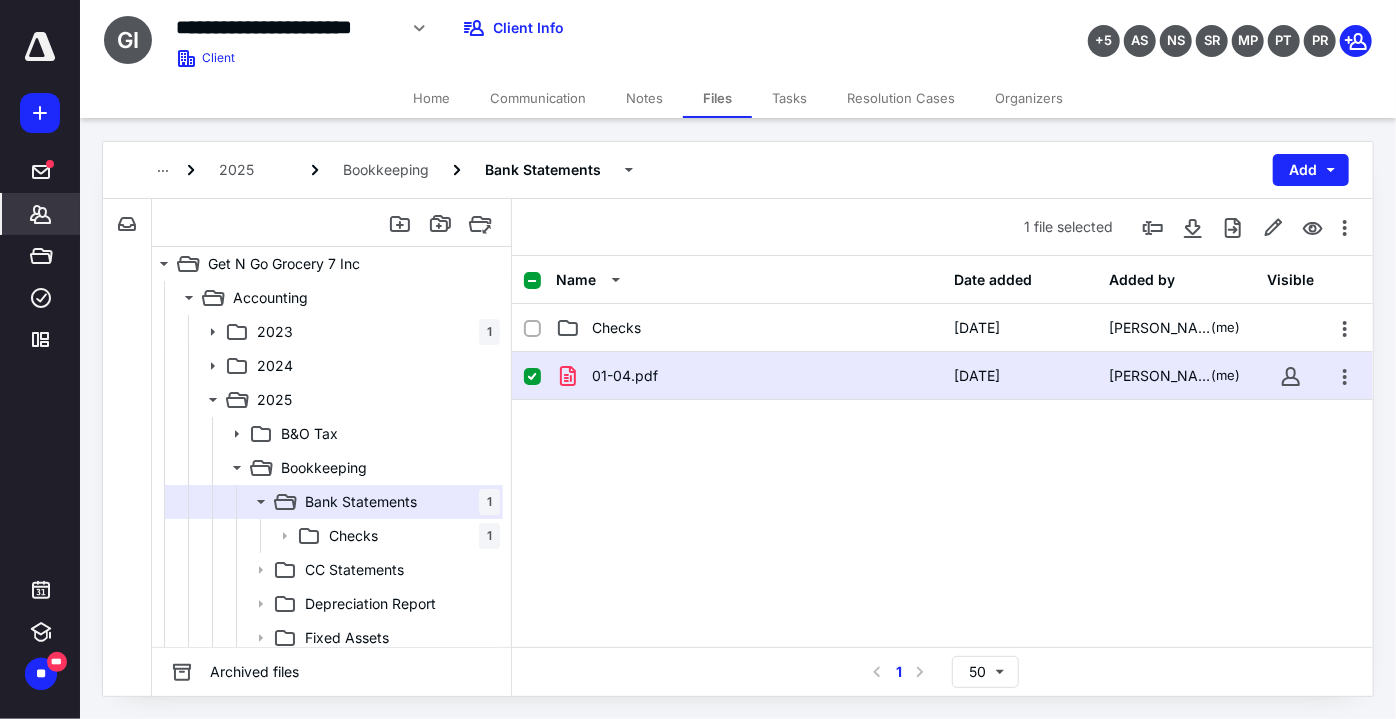 click on "*******" at bounding box center [41, 214] 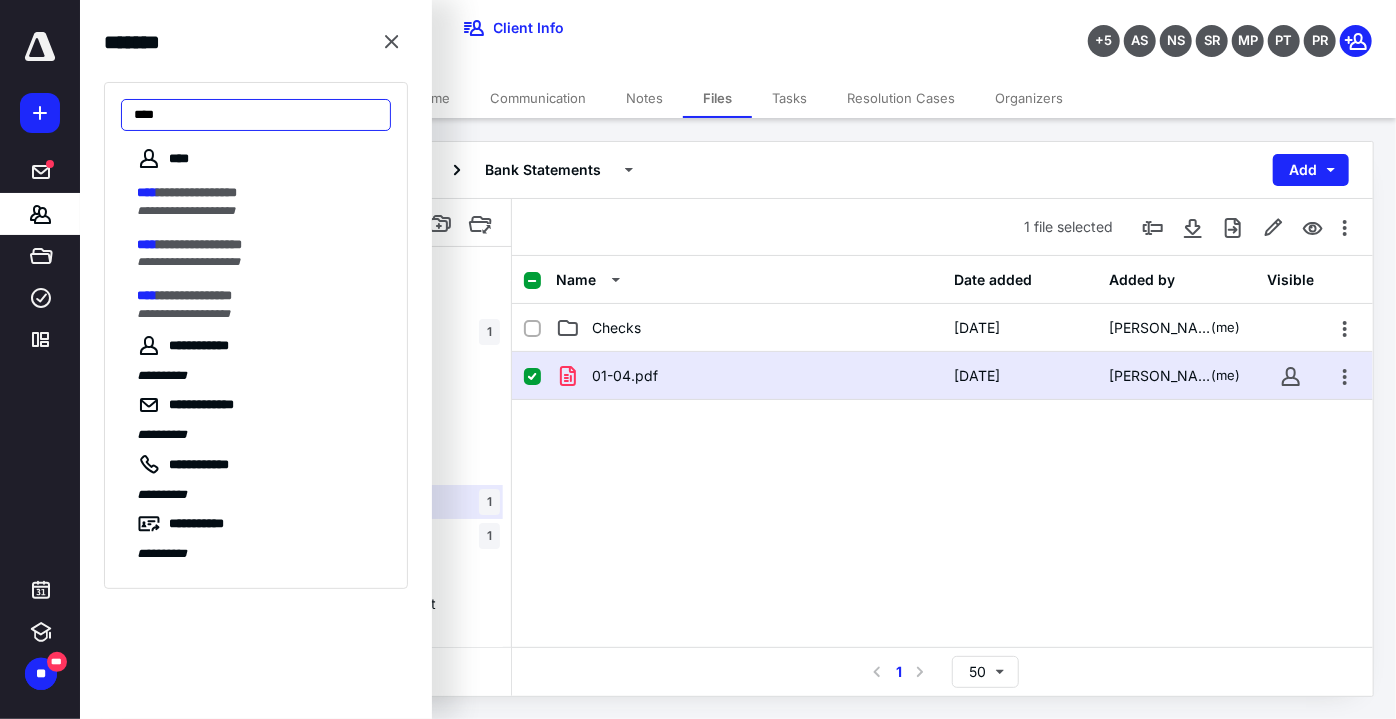 click on "****" at bounding box center (256, 115) 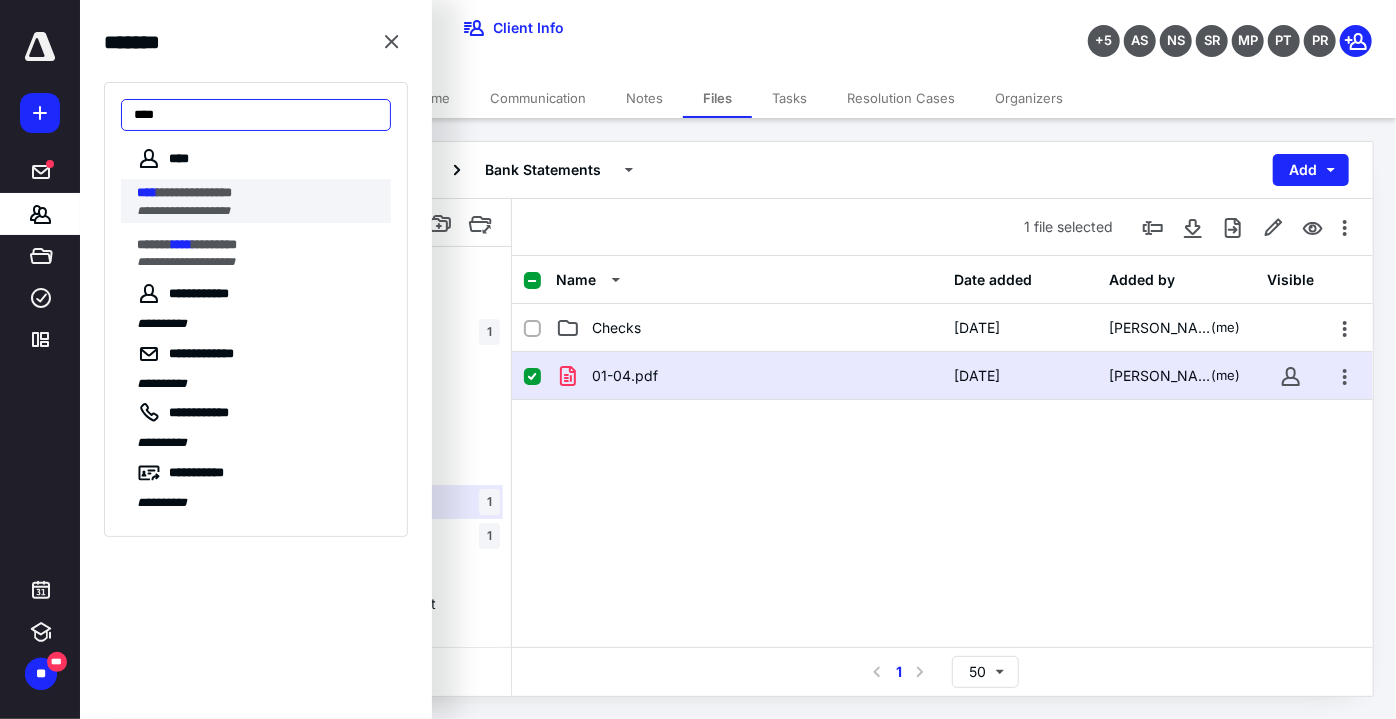 type on "****" 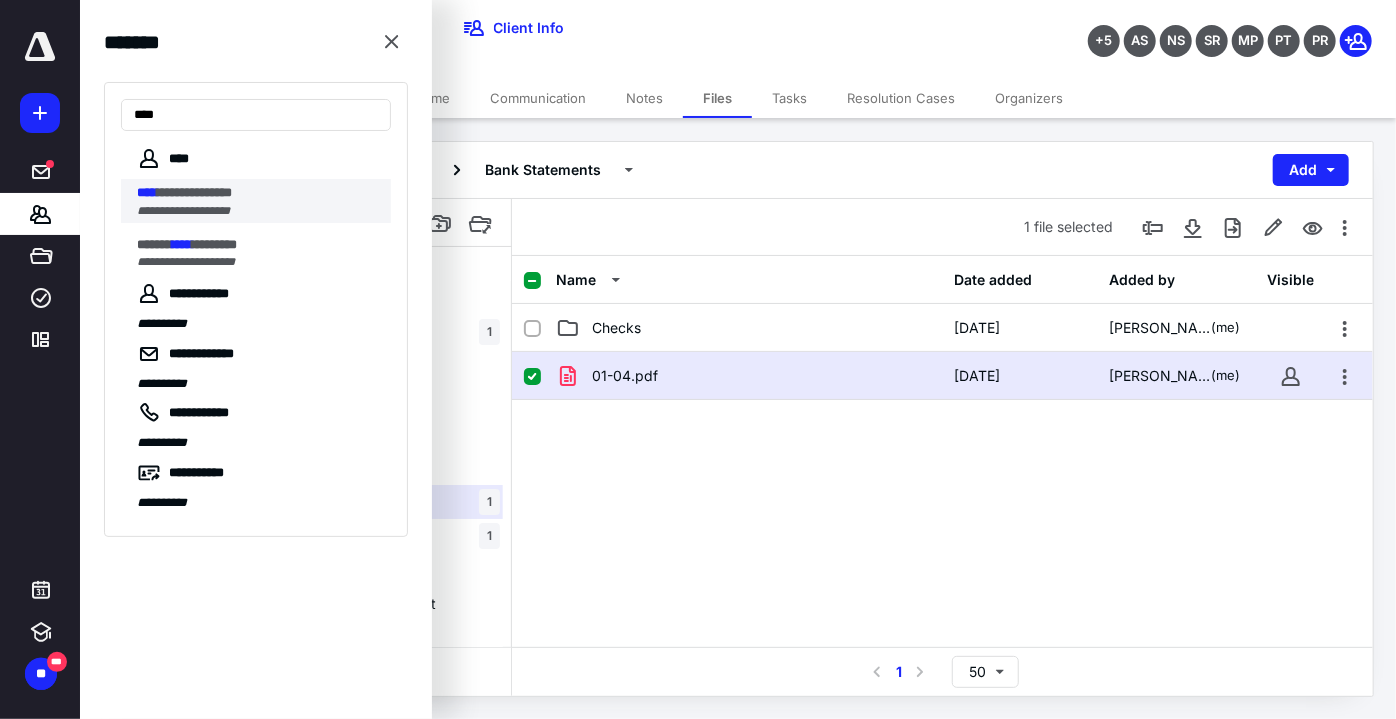 click on "**********" at bounding box center (194, 192) 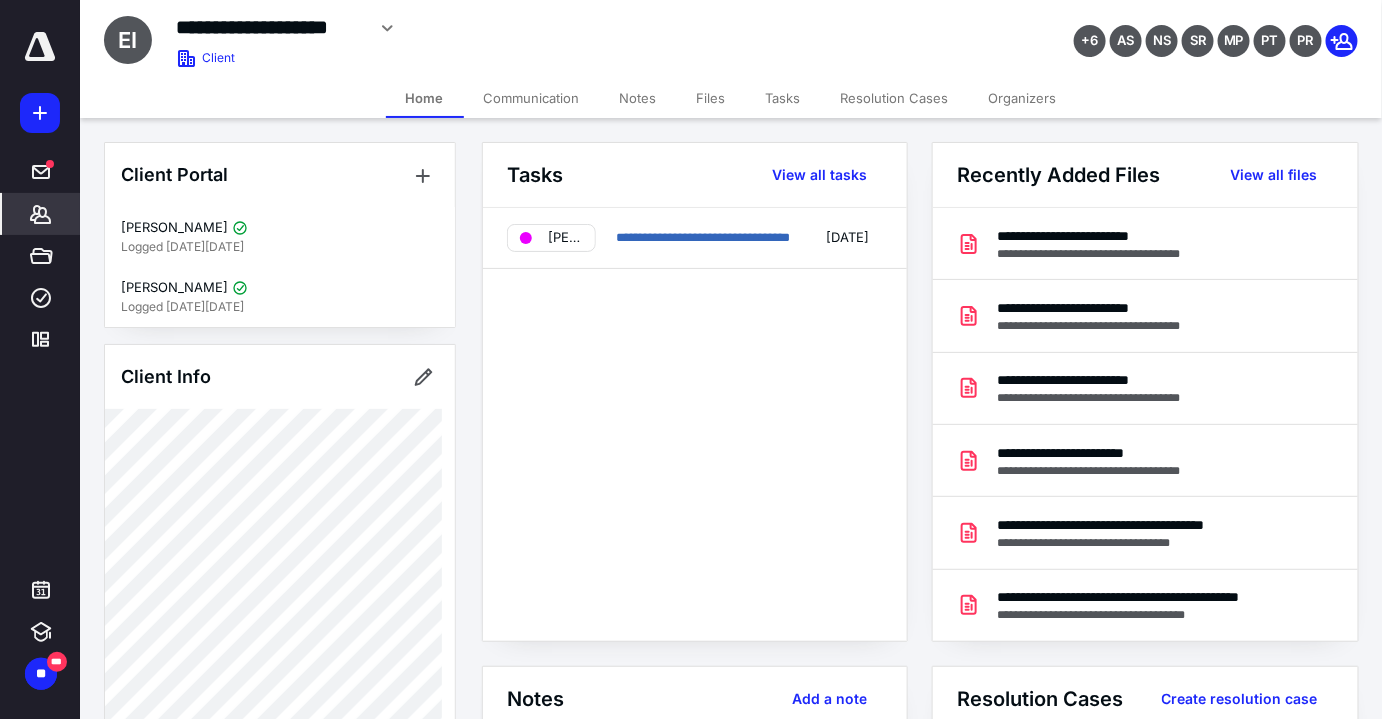 click on "Files" at bounding box center [711, 98] 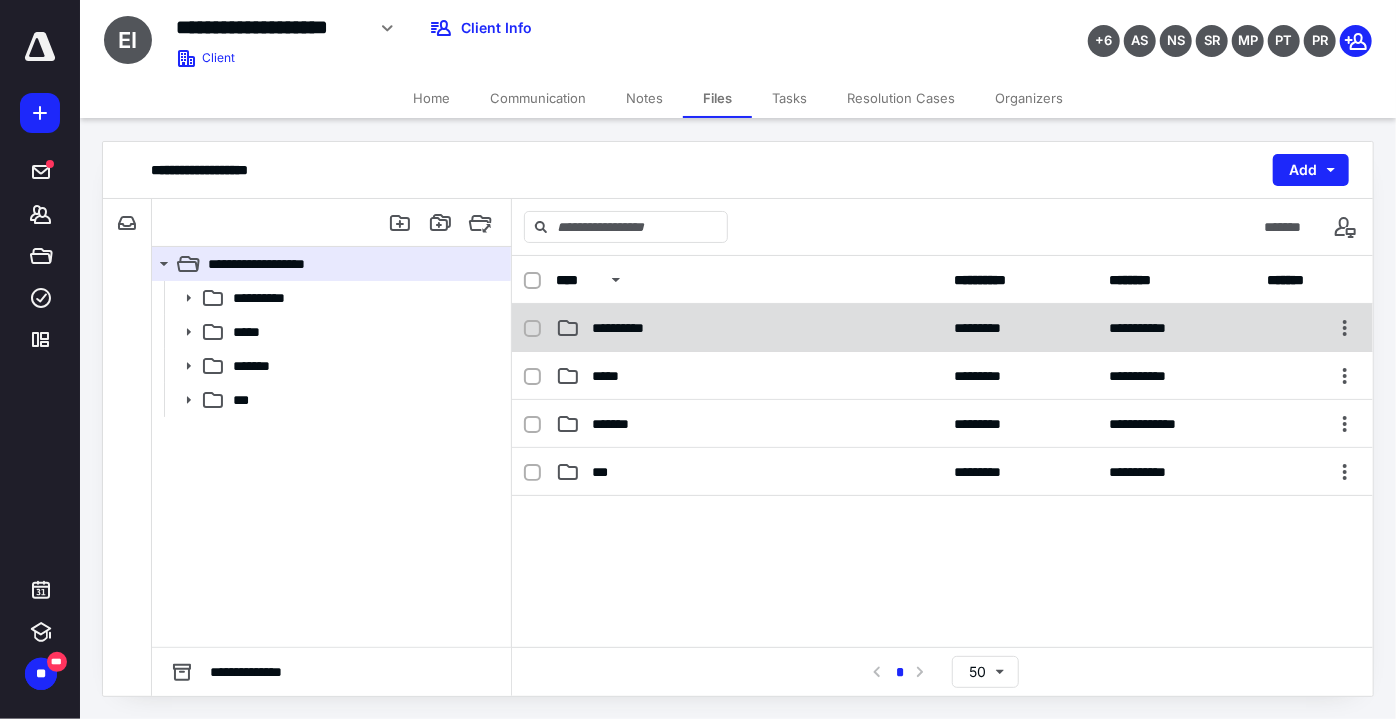 click on "**********" at bounding box center [749, 328] 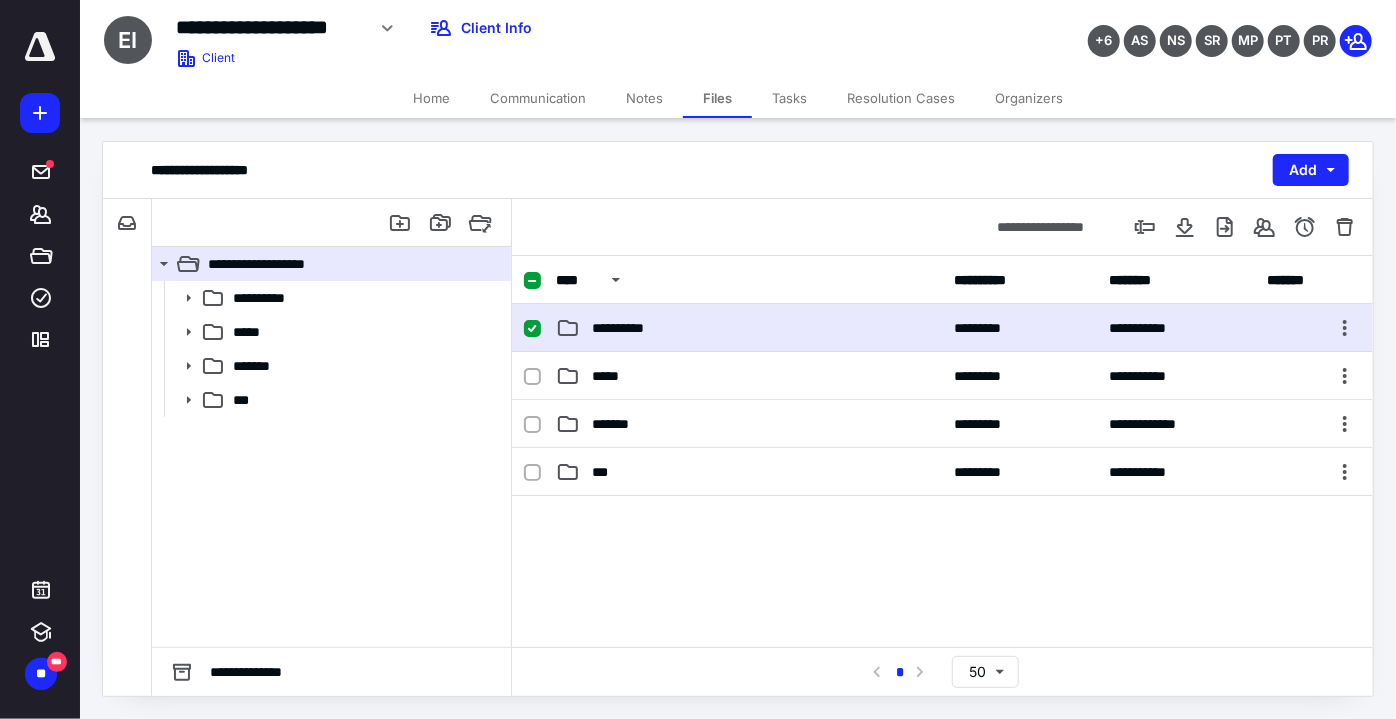 click on "**********" at bounding box center (749, 328) 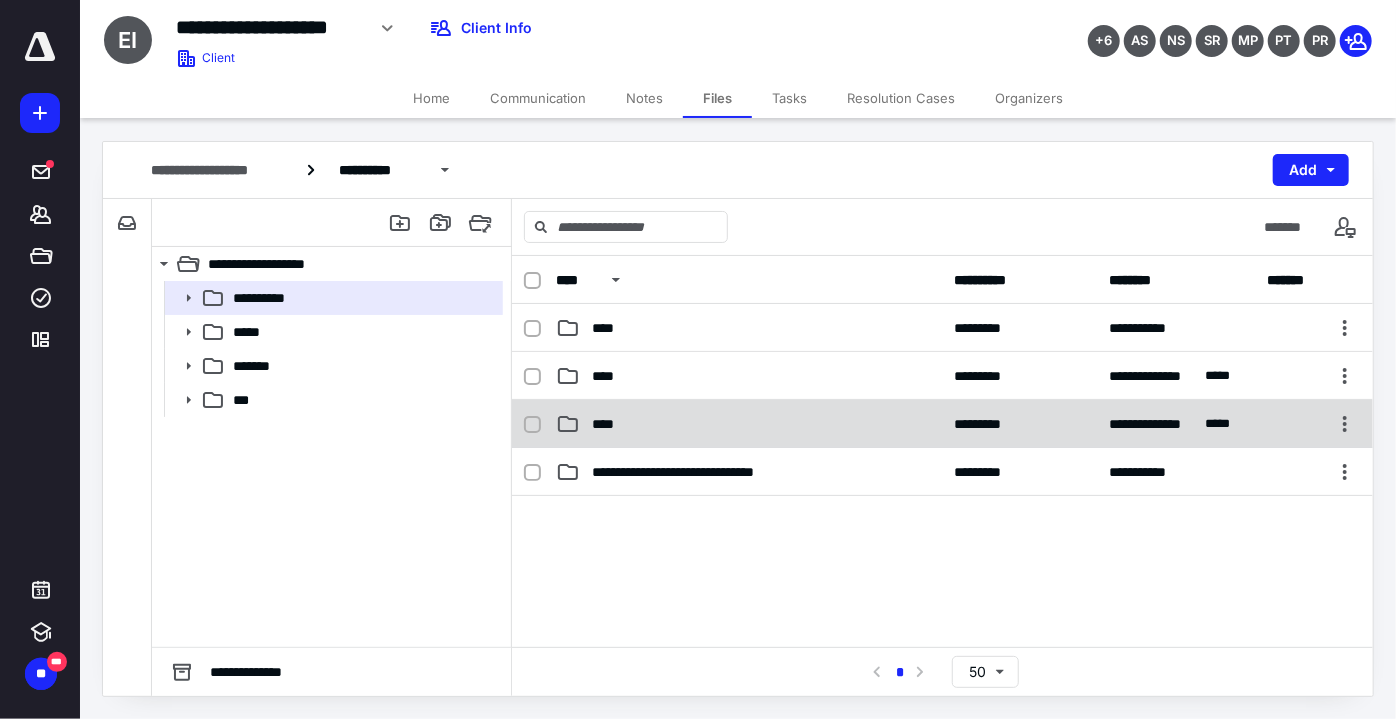 click on "****" at bounding box center [749, 424] 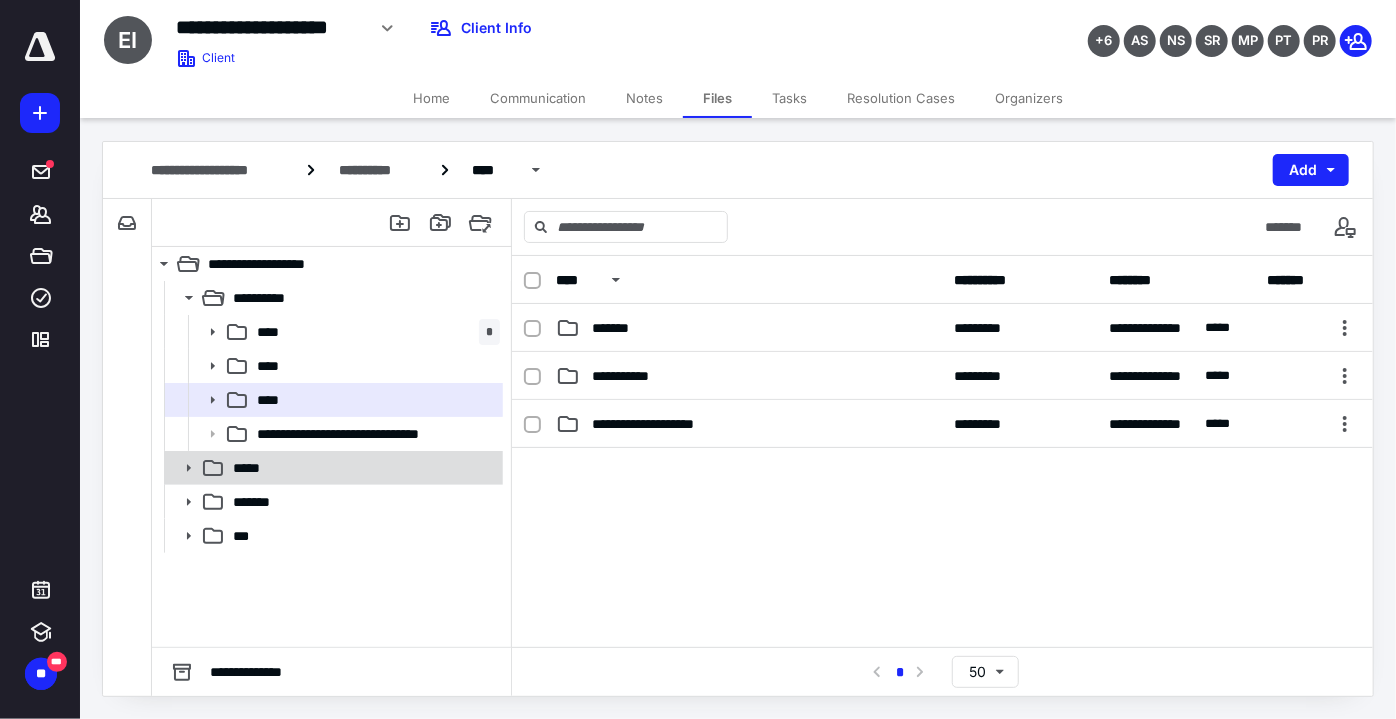 click on "*****" at bounding box center [332, 468] 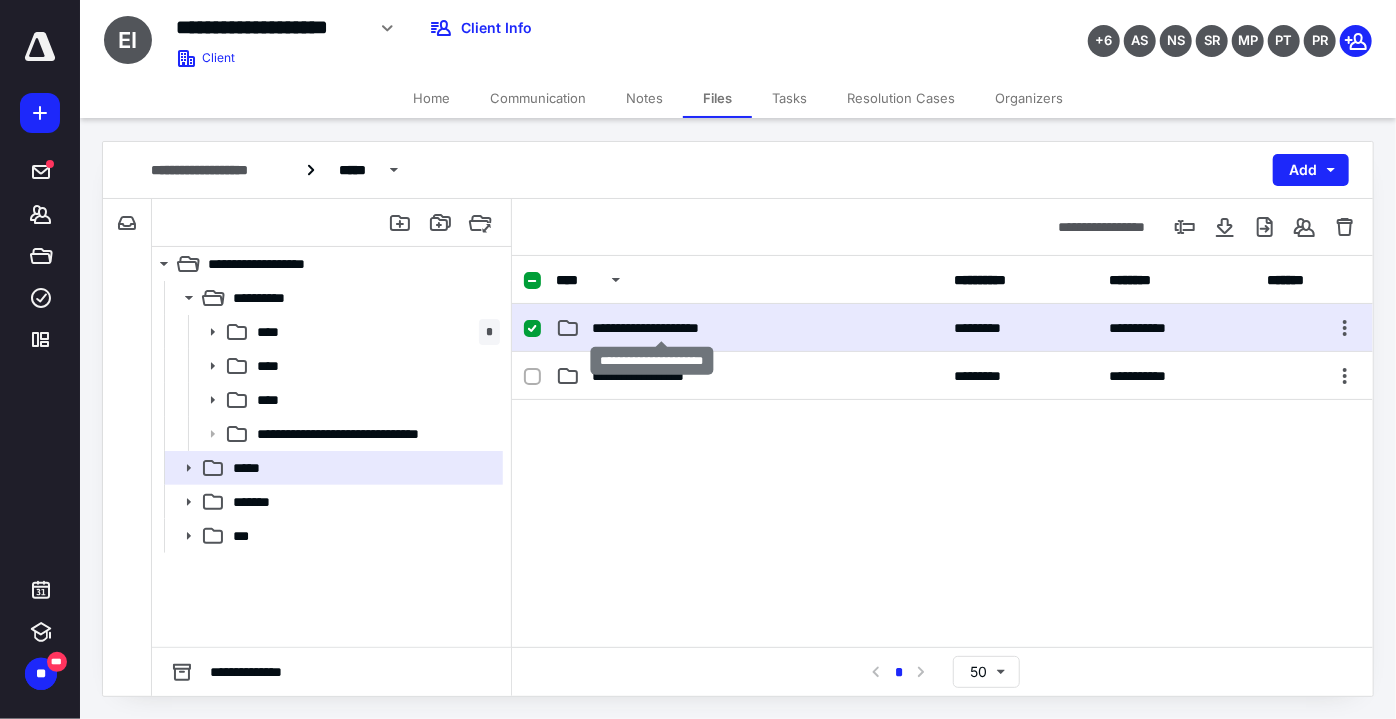 click on "**********" at bounding box center (645, 328) 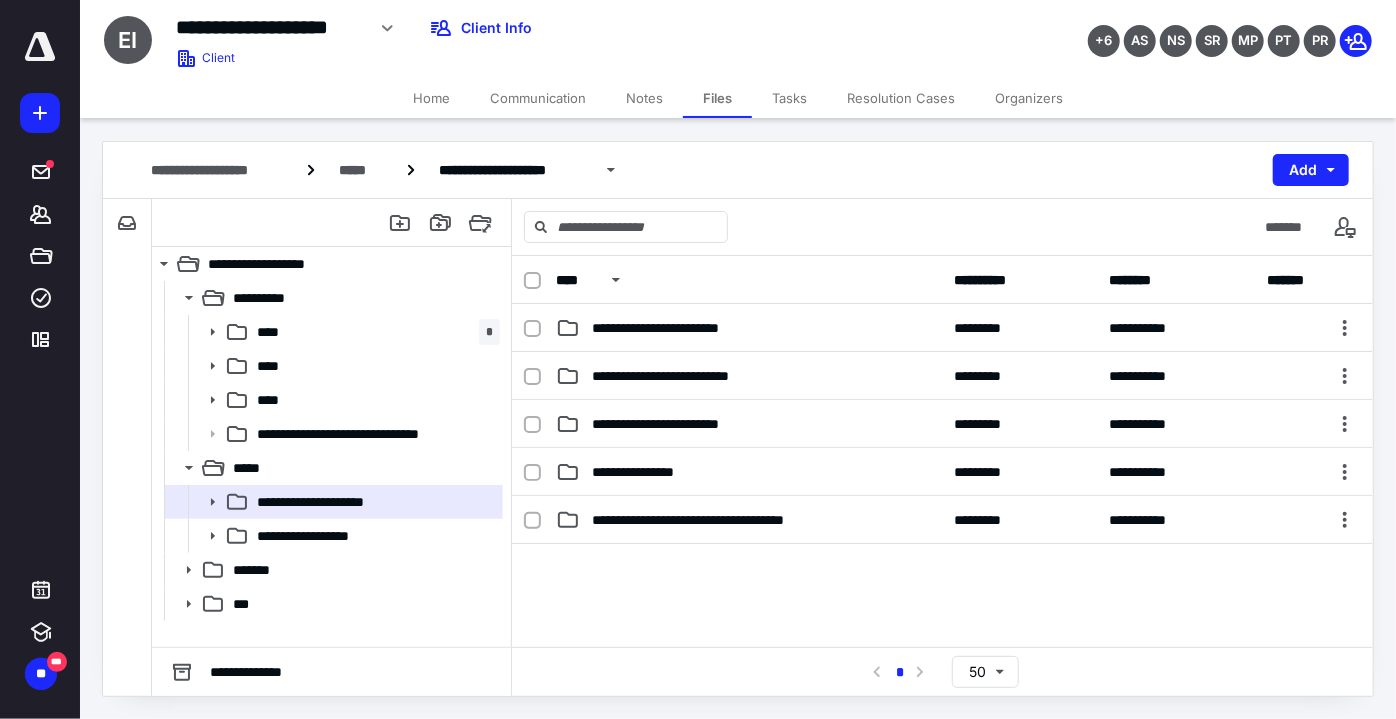 click on "**********" at bounding box center [681, 328] 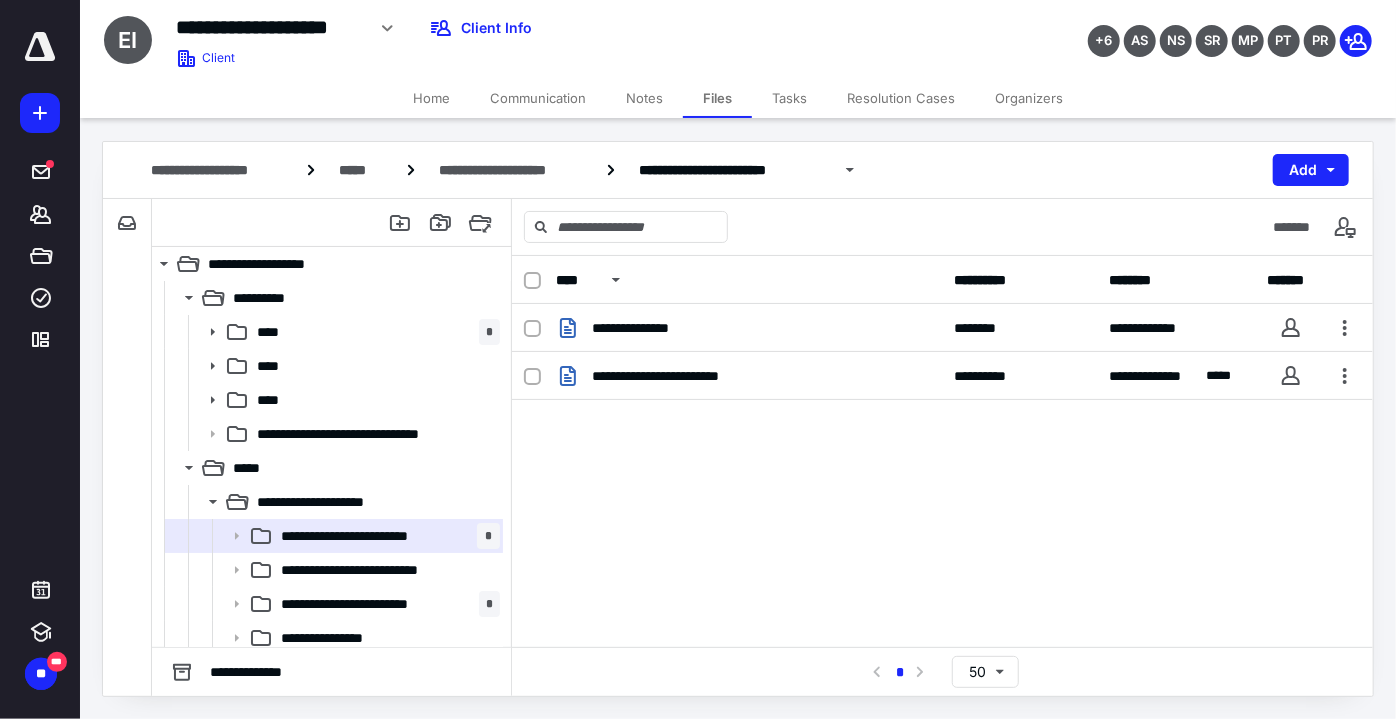 click on "**********" at bounding box center [749, 328] 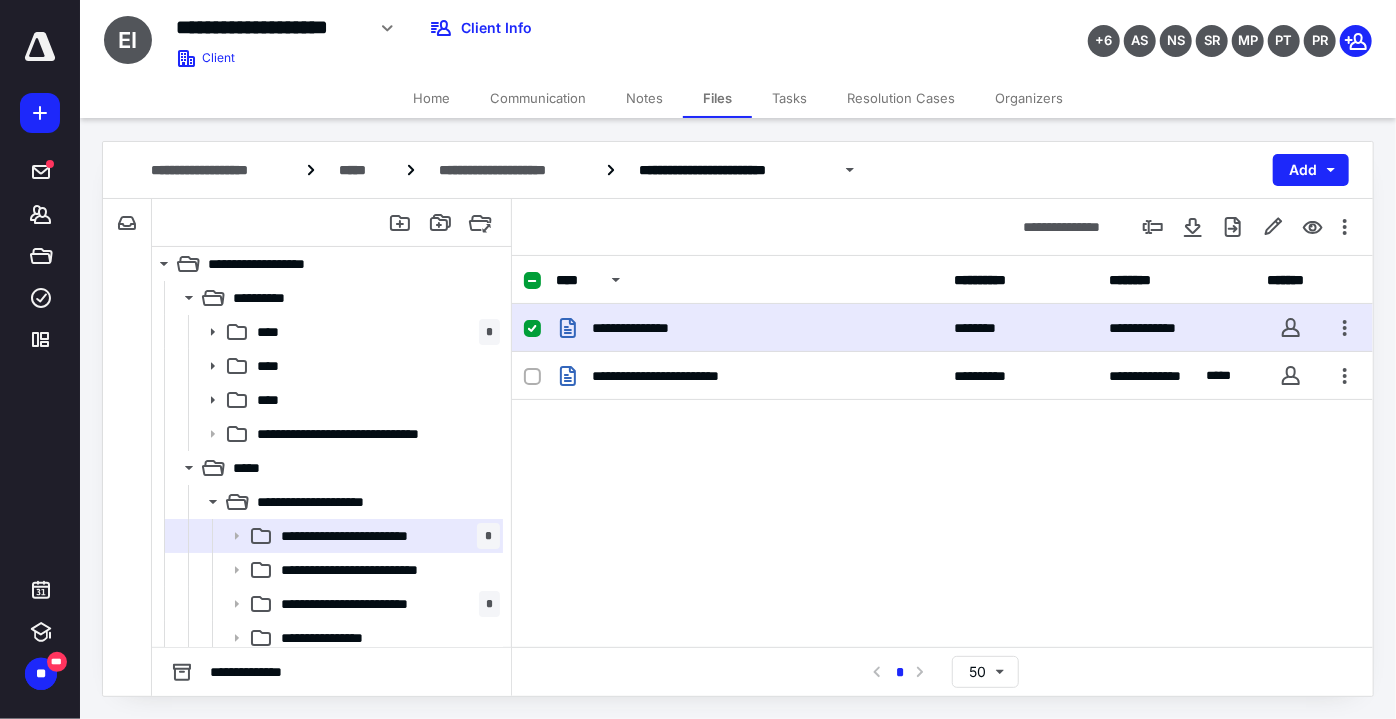 click on "**********" at bounding box center [749, 328] 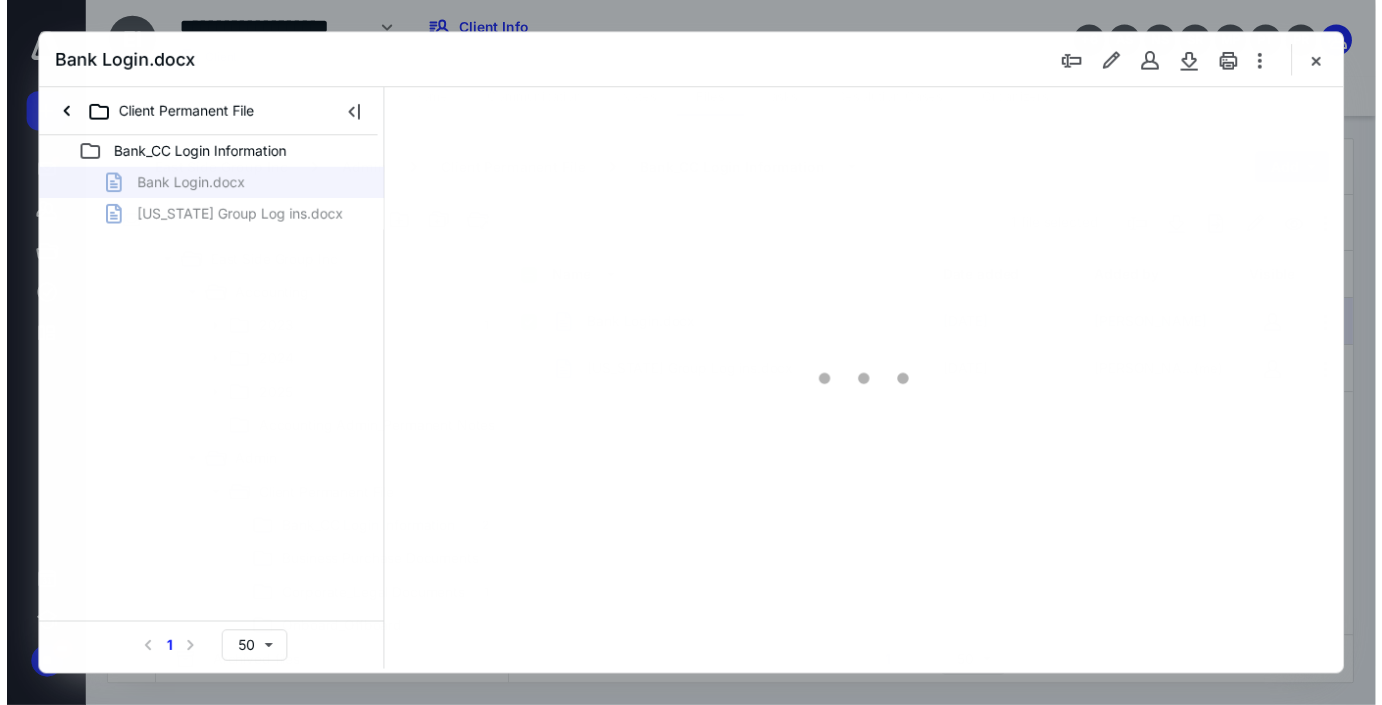 scroll, scrollTop: 0, scrollLeft: 0, axis: both 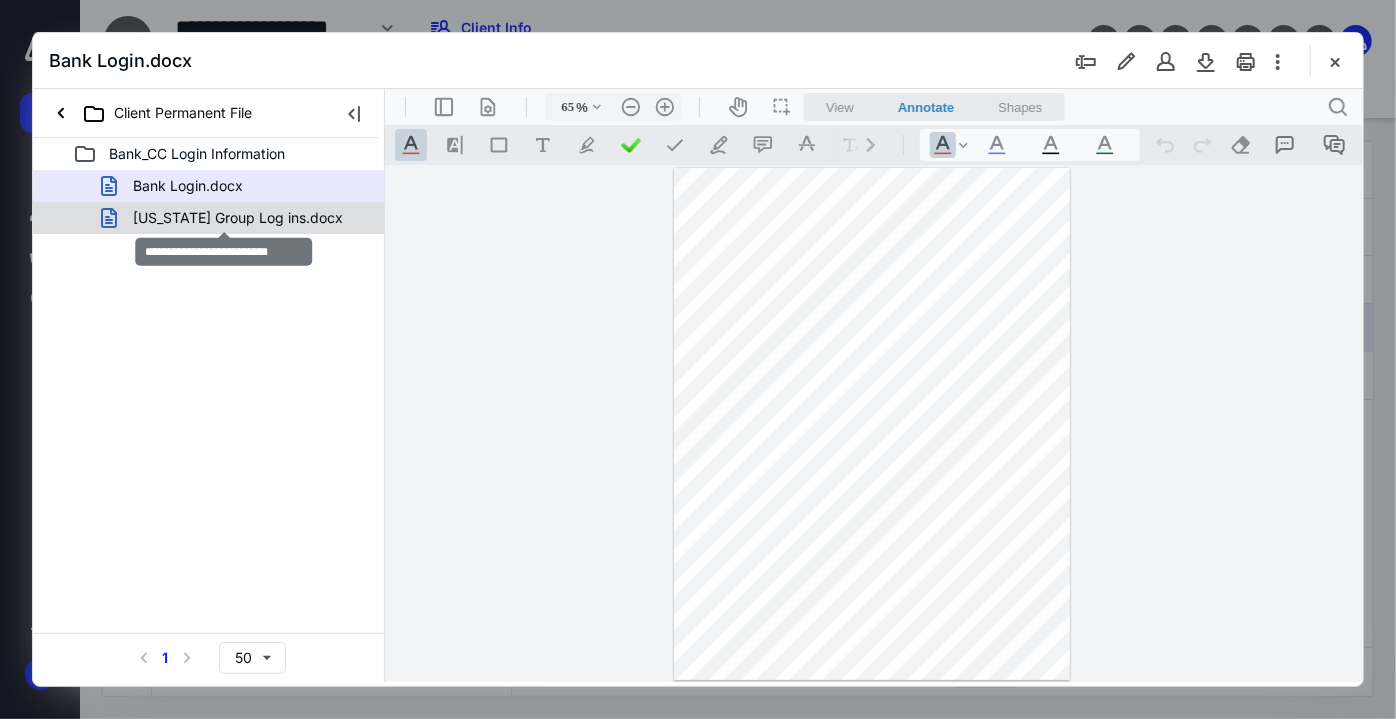 click on "Oregon Group Log ins.docx" at bounding box center [238, 218] 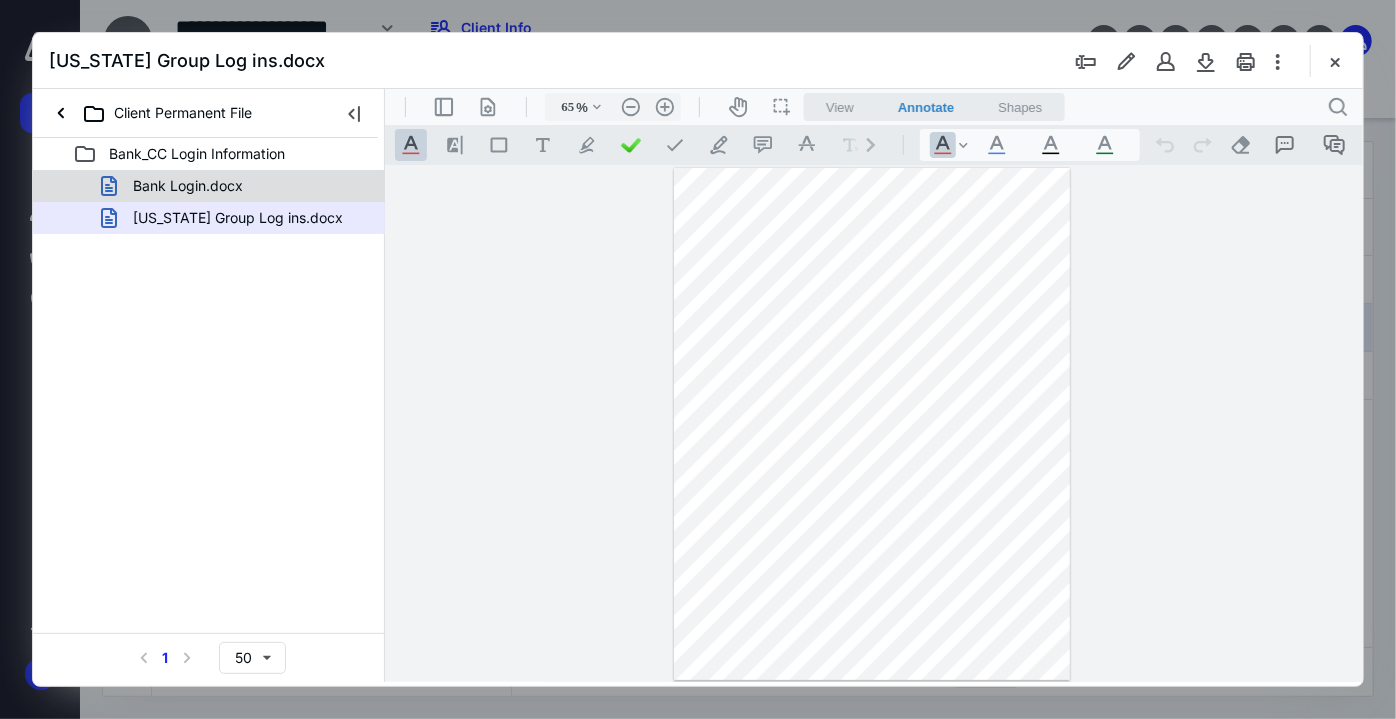 click on "Bank Login.docx" at bounding box center (237, 186) 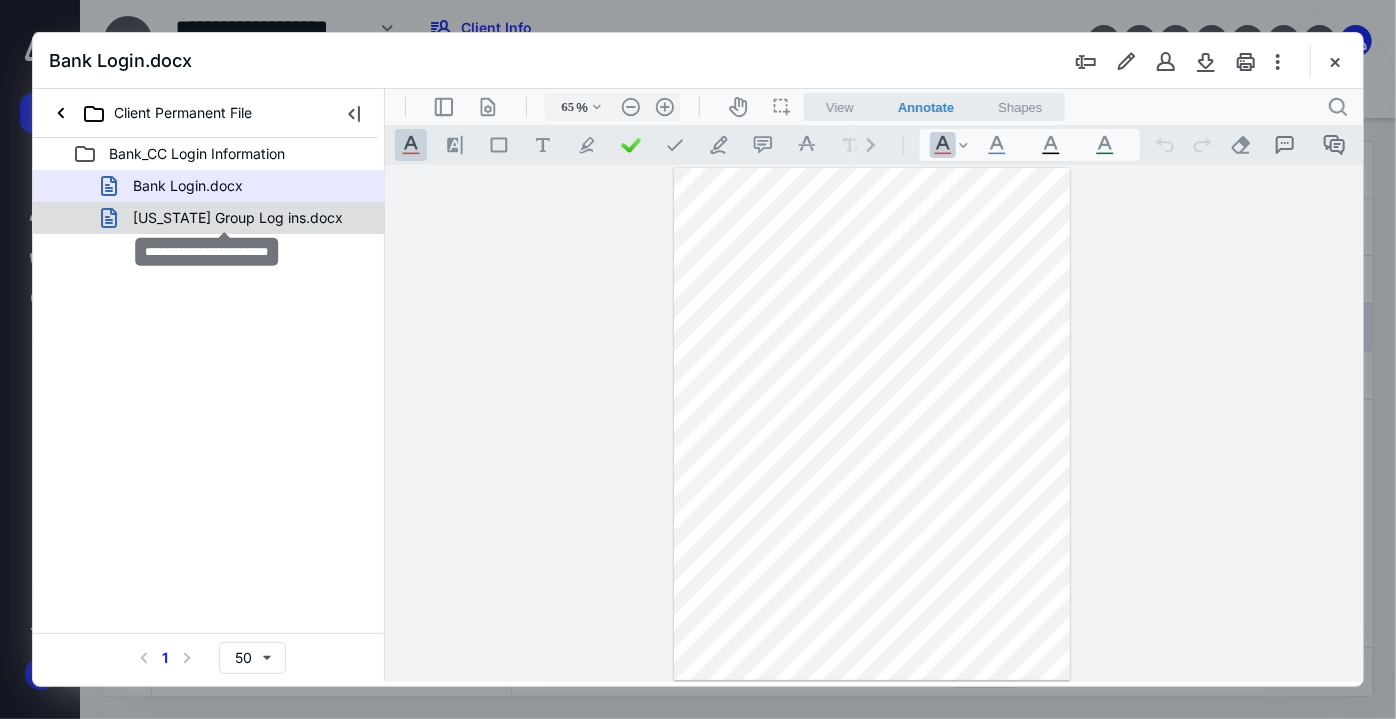 click on "Oregon Group Log ins.docx" at bounding box center [238, 218] 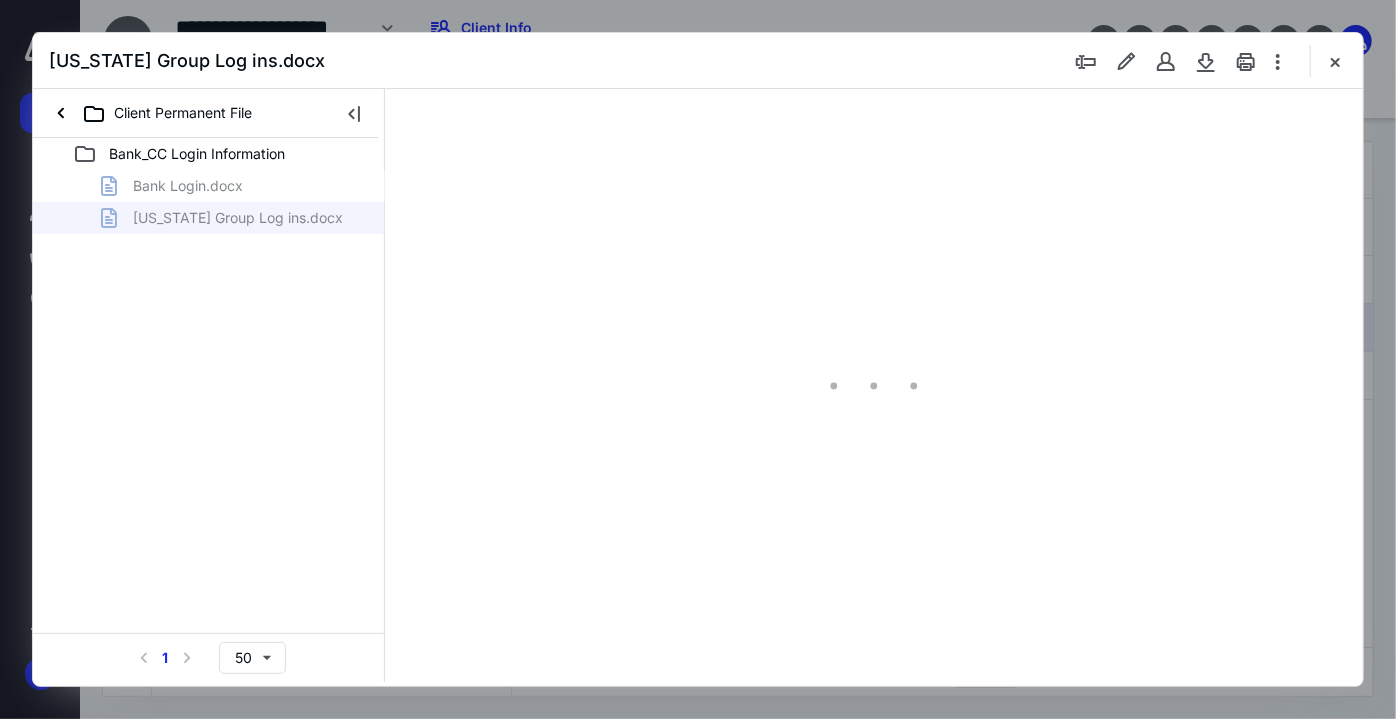 type on "65" 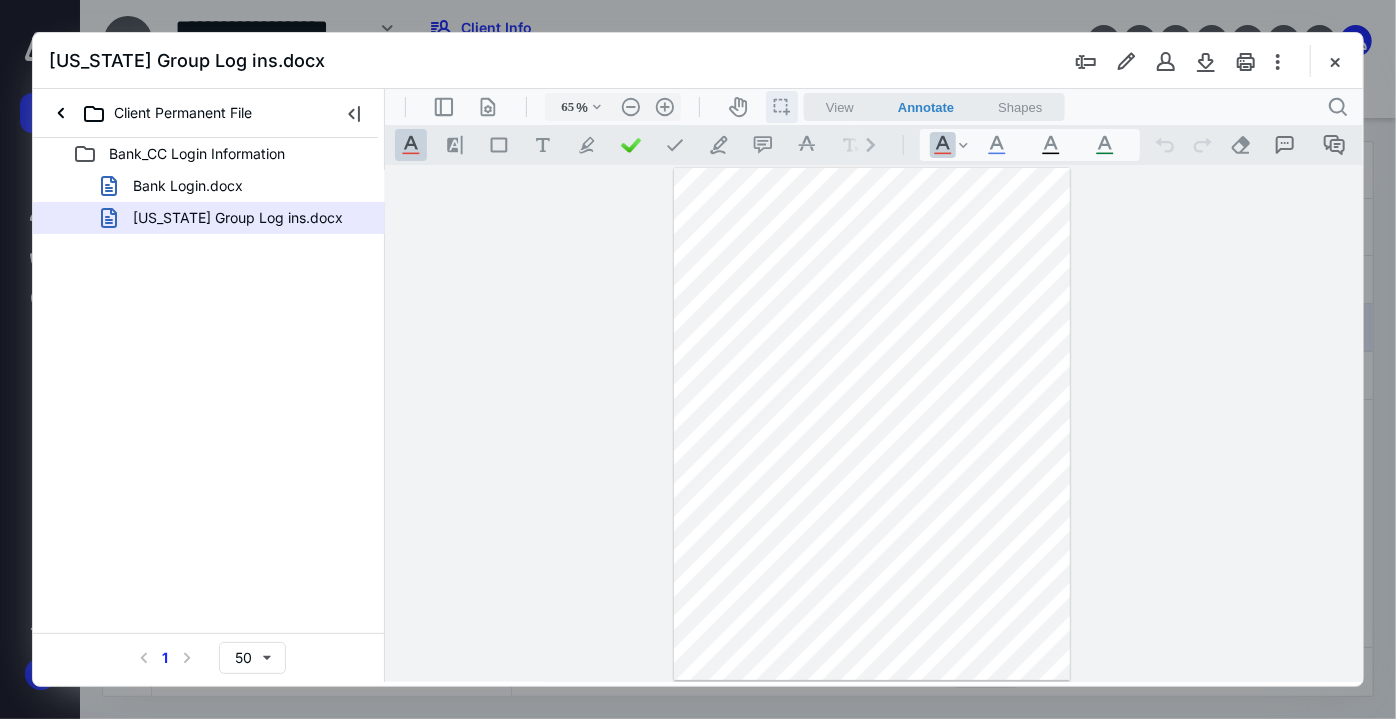 click on "icon / operation / multi select" at bounding box center (781, 106) 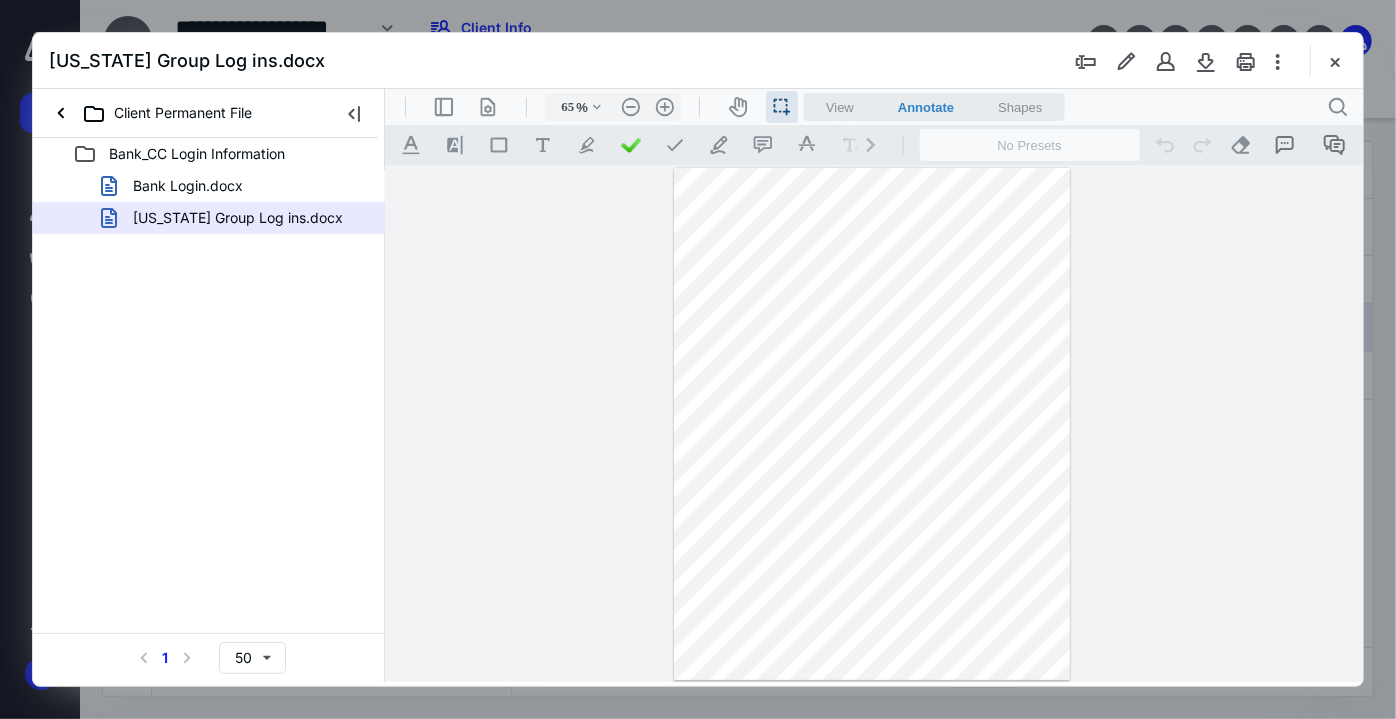 click at bounding box center [871, 423] 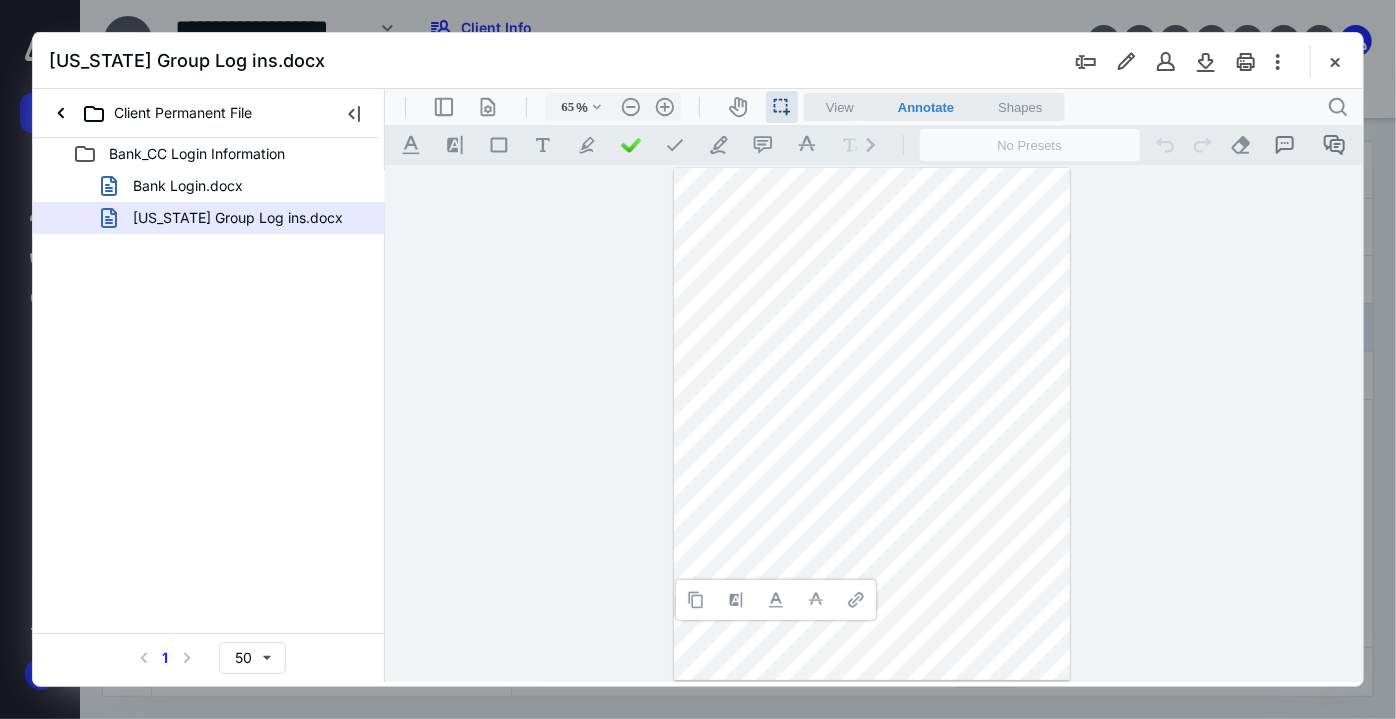 type 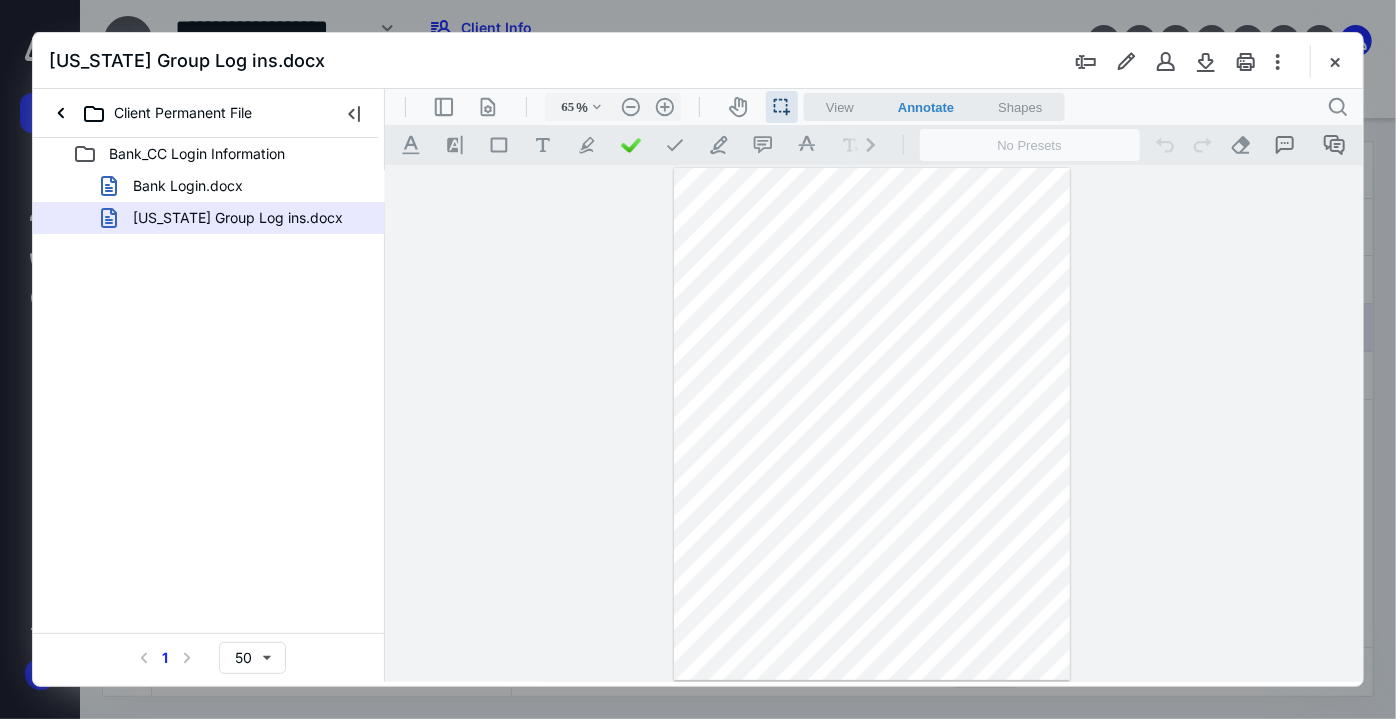 click at bounding box center [871, 423] 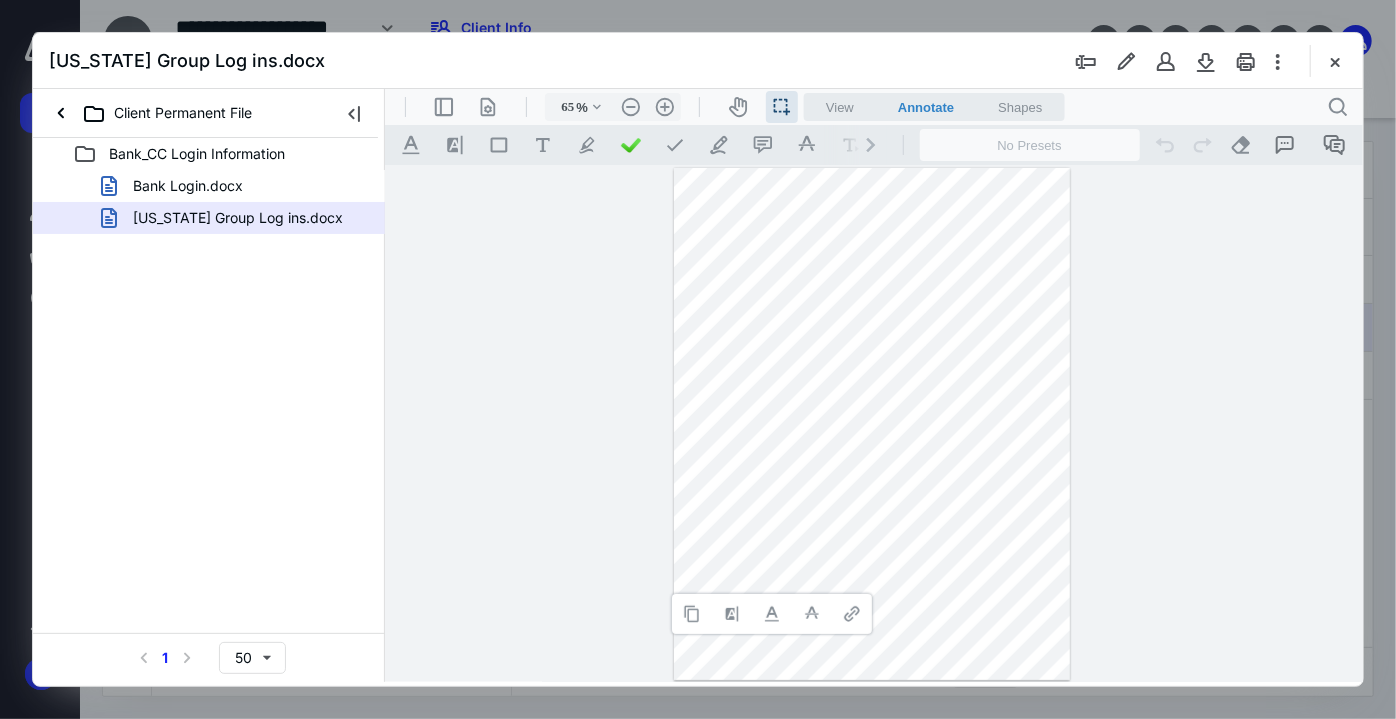 type 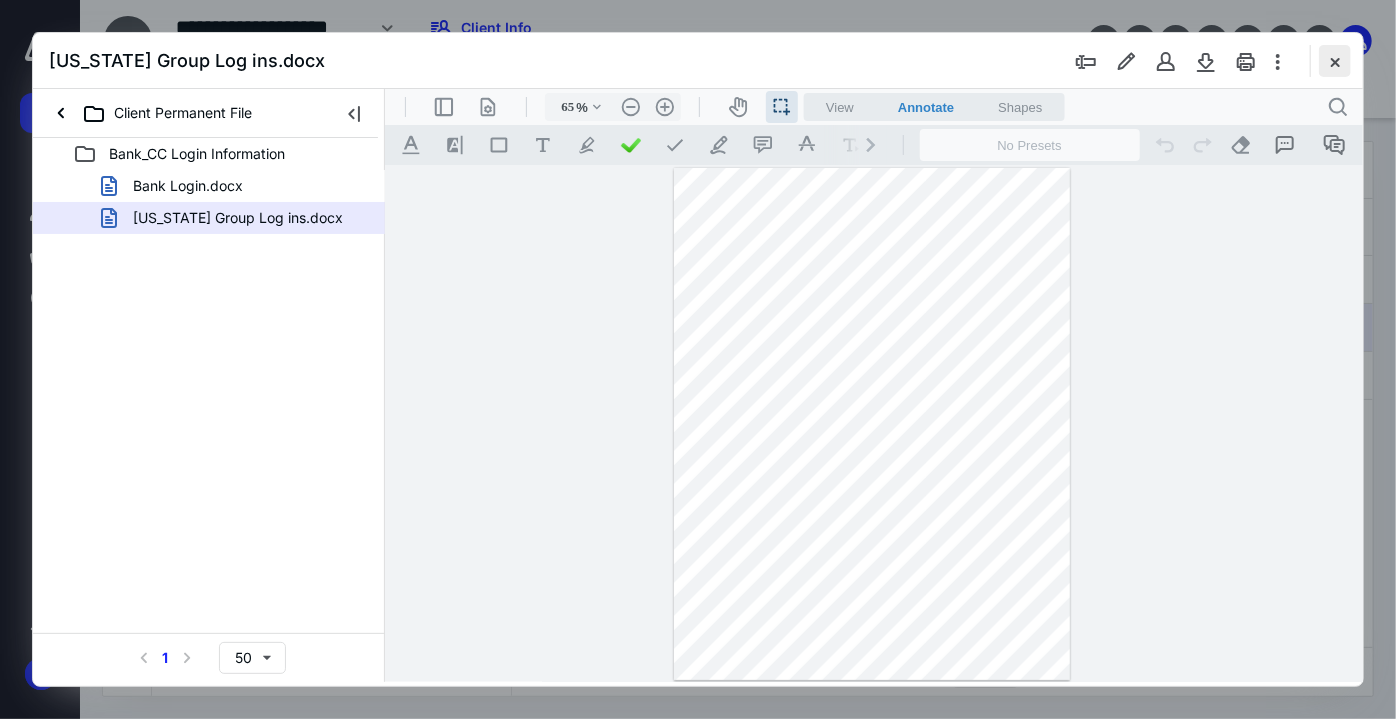 click at bounding box center [1335, 61] 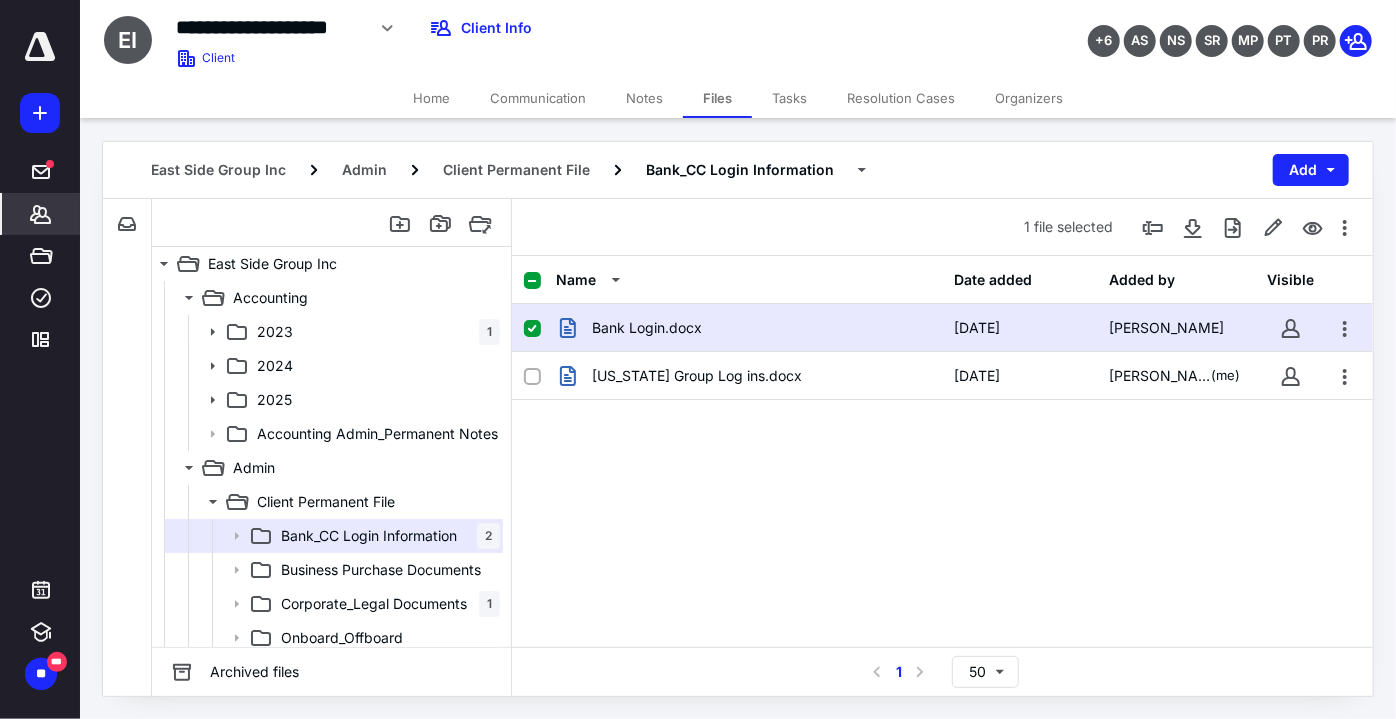 click on "*******" at bounding box center (41, 214) 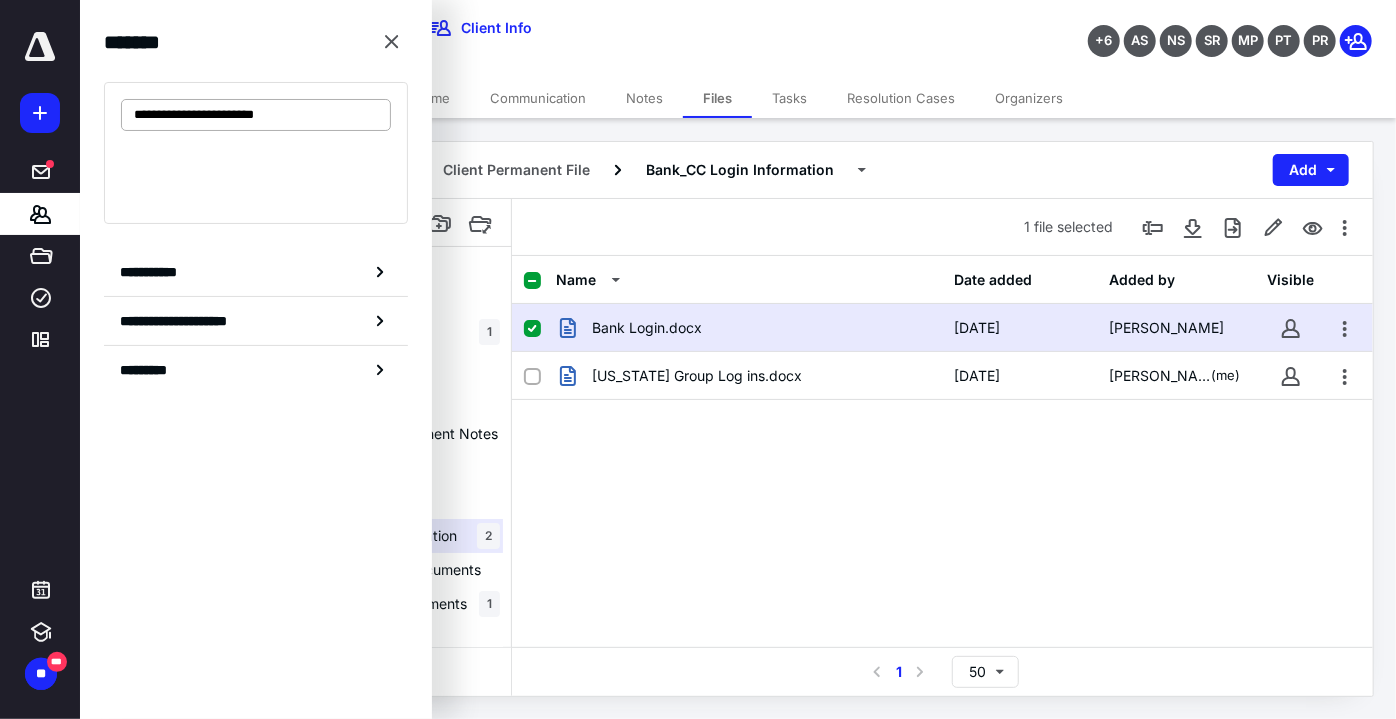 click on "**********" at bounding box center (256, 115) 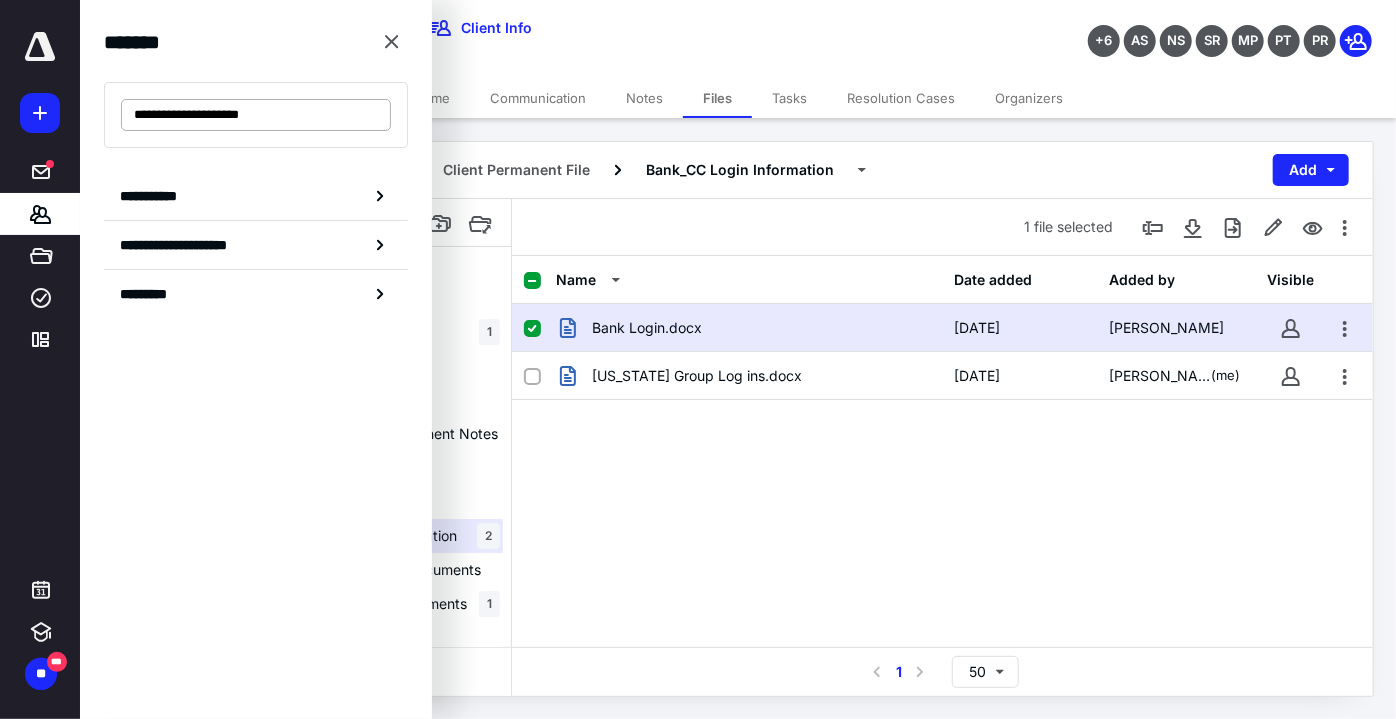 click on "**********" at bounding box center [256, 115] 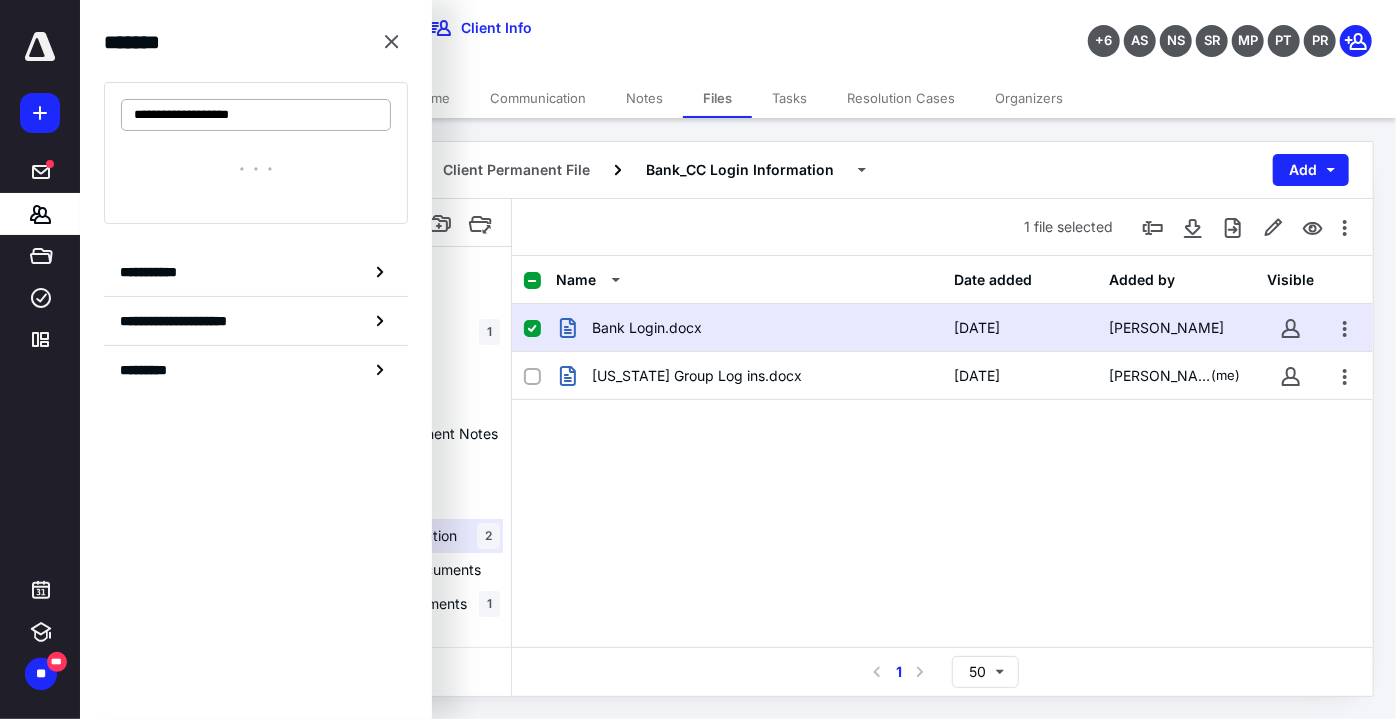 type on "**********" 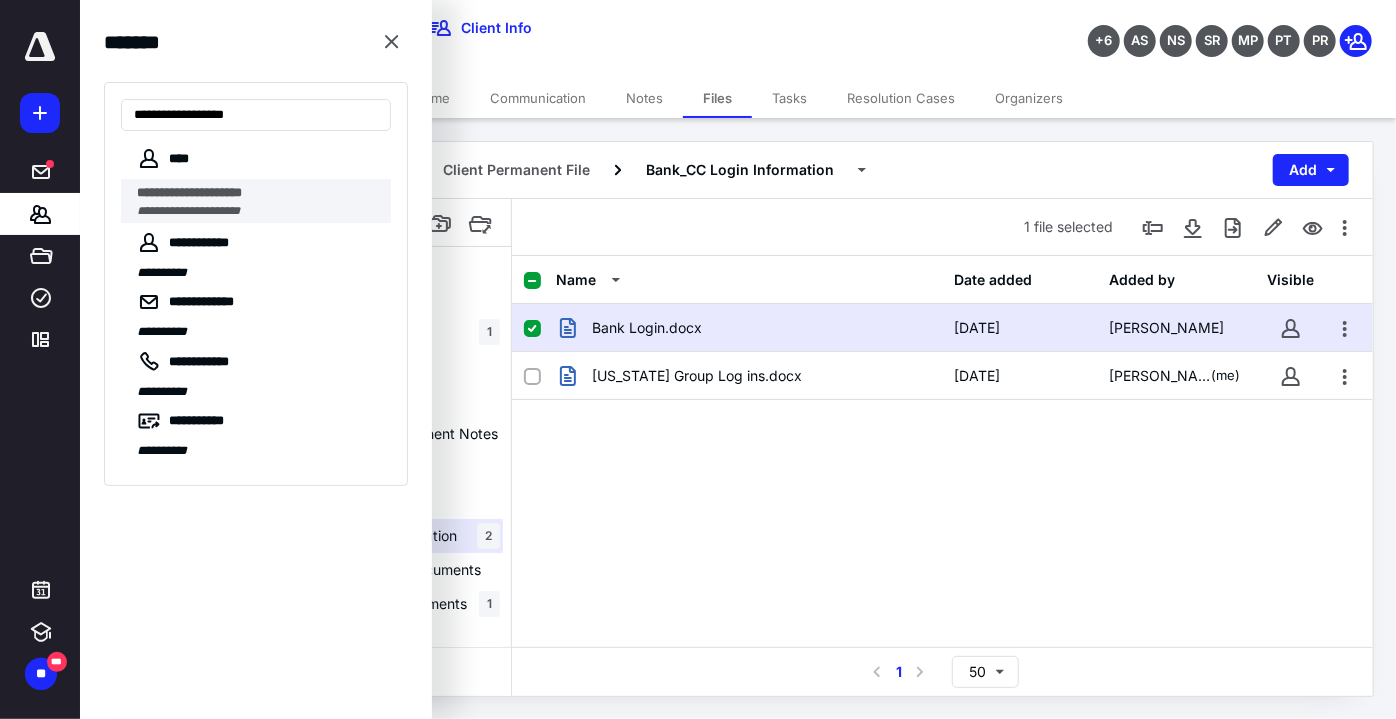 click on "**********" at bounding box center [258, 211] 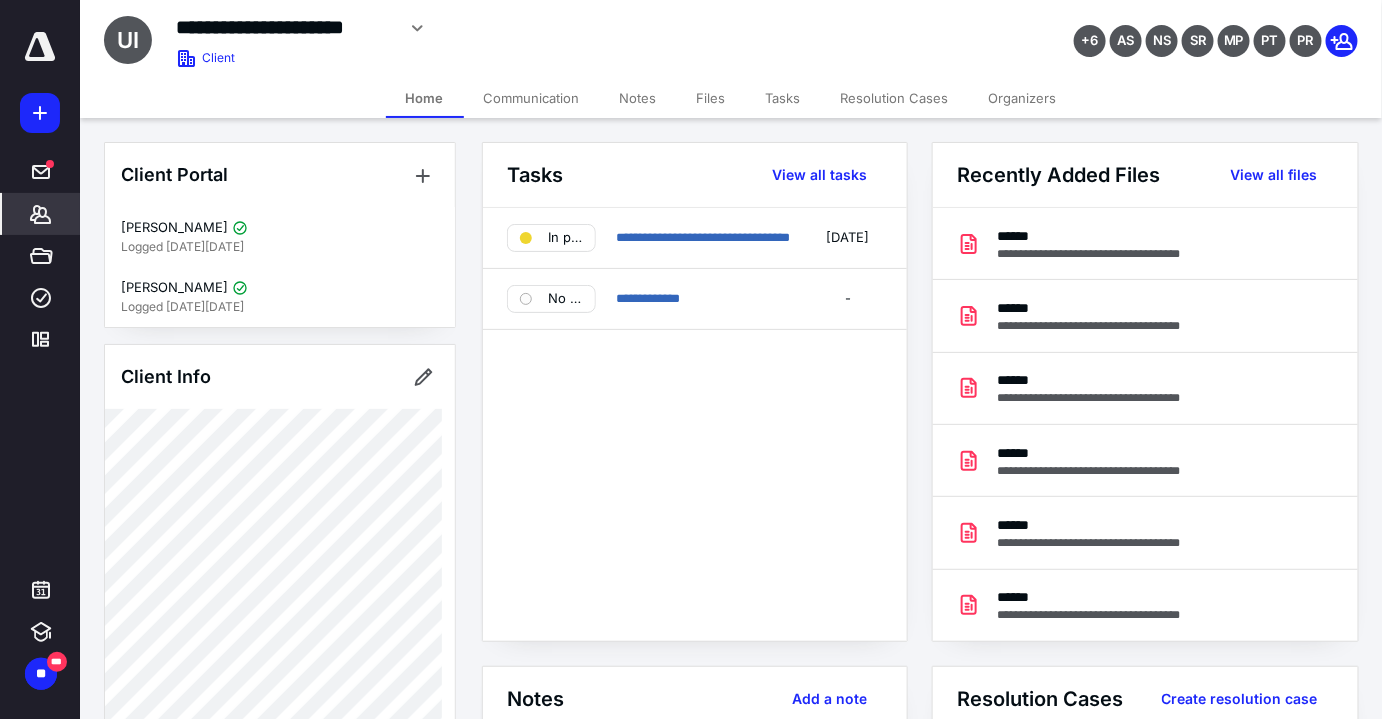 click on "Files" at bounding box center [711, 98] 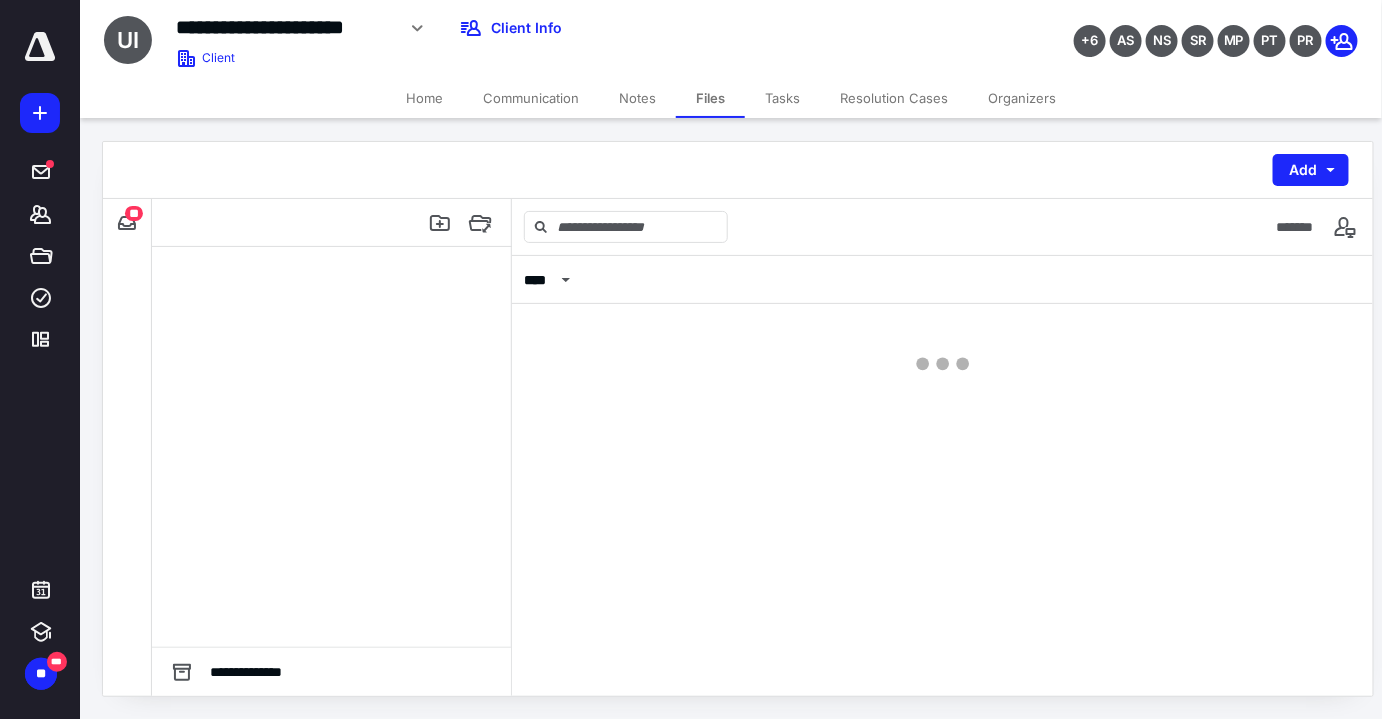 click at bounding box center [942, 344] 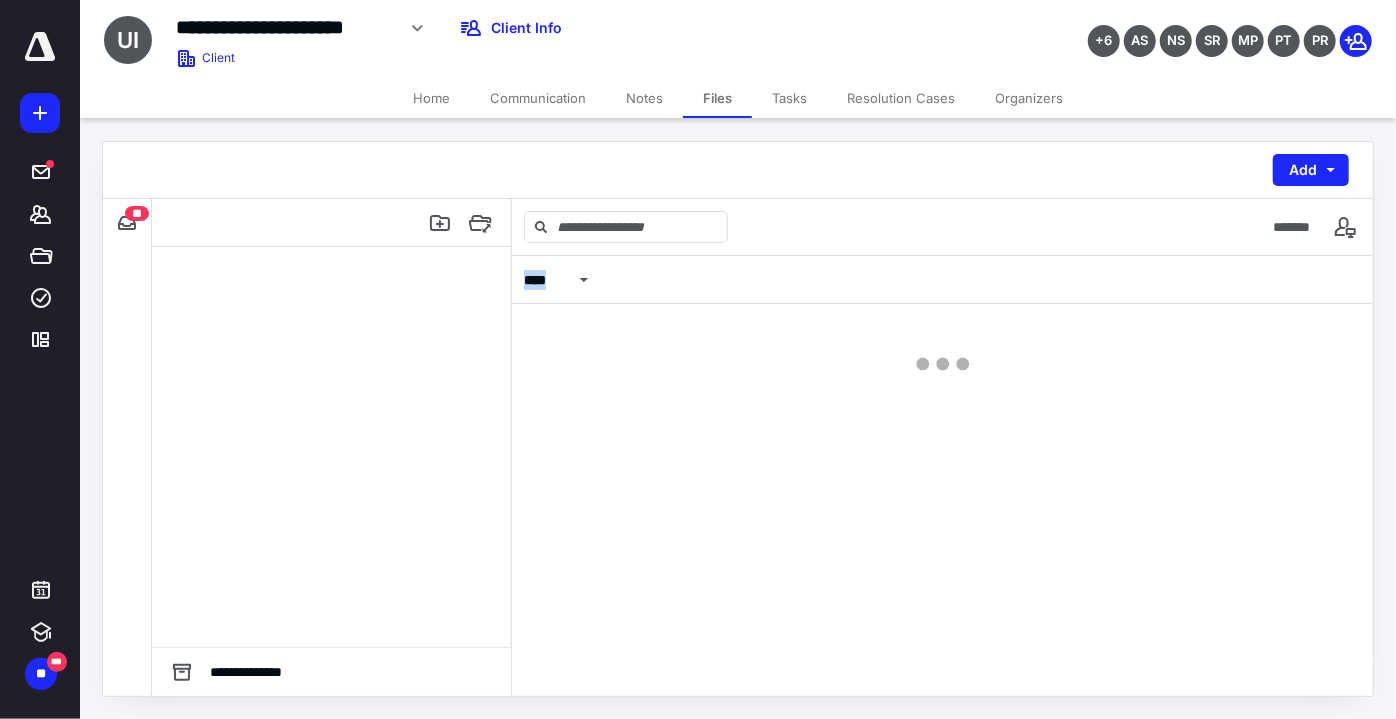 click at bounding box center (942, 344) 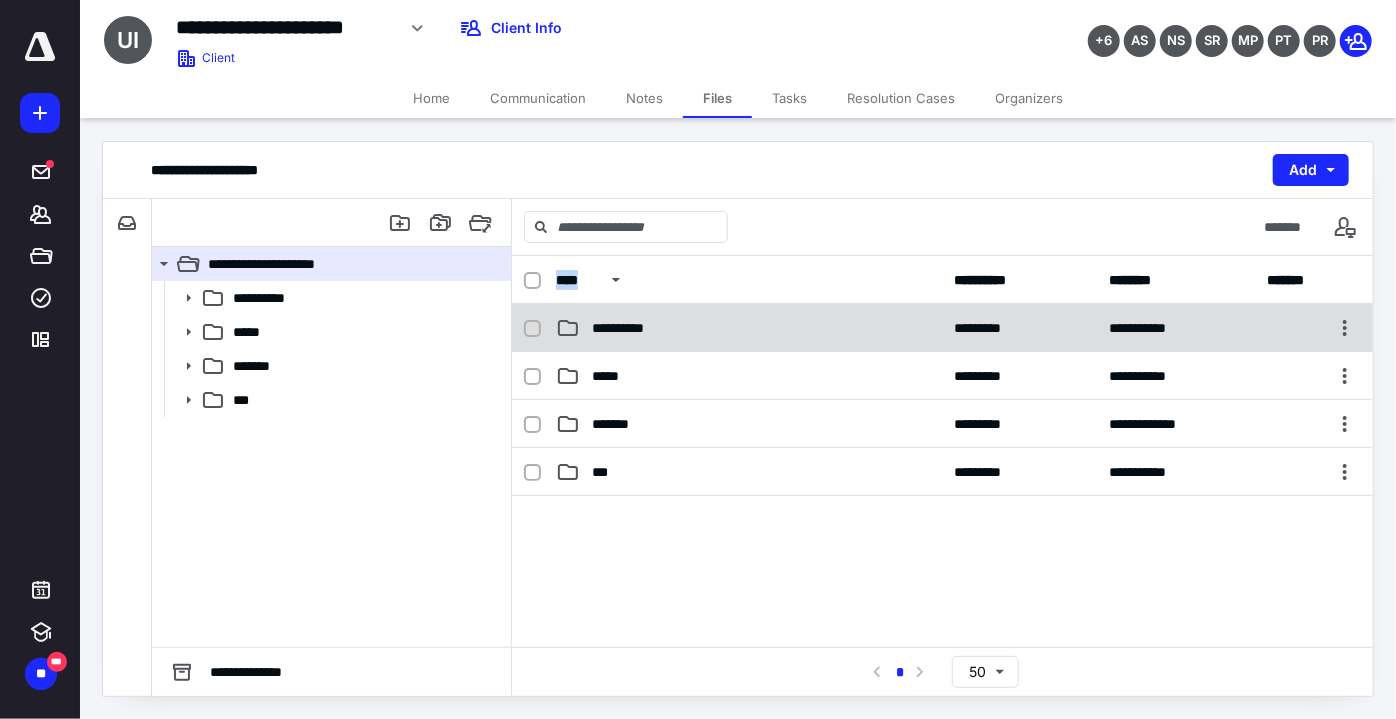 click on "**********" at bounding box center (942, 328) 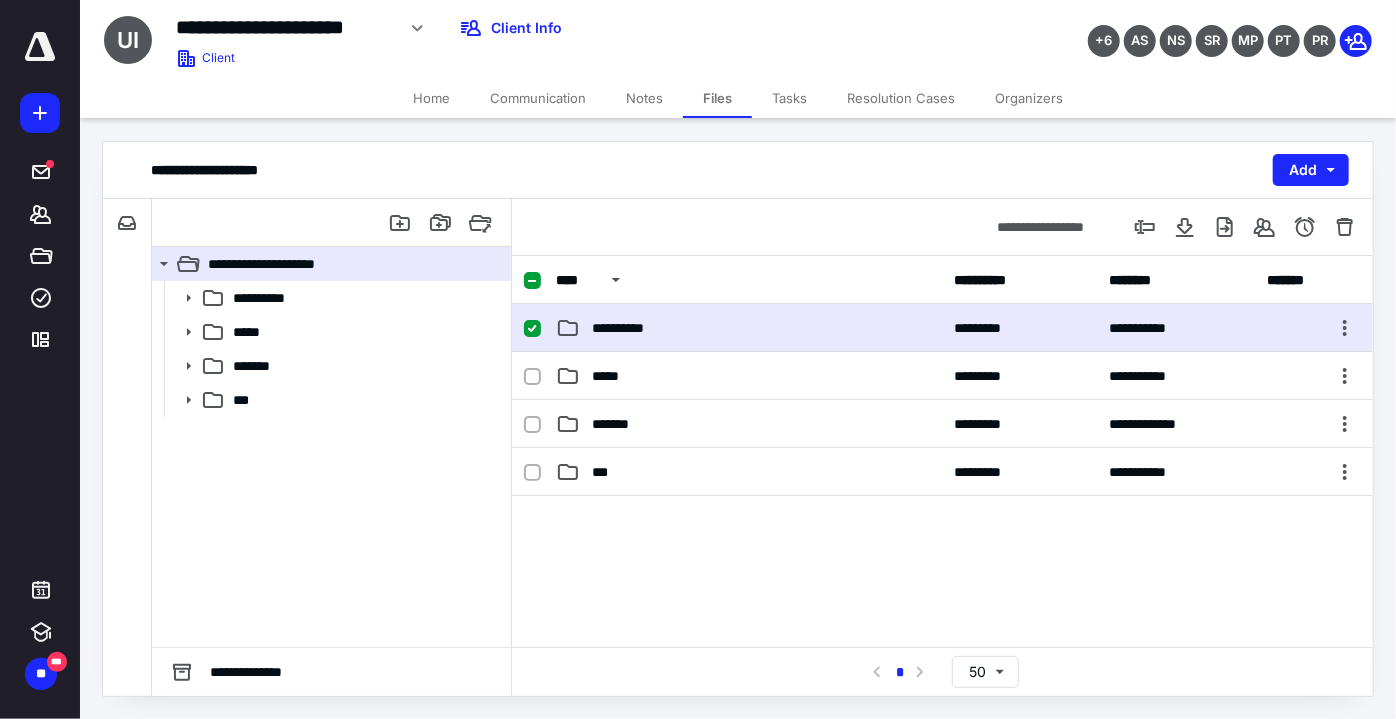 click on "**********" at bounding box center (942, 328) 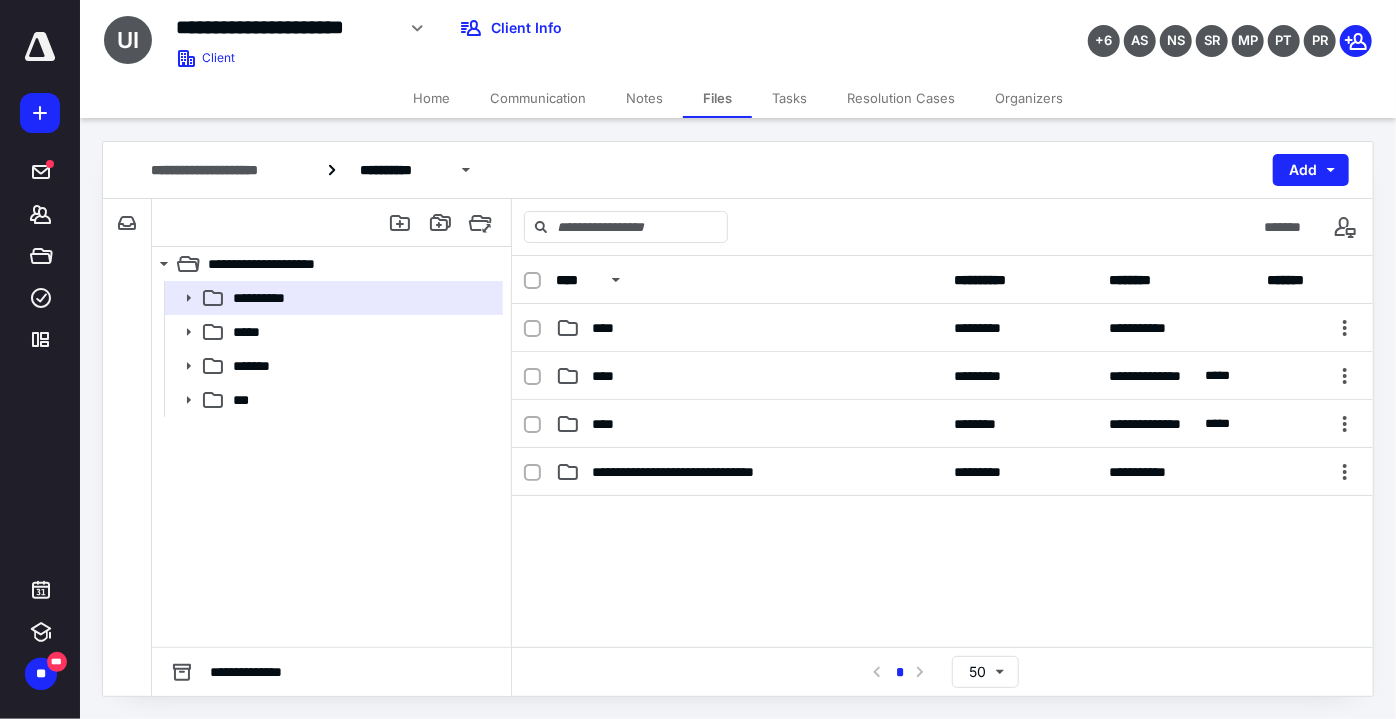 click on "**********" at bounding box center (942, 424) 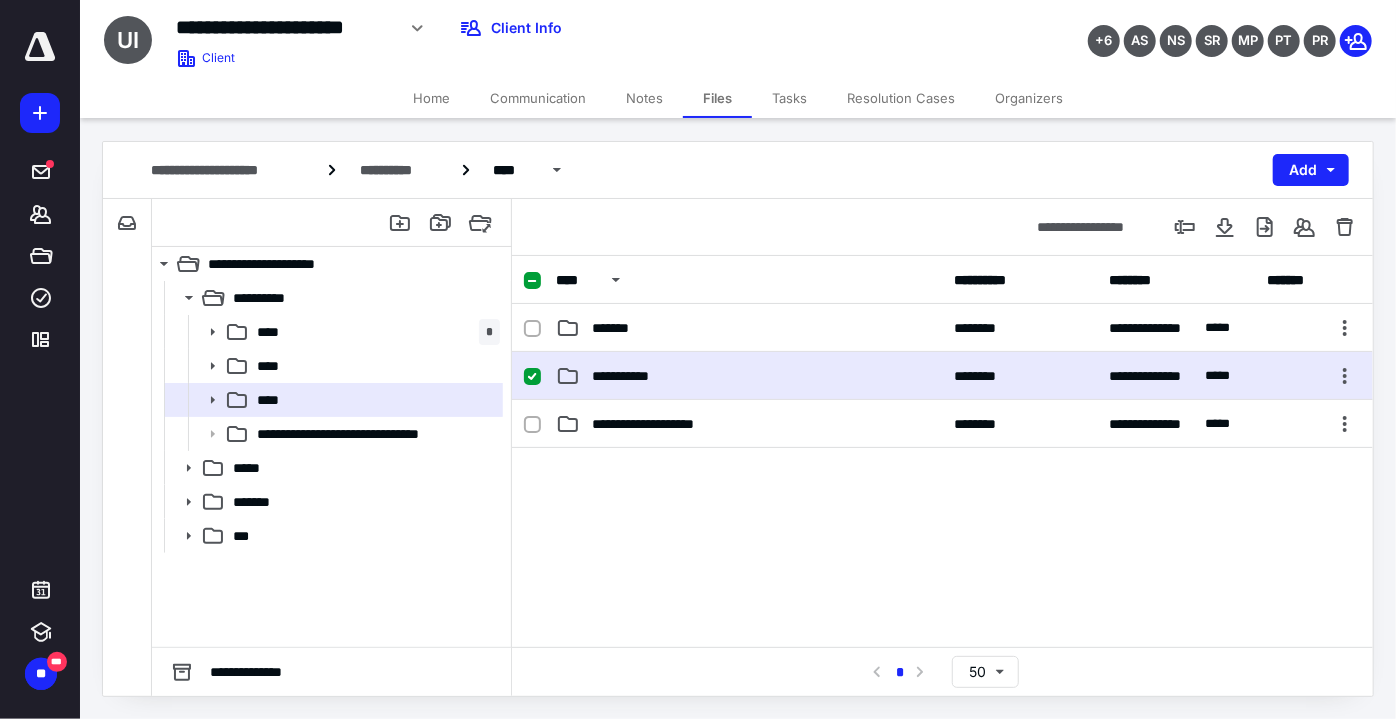click on "**********" at bounding box center [749, 376] 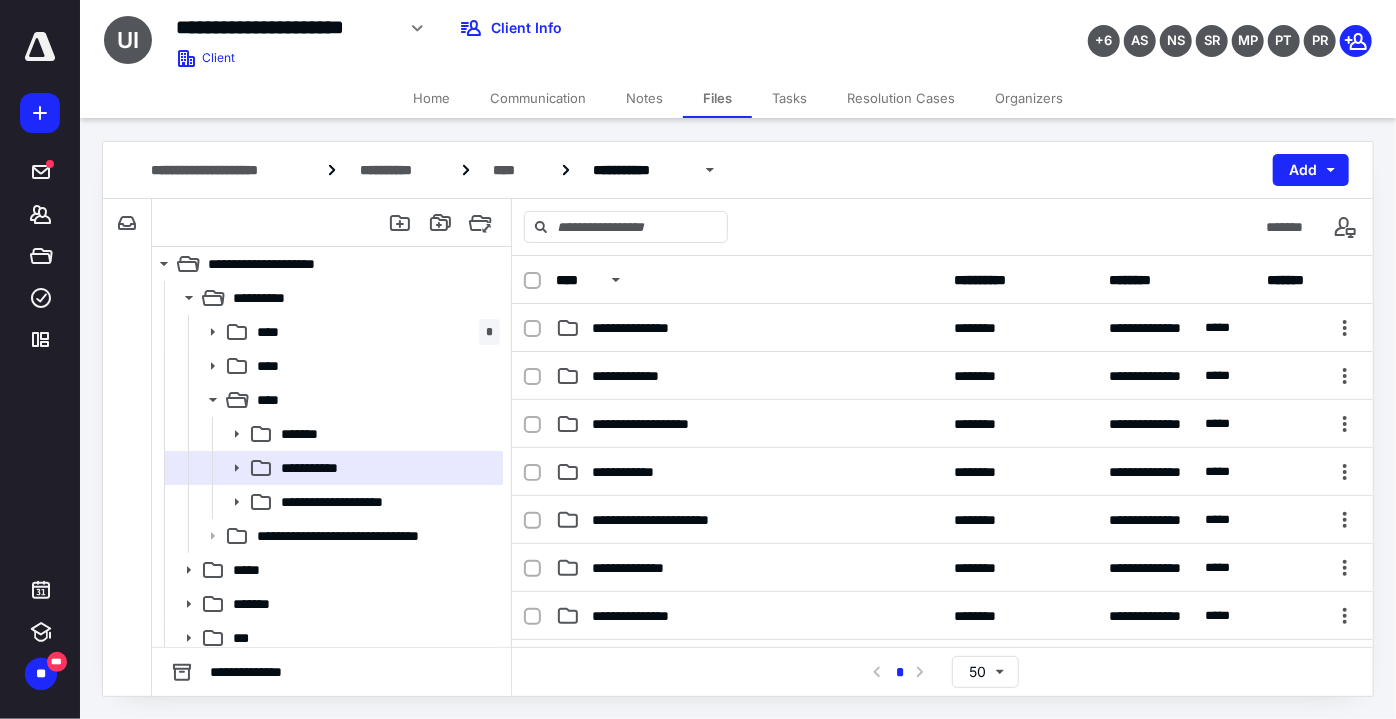 click on "**********" at bounding box center (648, 328) 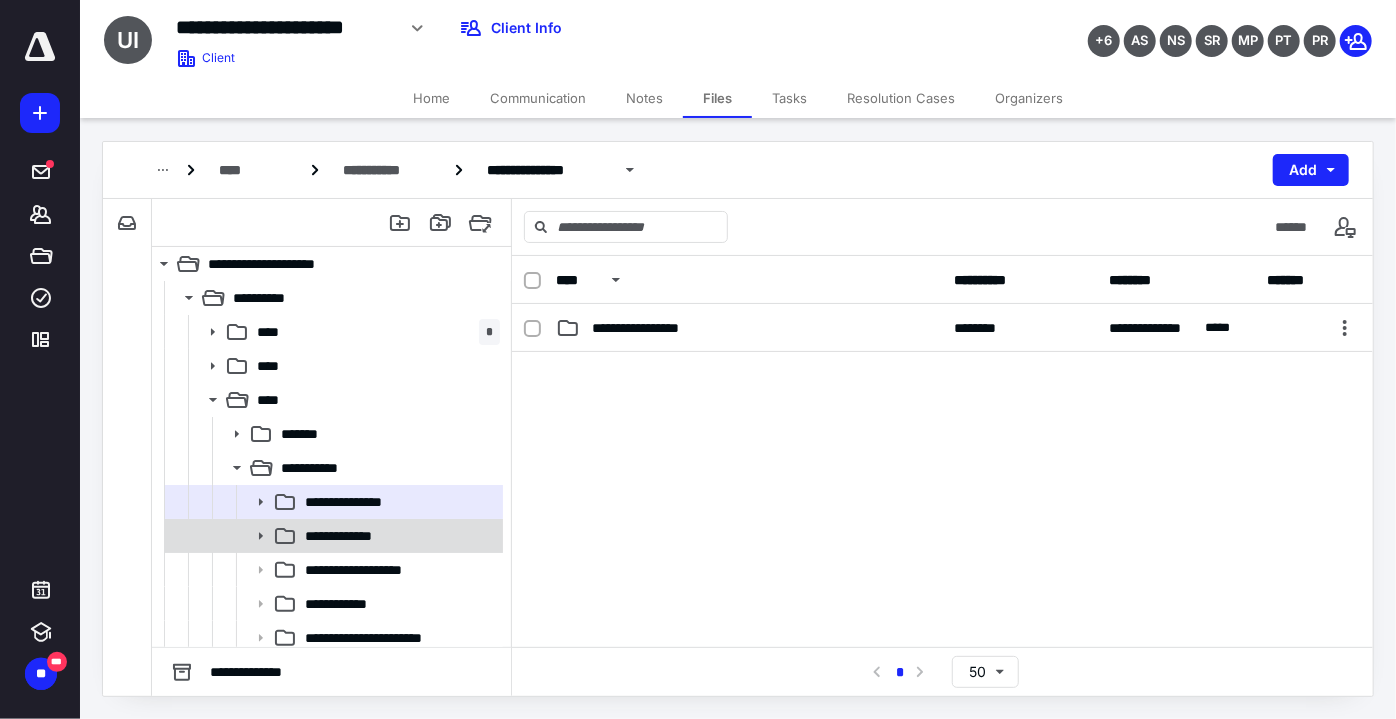click on "**********" at bounding box center (398, 536) 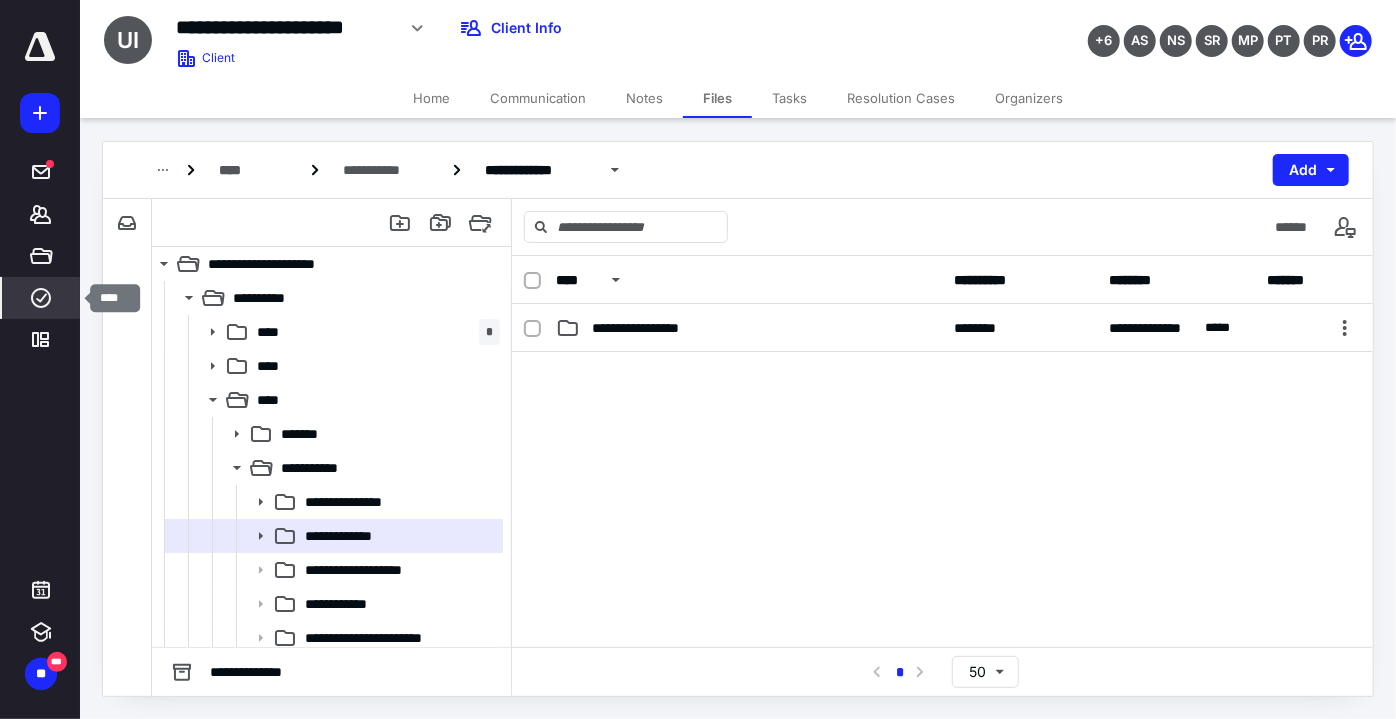 click on "****" at bounding box center [41, 298] 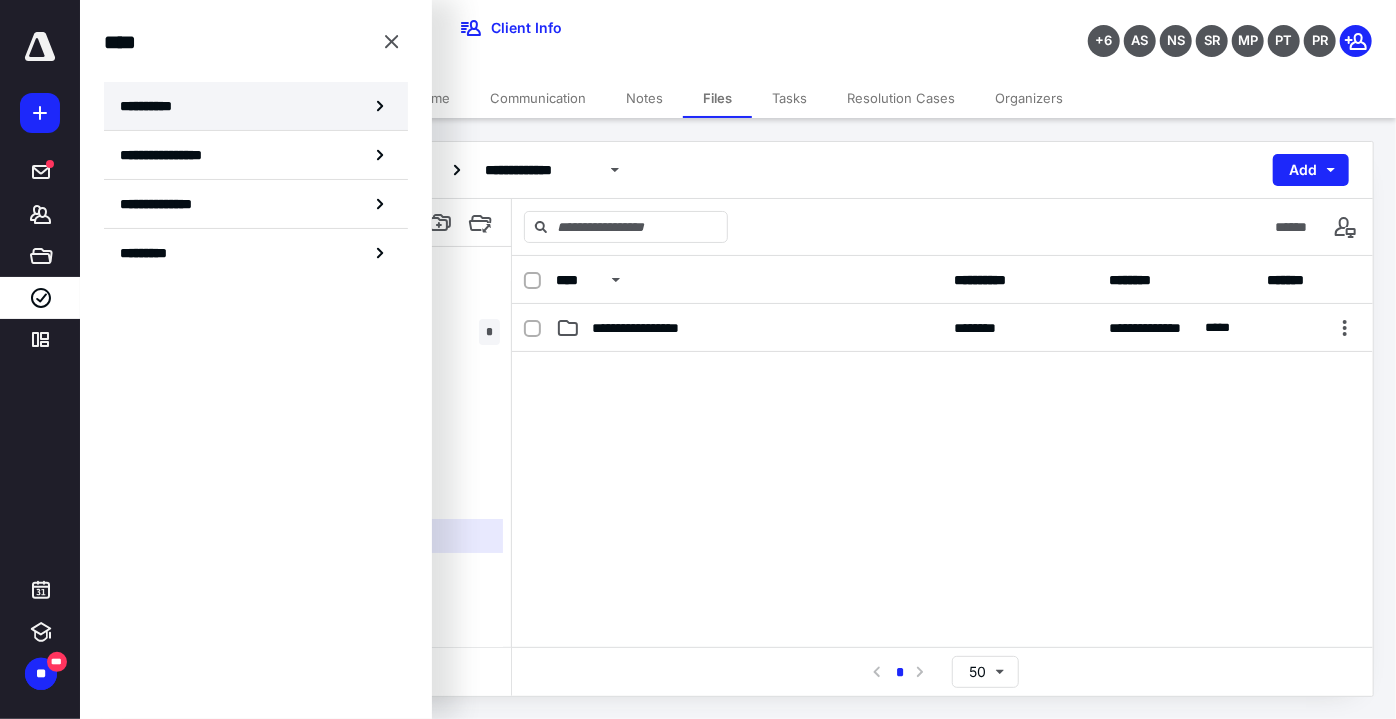 click on "**********" at bounding box center [256, 106] 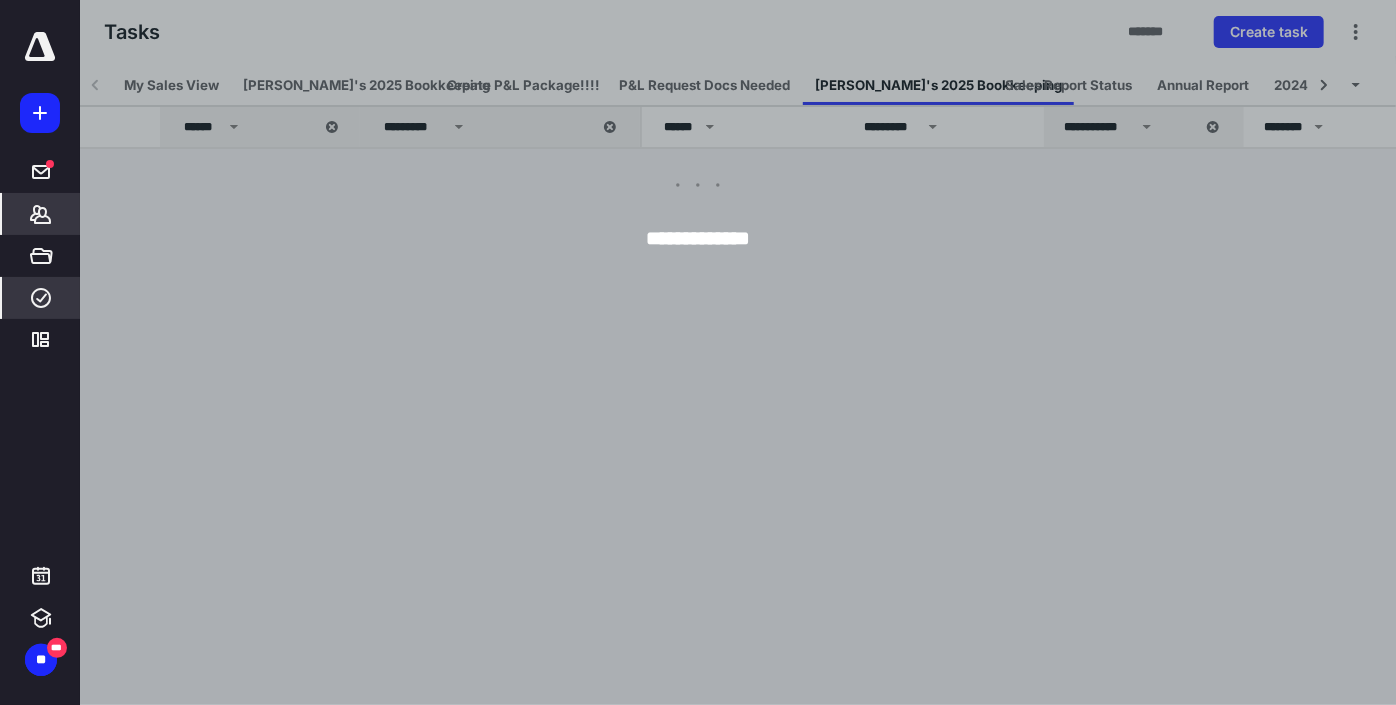 click 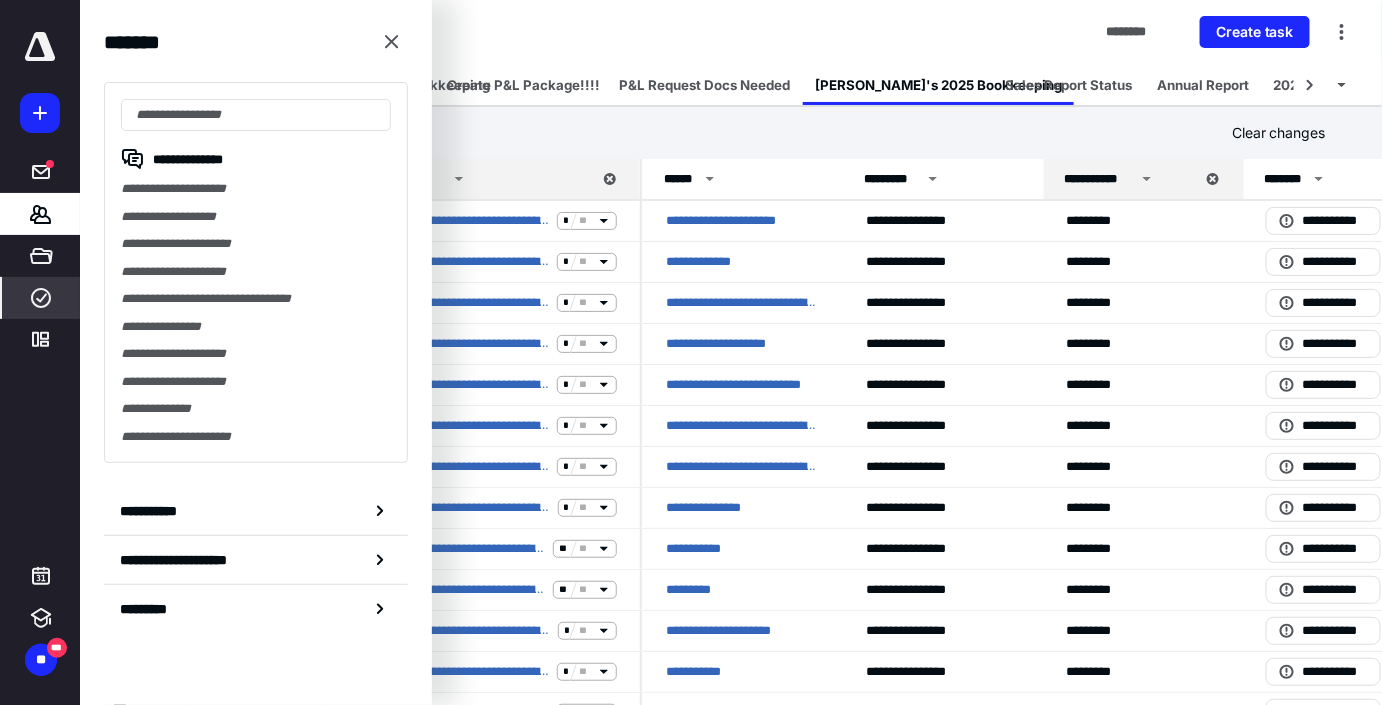click on "**********" at bounding box center (256, 189) 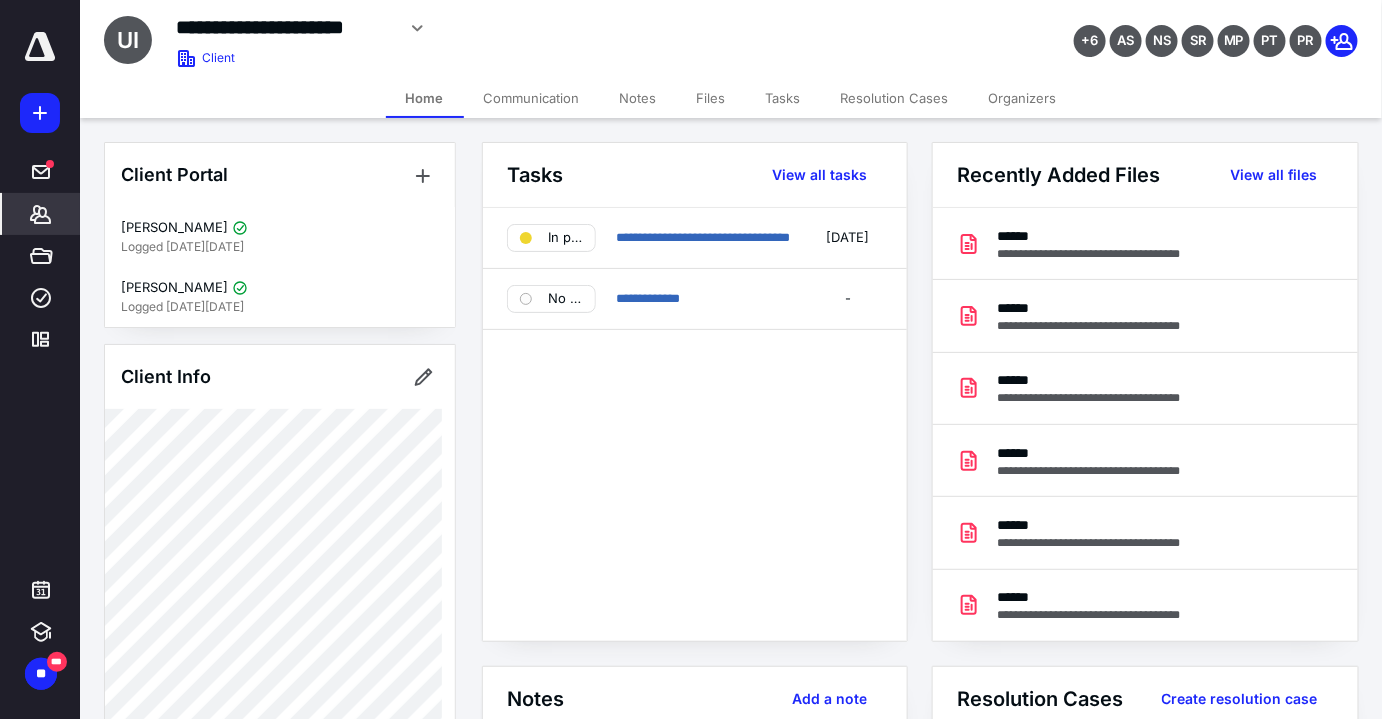 click on "Files" at bounding box center (711, 98) 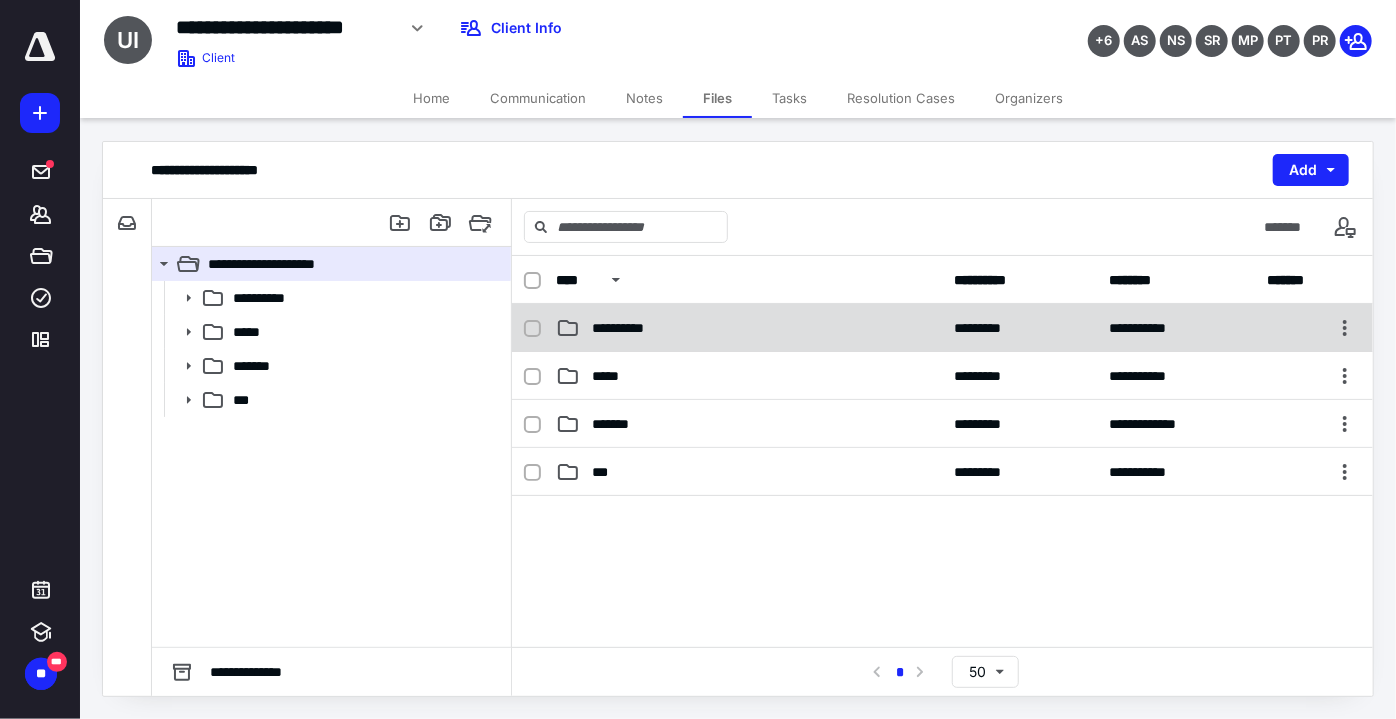click on "**********" at bounding box center (749, 328) 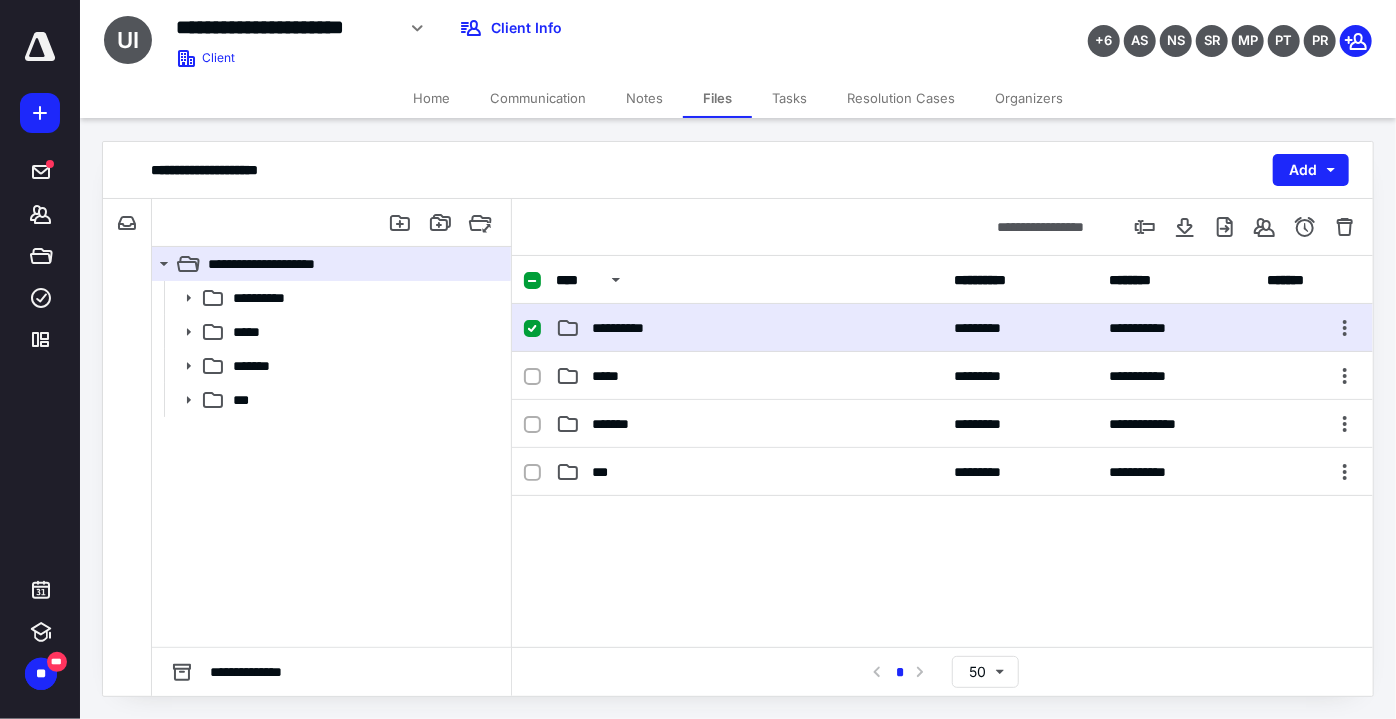 click on "**********" at bounding box center (749, 328) 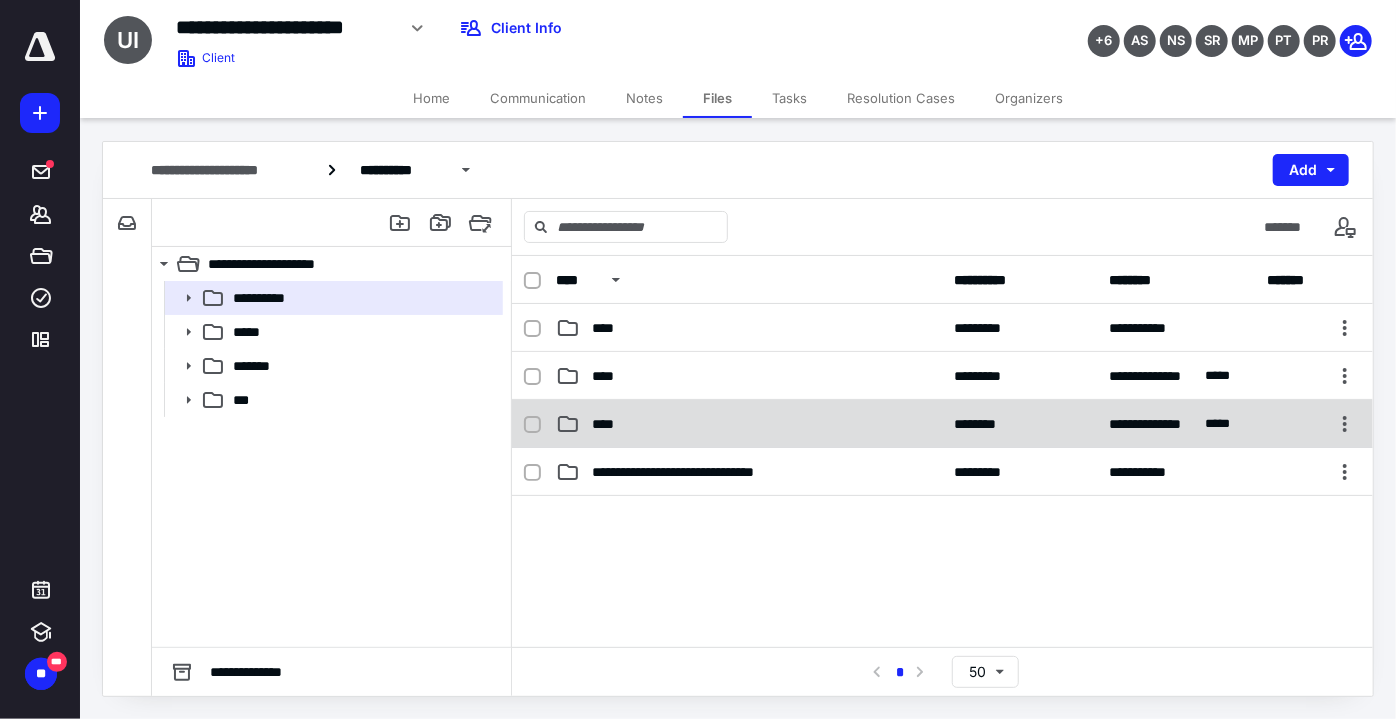 click on "**********" at bounding box center [942, 424] 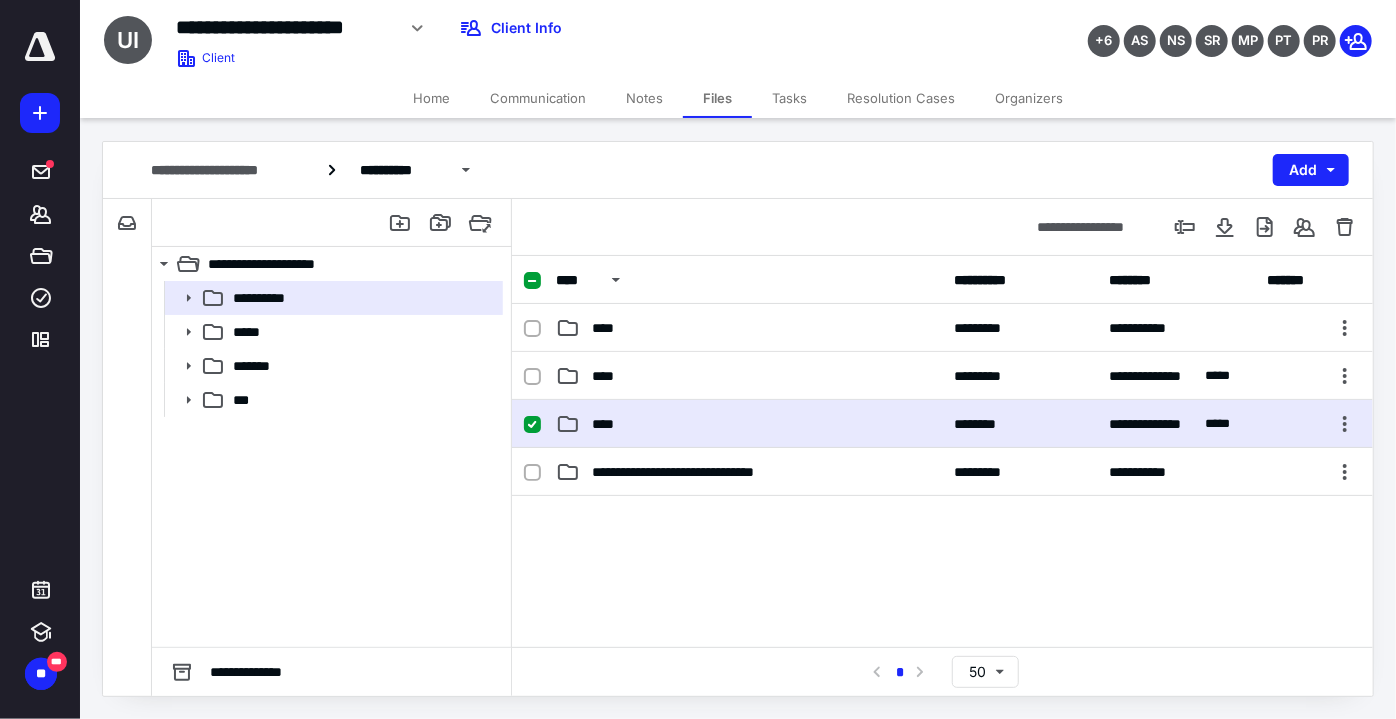 click on "**********" at bounding box center (942, 424) 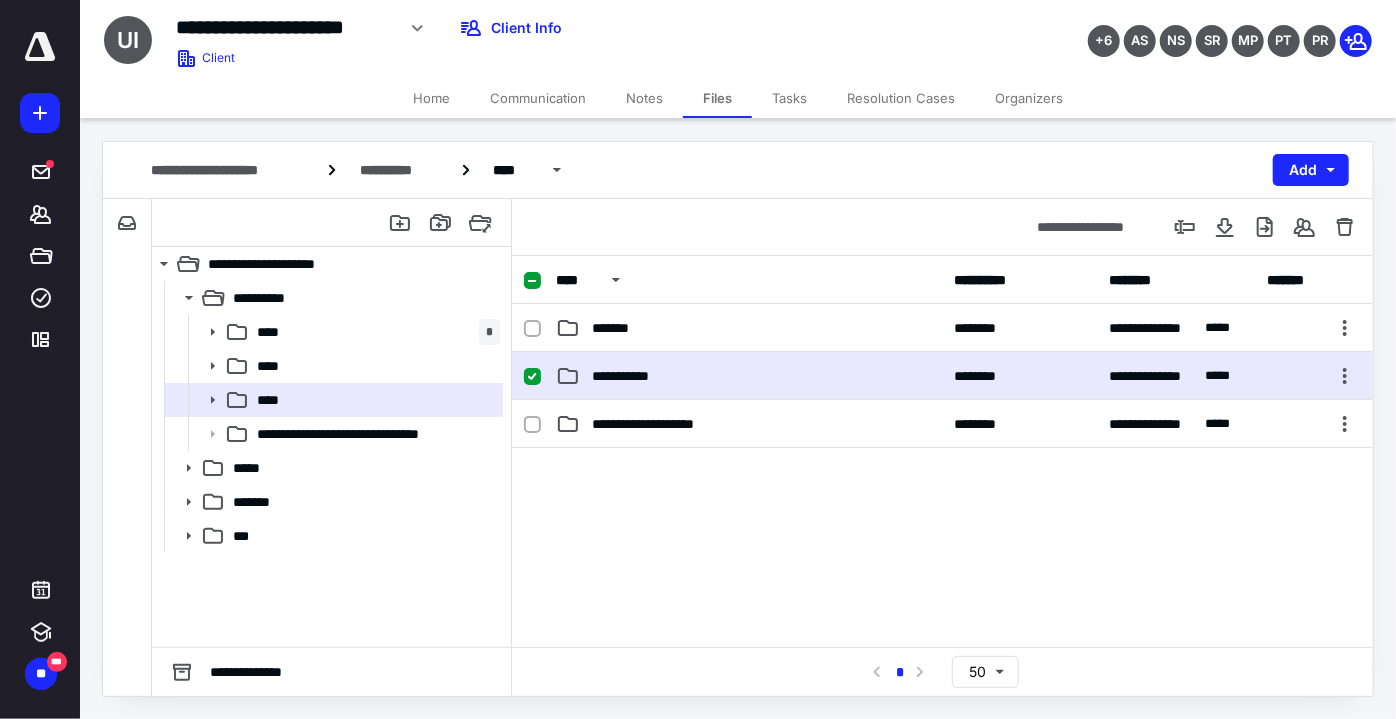 click on "**********" at bounding box center [749, 376] 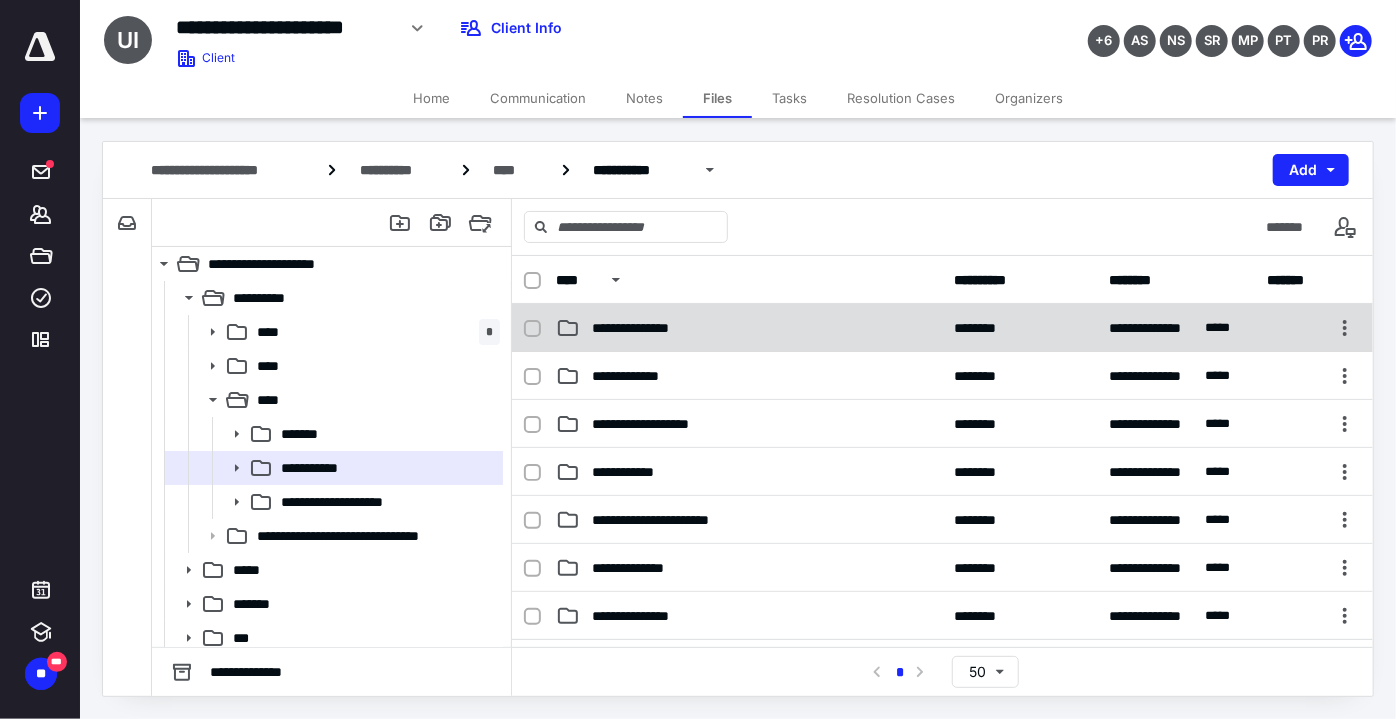 click on "**********" at bounding box center (749, 328) 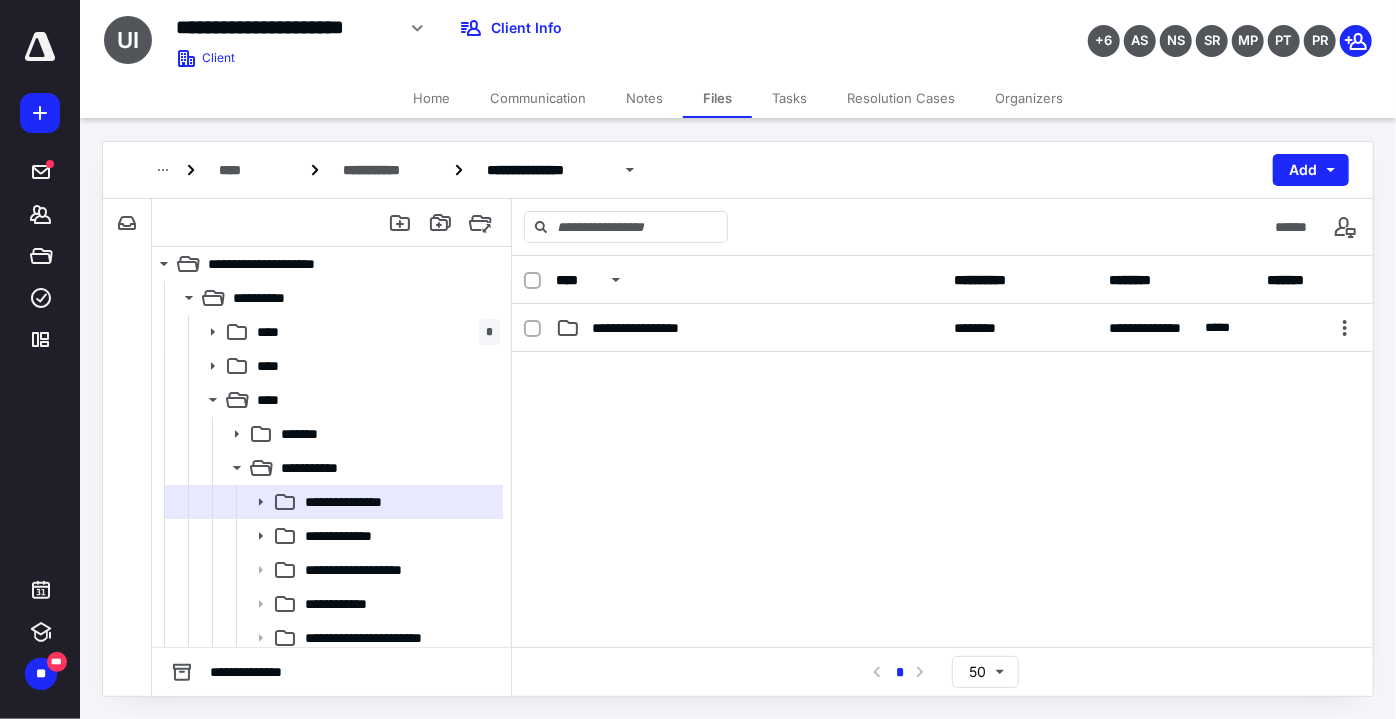 click on "**********" at bounding box center [749, 328] 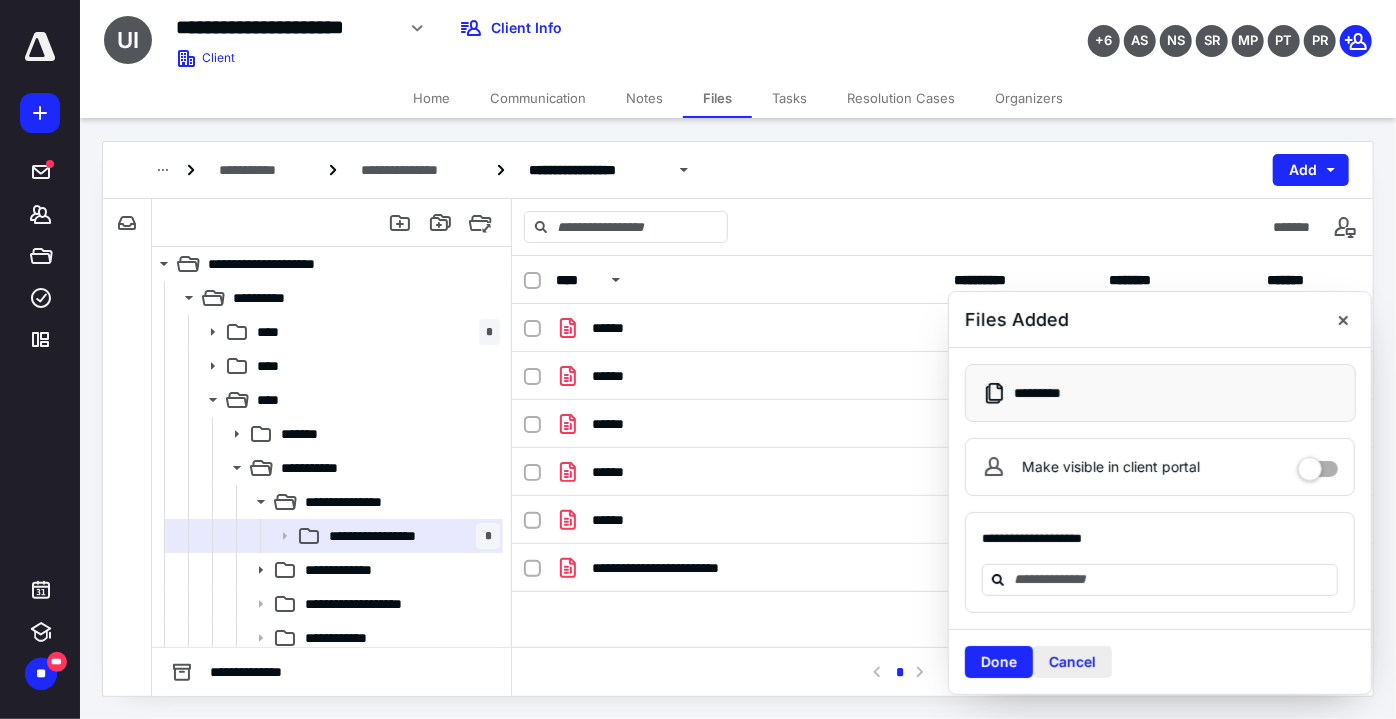 click on "Cancel" at bounding box center (1072, 662) 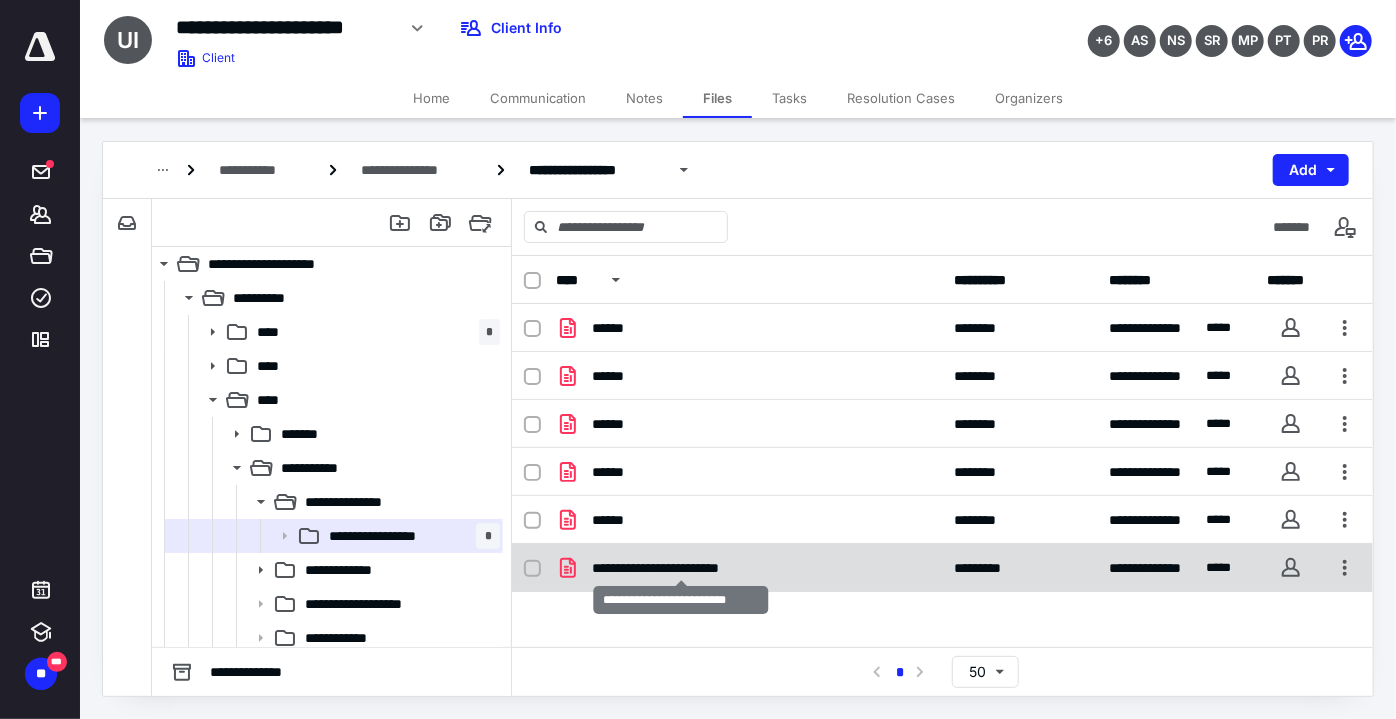 checkbox on "true" 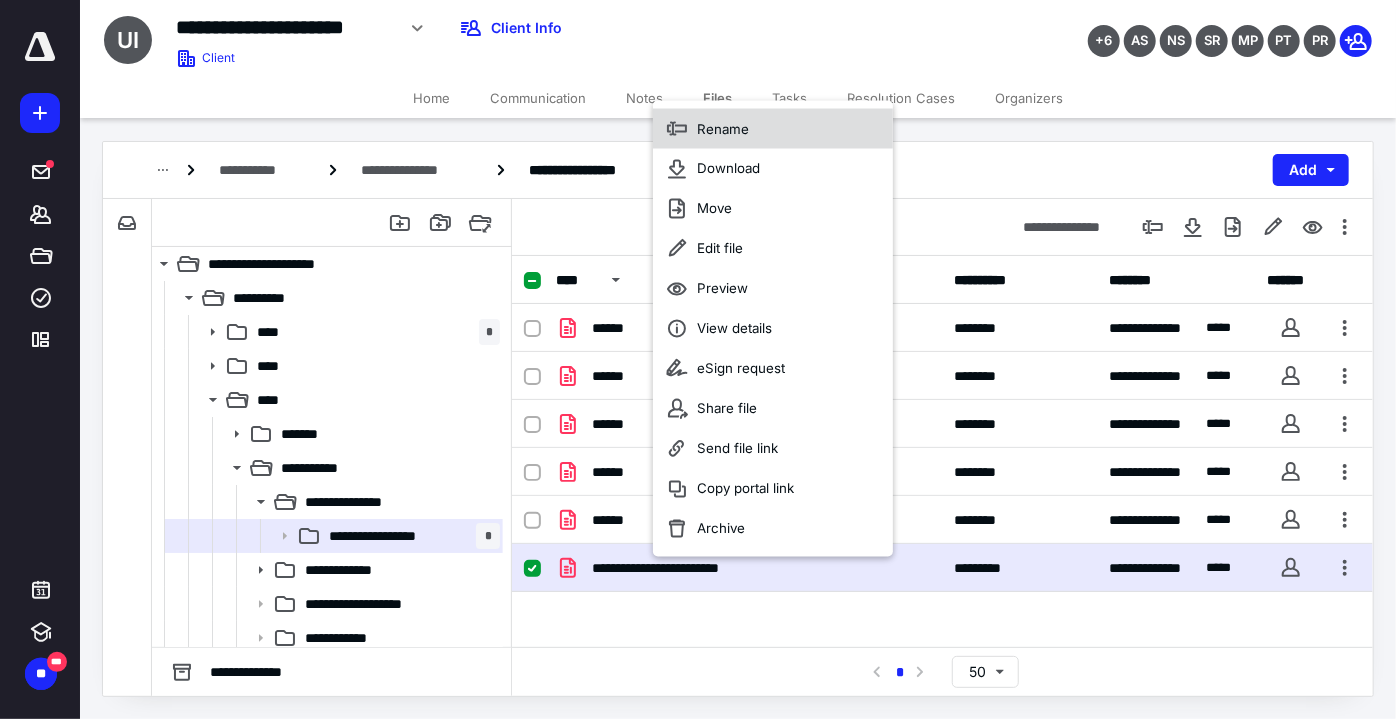 click on "Rename" at bounding box center (773, 129) 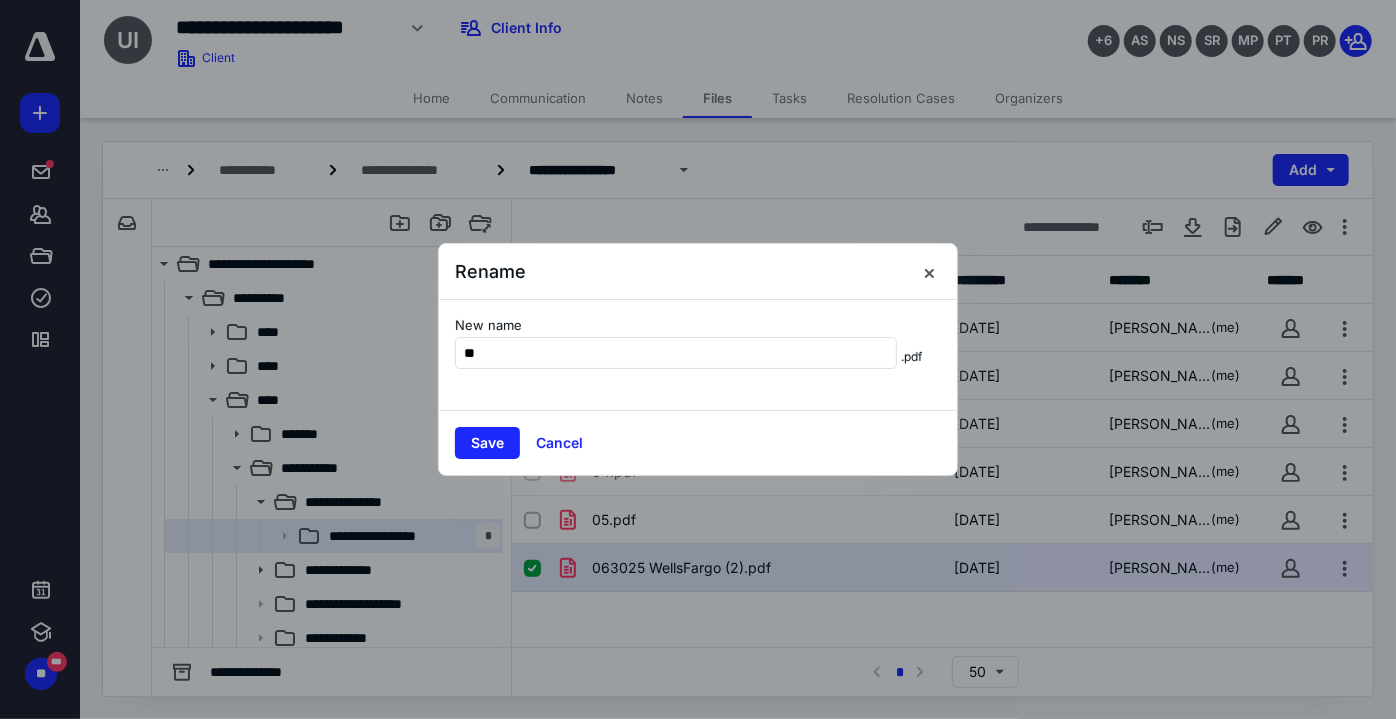 type on "**" 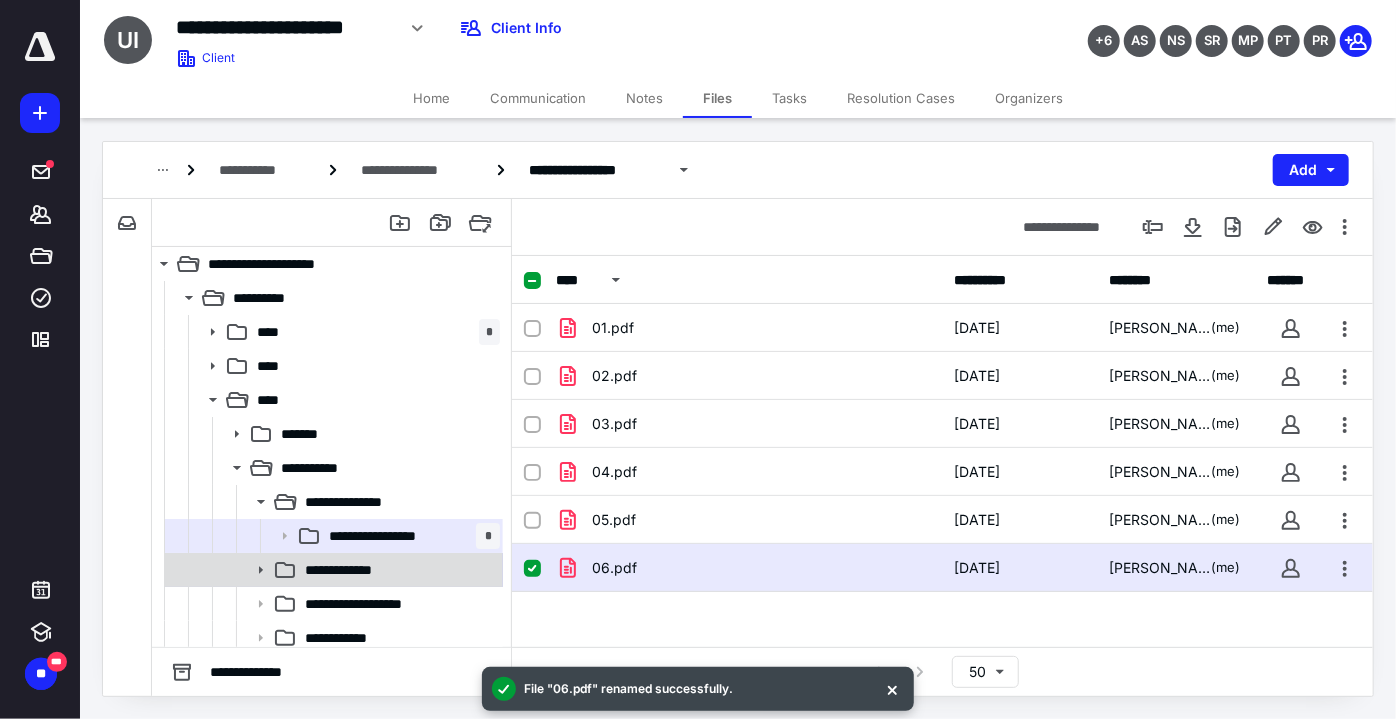 click on "**********" at bounding box center (354, 570) 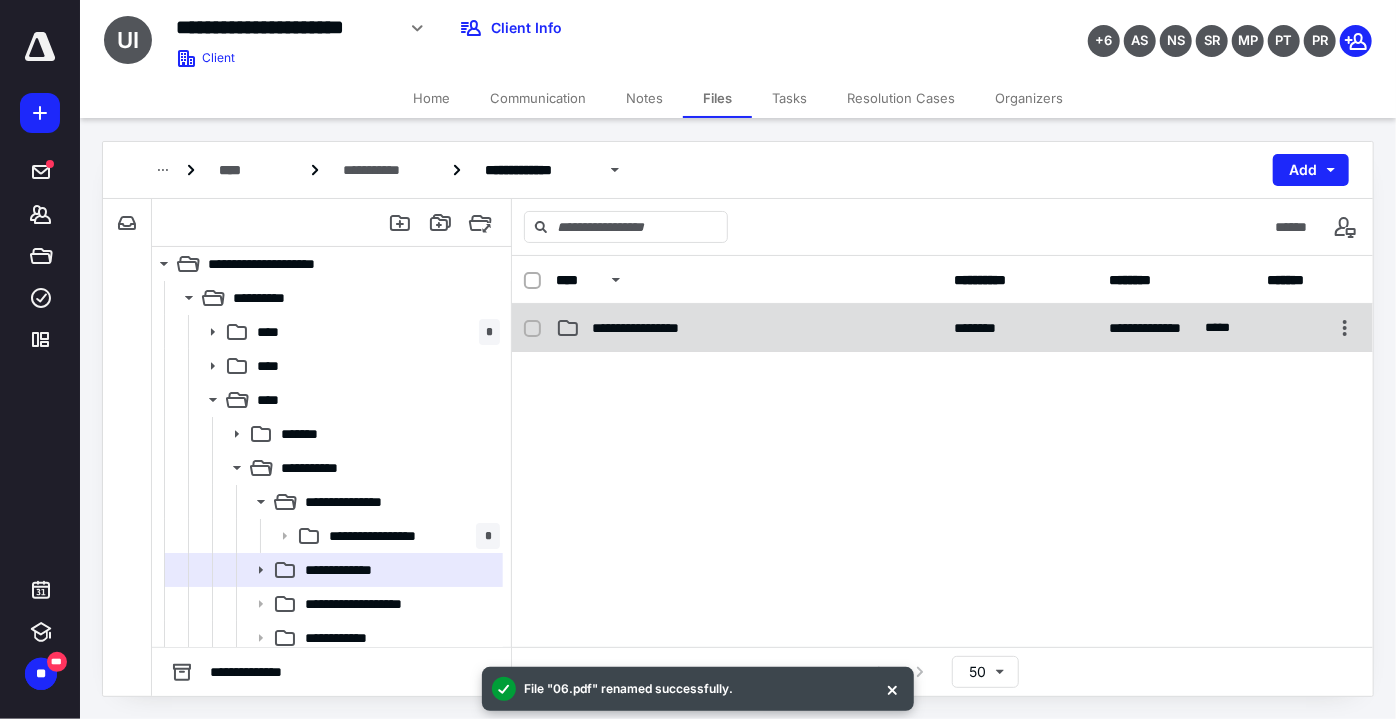 click on "**********" at bounding box center [749, 328] 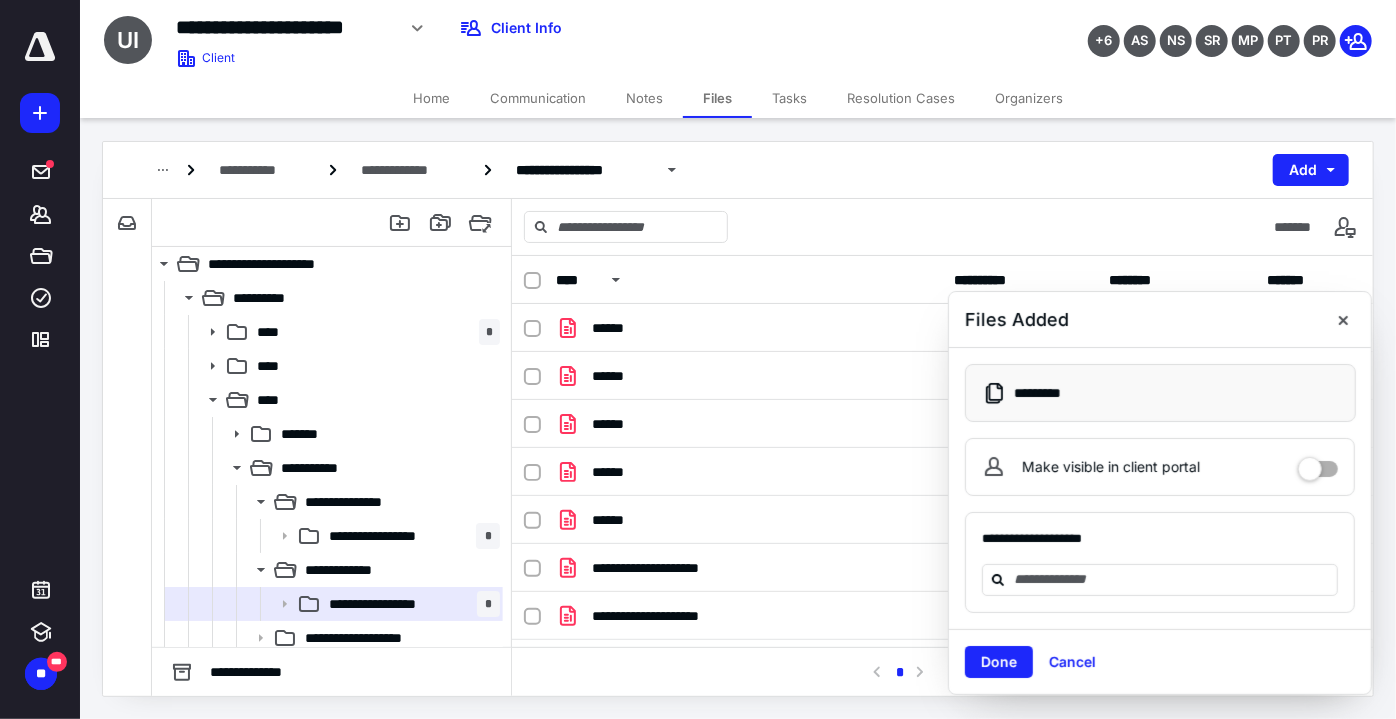 click on "Tasks" at bounding box center [789, 98] 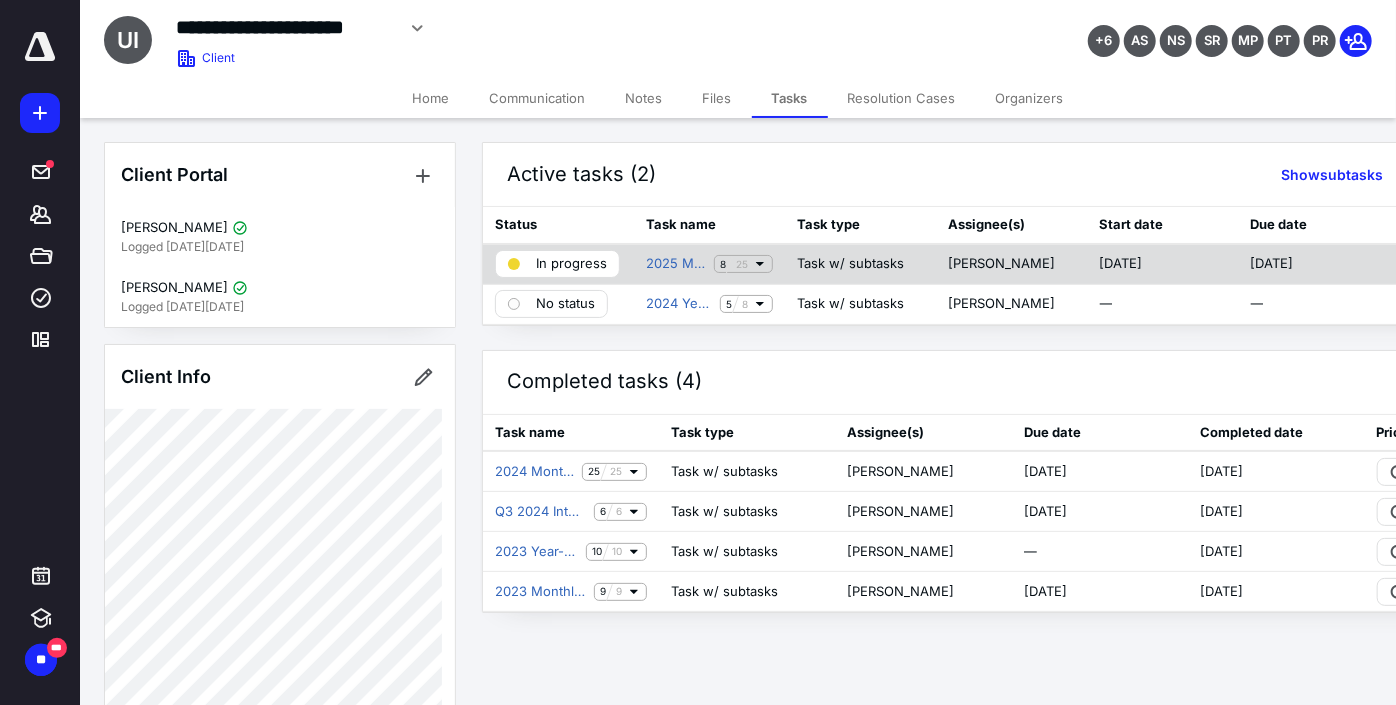 click 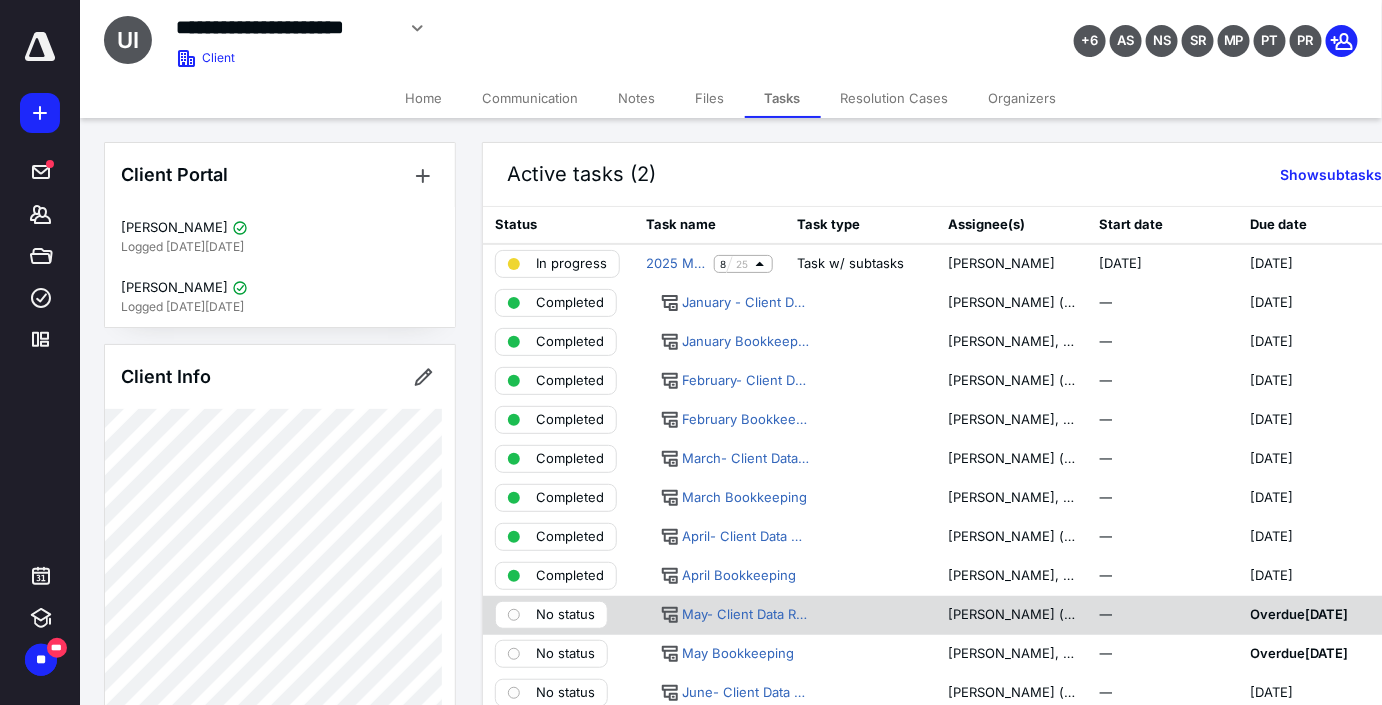 click on "No status" at bounding box center [565, 615] 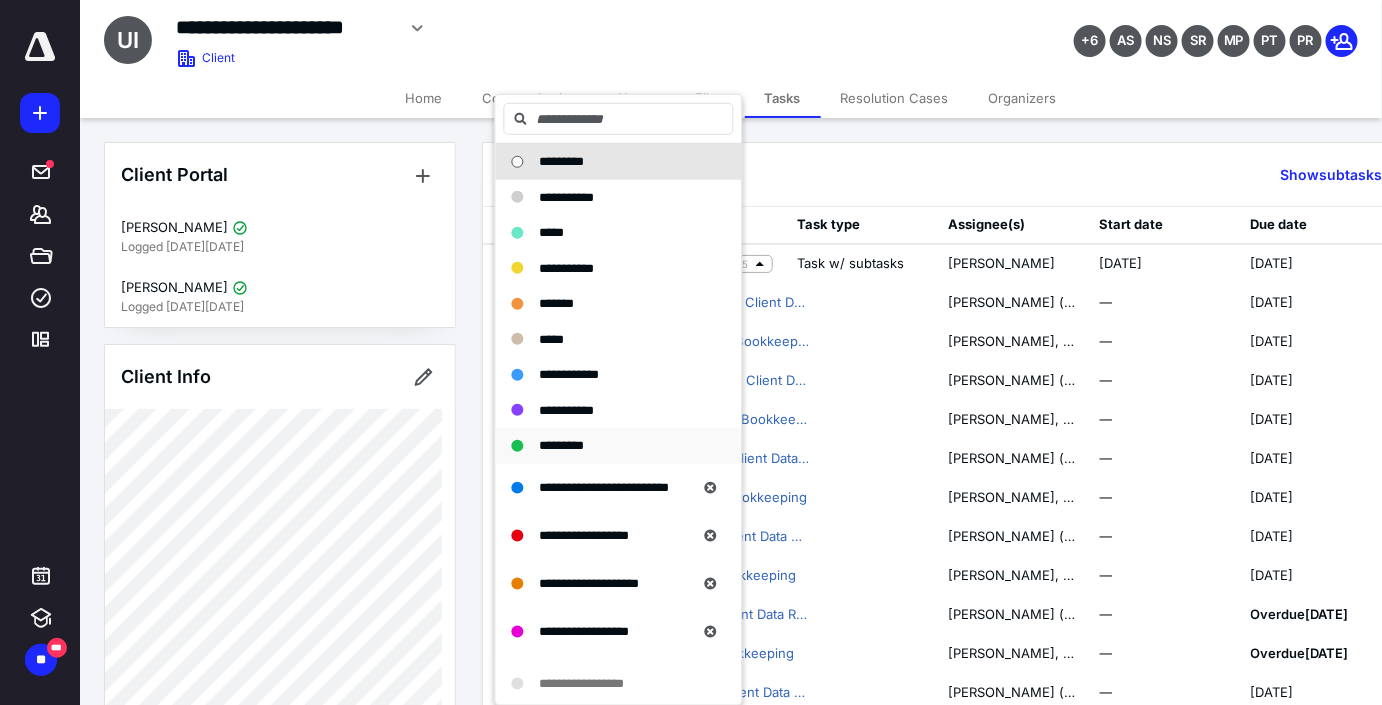 click on "*********" at bounding box center [562, 445] 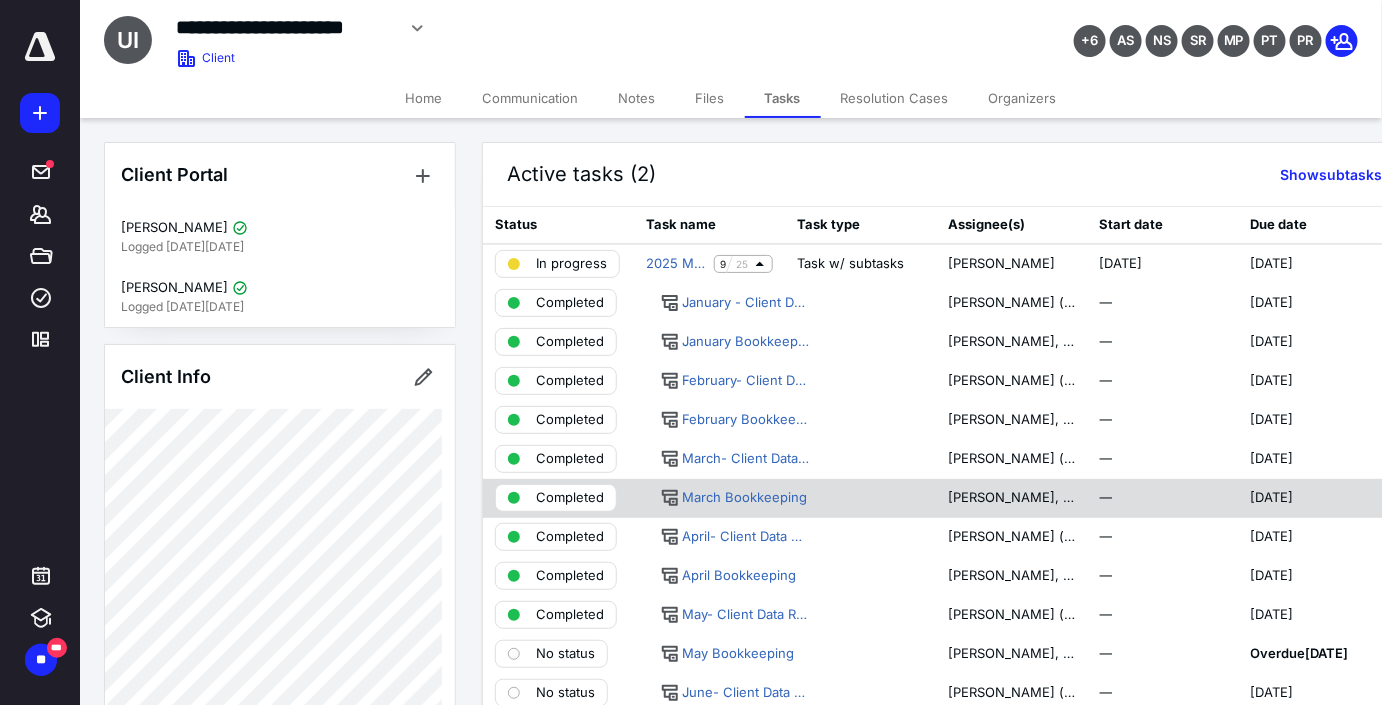 scroll, scrollTop: 272, scrollLeft: 0, axis: vertical 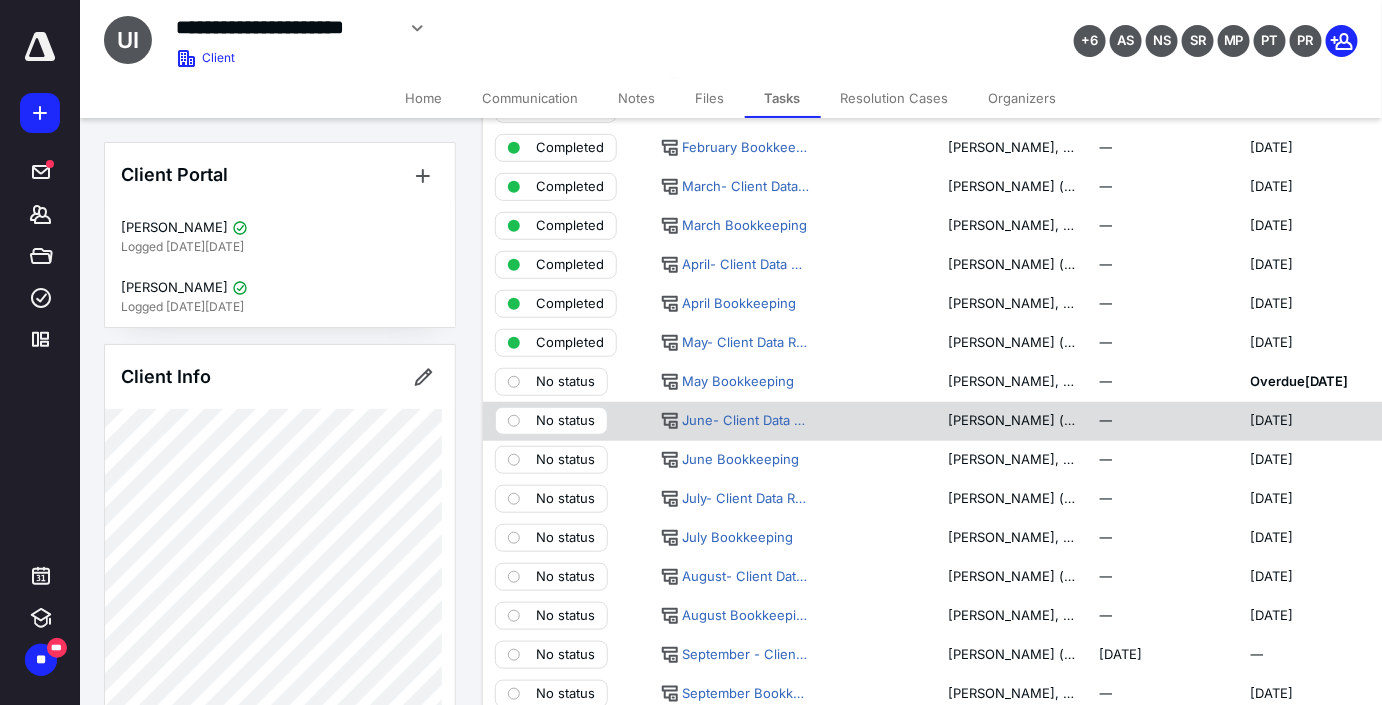 click on "No status" at bounding box center [565, 421] 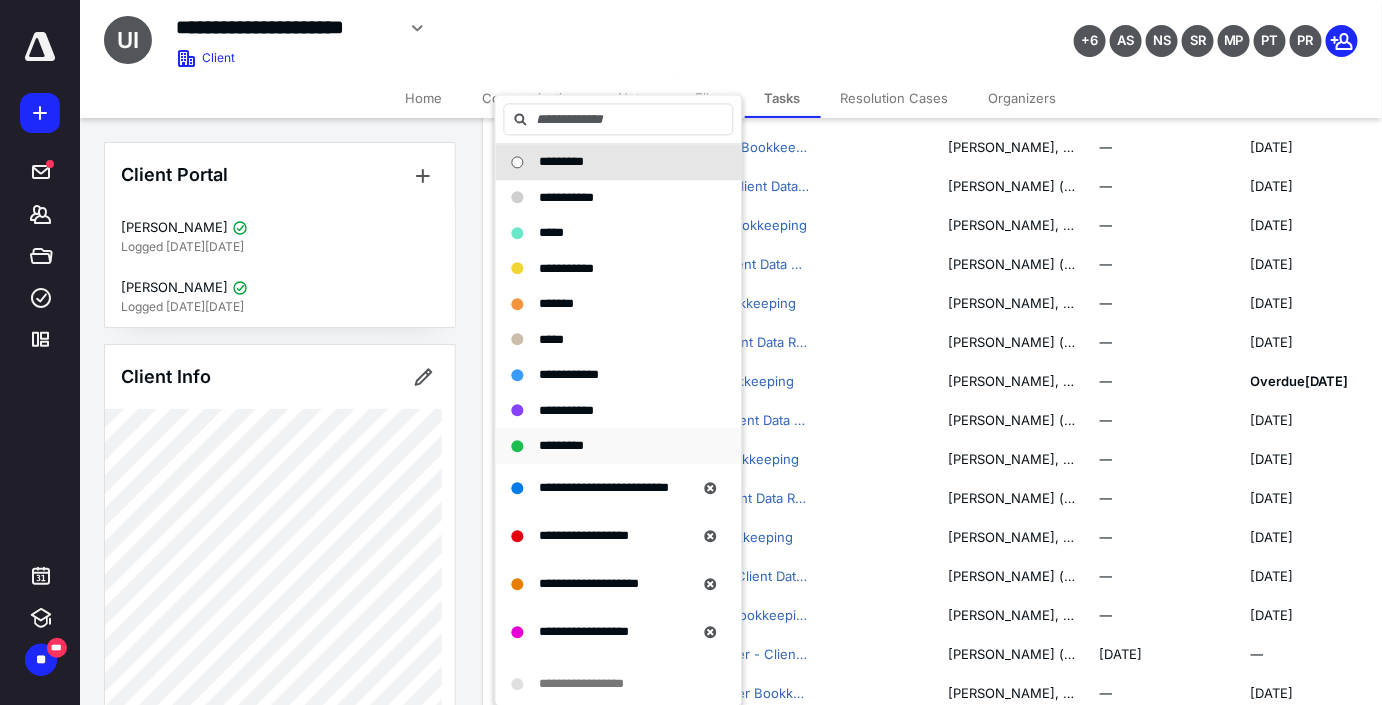 click on "*********" at bounding box center [562, 446] 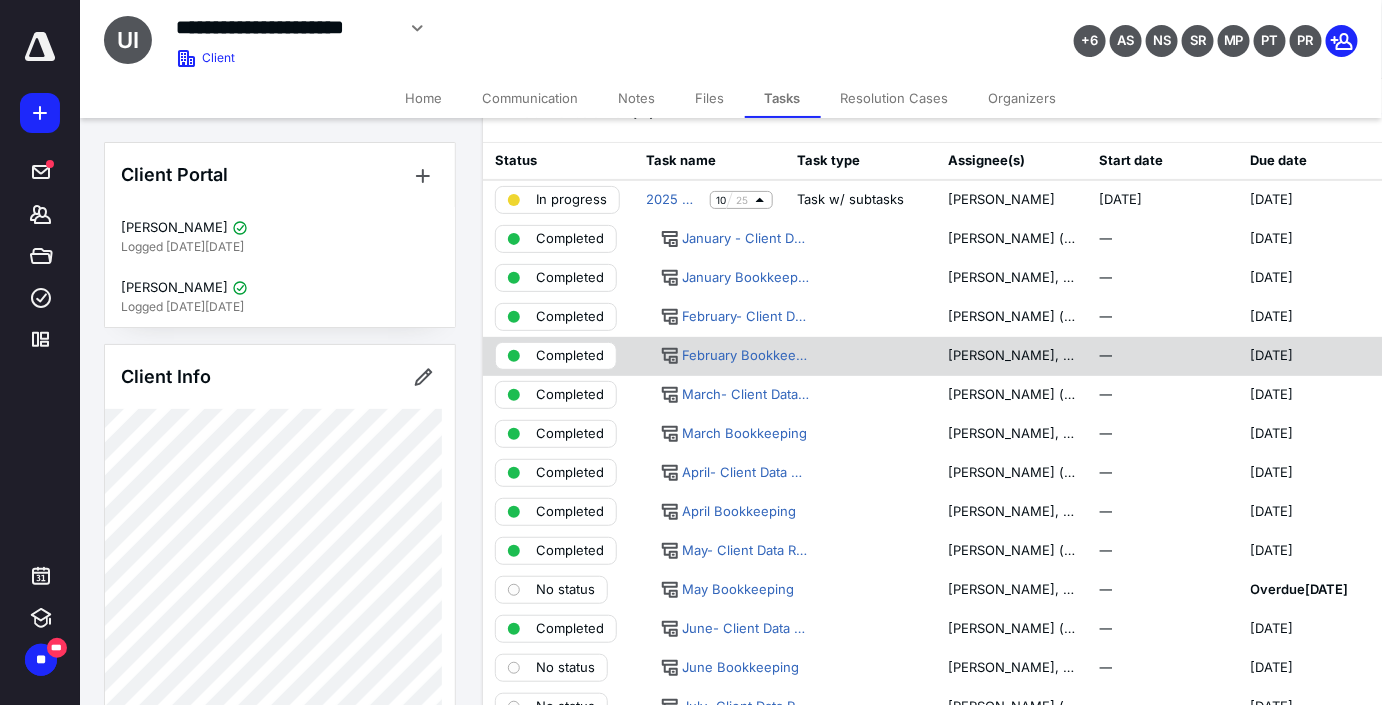 scroll, scrollTop: 0, scrollLeft: 0, axis: both 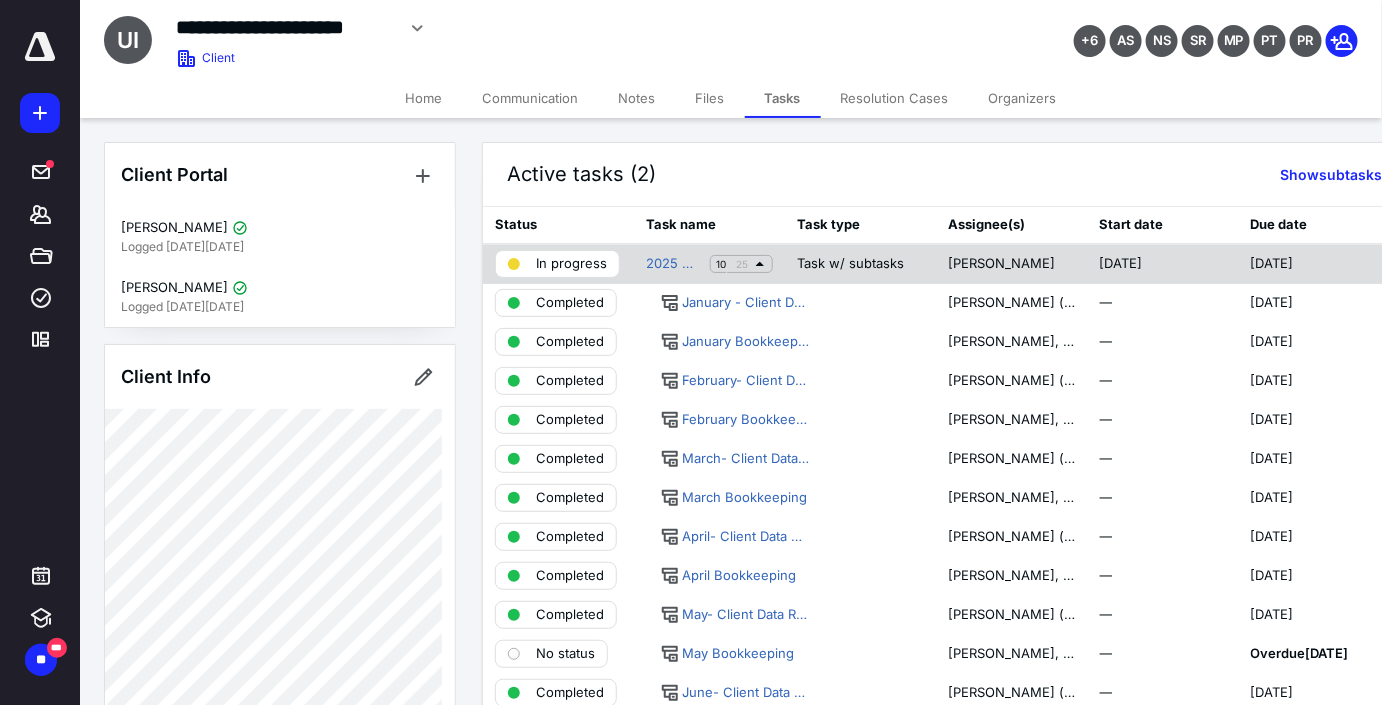 click on "In progress" at bounding box center (557, 264) 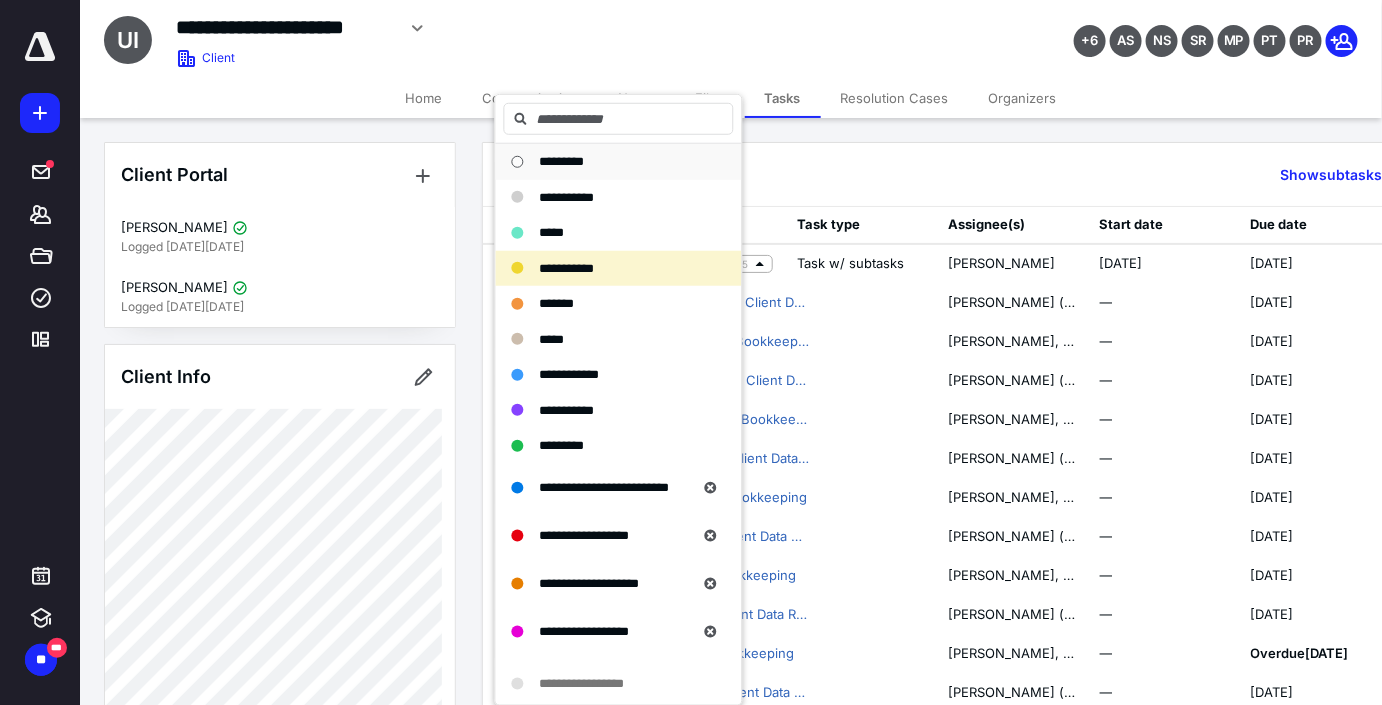 click on "*********" at bounding box center [619, 162] 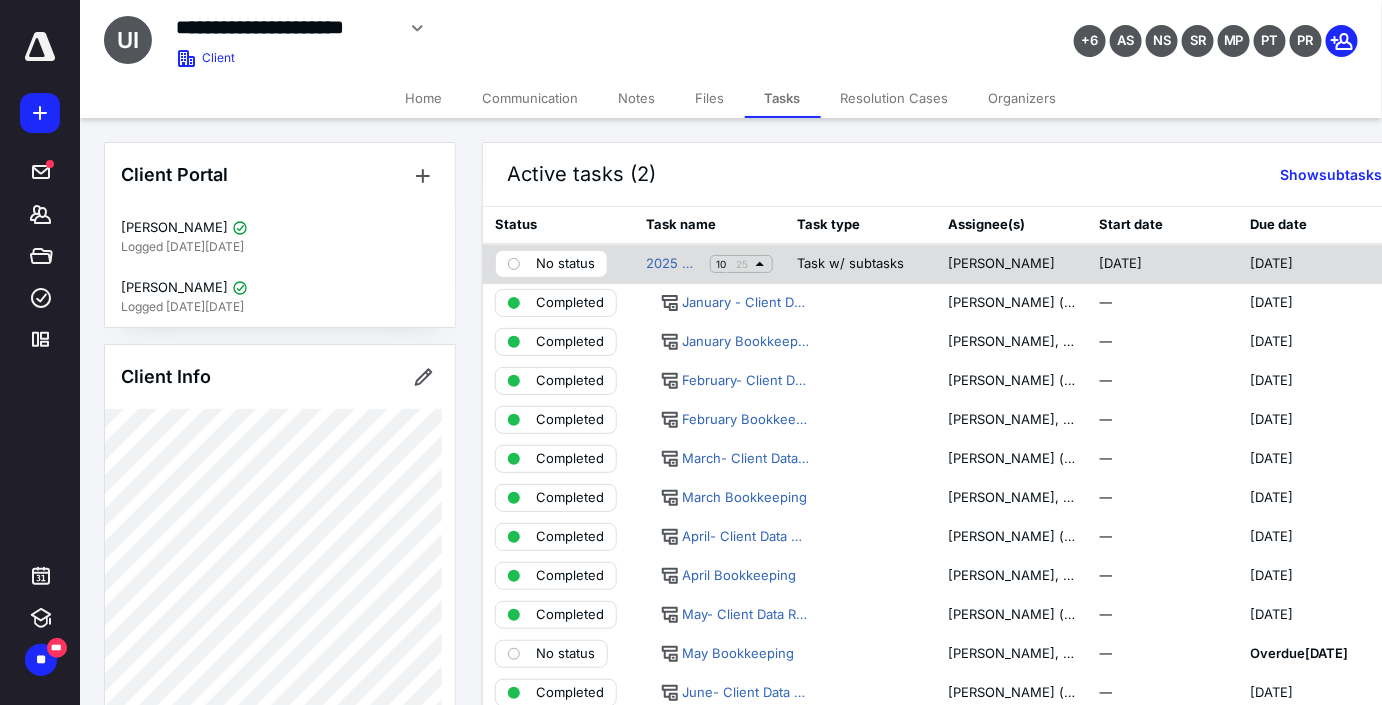 click on "No status" at bounding box center (551, 264) 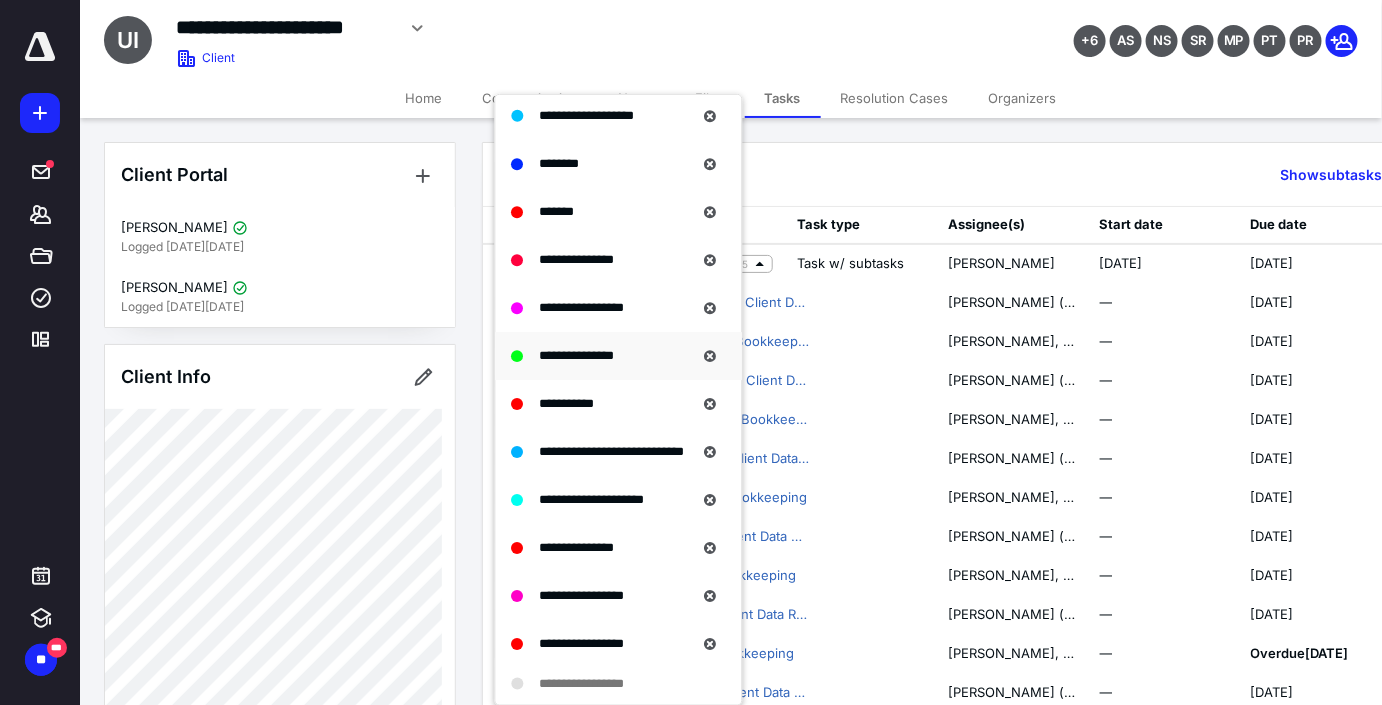 scroll, scrollTop: 2090, scrollLeft: 0, axis: vertical 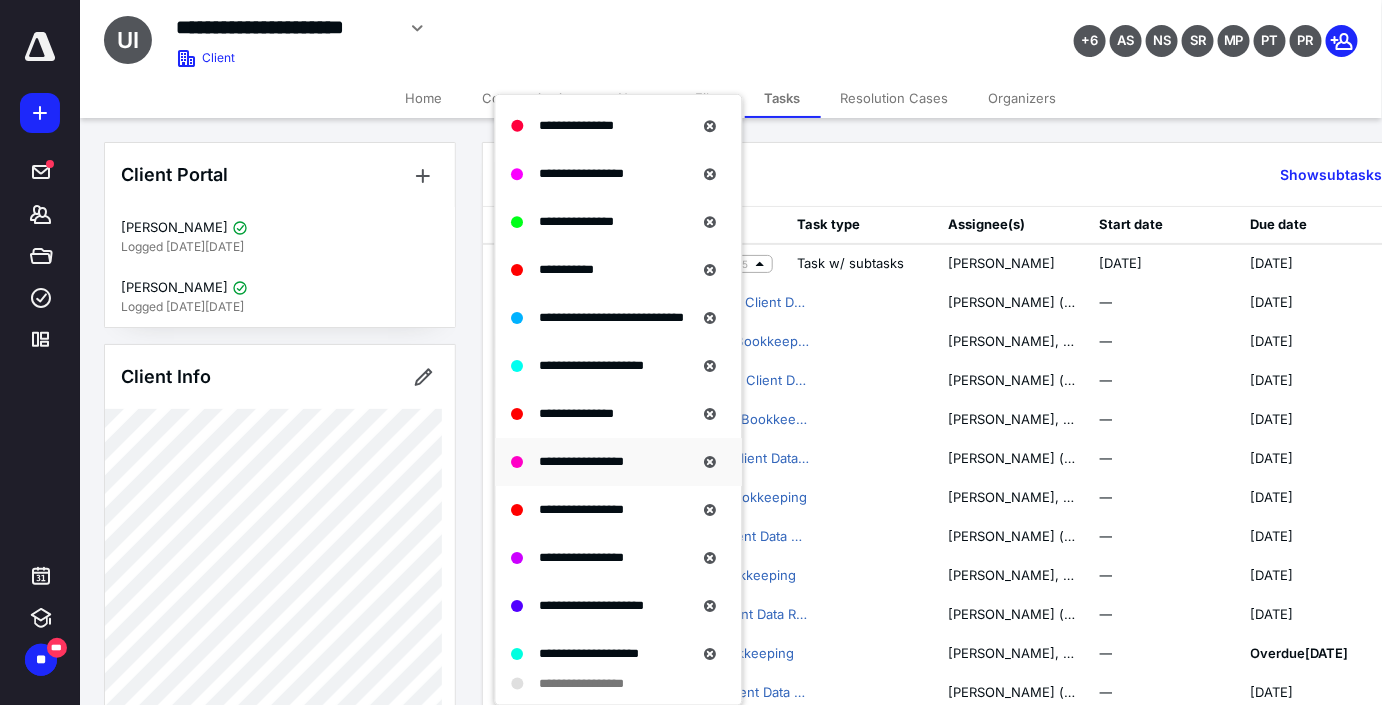 click on "**********" at bounding box center (582, 461) 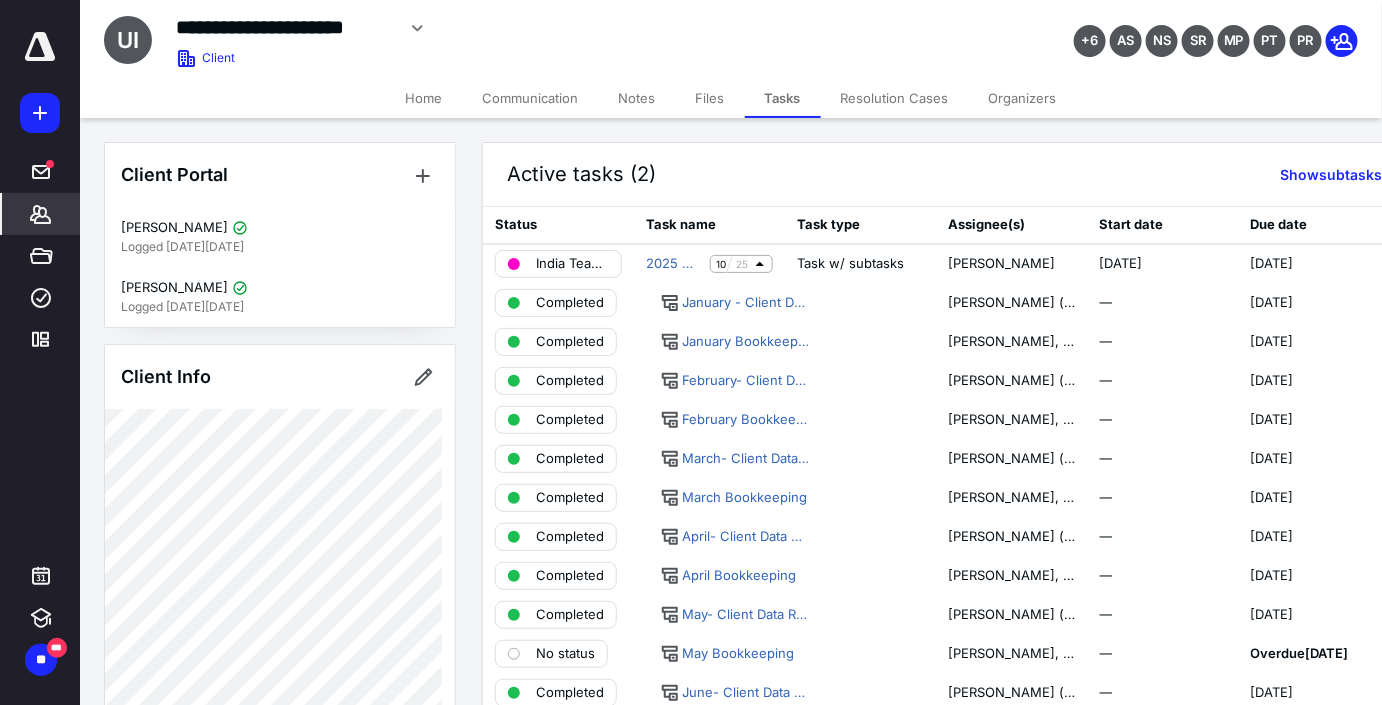 click on "*******" at bounding box center [41, 214] 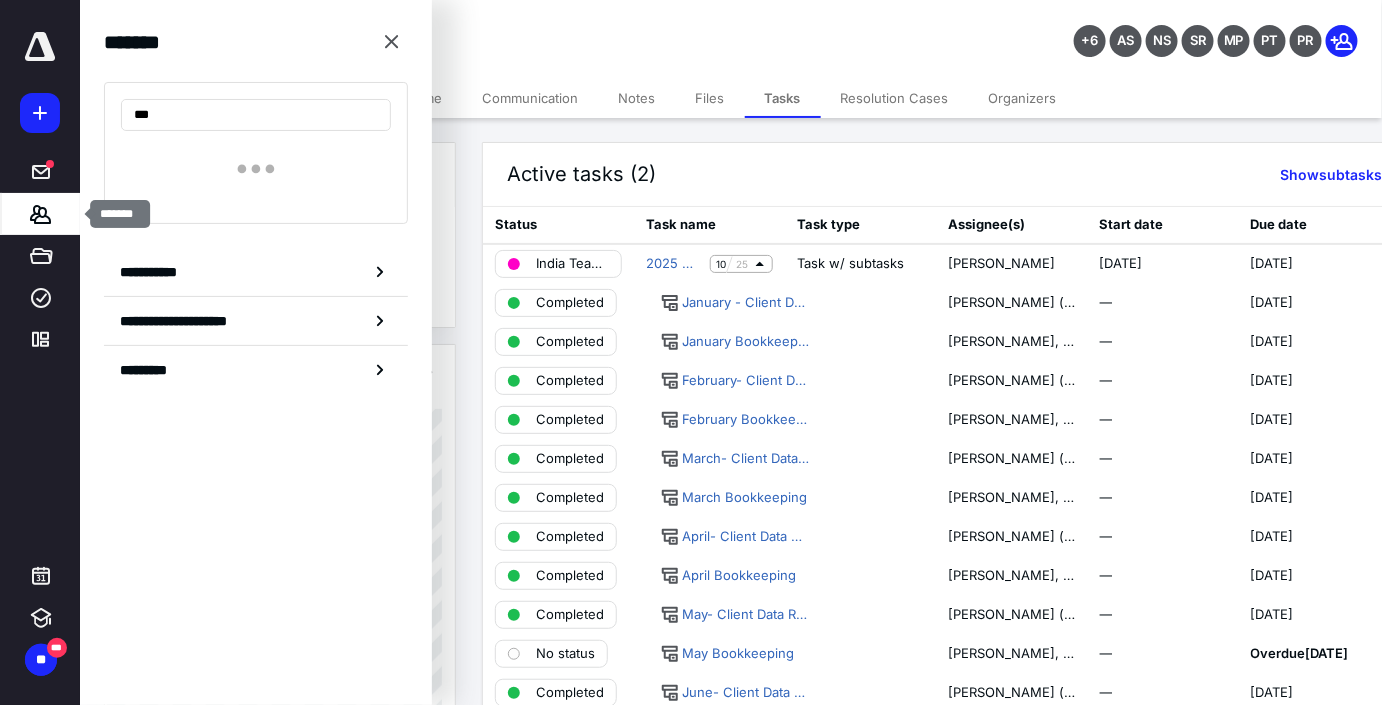 type on "****" 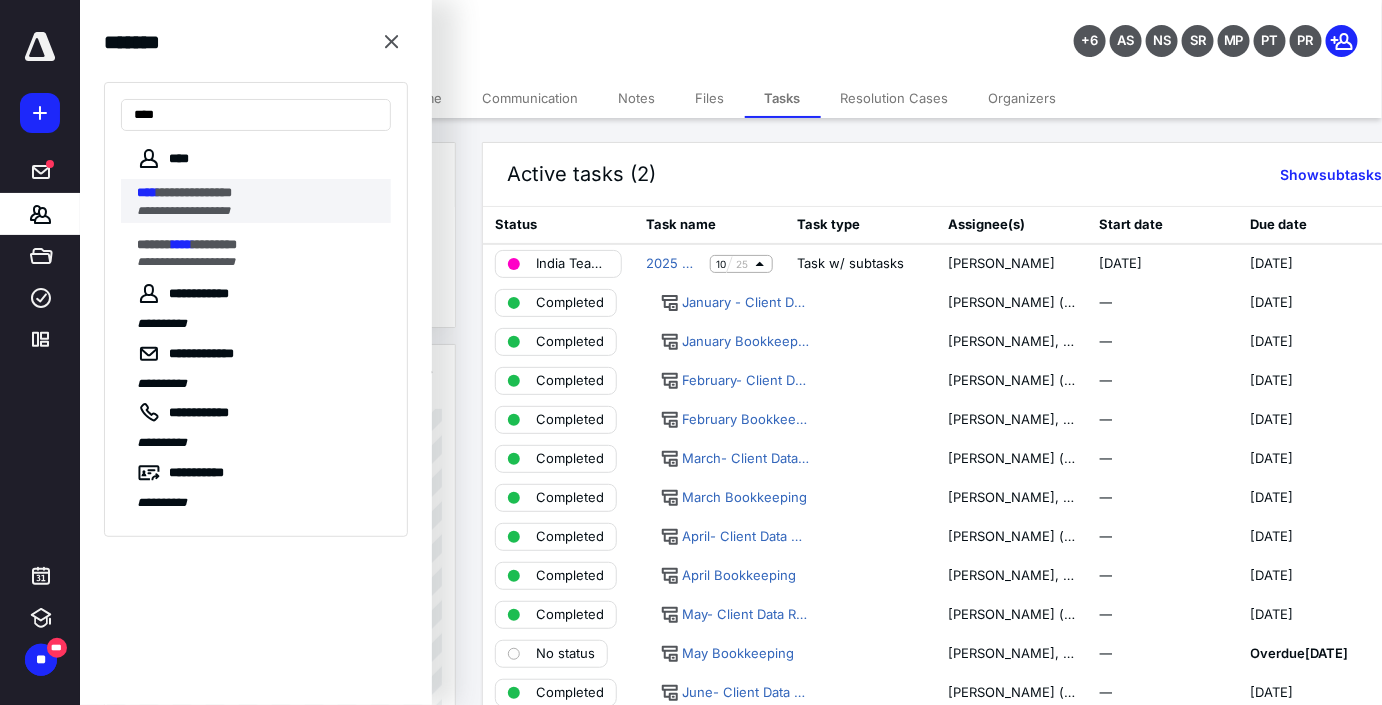 click on "**********" at bounding box center (258, 211) 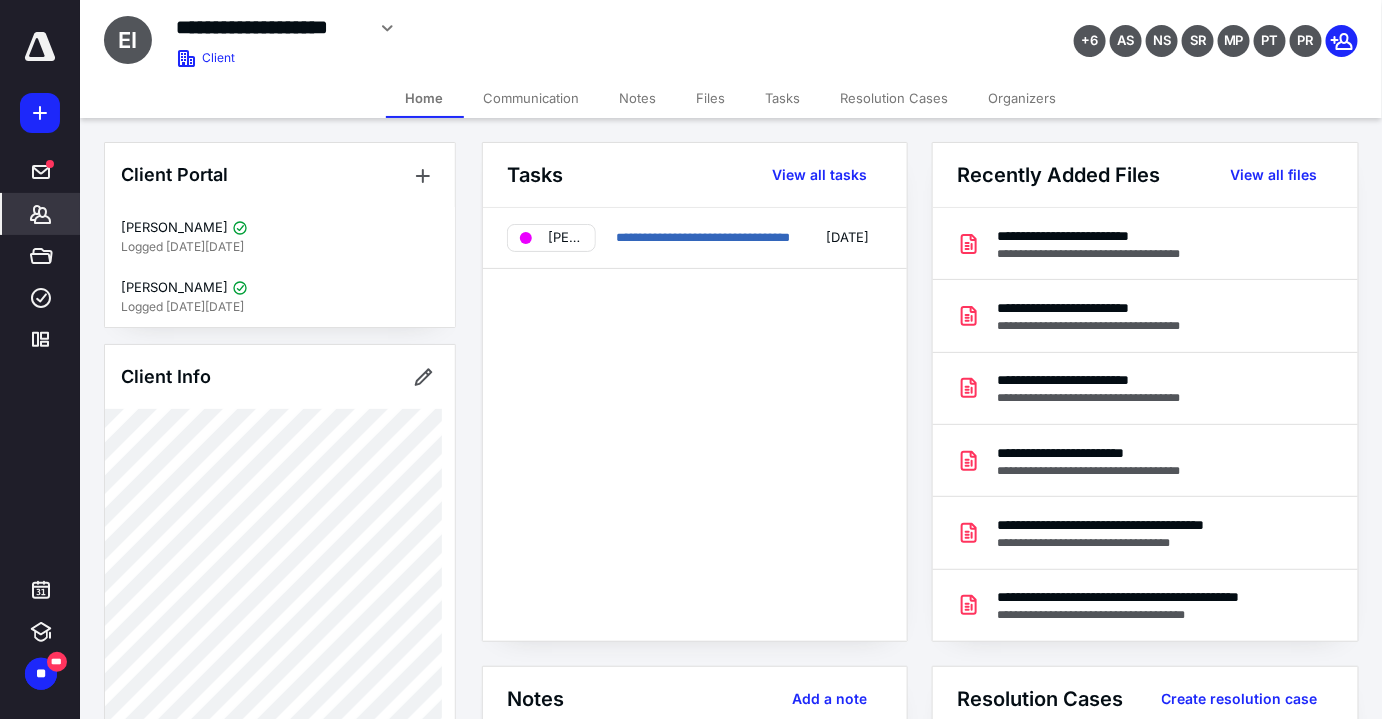 click on "Files" at bounding box center (711, 98) 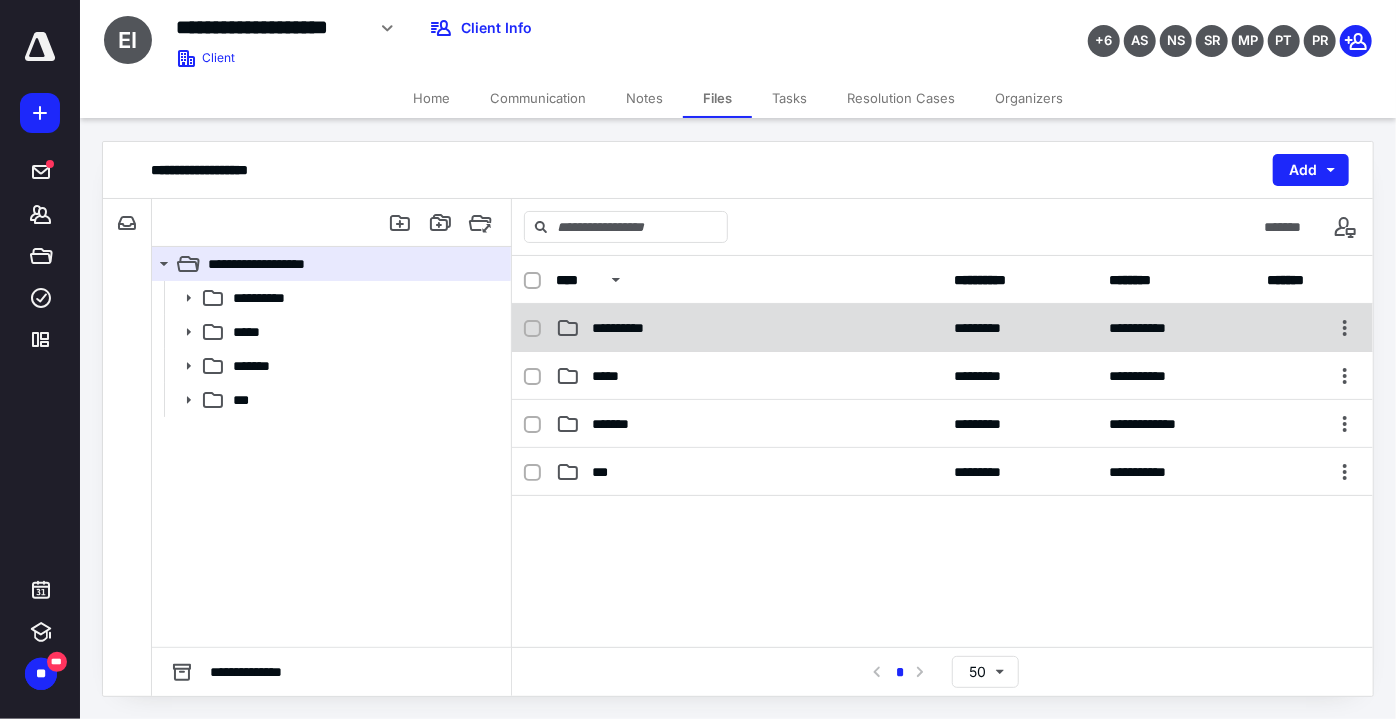 click on "**********" at bounding box center [749, 328] 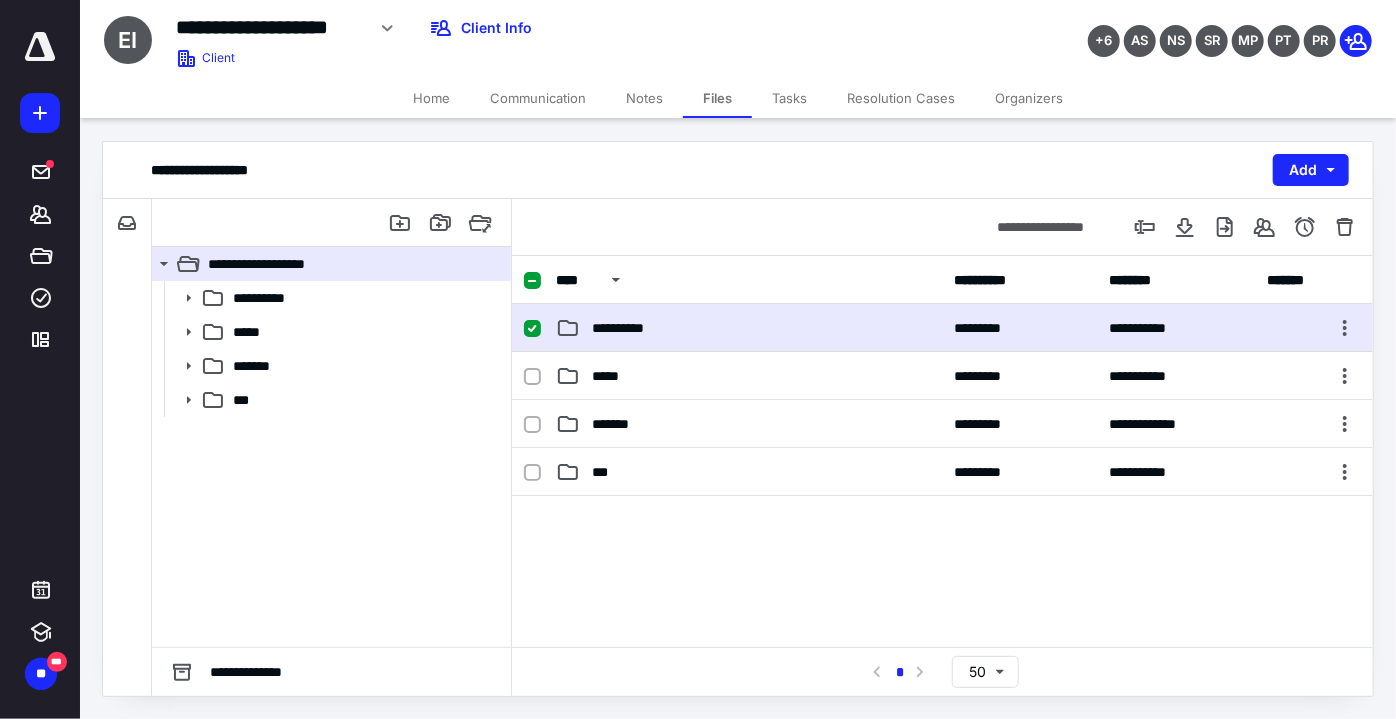click on "**********" at bounding box center (749, 328) 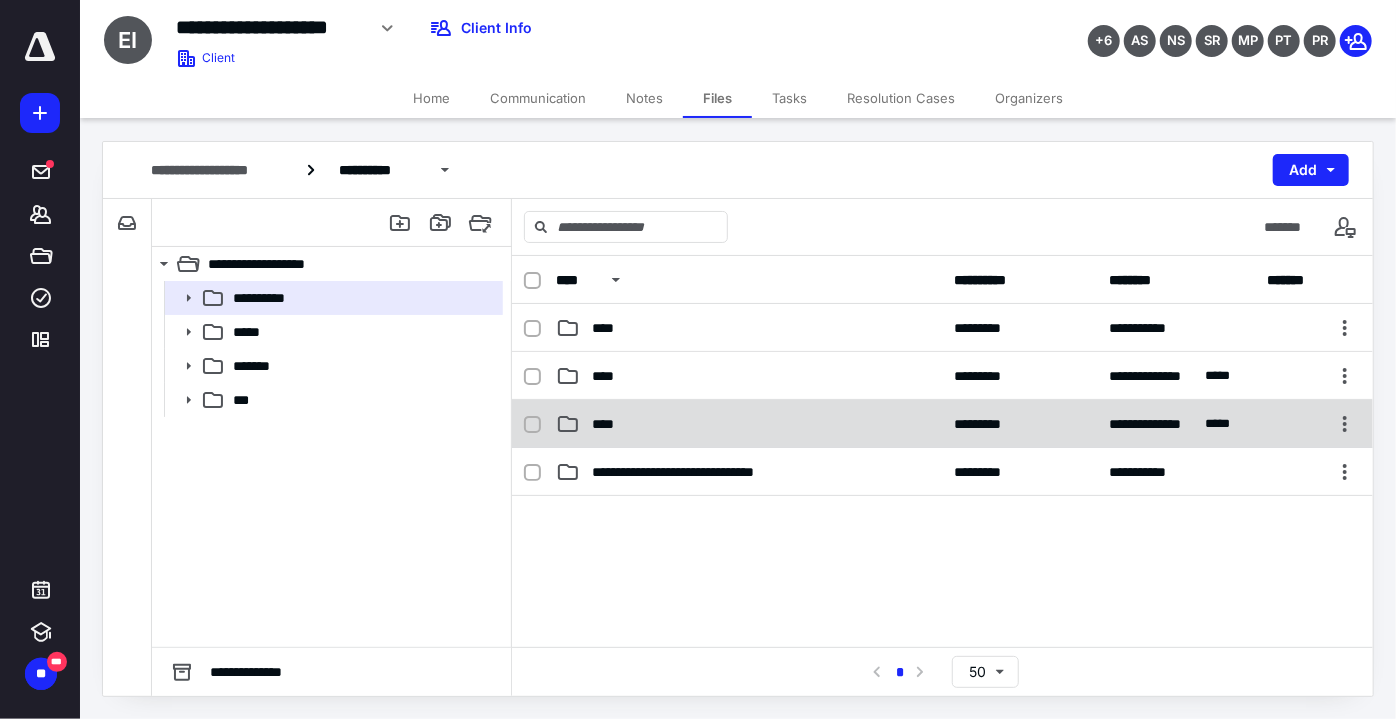 click on "**********" at bounding box center (942, 424) 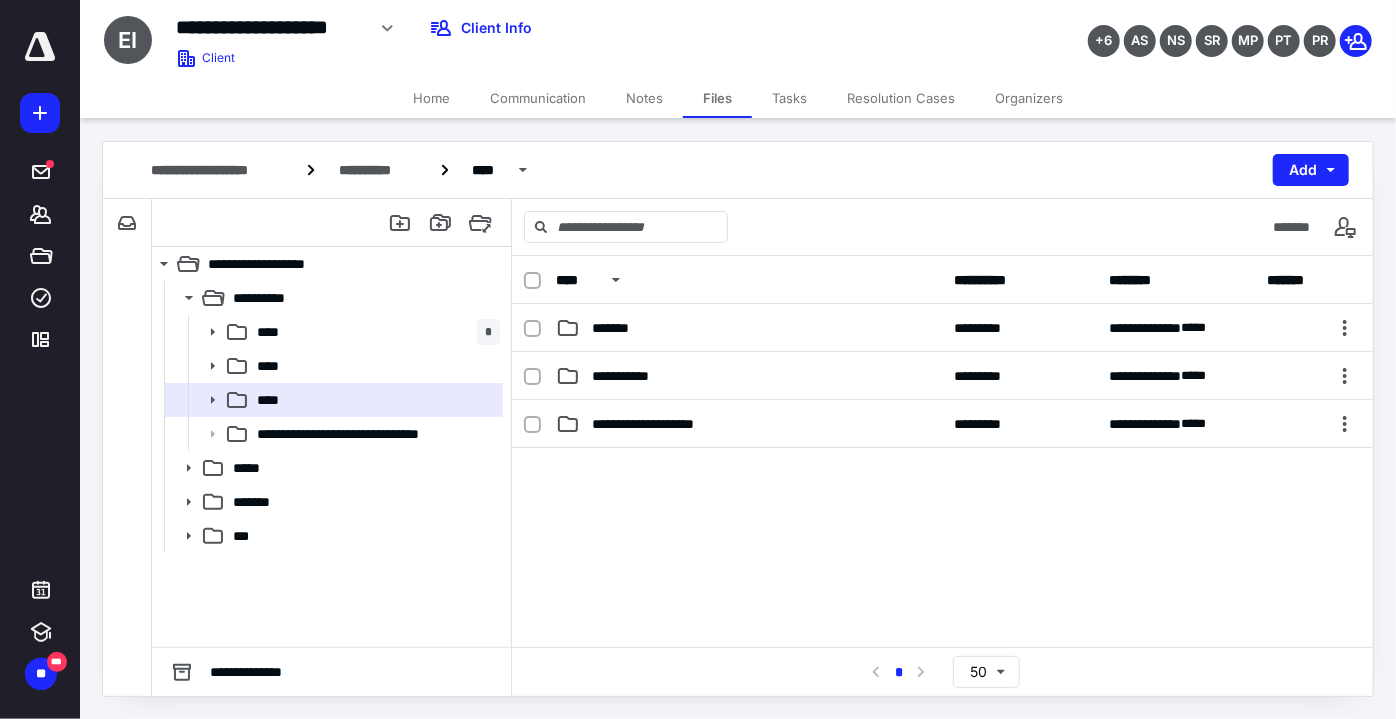 click on "**********" at bounding box center [749, 376] 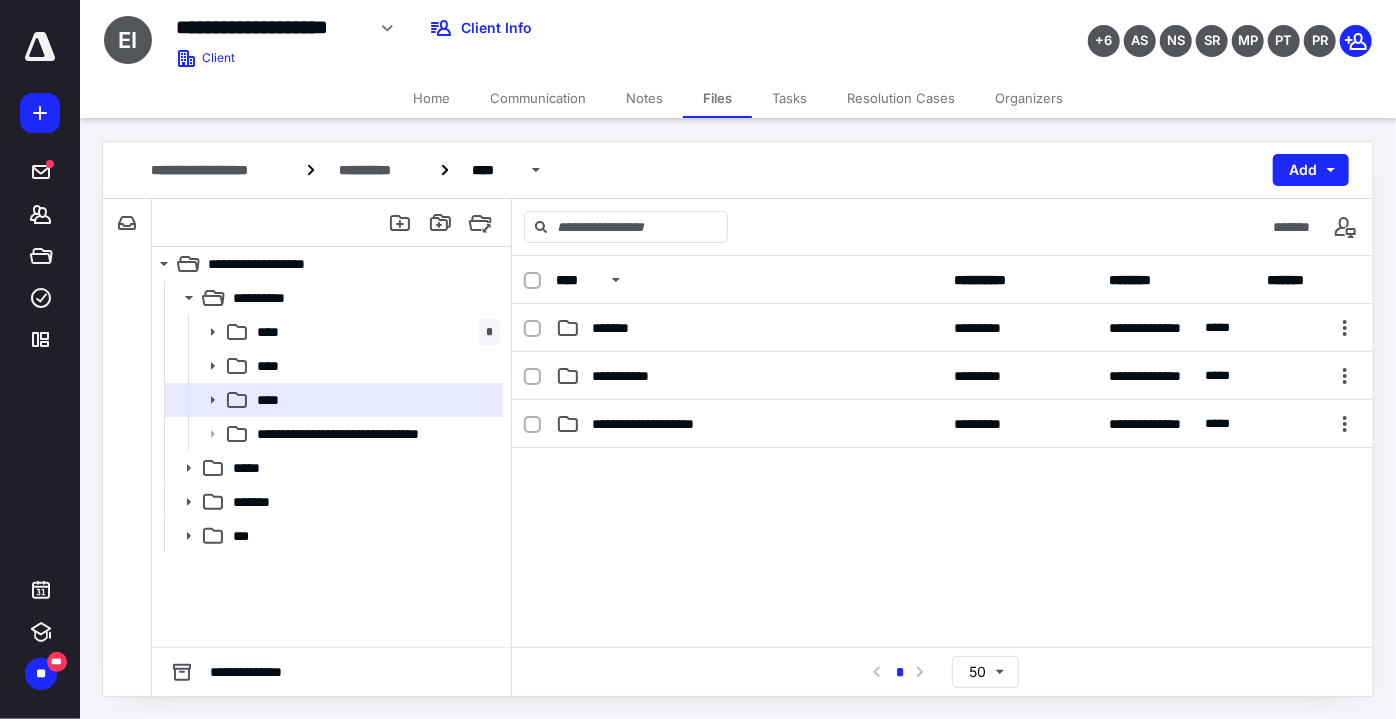 click on "**********" at bounding box center [749, 376] 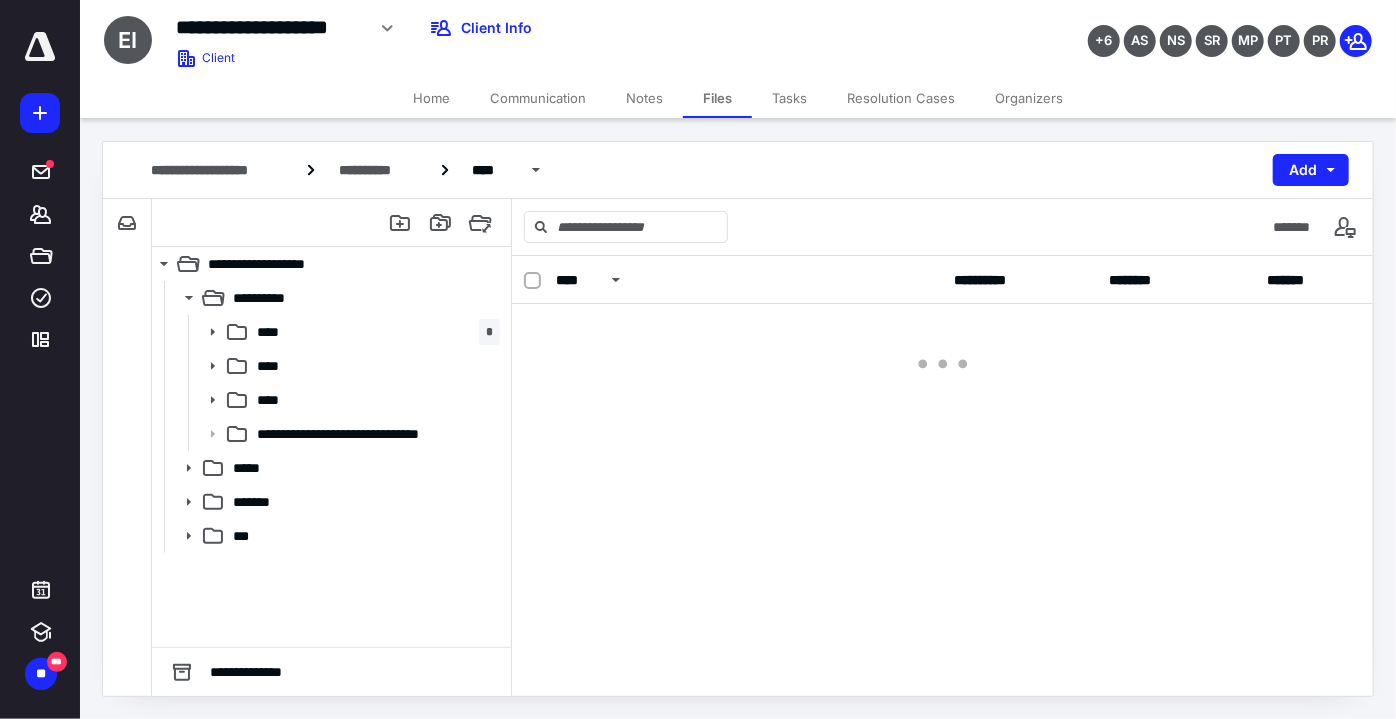 click at bounding box center (942, 344) 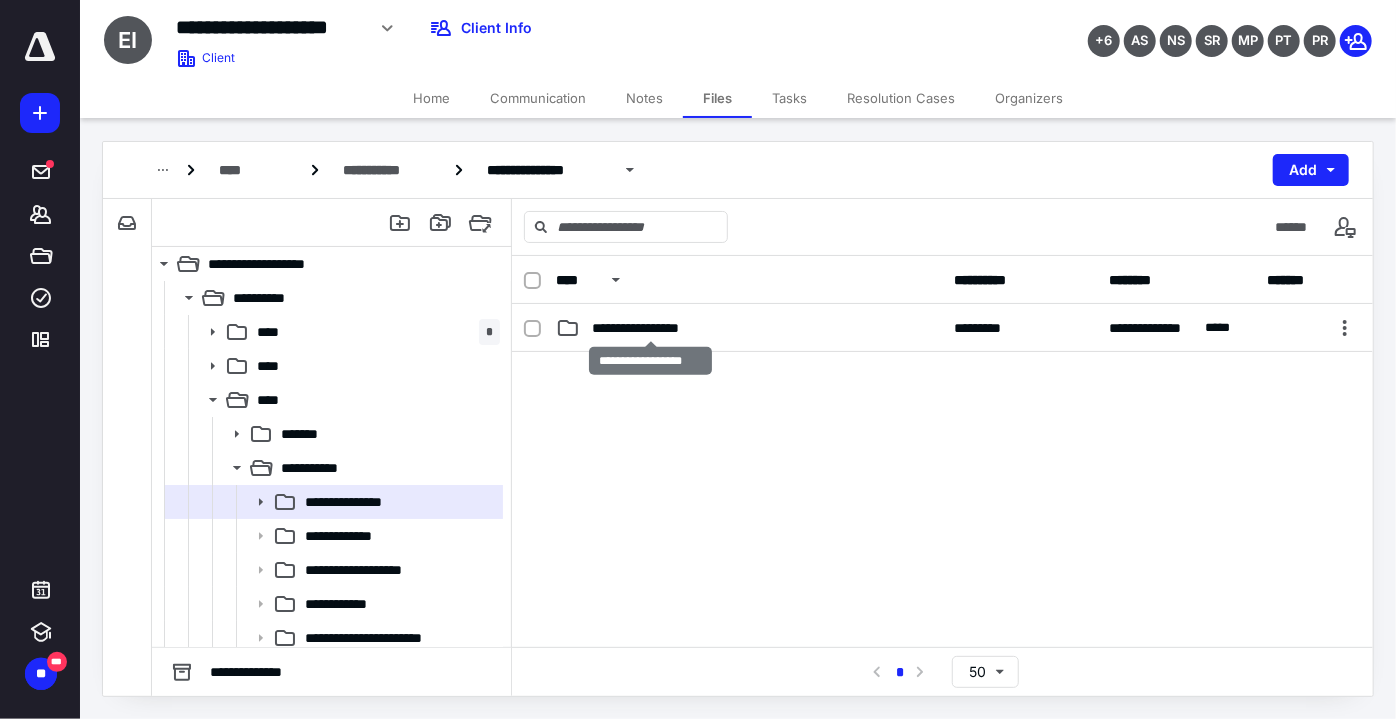 click on "**********" at bounding box center (651, 328) 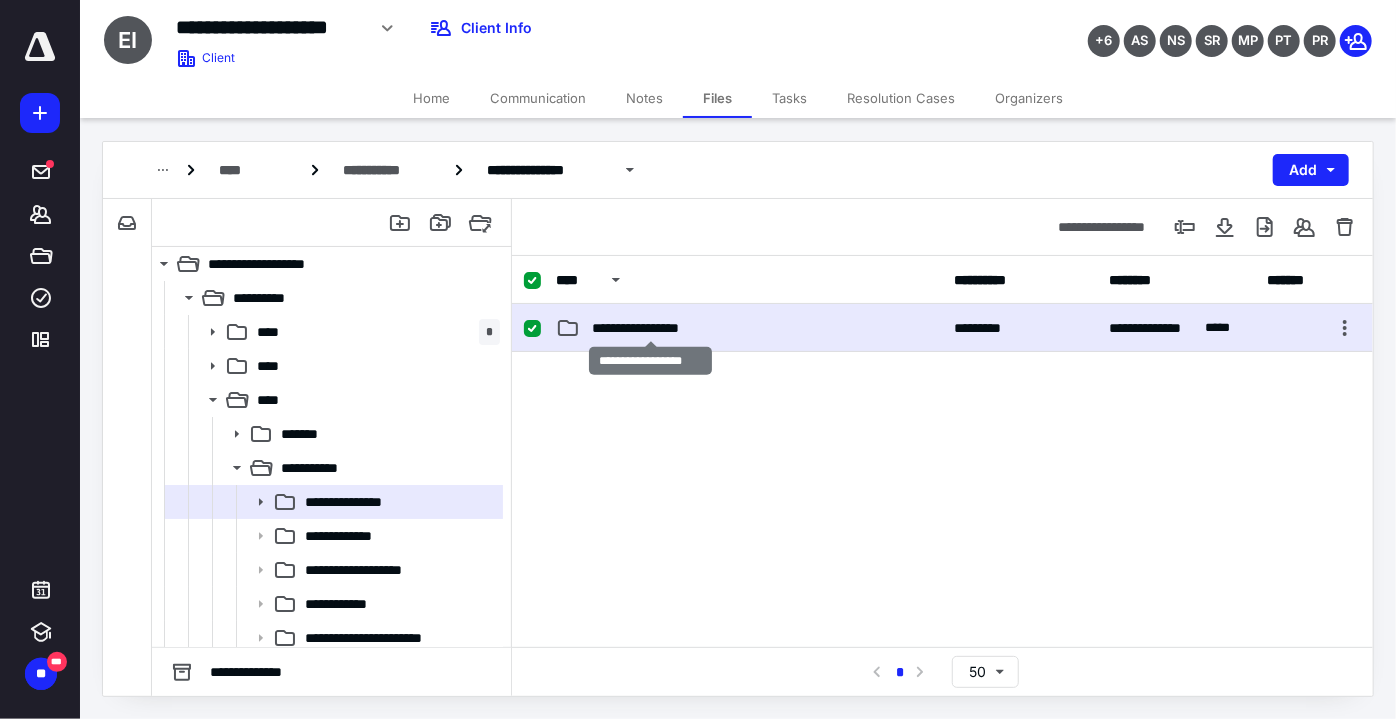 click on "**********" at bounding box center (651, 328) 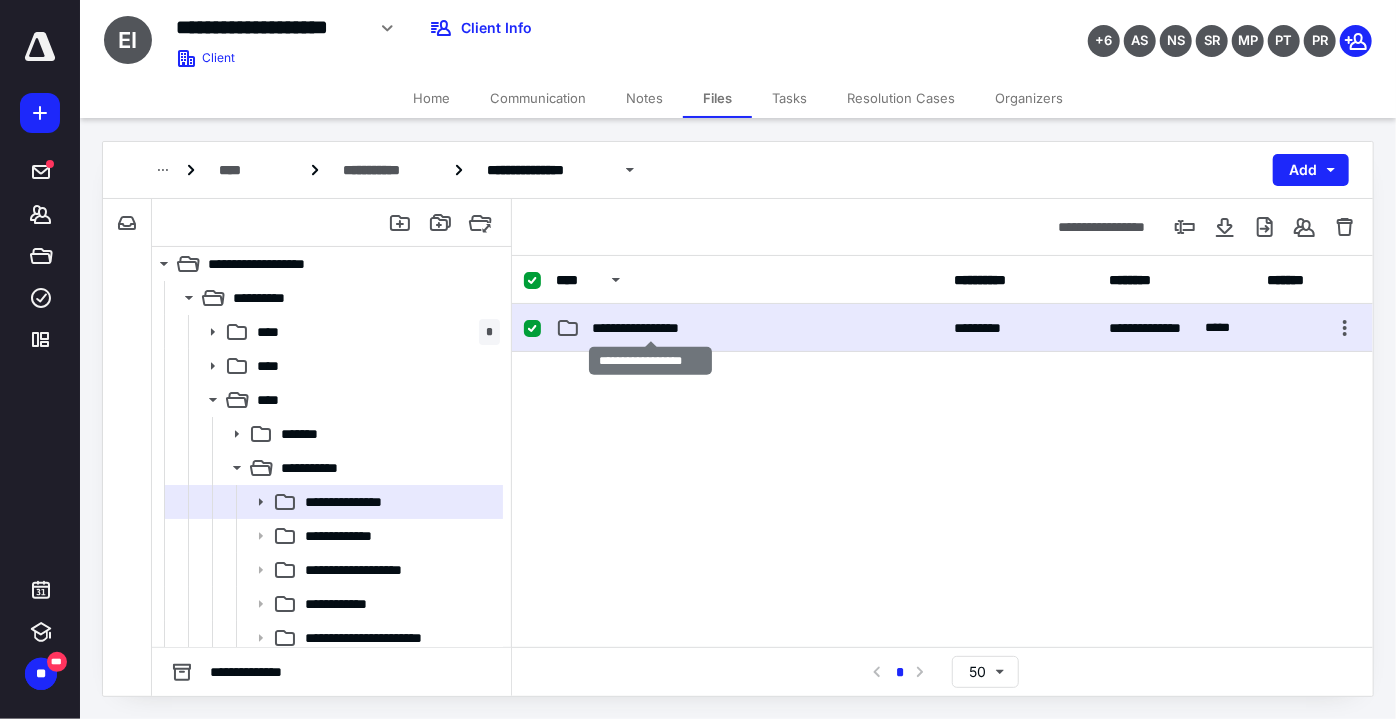checkbox on "false" 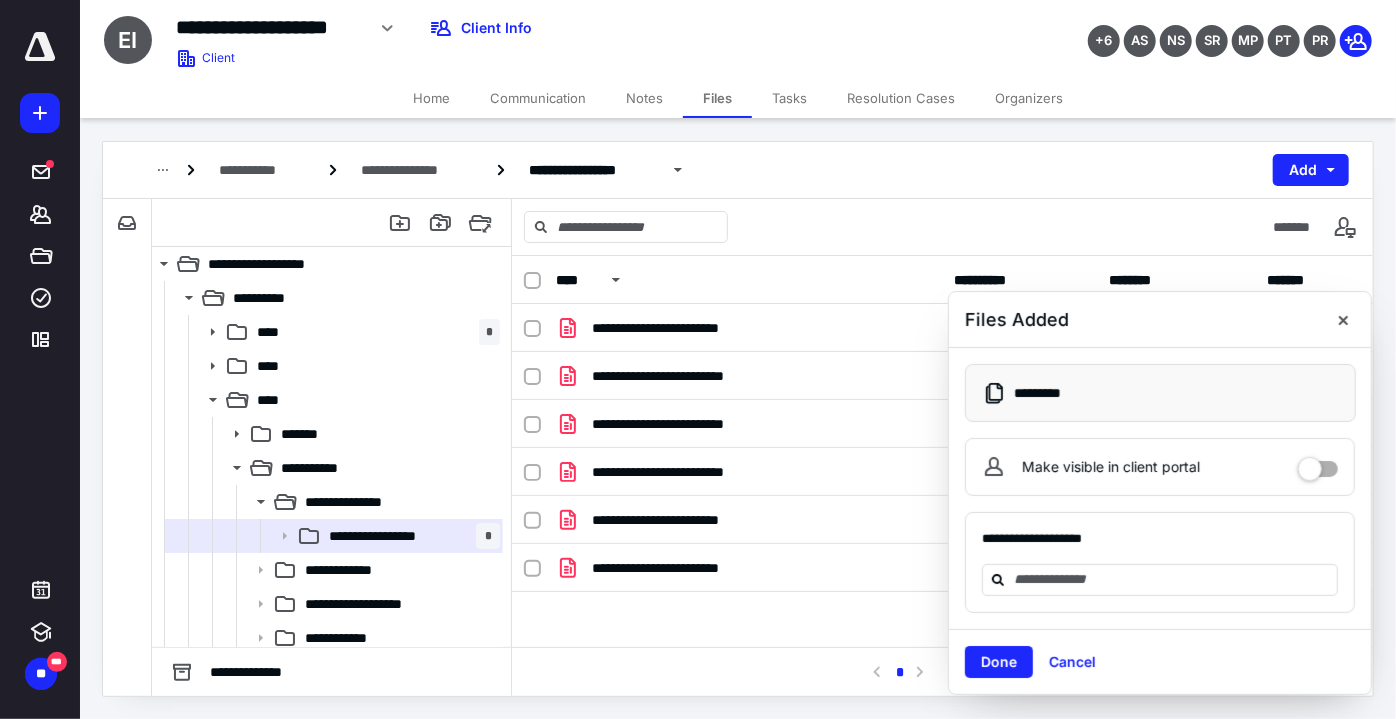 click on "Tasks" at bounding box center [789, 98] 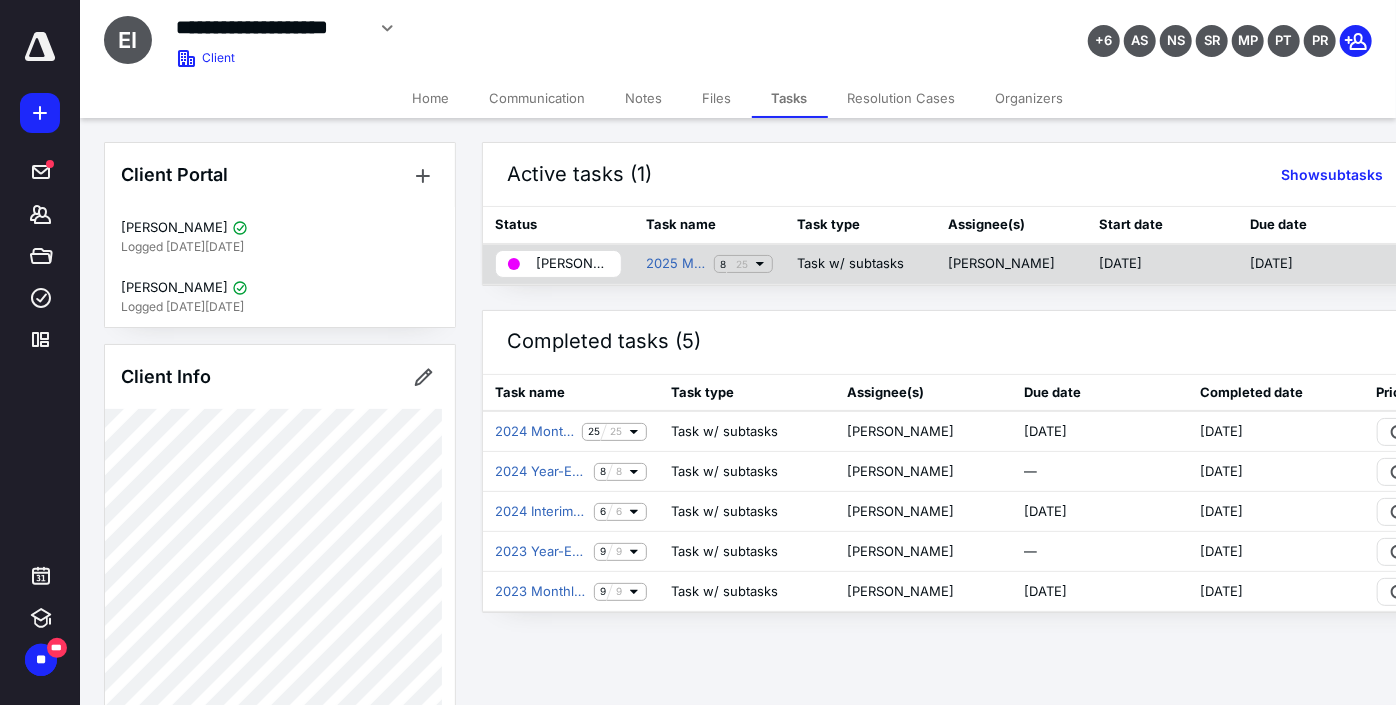 click on "25" at bounding box center (742, 264) 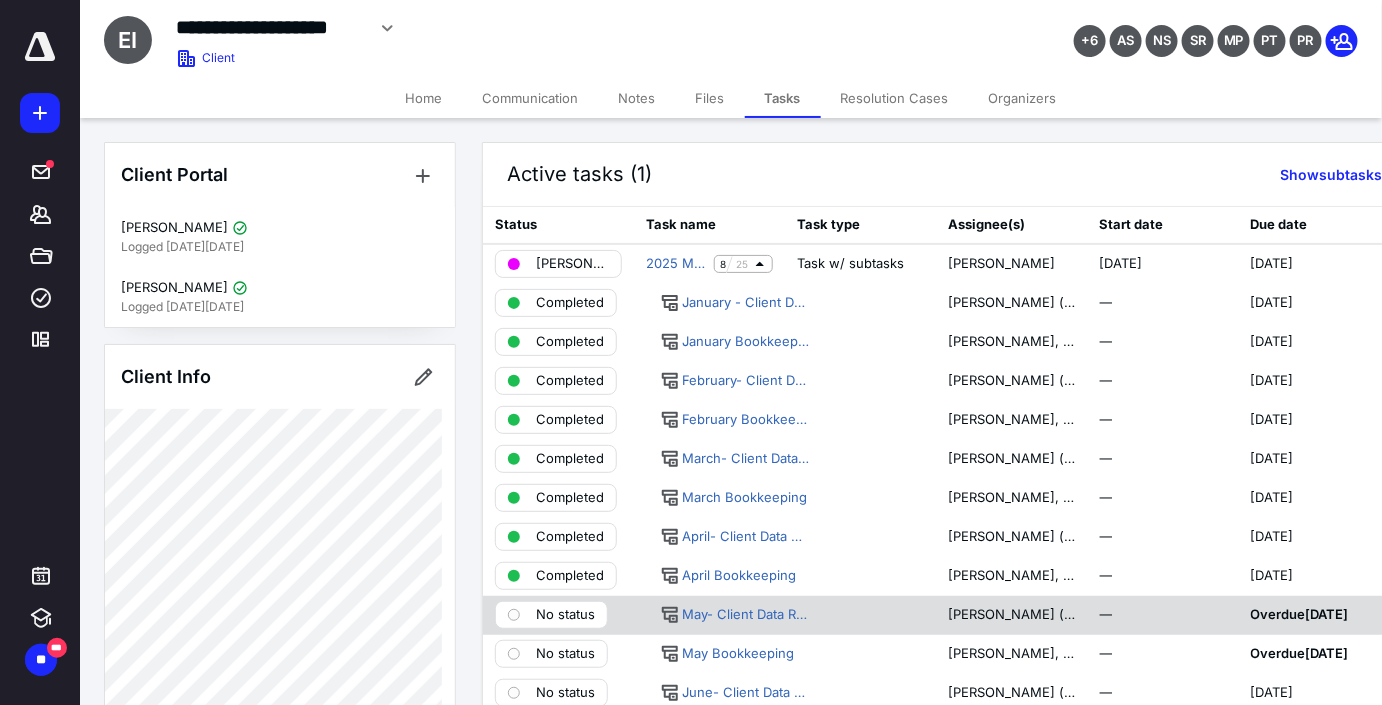 click on "No status" at bounding box center [565, 615] 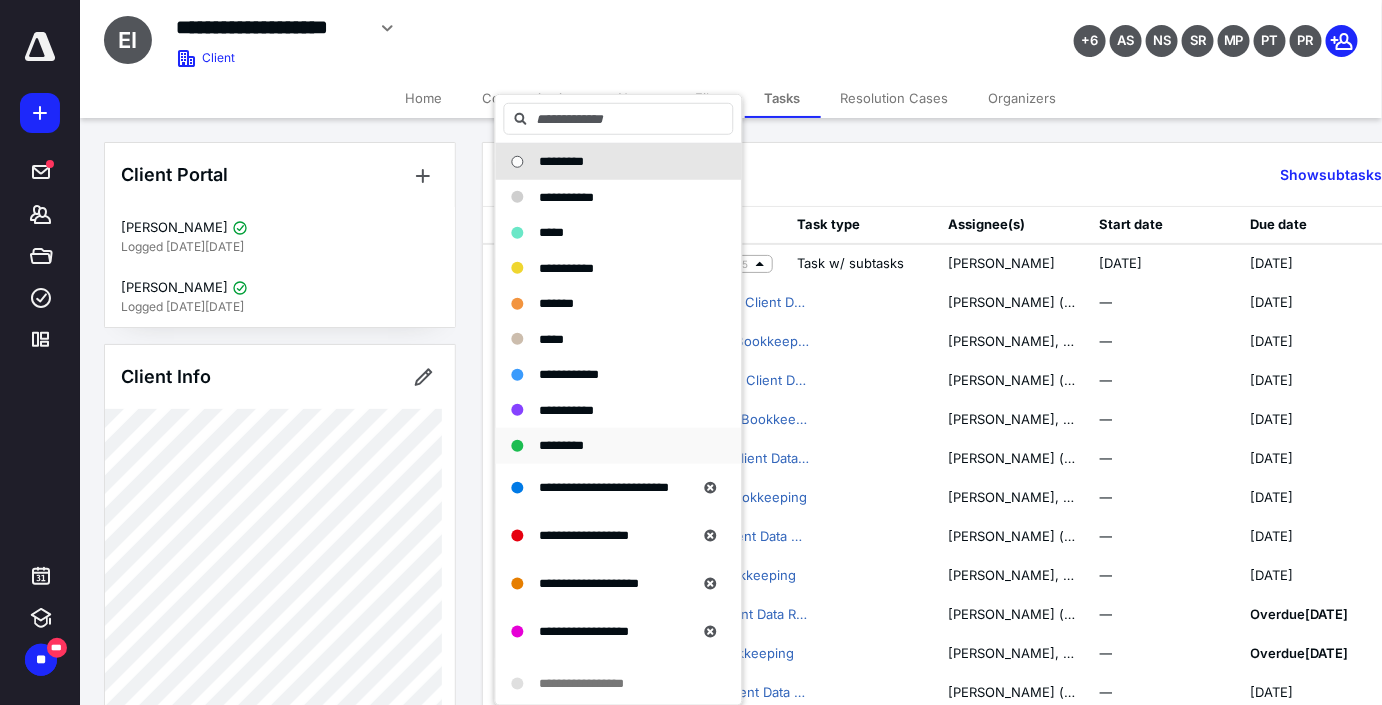 click on "*********" at bounding box center (607, 446) 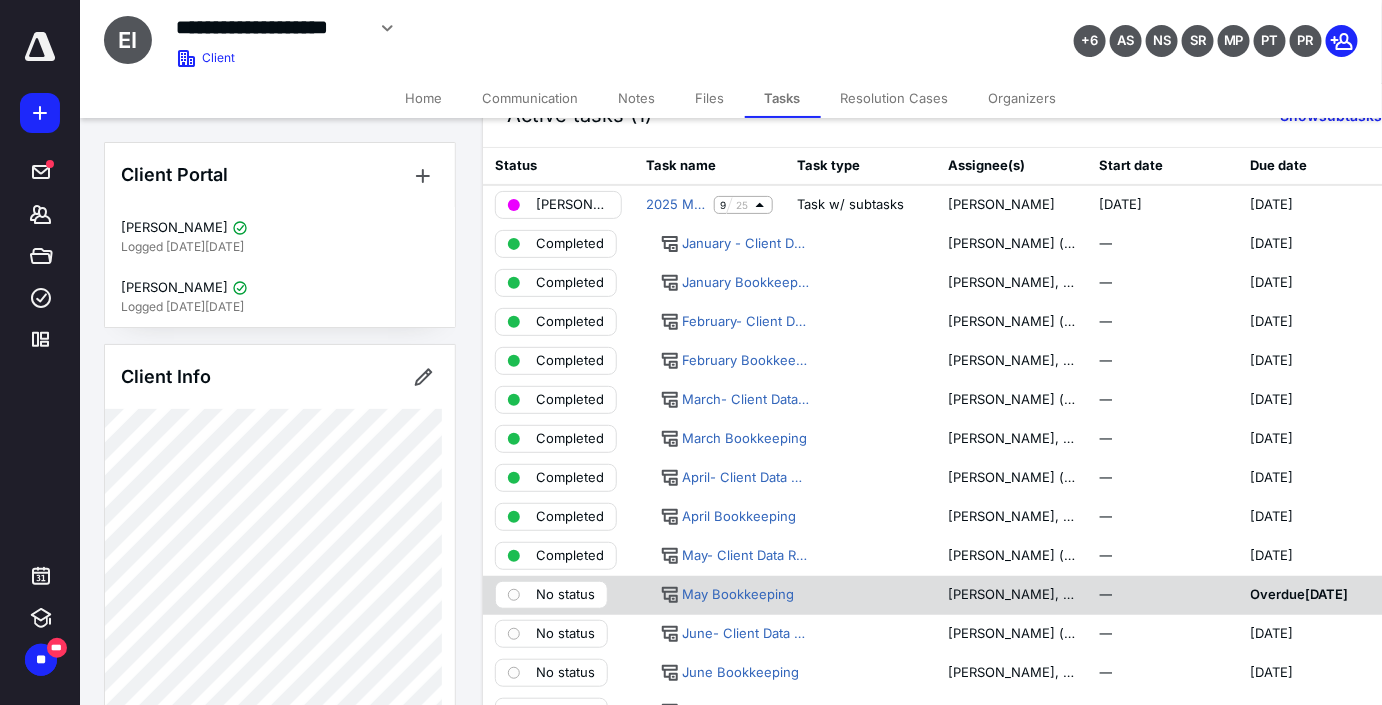 scroll, scrollTop: 90, scrollLeft: 0, axis: vertical 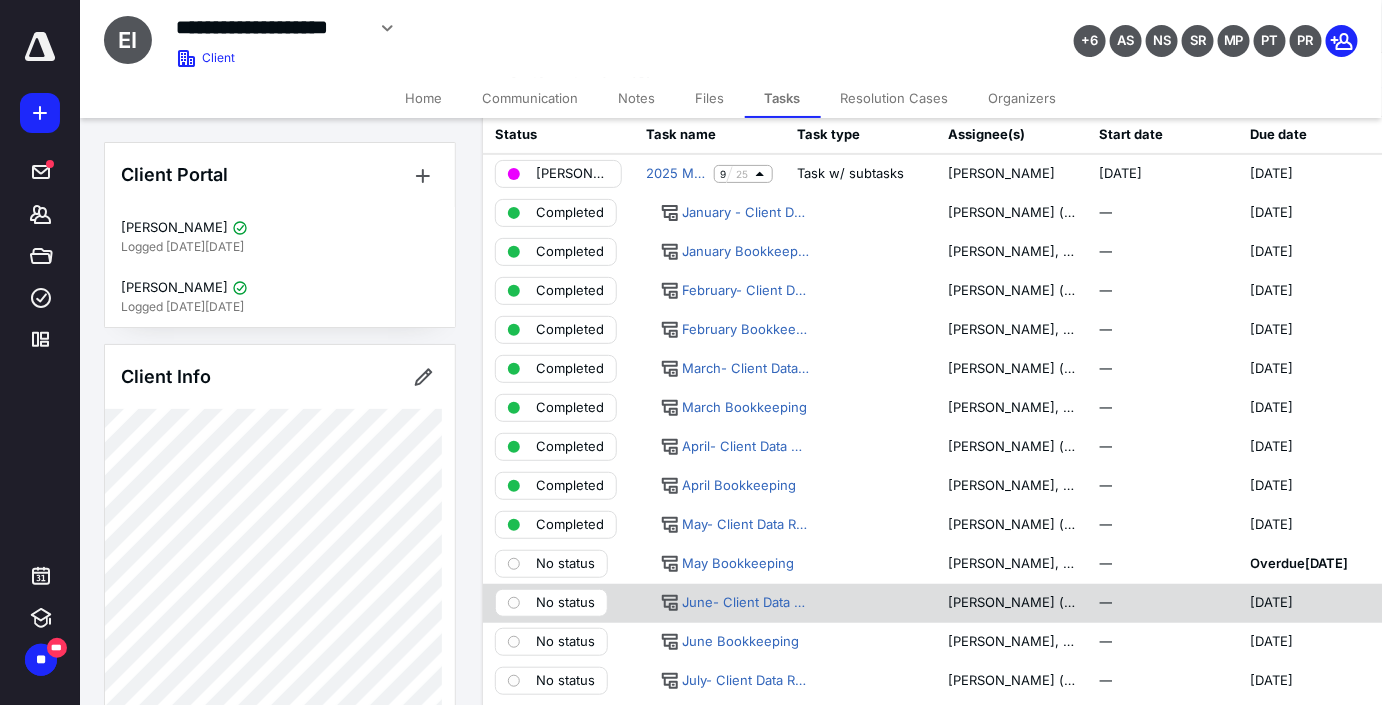 click on "No status" at bounding box center [565, 603] 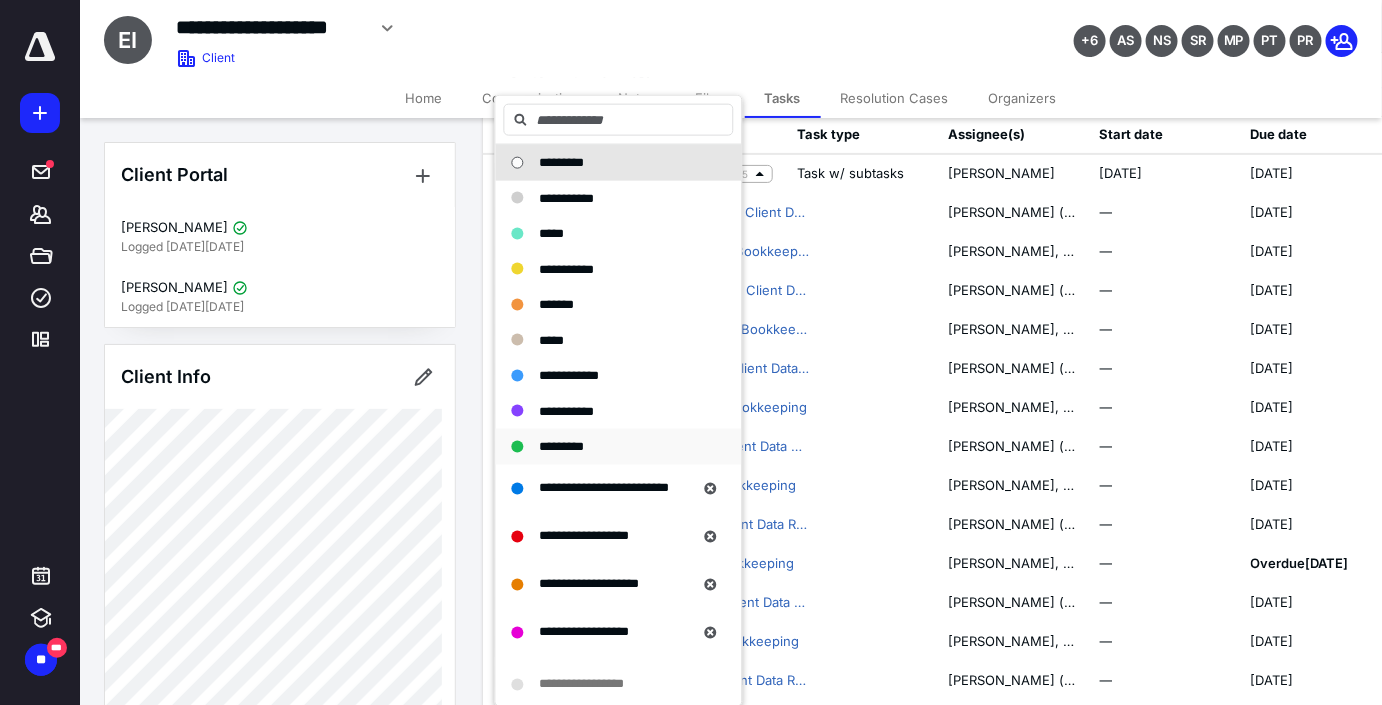 click on "*********" at bounding box center (607, 447) 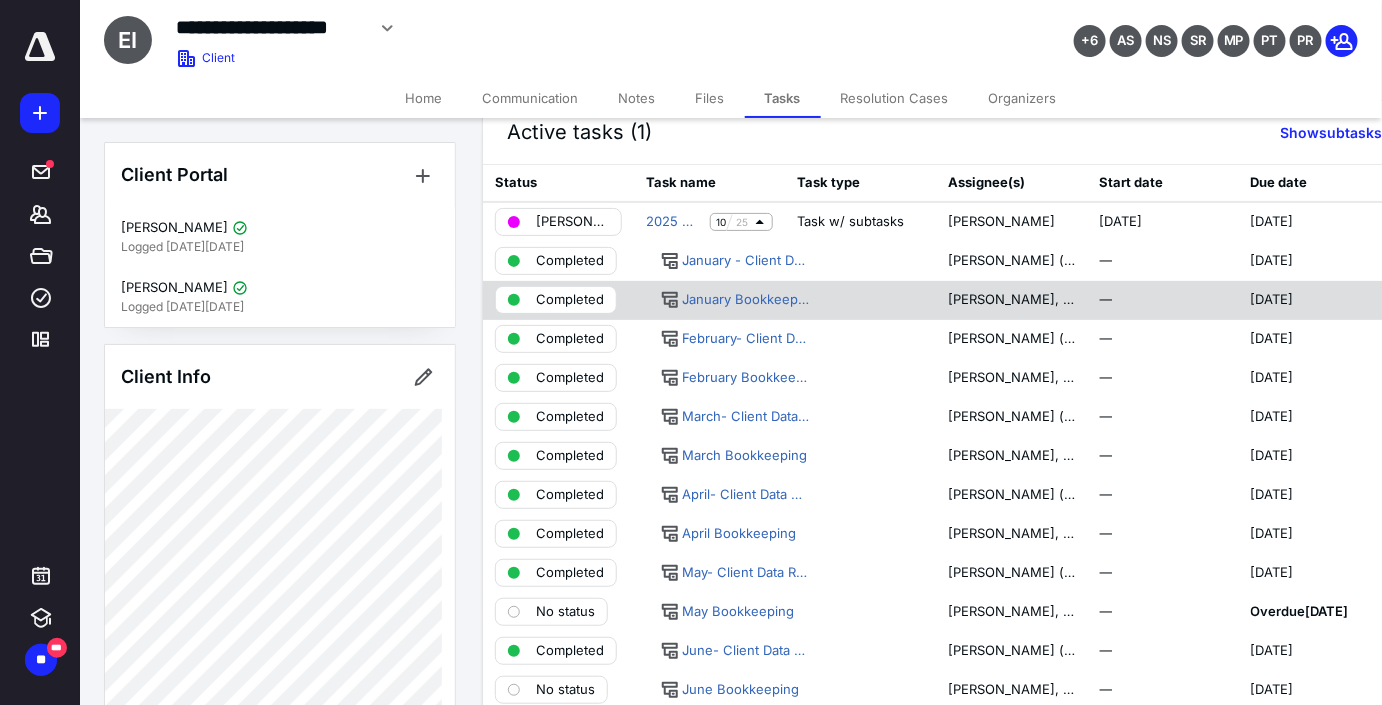 scroll, scrollTop: 0, scrollLeft: 0, axis: both 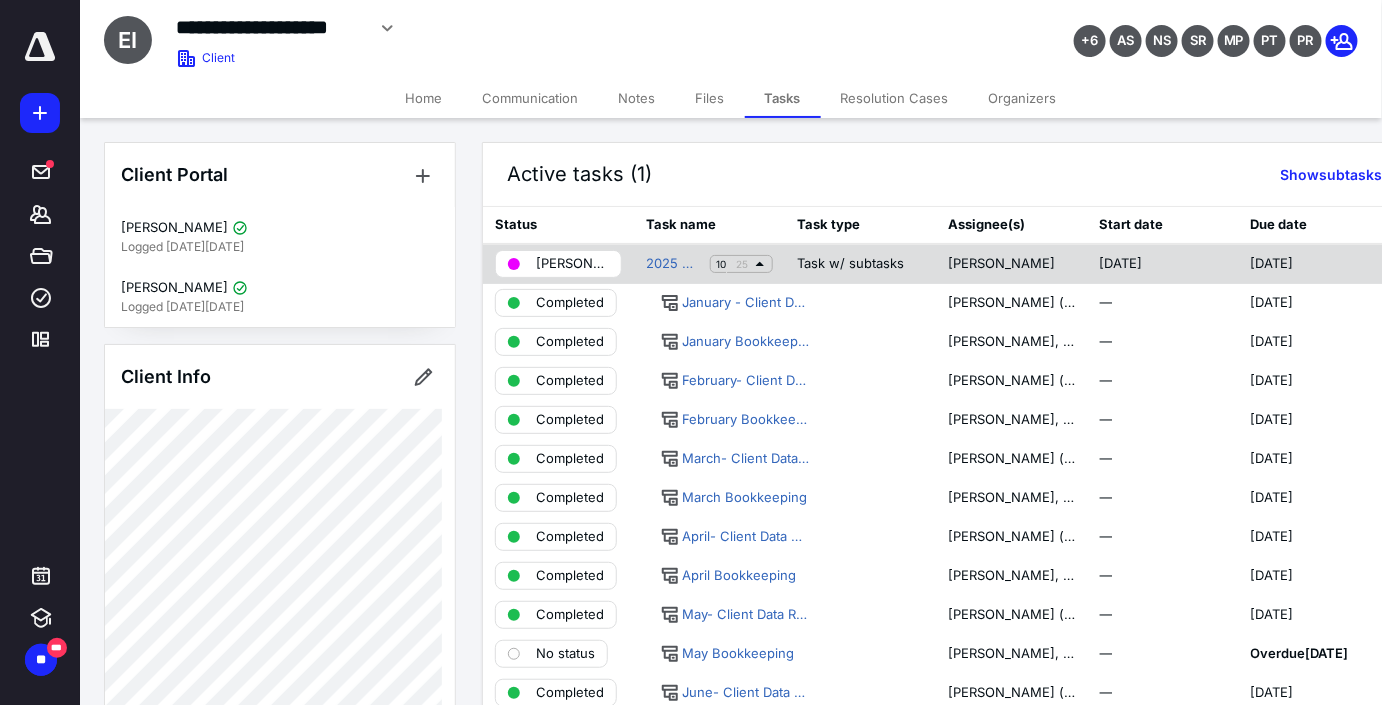 click on "[PERSON_NAME] Review" at bounding box center (558, 264) 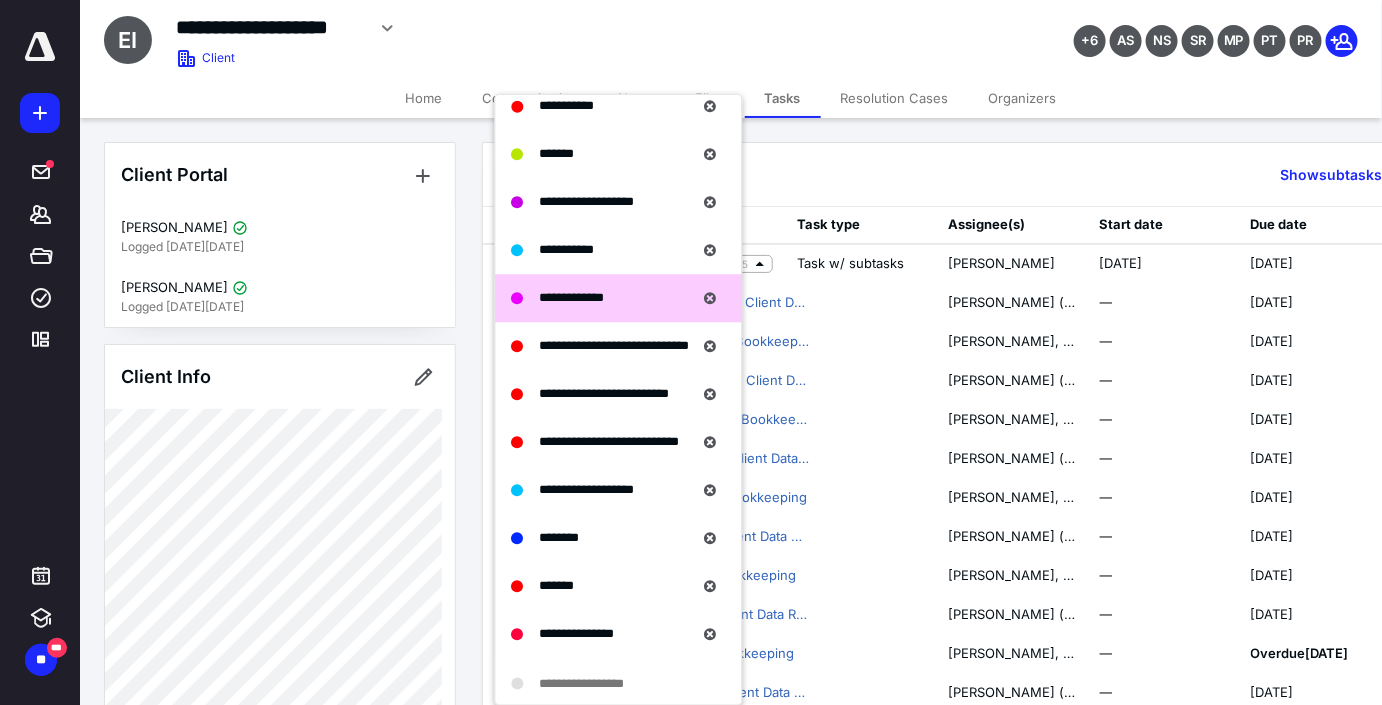 scroll, scrollTop: 1727, scrollLeft: 0, axis: vertical 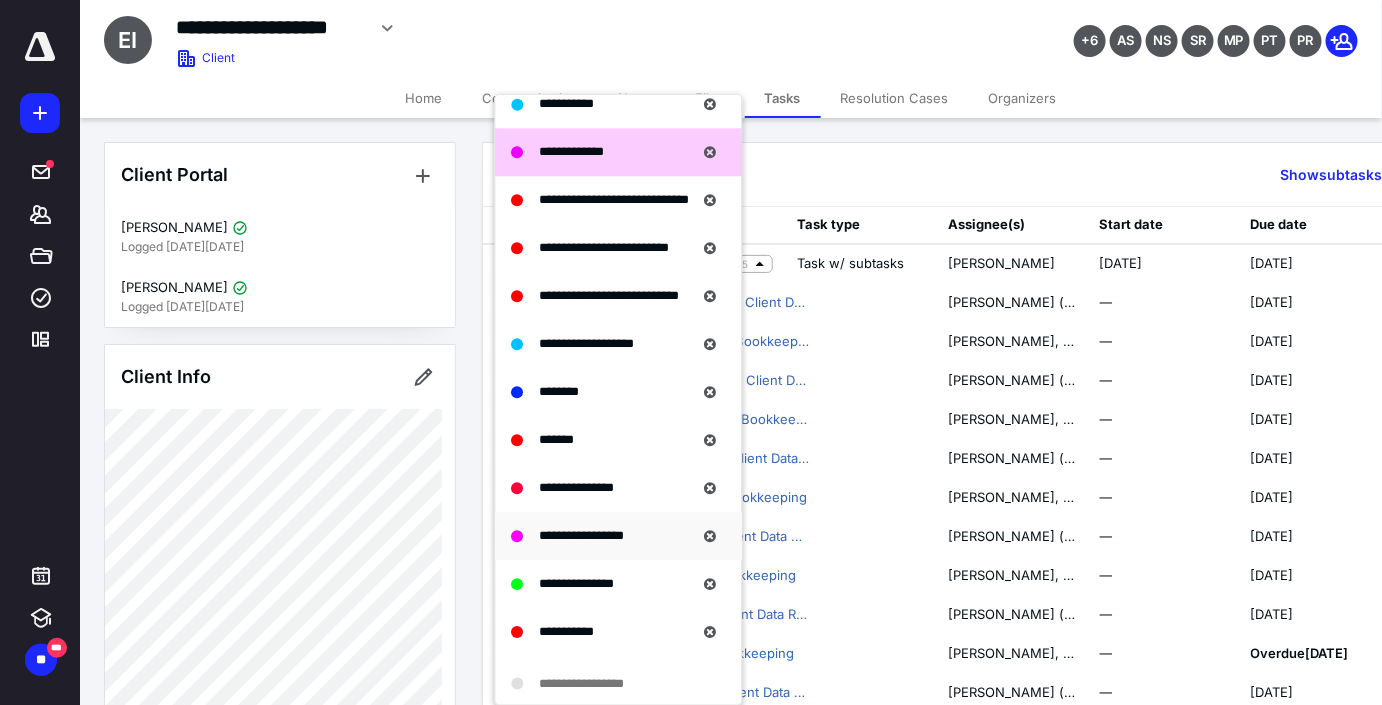 click on "**********" at bounding box center (582, 536) 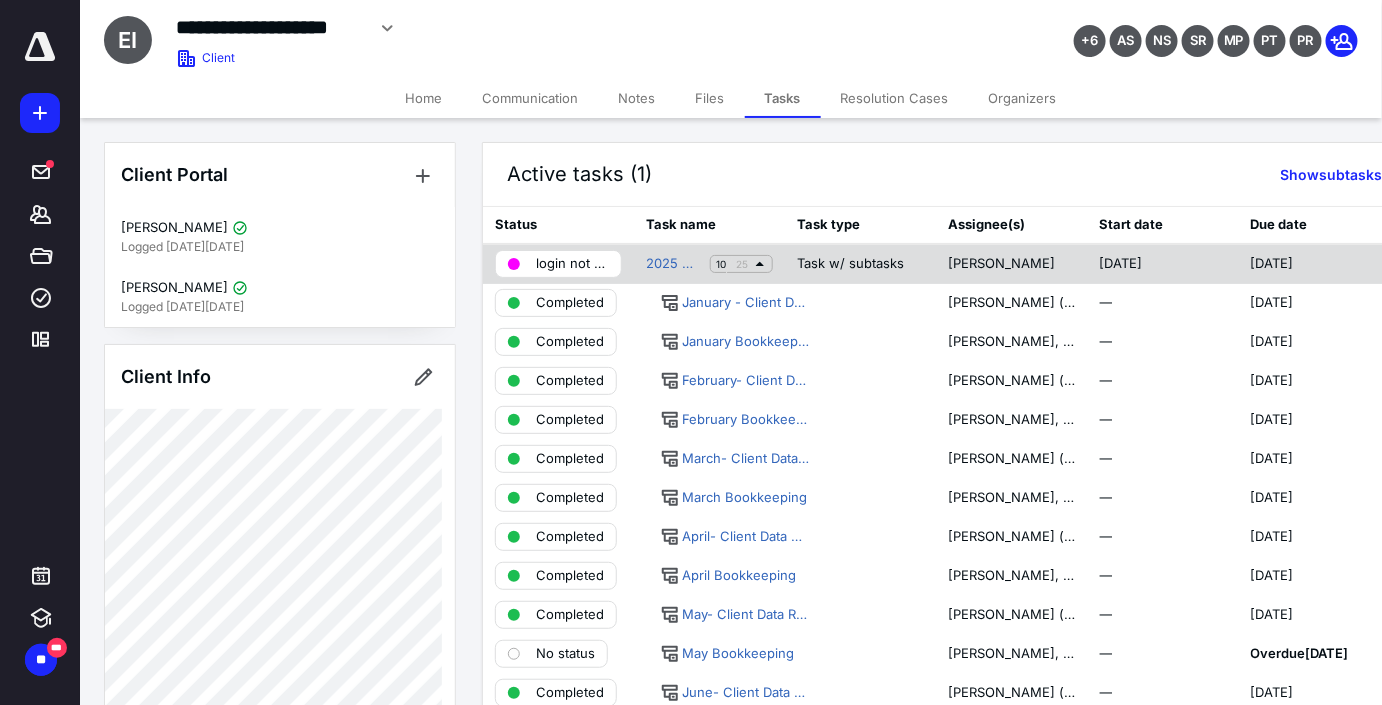 click on "login not working" at bounding box center (572, 264) 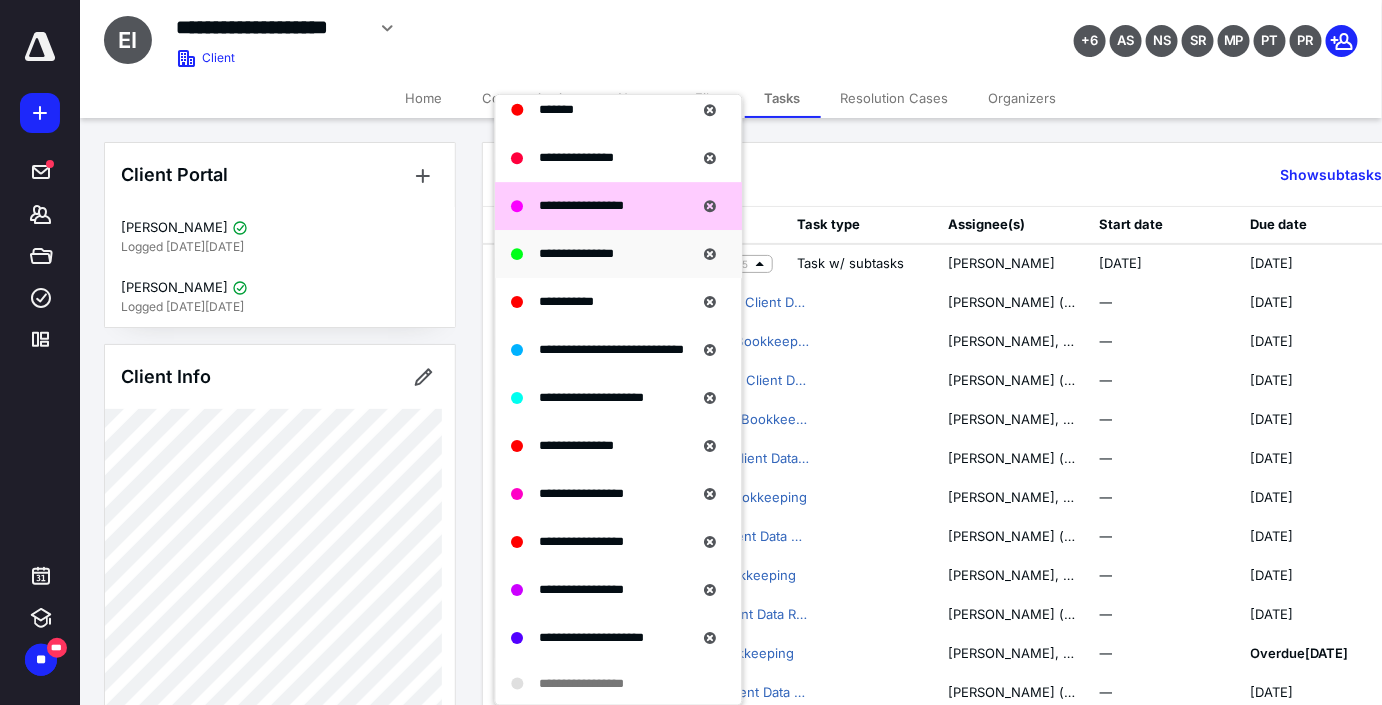 scroll, scrollTop: 2090, scrollLeft: 0, axis: vertical 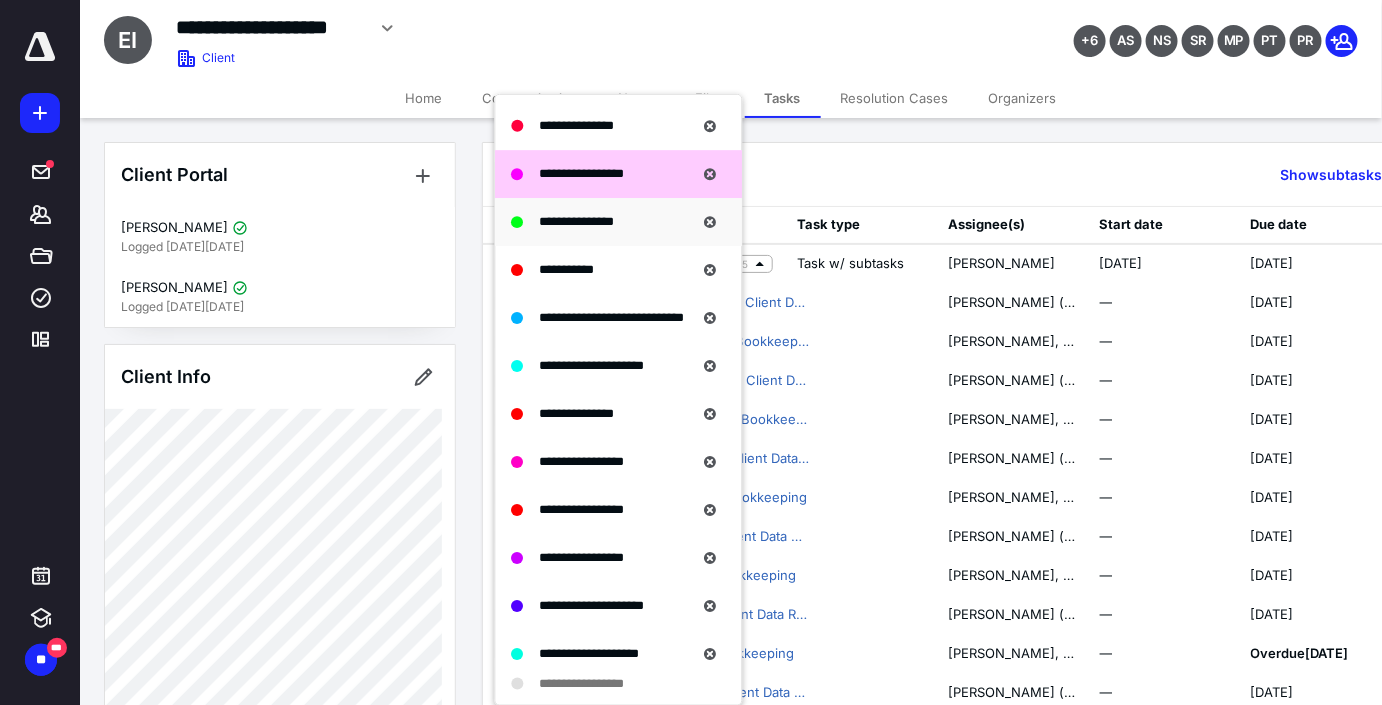 click on "**********" at bounding box center [619, 461] 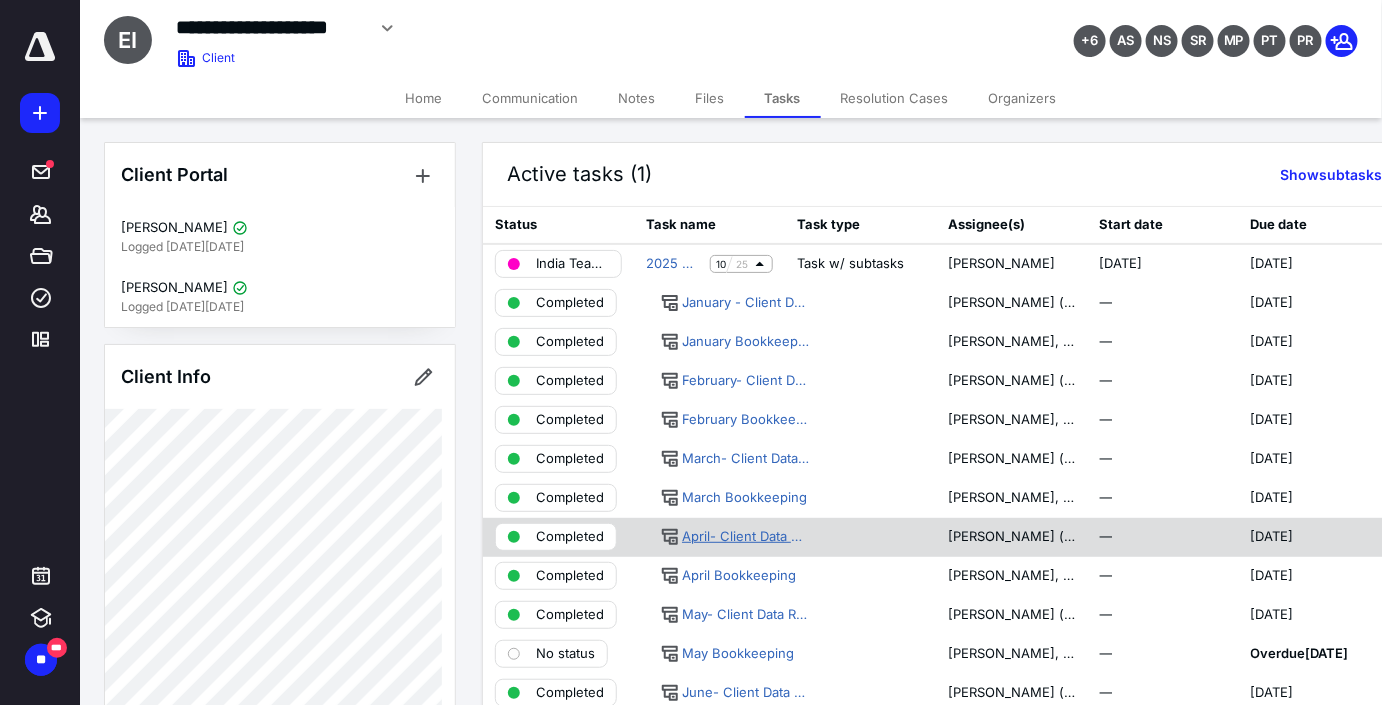 scroll, scrollTop: 272, scrollLeft: 0, axis: vertical 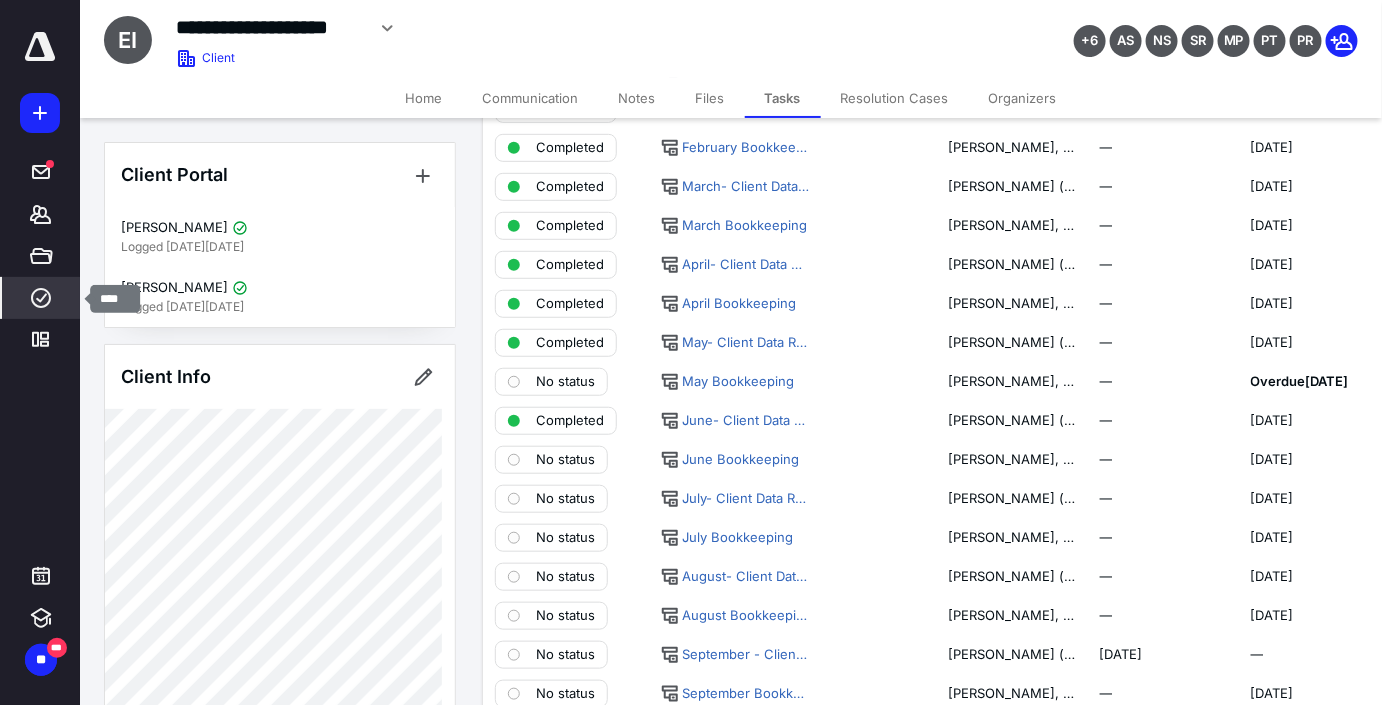 drag, startPoint x: 28, startPoint y: 300, endPoint x: 35, endPoint y: 279, distance: 22.135944 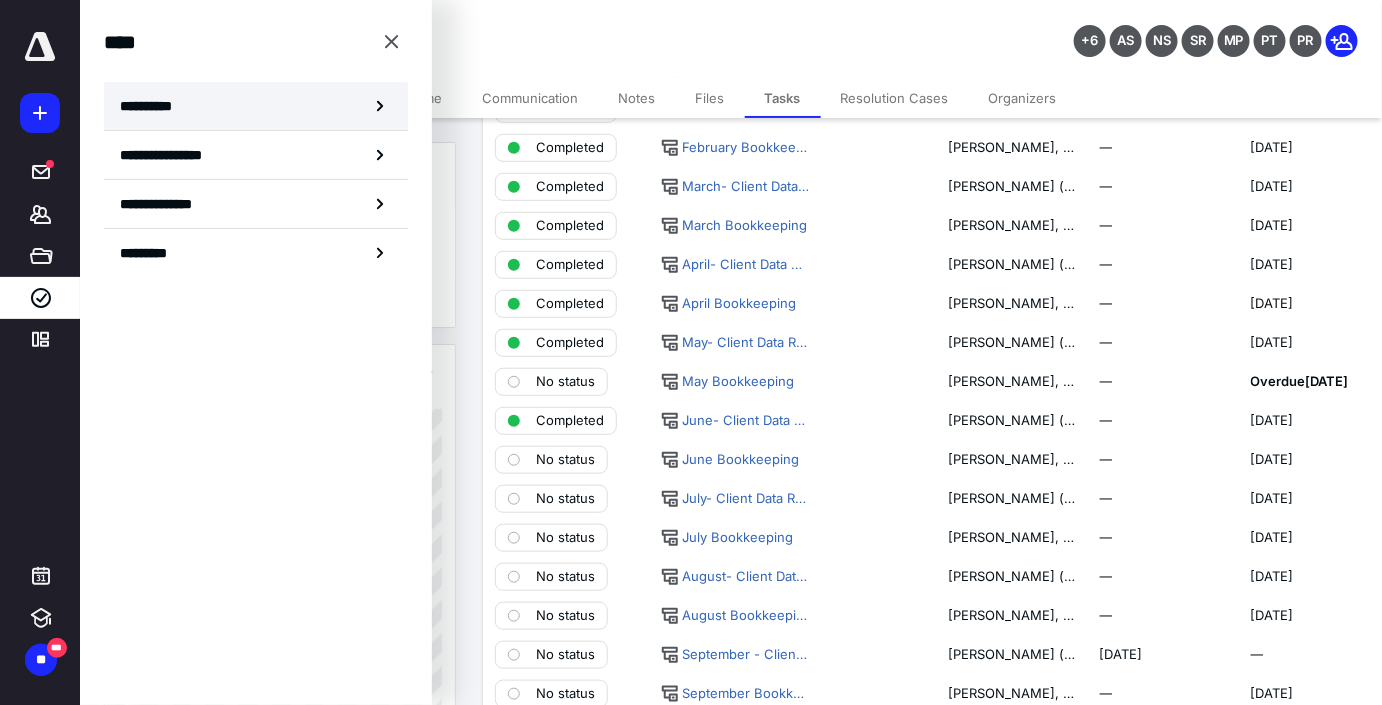 click on "**********" at bounding box center [153, 106] 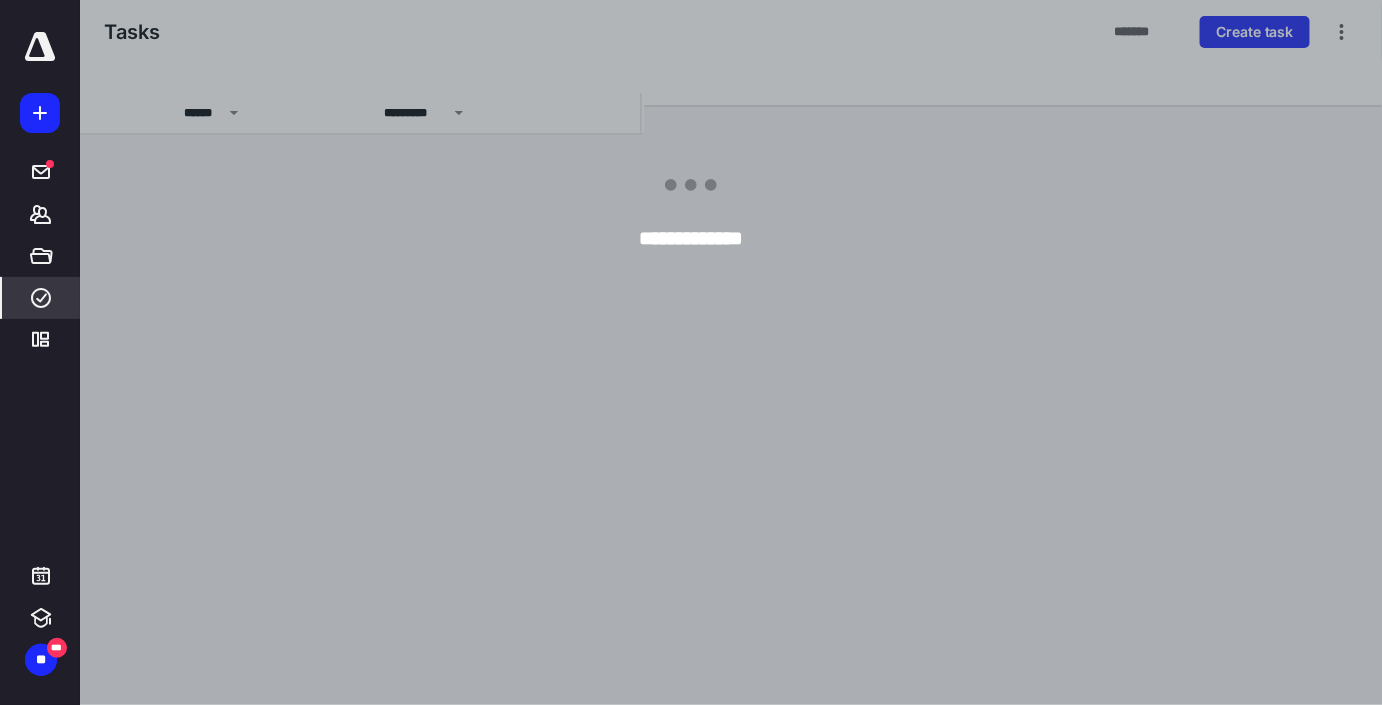 scroll, scrollTop: 0, scrollLeft: 0, axis: both 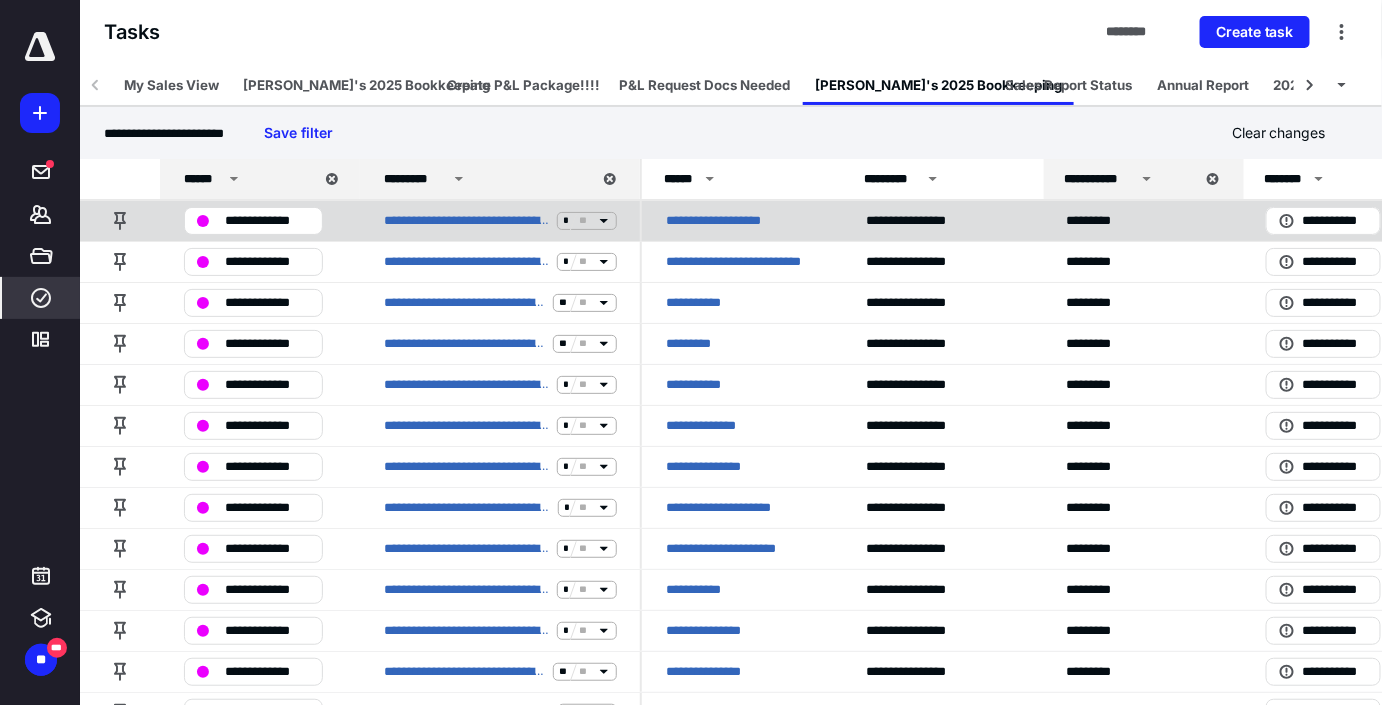 click on "**********" at bounding box center [267, 221] 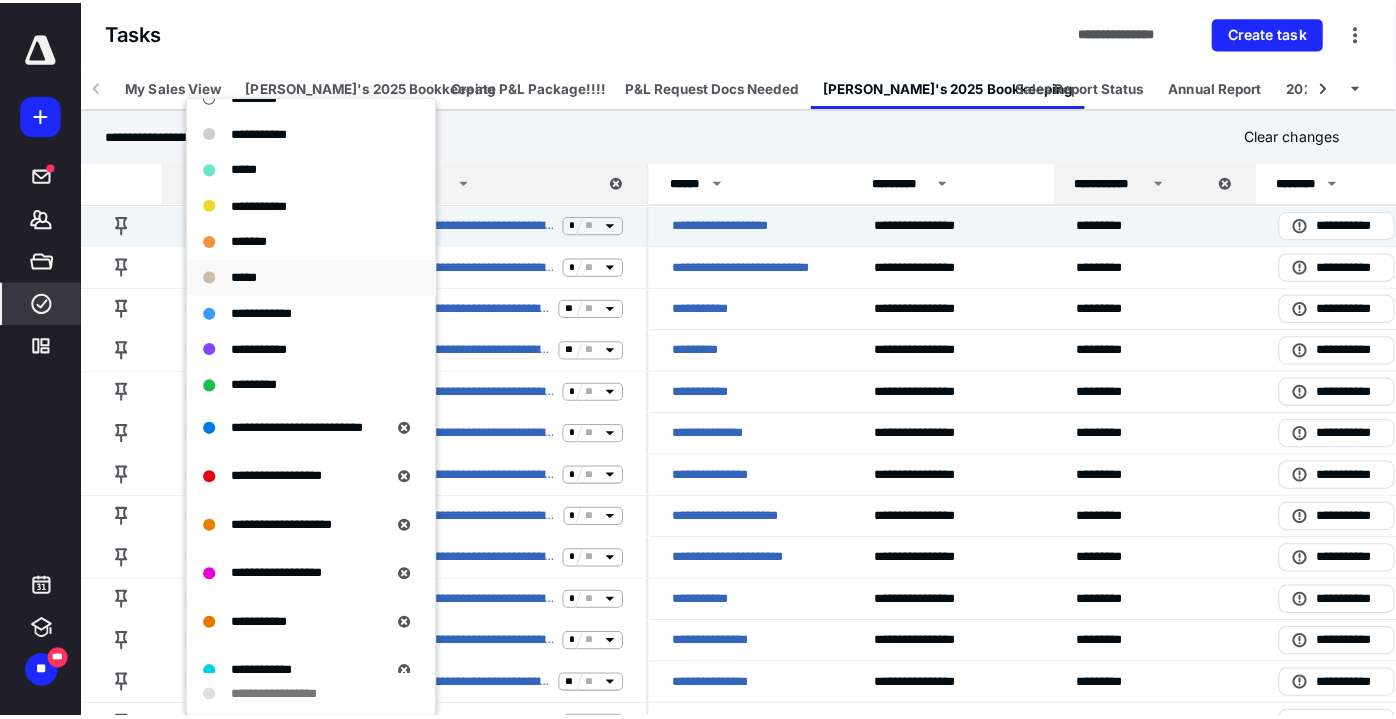 scroll, scrollTop: 0, scrollLeft: 0, axis: both 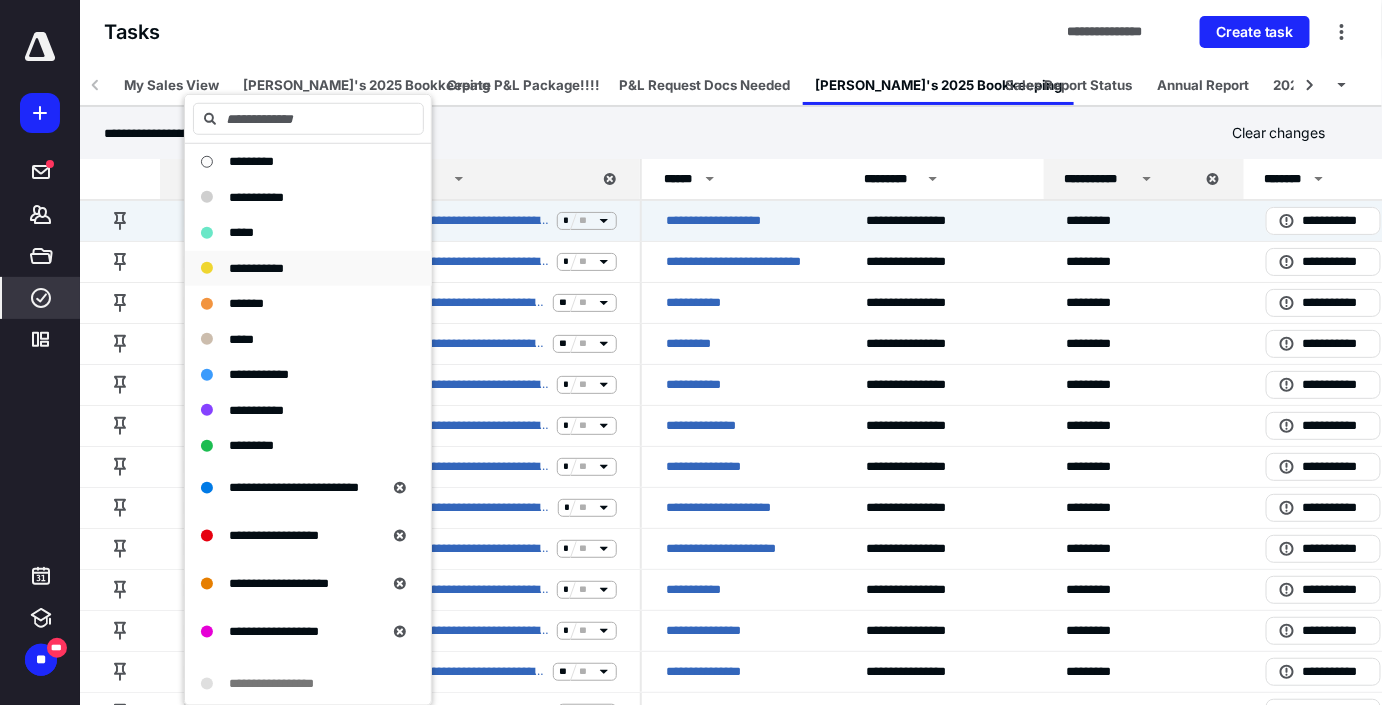 click on "**********" at bounding box center [296, 268] 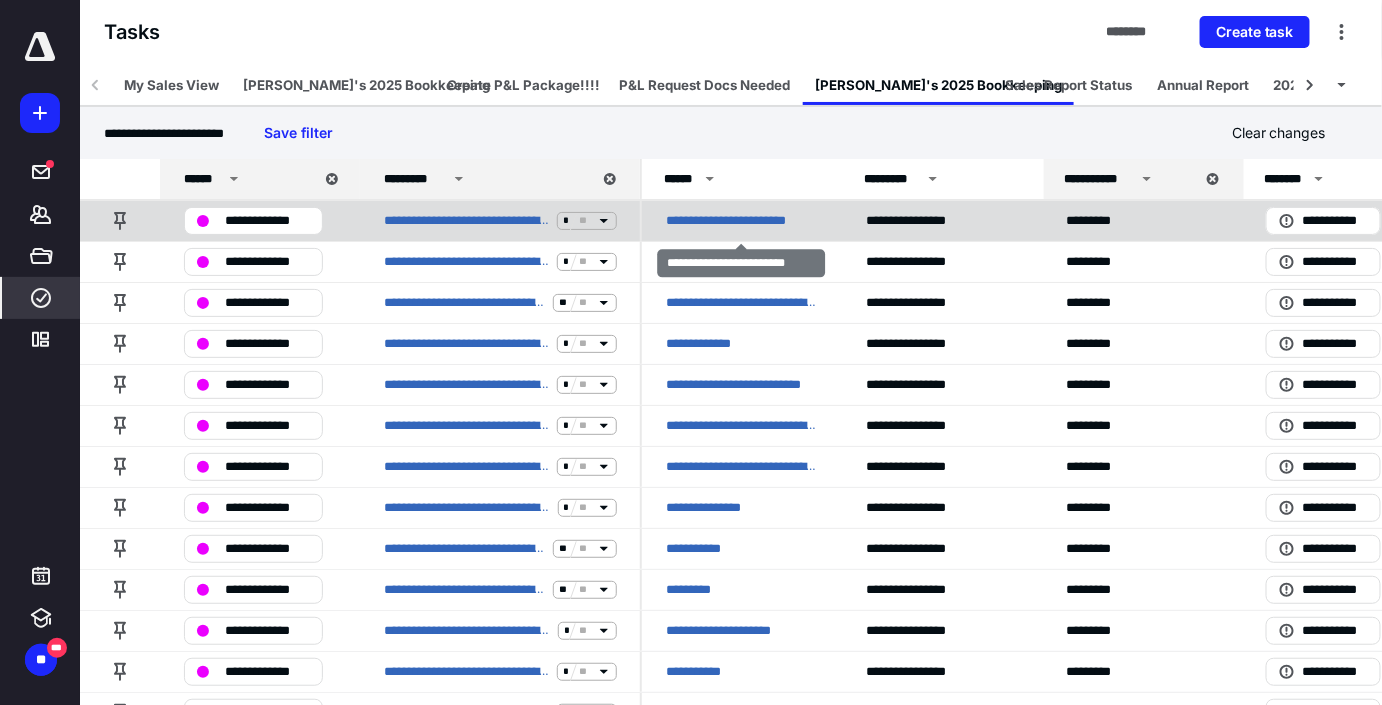 click on "**********" at bounding box center (742, 221) 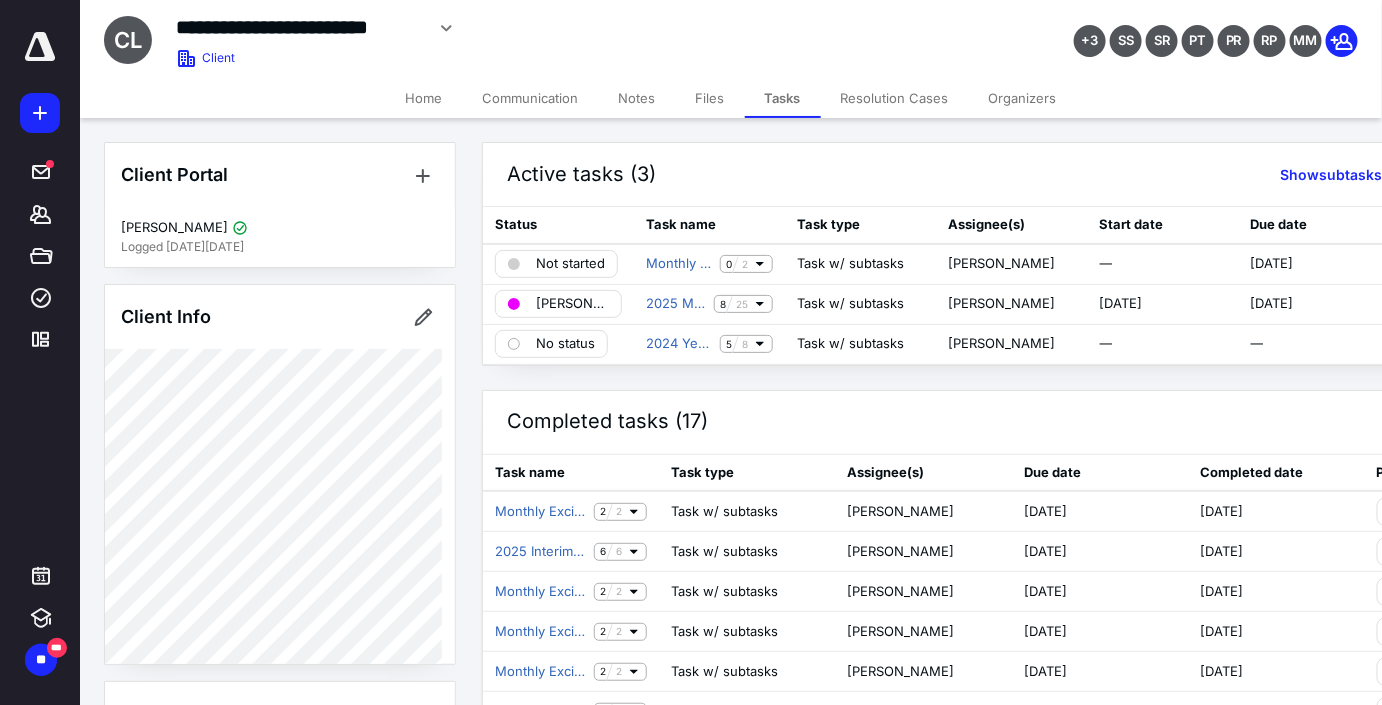click on "Files" at bounding box center [710, 98] 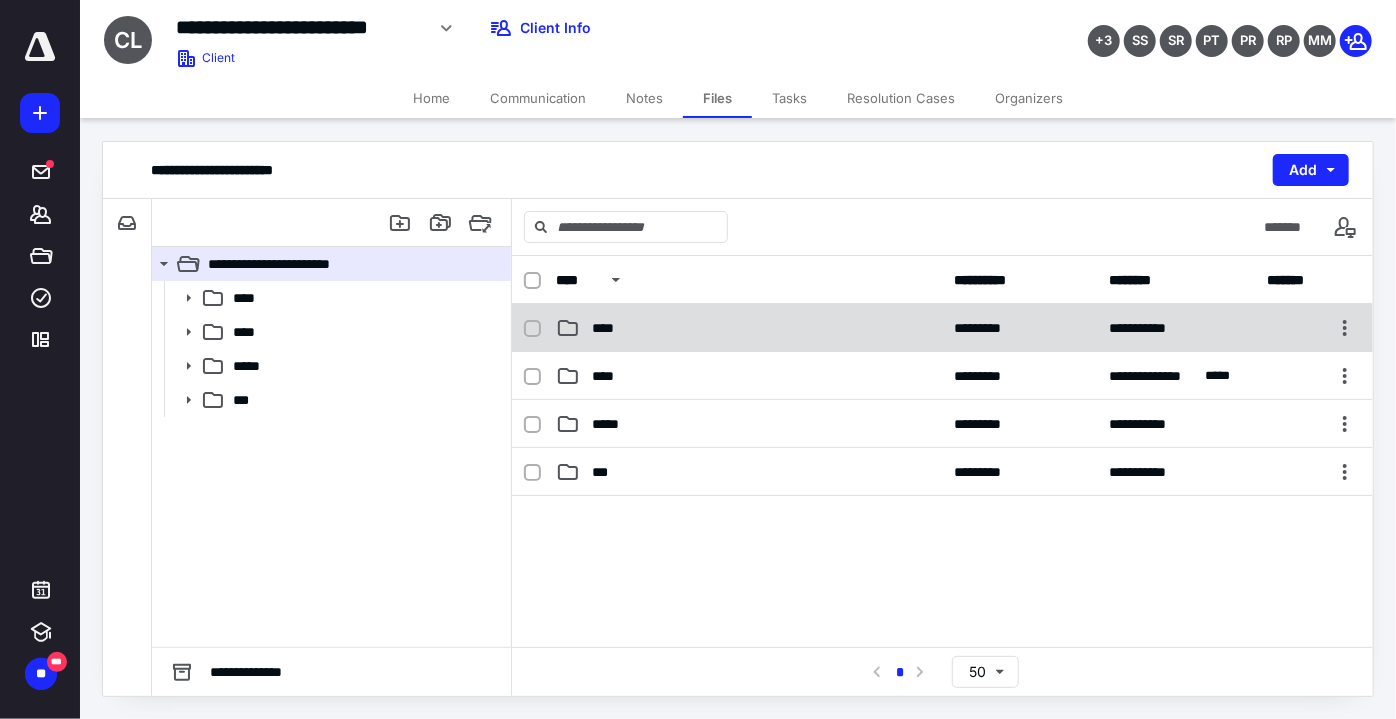 click on "****" at bounding box center (609, 328) 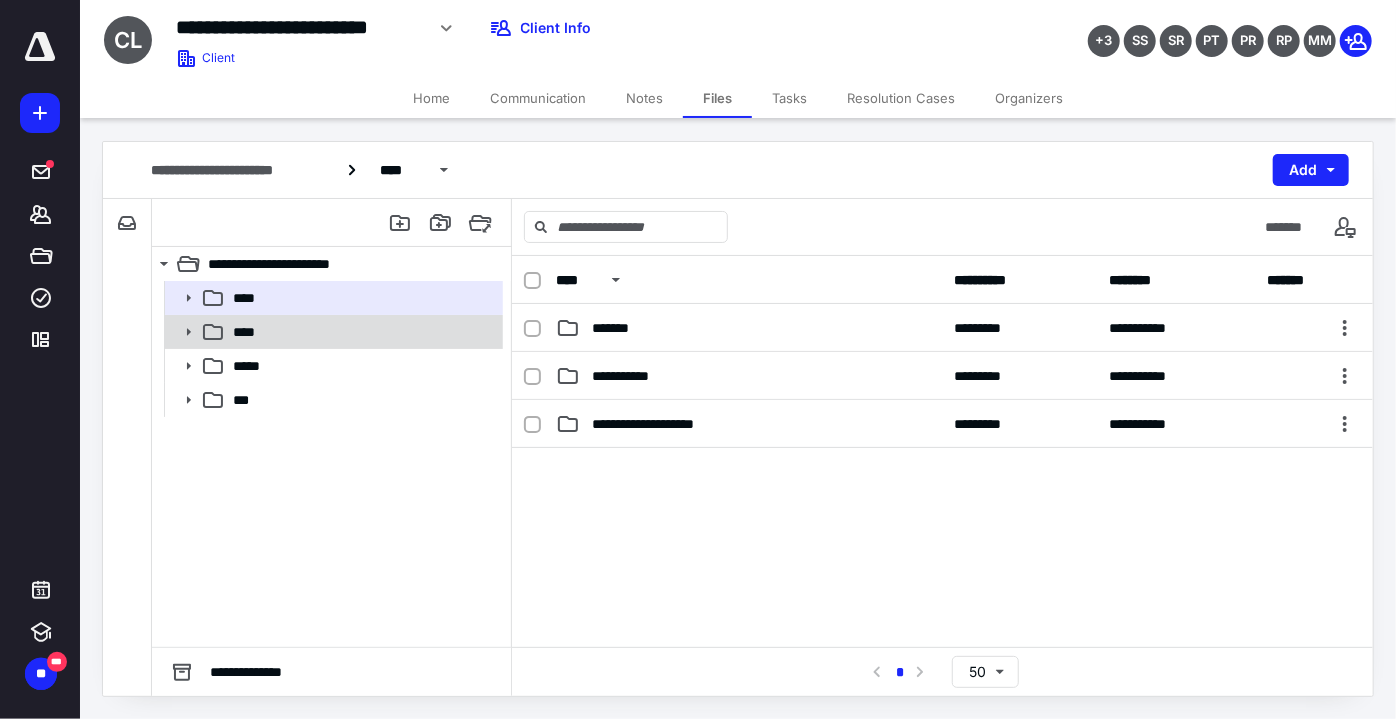 click on "****" at bounding box center (332, 332) 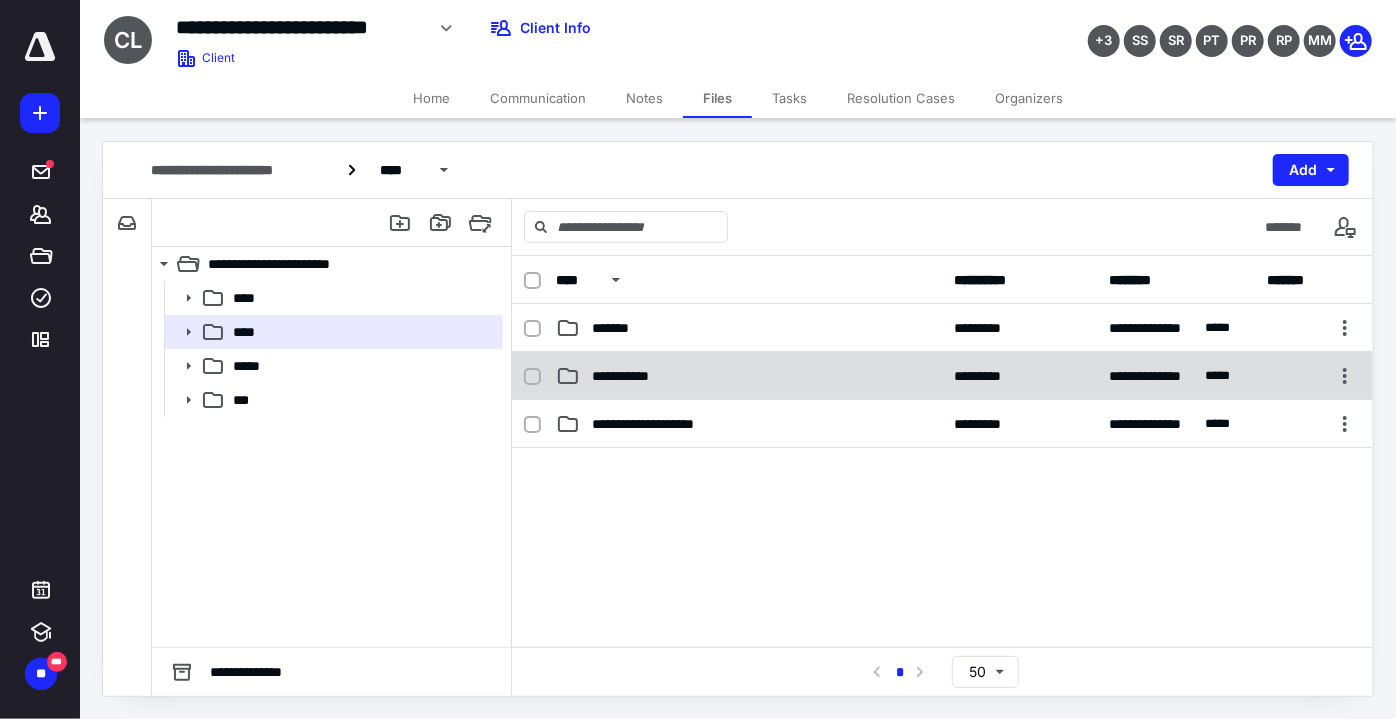 click on "**********" at bounding box center [749, 376] 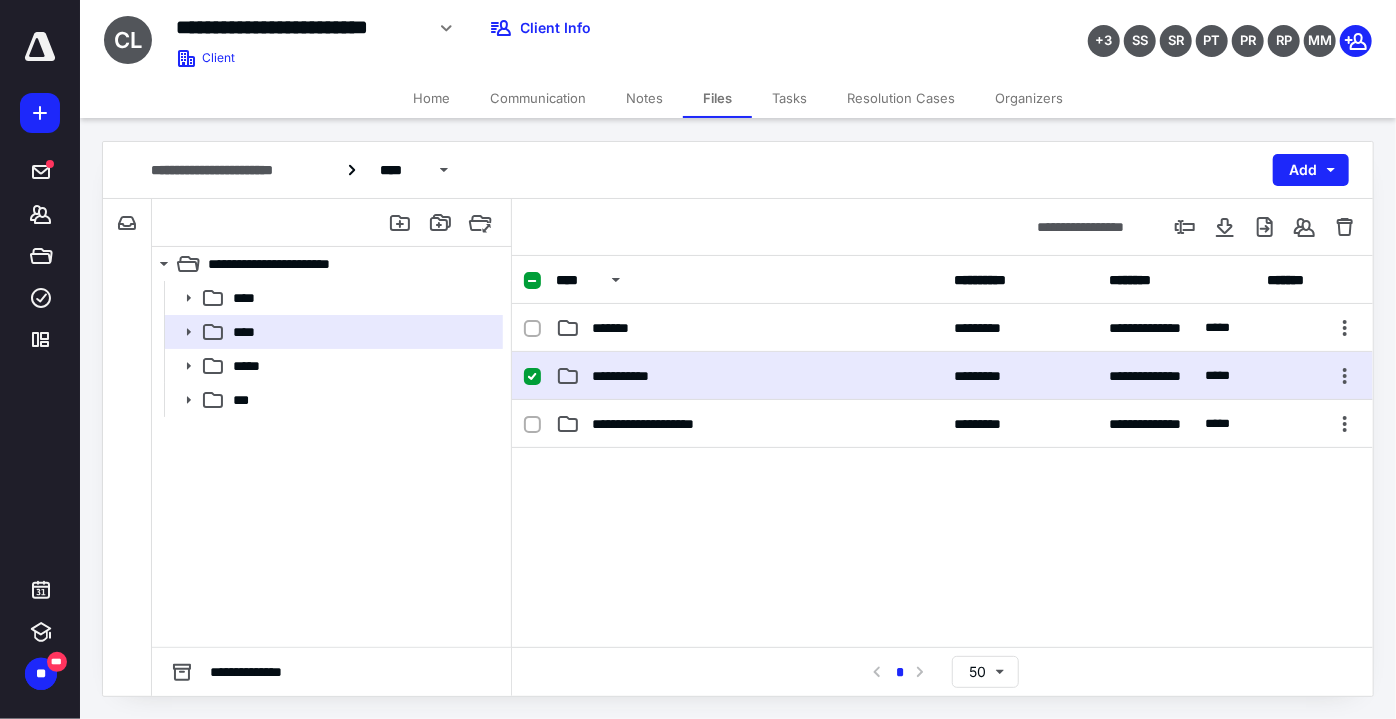 click on "**********" at bounding box center (749, 376) 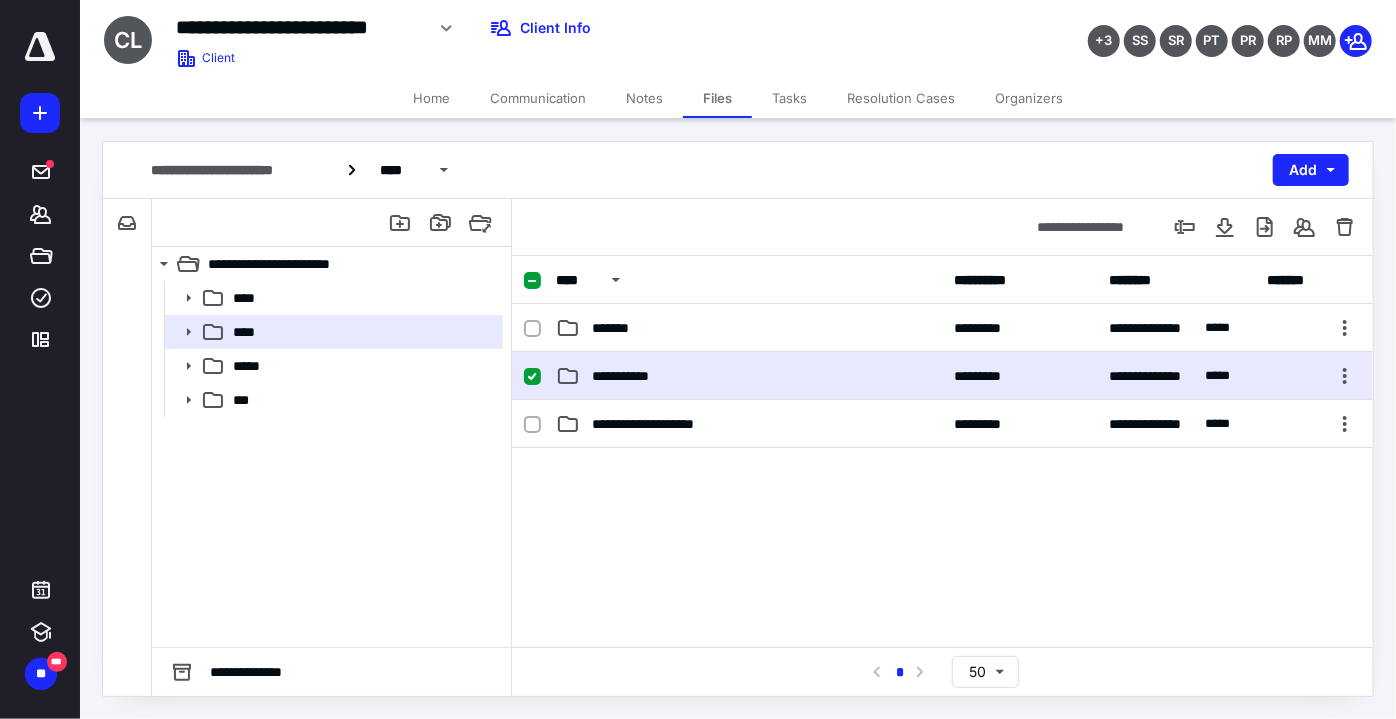 click on "**********" at bounding box center [942, 475] 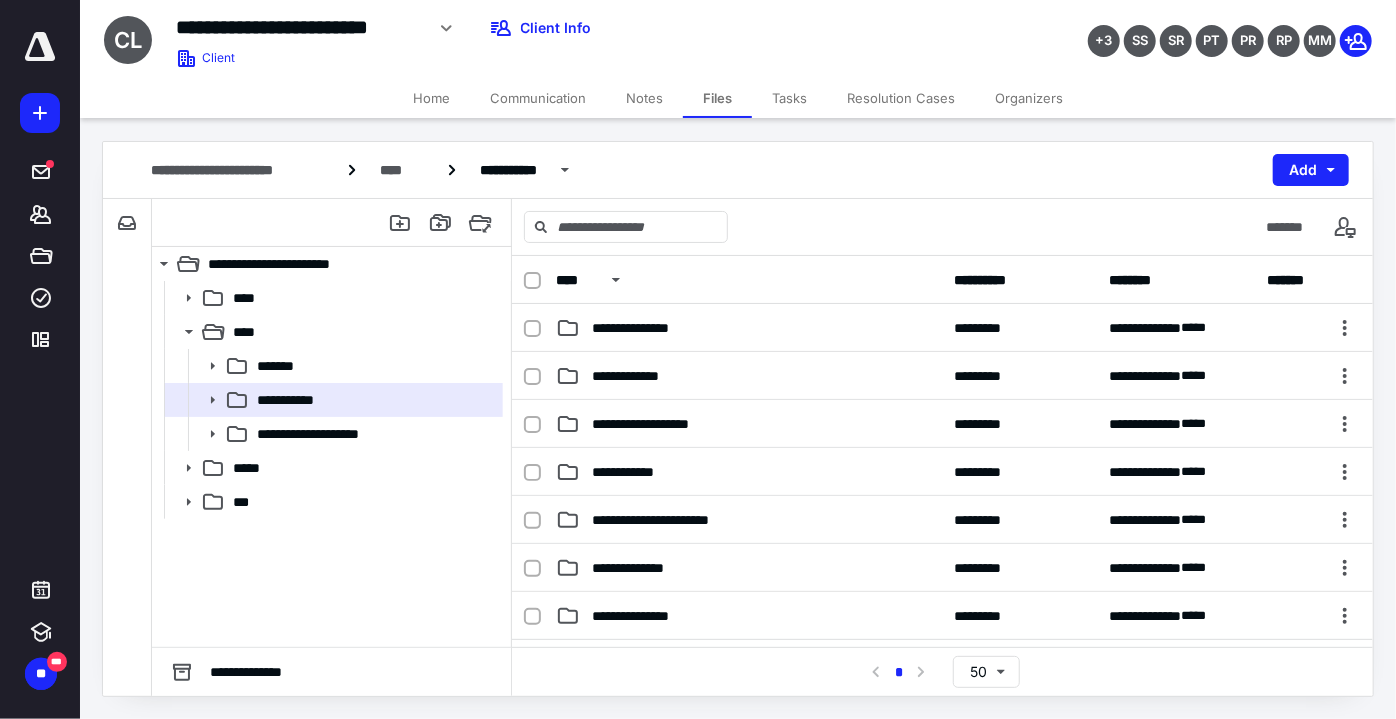 click on "**********" at bounding box center (749, 328) 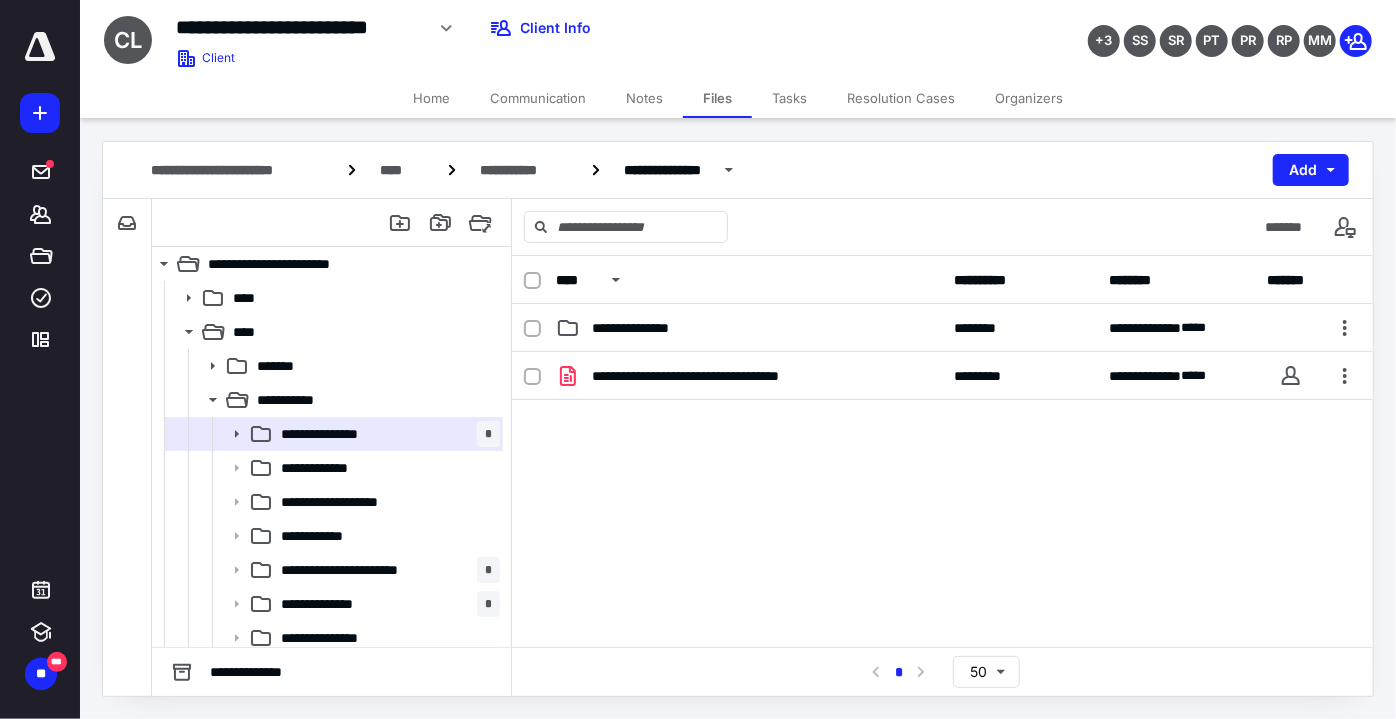 click on "**********" at bounding box center [749, 328] 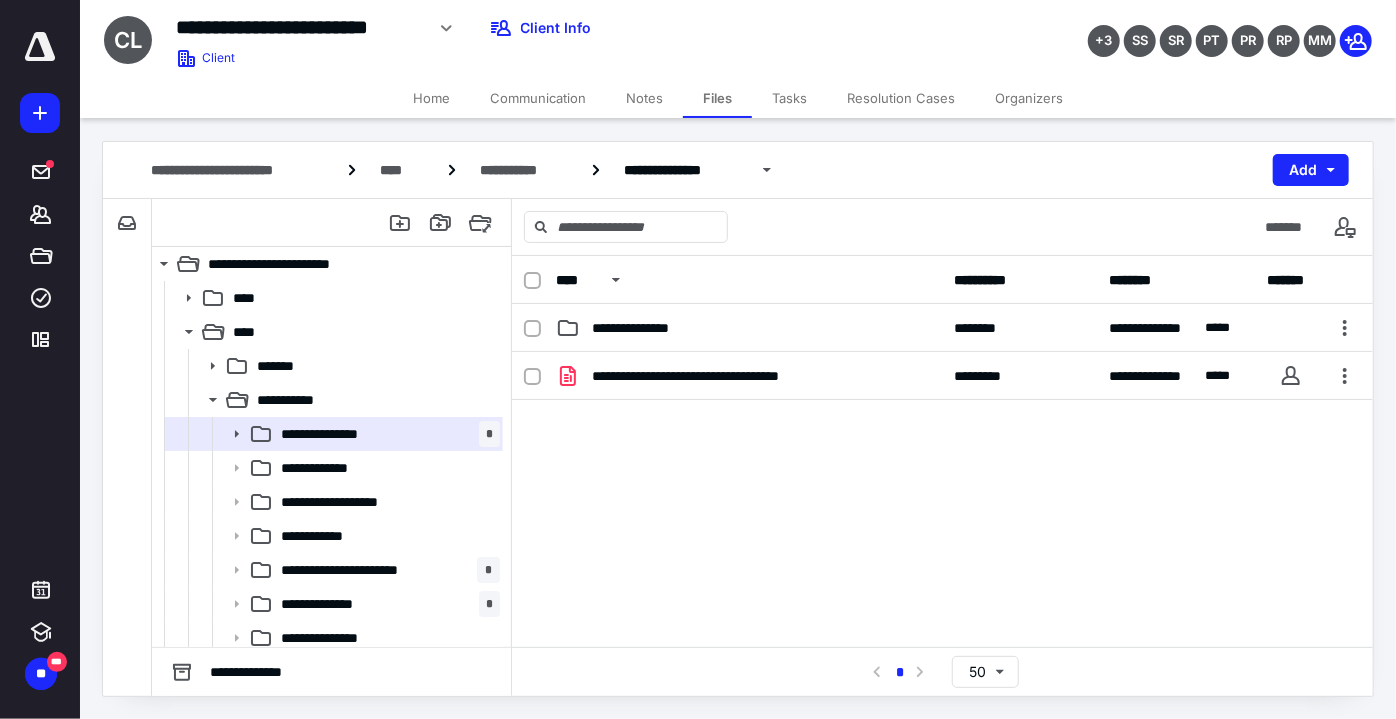 click on "**********" at bounding box center (749, 328) 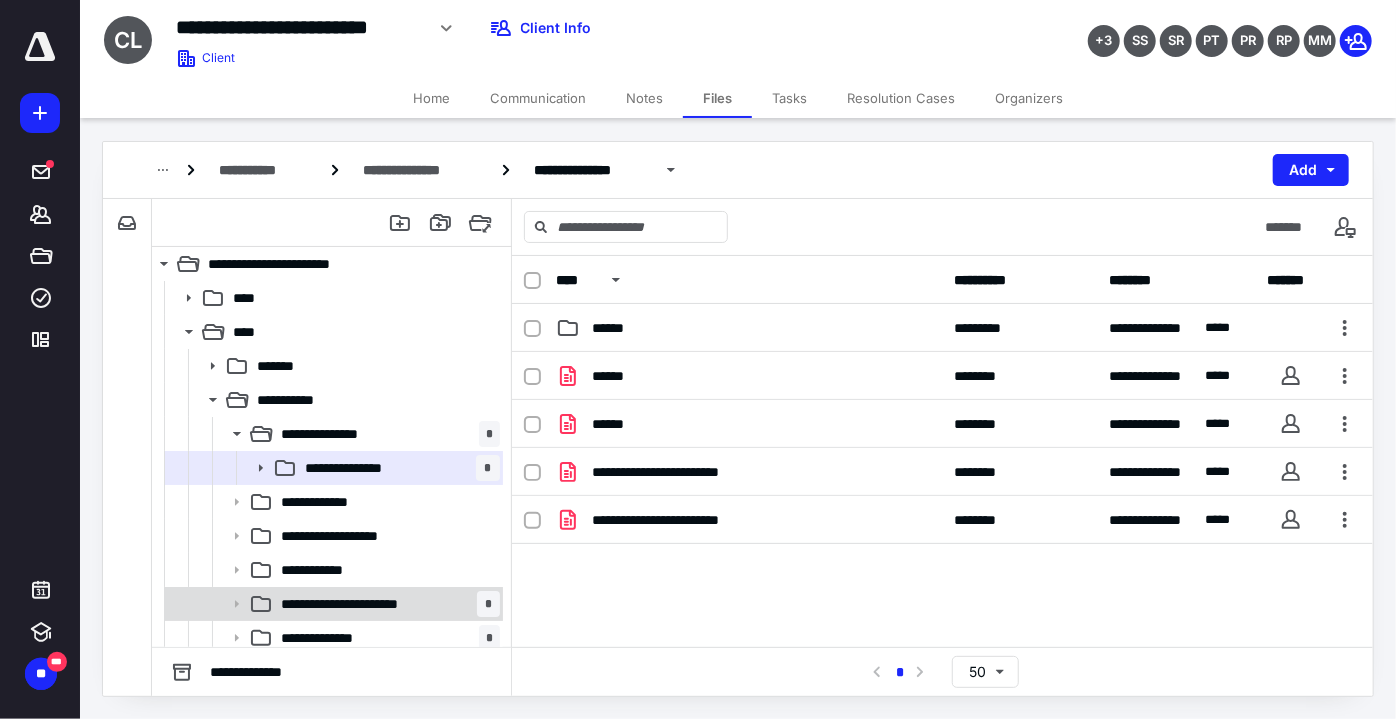 click on "**********" at bounding box center (360, 604) 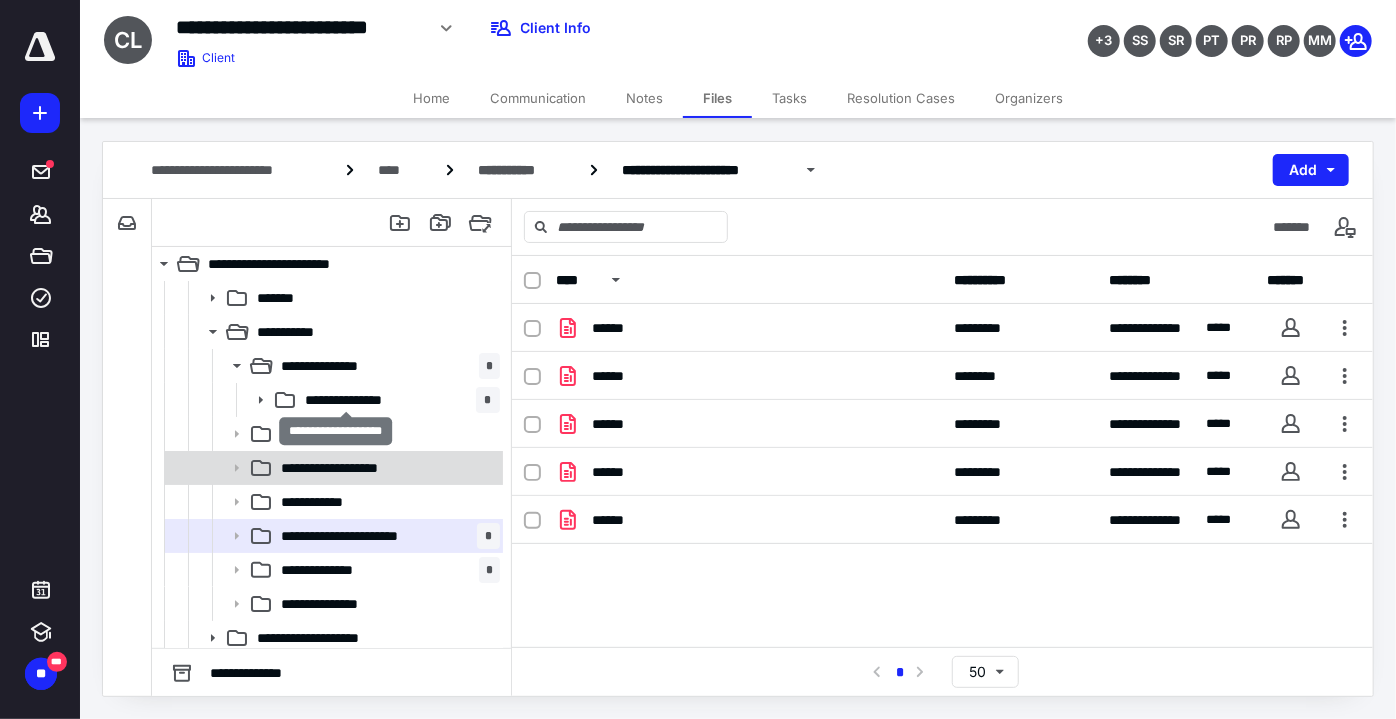 scroll, scrollTop: 142, scrollLeft: 0, axis: vertical 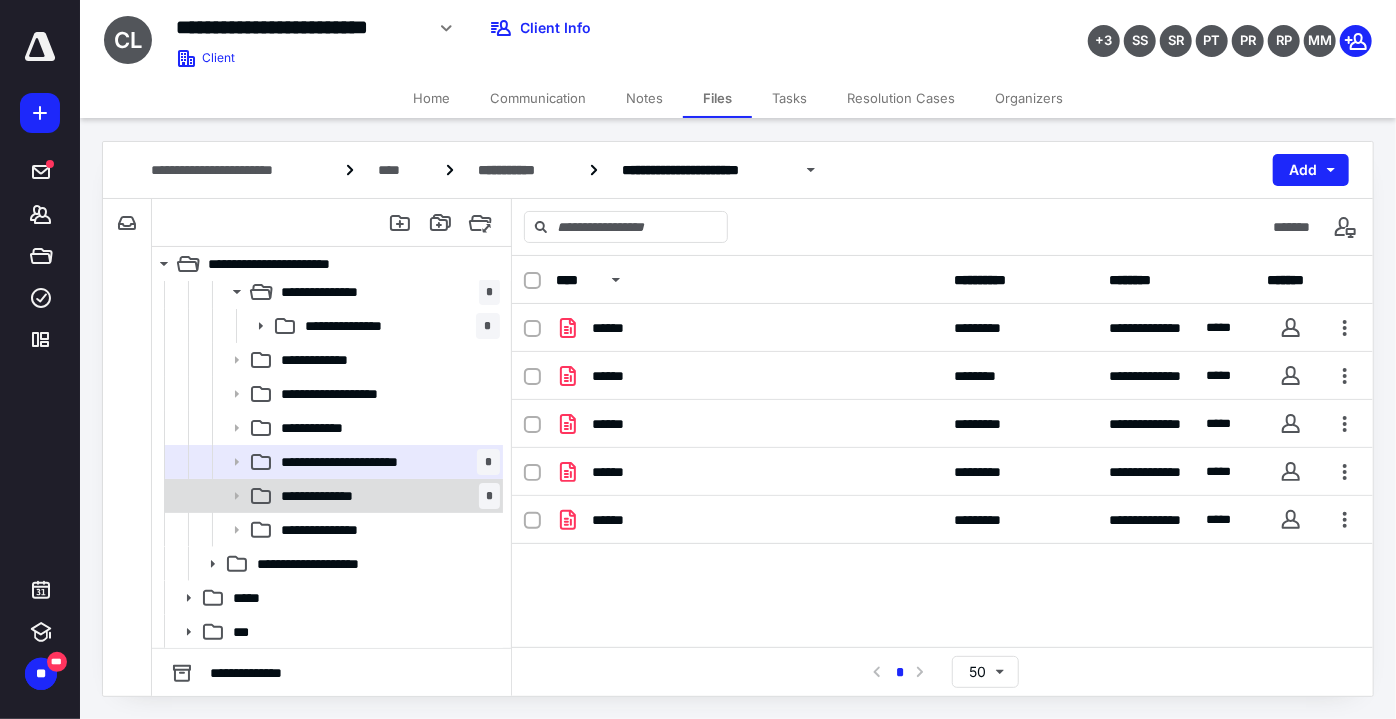 click on "**********" at bounding box center [386, 496] 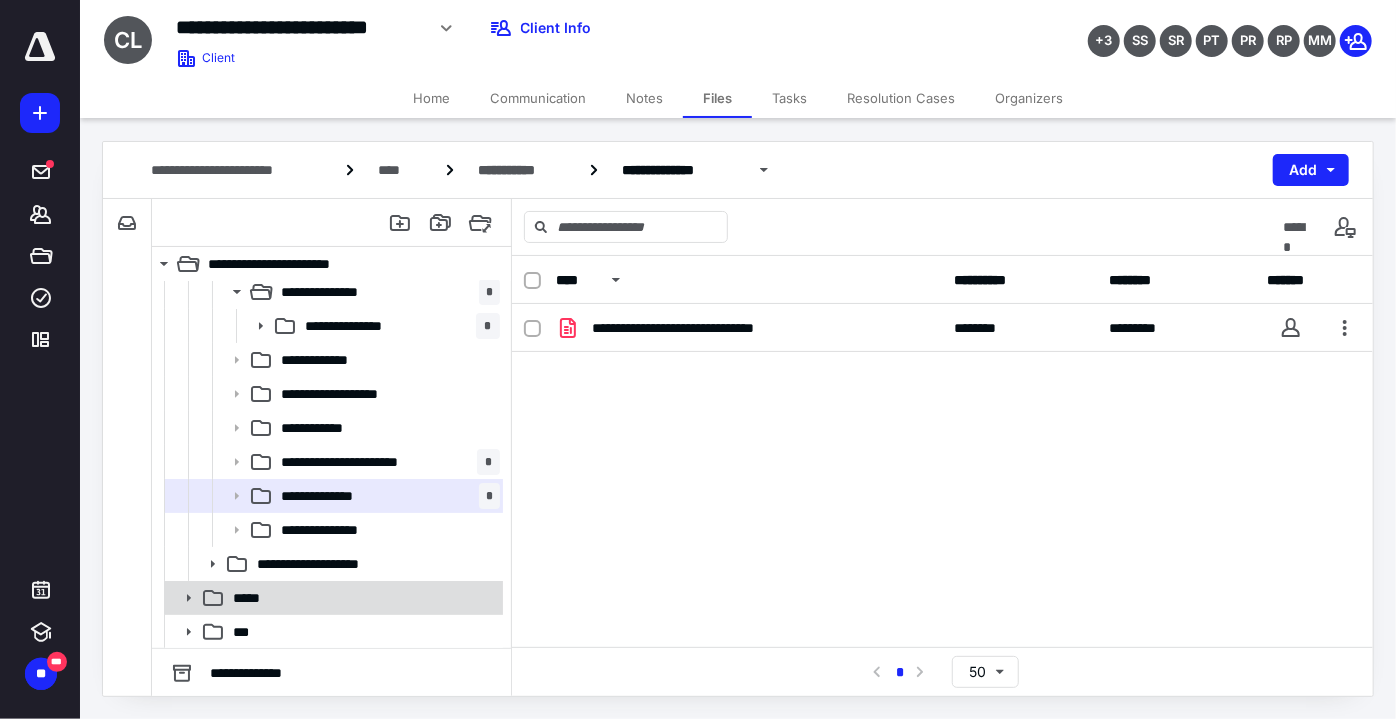 click on "*****" at bounding box center [362, 598] 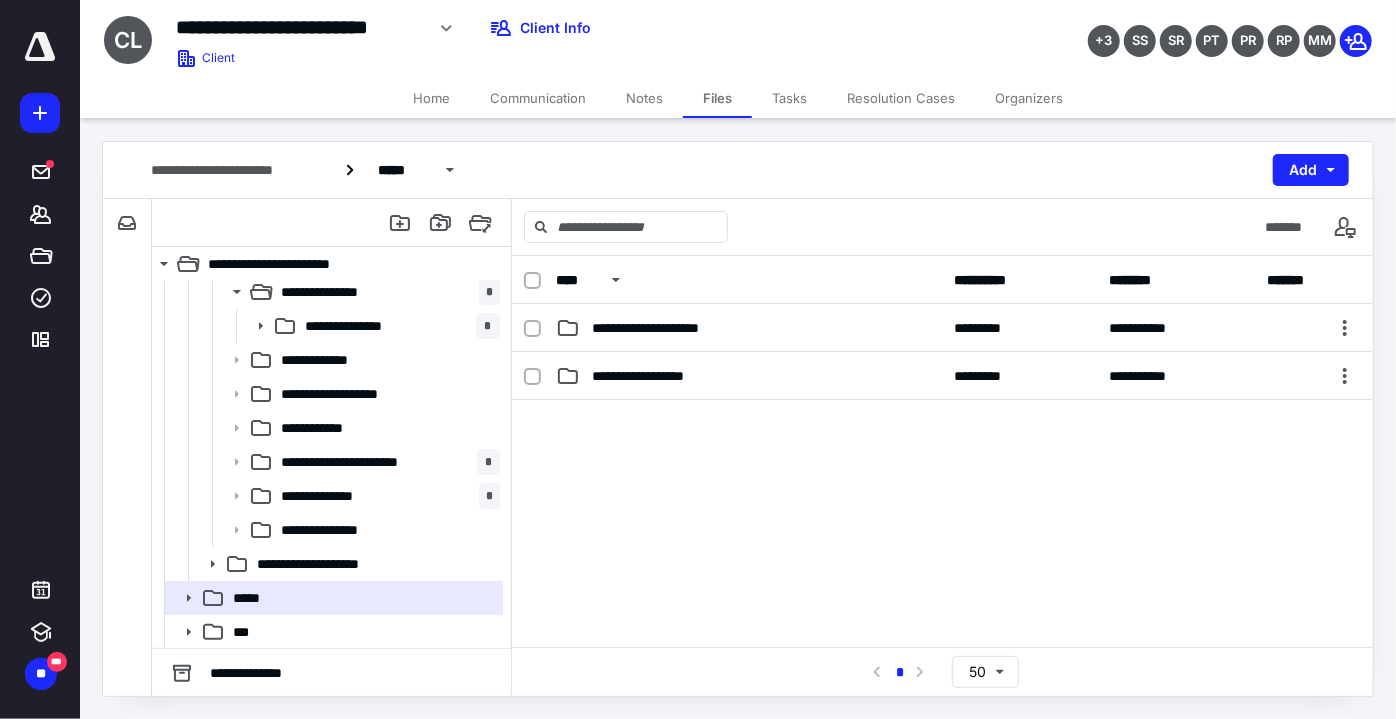 click on "**********" at bounding box center [662, 328] 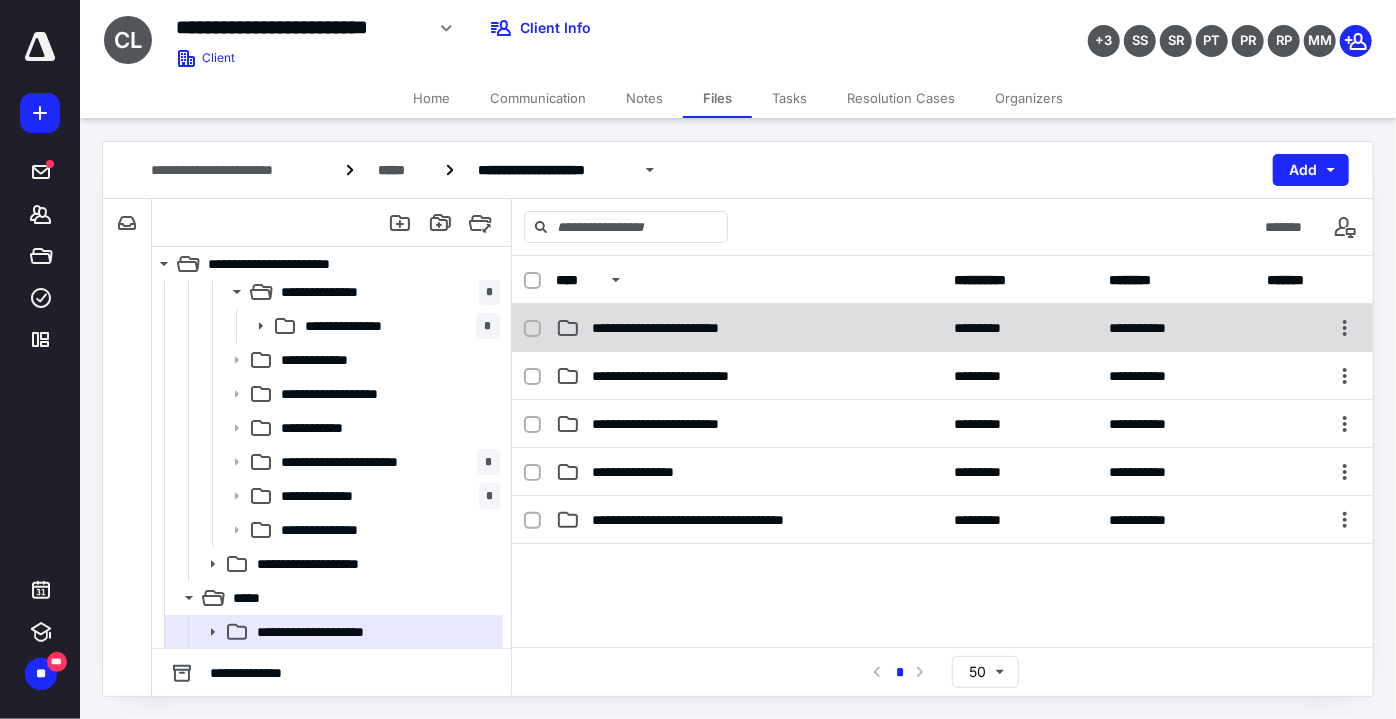 click on "**********" at bounding box center (749, 328) 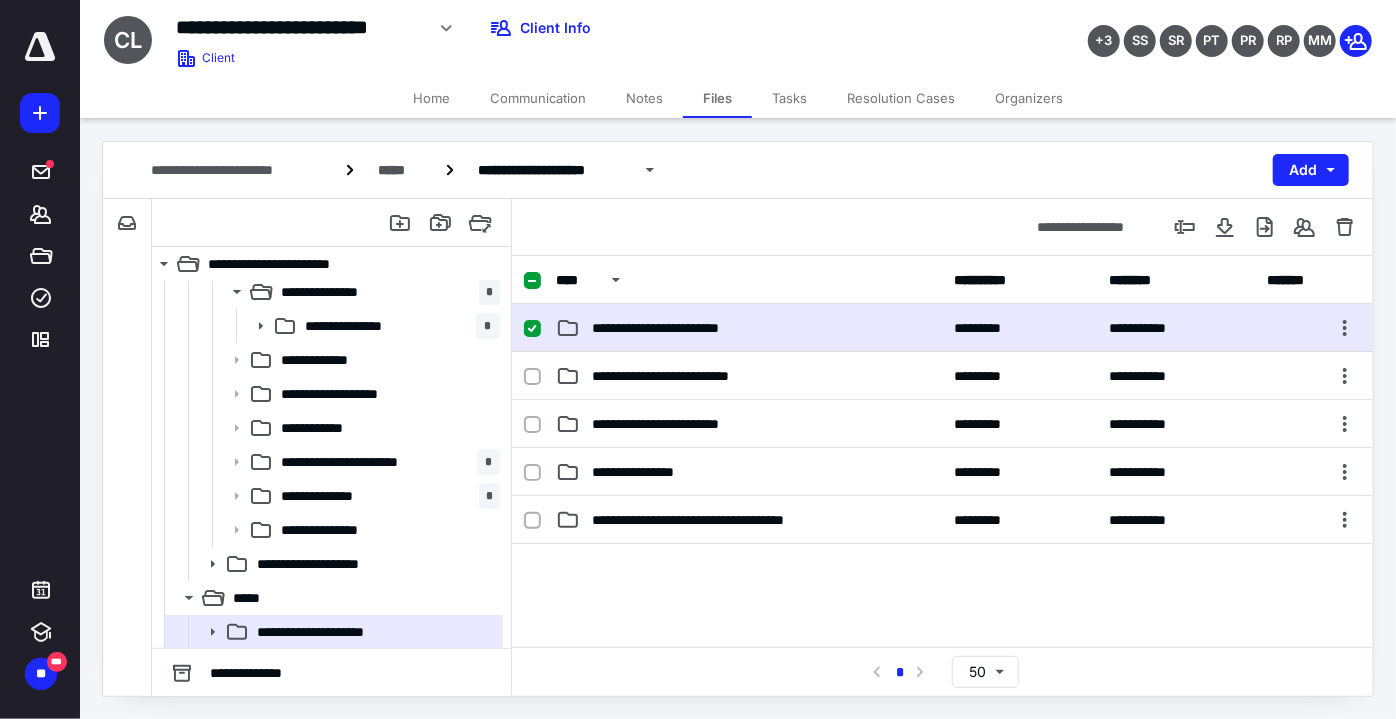 click on "**********" at bounding box center (749, 328) 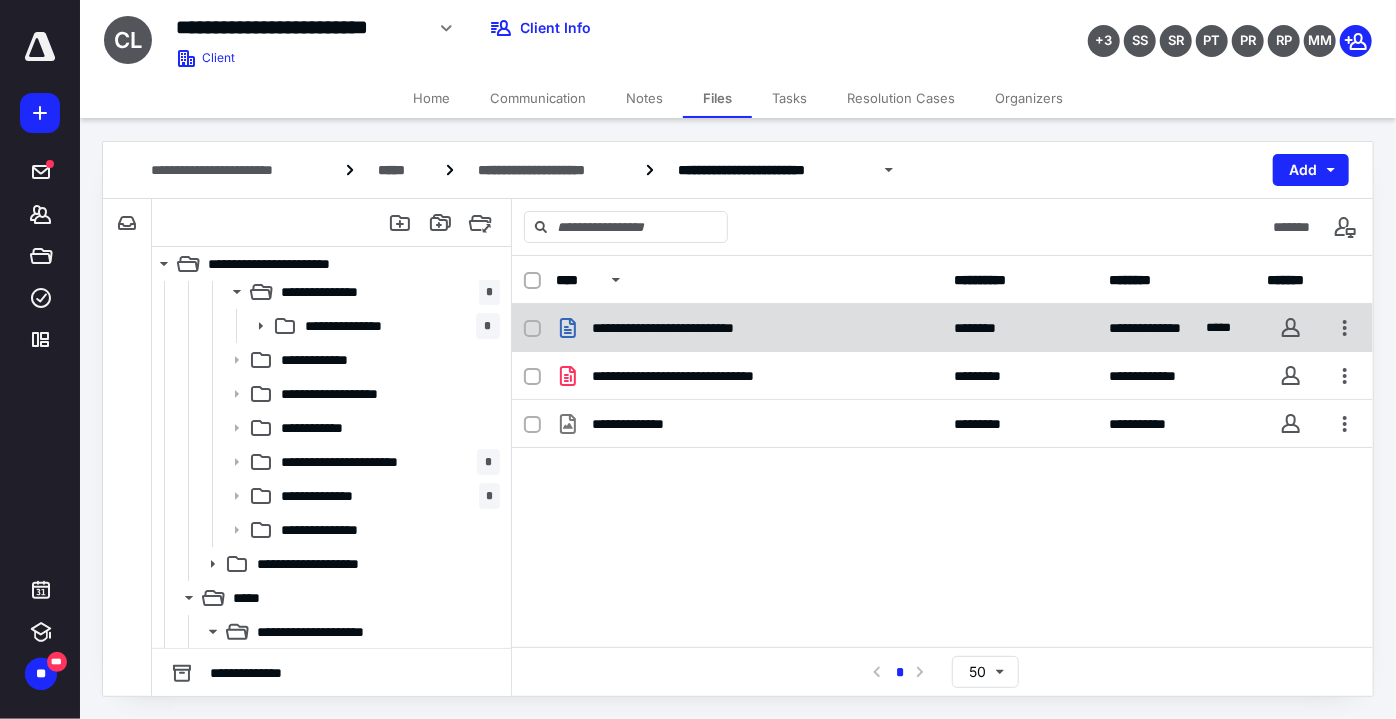 click on "**********" at bounding box center [942, 328] 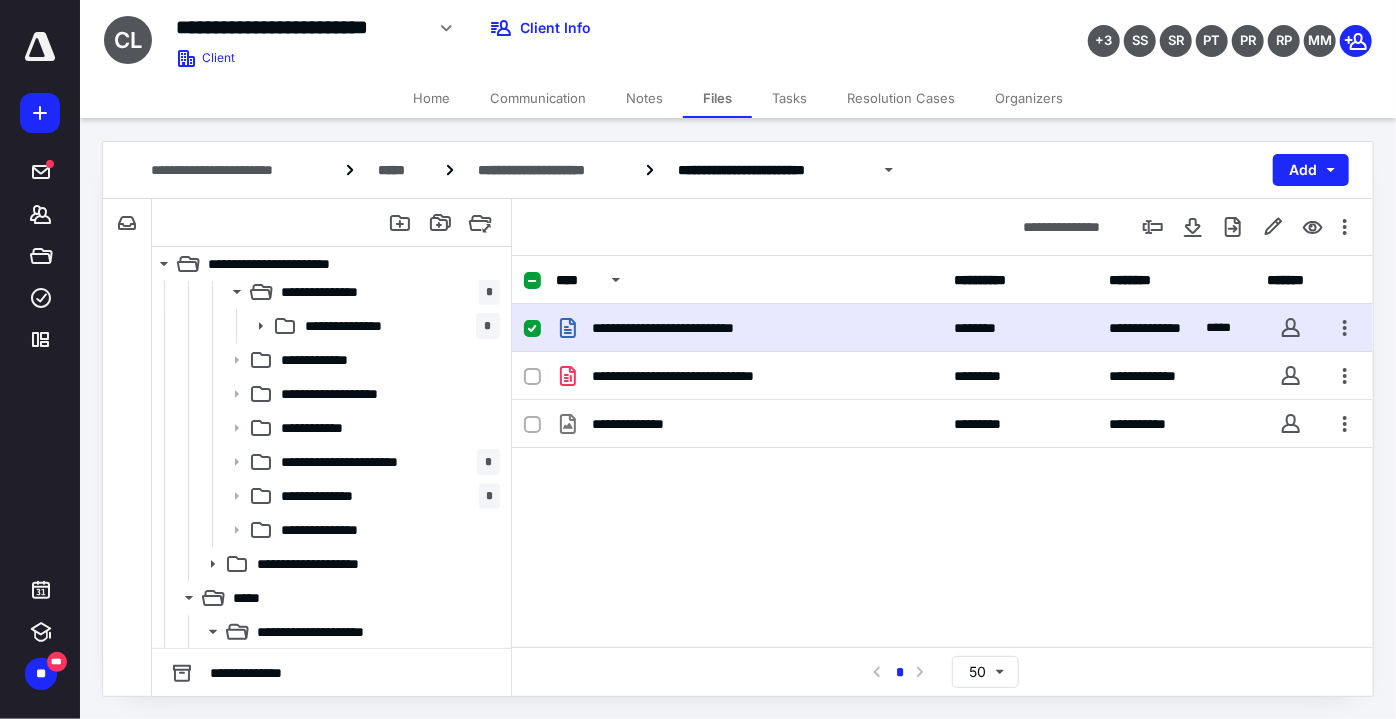 click on "**********" at bounding box center [942, 328] 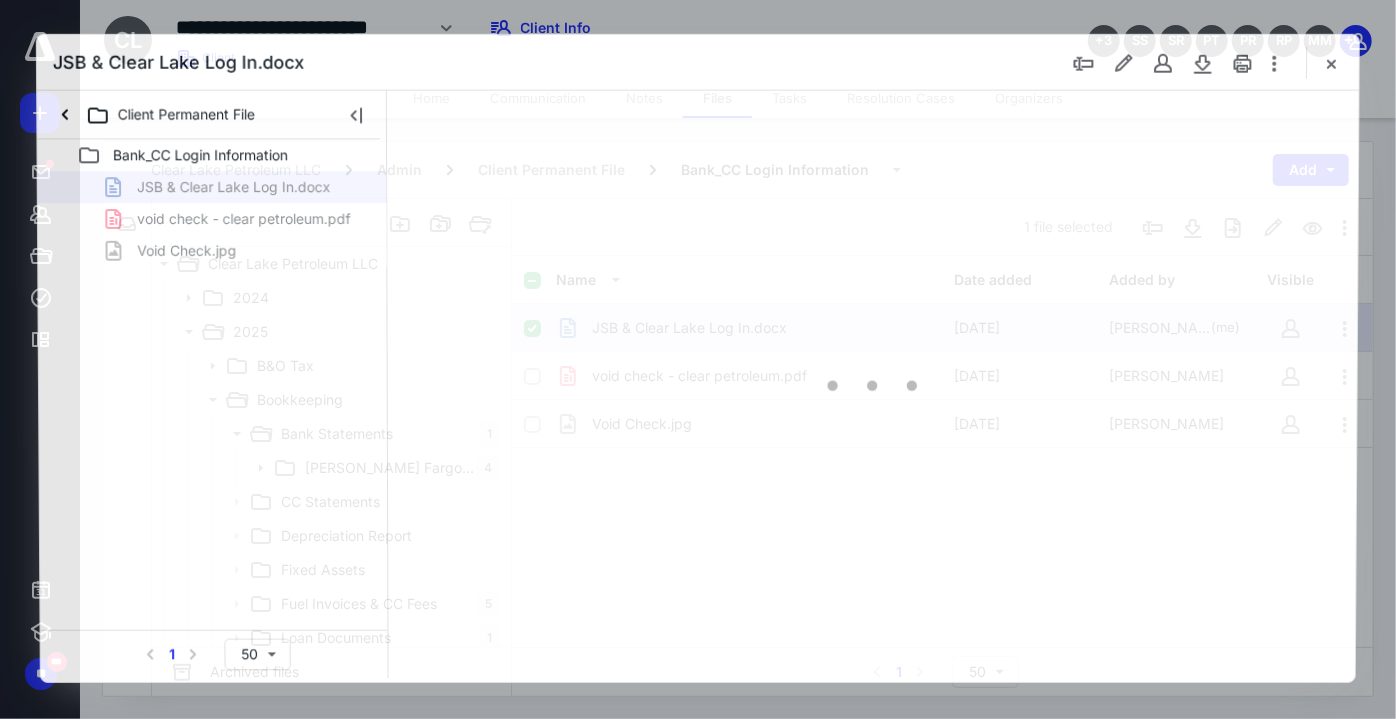 scroll, scrollTop: 142, scrollLeft: 0, axis: vertical 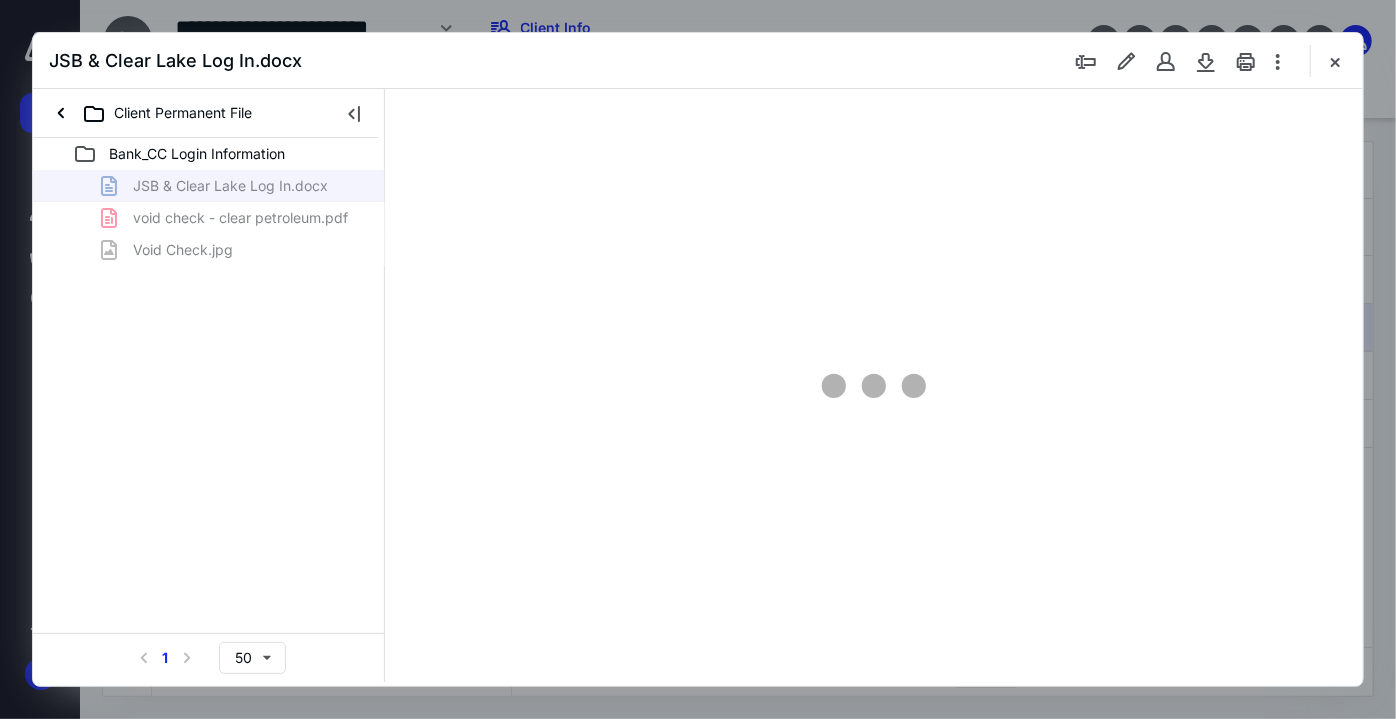 type on "65" 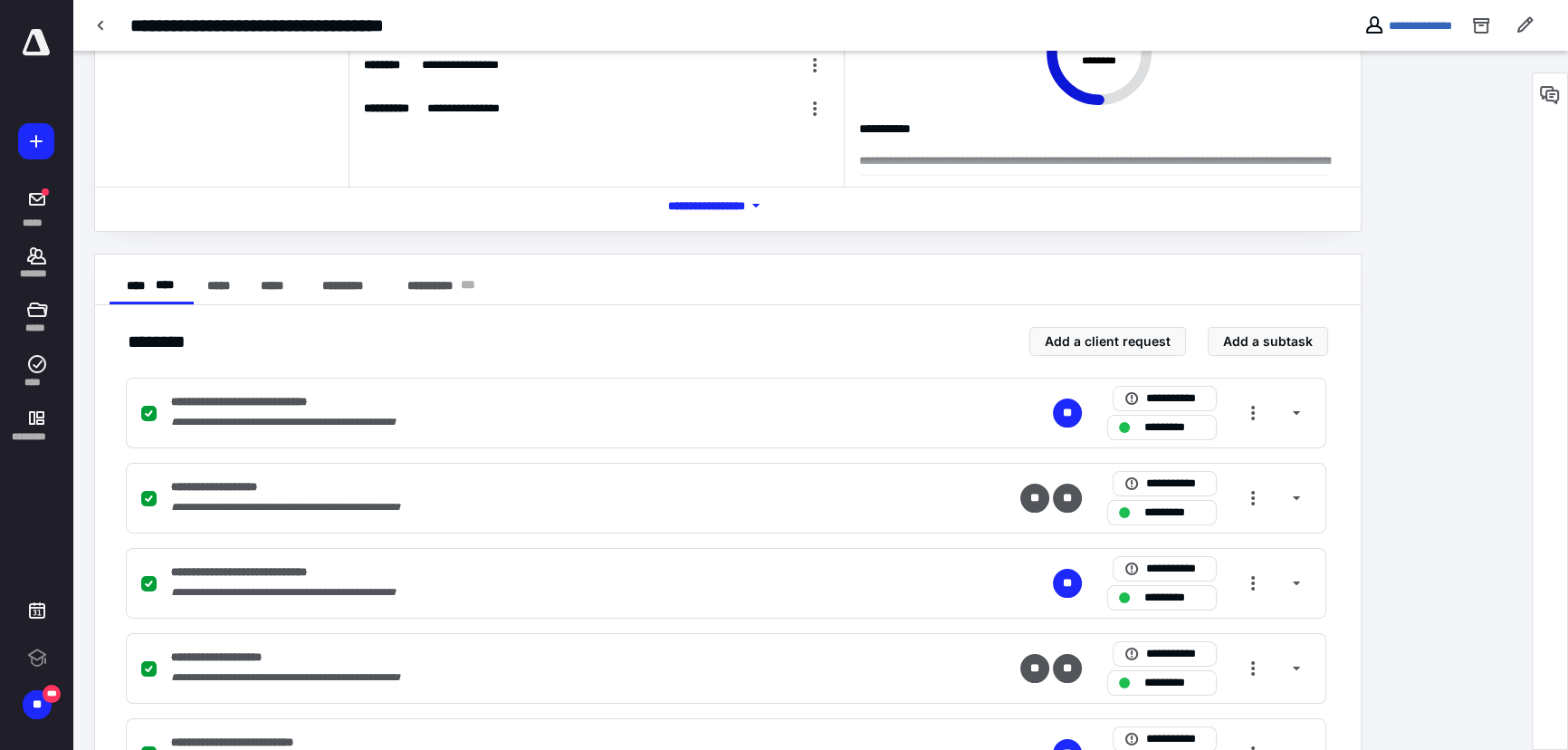 scroll, scrollTop: 0, scrollLeft: 0, axis: both 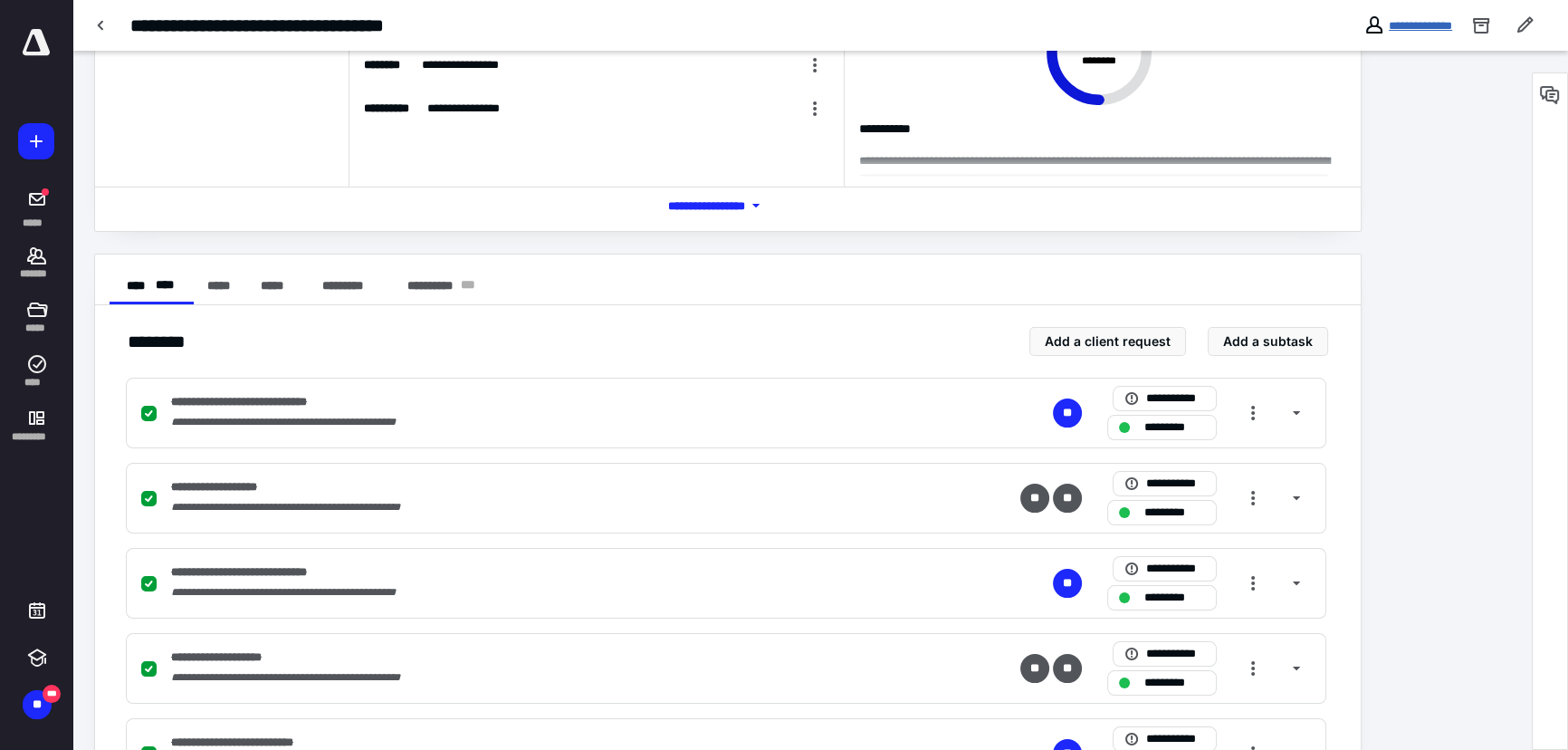 click on "**********" at bounding box center [1420, 25] 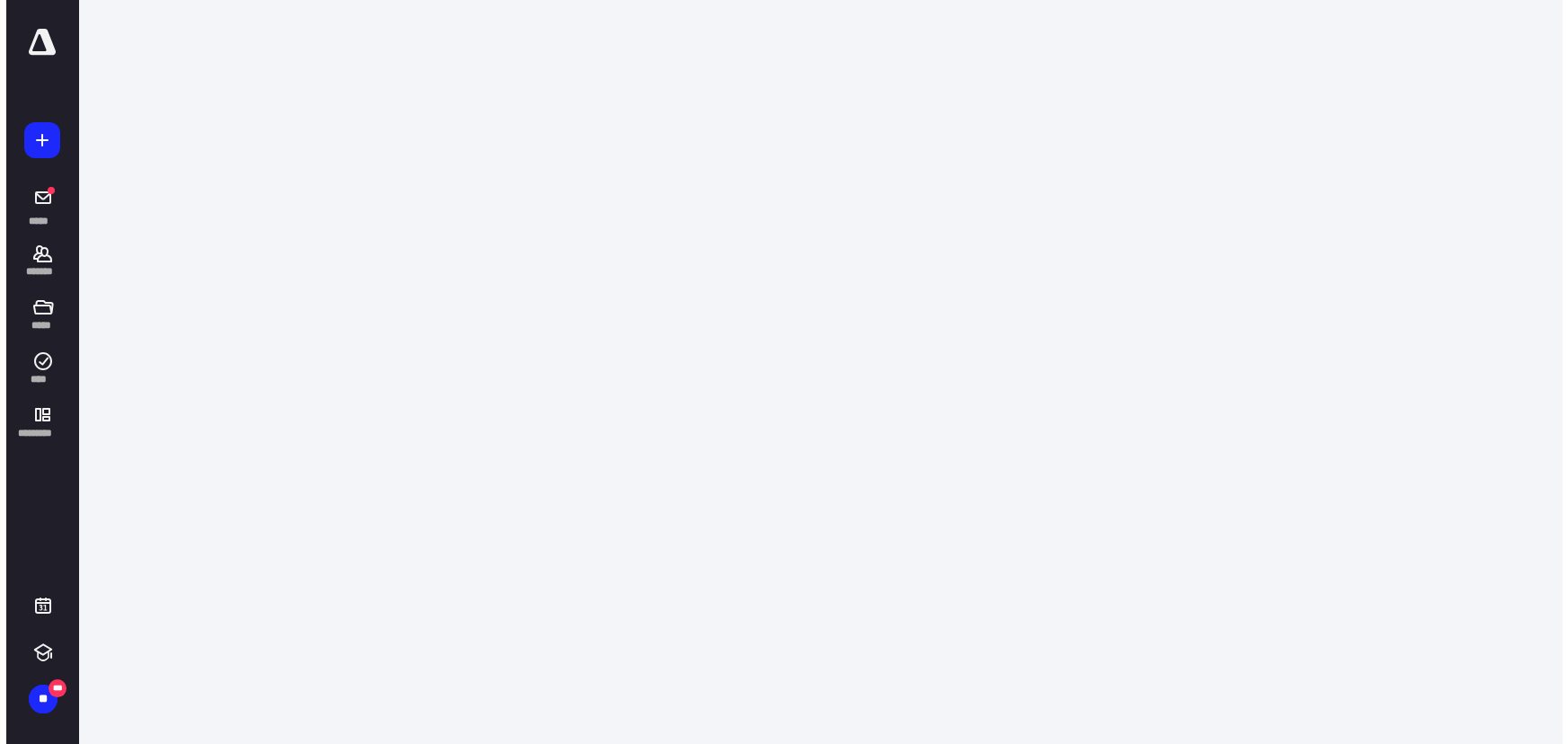 scroll, scrollTop: 0, scrollLeft: 0, axis: both 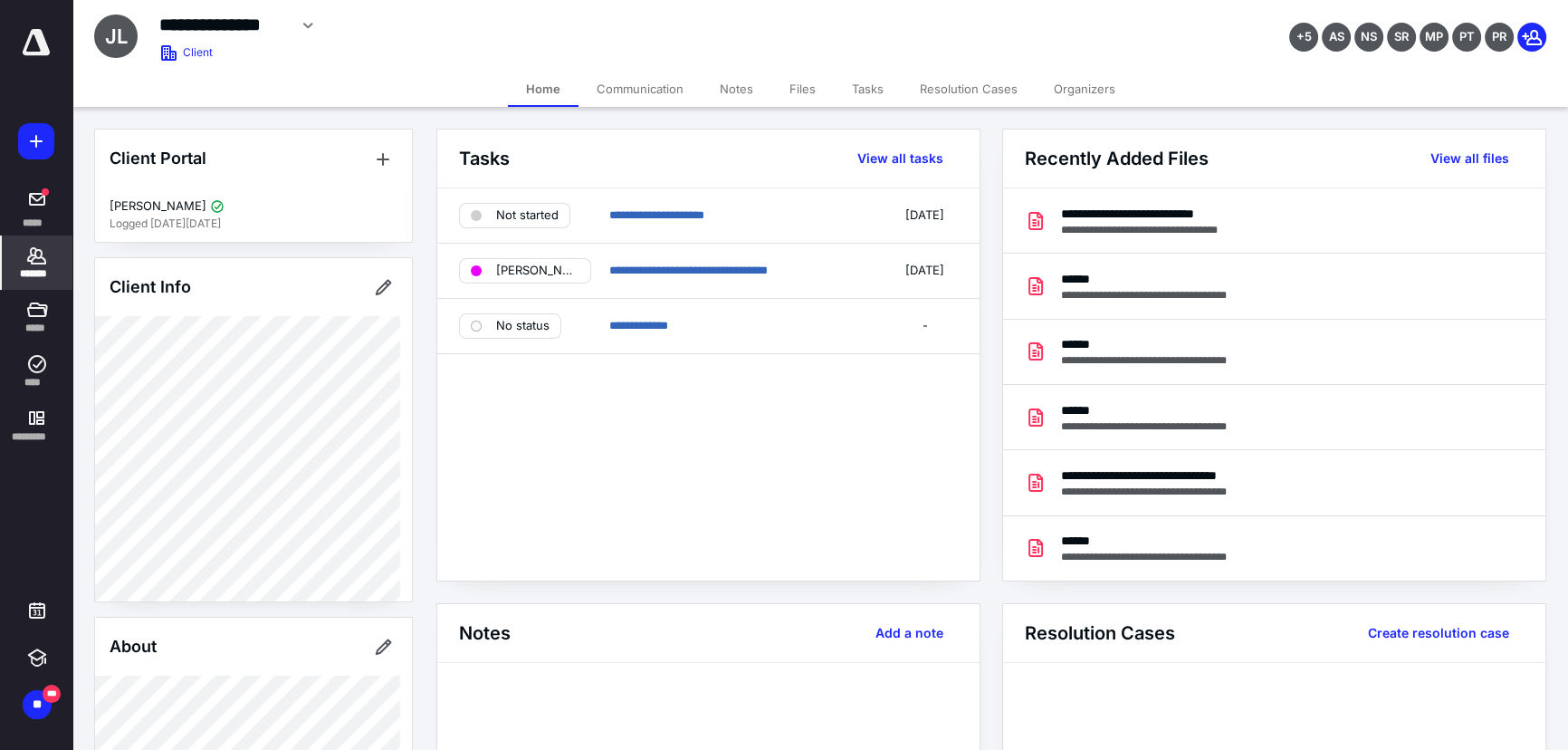 click on "**********" at bounding box center [1001, 801] 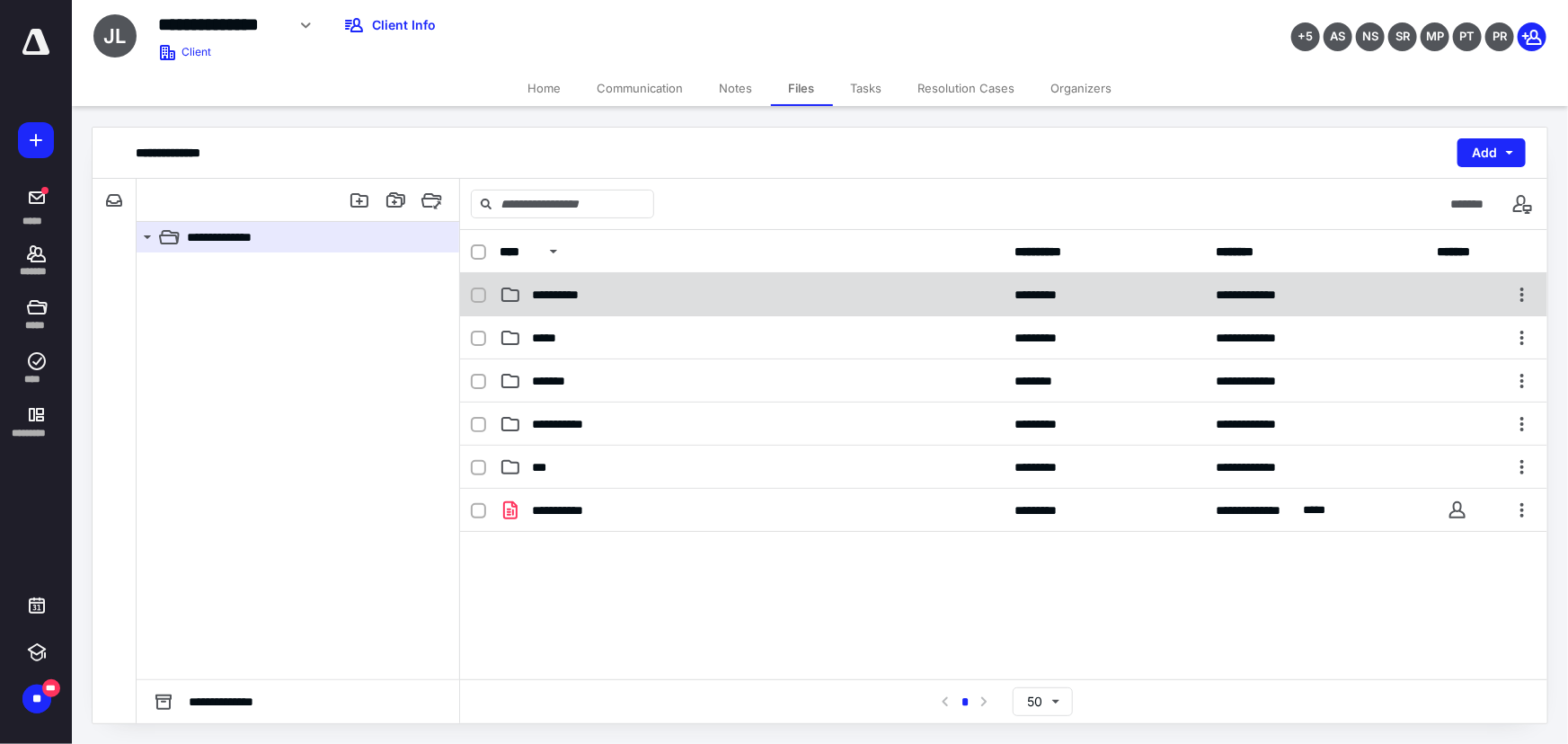 click on "**********" at bounding box center (1004, 295) 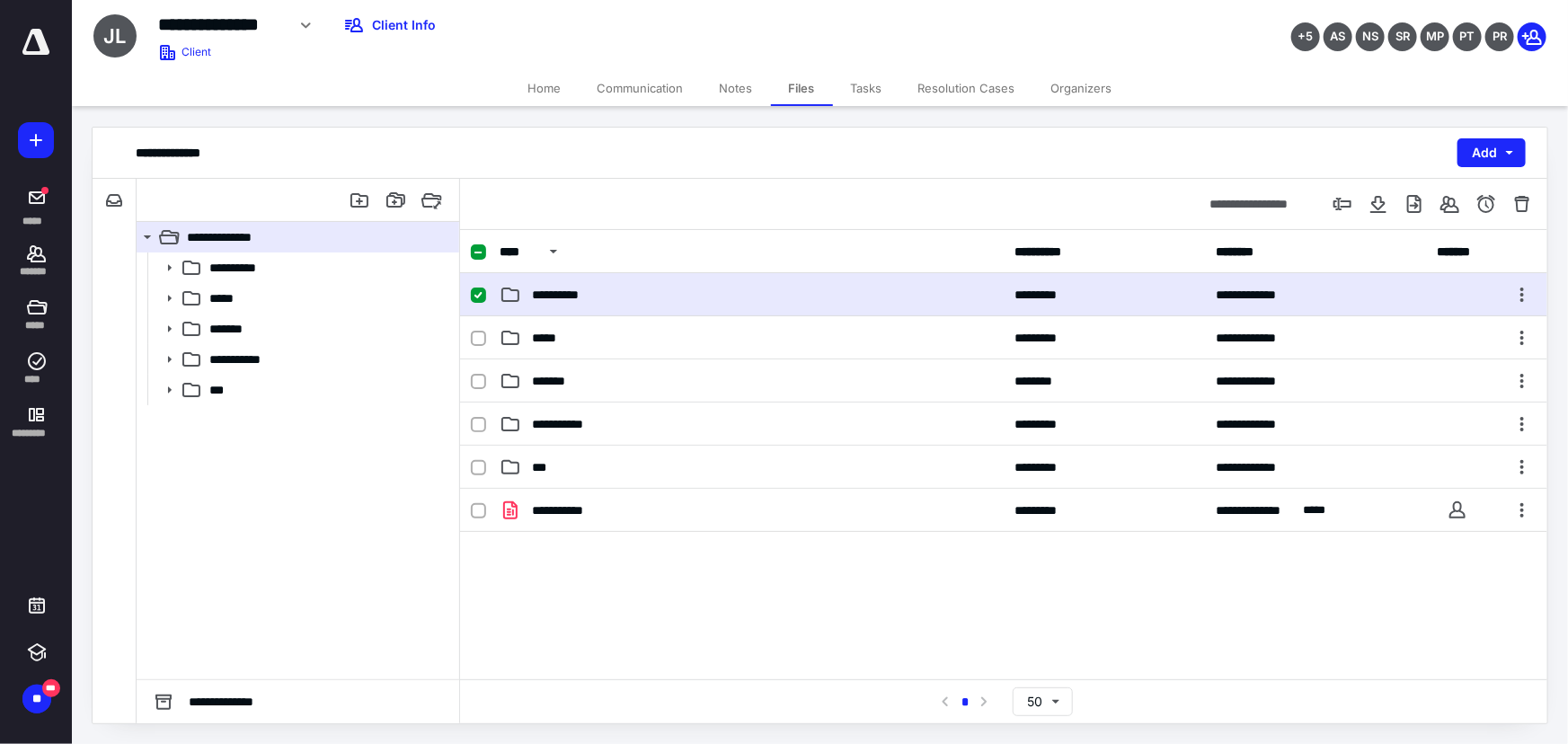 click on "**********" at bounding box center [1004, 295] 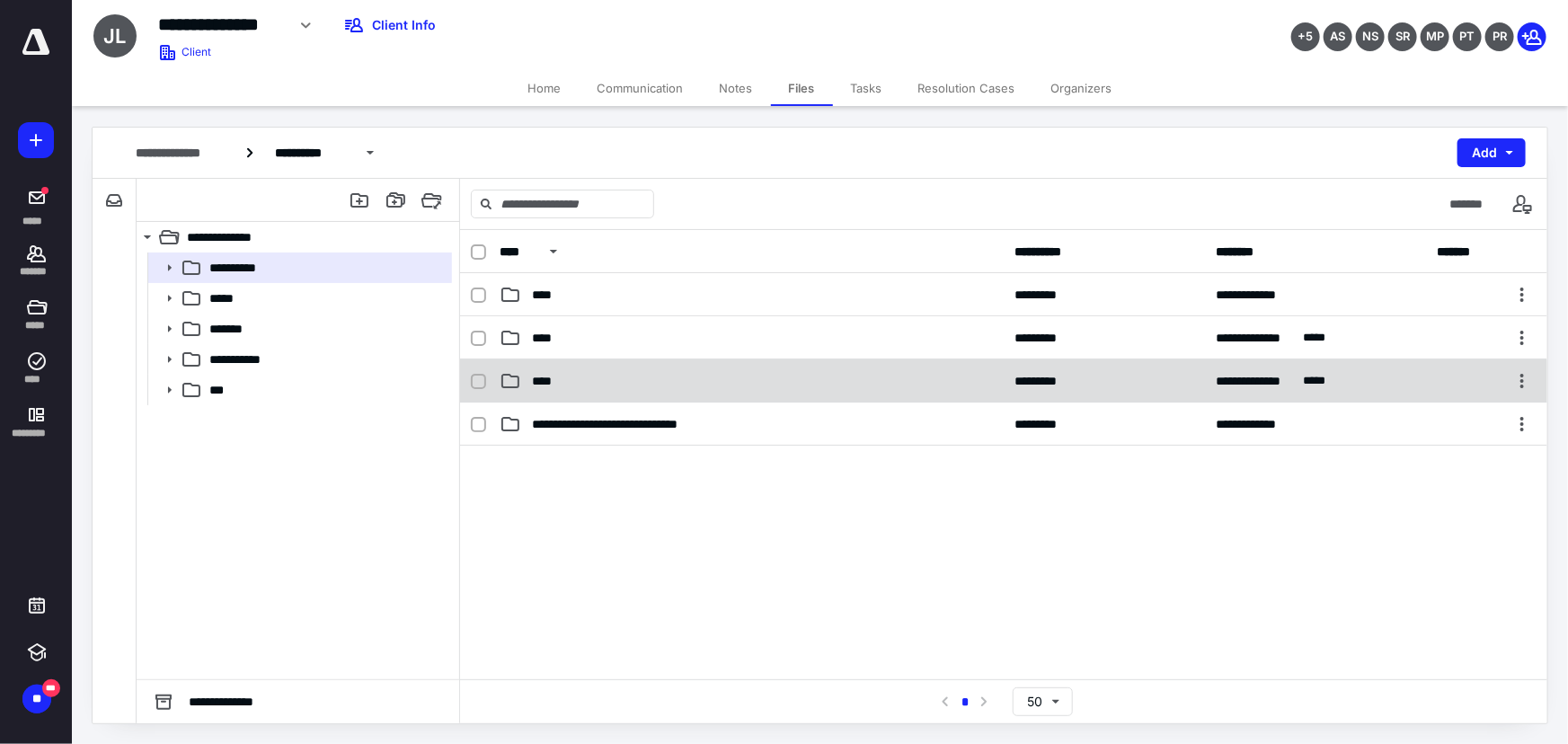click on "****" at bounding box center (751, 381) 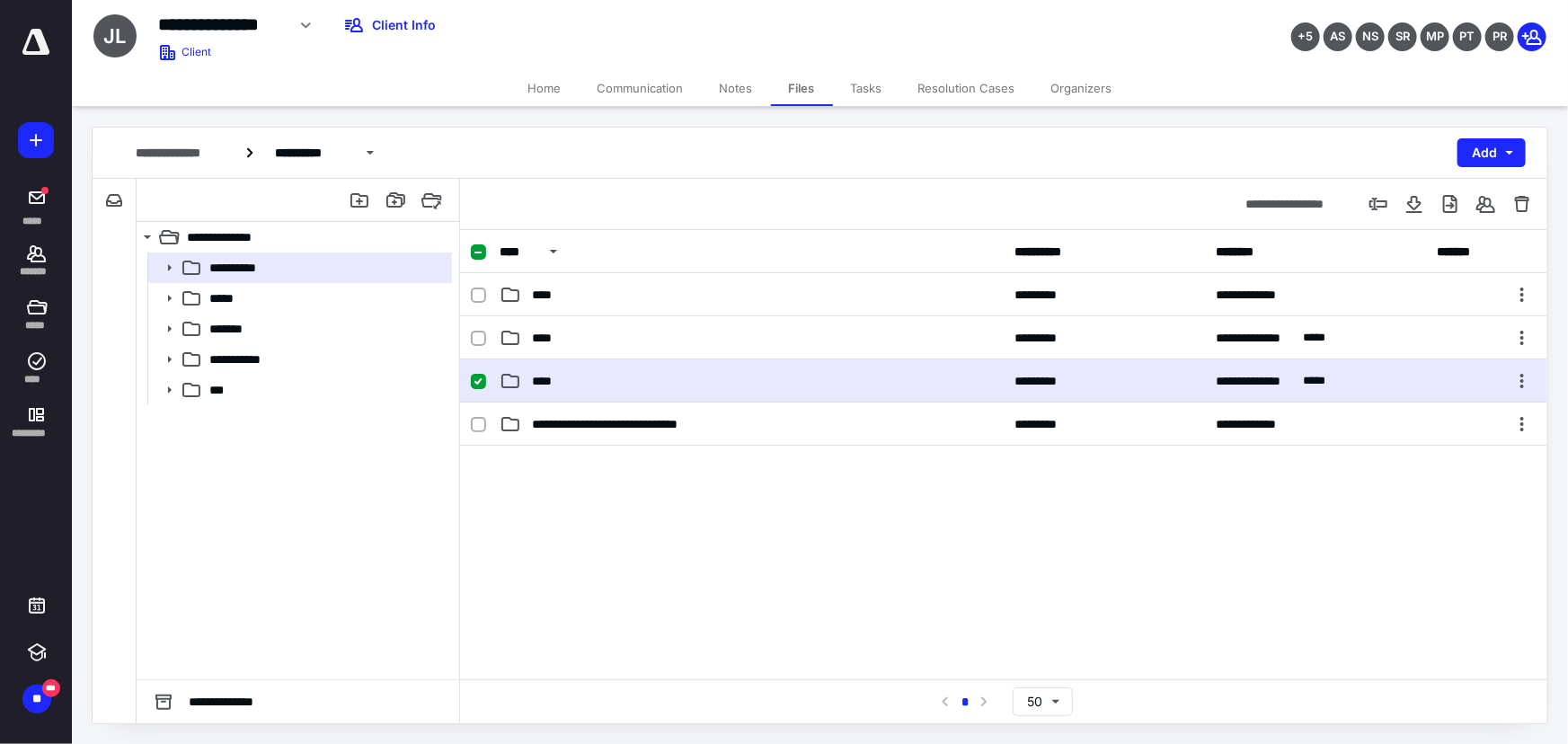 click on "****" at bounding box center [751, 381] 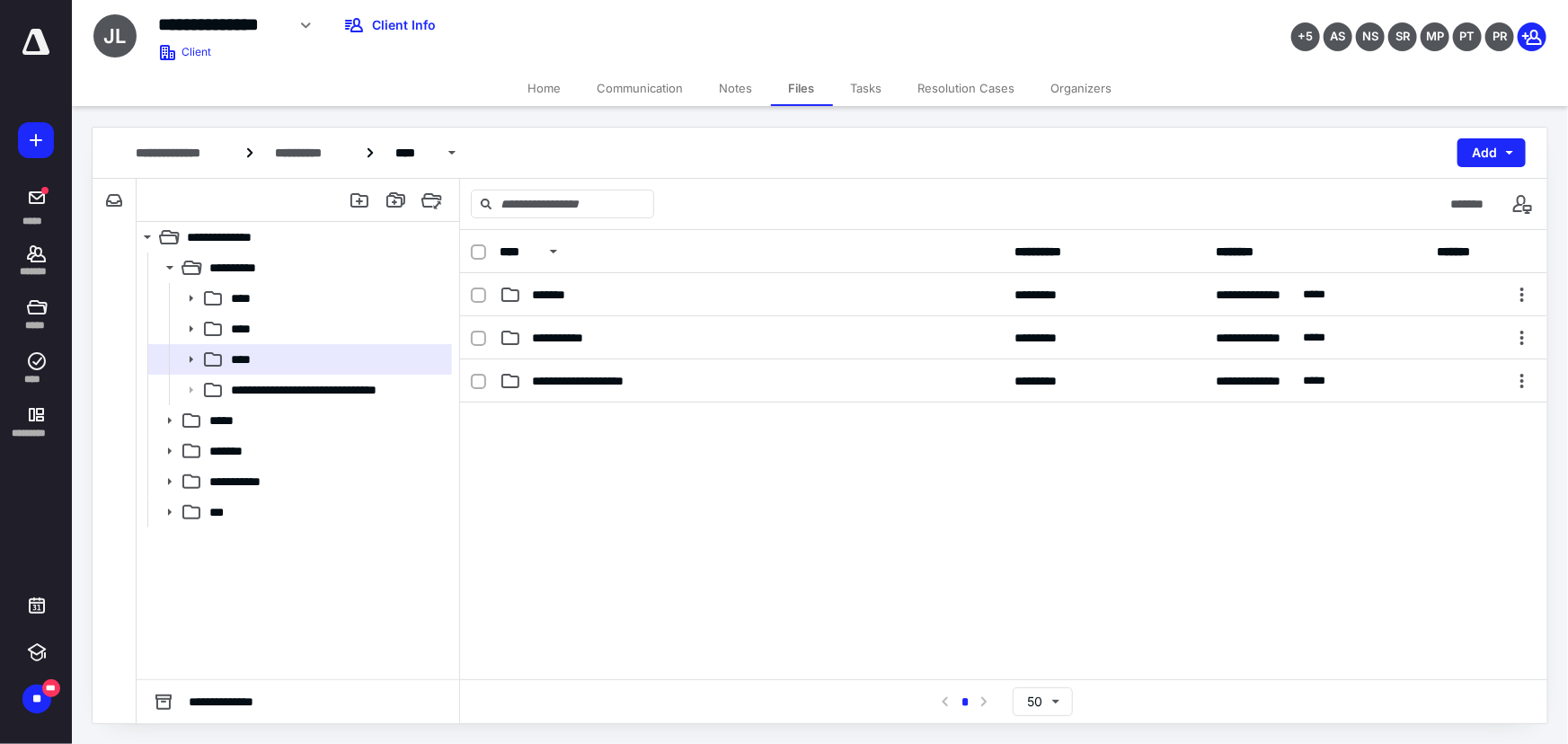 click on "**********" at bounding box center (751, 338) 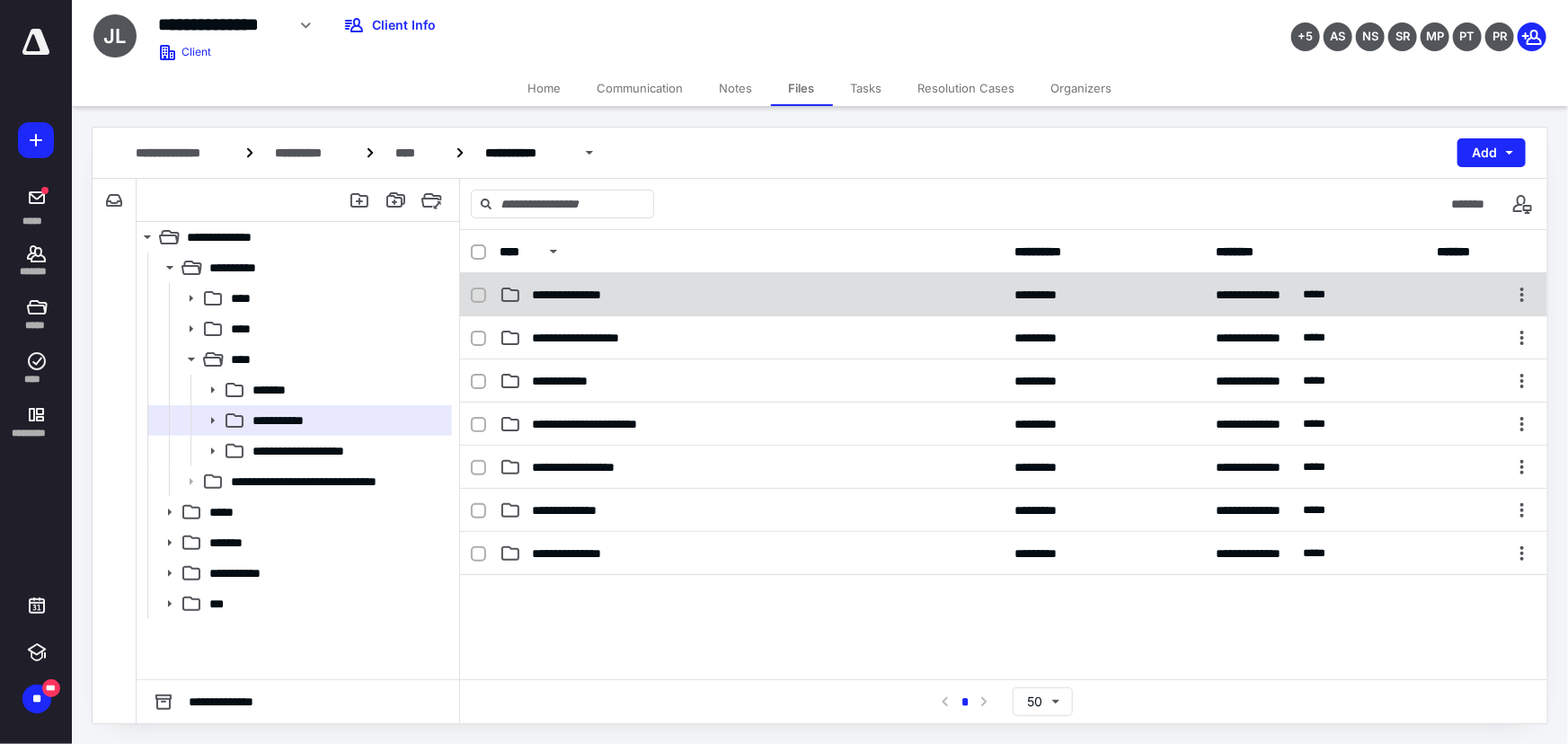 click on "**********" at bounding box center (751, 295) 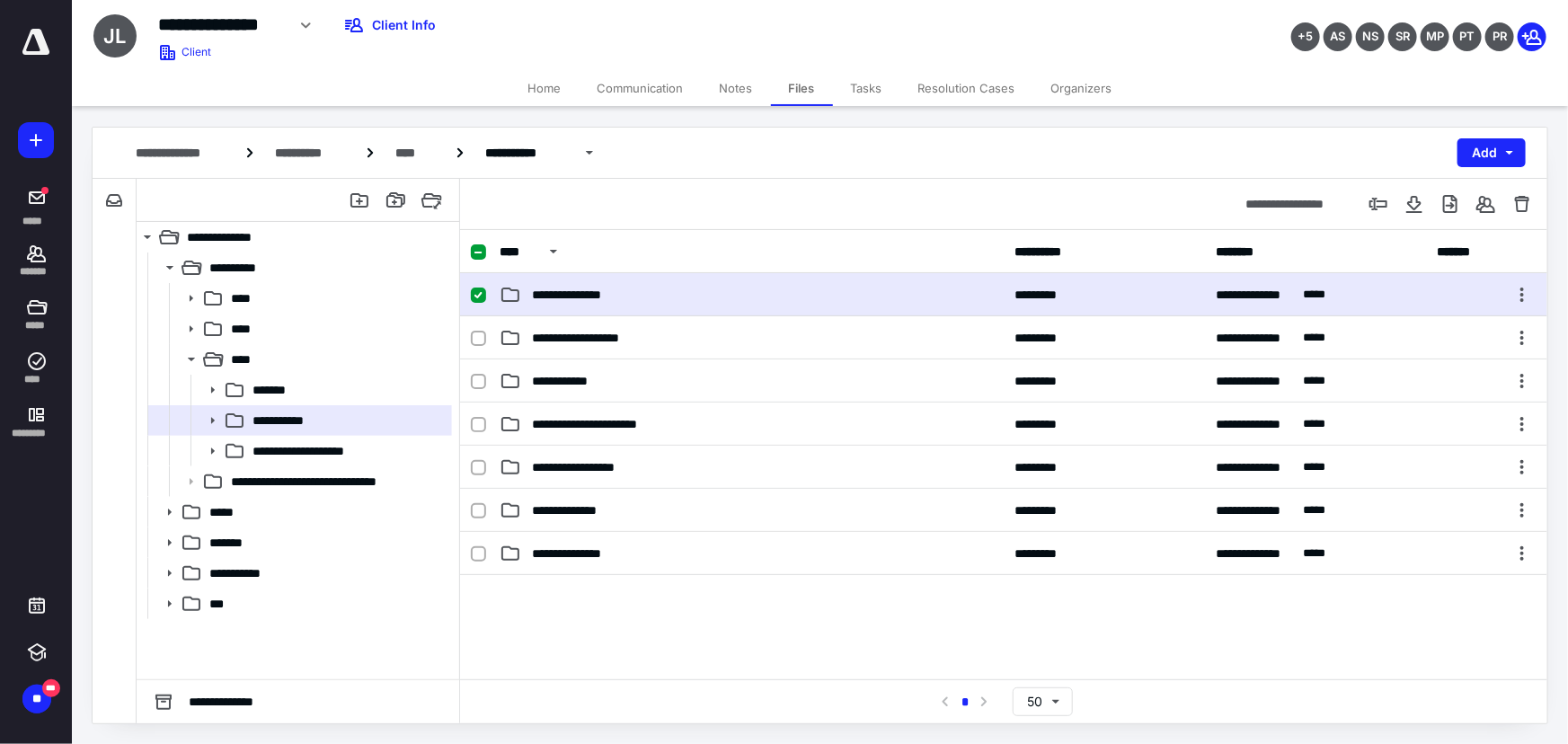 click on "**********" at bounding box center [751, 295] 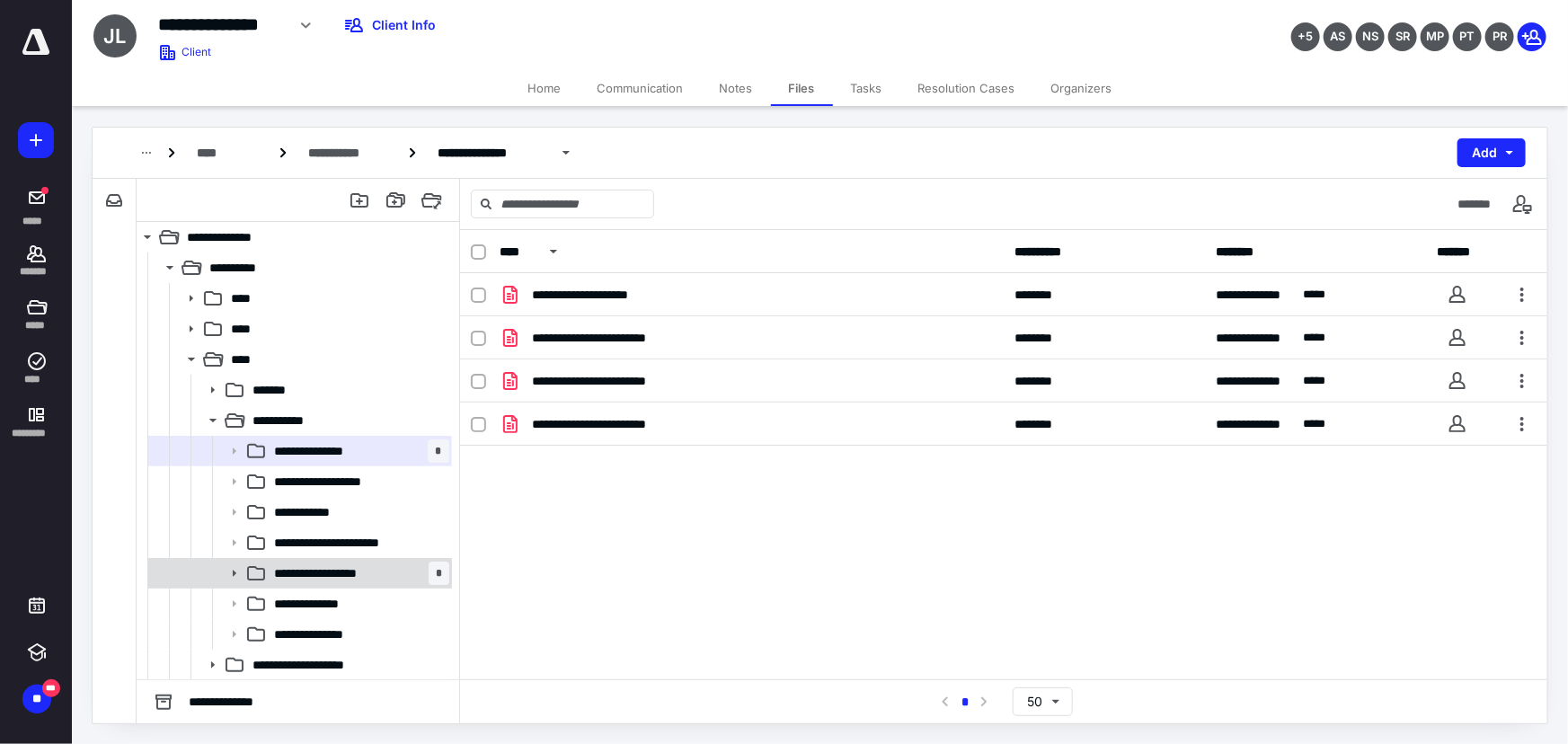 click on "**********" at bounding box center (332, 573) 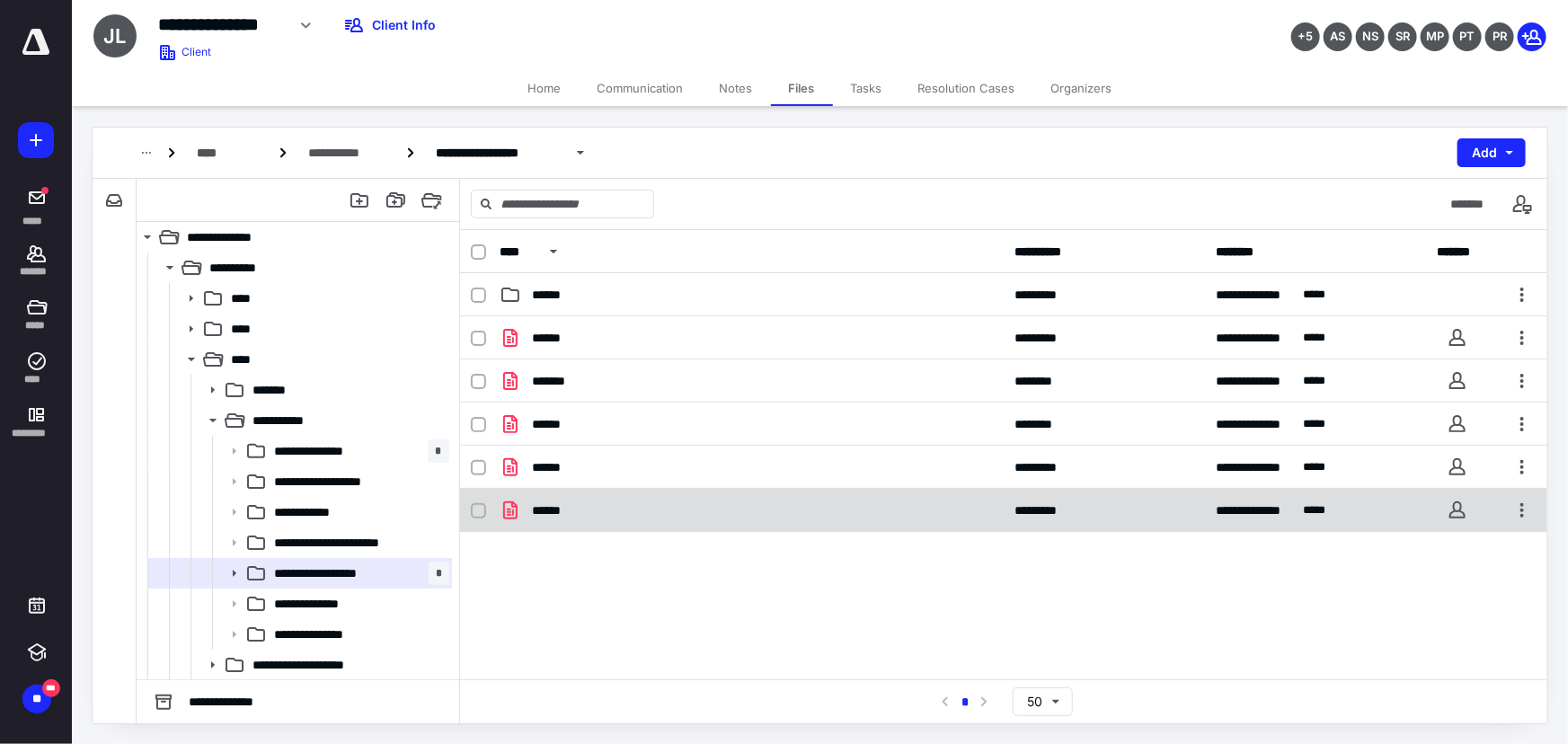 click on "******" at bounding box center (751, 510) 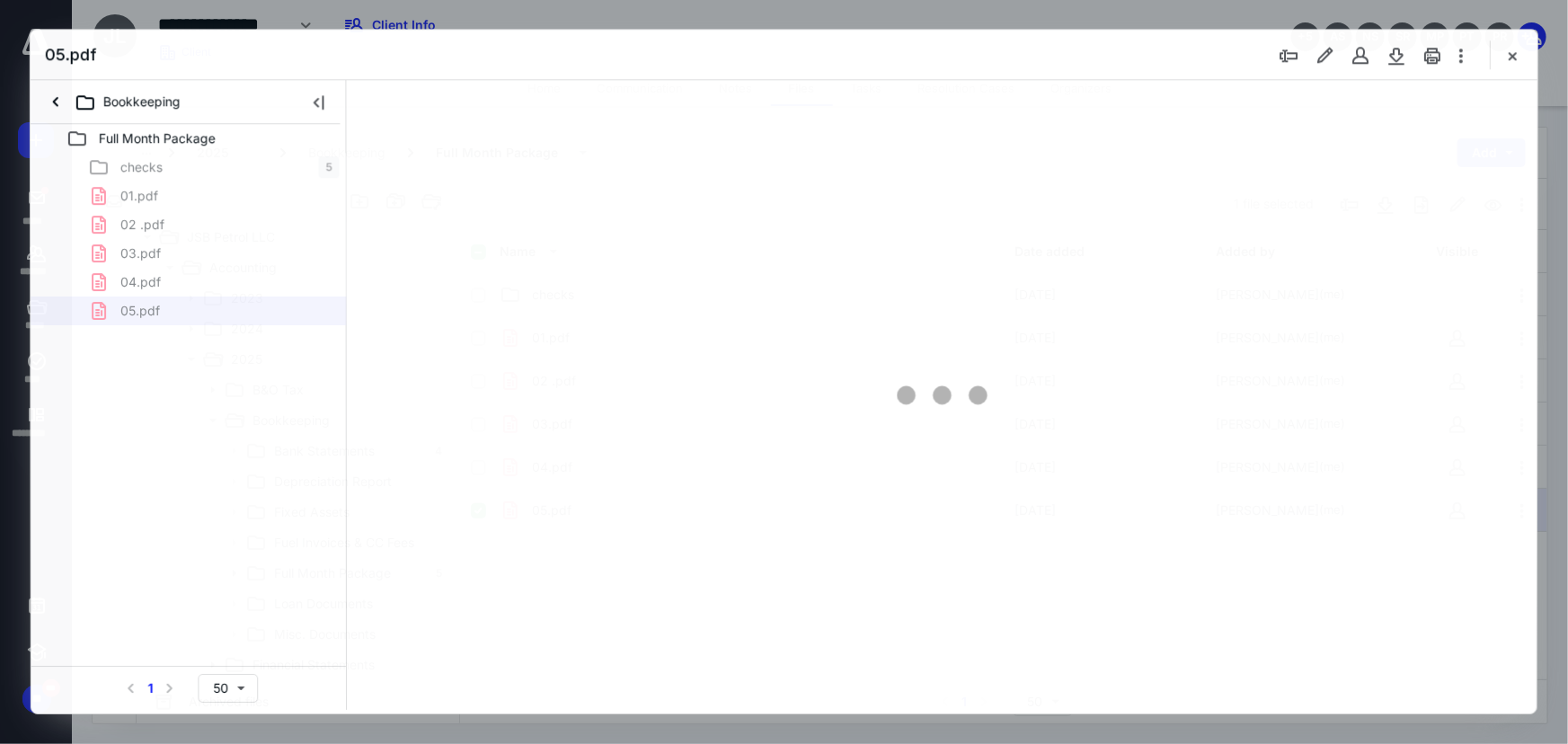scroll, scrollTop: 0, scrollLeft: 0, axis: both 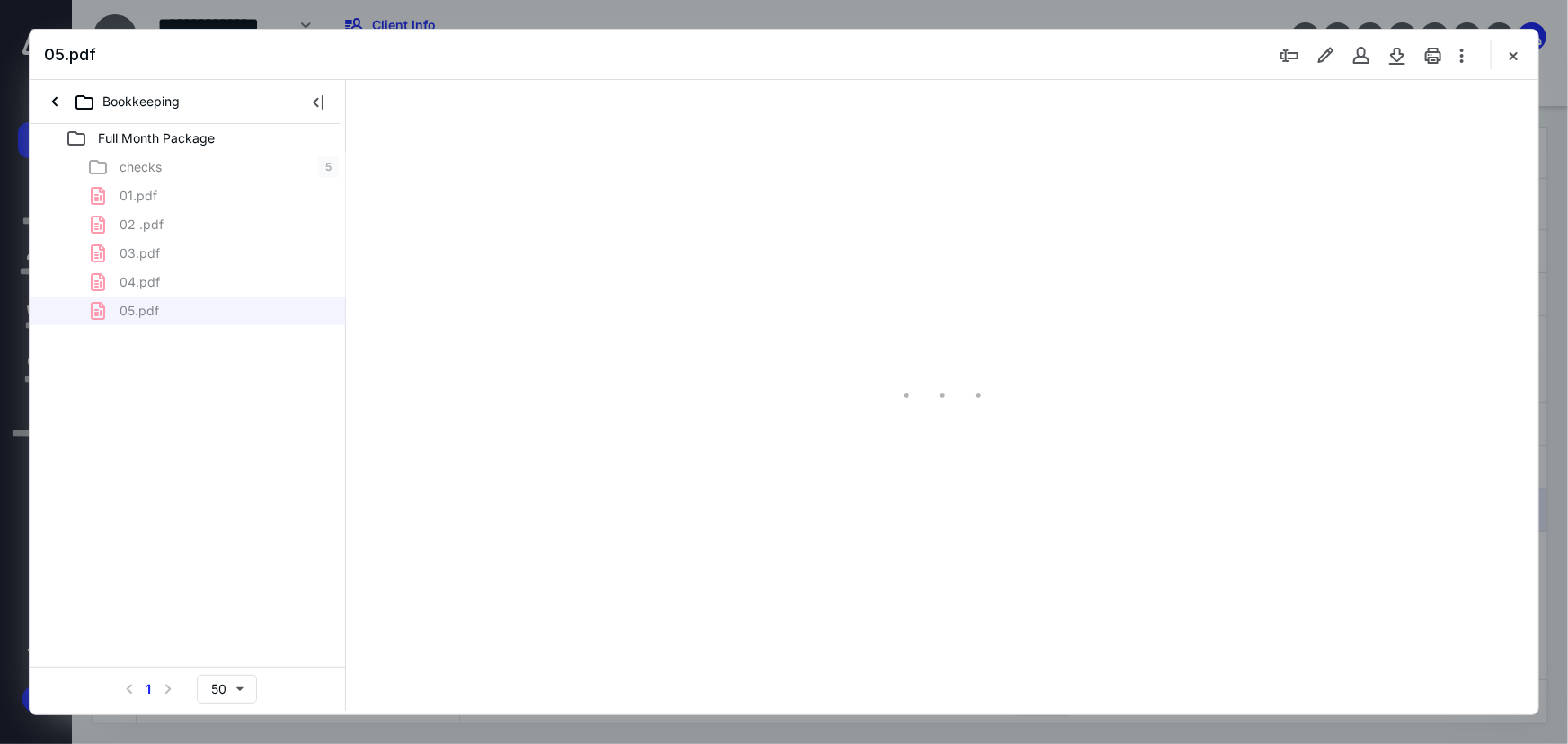 type on "79" 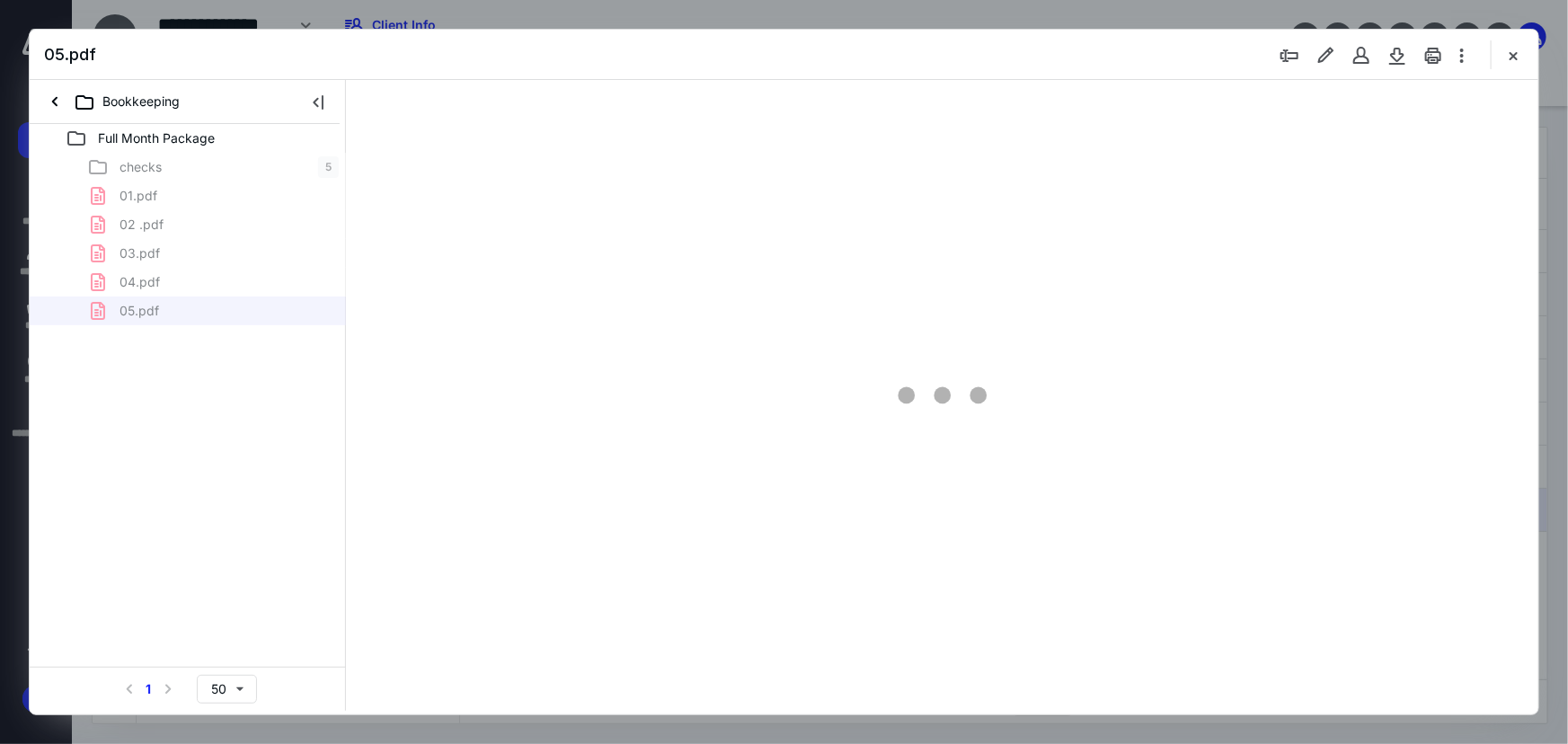 scroll, scrollTop: 71, scrollLeft: 0, axis: vertical 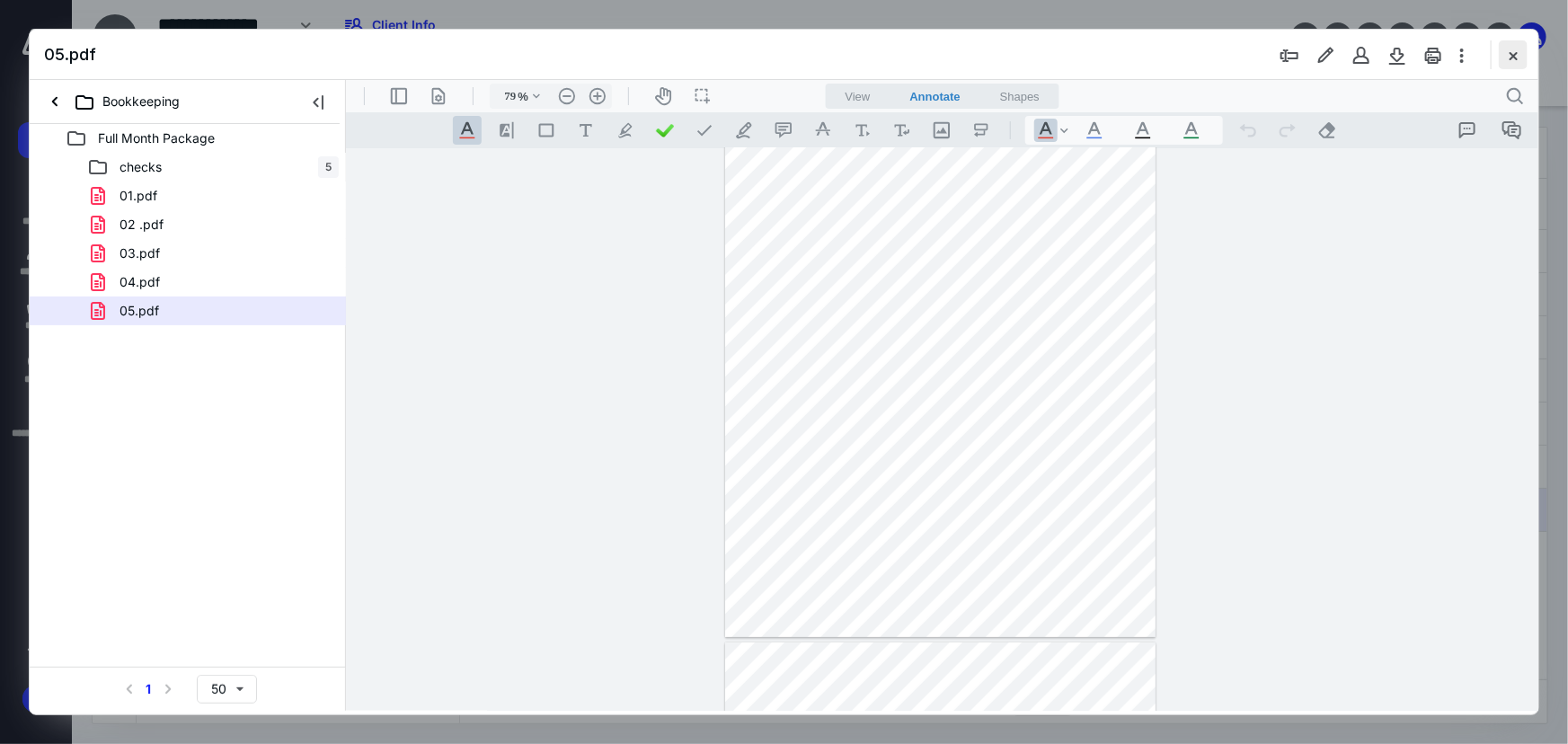 click at bounding box center [1513, 55] 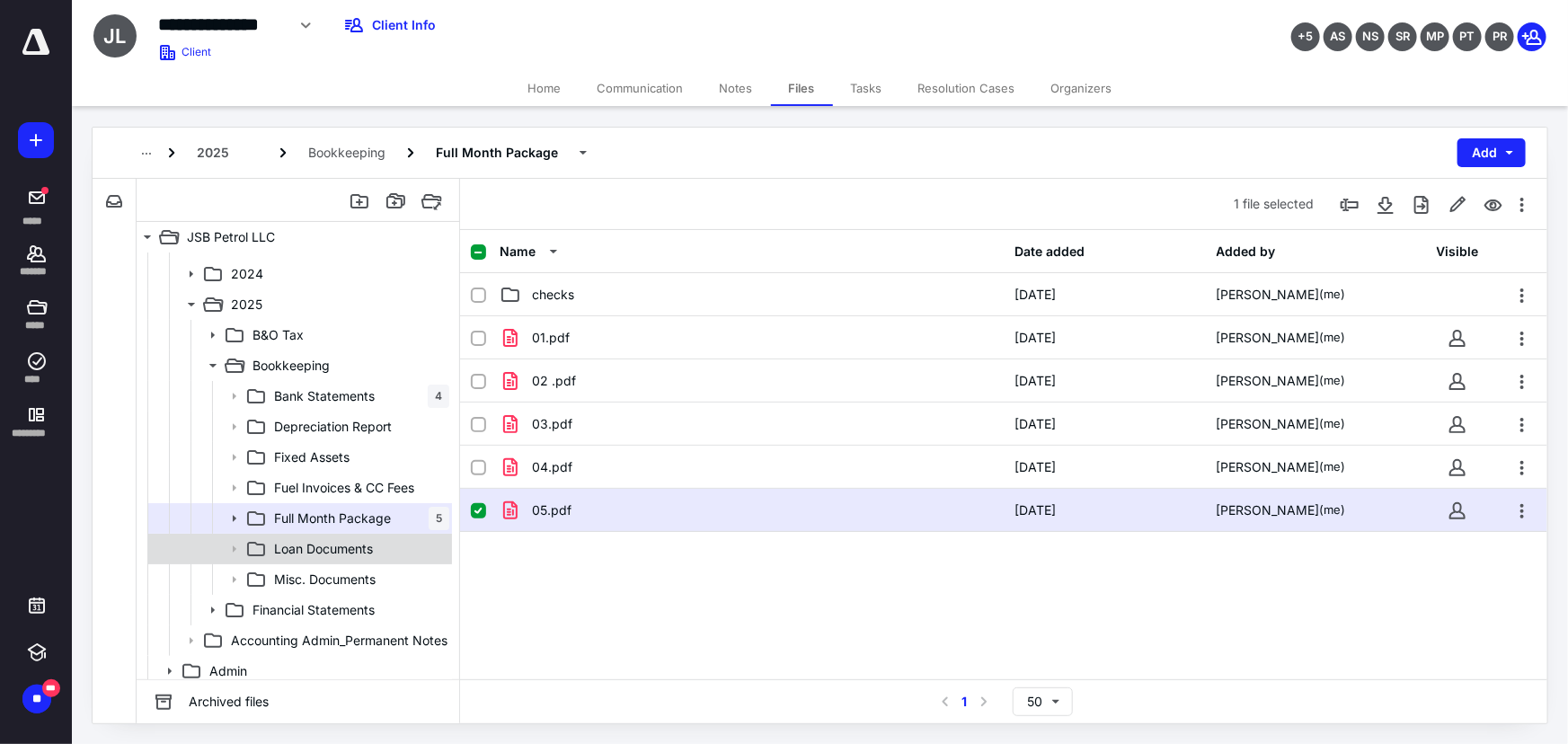 scroll, scrollTop: 81, scrollLeft: 0, axis: vertical 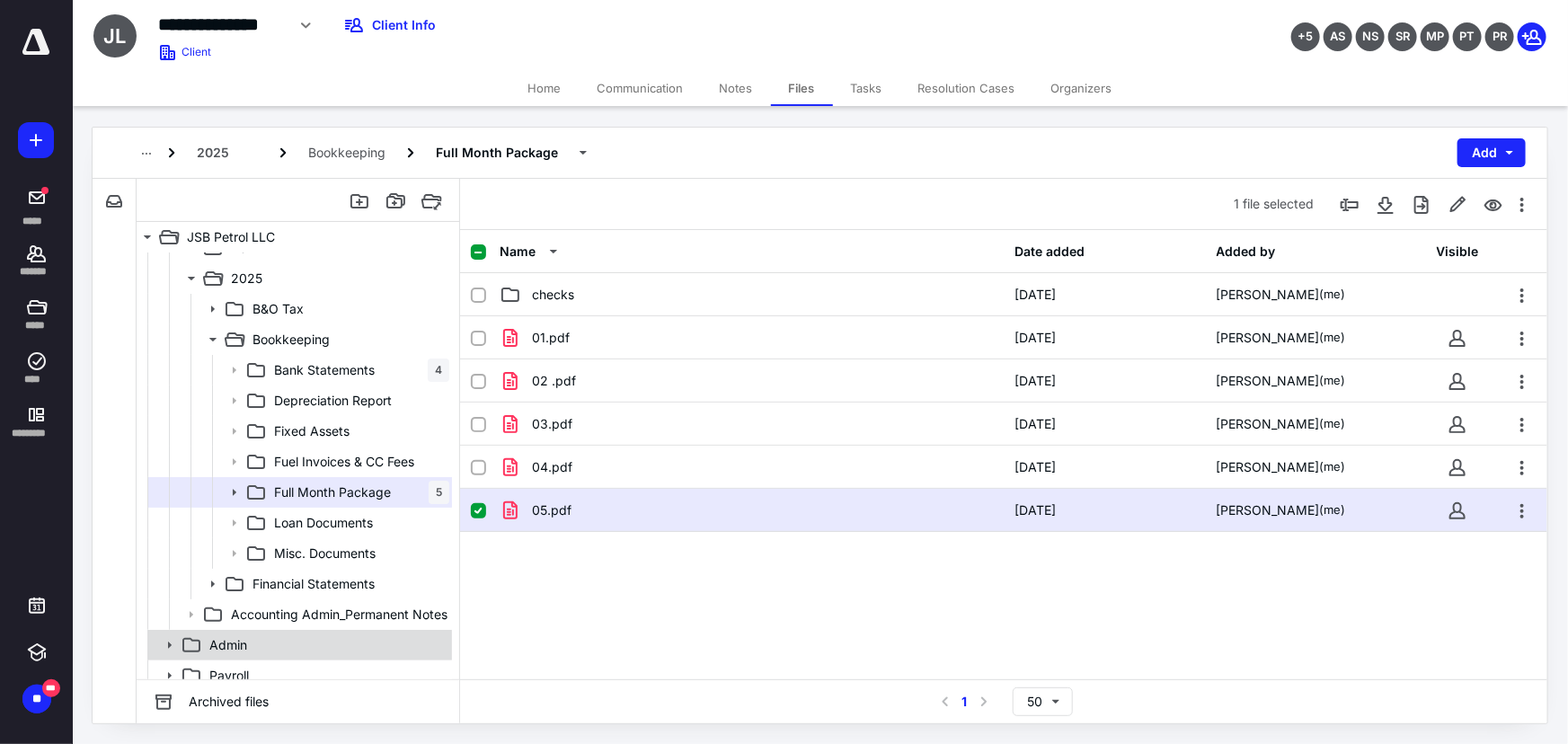 click on "Admin" at bounding box center [228, 645] 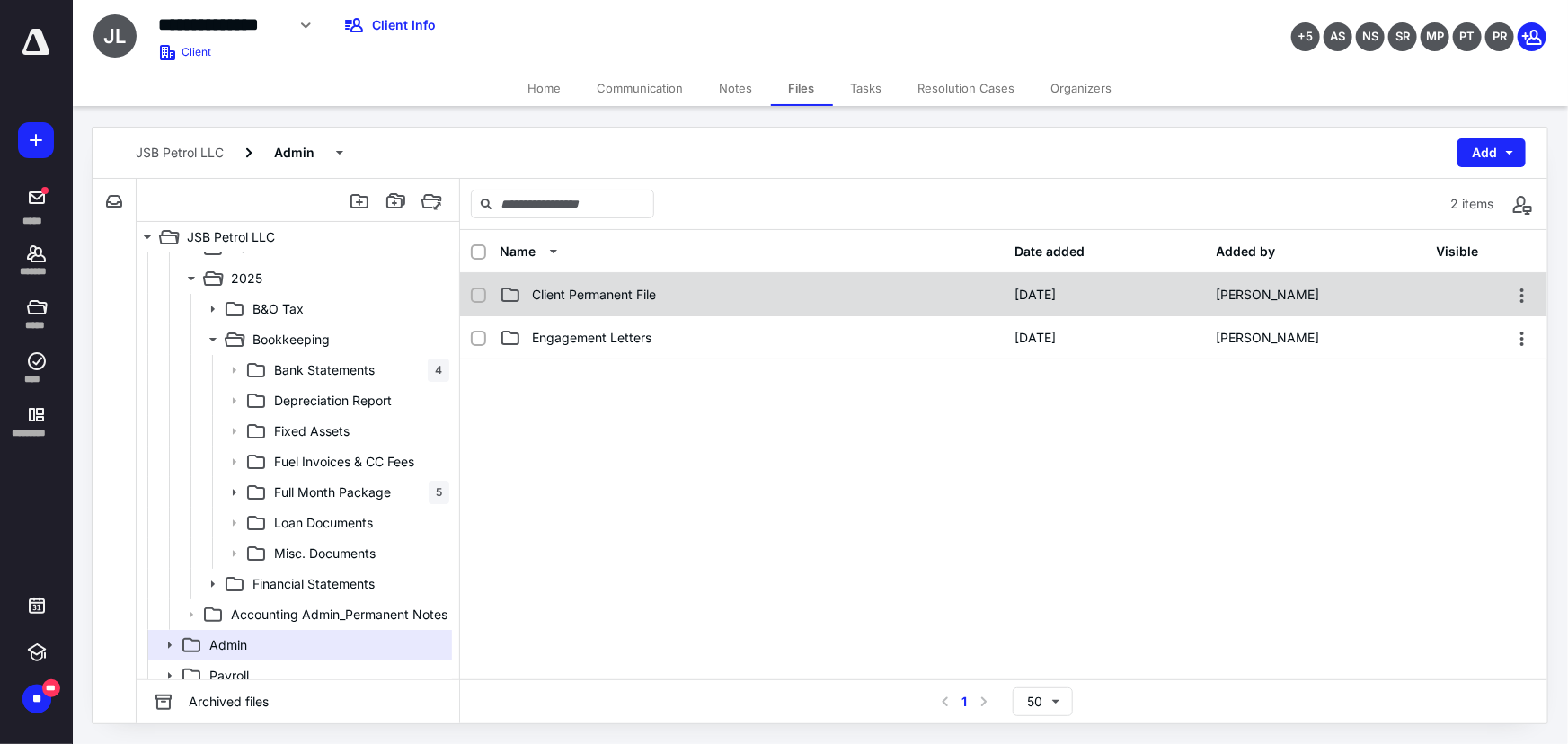 click on "Client Permanent File 5/23/2023 Laila Gardezi" at bounding box center (1004, 295) 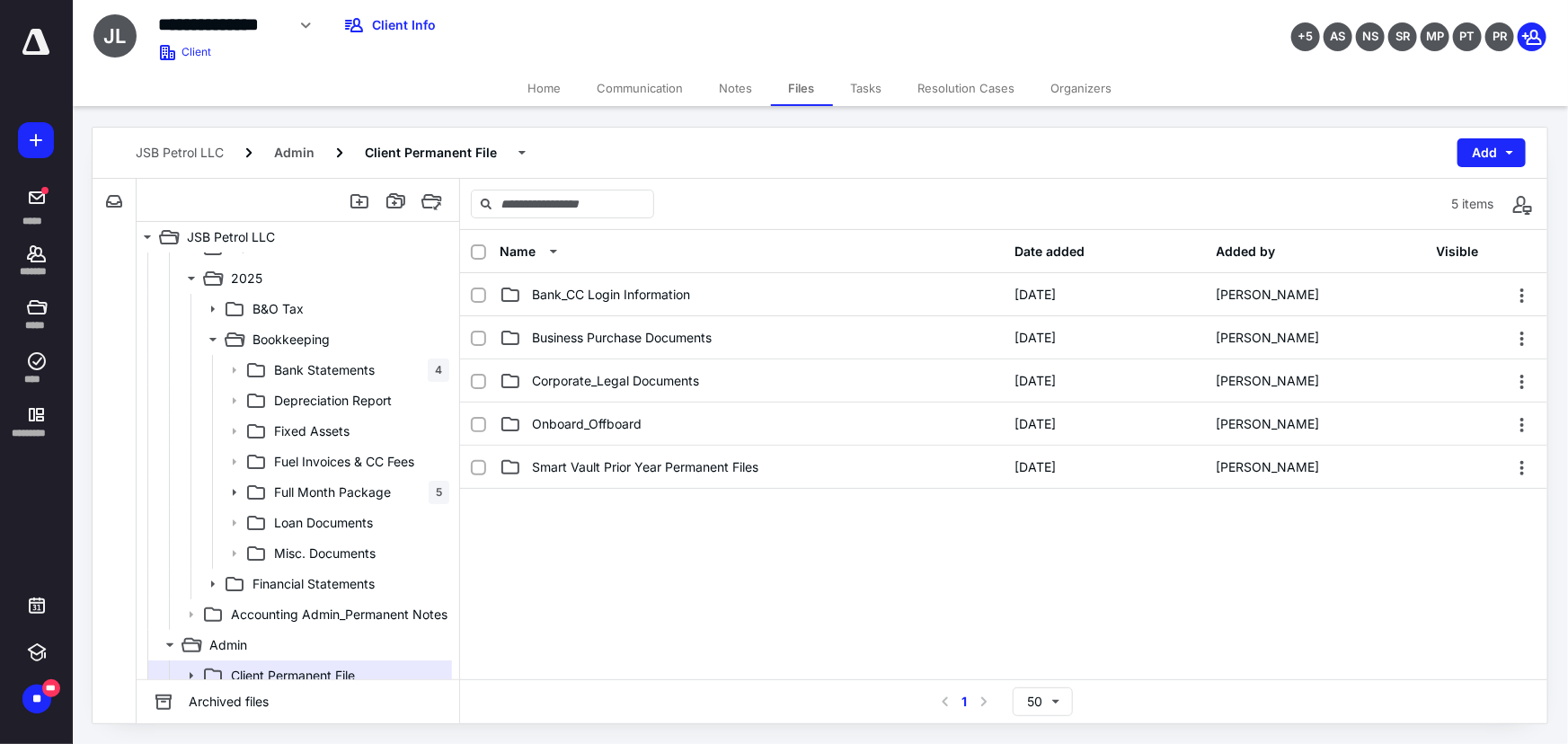 click on "Bank_CC Login Information 5/23/2023 Laila Gardezi" at bounding box center [1004, 295] 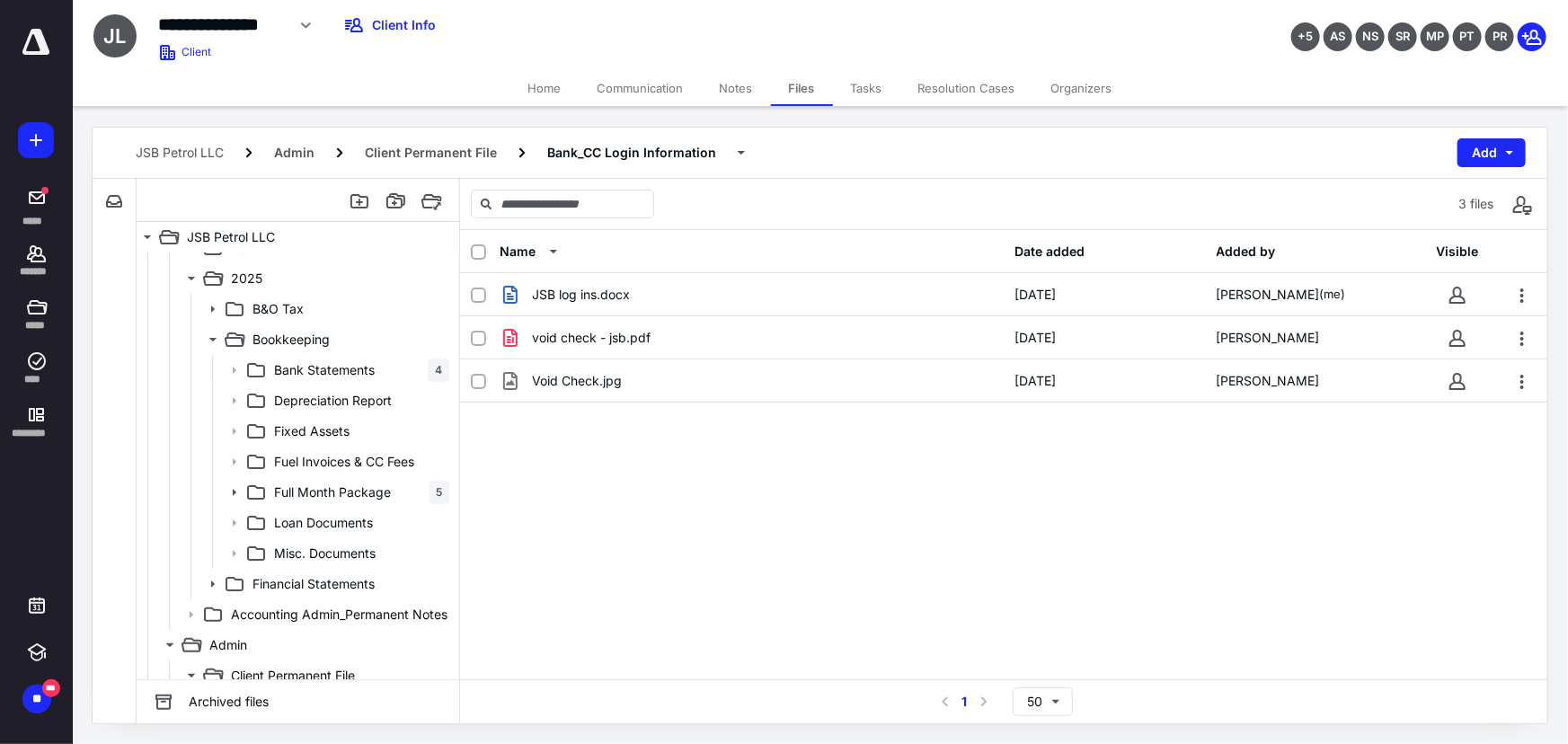 click on "JSB log ins.docx 5/6/2024 Blaine Mesekir  (me)" at bounding box center [1004, 295] 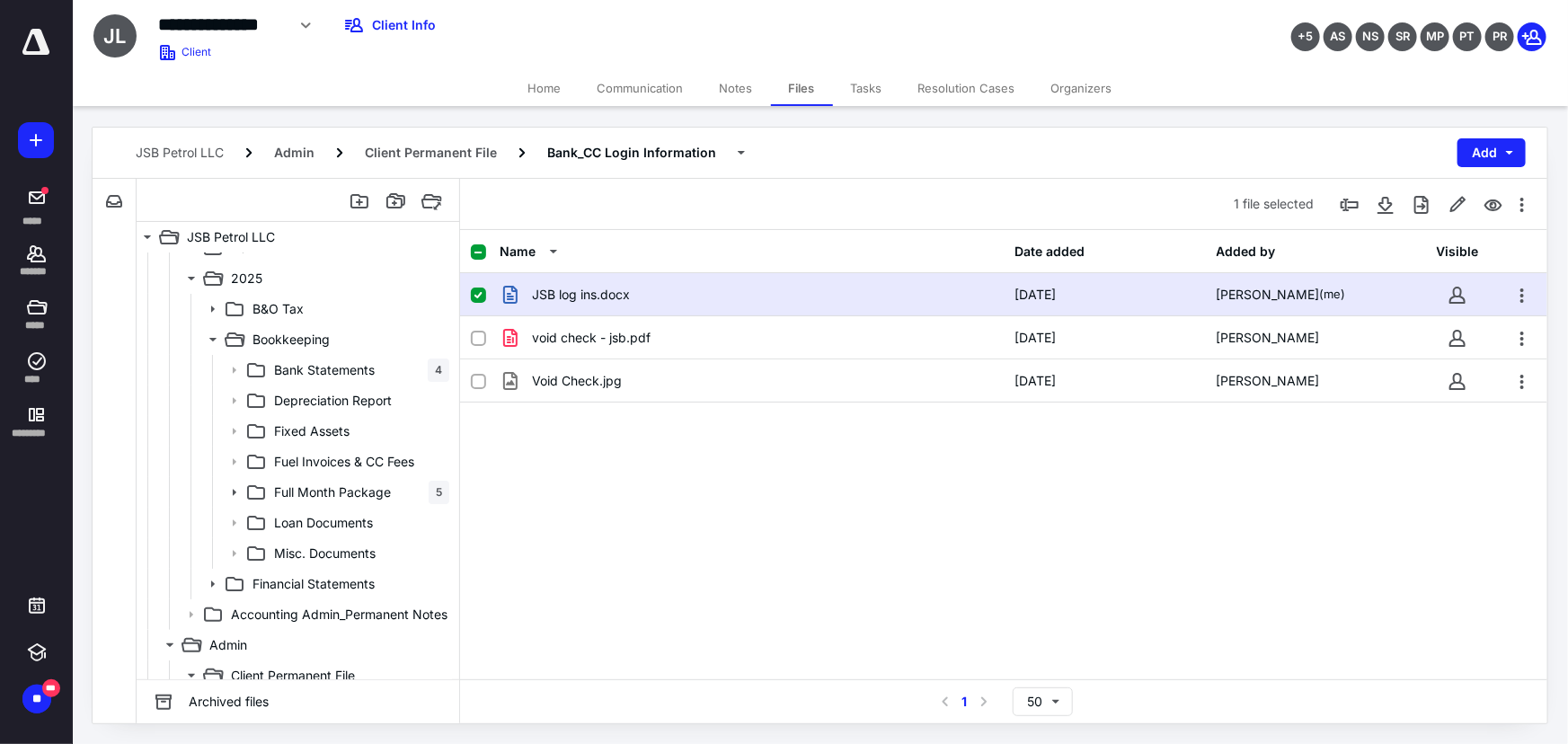click on "JSB log ins.docx 5/6/2024 Blaine Mesekir  (me)" at bounding box center (1004, 295) 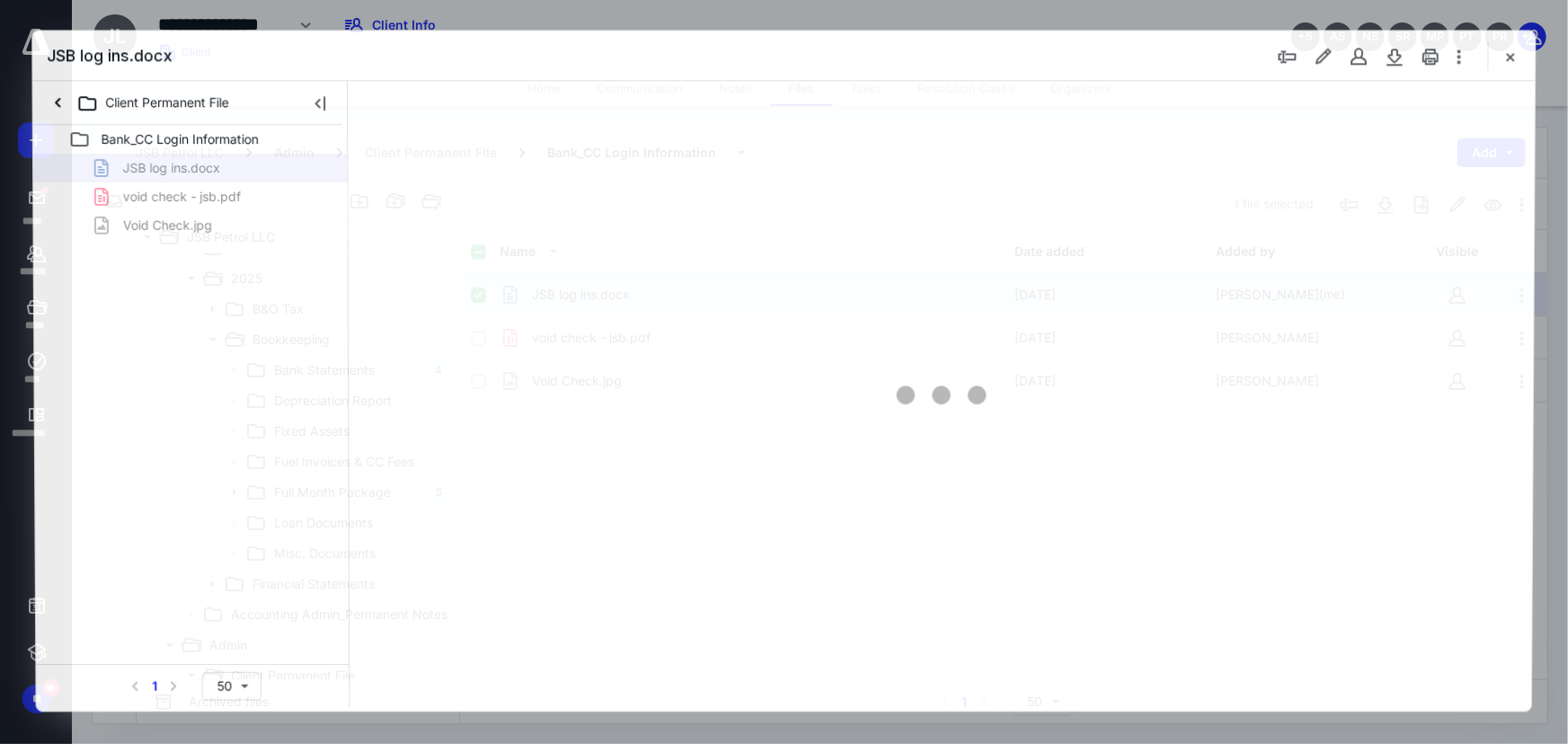 scroll, scrollTop: 0, scrollLeft: 0, axis: both 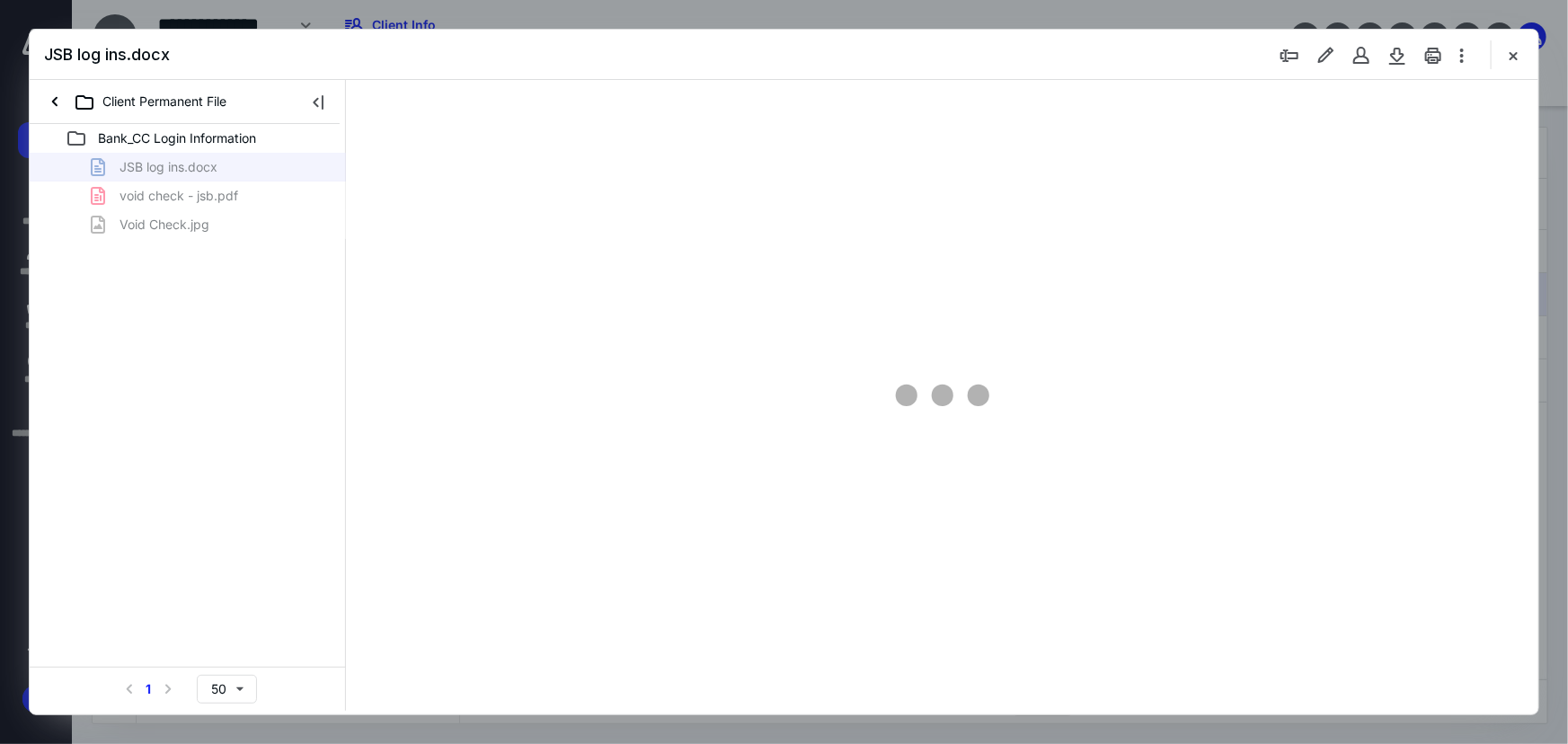 type on "79" 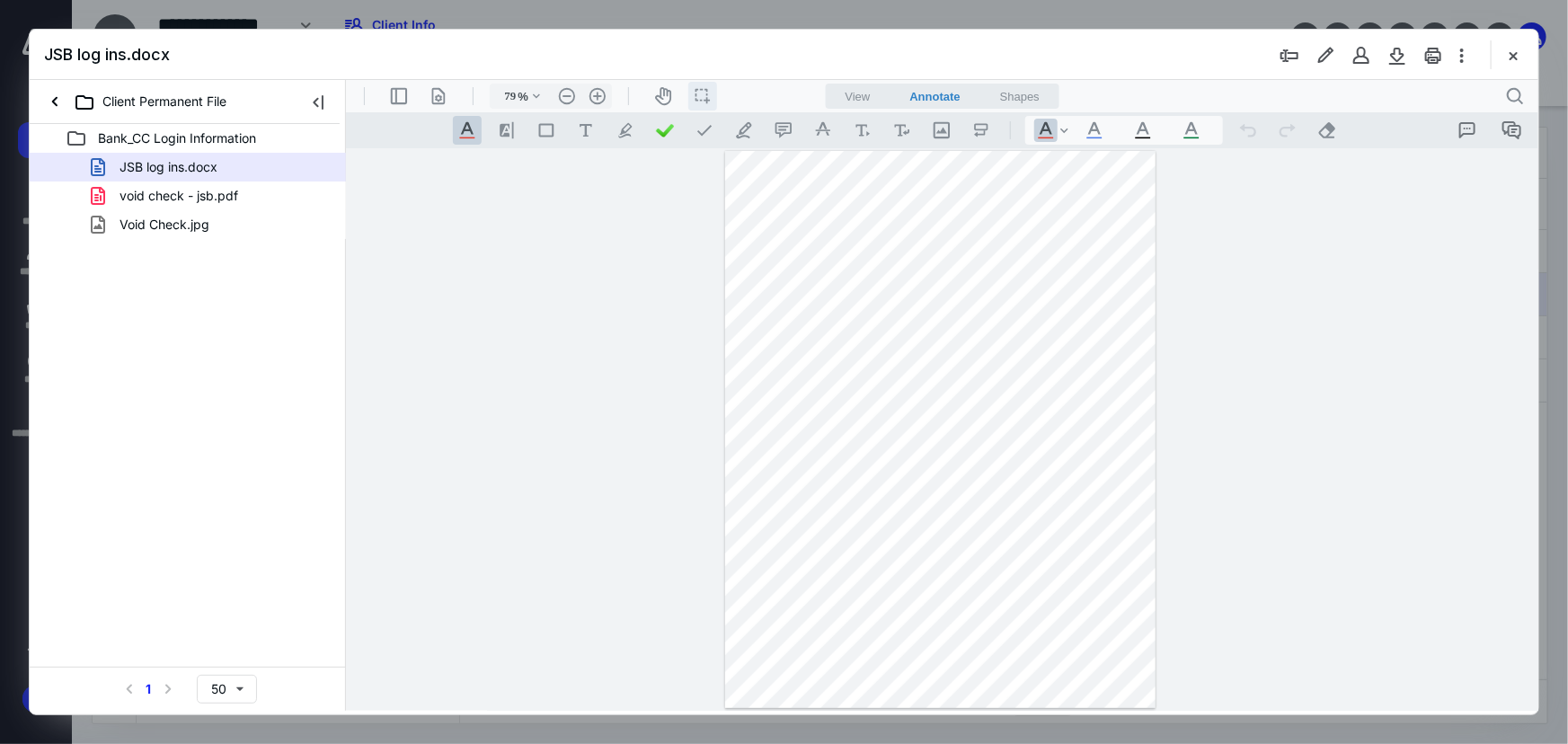 click on "icon / operation / multi select" at bounding box center (702, 95) 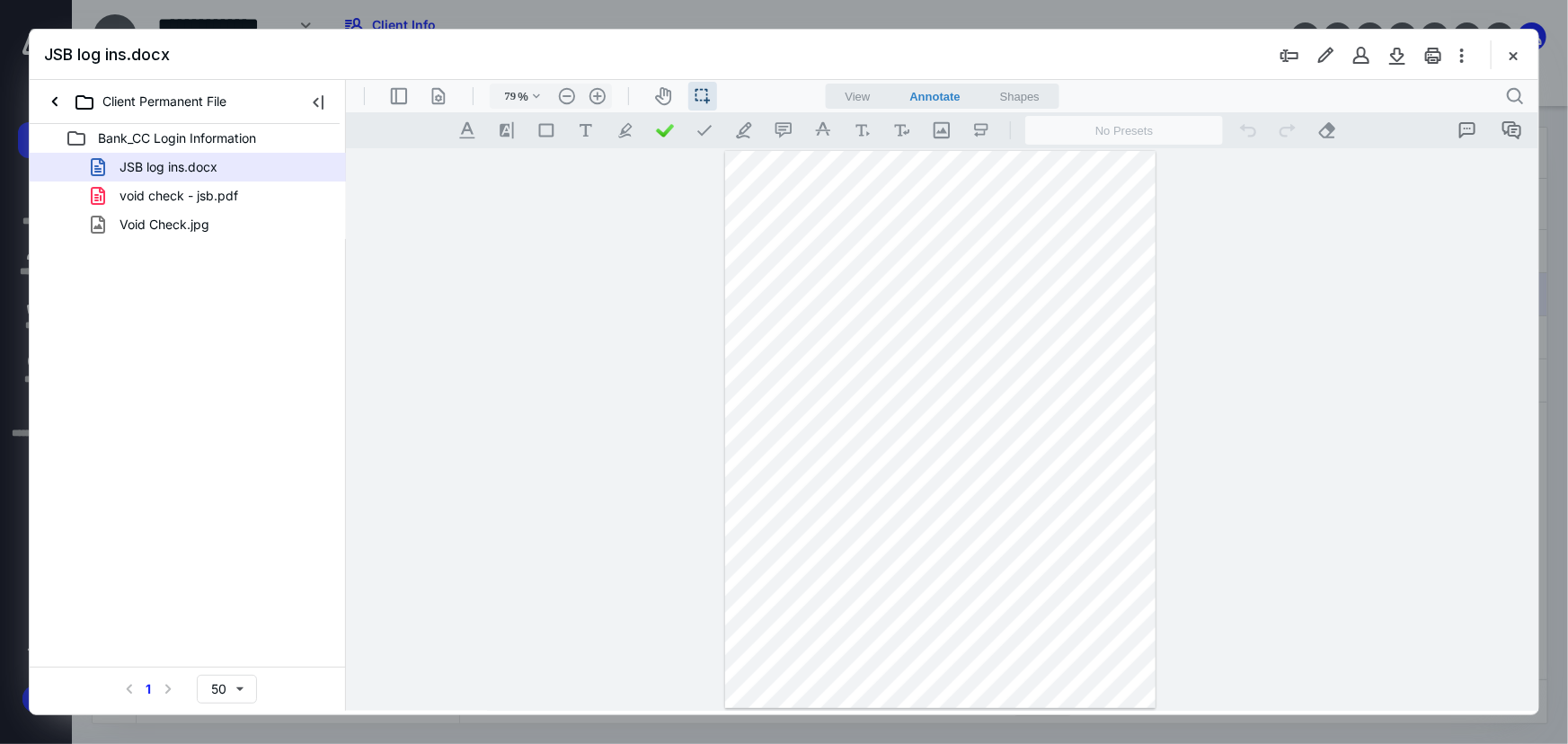 click at bounding box center [940, 429] 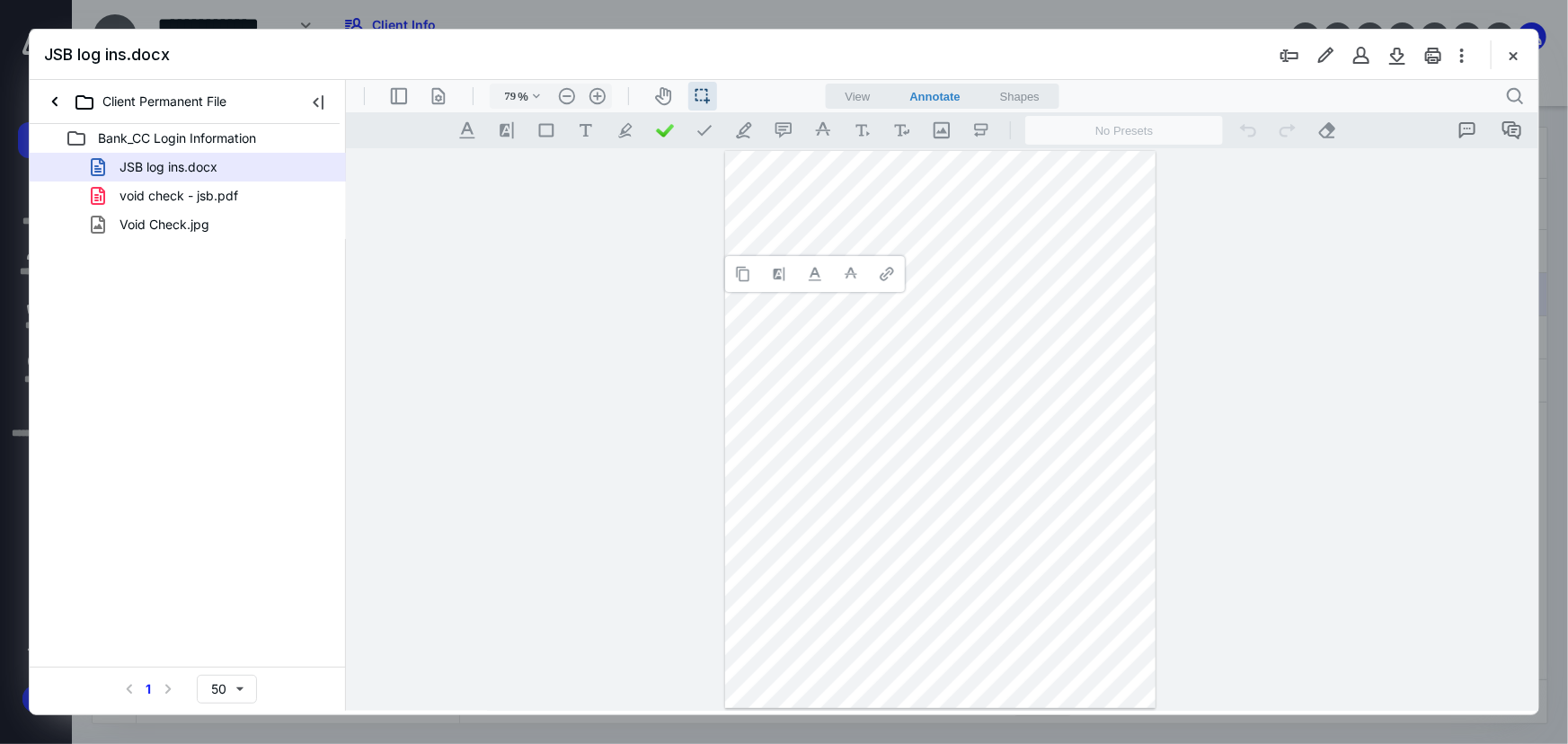 type 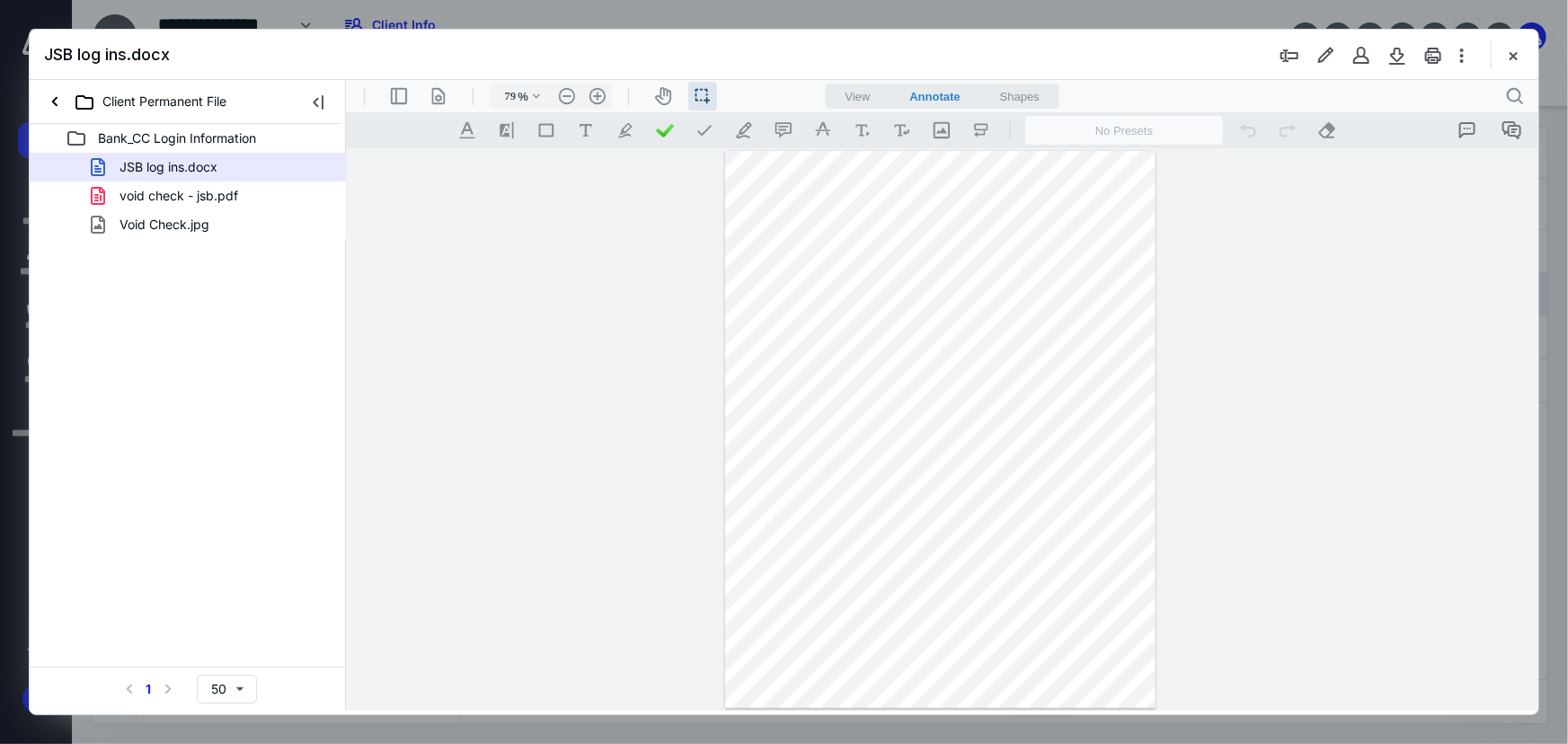 click at bounding box center [940, 429] 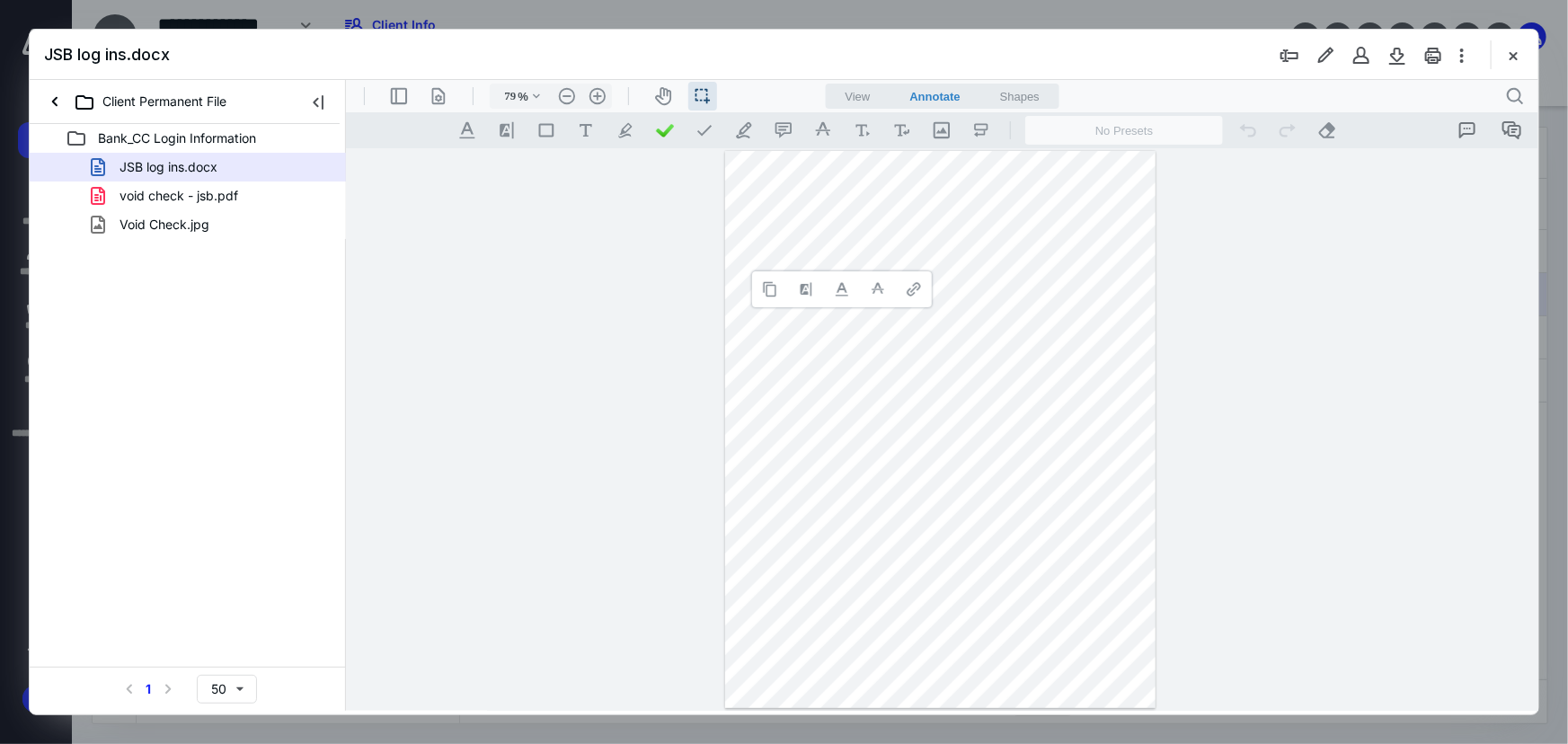 type 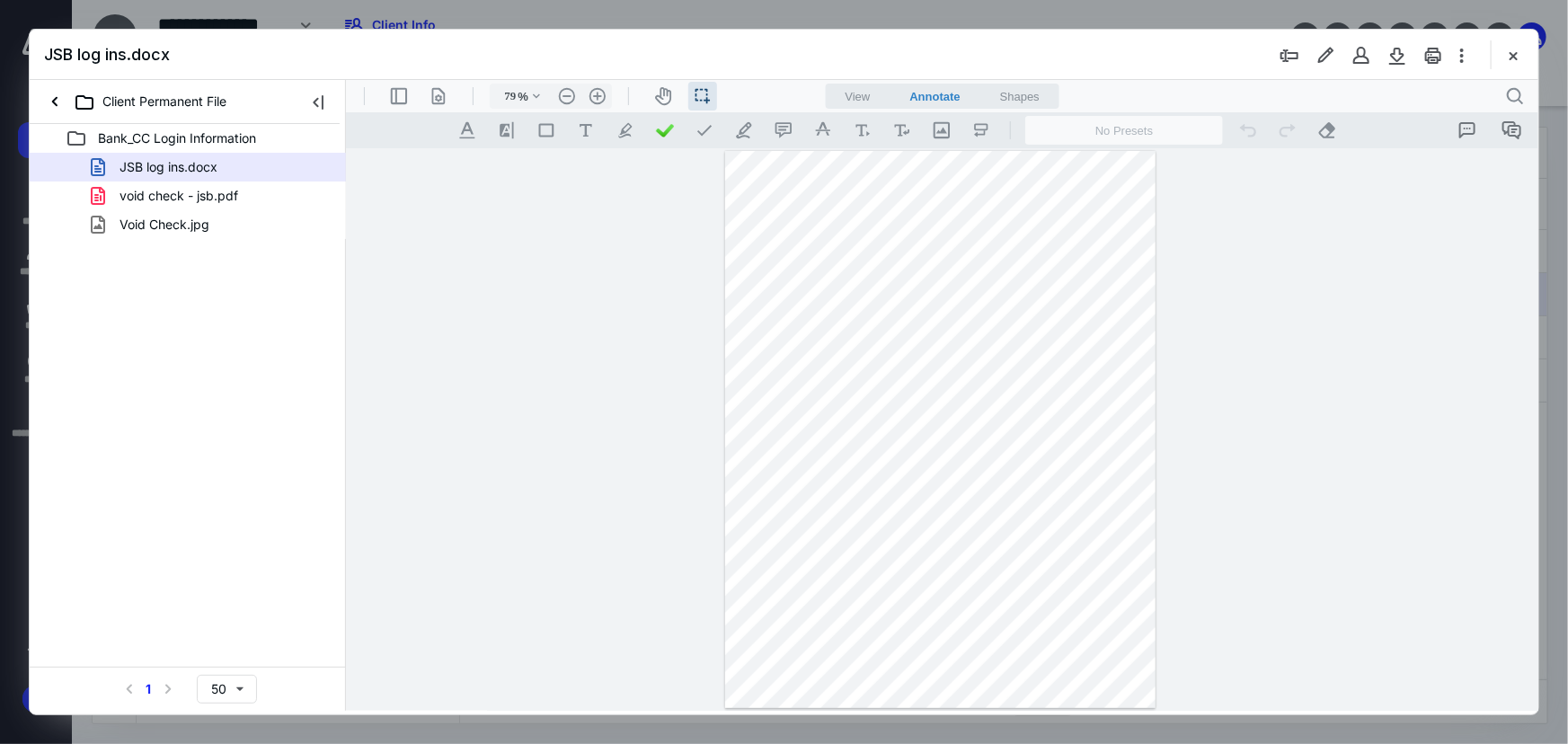 click at bounding box center (940, 429) 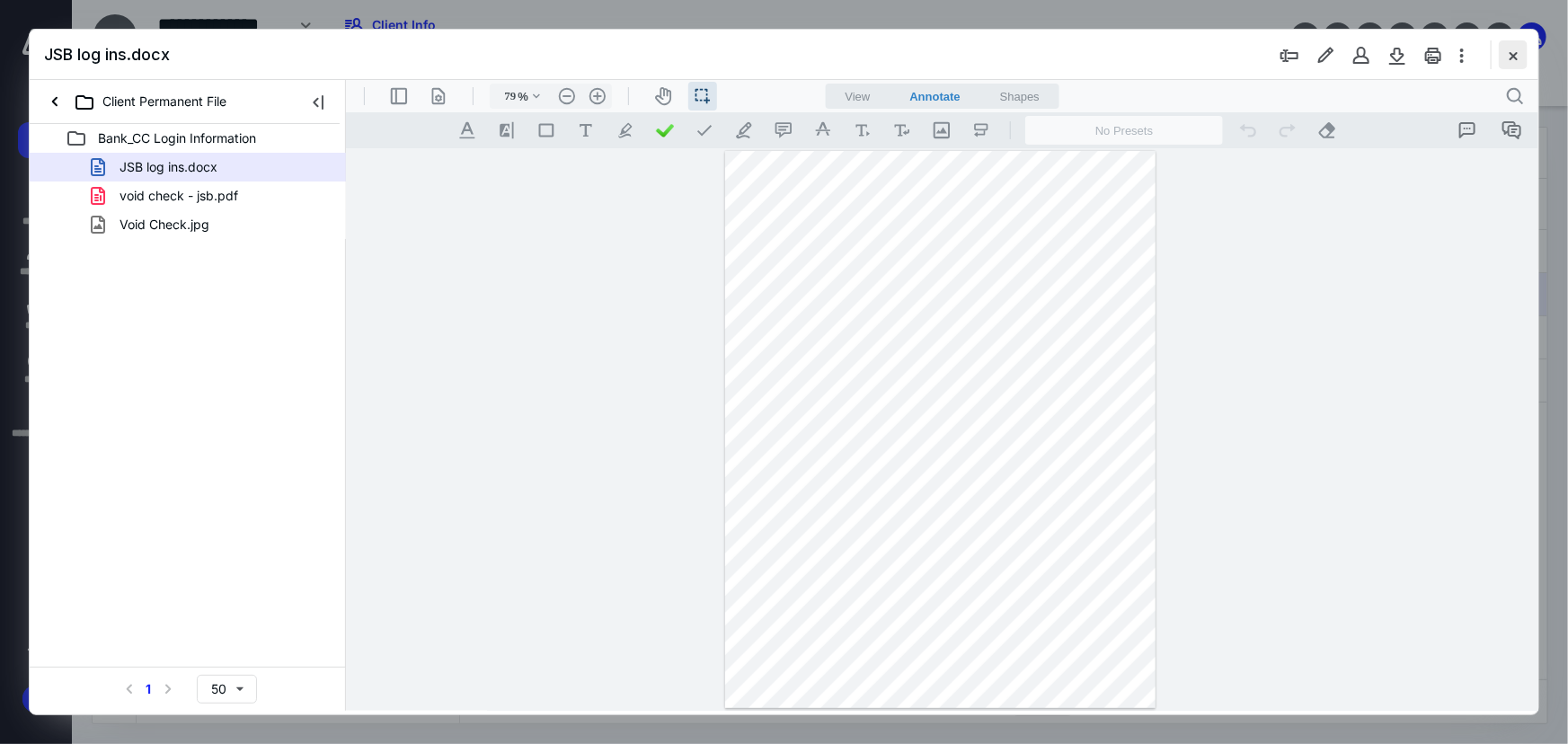 click at bounding box center (1513, 55) 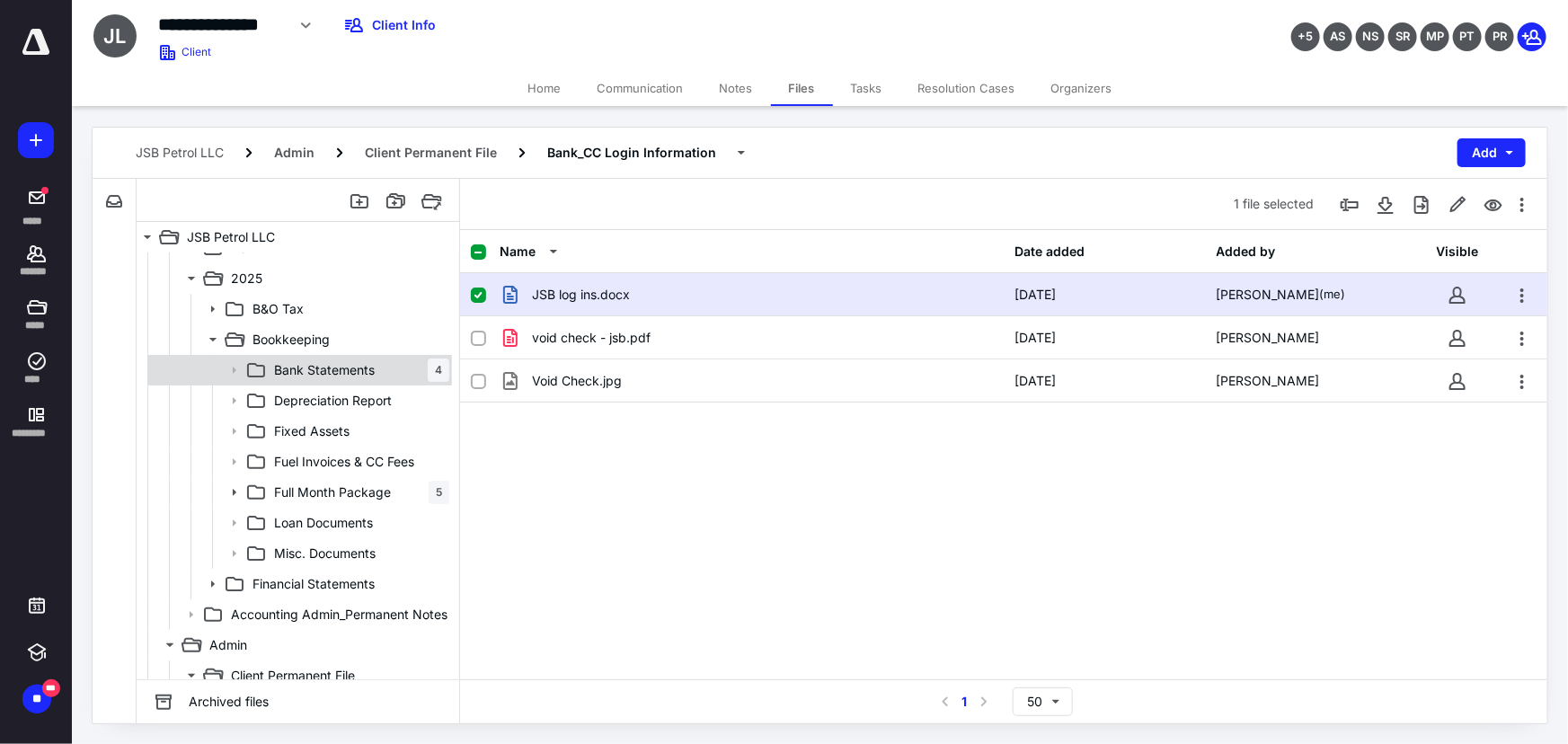 click on "Bank Statements" at bounding box center (324, 370) 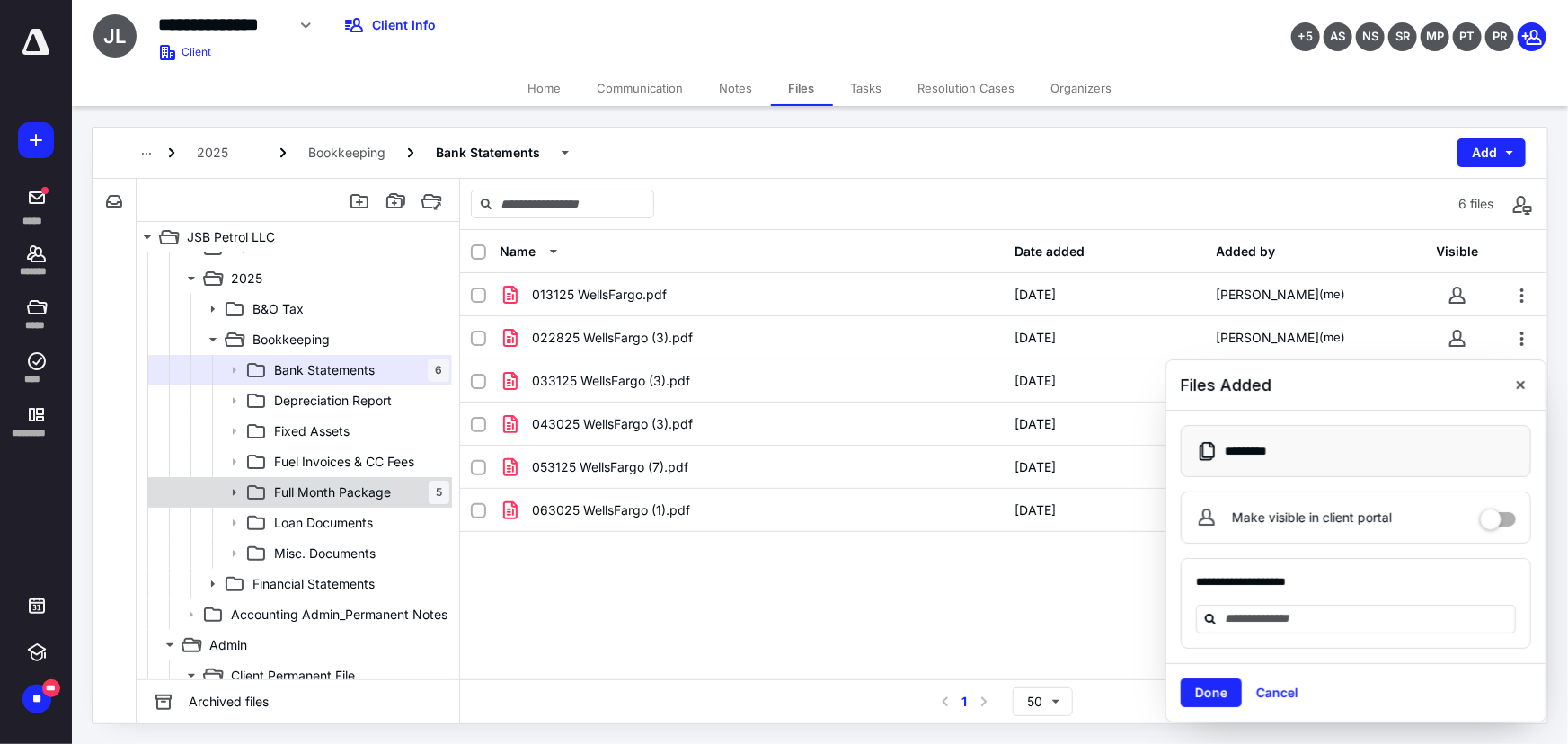 click on "Full Month Package 5" at bounding box center [298, 492] 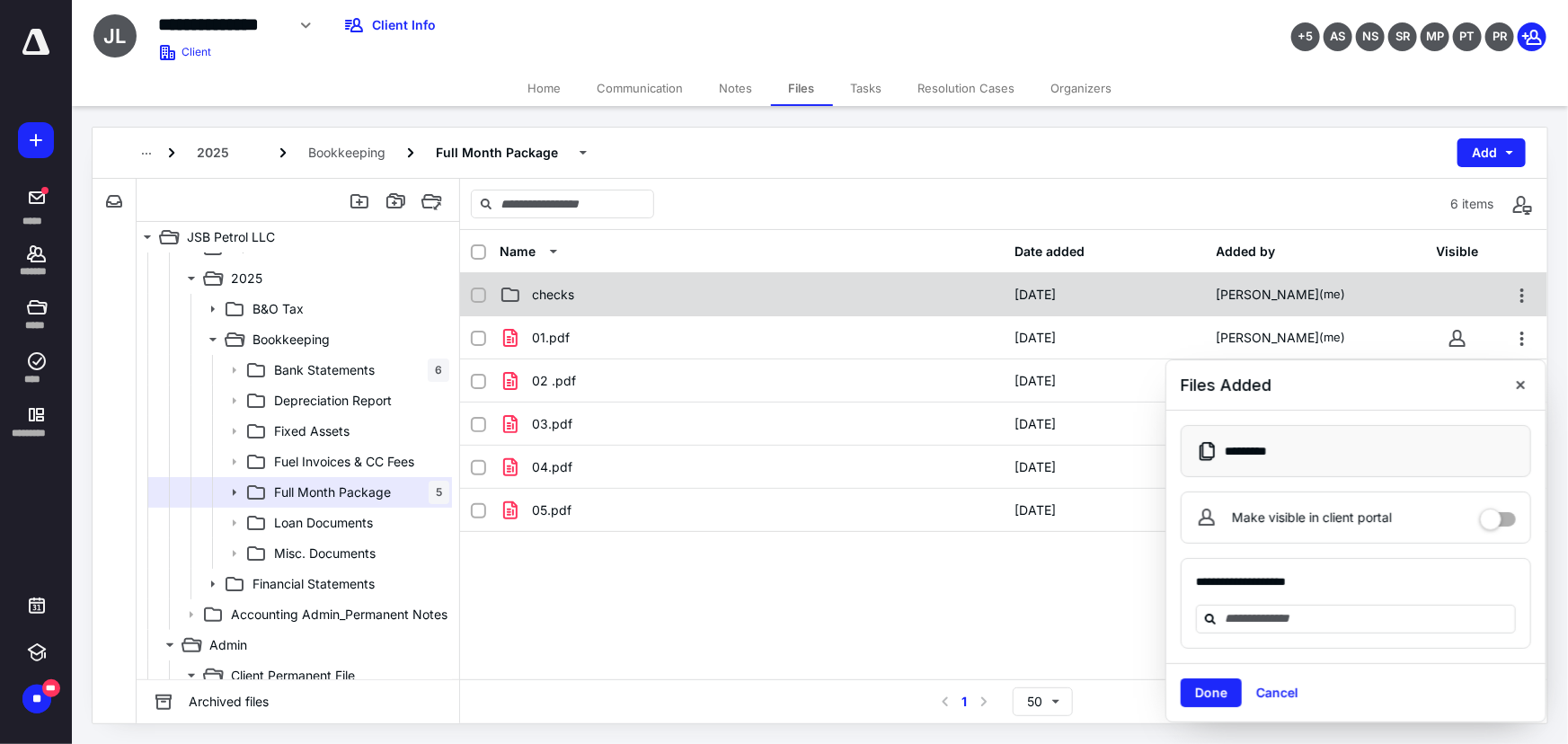 click on "checks" at bounding box center (751, 295) 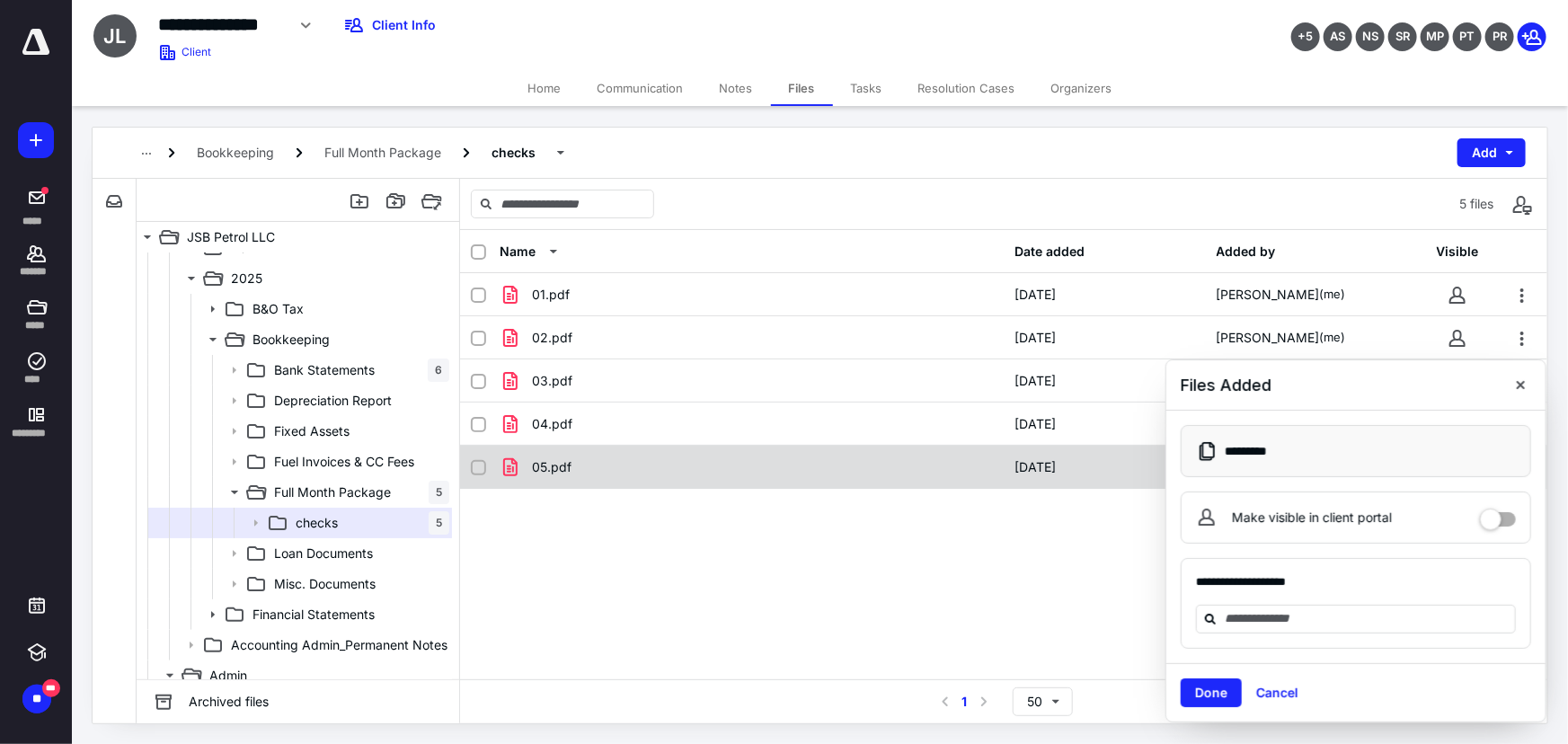 click on "05.pdf" at bounding box center [751, 467] 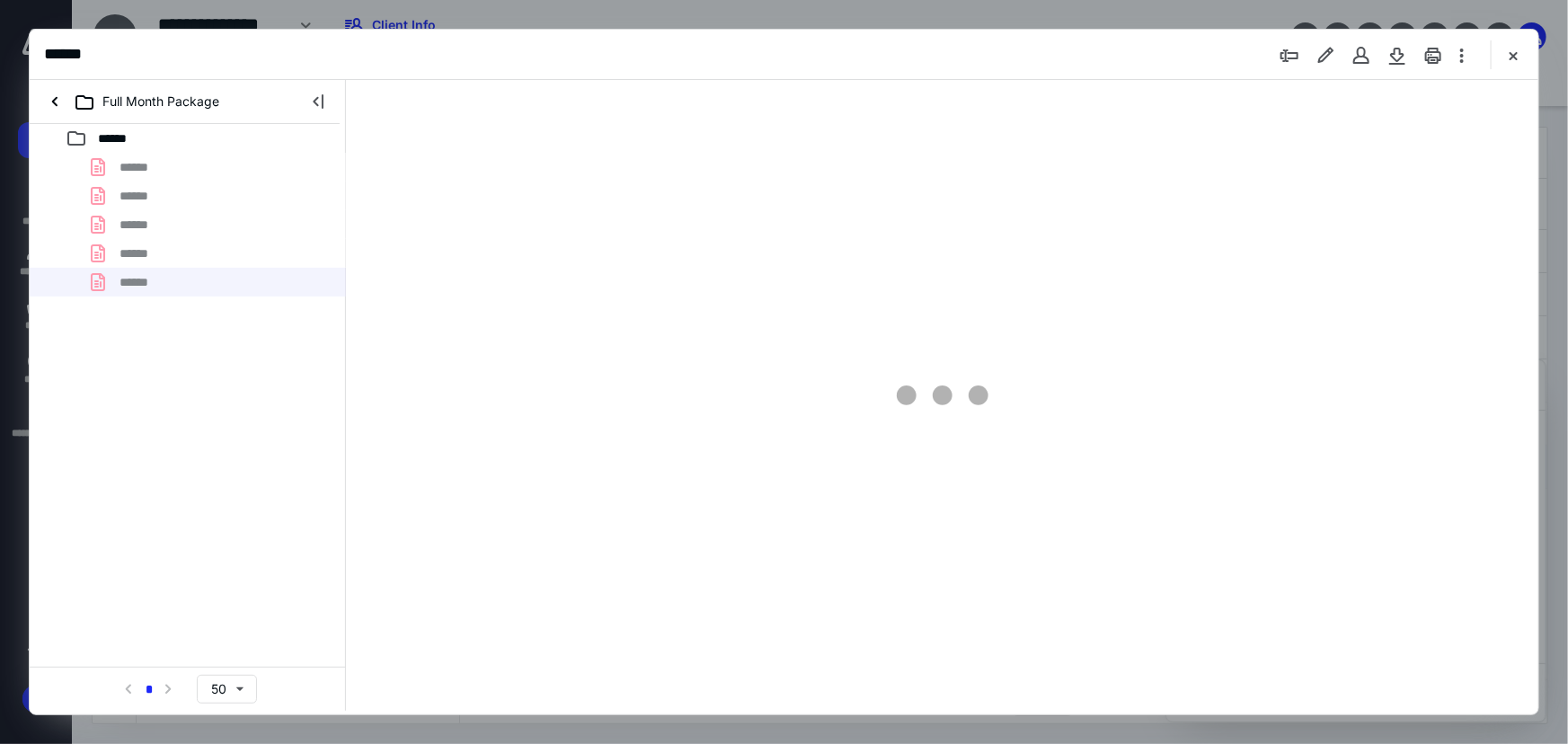 scroll, scrollTop: 0, scrollLeft: 0, axis: both 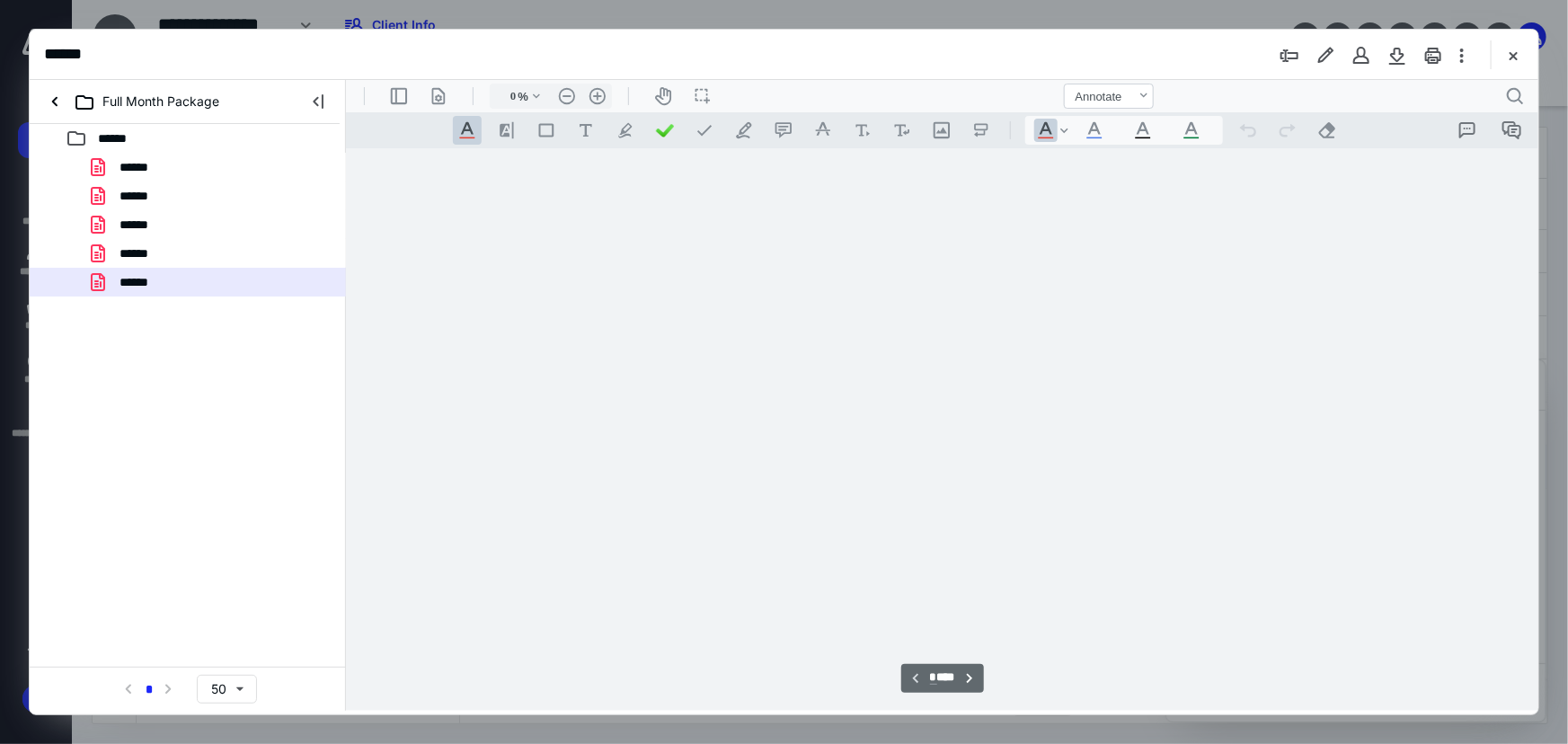 type on "79" 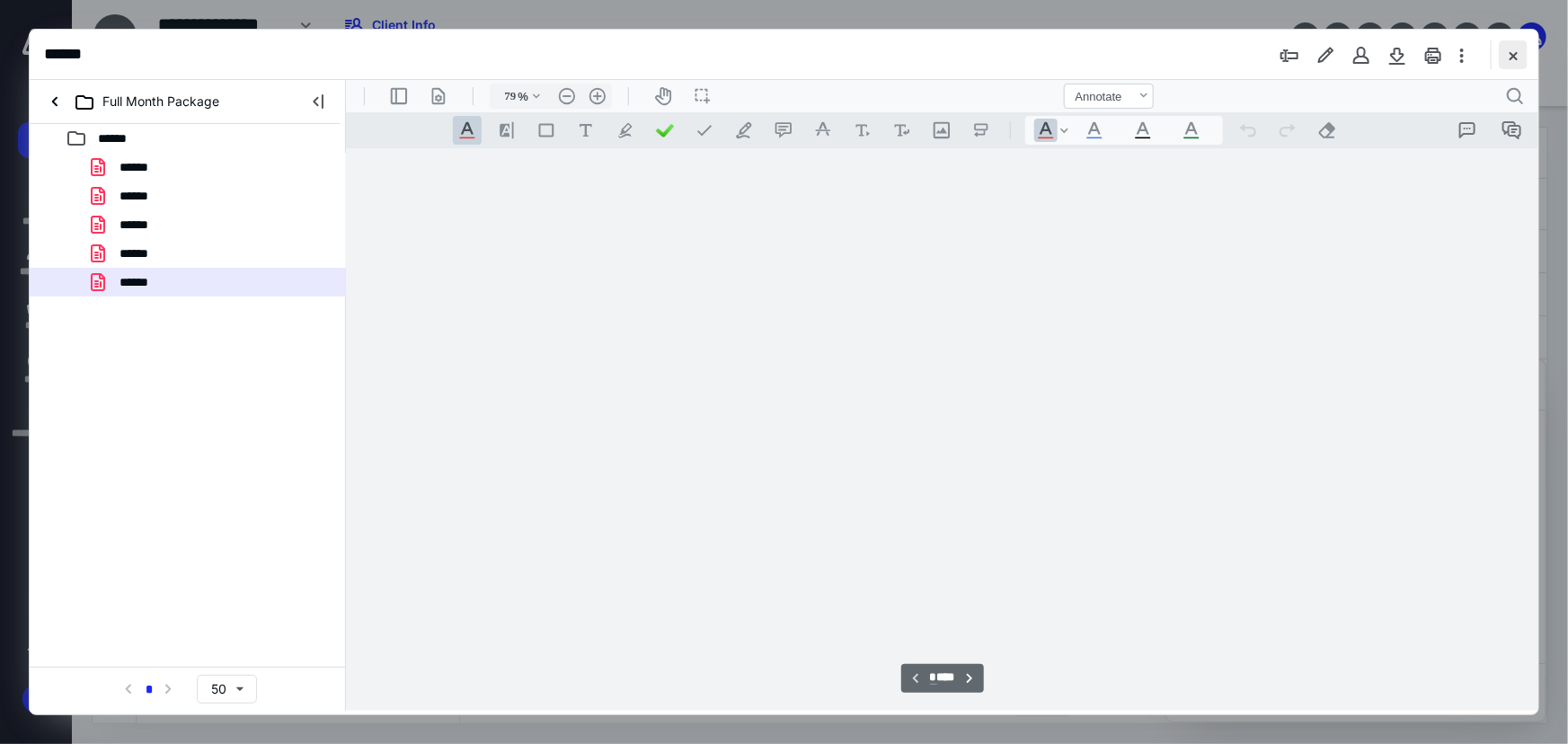 scroll, scrollTop: 71, scrollLeft: 0, axis: vertical 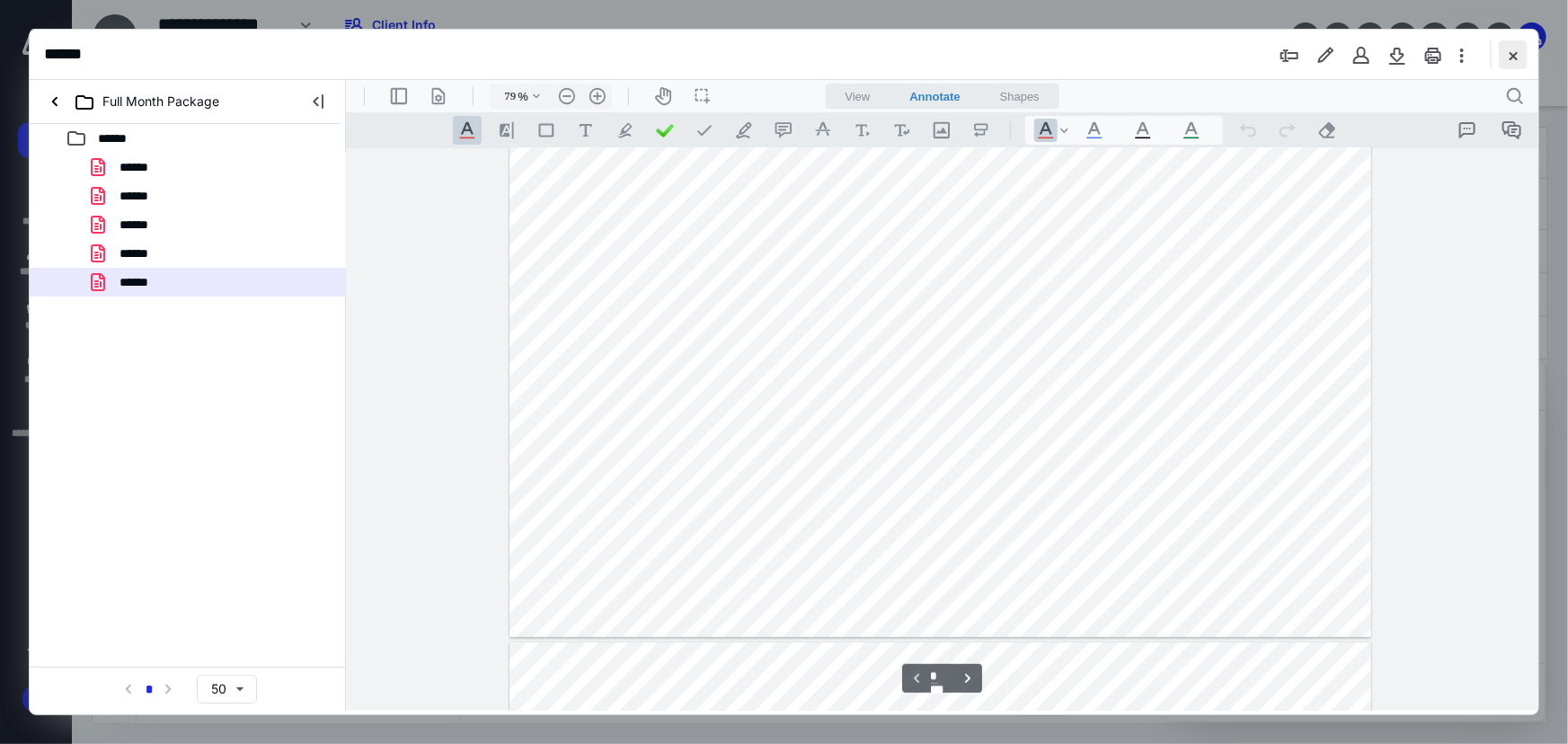 click at bounding box center [1513, 55] 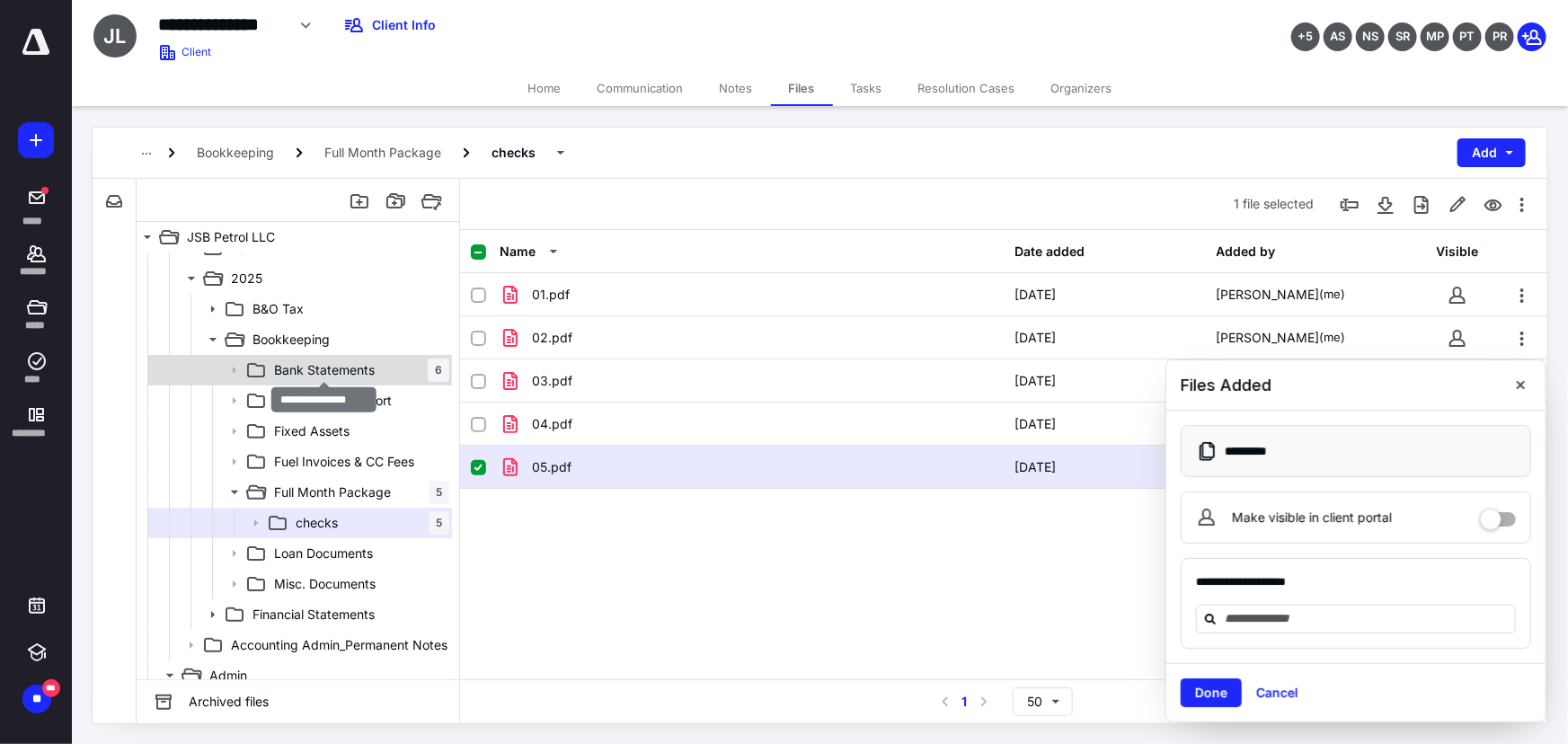 click on "Bank Statements" at bounding box center [324, 370] 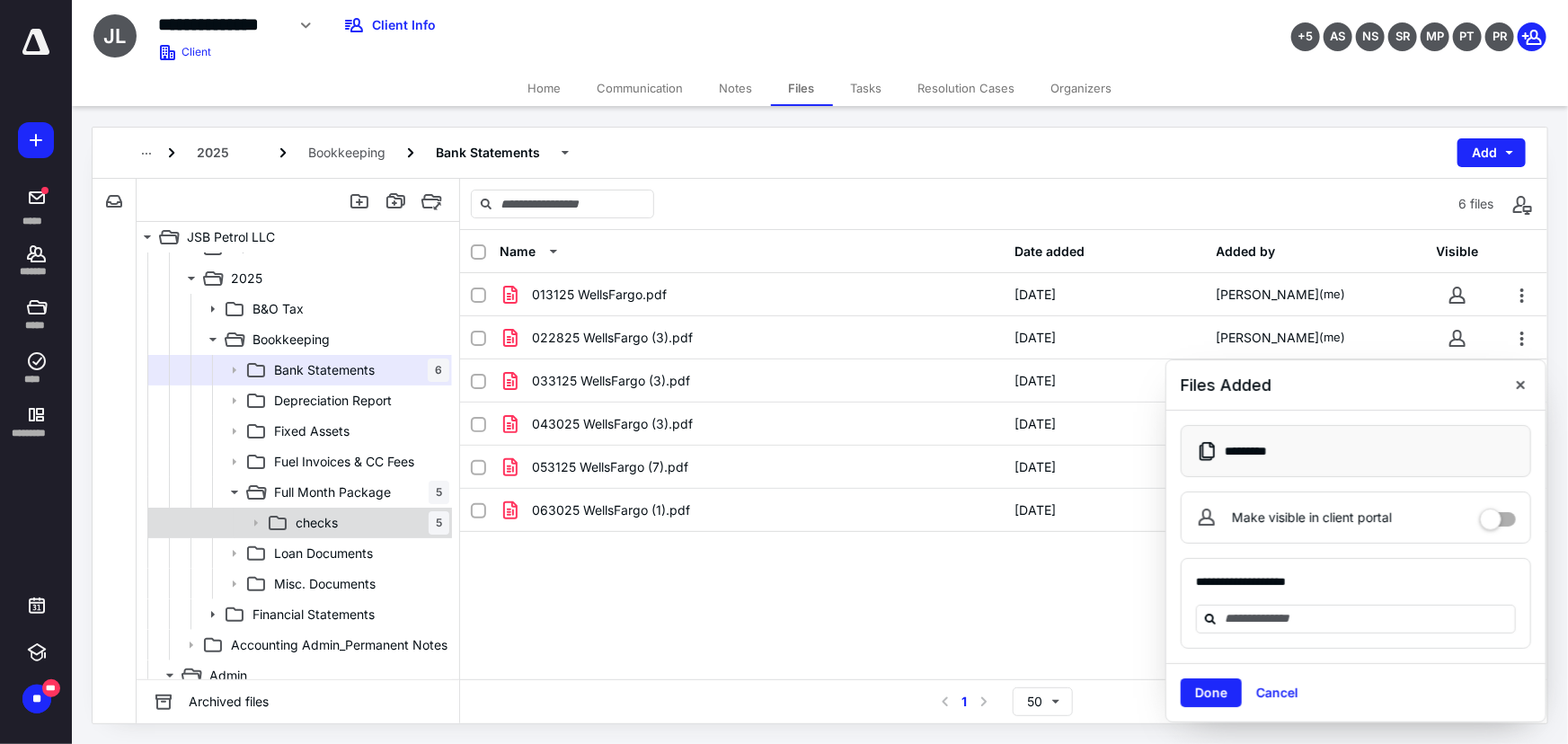 click on "checks 5" at bounding box center [368, 523] 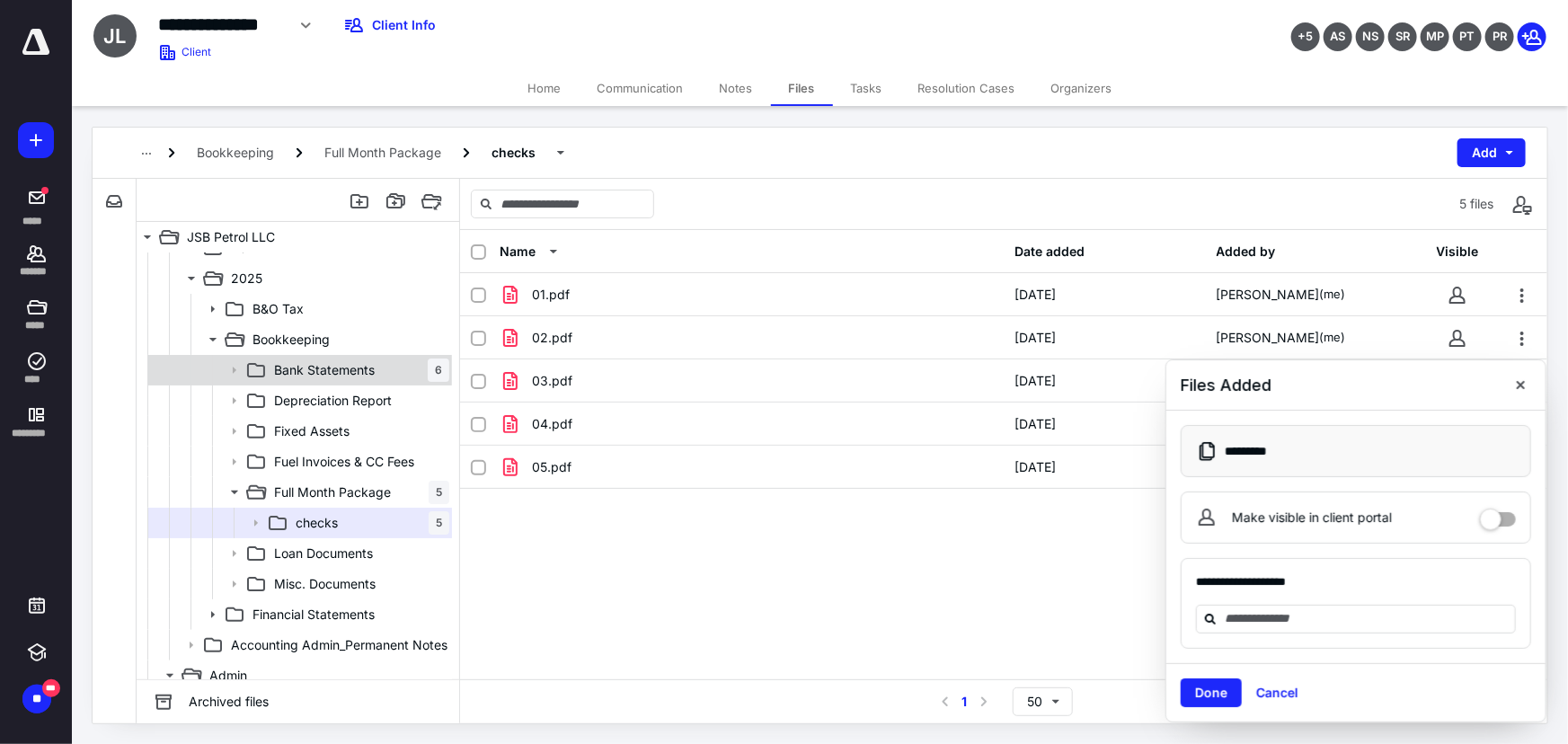 drag, startPoint x: 367, startPoint y: 380, endPoint x: 591, endPoint y: 306, distance: 235.9068 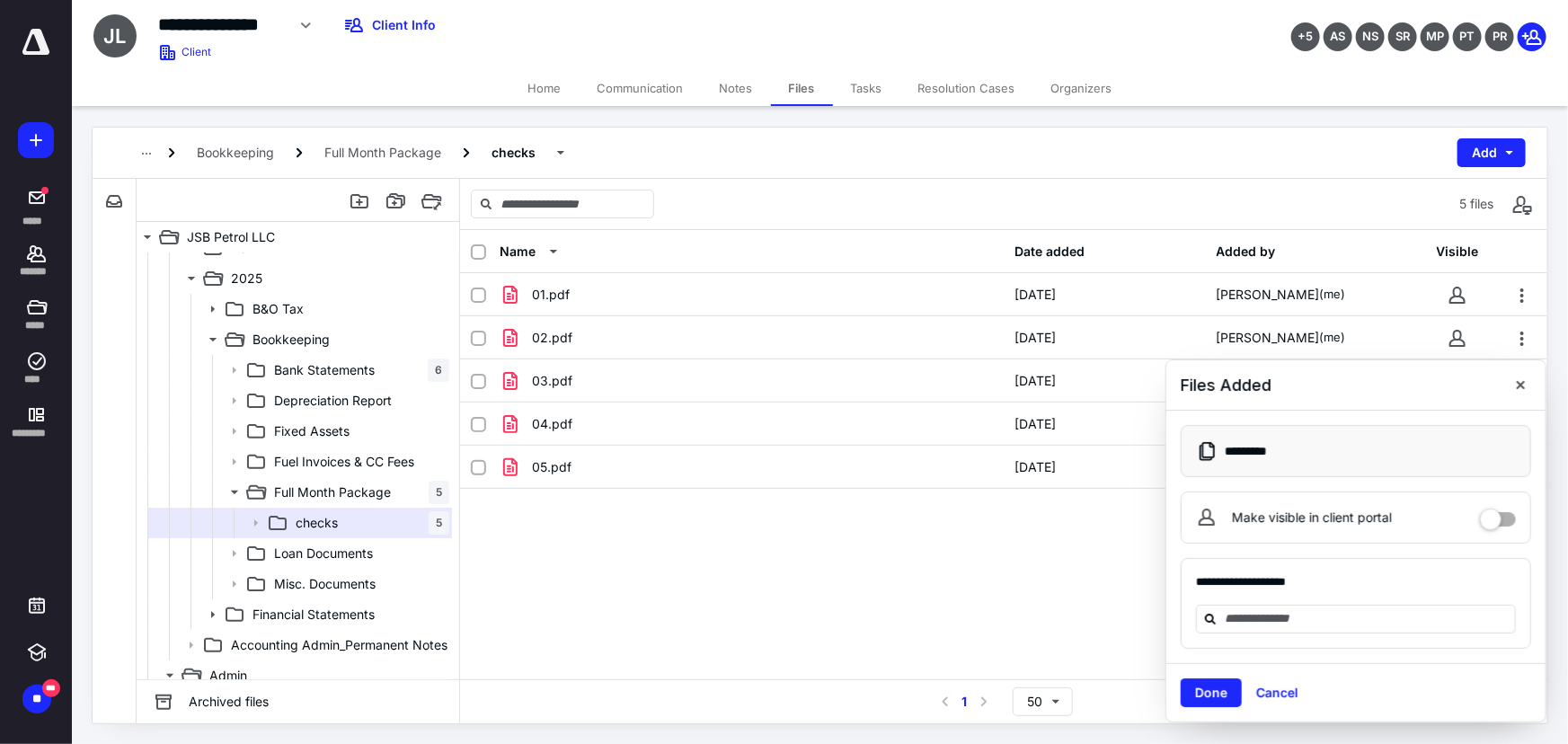 click on "Bank Statements 6" at bounding box center (358, 370) 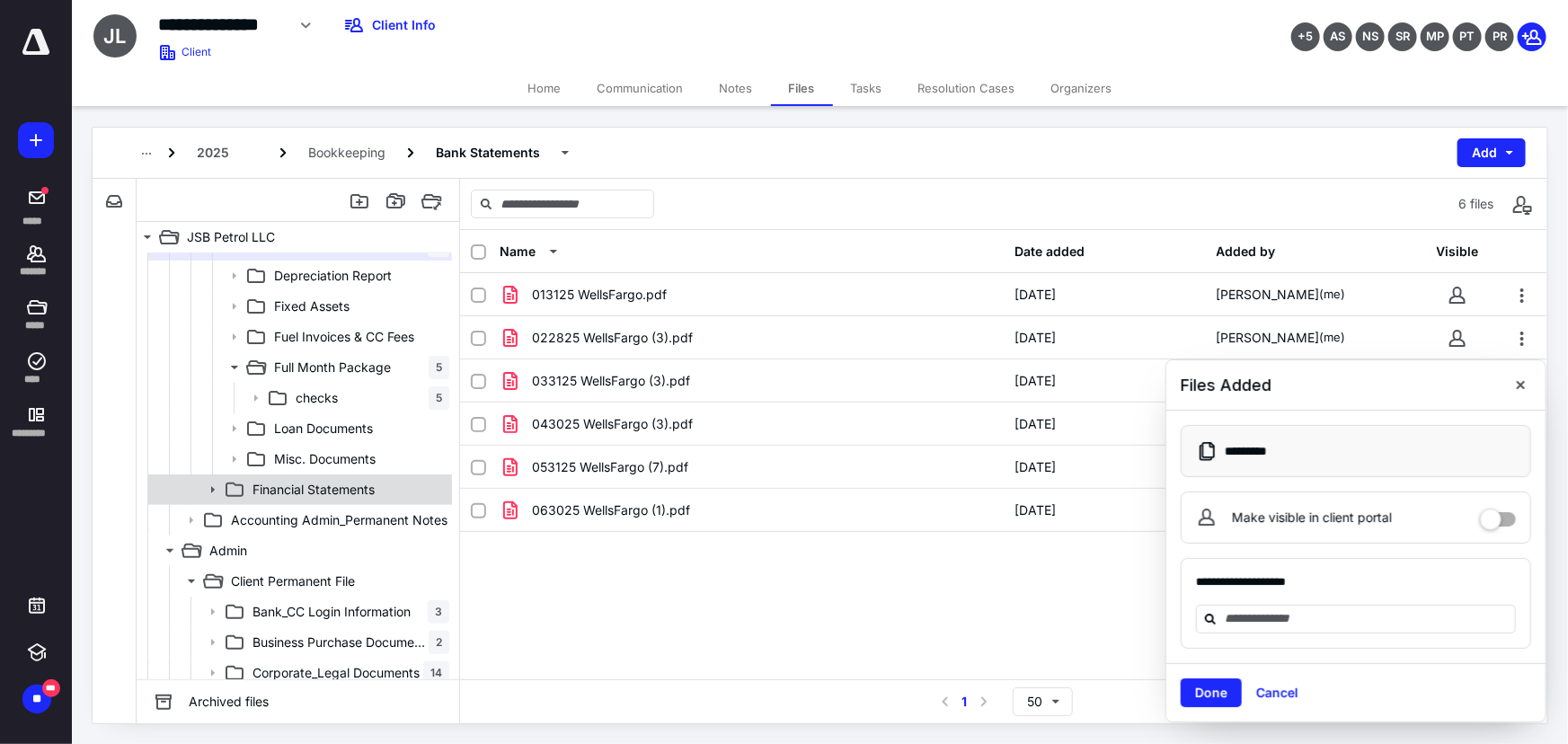 scroll, scrollTop: 244, scrollLeft: 0, axis: vertical 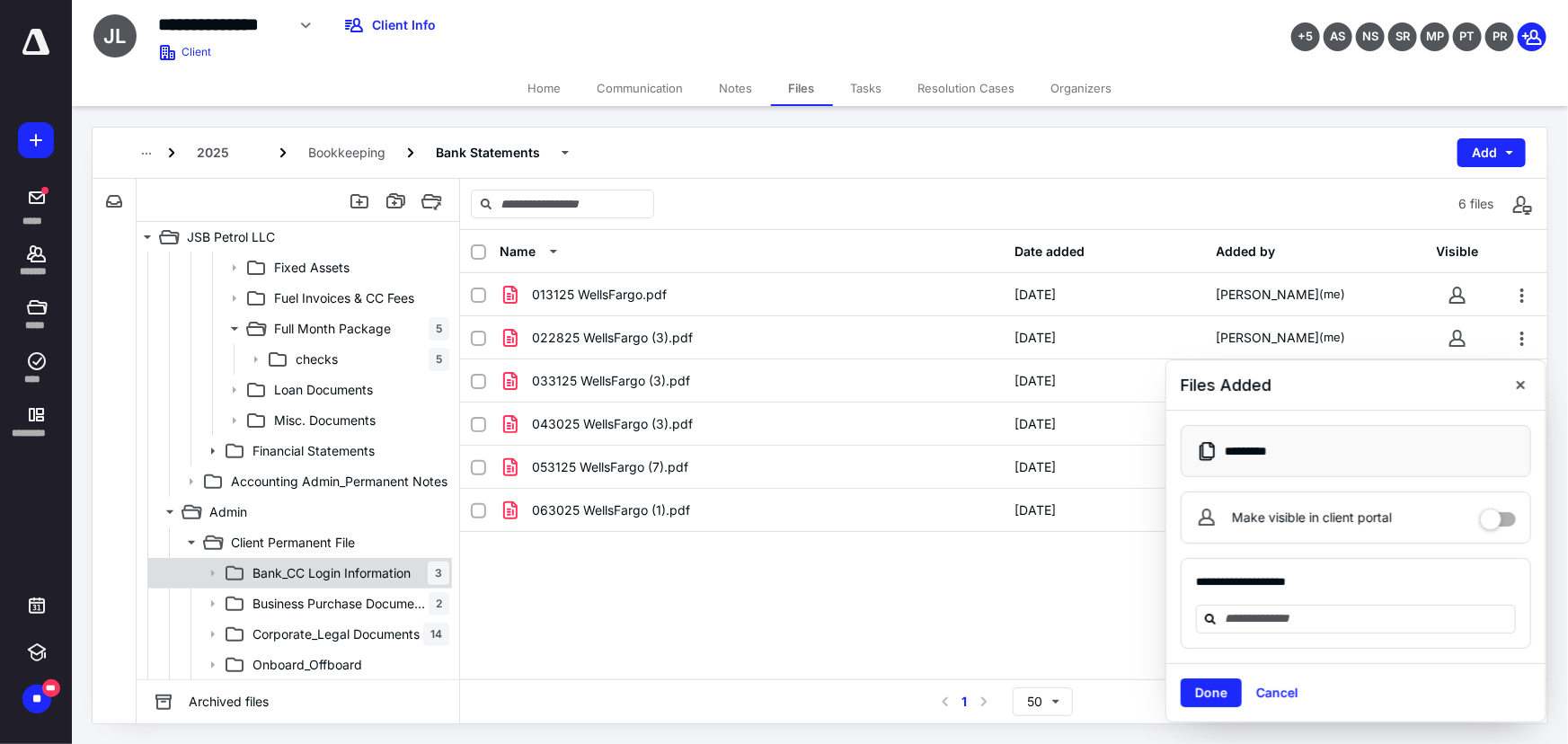 click on "Bank_CC Login Information 3" at bounding box center (298, 573) 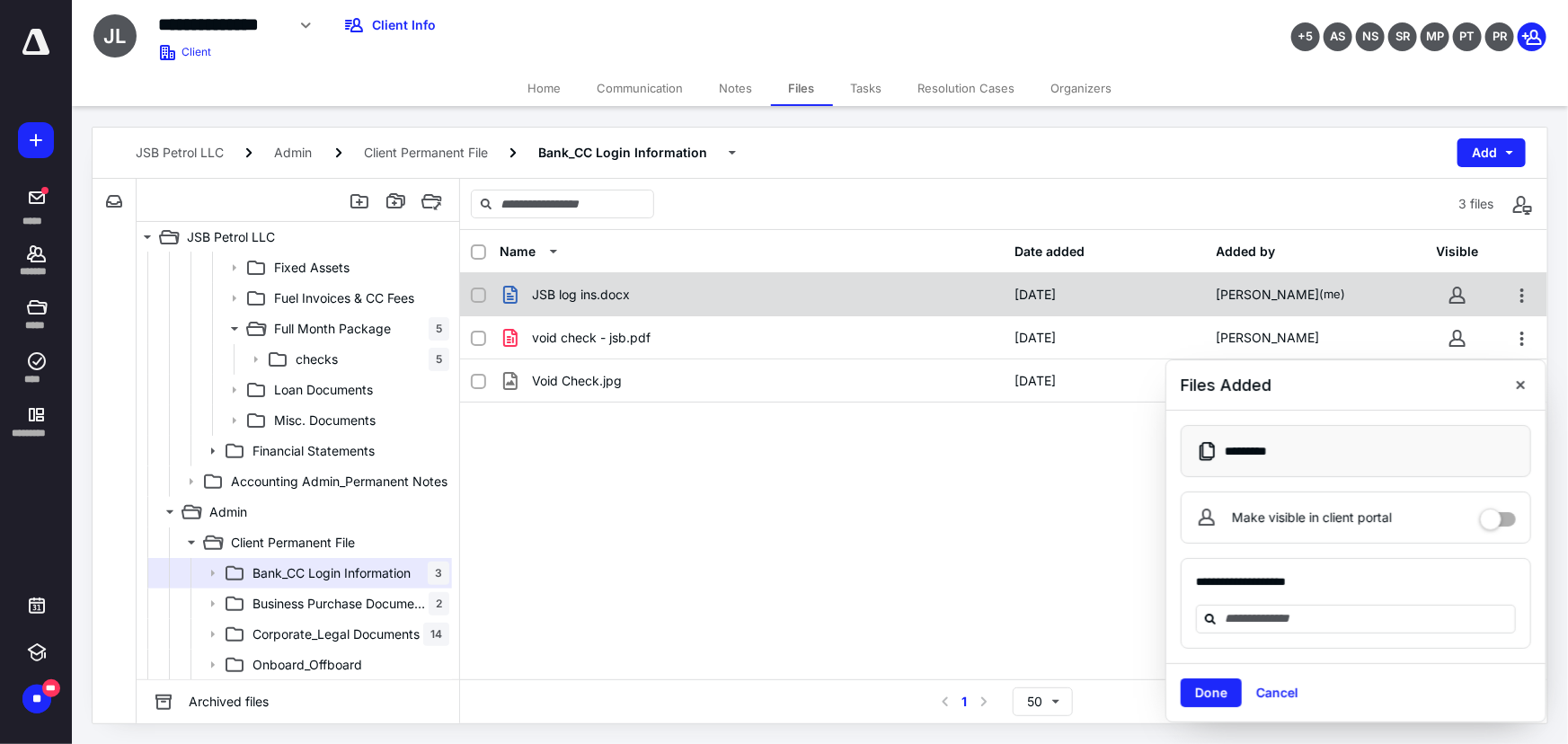 click on "JSB log ins.docx 5/6/2024 Blaine Mesekir  (me)" at bounding box center [1004, 295] 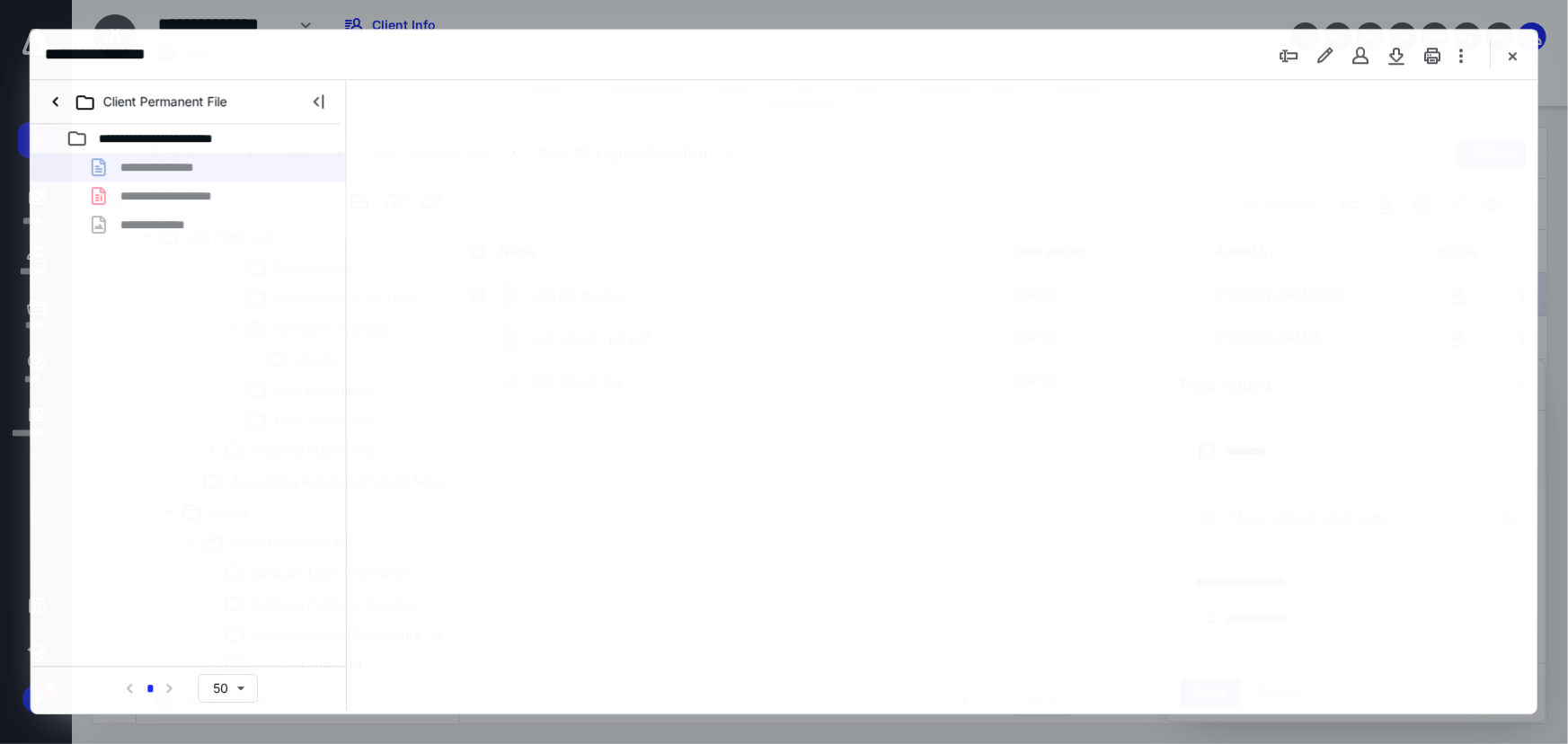 scroll, scrollTop: 0, scrollLeft: 0, axis: both 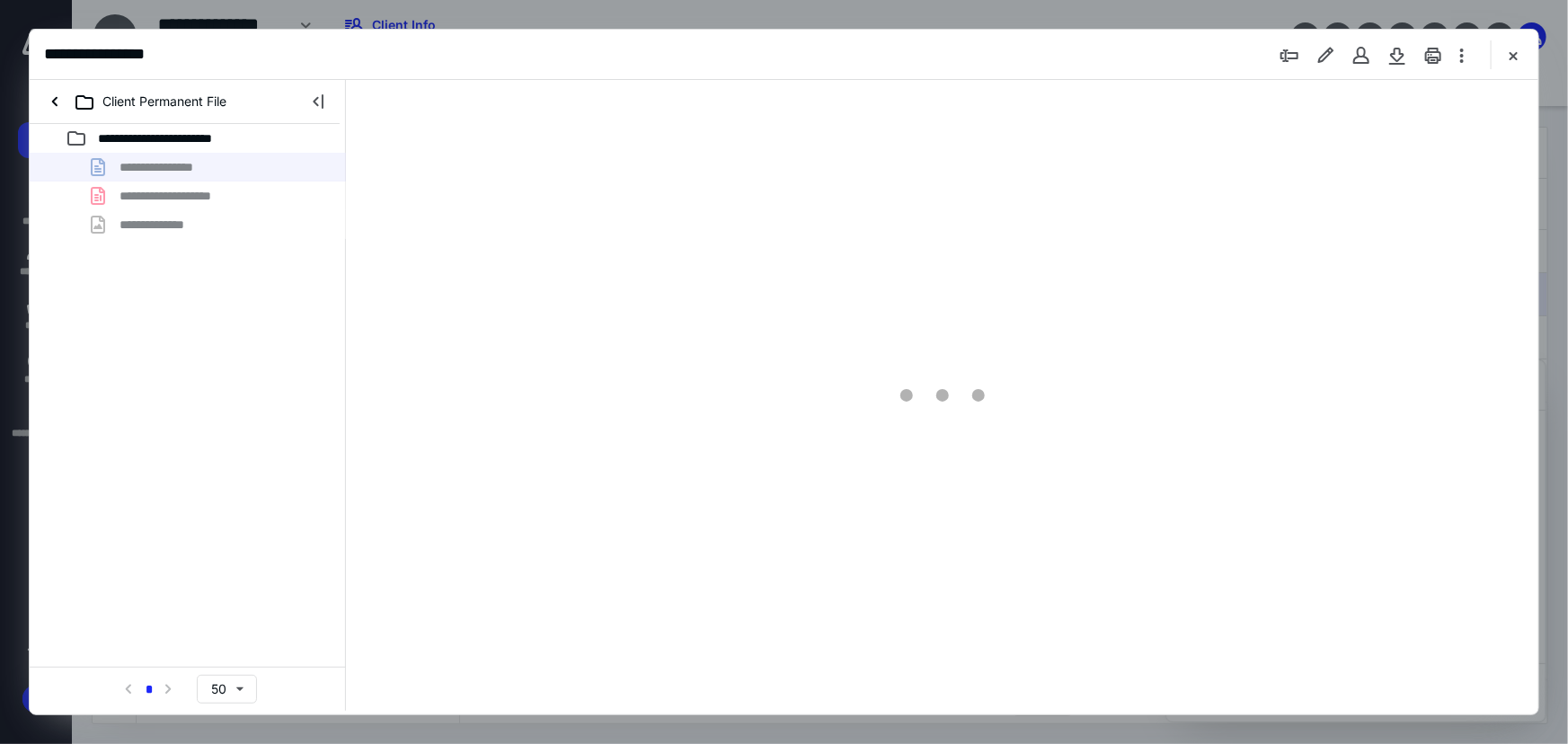 type on "79" 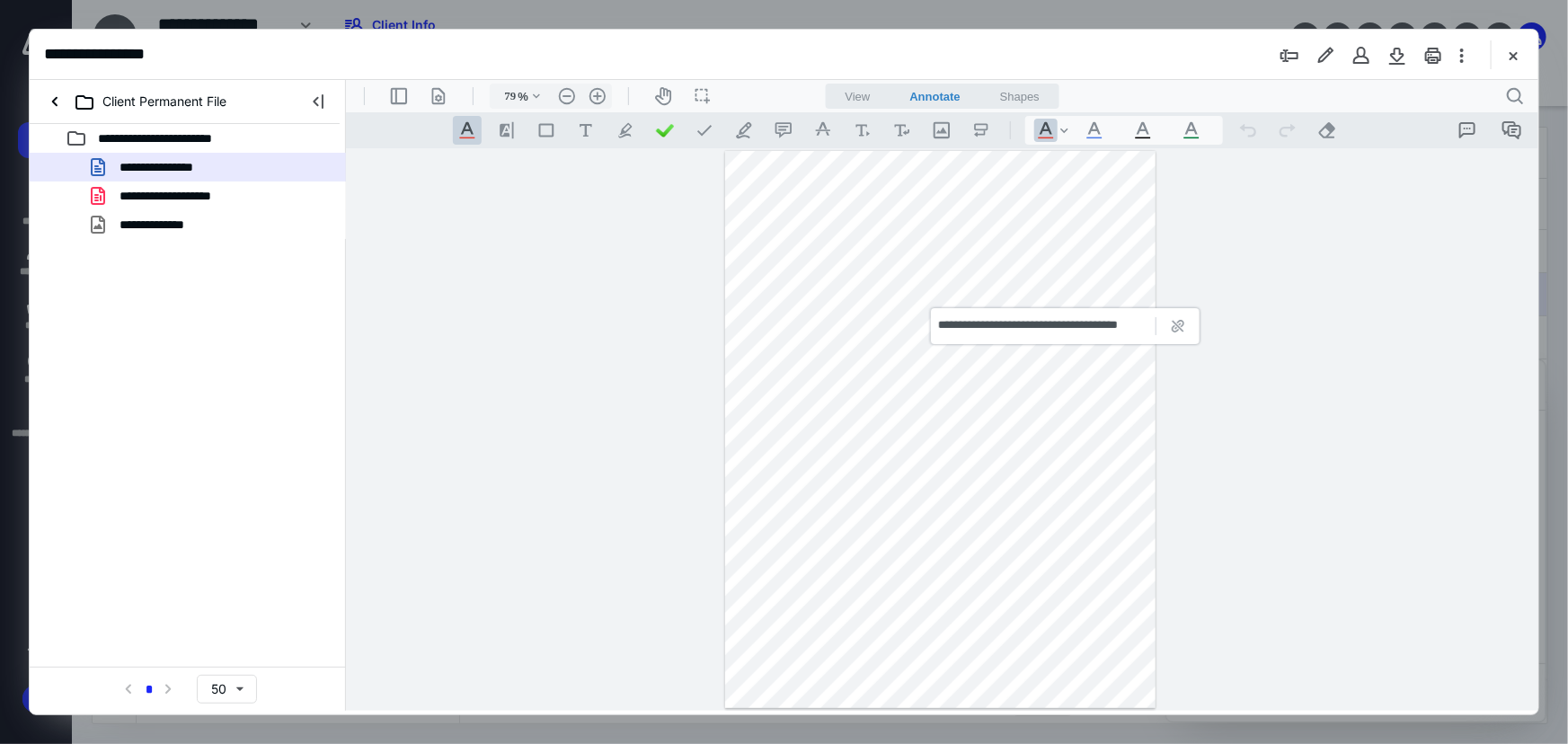click on "**********" at bounding box center [1042, 324] 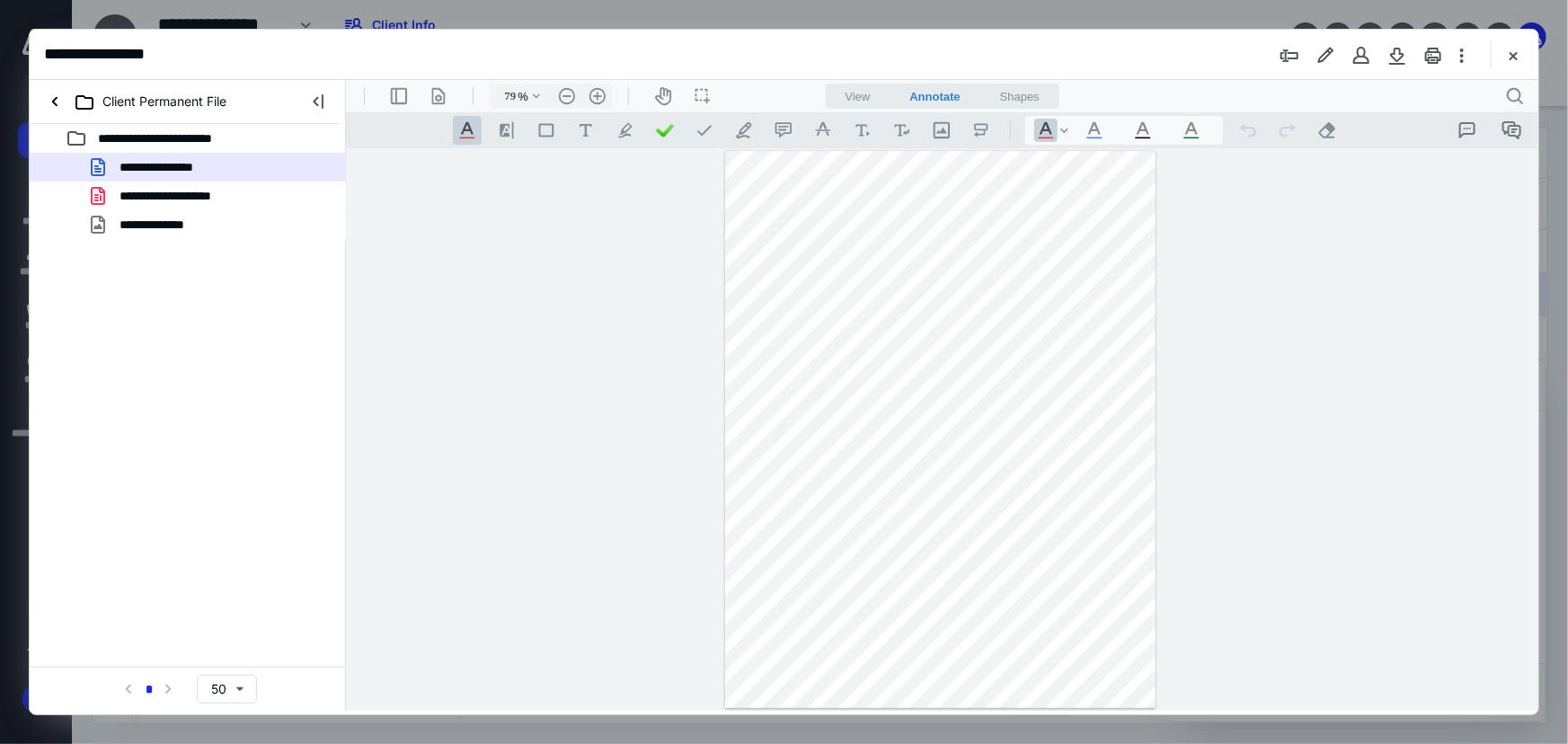 click at bounding box center [1064, 298] 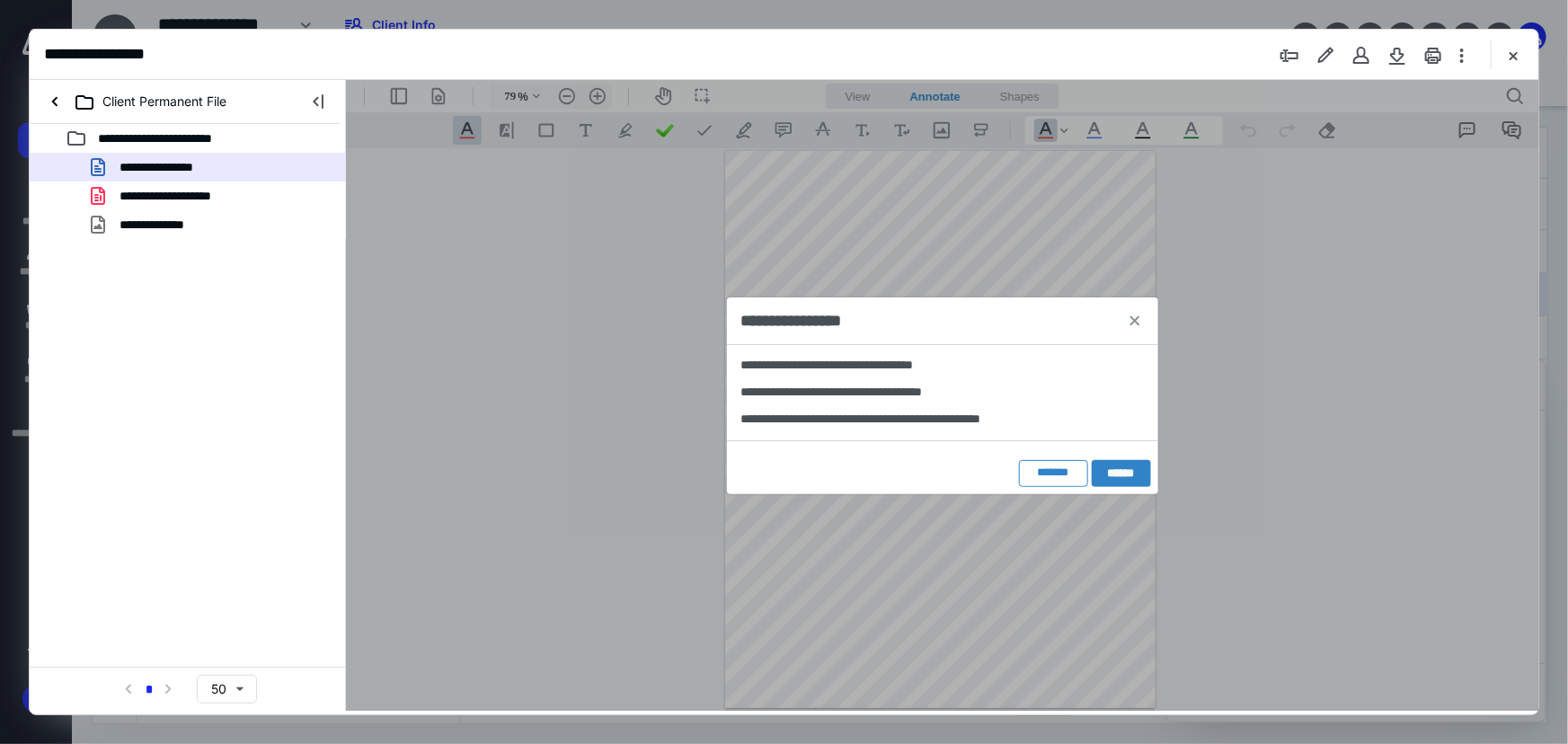 type 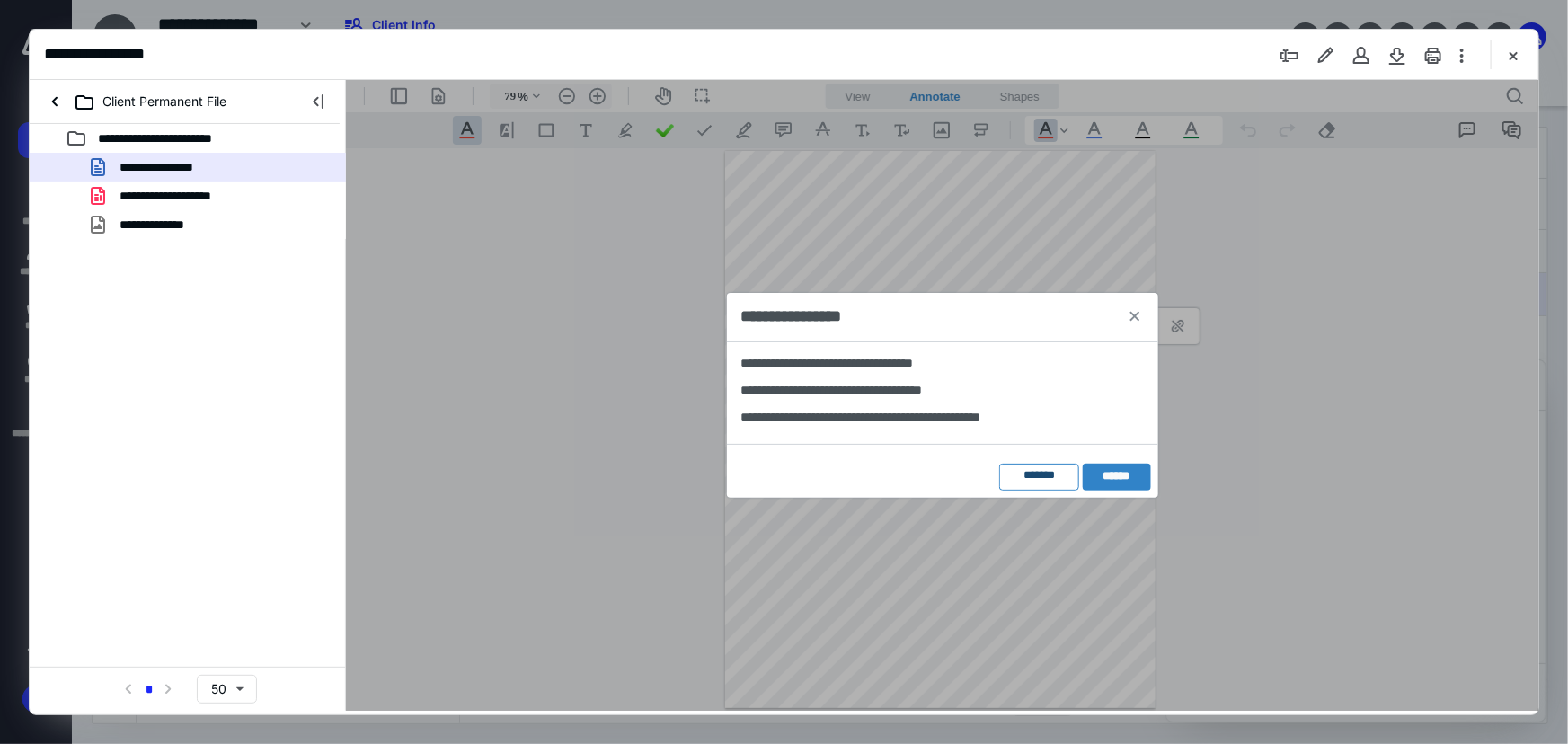 click on "*******" at bounding box center (1038, 474) 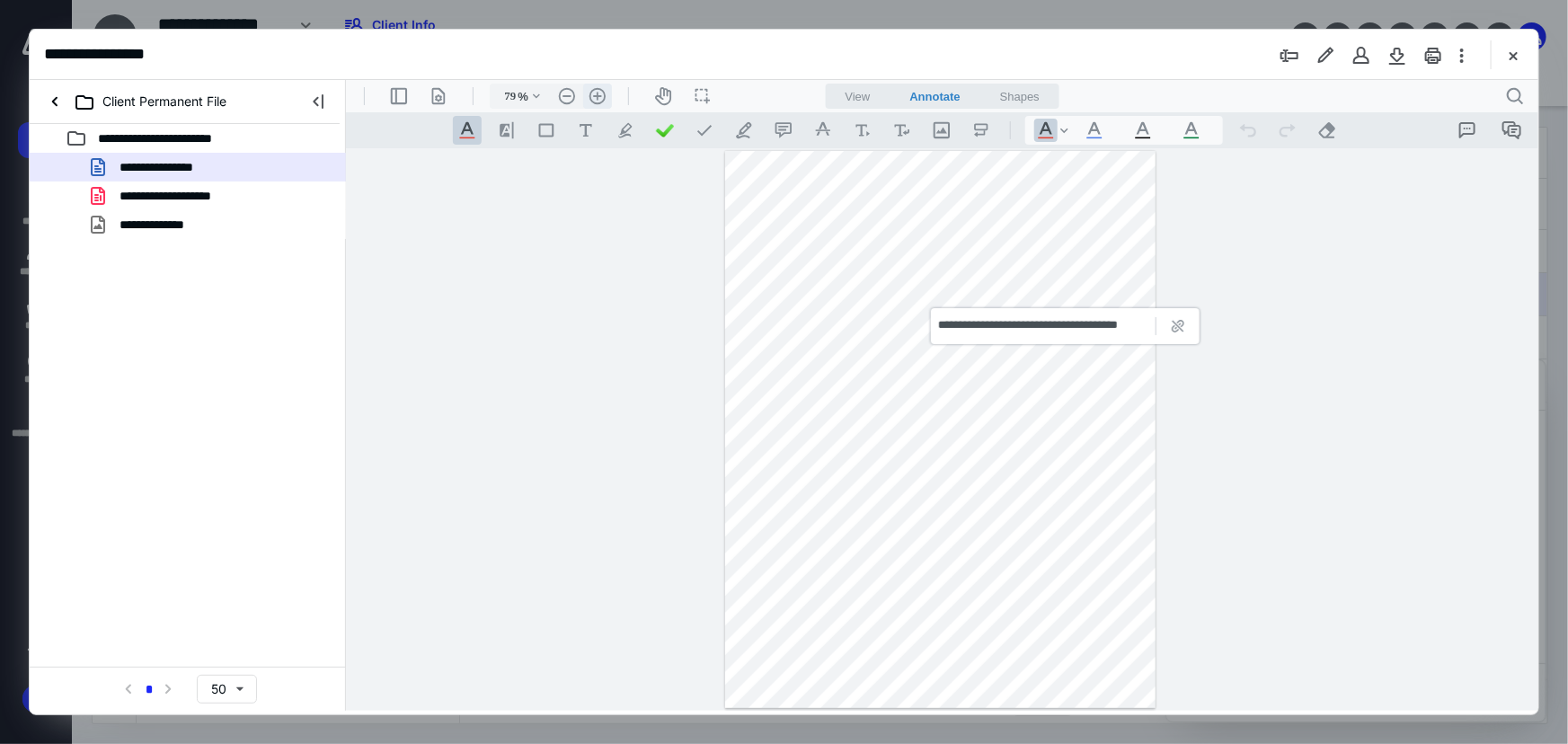 click on ".cls-1{fill:#abb0c4;} icon - header - zoom - in - line" at bounding box center (597, 95) 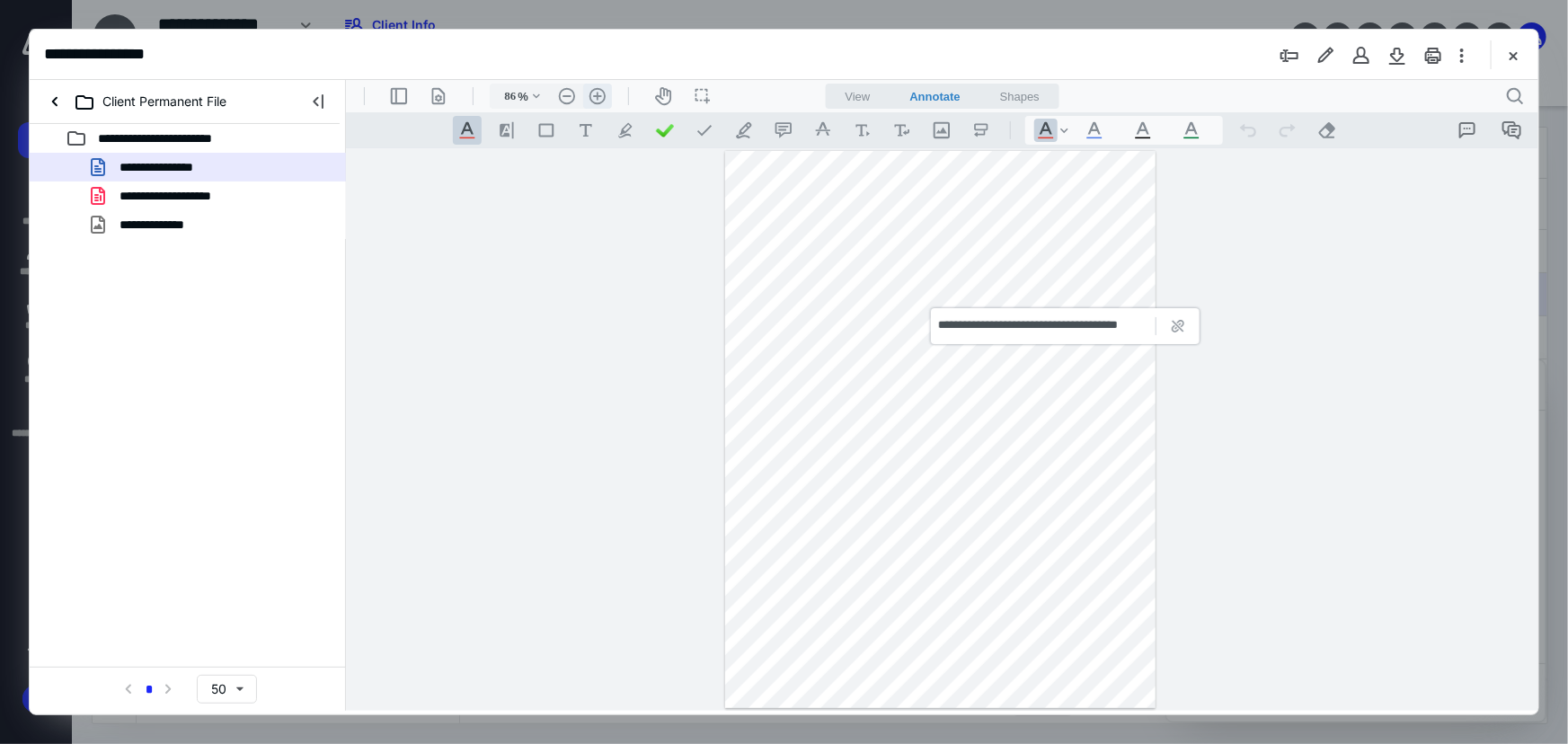 click on ".cls-1{fill:#abb0c4;} icon - header - zoom - in - line" at bounding box center [597, 95] 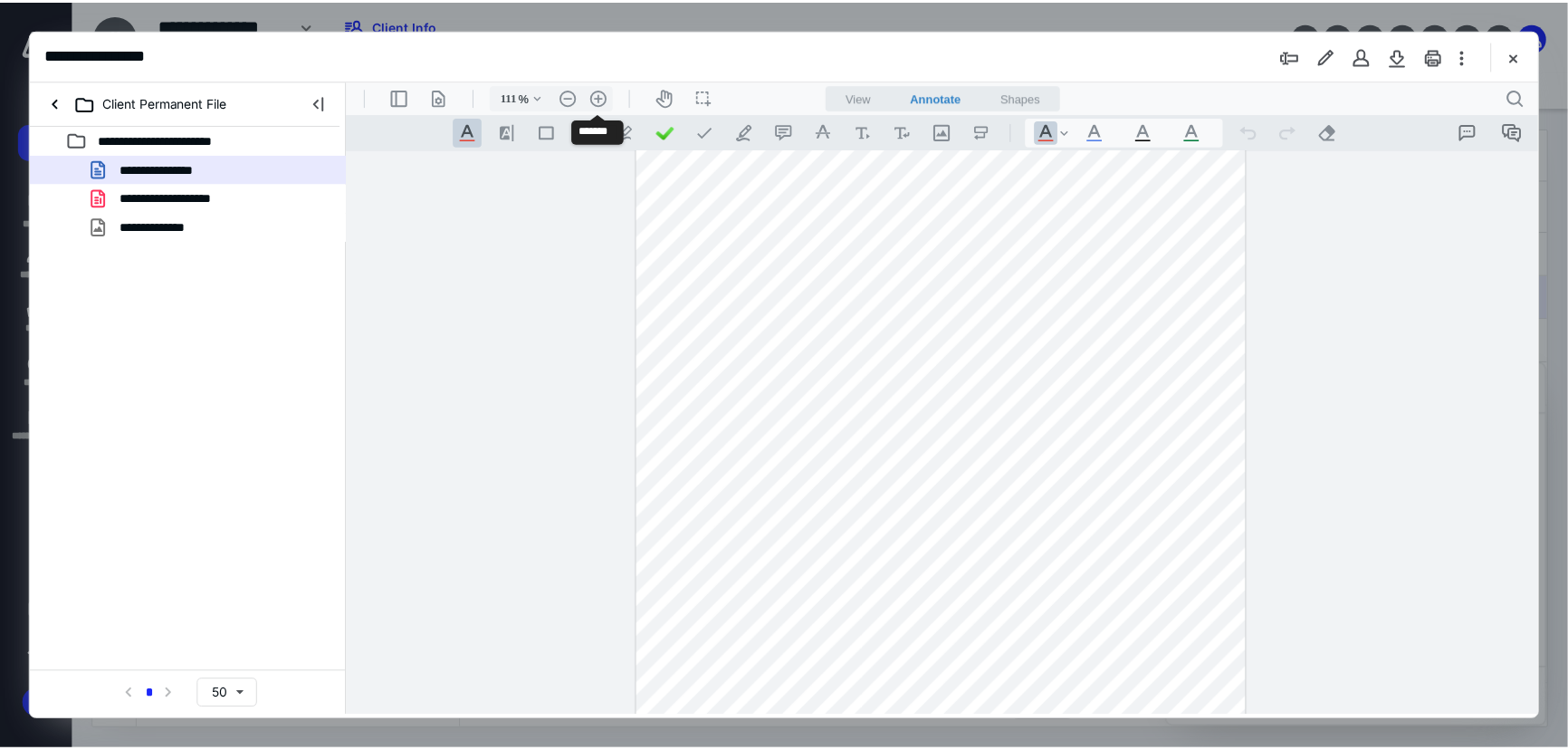 scroll, scrollTop: 103, scrollLeft: 0, axis: vertical 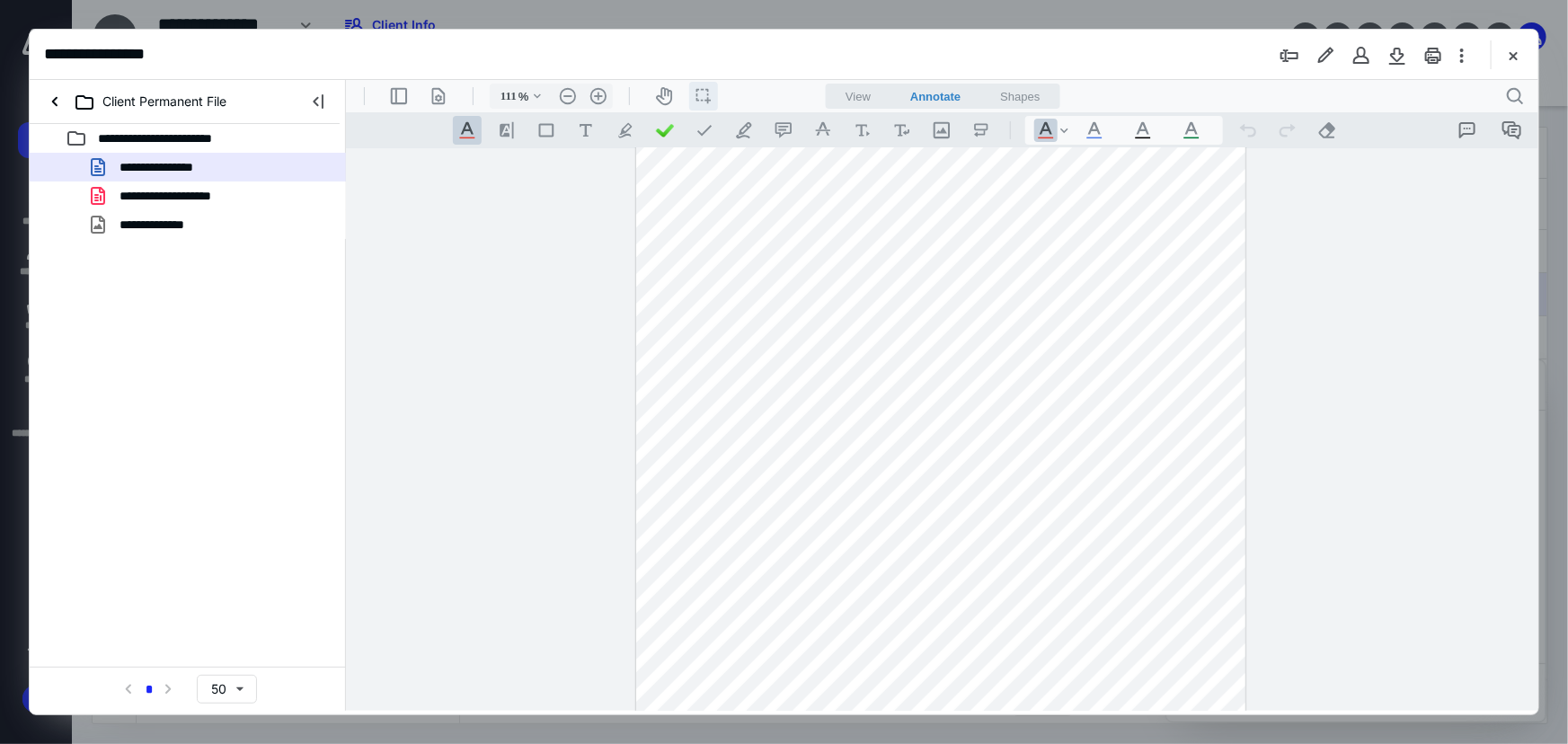 click on "icon / operation / multi select" at bounding box center (703, 95) 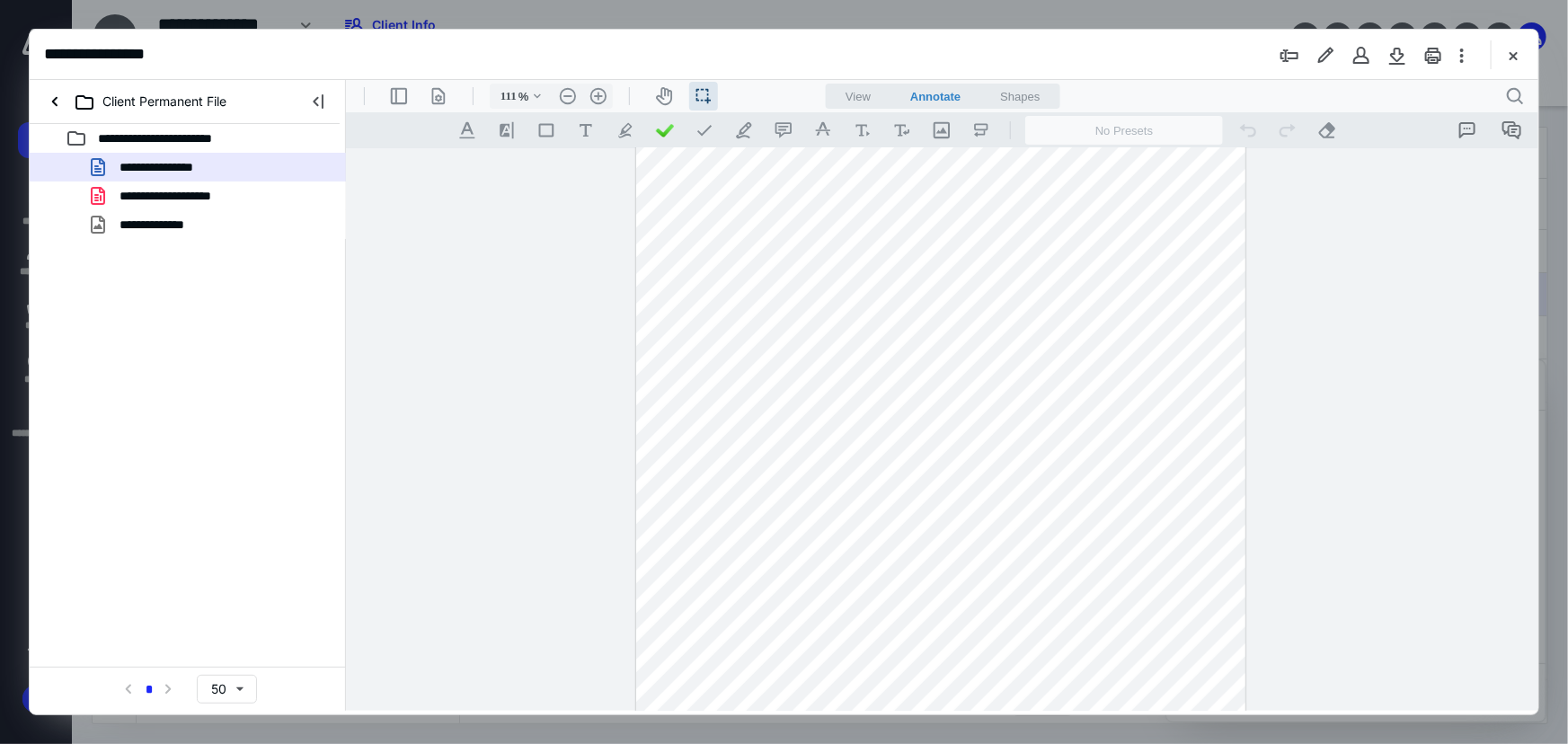 click at bounding box center (940, 443) 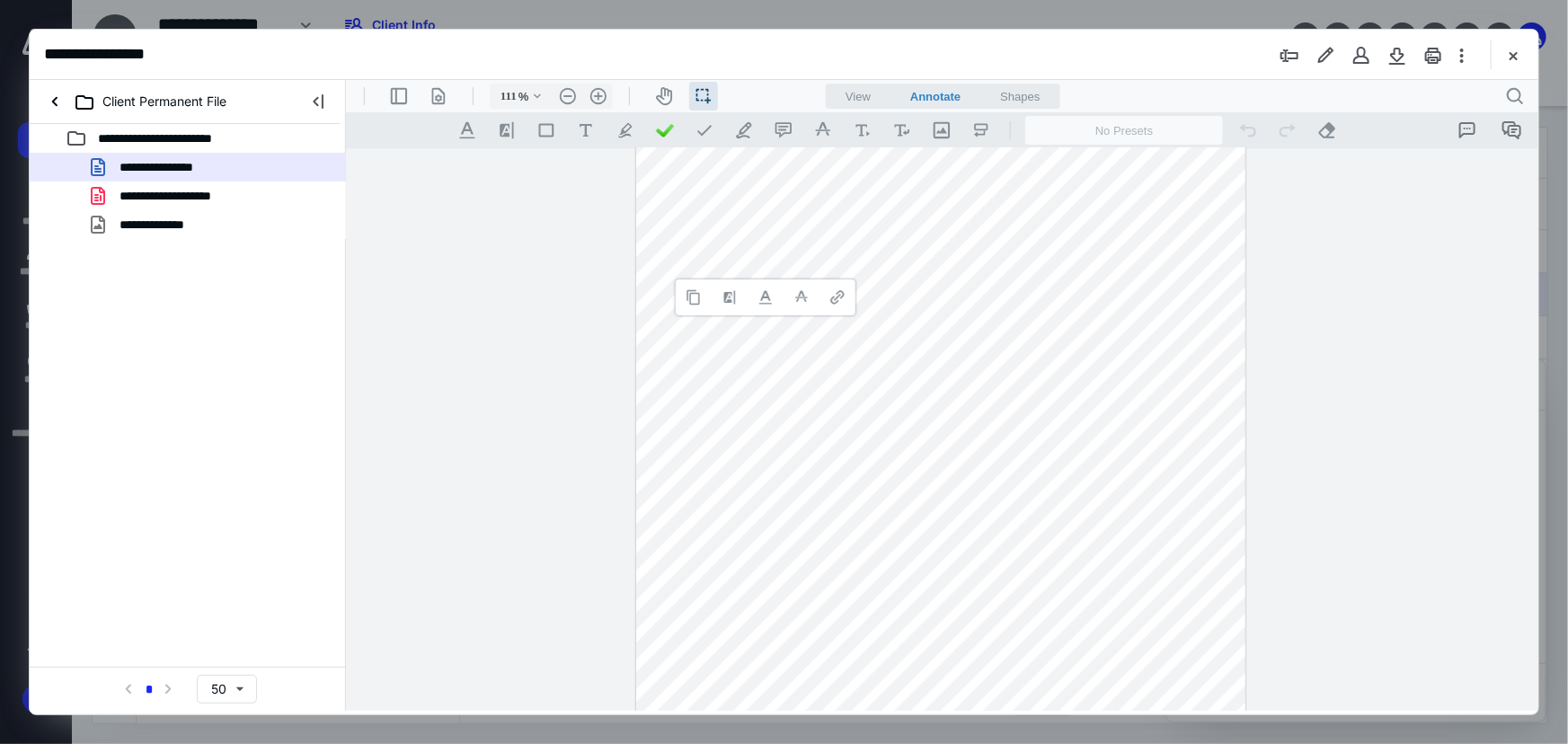 type 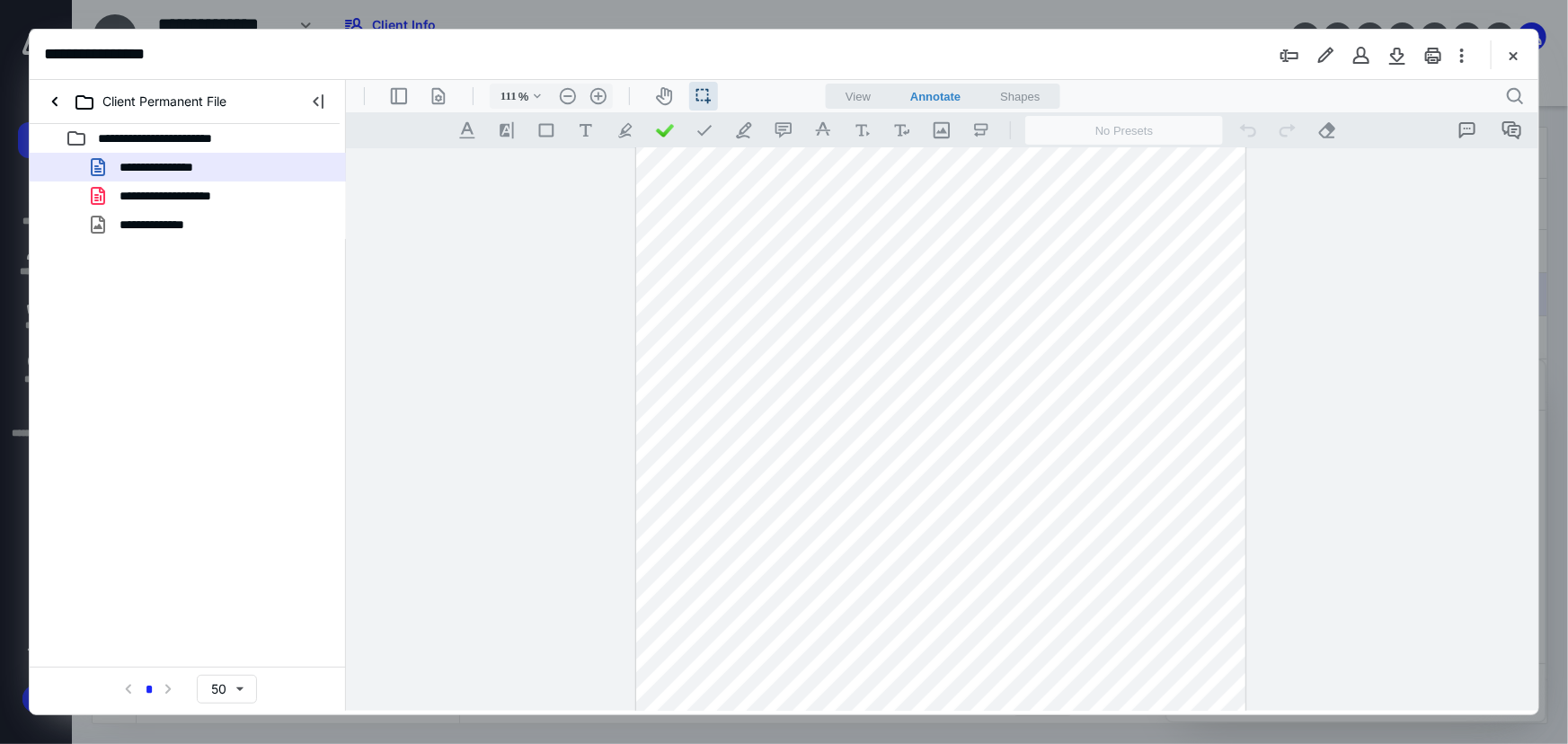 click at bounding box center (940, 443) 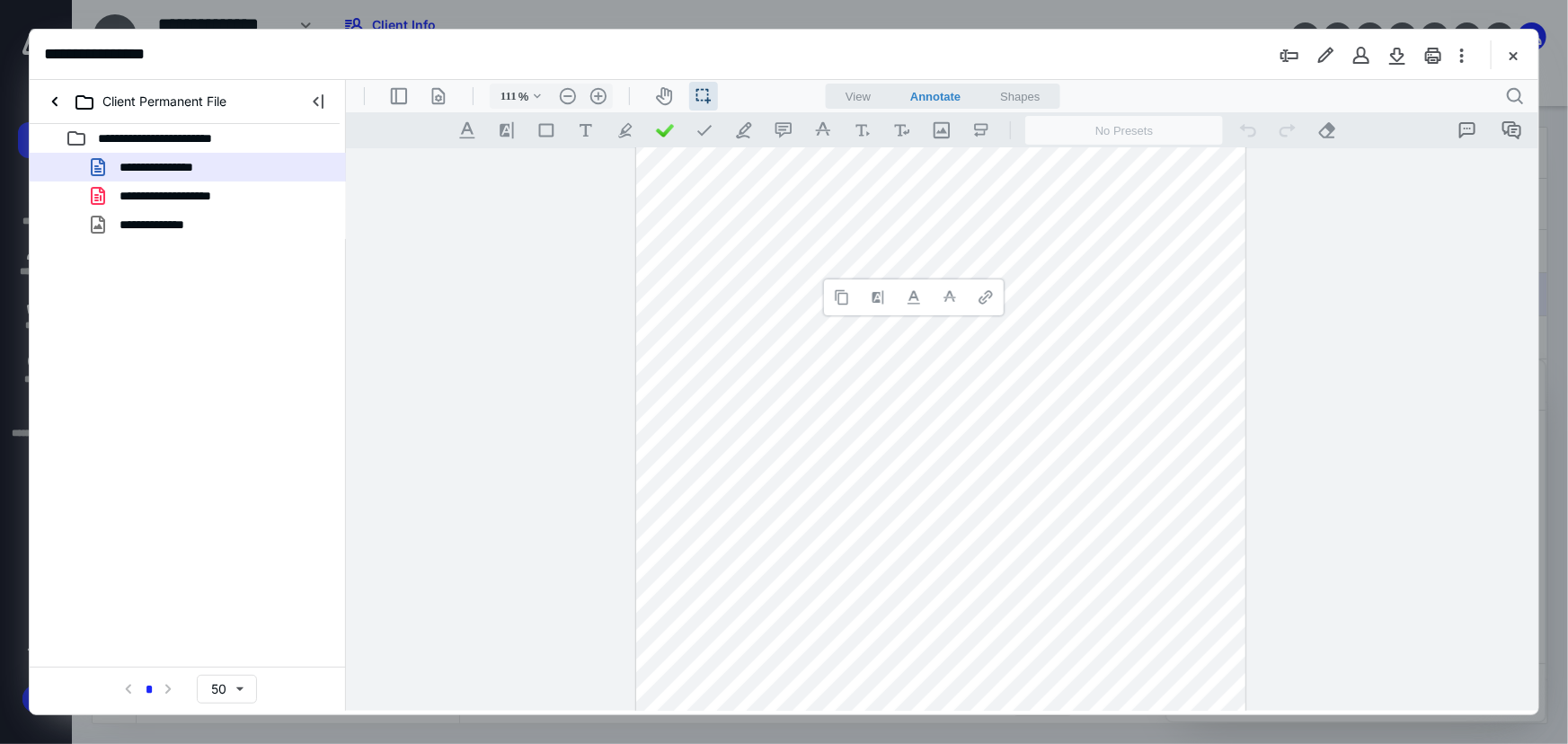 type 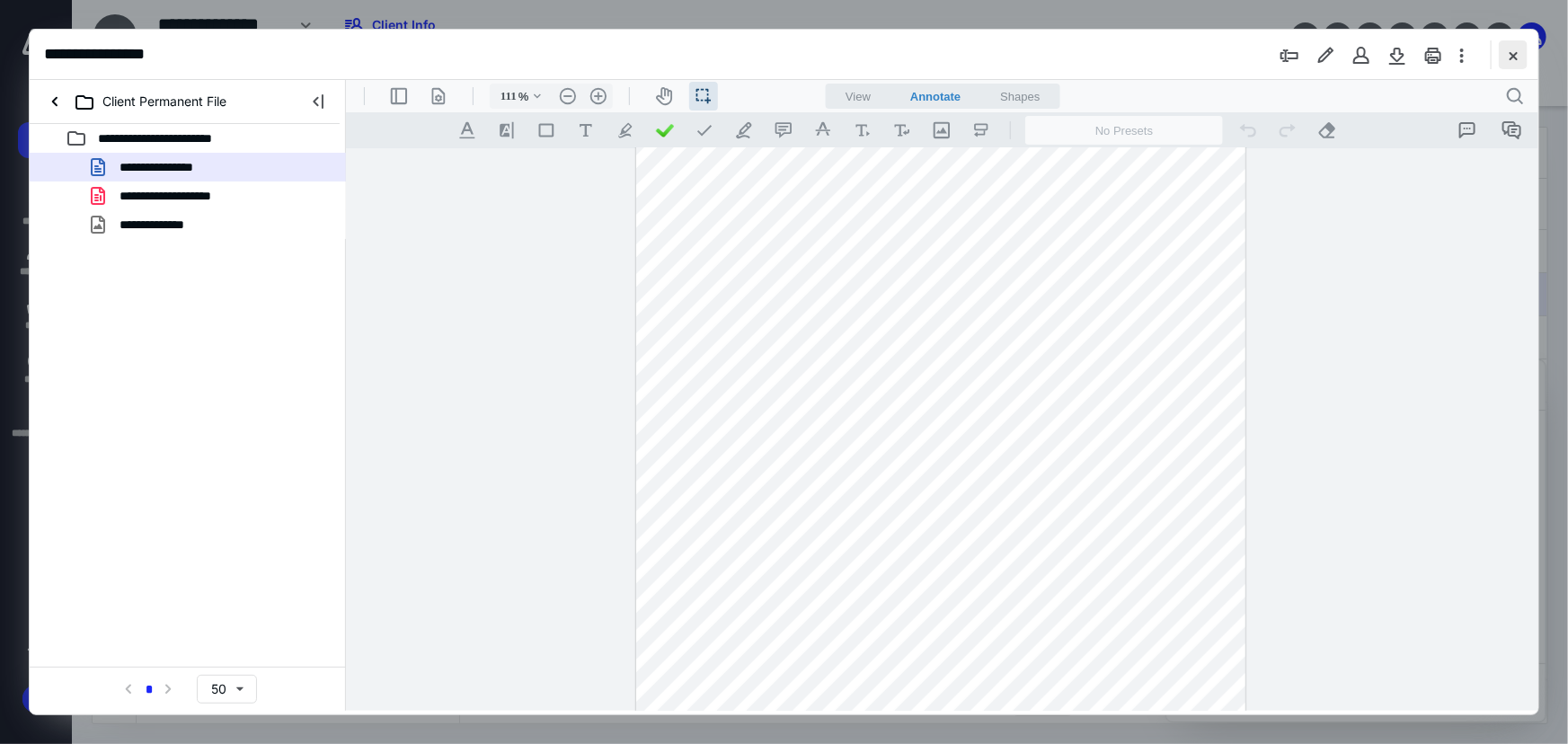 click at bounding box center [1513, 55] 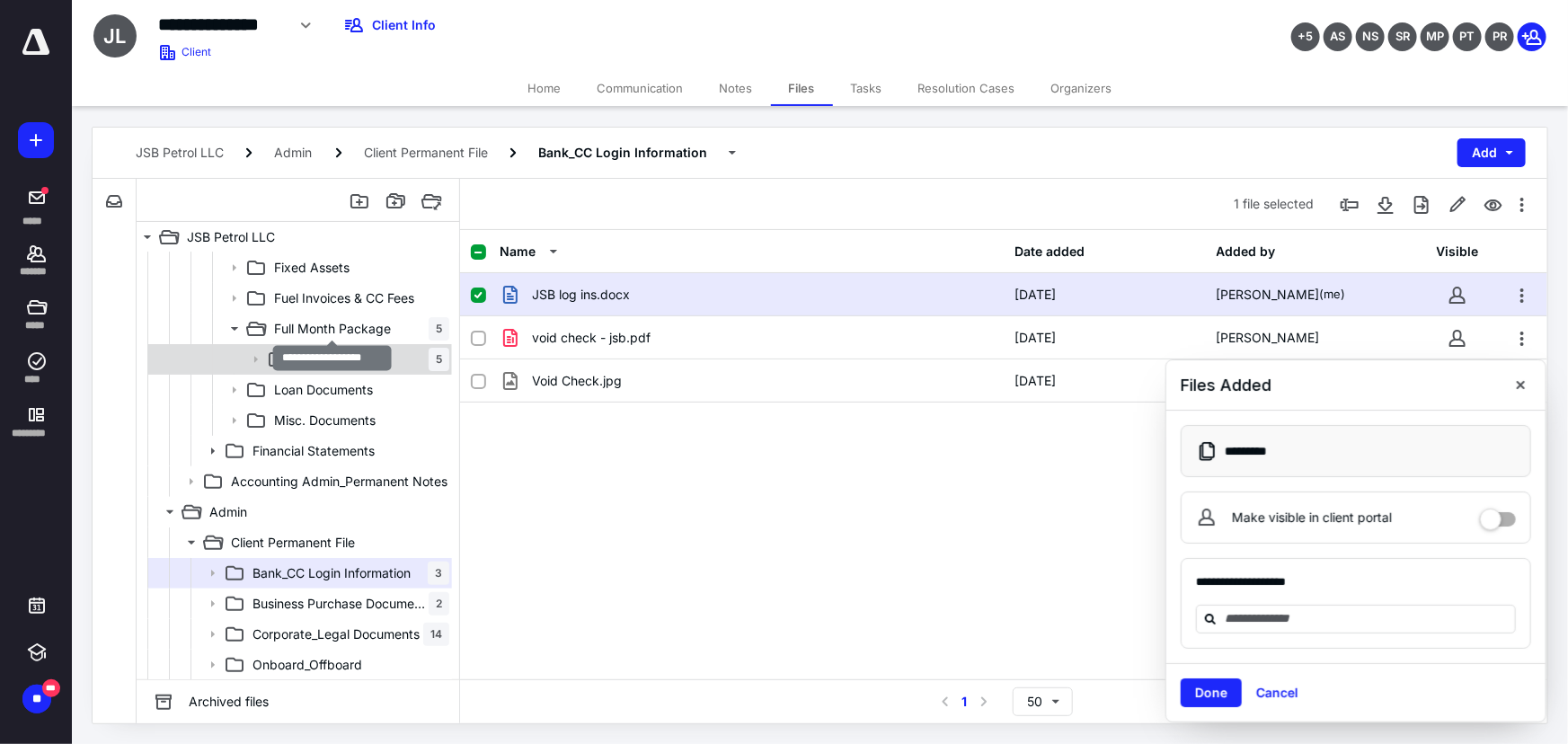 drag, startPoint x: 350, startPoint y: 320, endPoint x: 431, endPoint y: 364, distance: 92.17917 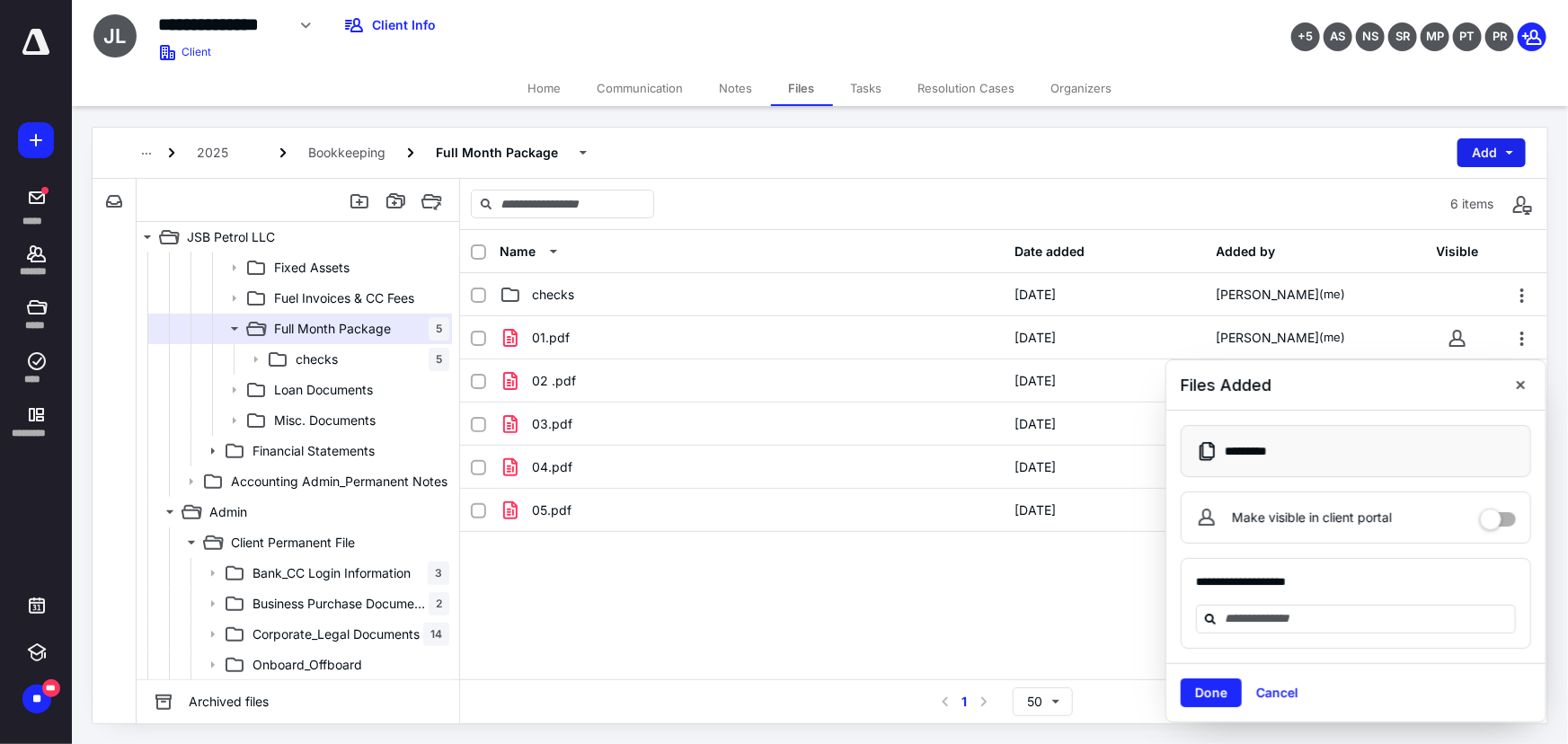 click on "Add" at bounding box center [1492, 153] 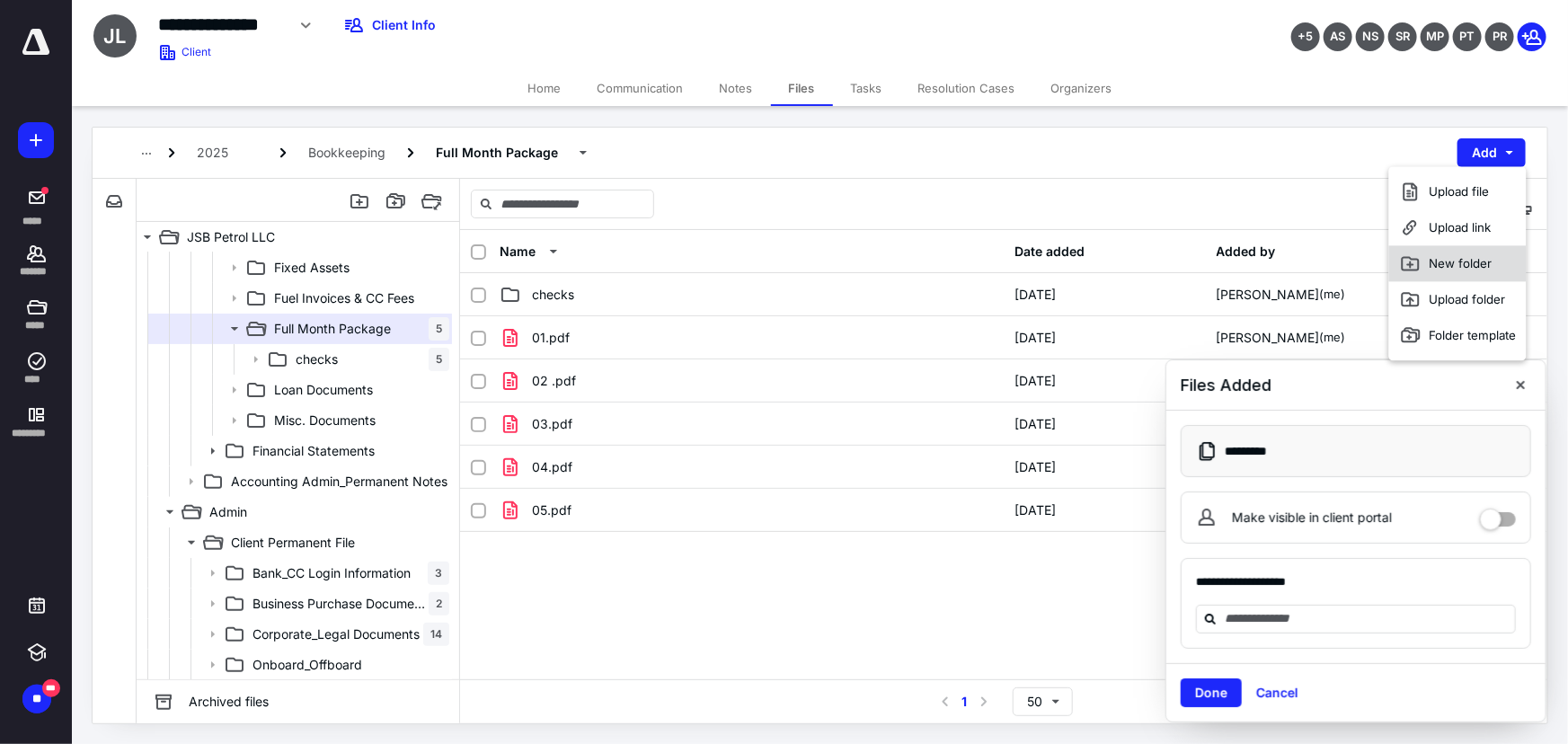click on "New folder" at bounding box center [1457, 263] 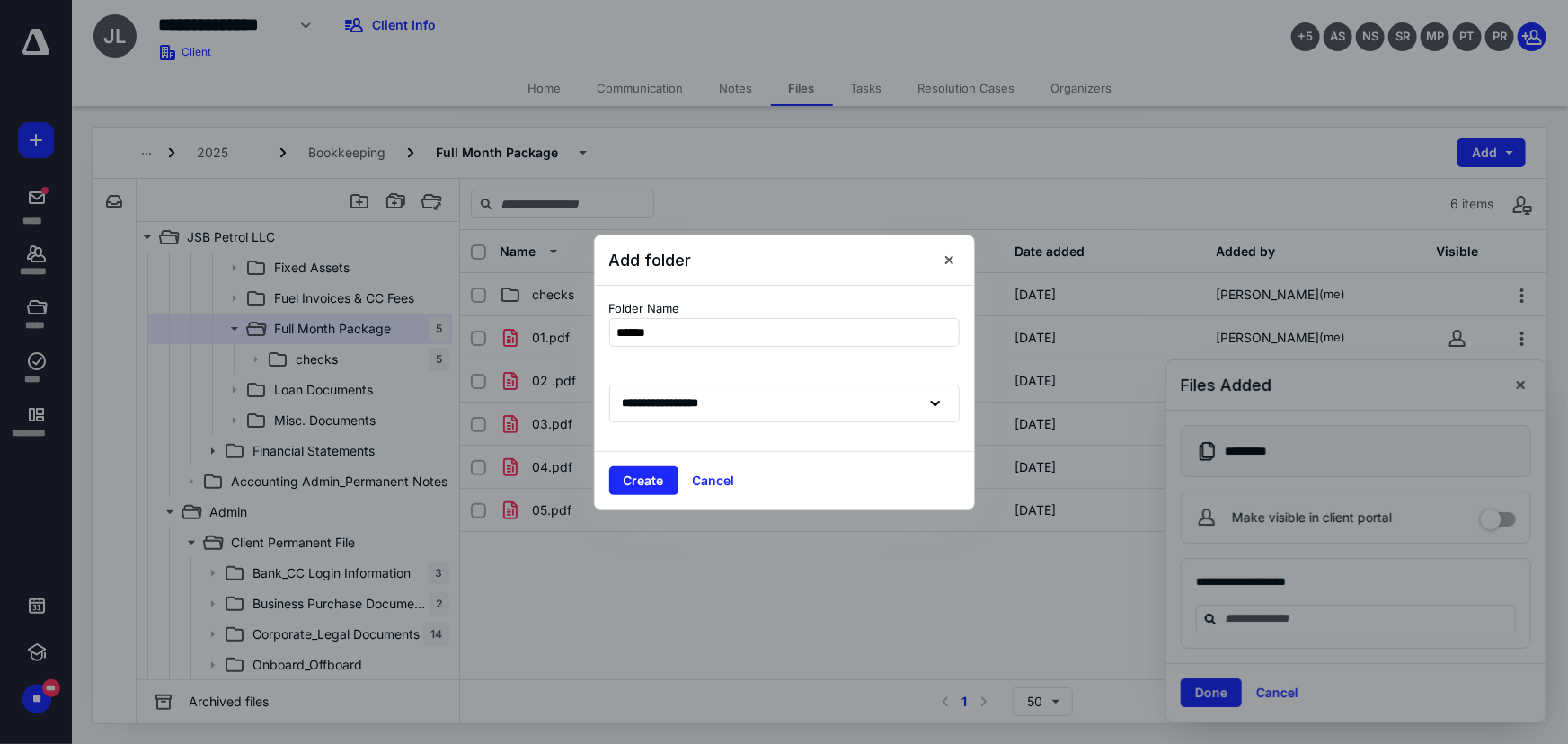 type on "*******" 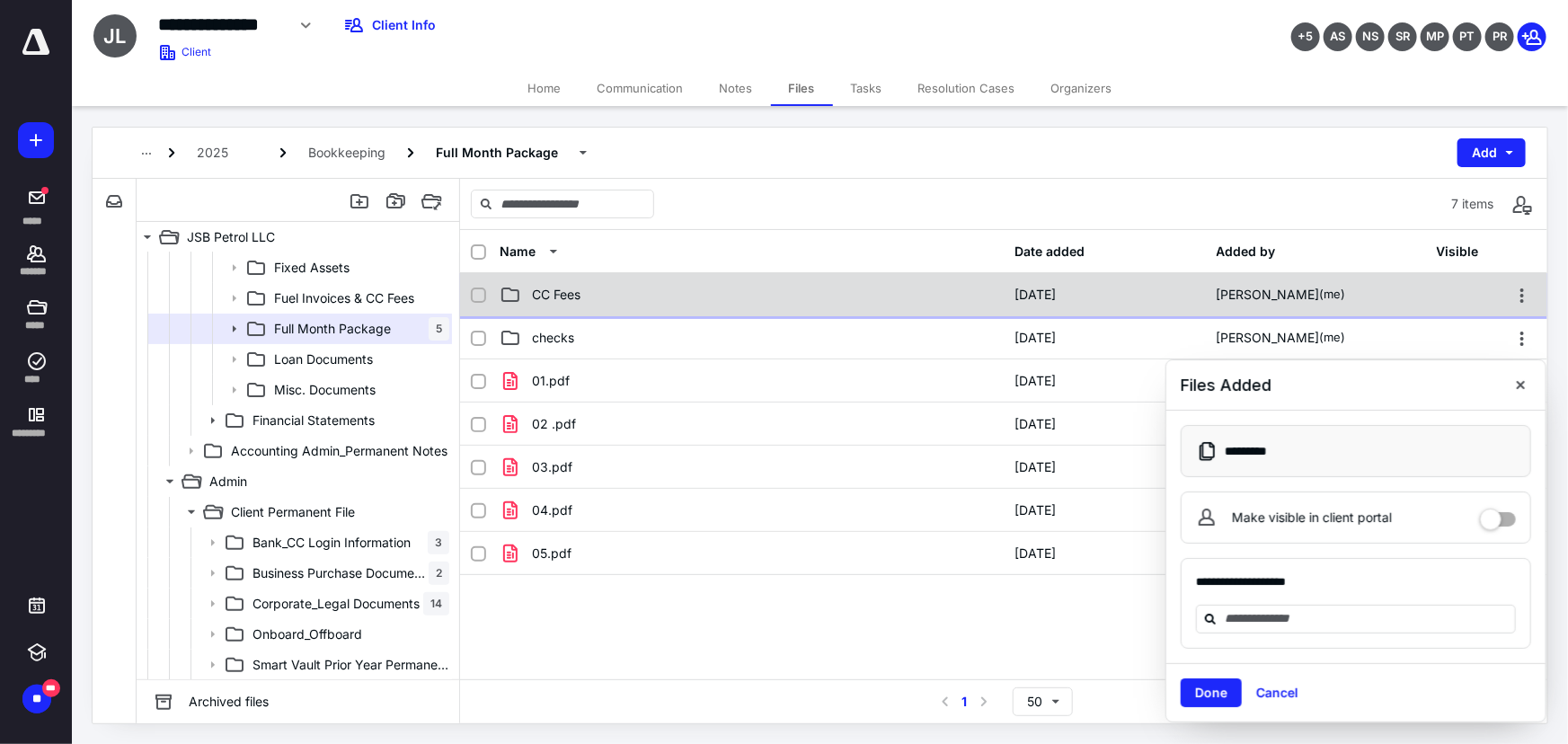 click on "CC Fees" at bounding box center (751, 295) 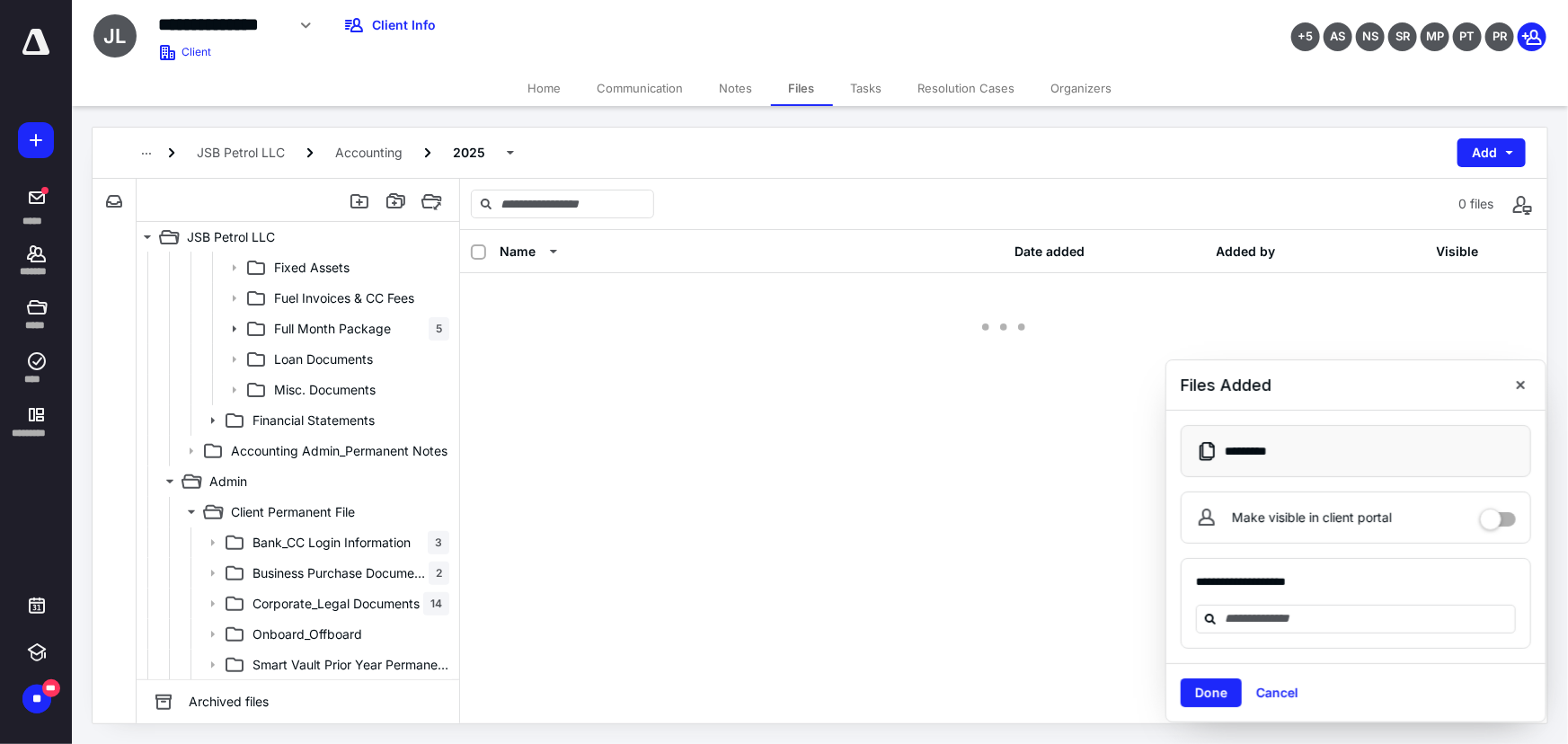 click at bounding box center (1004, 309) 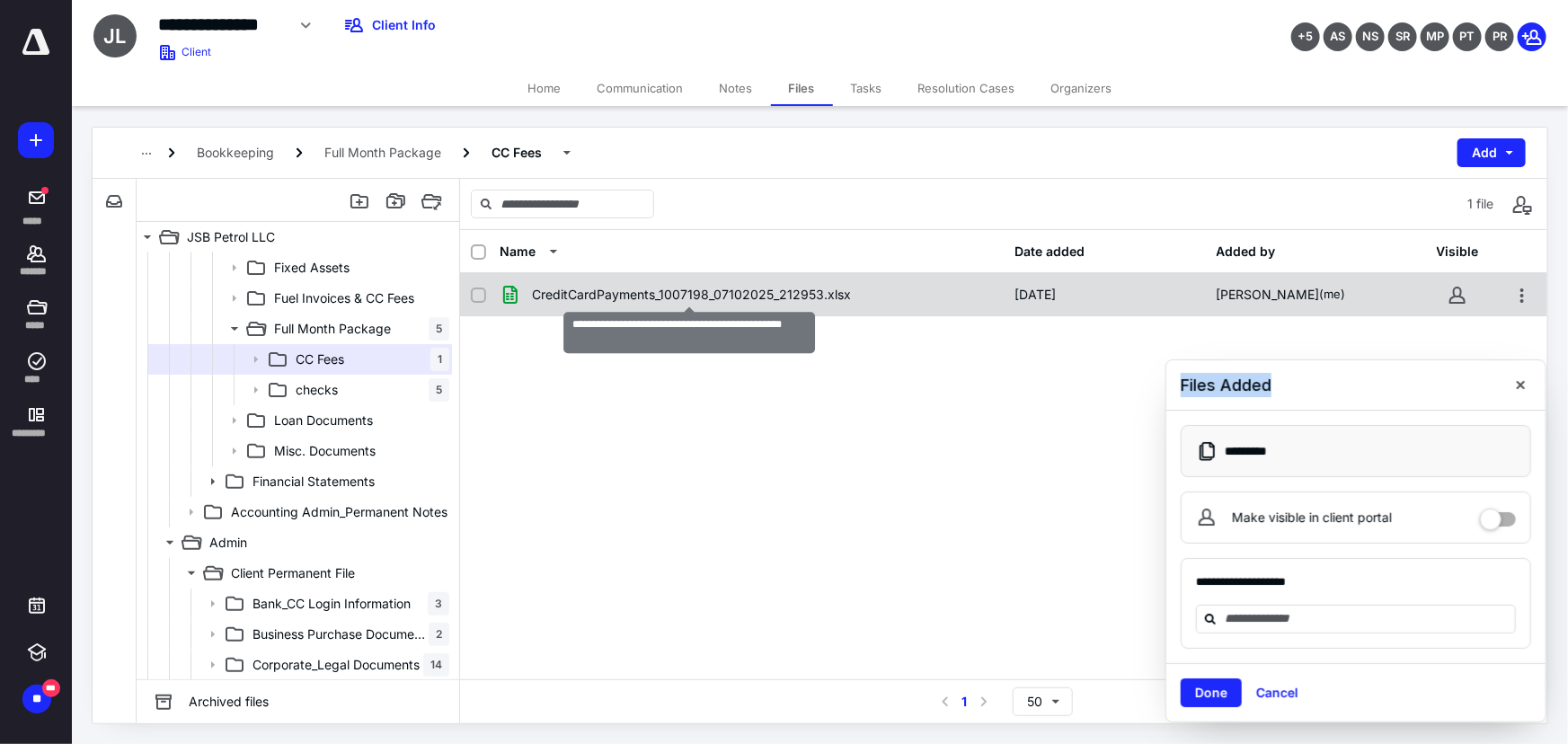 checkbox on "true" 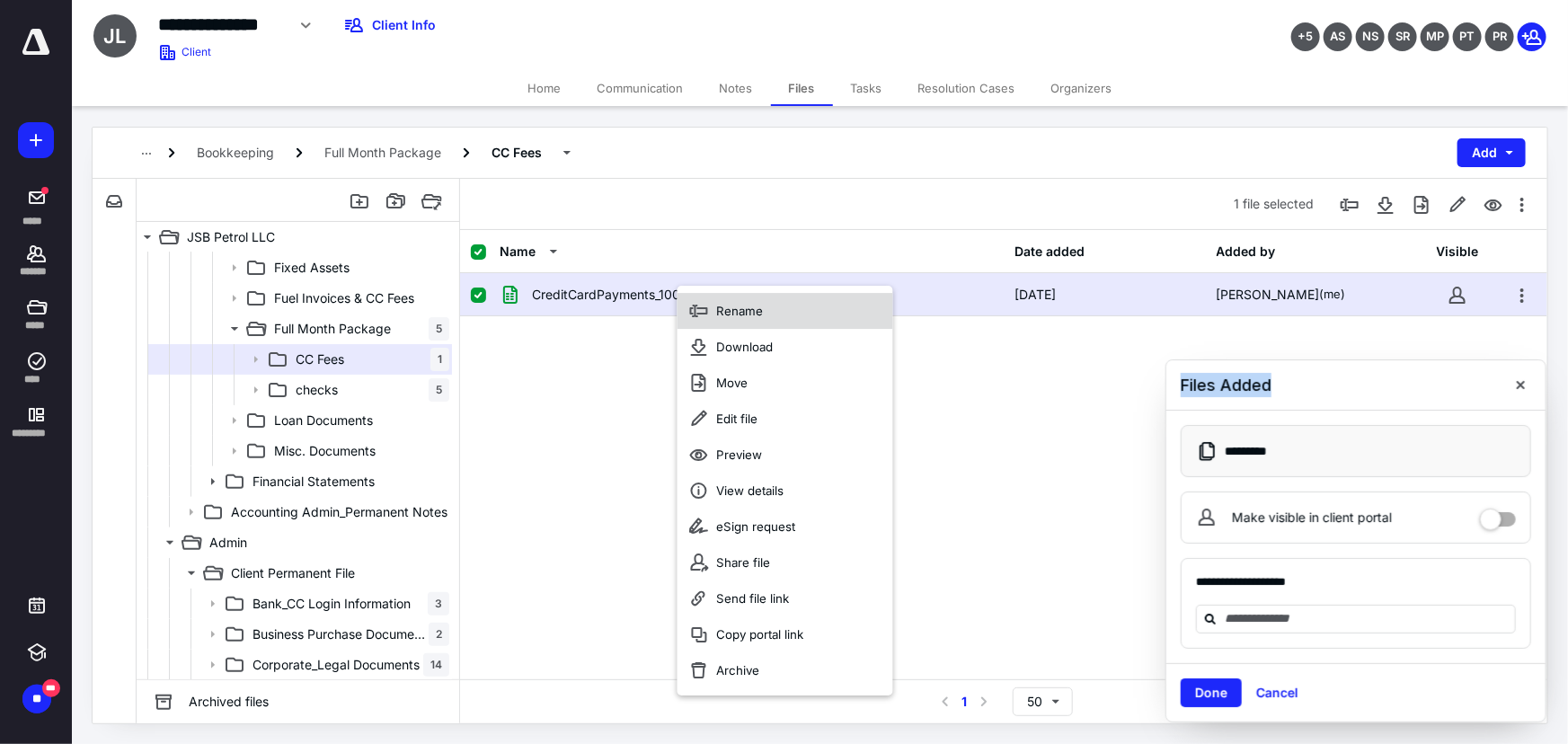 click on "Rename" at bounding box center [785, 311] 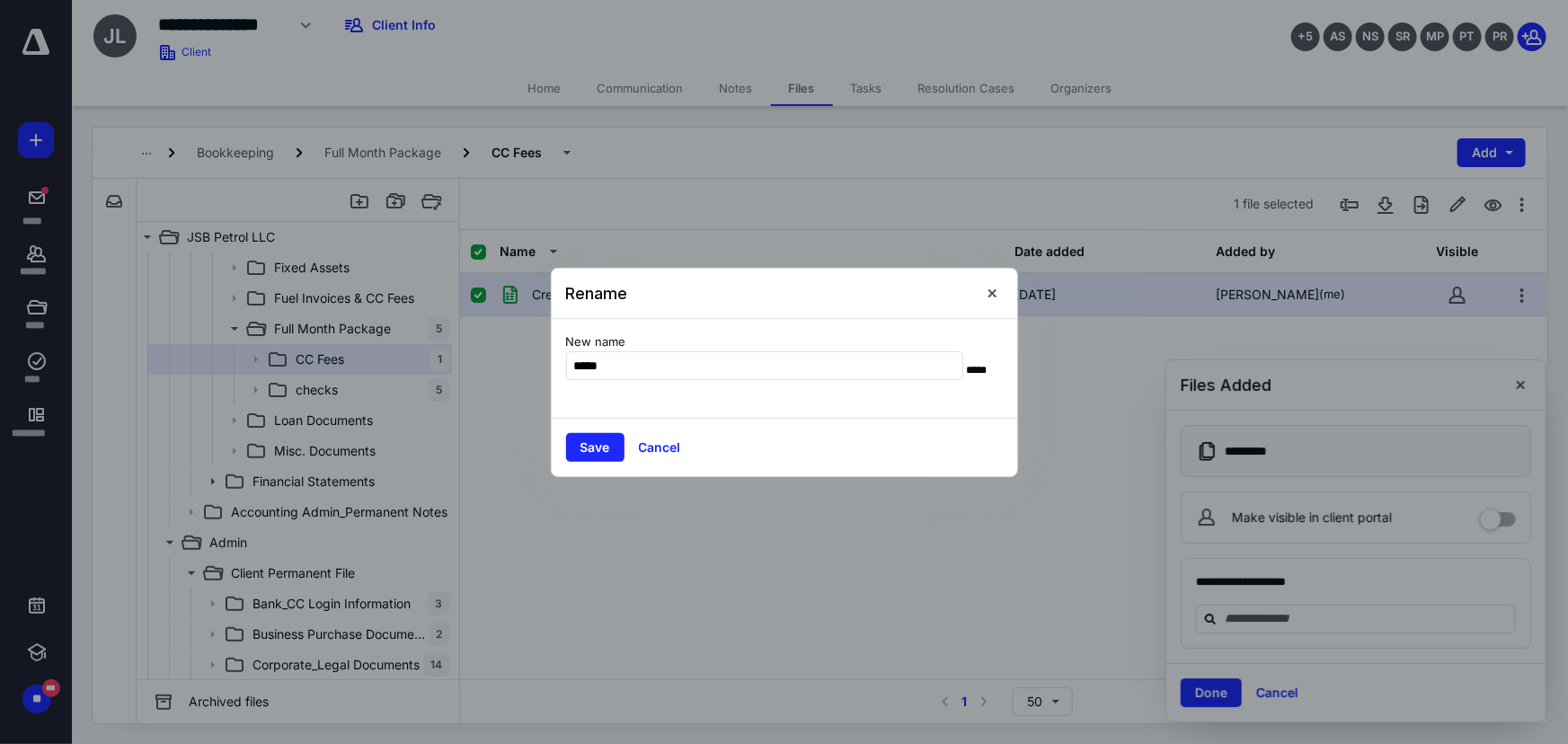 type on "*****" 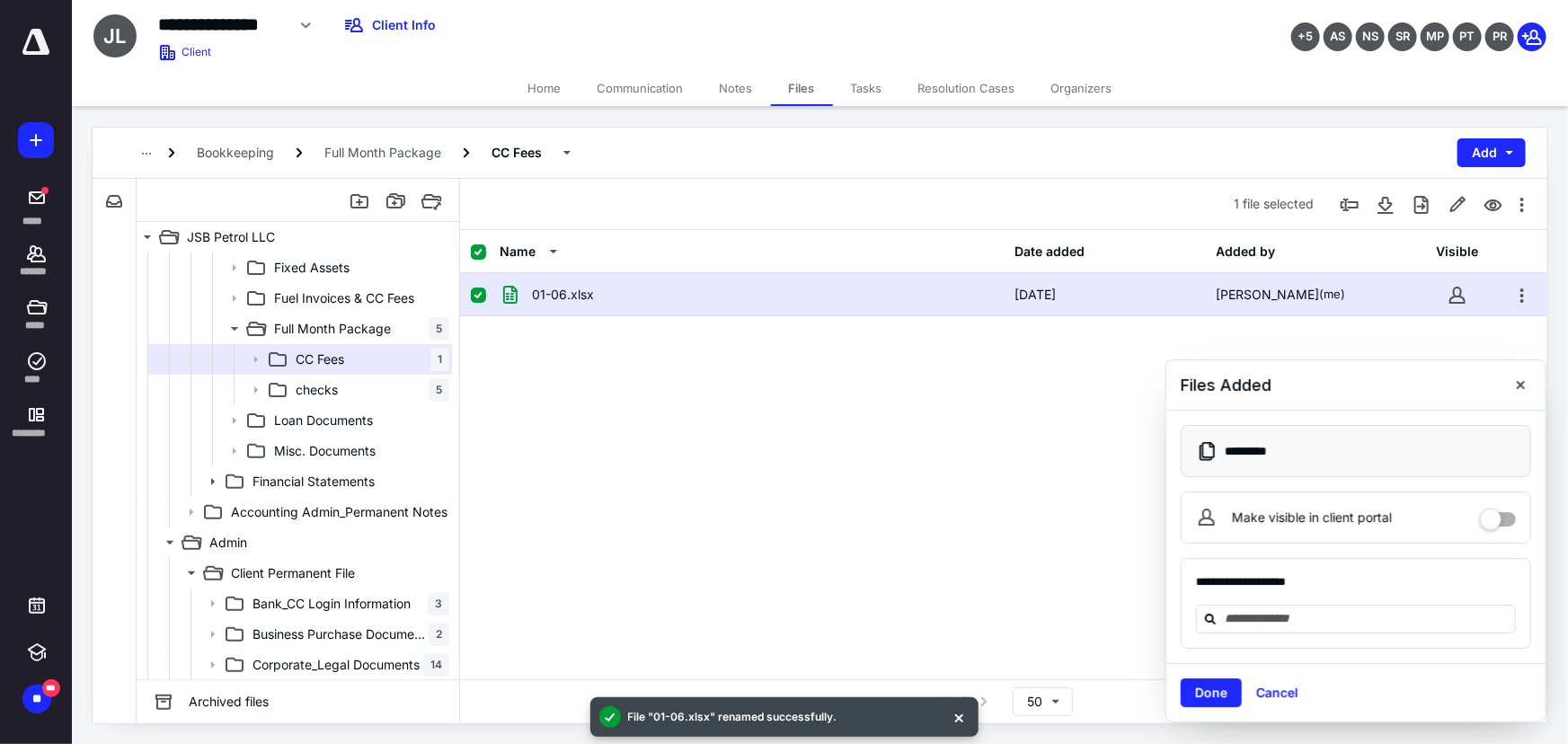 click on "Tasks" at bounding box center [866, 88] 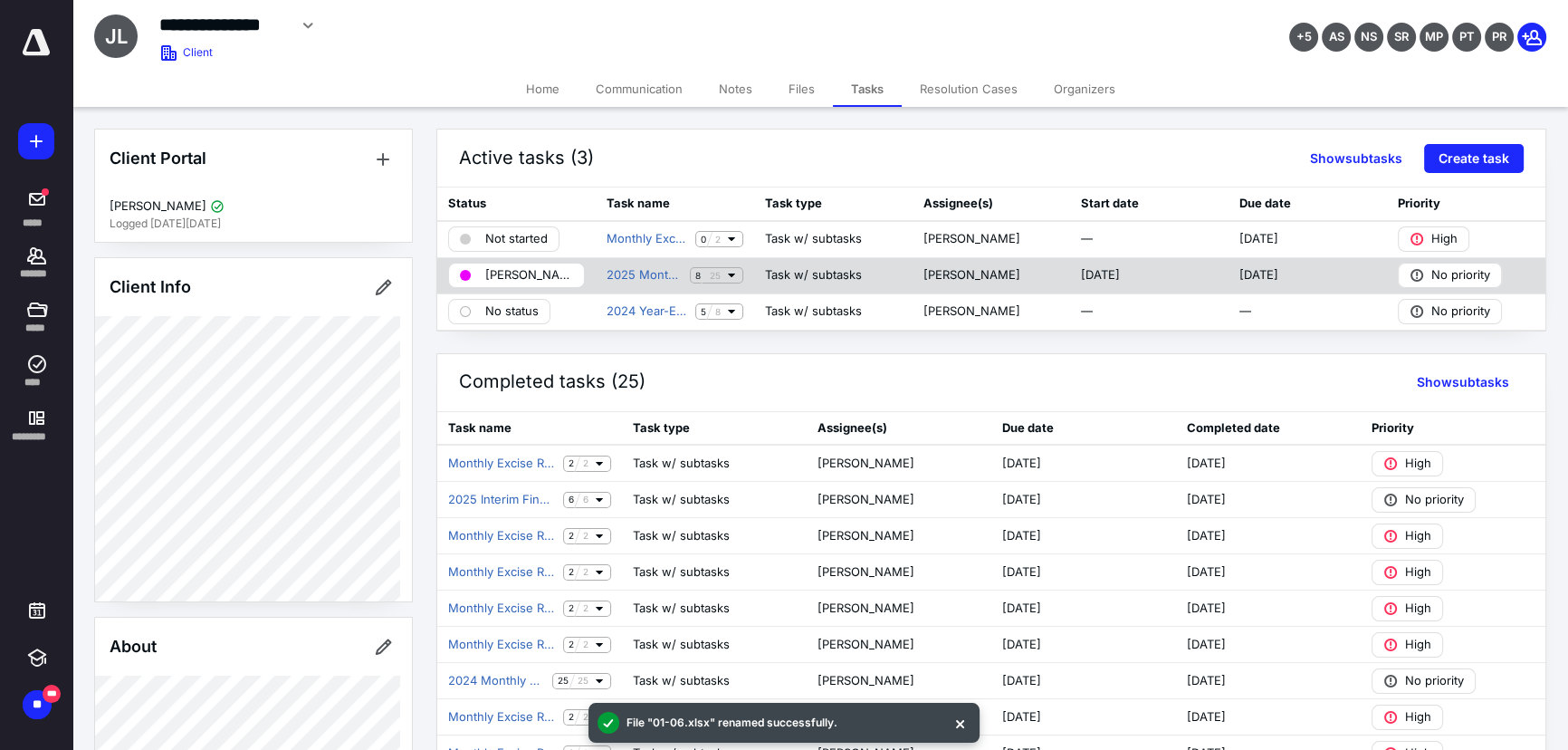 click 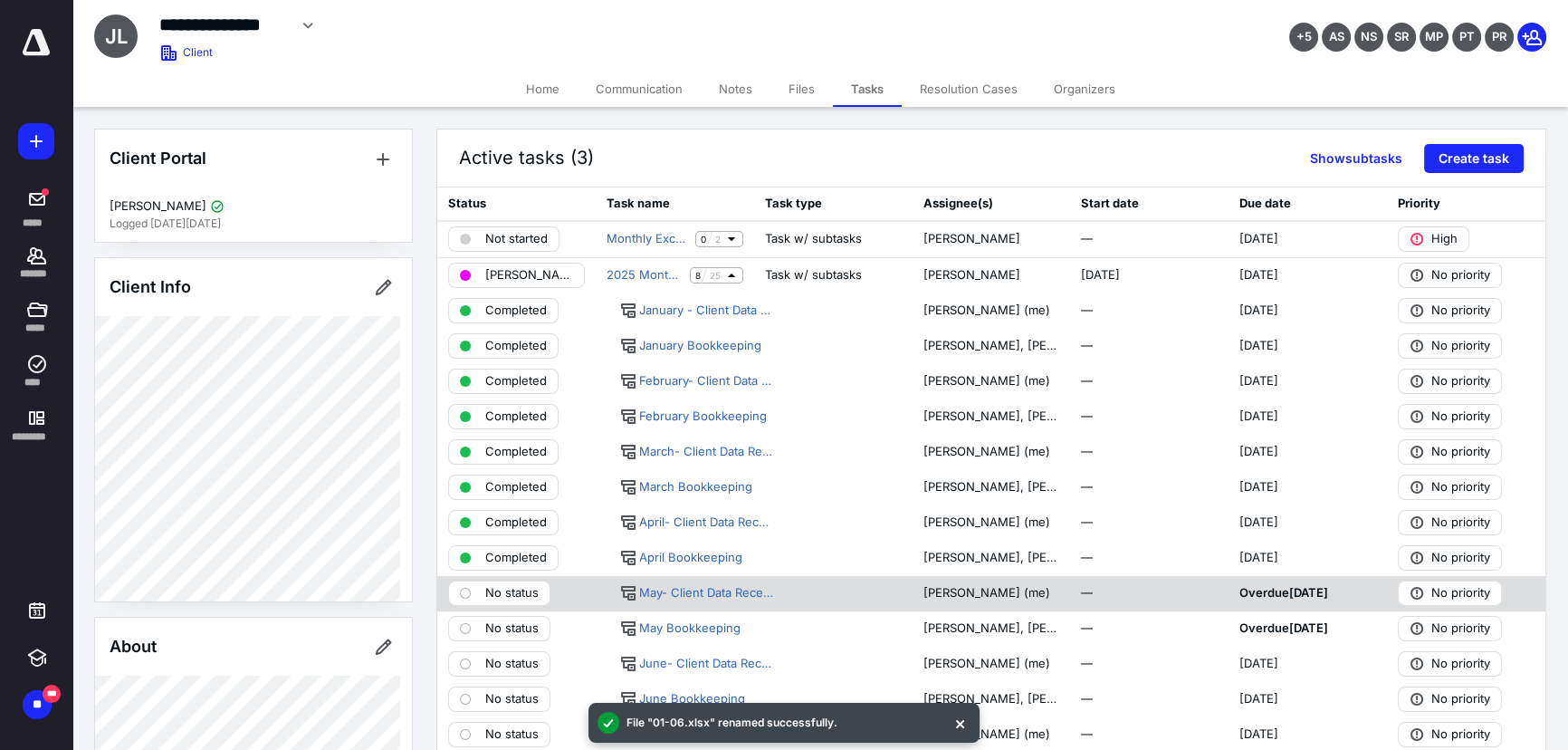 drag, startPoint x: 547, startPoint y: 604, endPoint x: 521, endPoint y: 602, distance: 26.07681 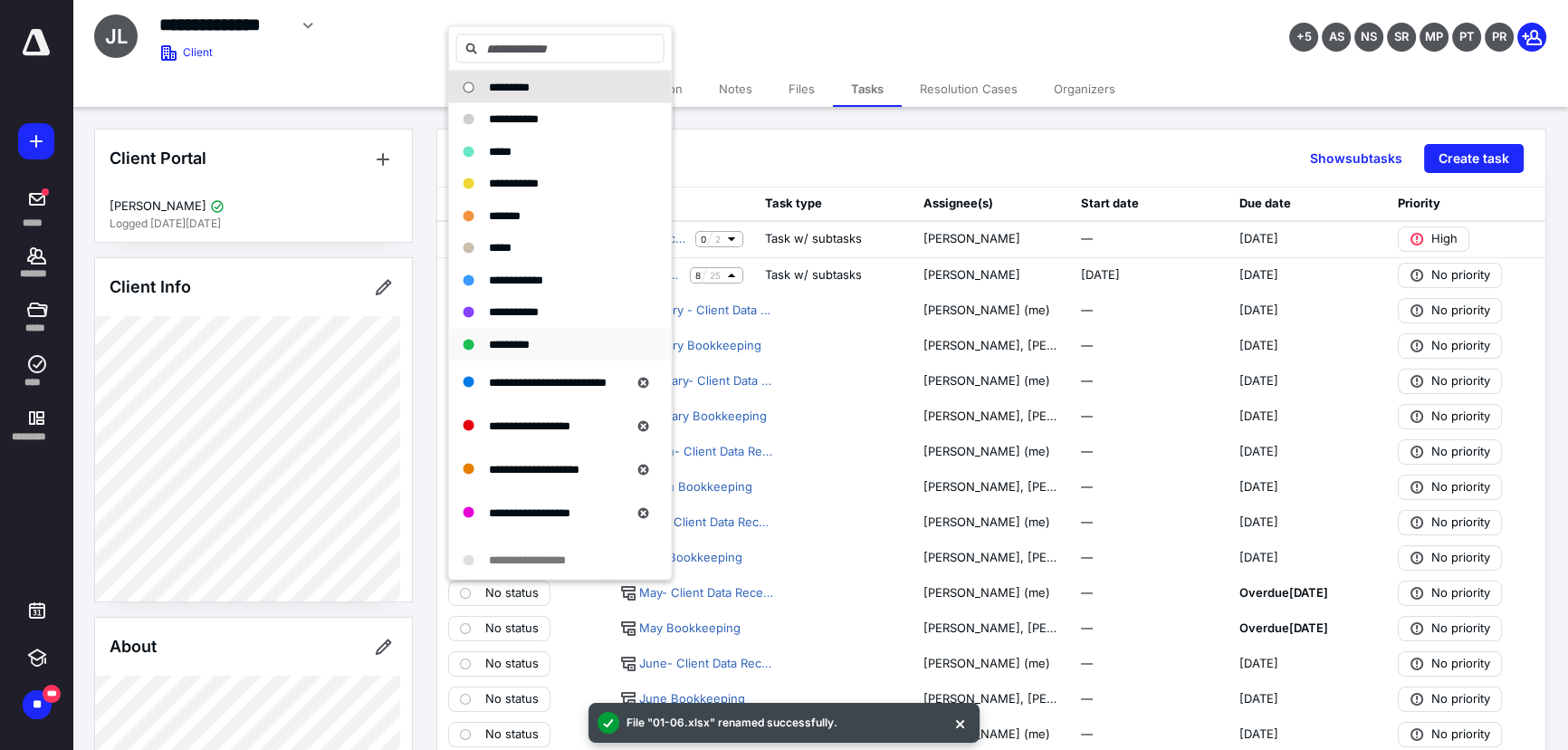 click on "*********" at bounding box center (560, 345) 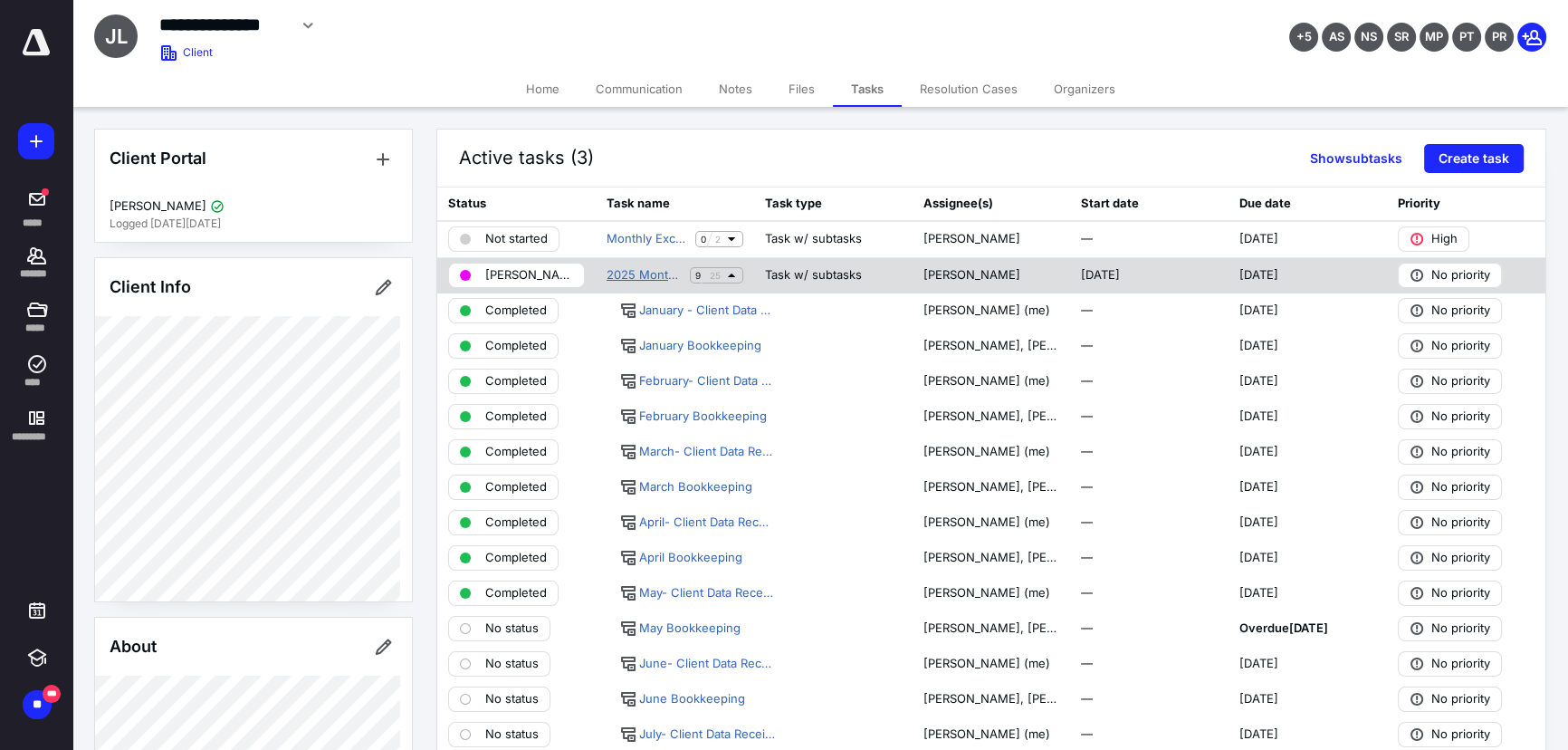 click on "2025 Monthly Accounting Maintenance" at bounding box center (645, 275) 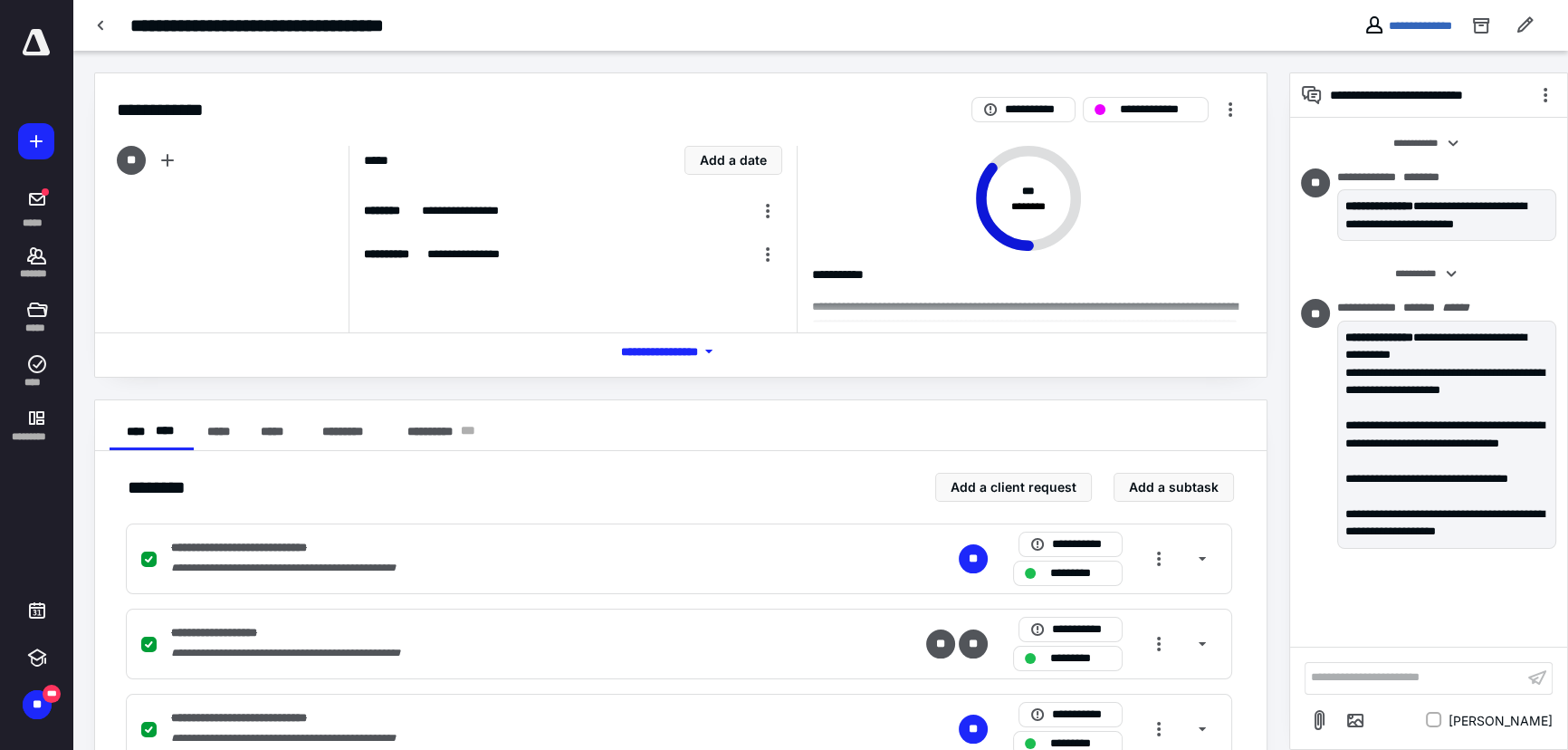 click on "**********" at bounding box center (1414, 678) 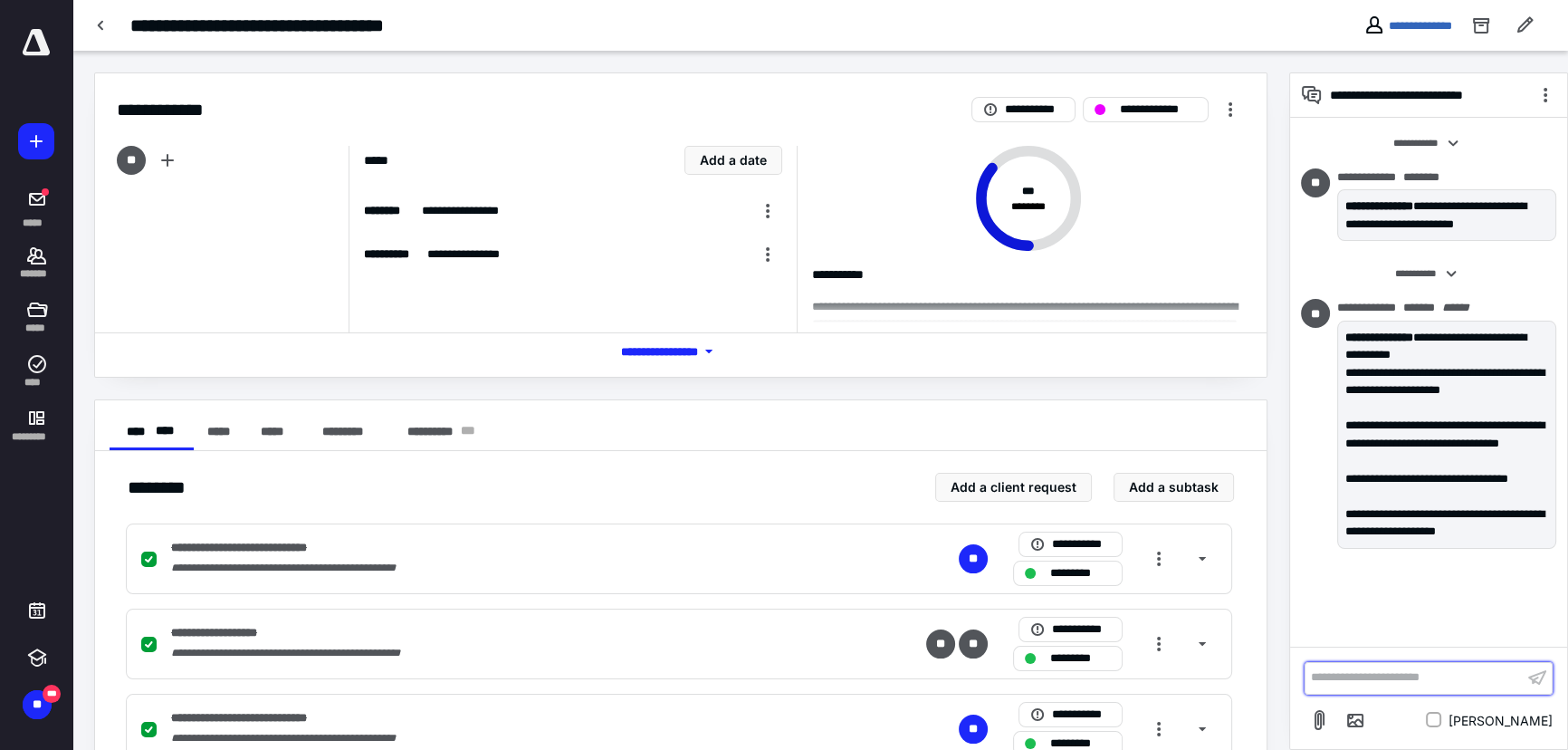 click on "**********" at bounding box center (1414, 678) 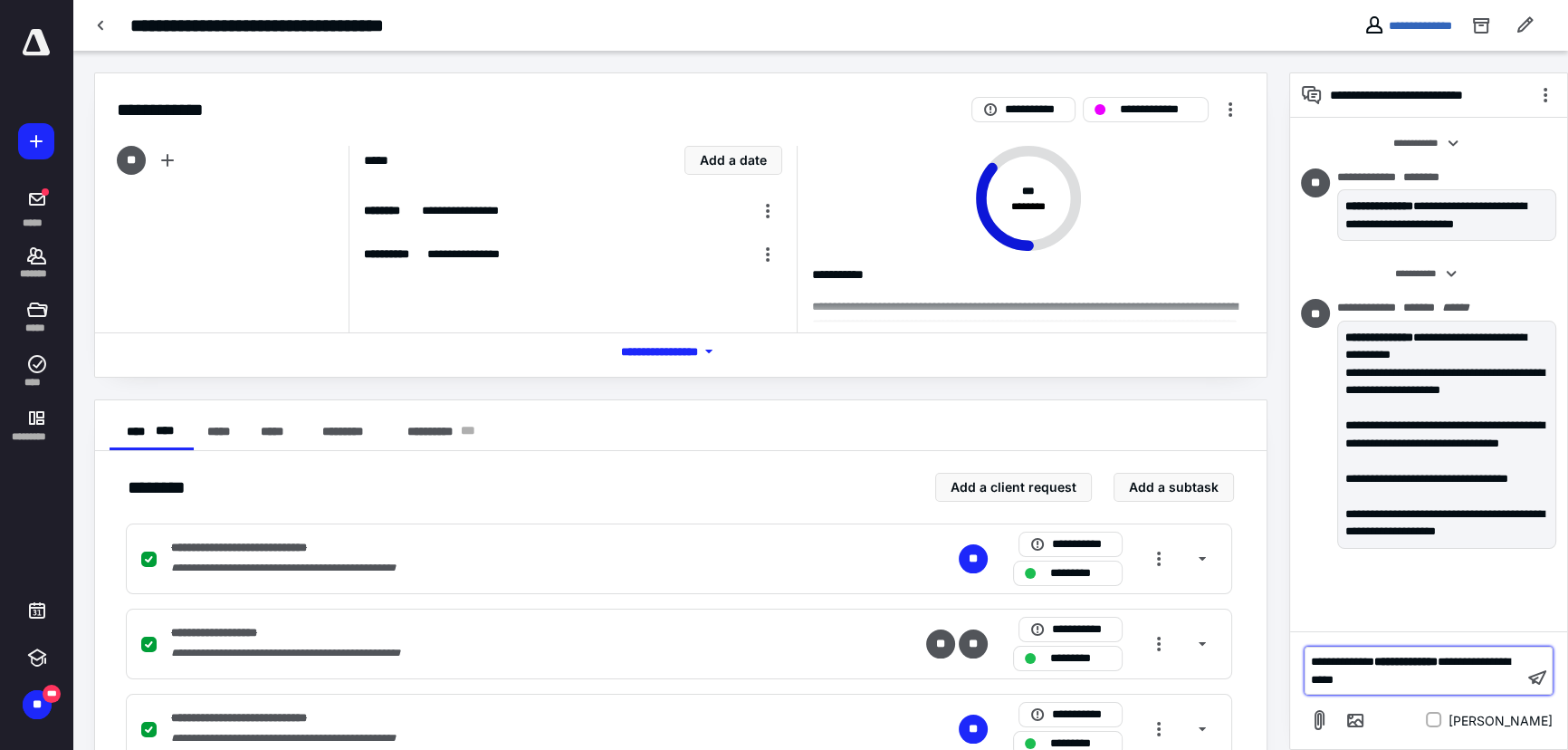 scroll, scrollTop: 84, scrollLeft: 0, axis: vertical 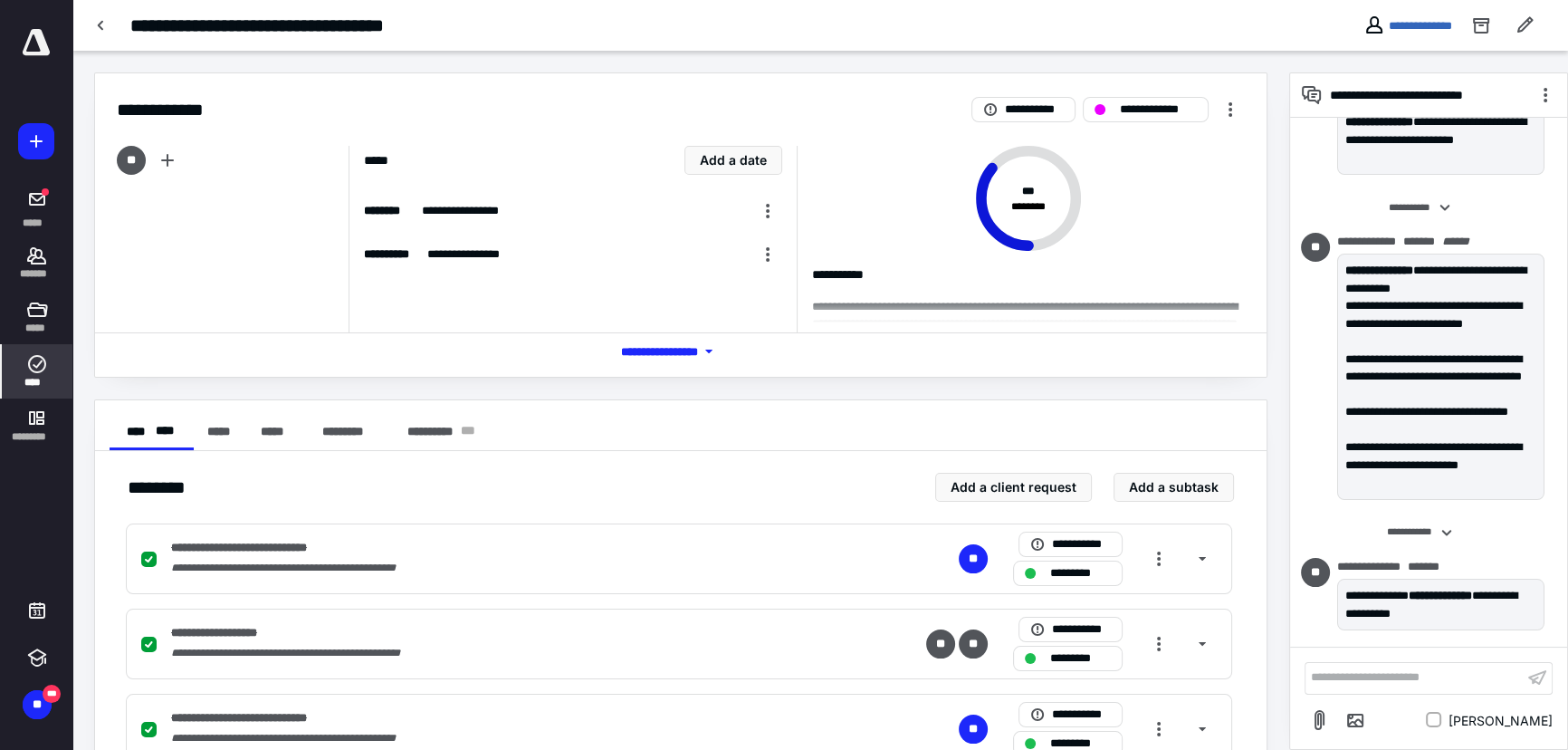 click 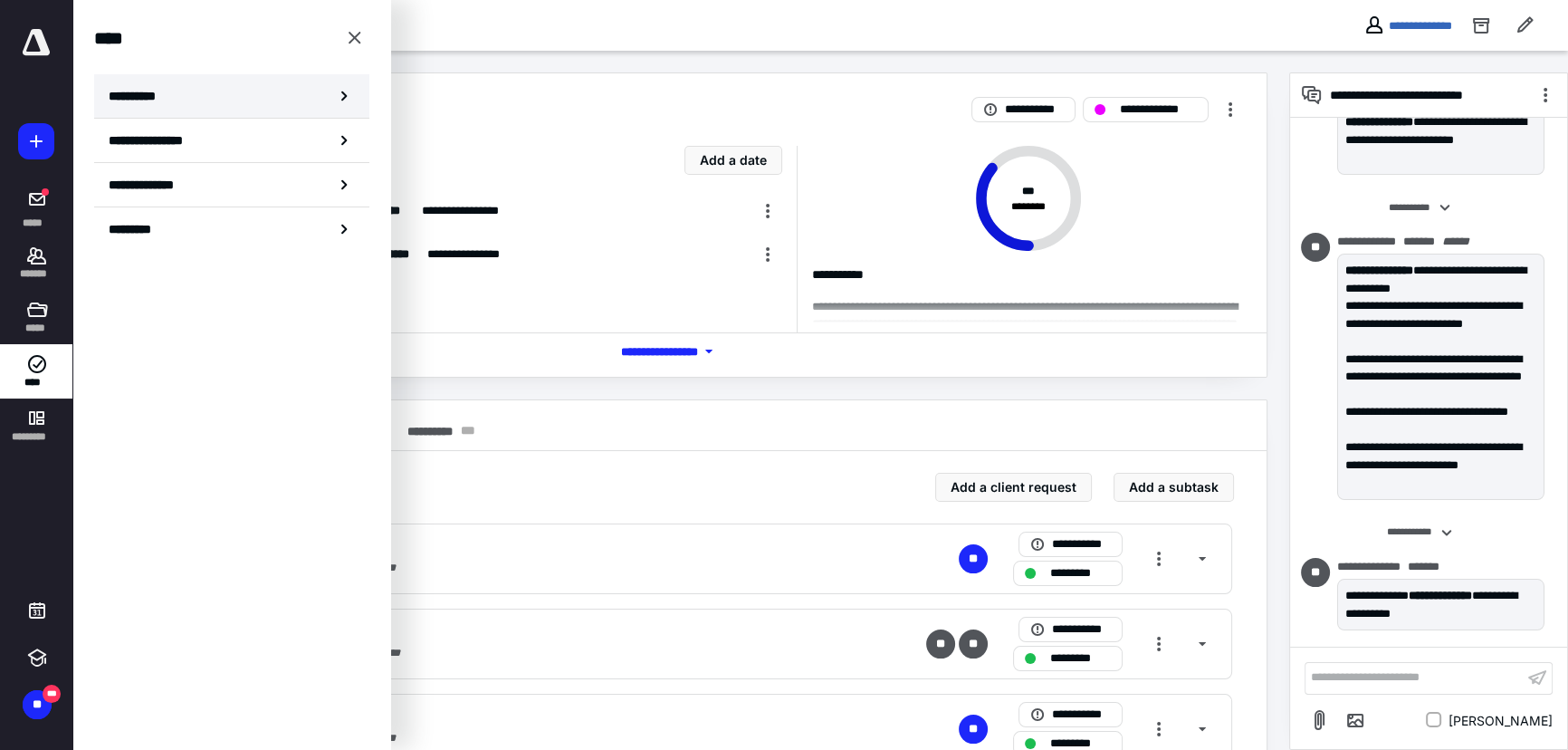 click on "**********" at bounding box center (232, 96) 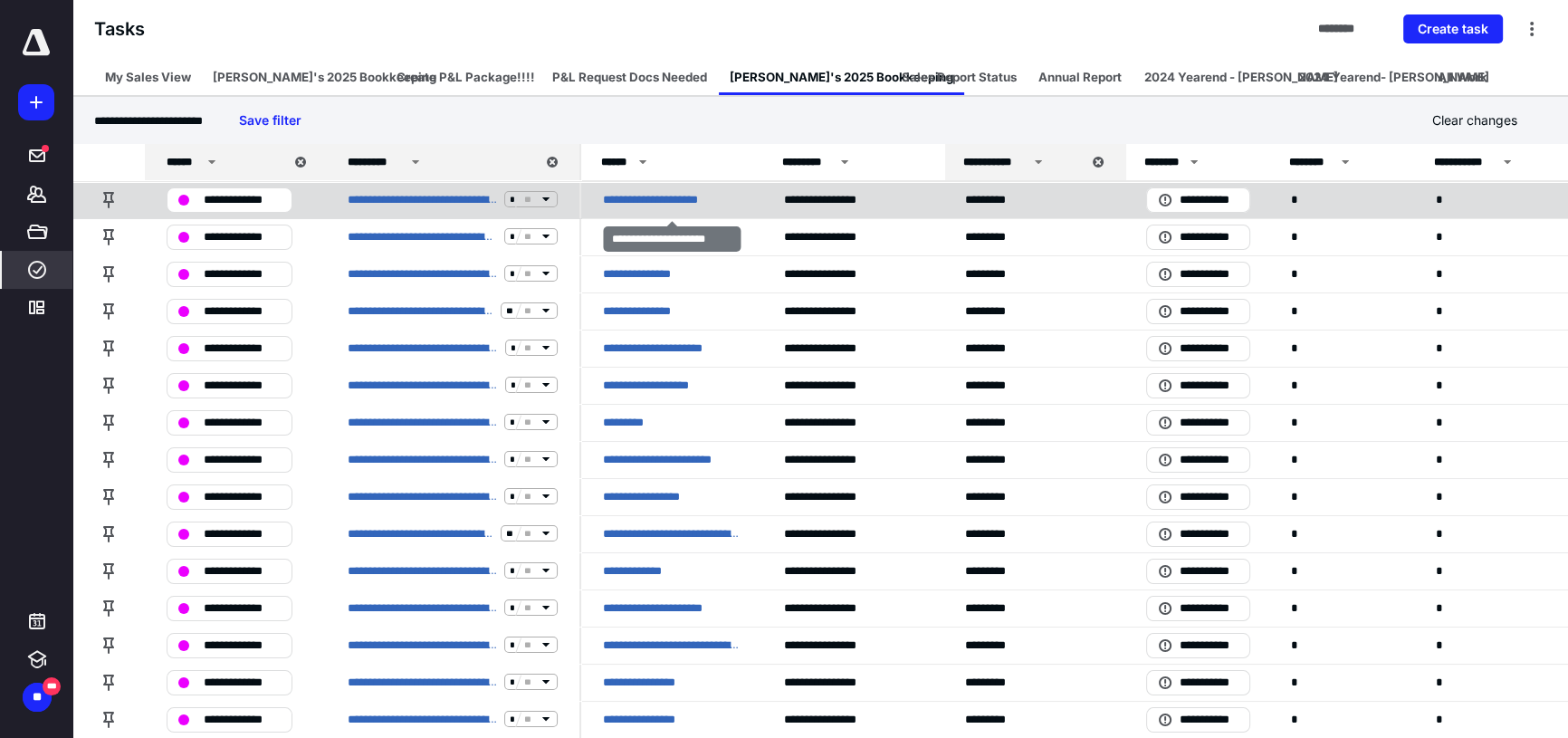 click on "**********" at bounding box center (666, 199) 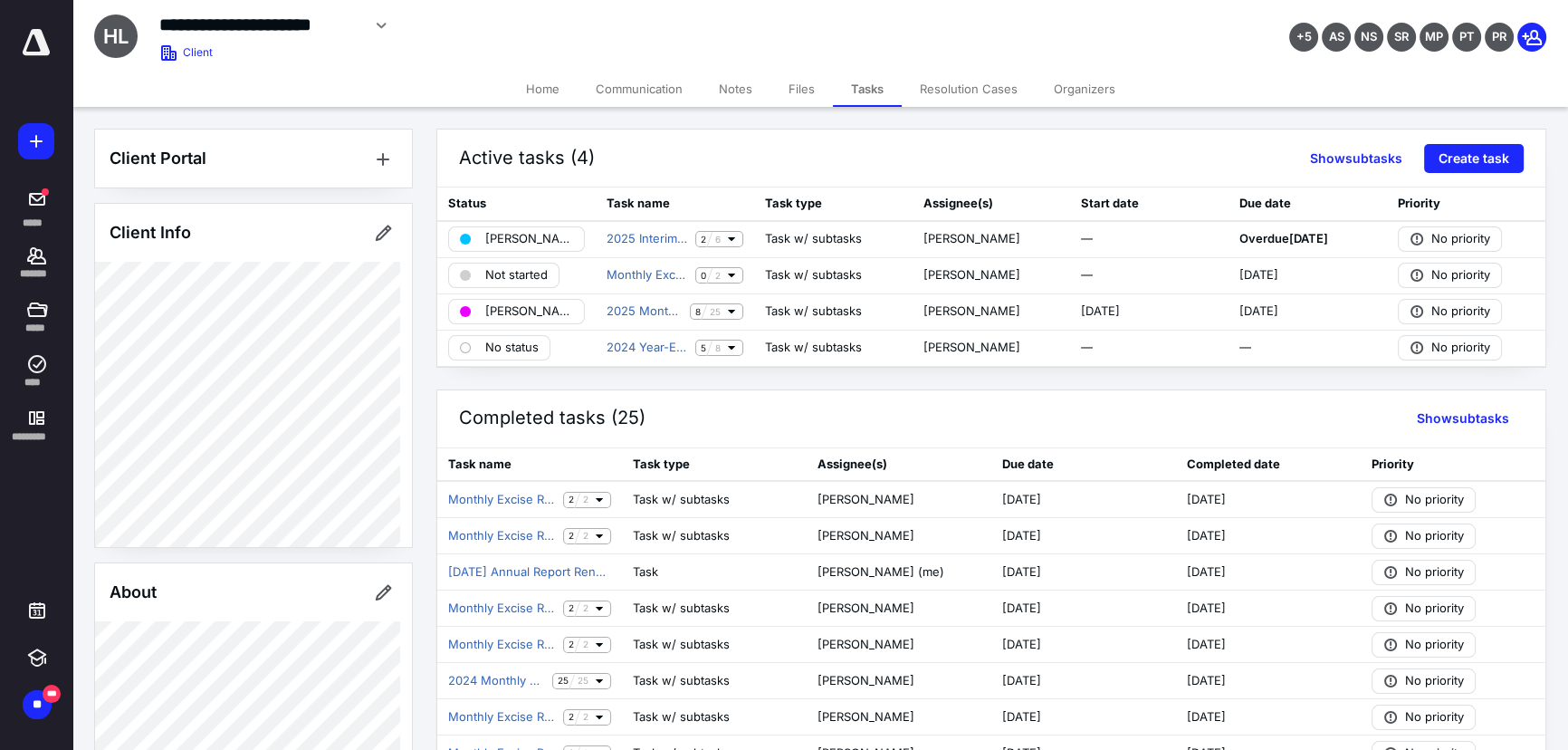click on "Files" at bounding box center (801, 89) 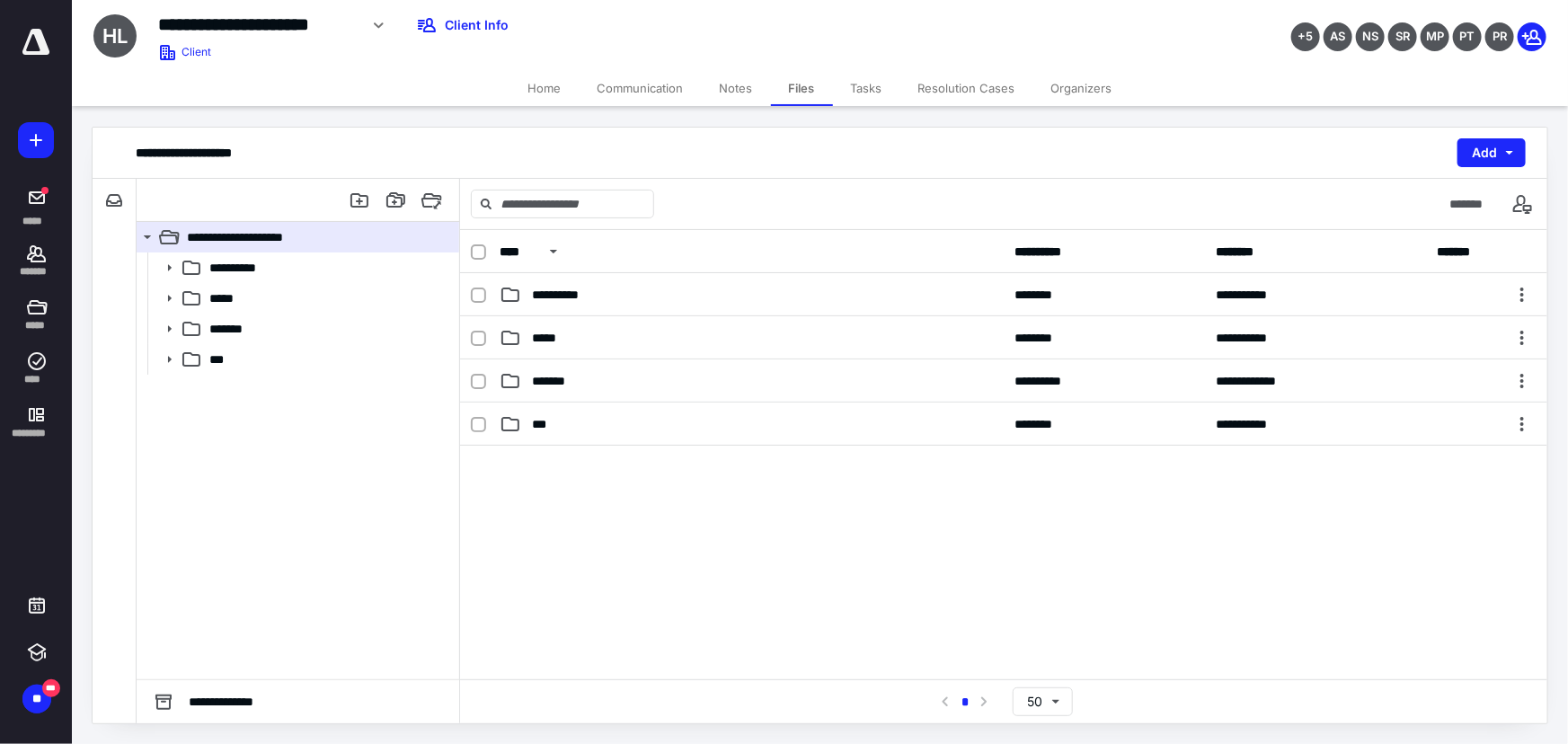 click on "Tasks" at bounding box center (866, 88) 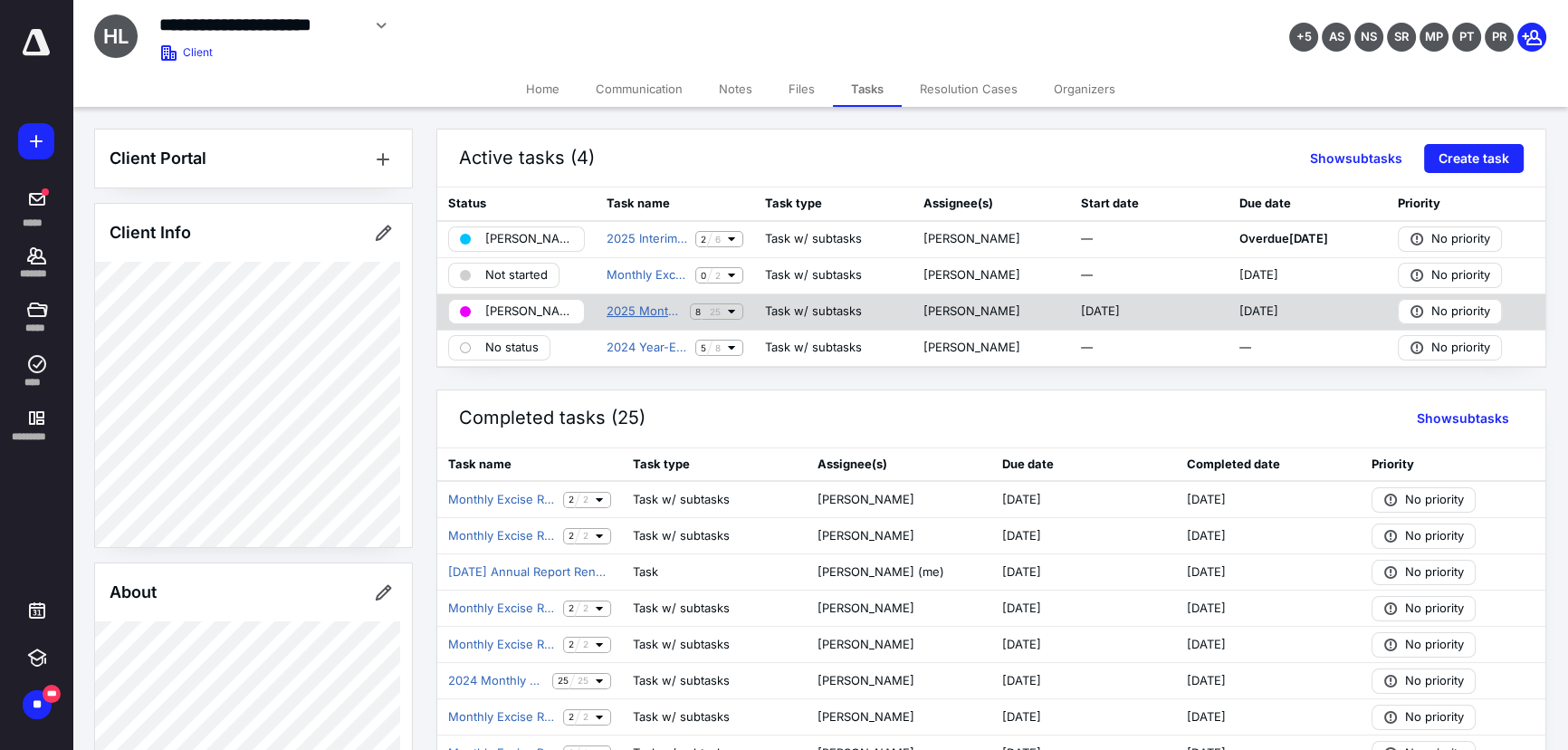 click on "2025 Monthly Accounting Maintenance" at bounding box center [645, 312] 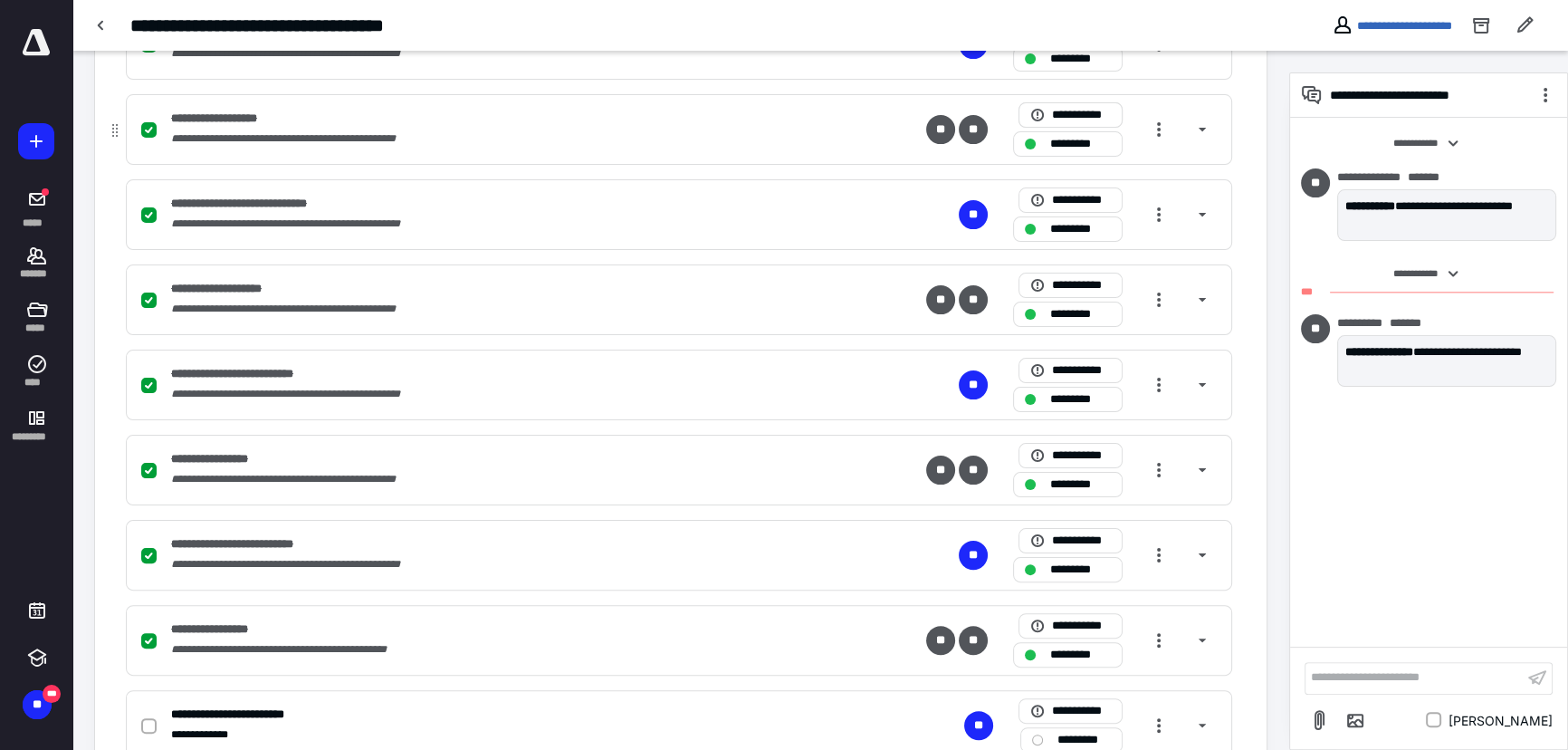 scroll, scrollTop: 448, scrollLeft: 0, axis: vertical 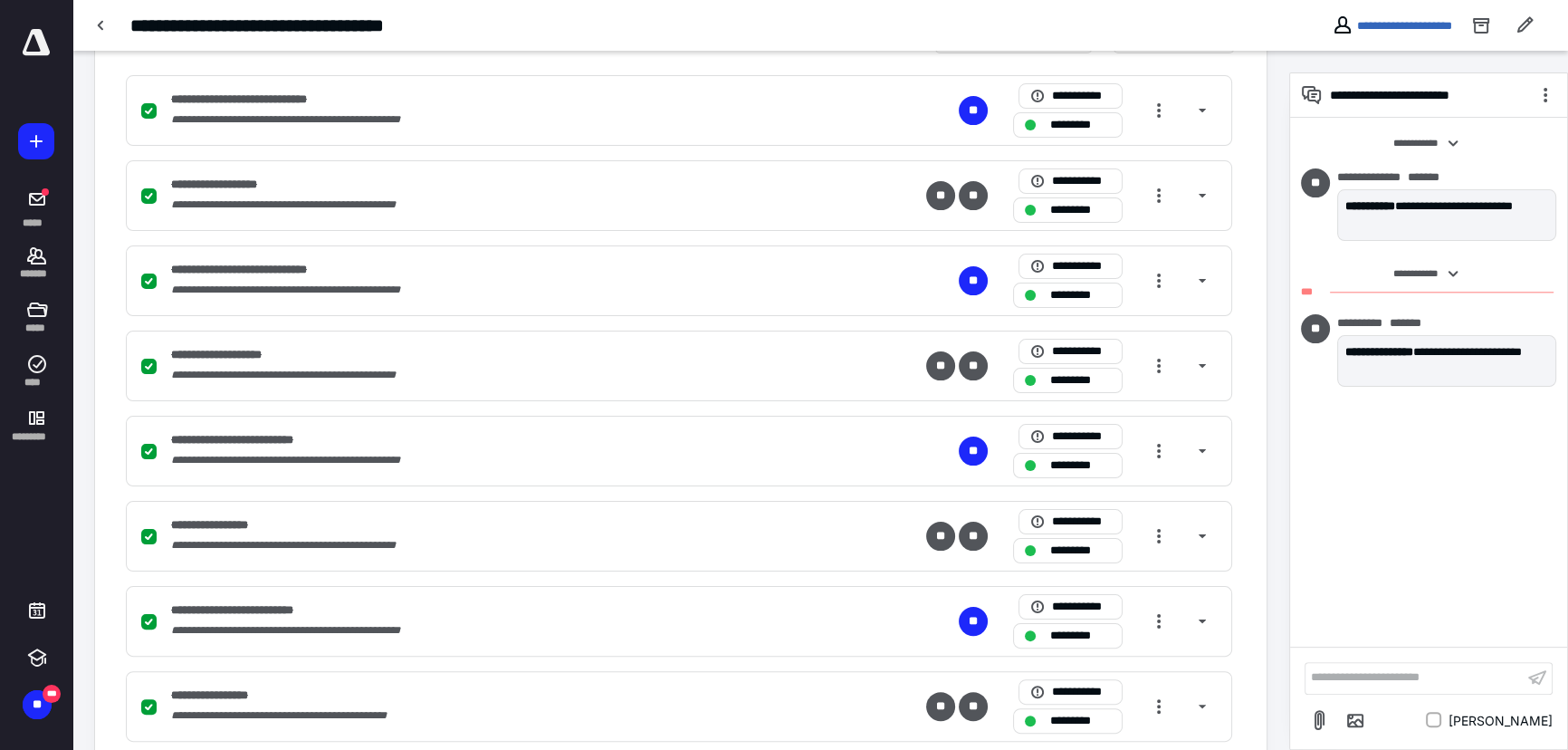 click on "**********" at bounding box center (1391, 25) 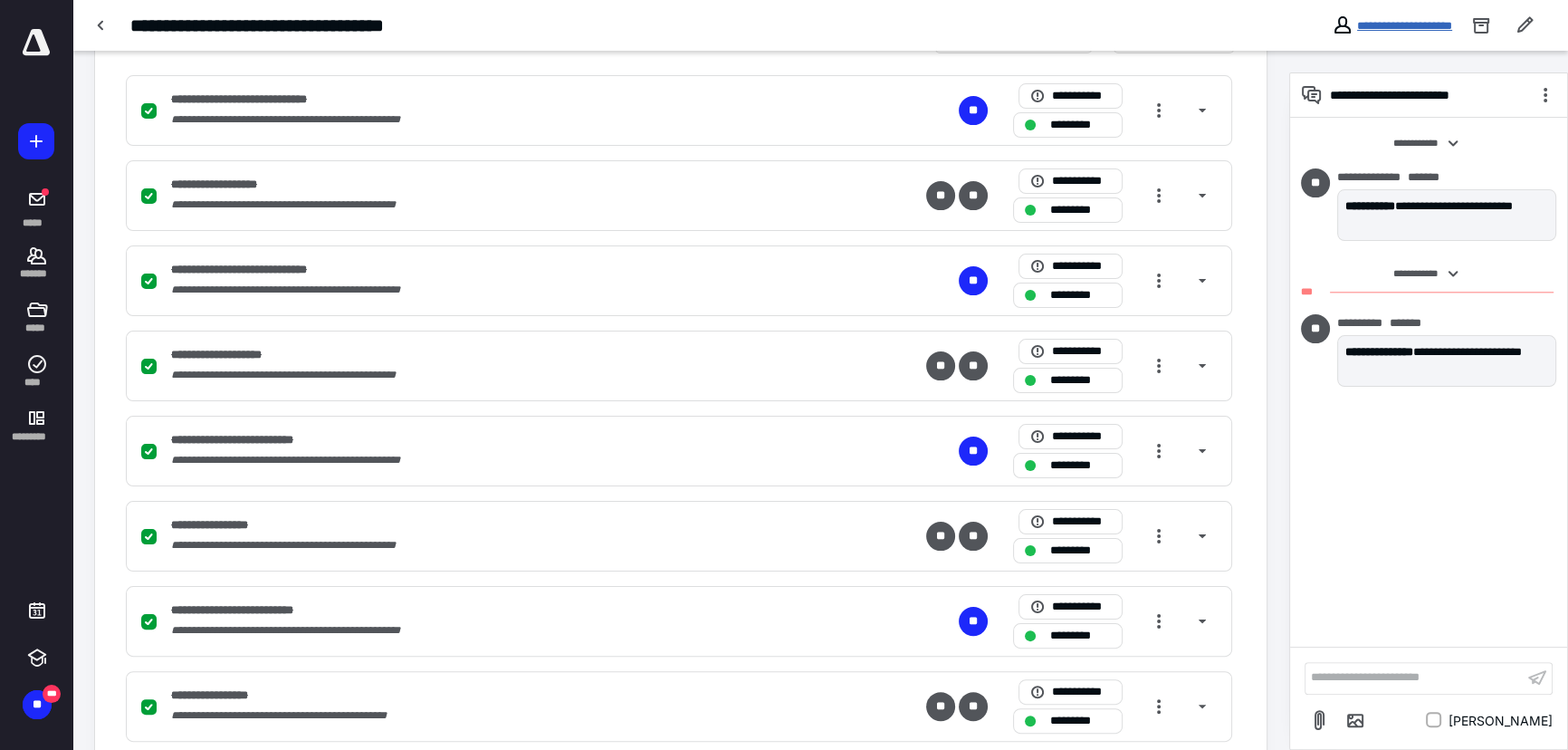 click on "**********" at bounding box center [1404, 25] 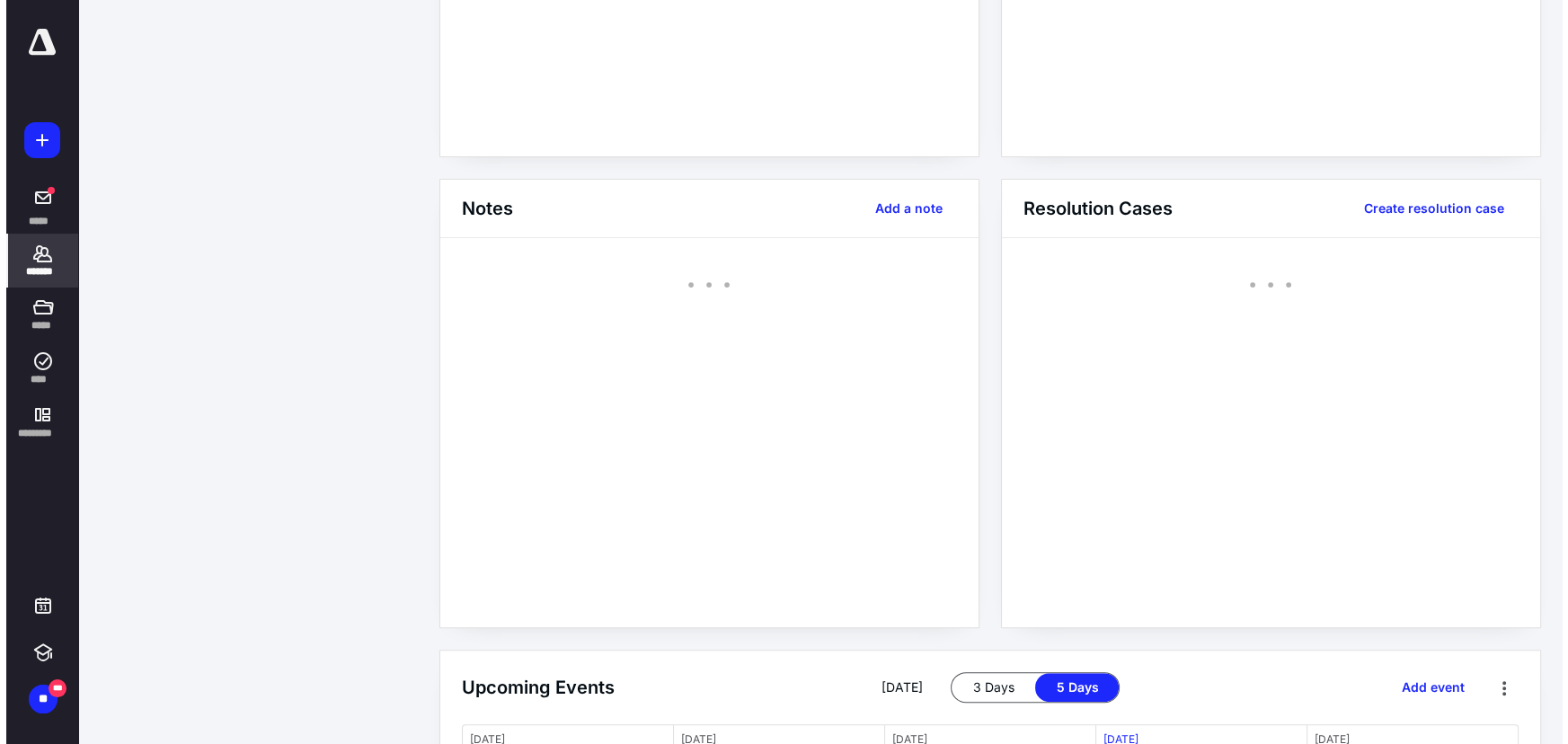 scroll, scrollTop: 0, scrollLeft: 0, axis: both 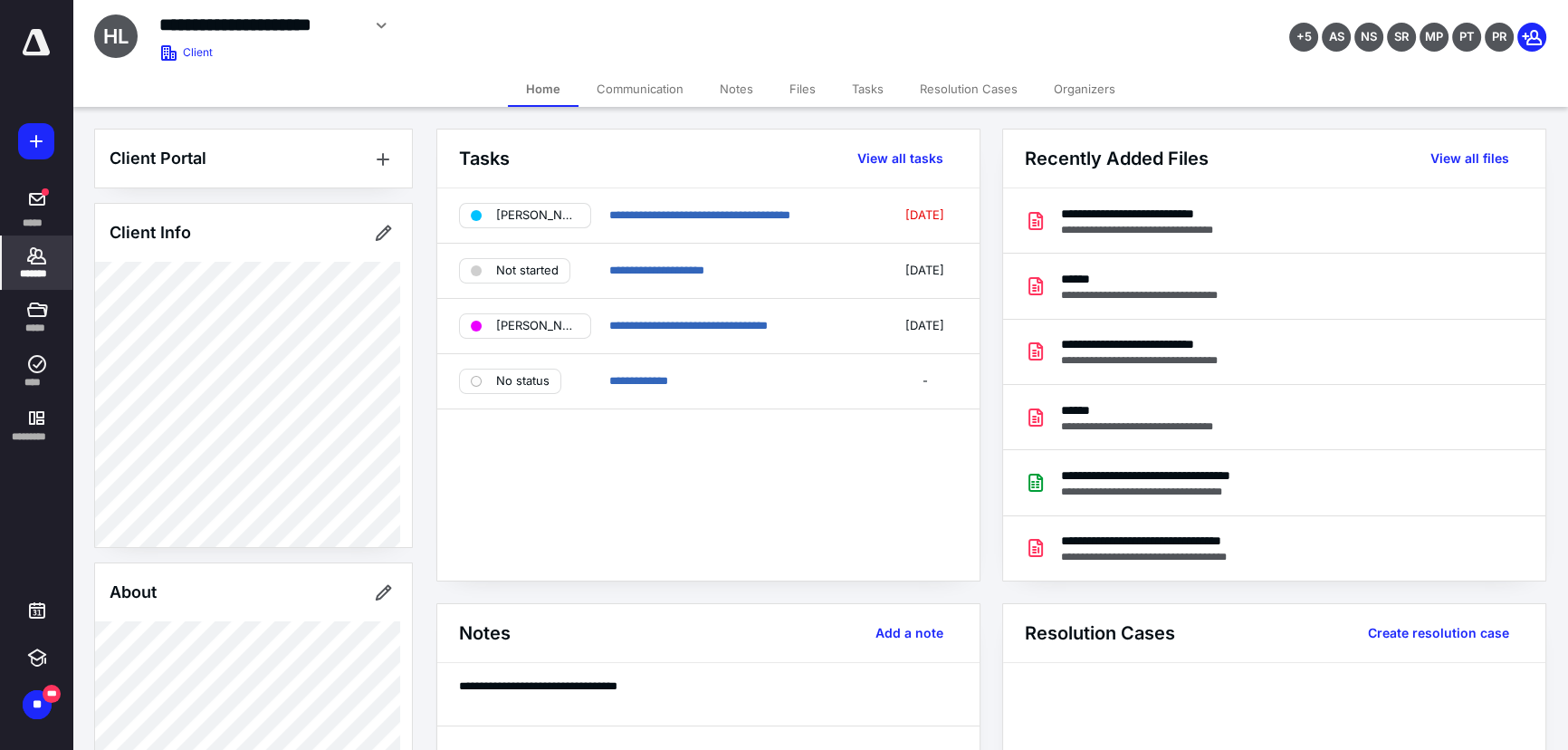 click on "Files" at bounding box center [802, 89] 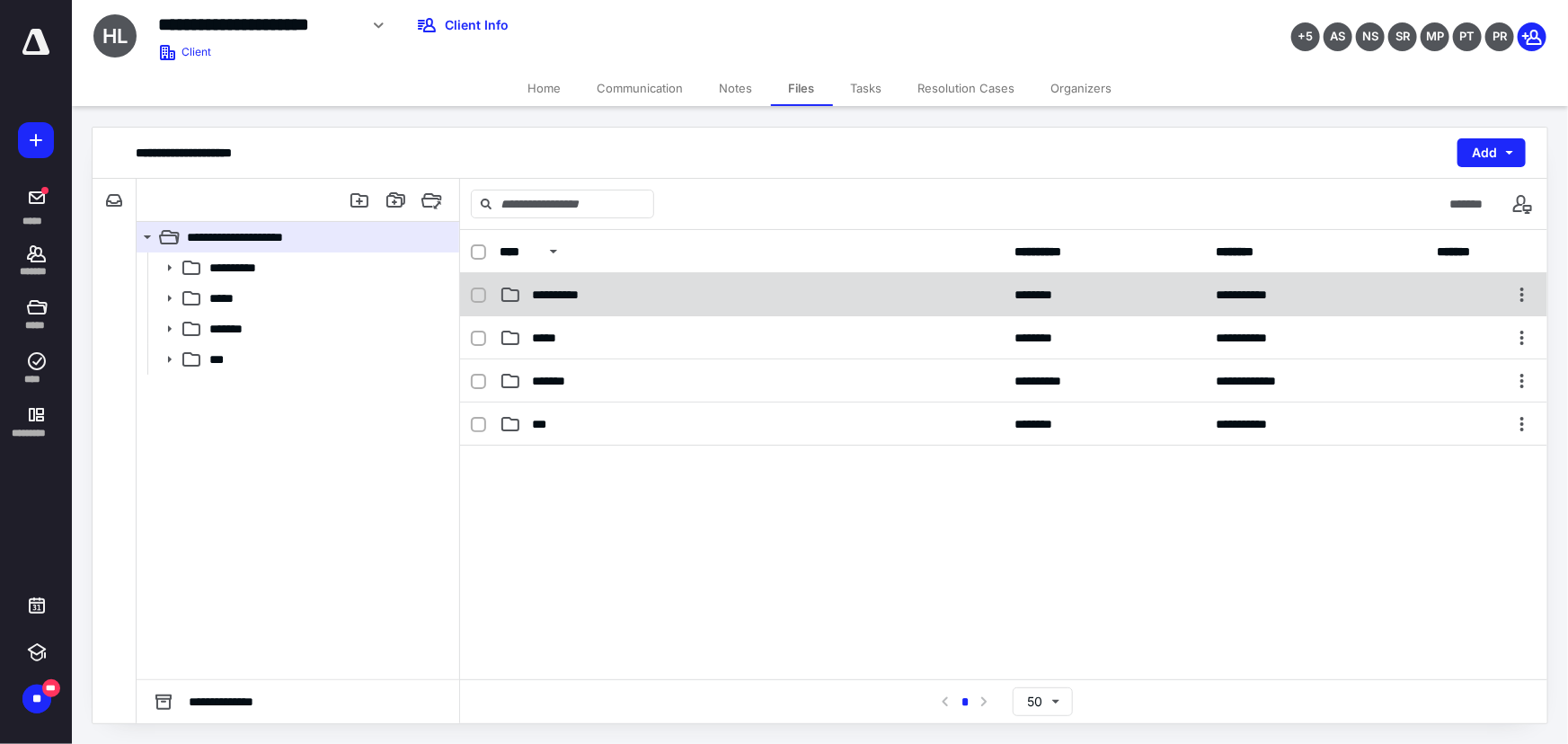 click on "**********" at bounding box center [751, 295] 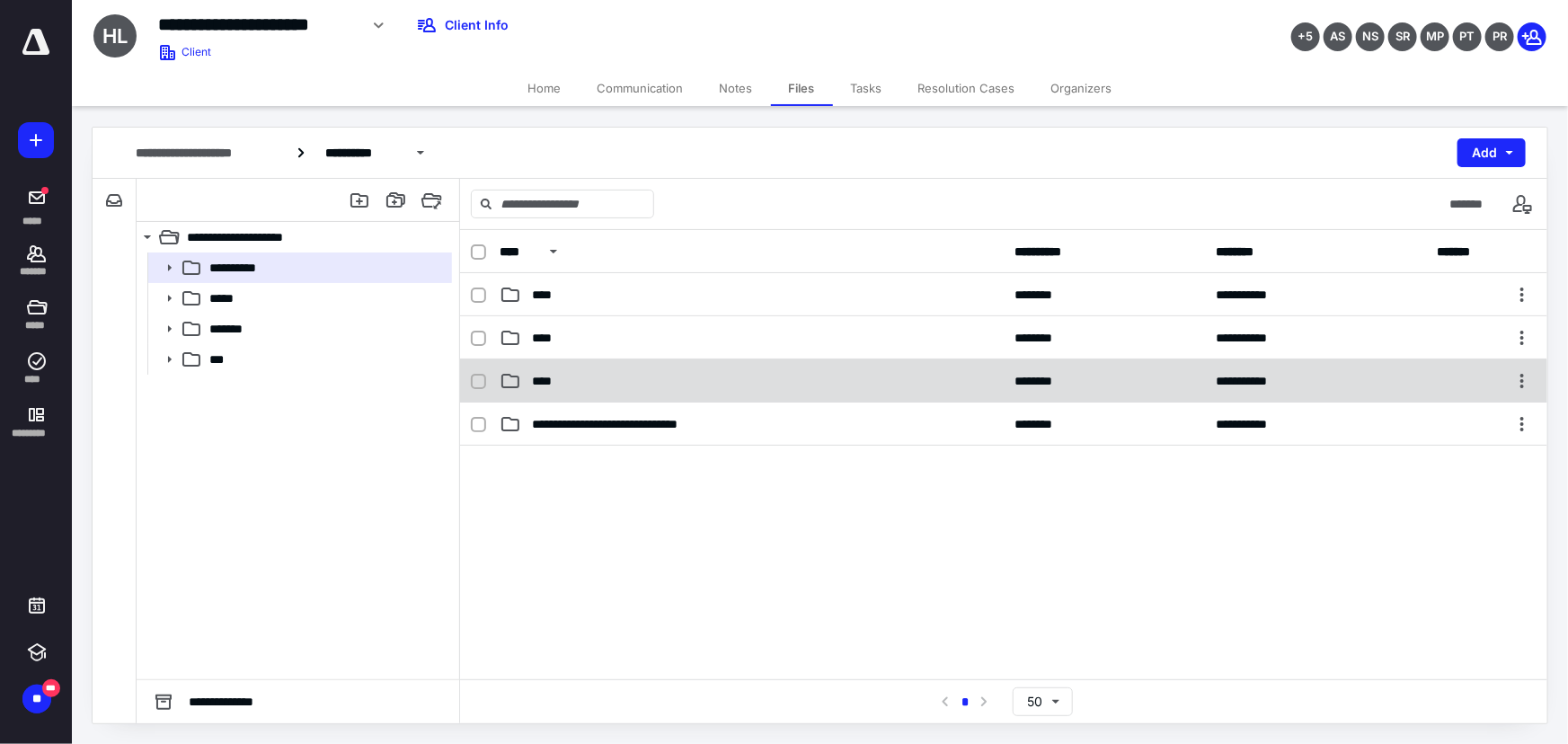 click on "****" at bounding box center [751, 381] 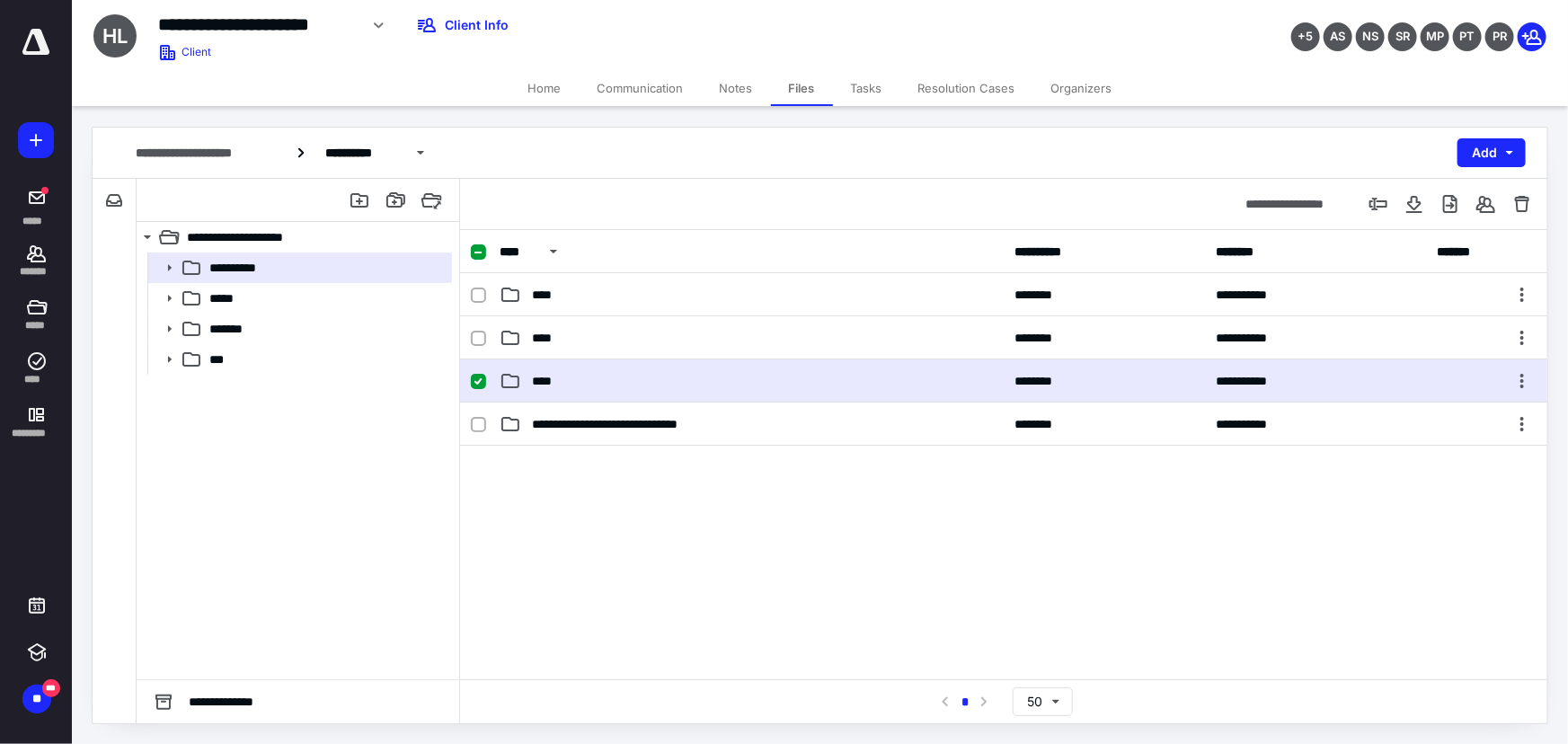 click on "****" at bounding box center [751, 381] 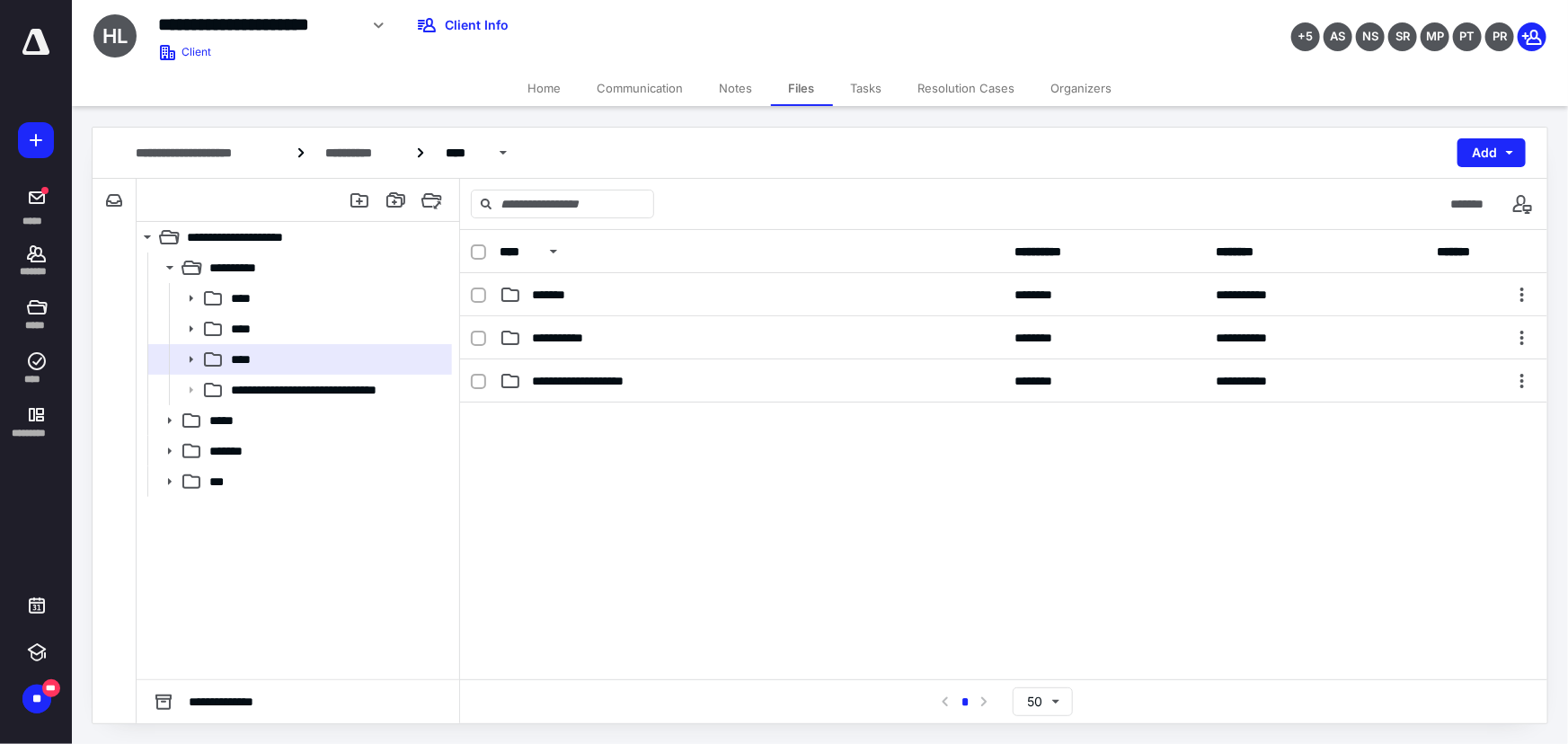 click on "**********" at bounding box center (1004, 338) 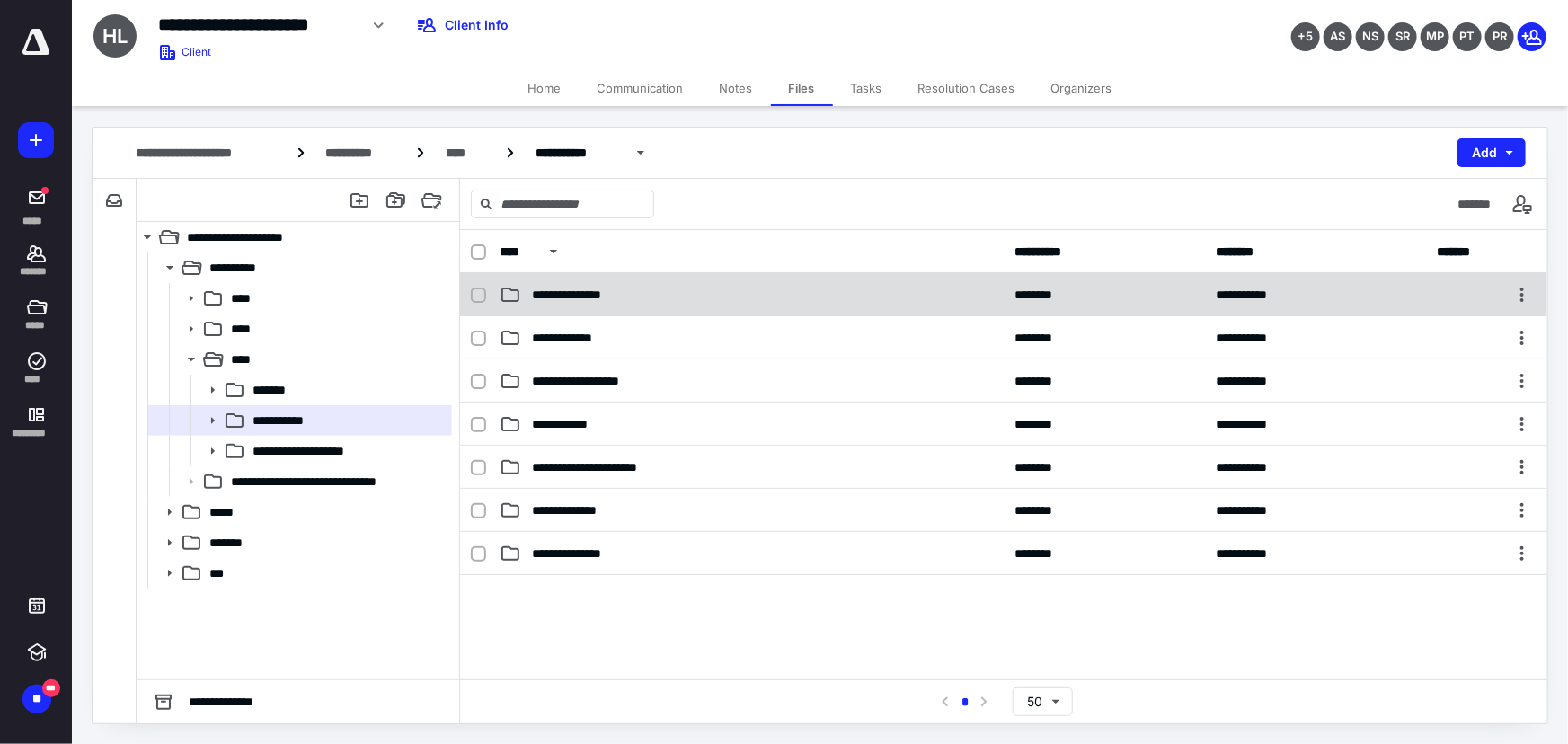 click on "**********" at bounding box center (751, 295) 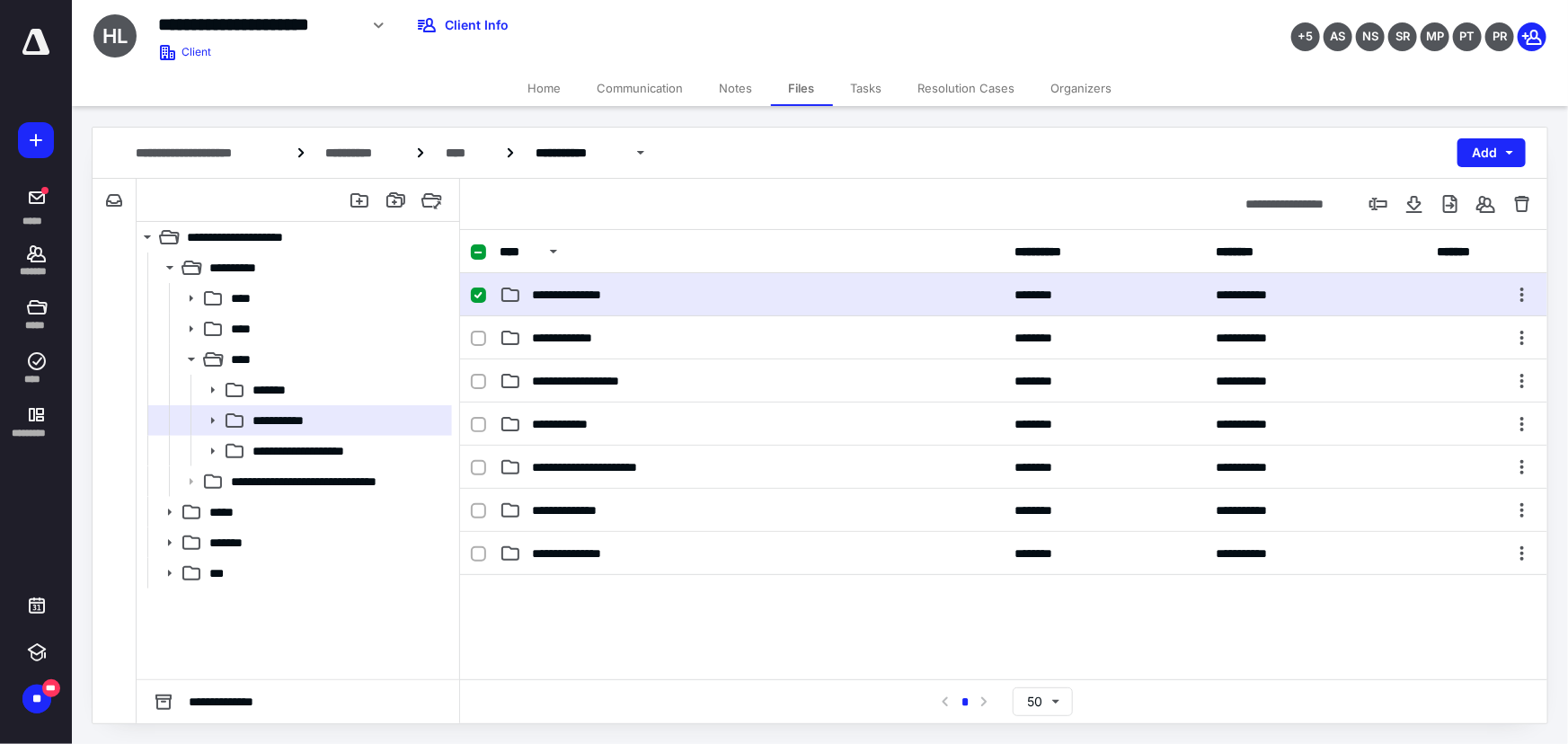 click on "**********" at bounding box center [751, 295] 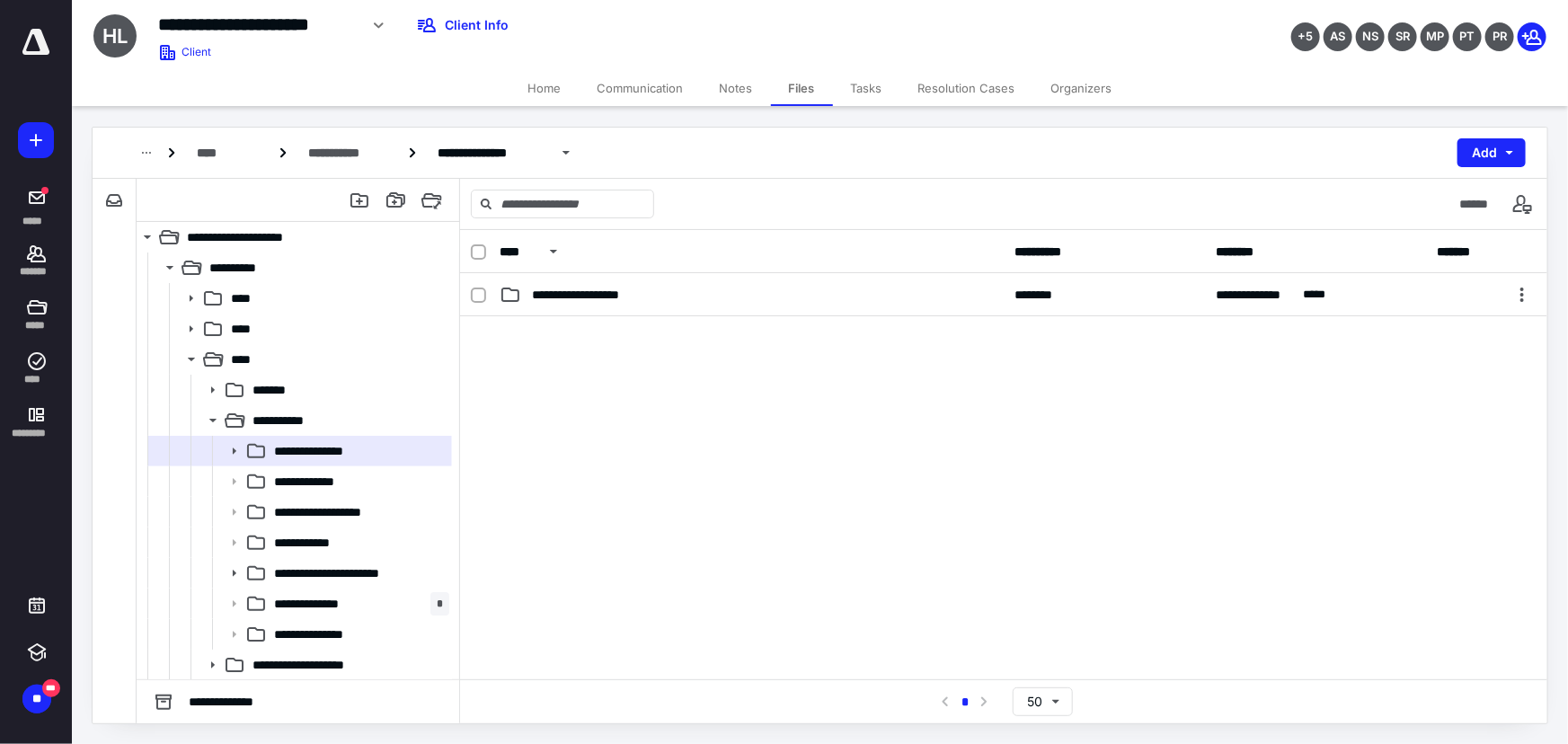 click on "**********" at bounding box center [751, 295] 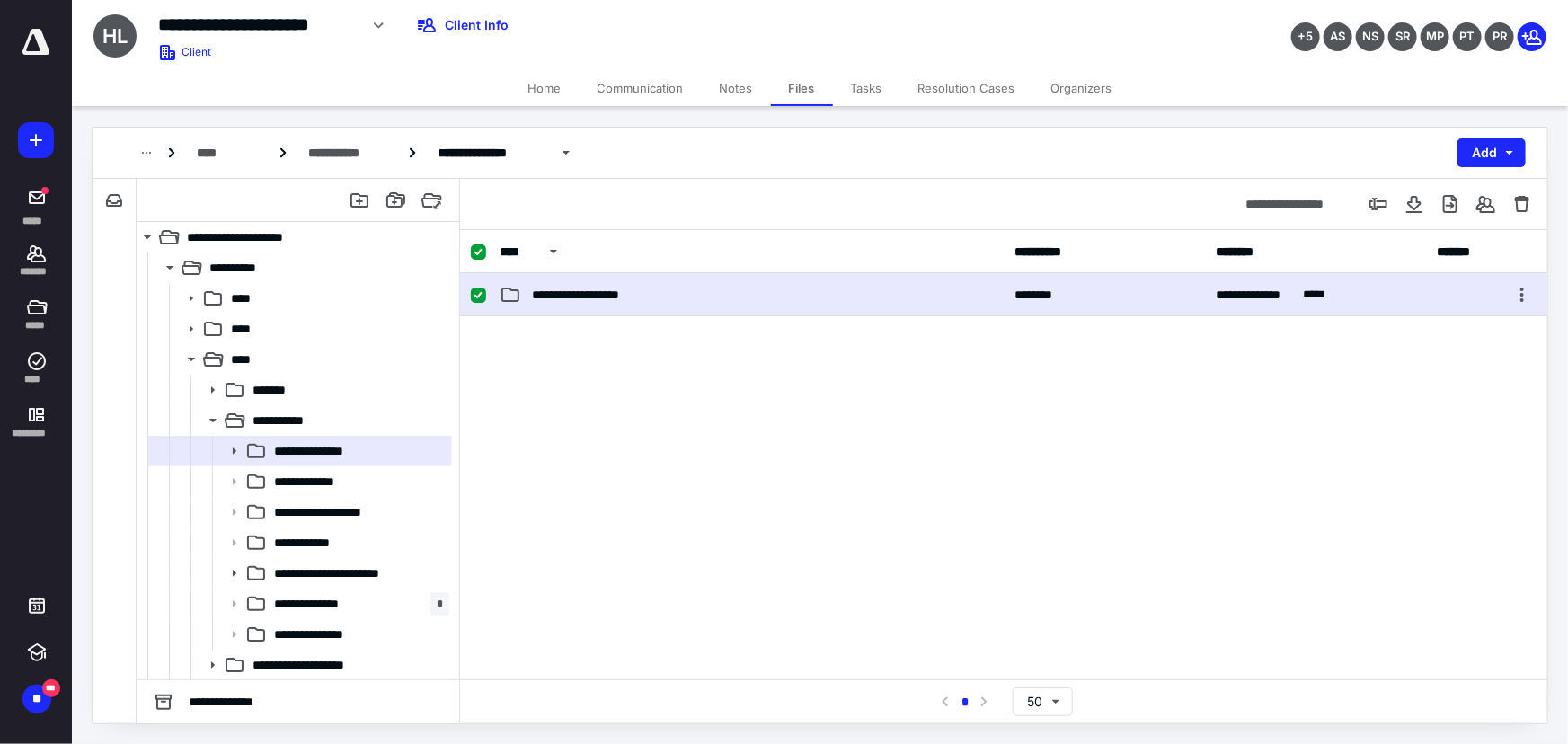 click on "**********" at bounding box center [751, 295] 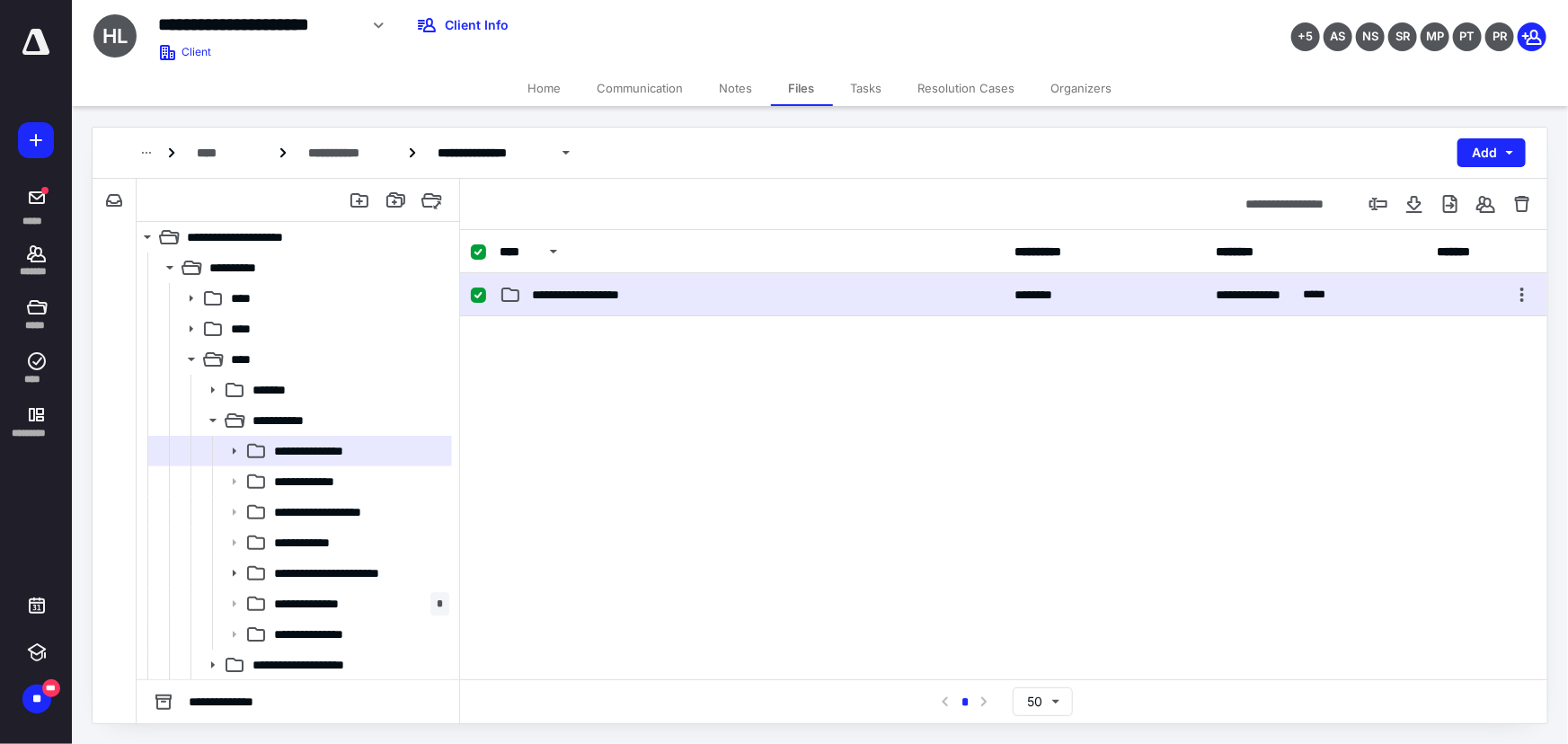 checkbox on "false" 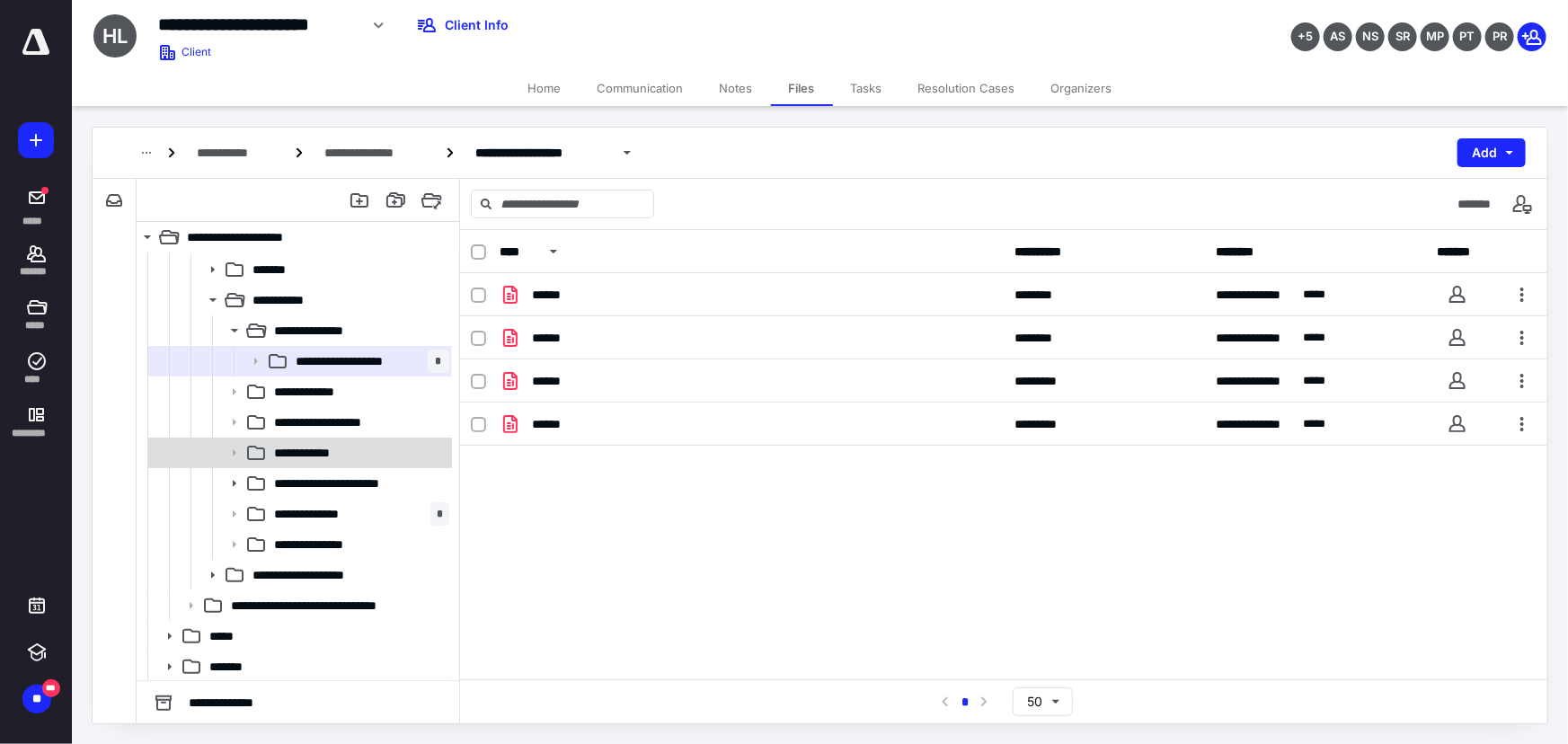 scroll, scrollTop: 153, scrollLeft: 0, axis: vertical 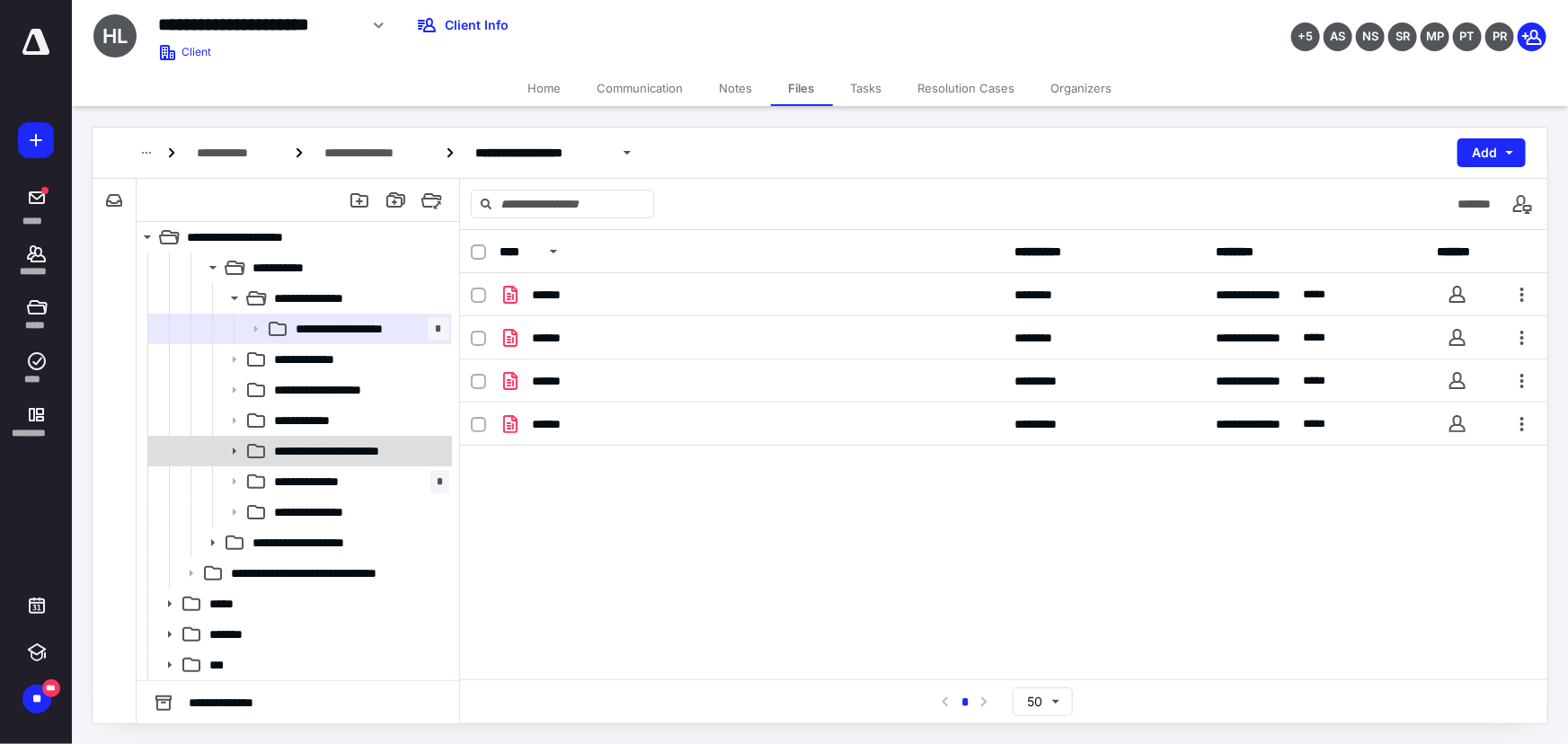 click on "**********" at bounding box center (345, 451) 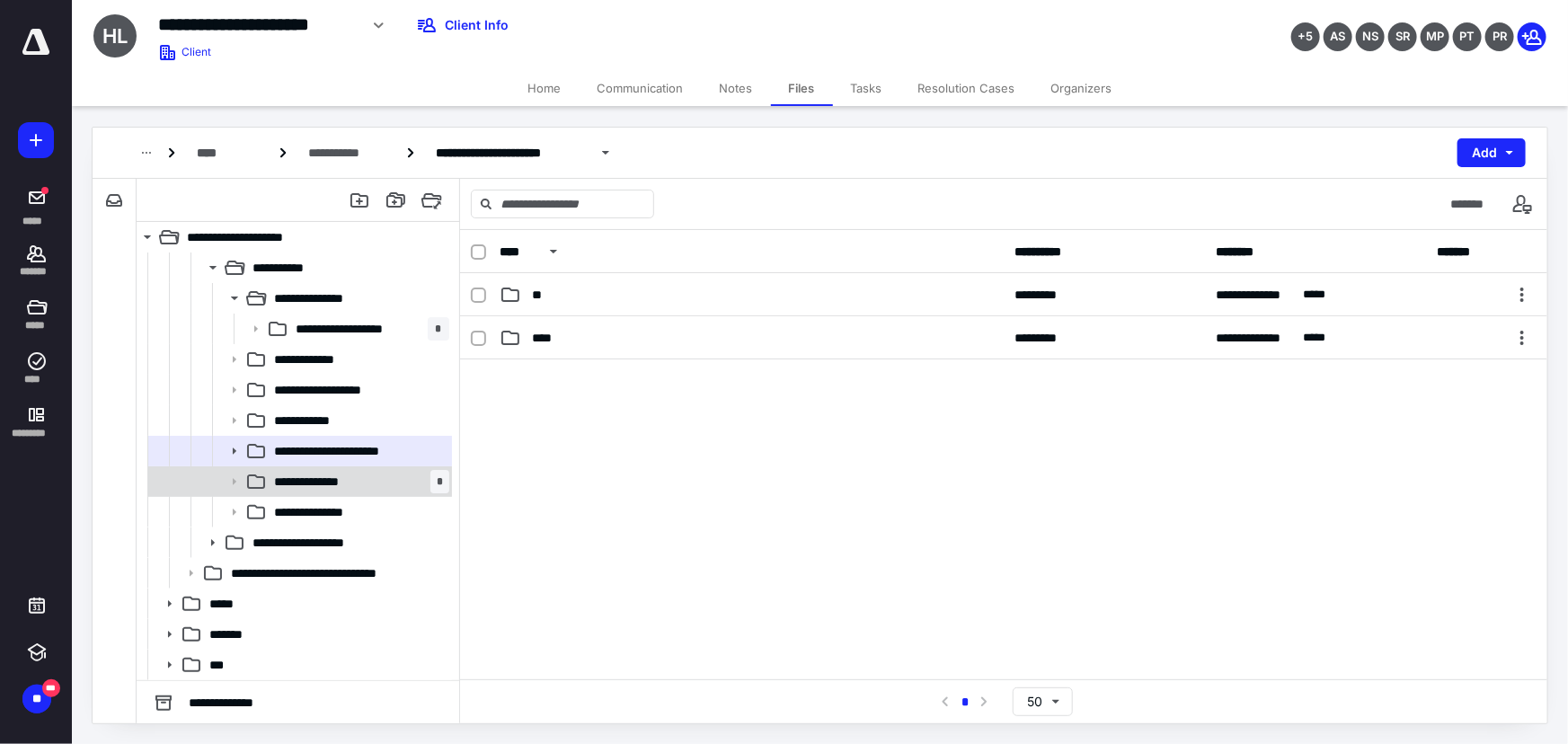 click on "**********" at bounding box center (298, 482) 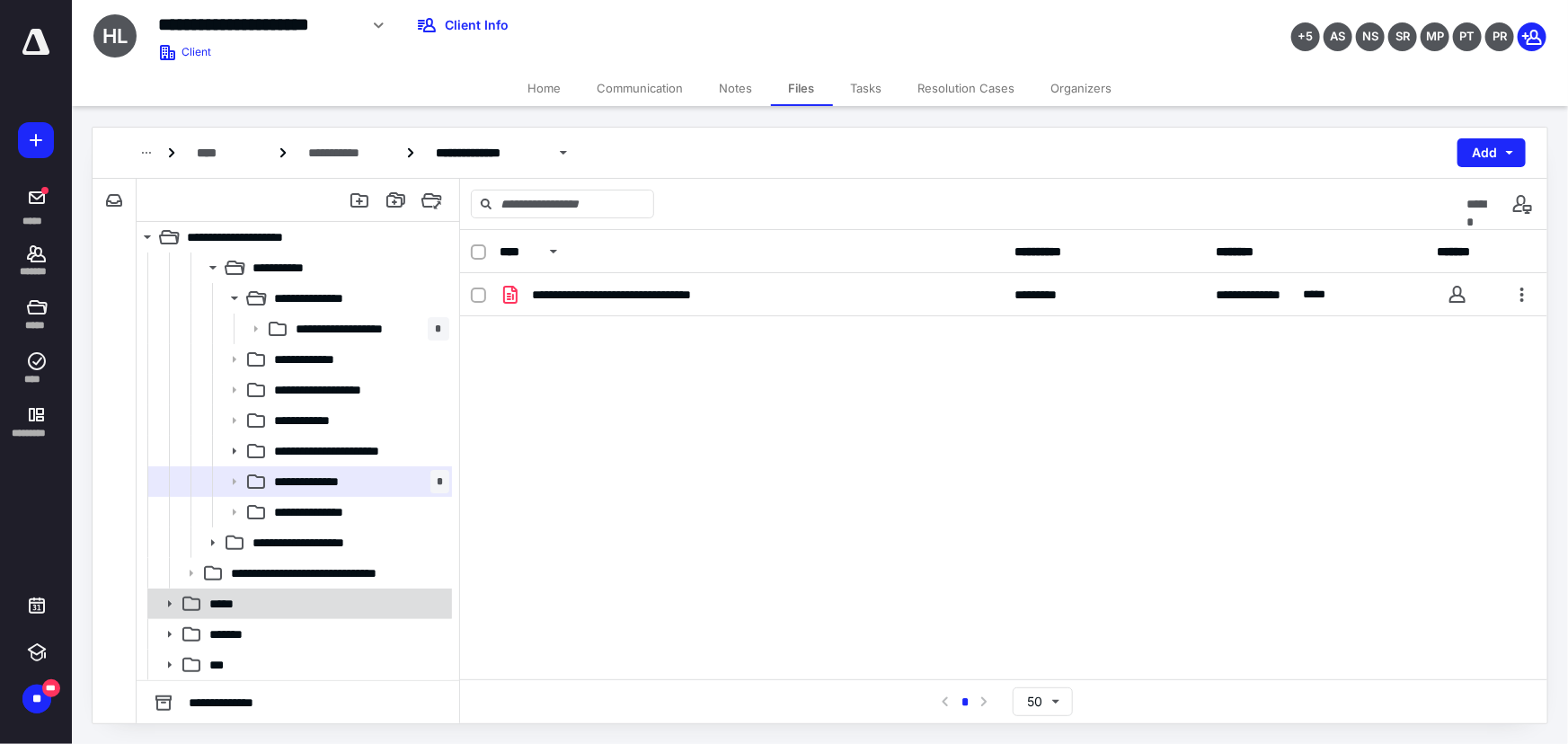 click on "*****" at bounding box center (325, 604) 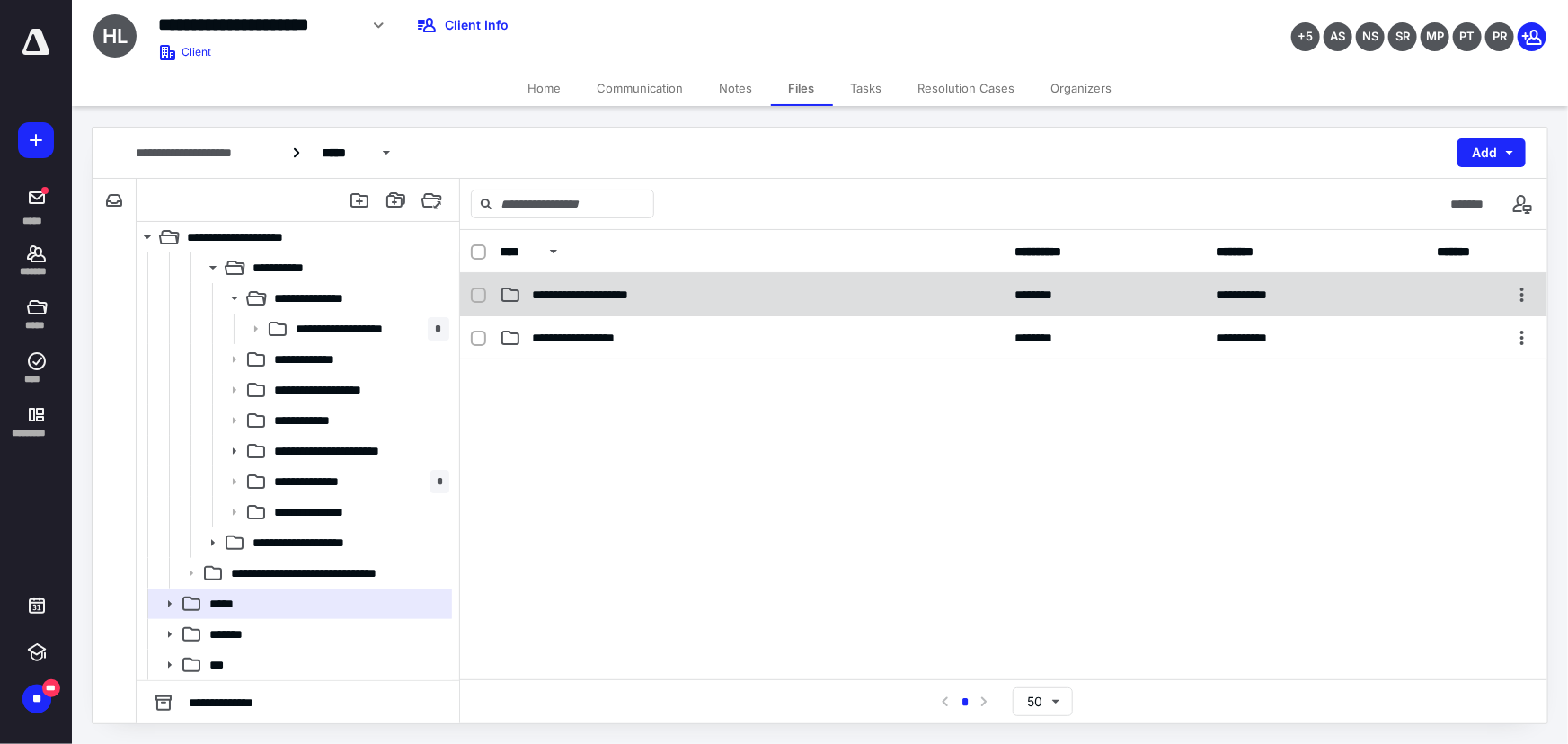 click on "**********" at bounding box center (751, 295) 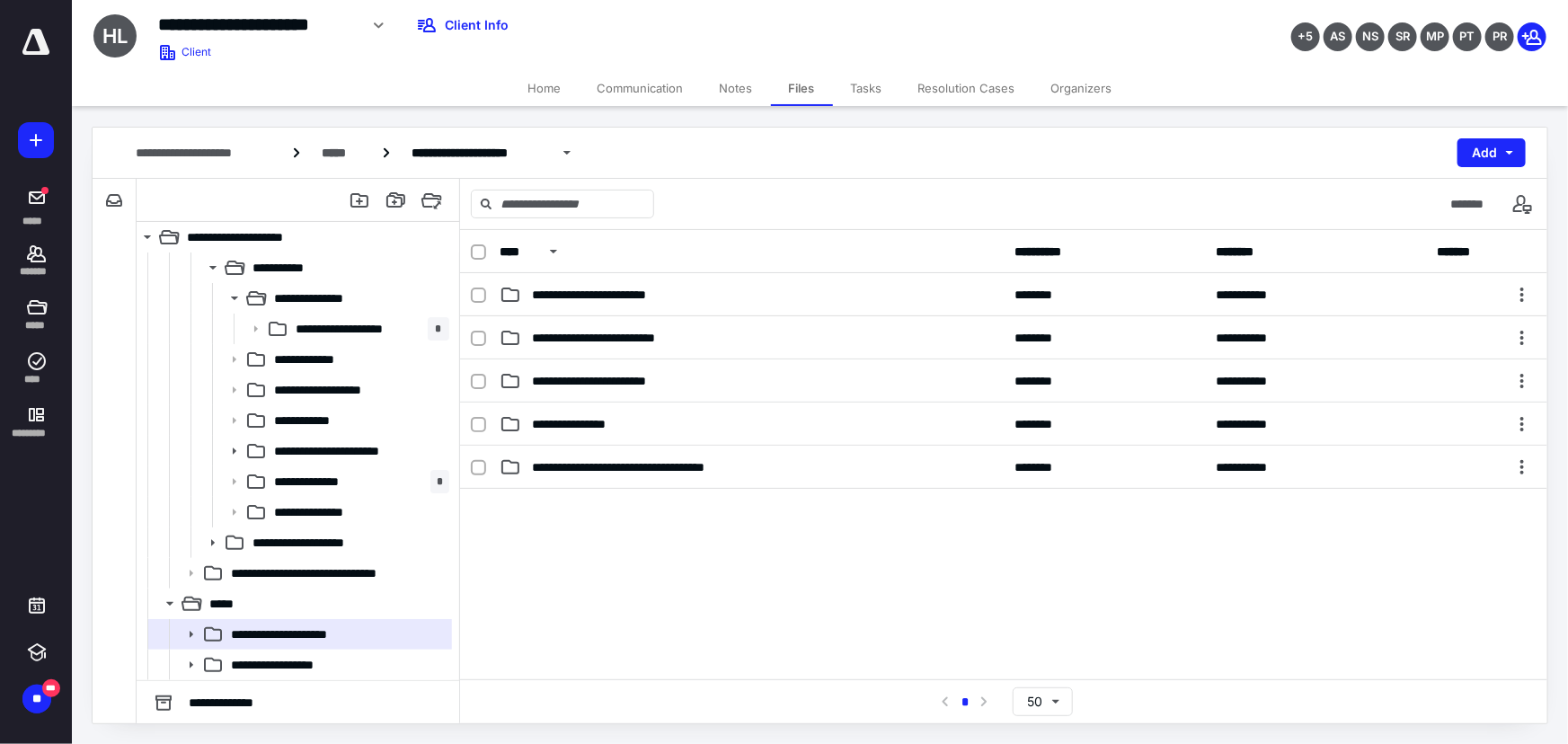 click on "**********" at bounding box center [751, 295] 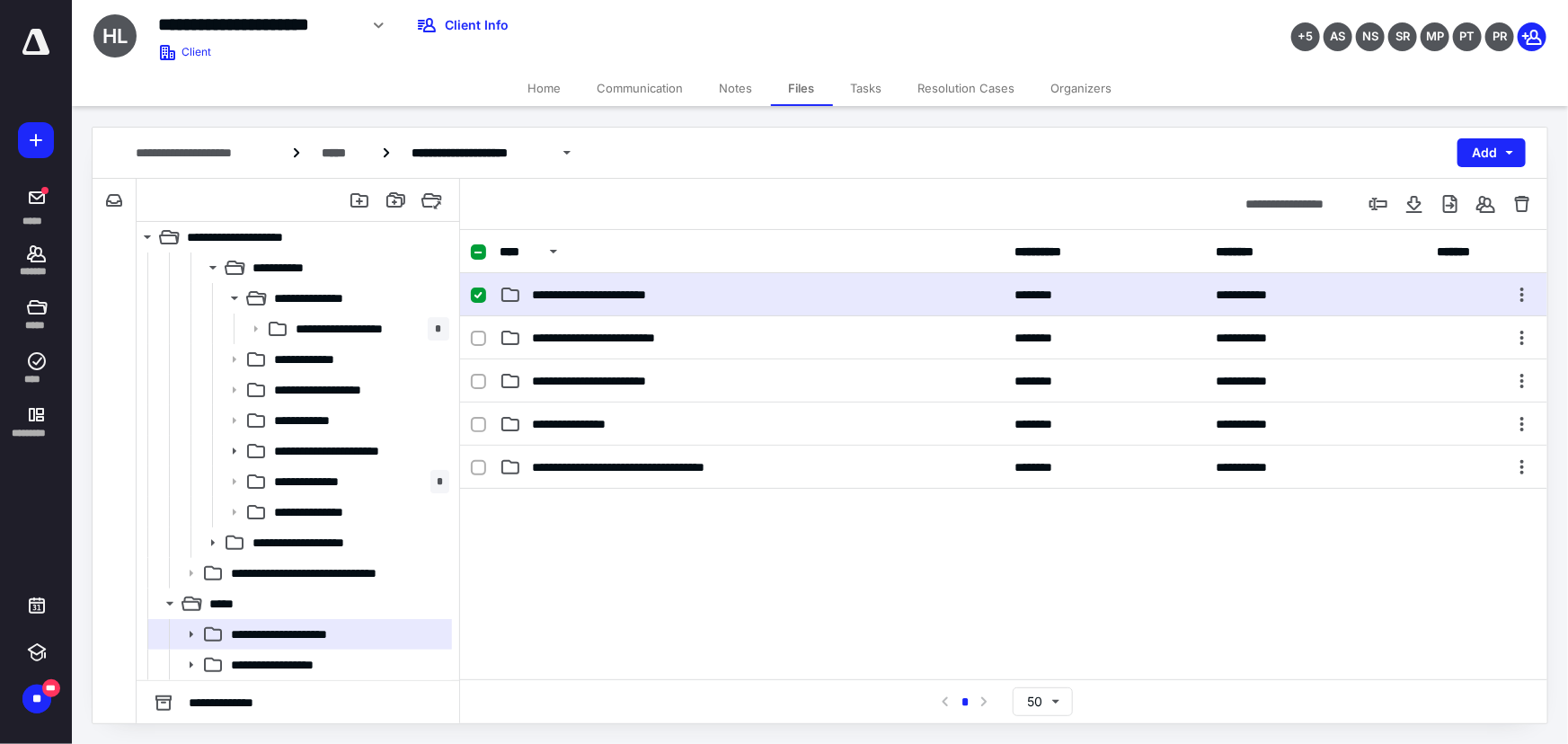 click on "**********" at bounding box center [751, 295] 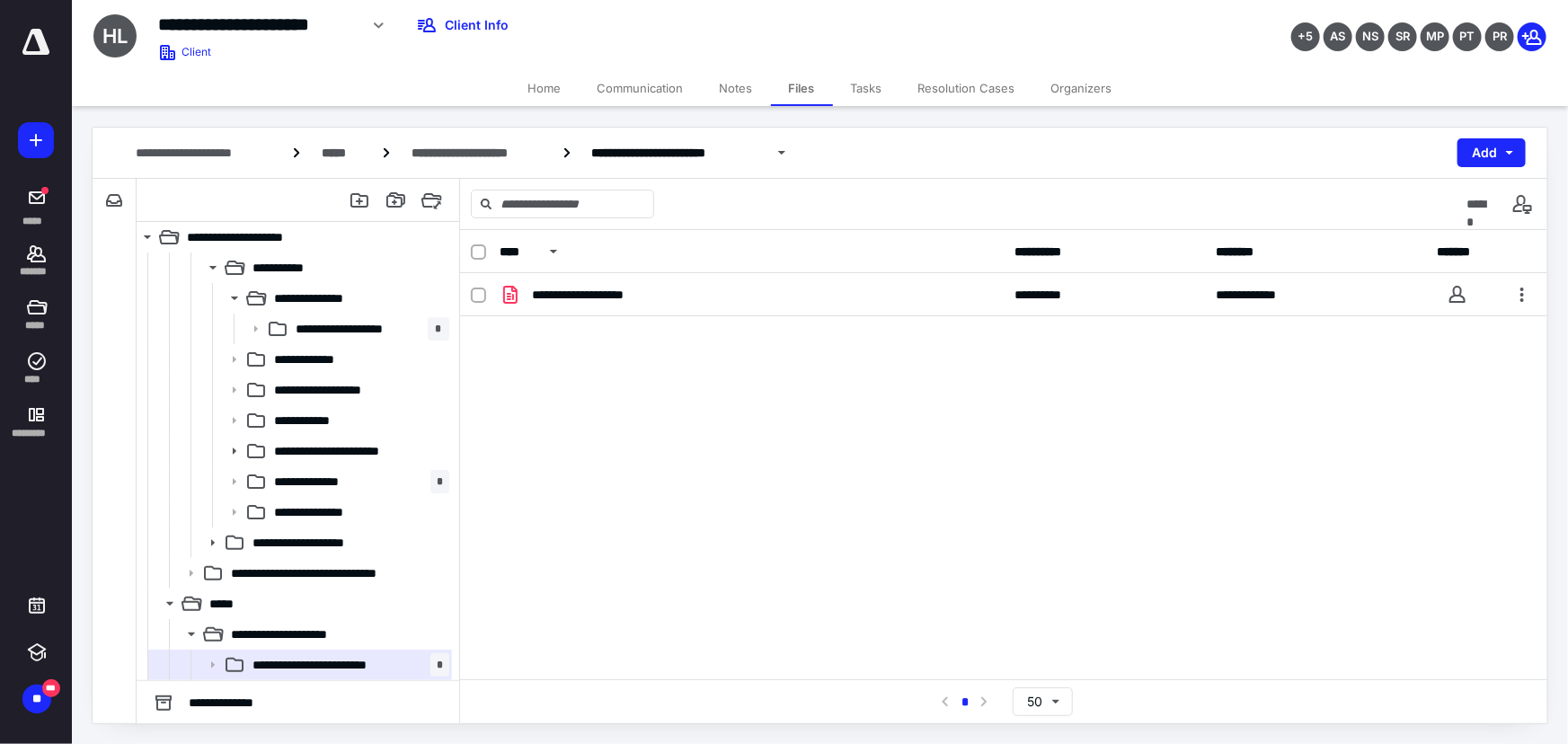 click on "**********" at bounding box center (751, 295) 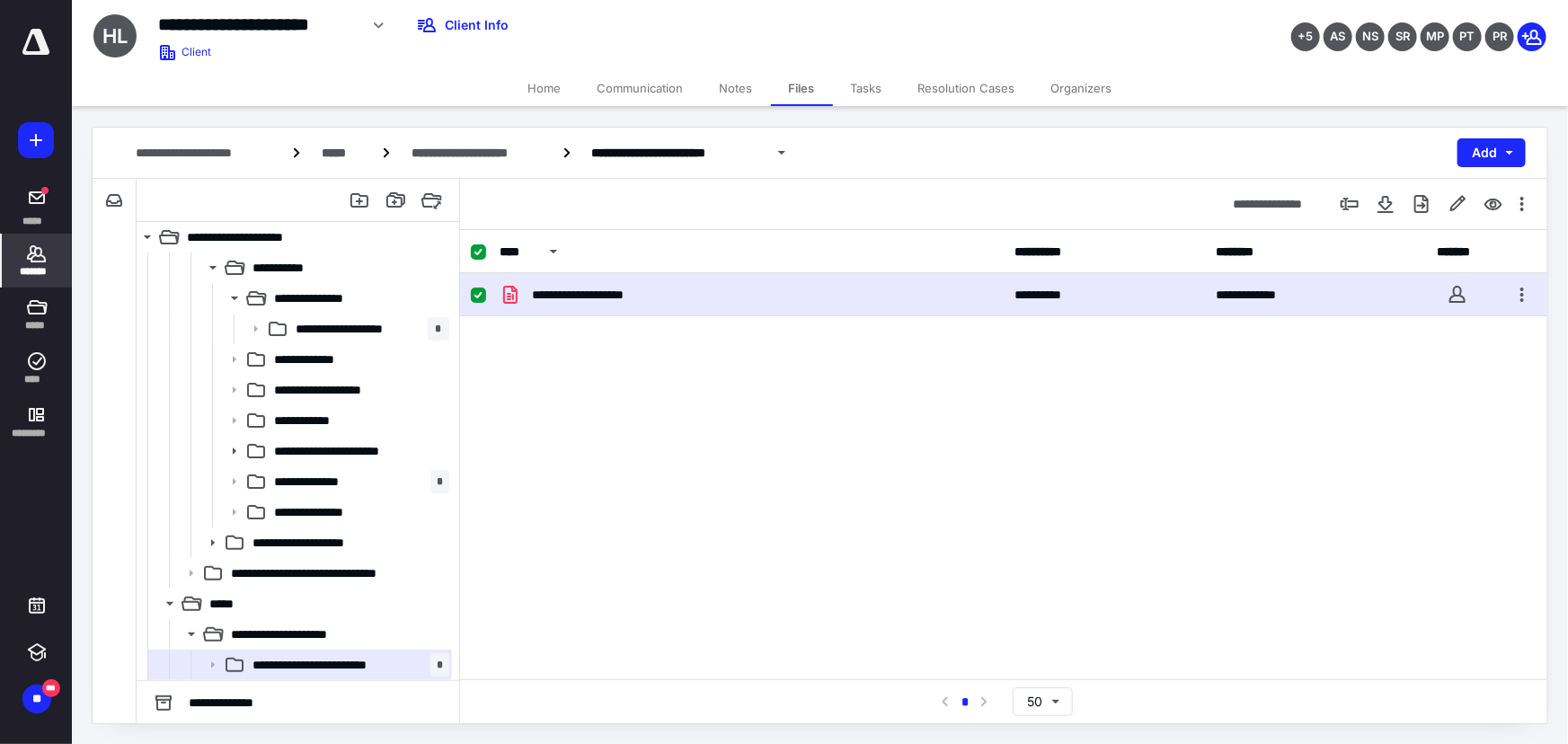 click on "*******" at bounding box center [37, 261] 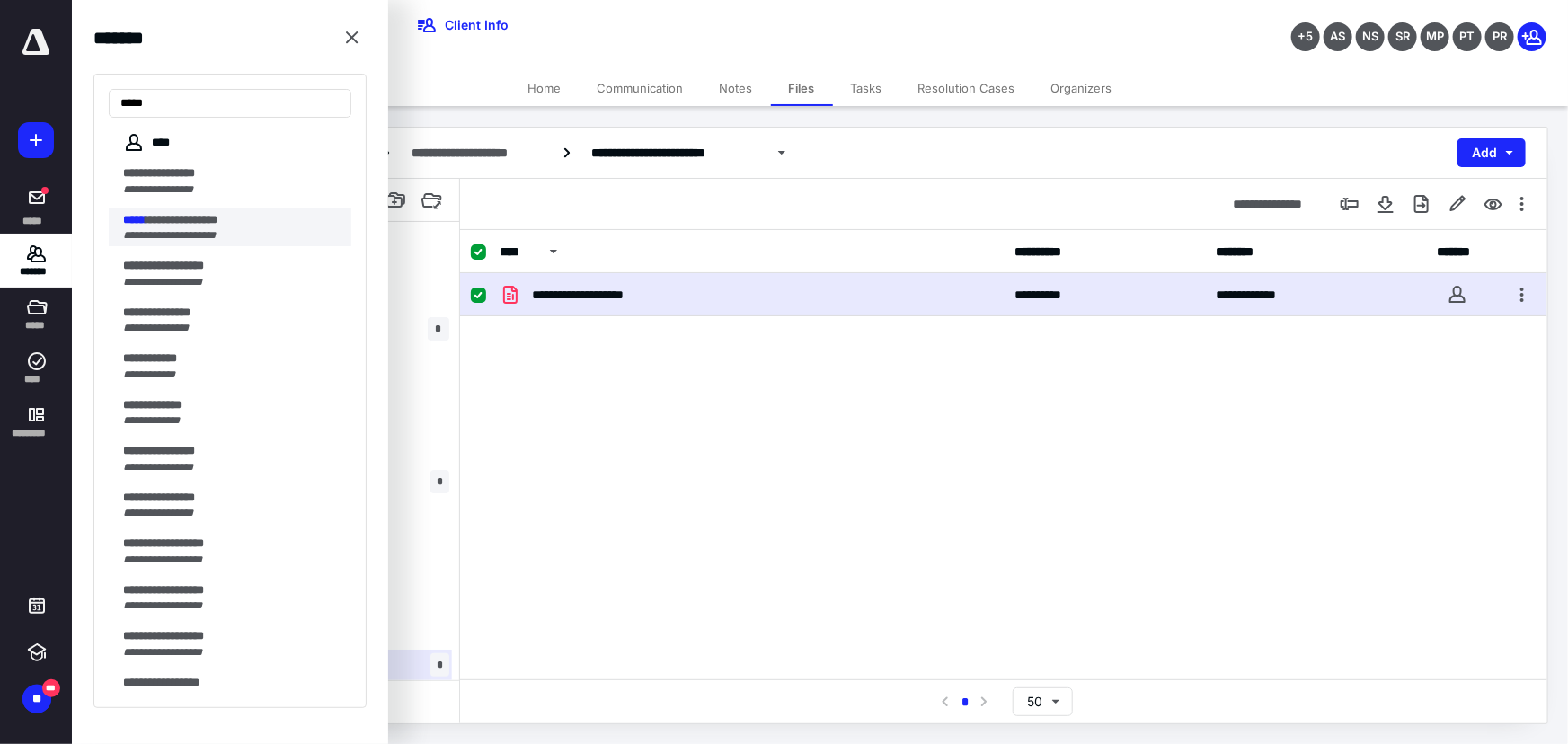 type on "*****" 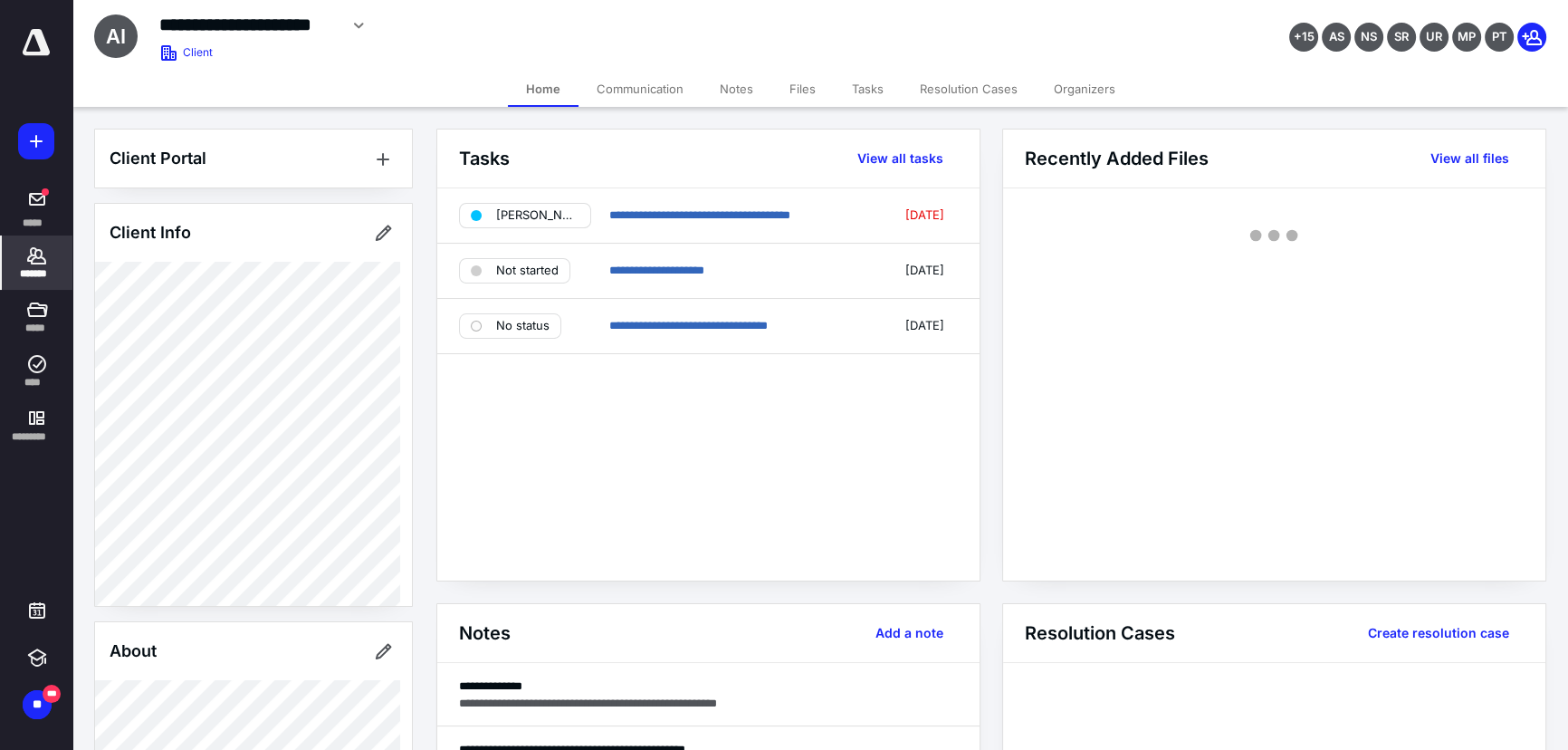 click on "Files" at bounding box center (802, 89) 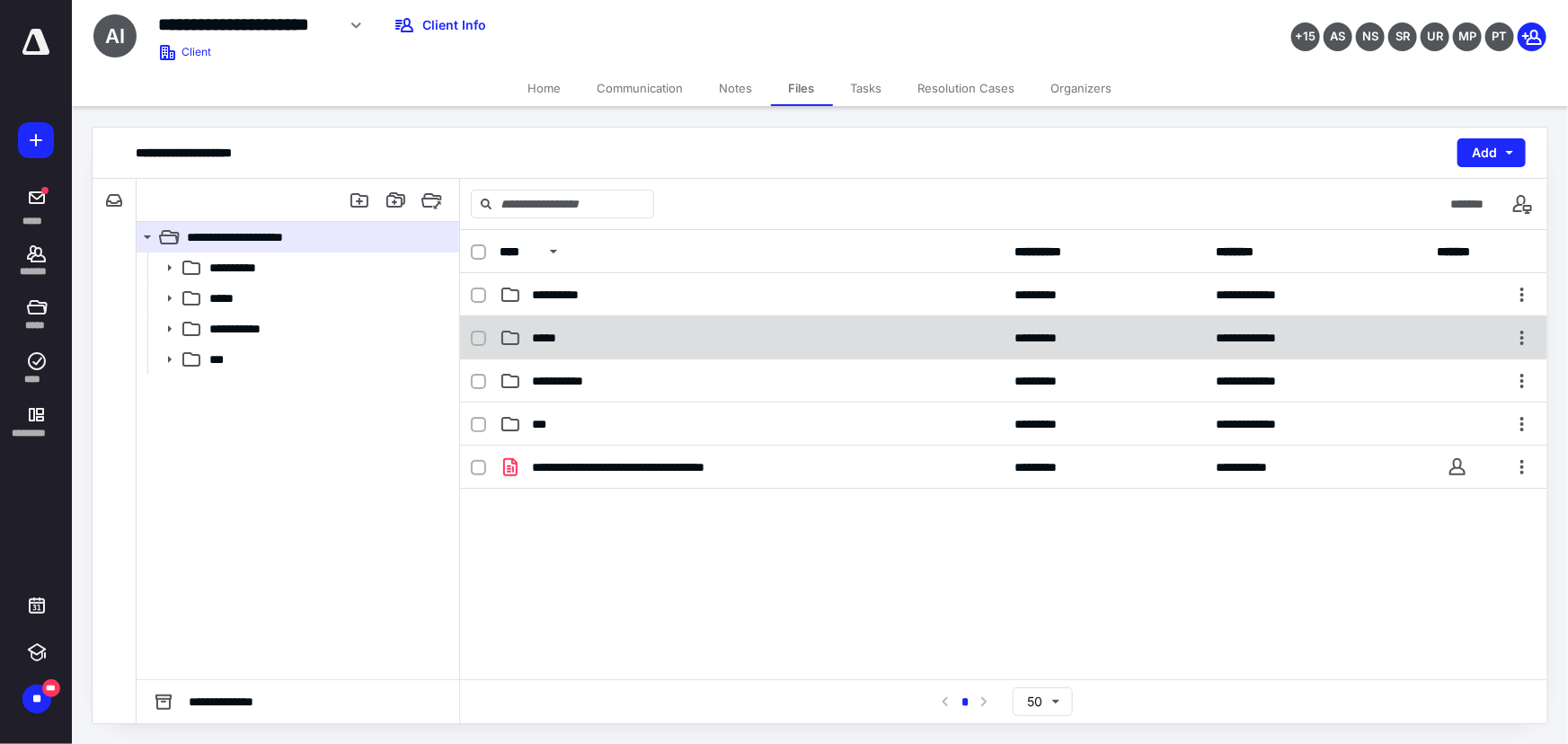 click on "**********" at bounding box center [1004, 338] 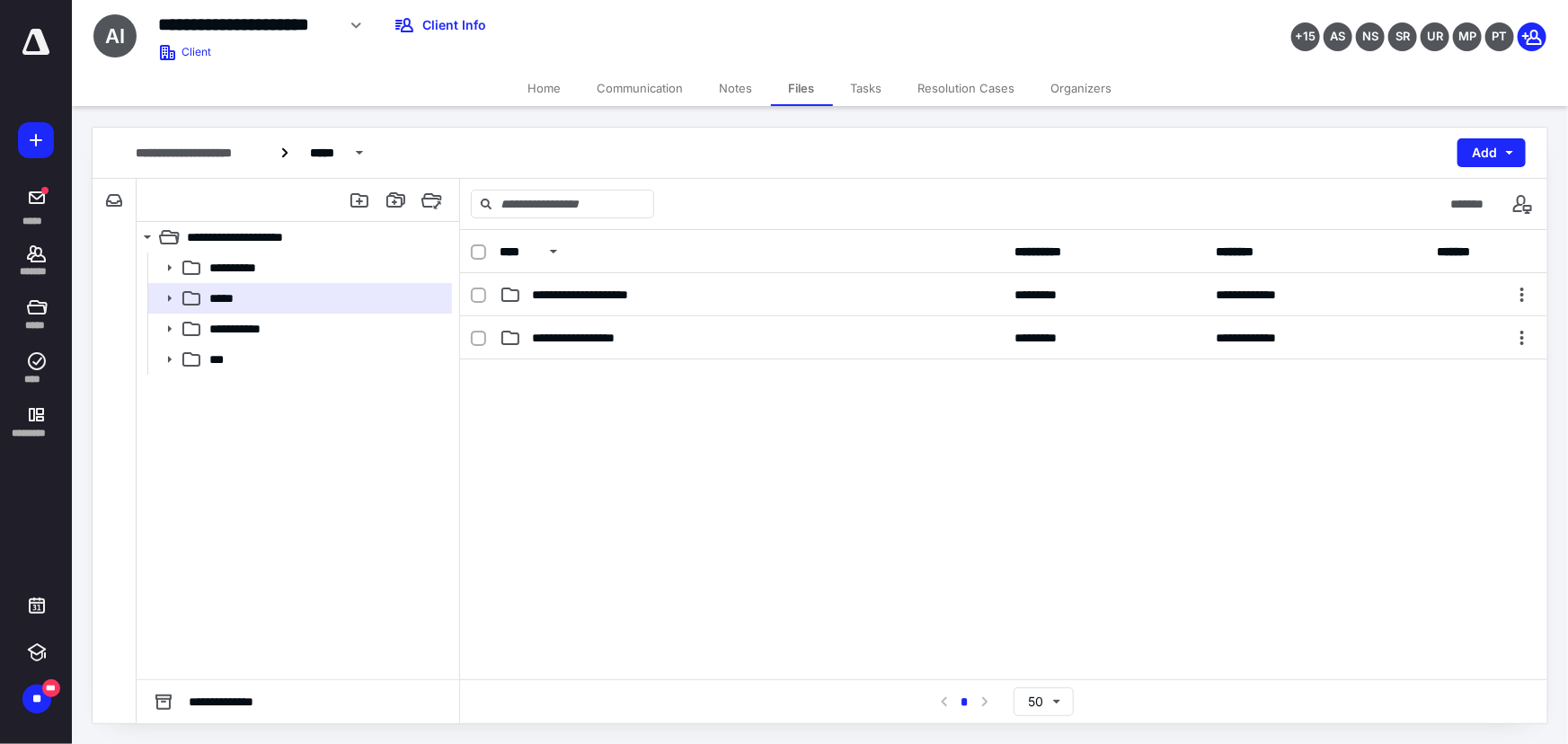click on "**********" at bounding box center [1004, 295] 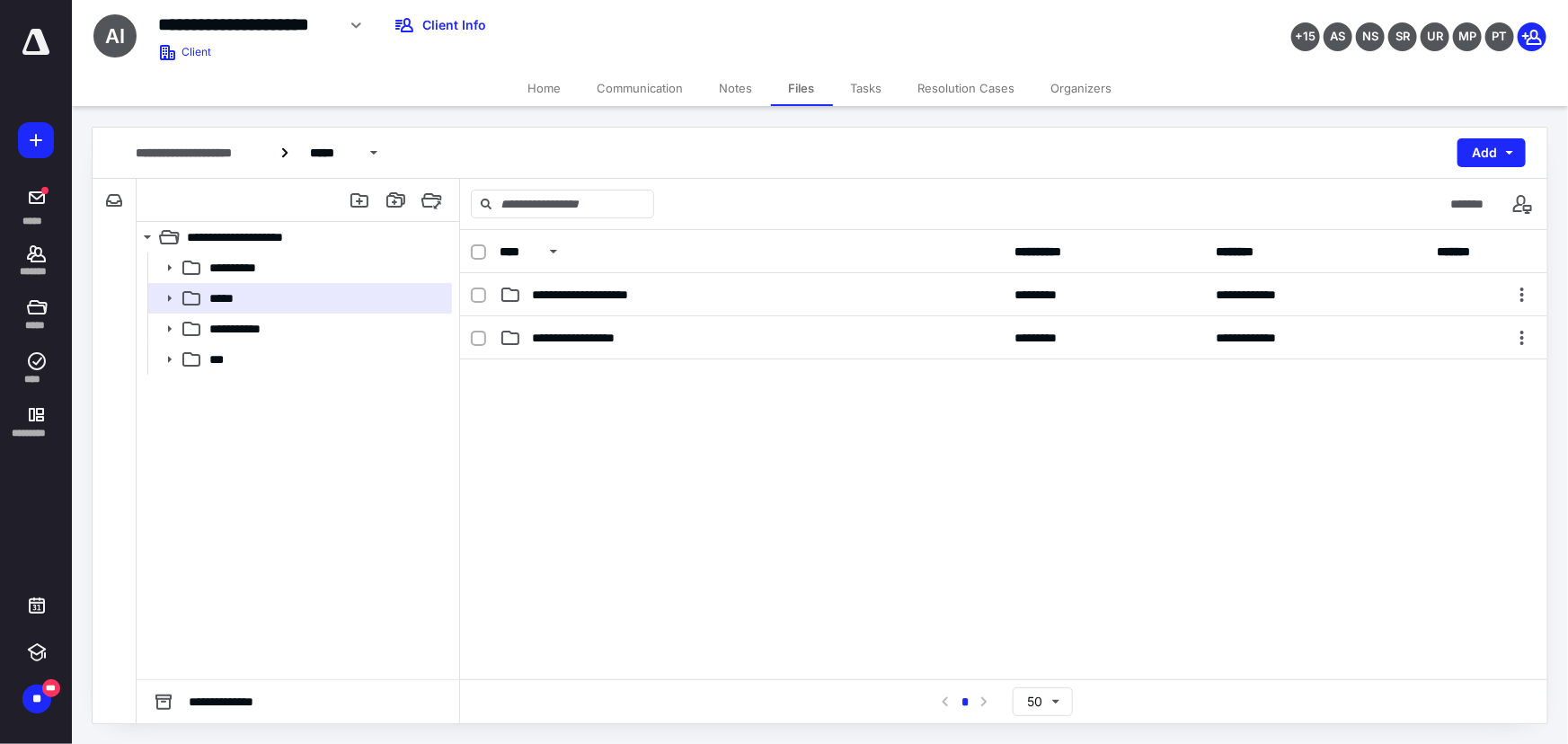 click on "**********" at bounding box center (1004, 295) 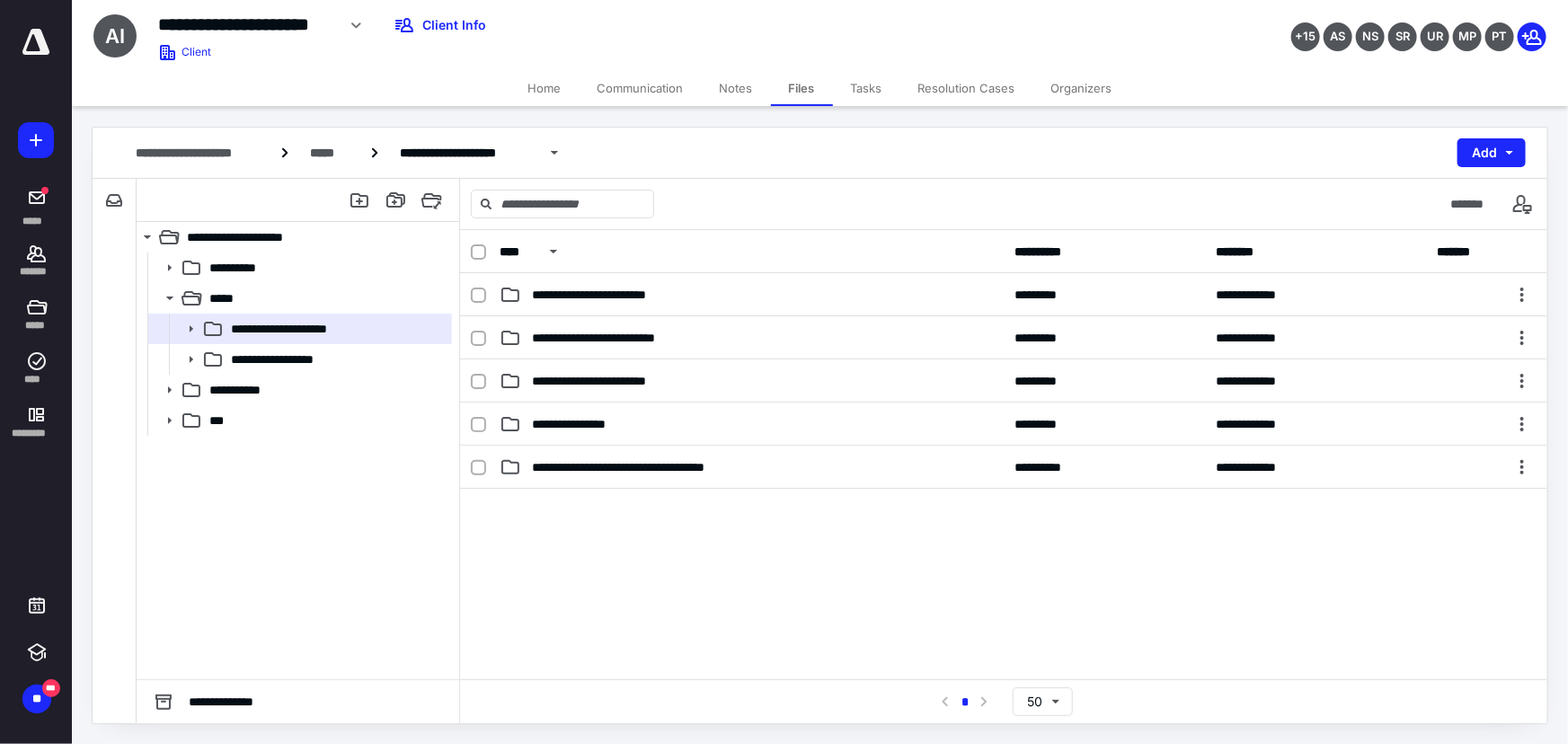 click on "**********" at bounding box center (751, 295) 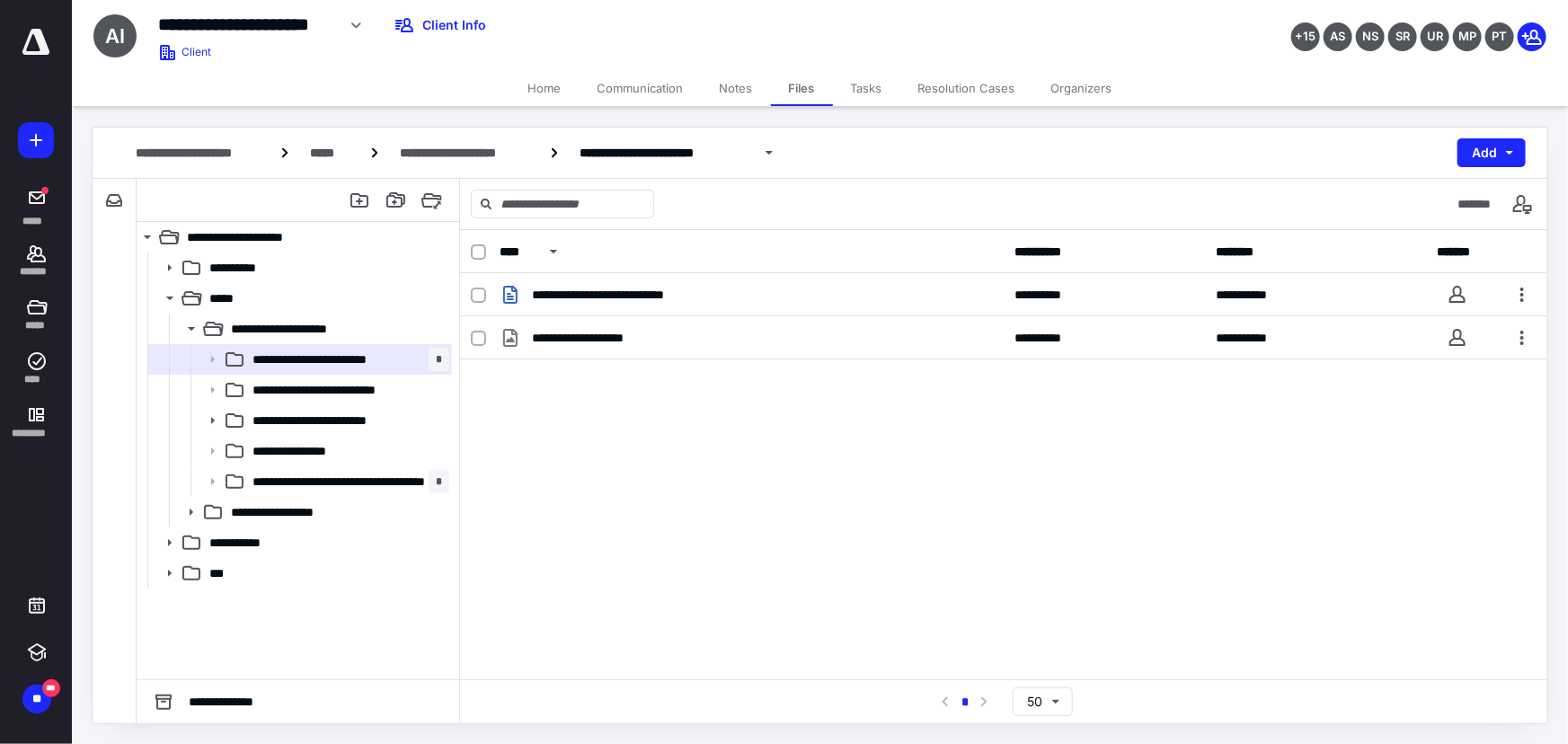 click on "**********" at bounding box center [620, 295] 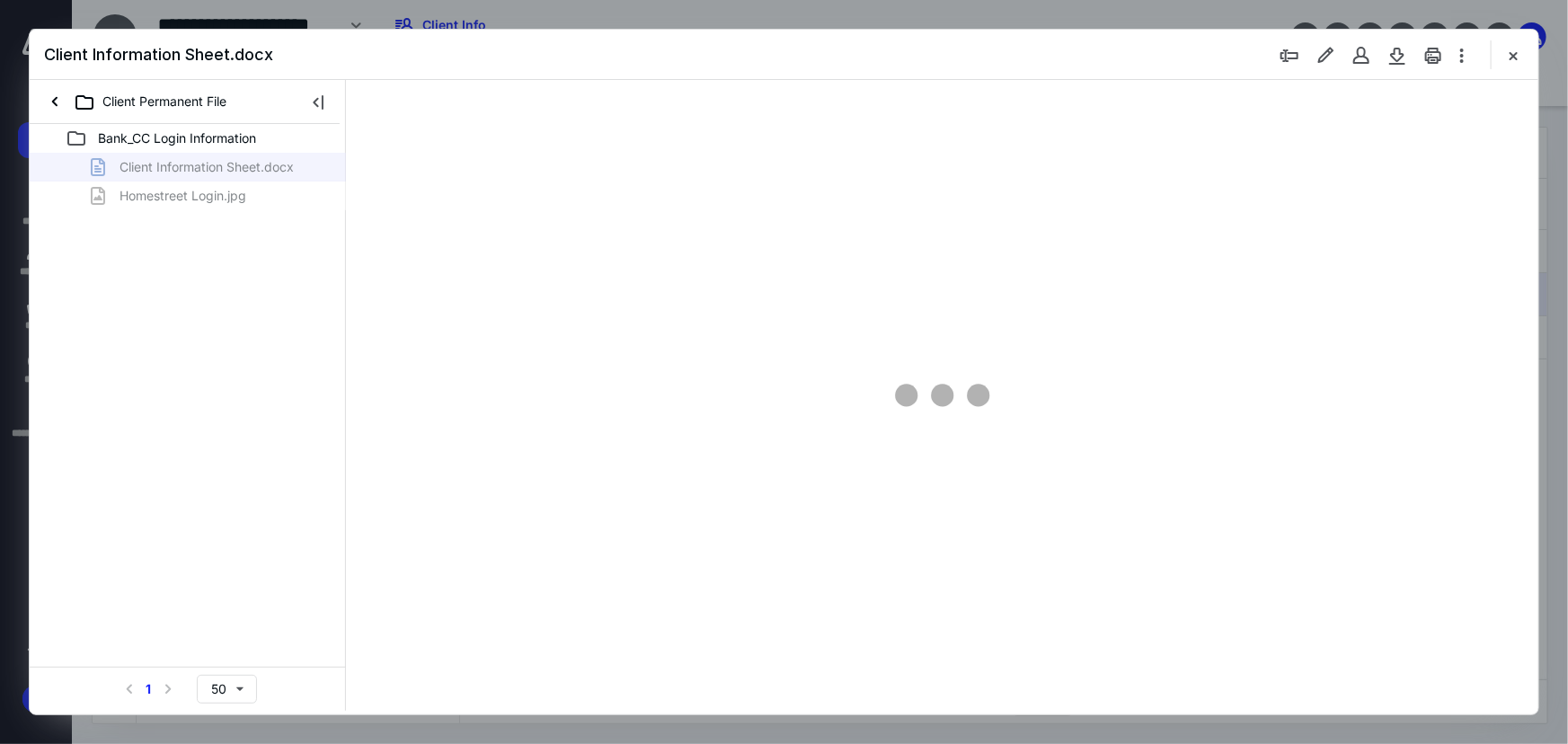 scroll, scrollTop: 0, scrollLeft: 0, axis: both 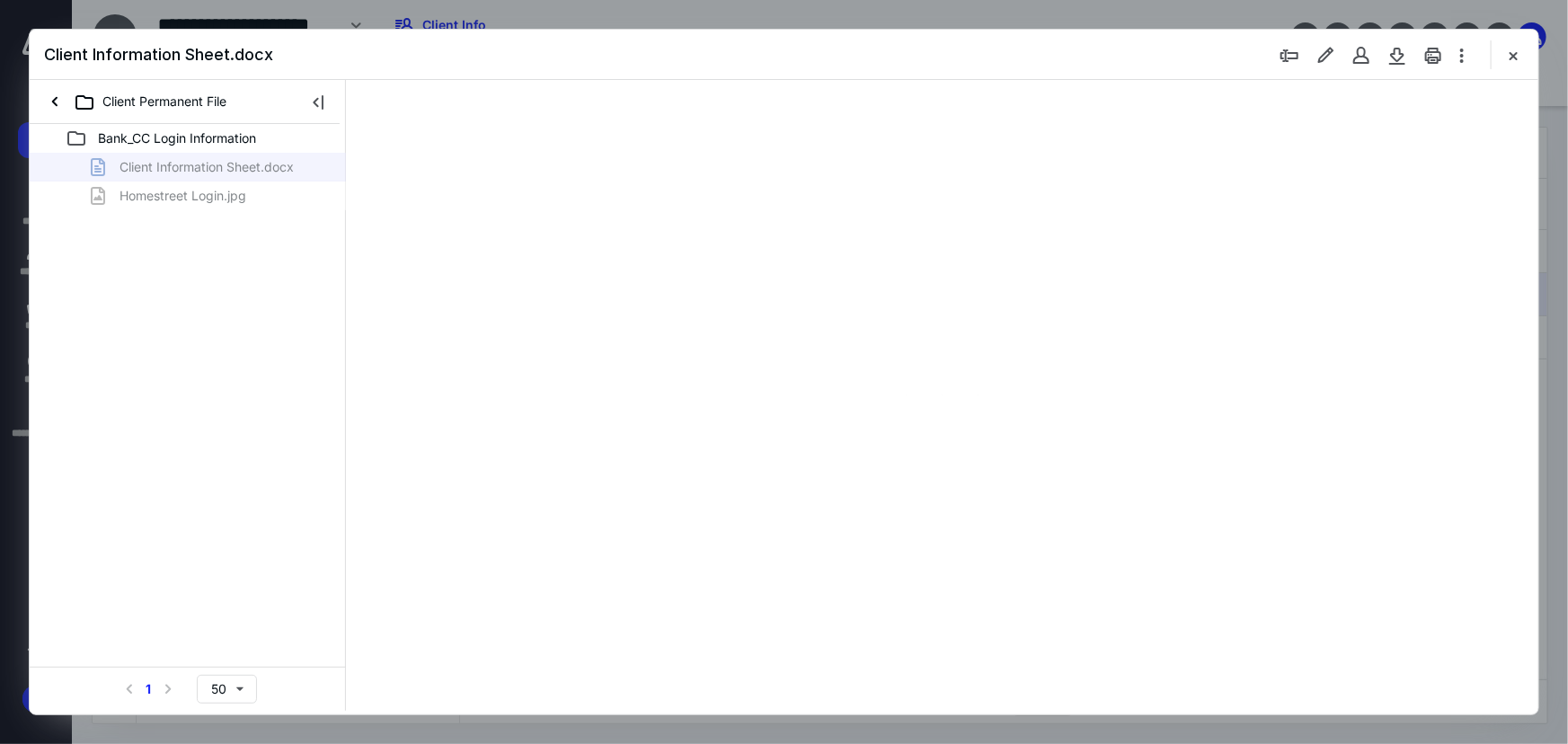 type on "79" 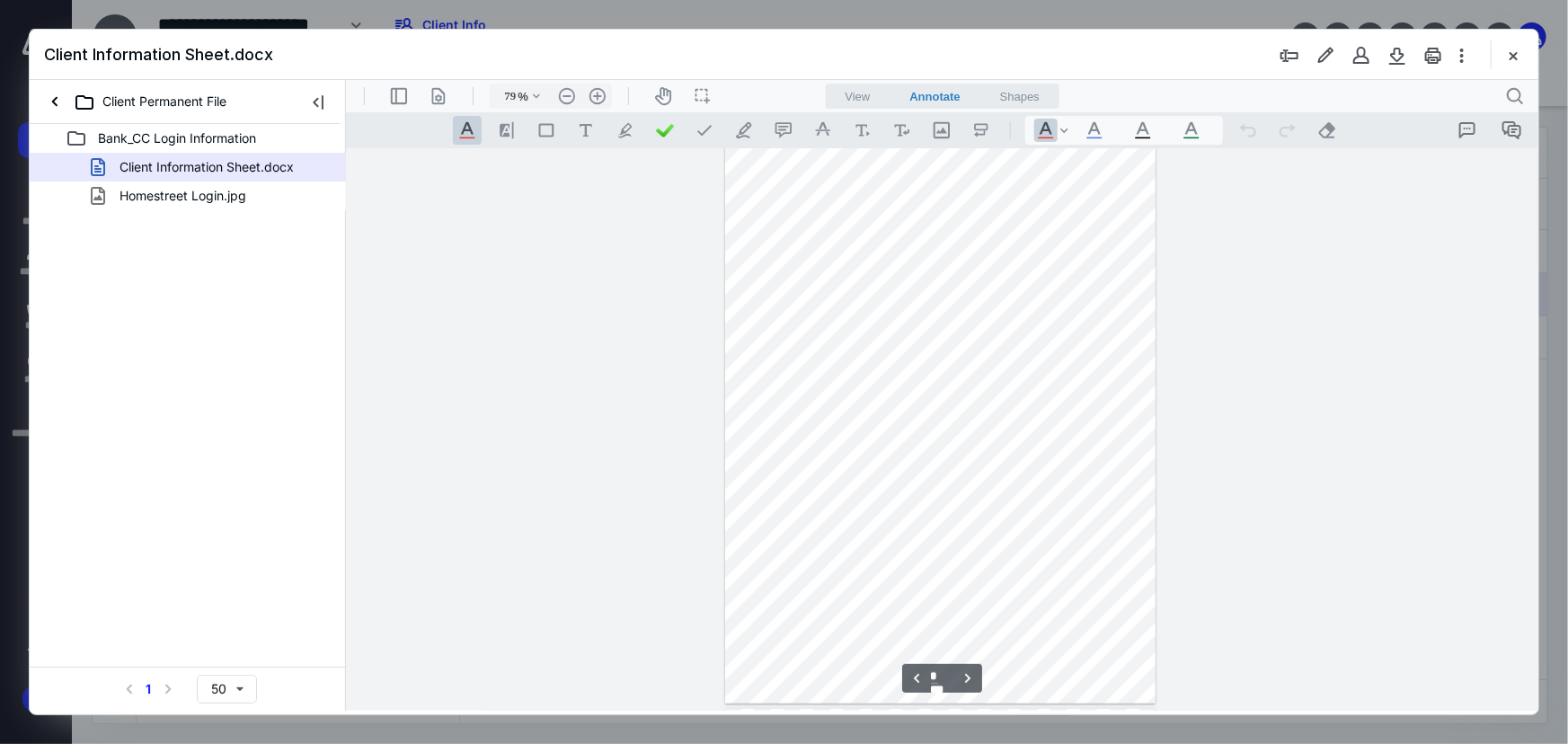 scroll, scrollTop: 561, scrollLeft: 0, axis: vertical 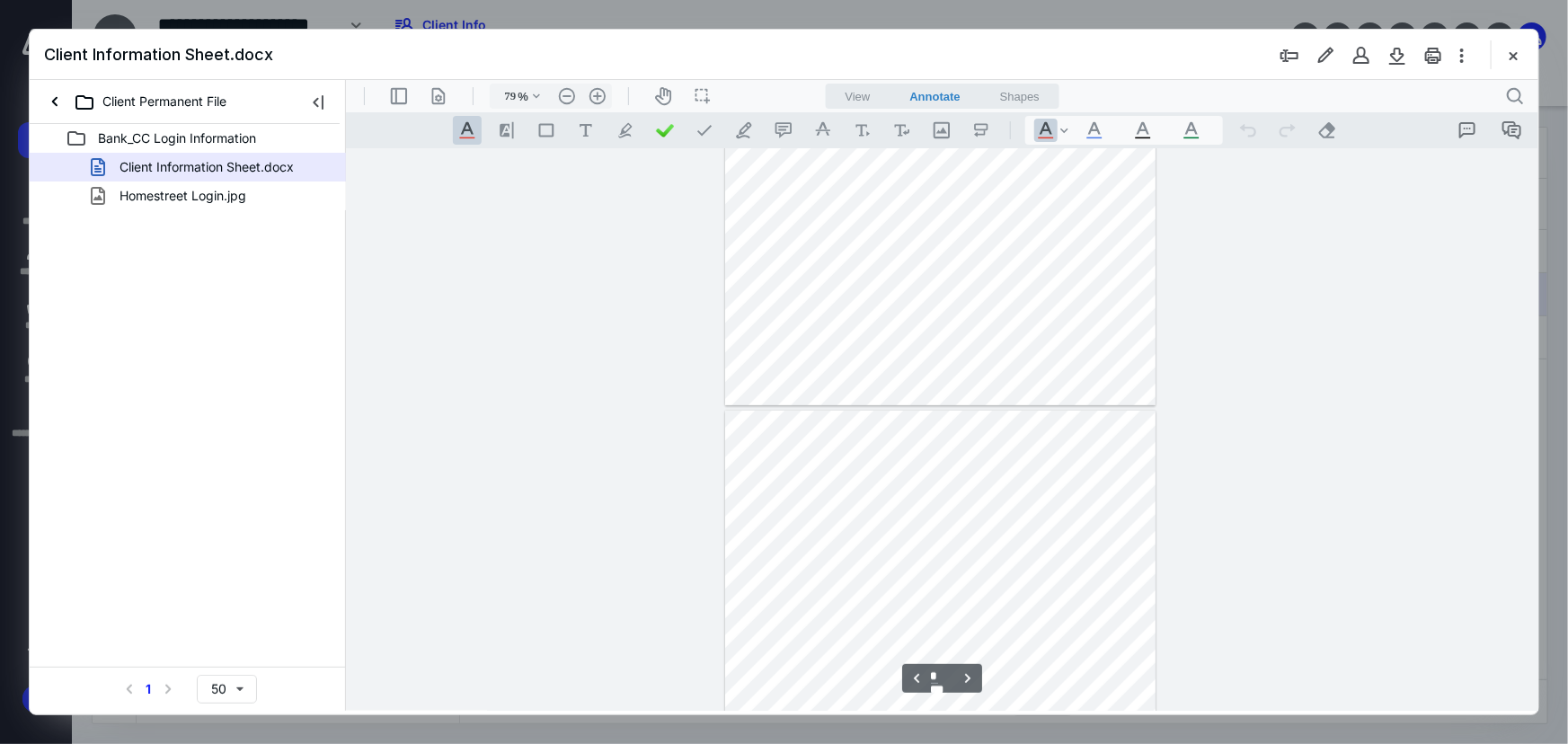 type on "*" 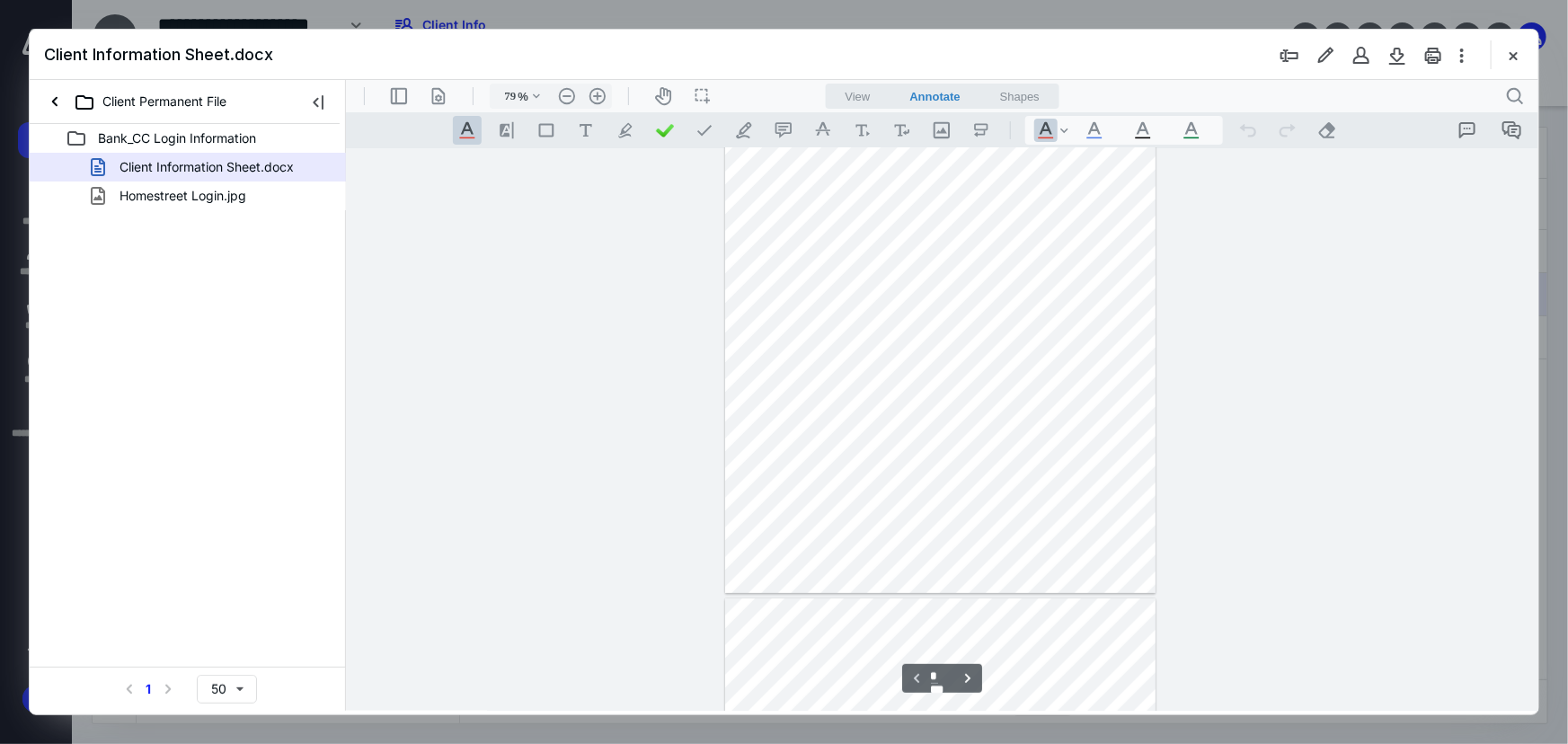 scroll, scrollTop: 0, scrollLeft: 0, axis: both 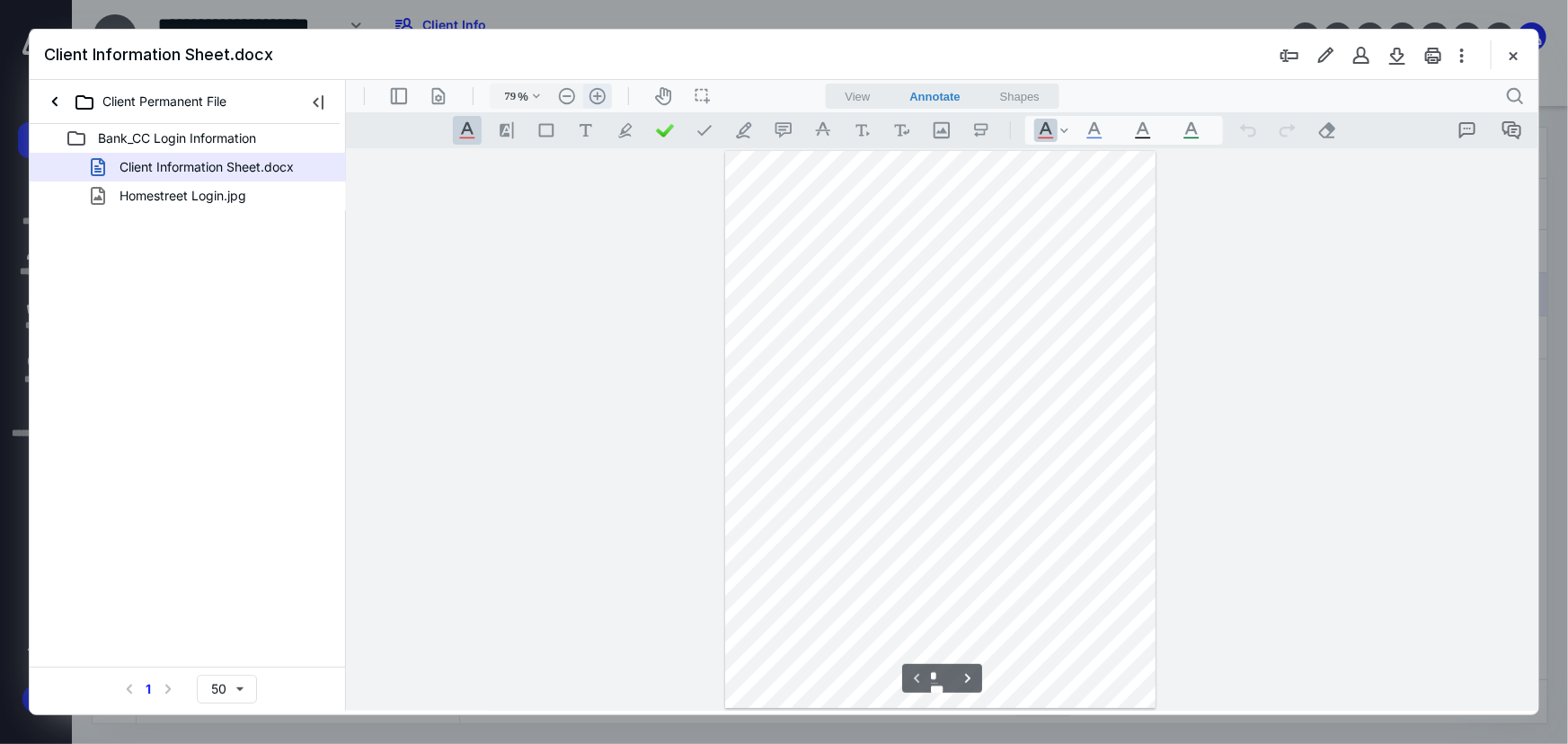 click on ".cls-1{fill:#abb0c4;} icon - header - zoom - in - line" at bounding box center [597, 95] 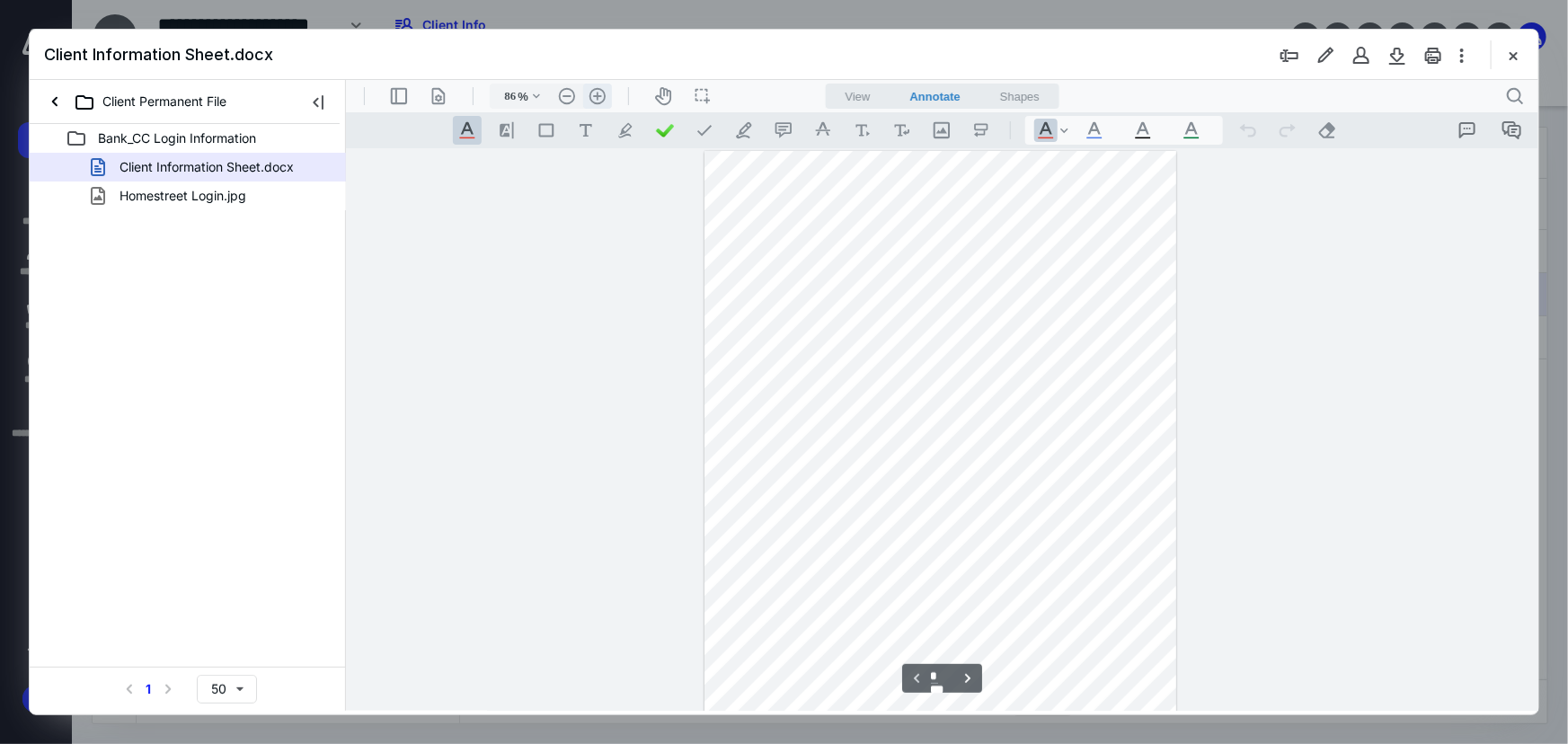 click on ".cls-1{fill:#abb0c4;} icon - header - zoom - in - line" at bounding box center [597, 95] 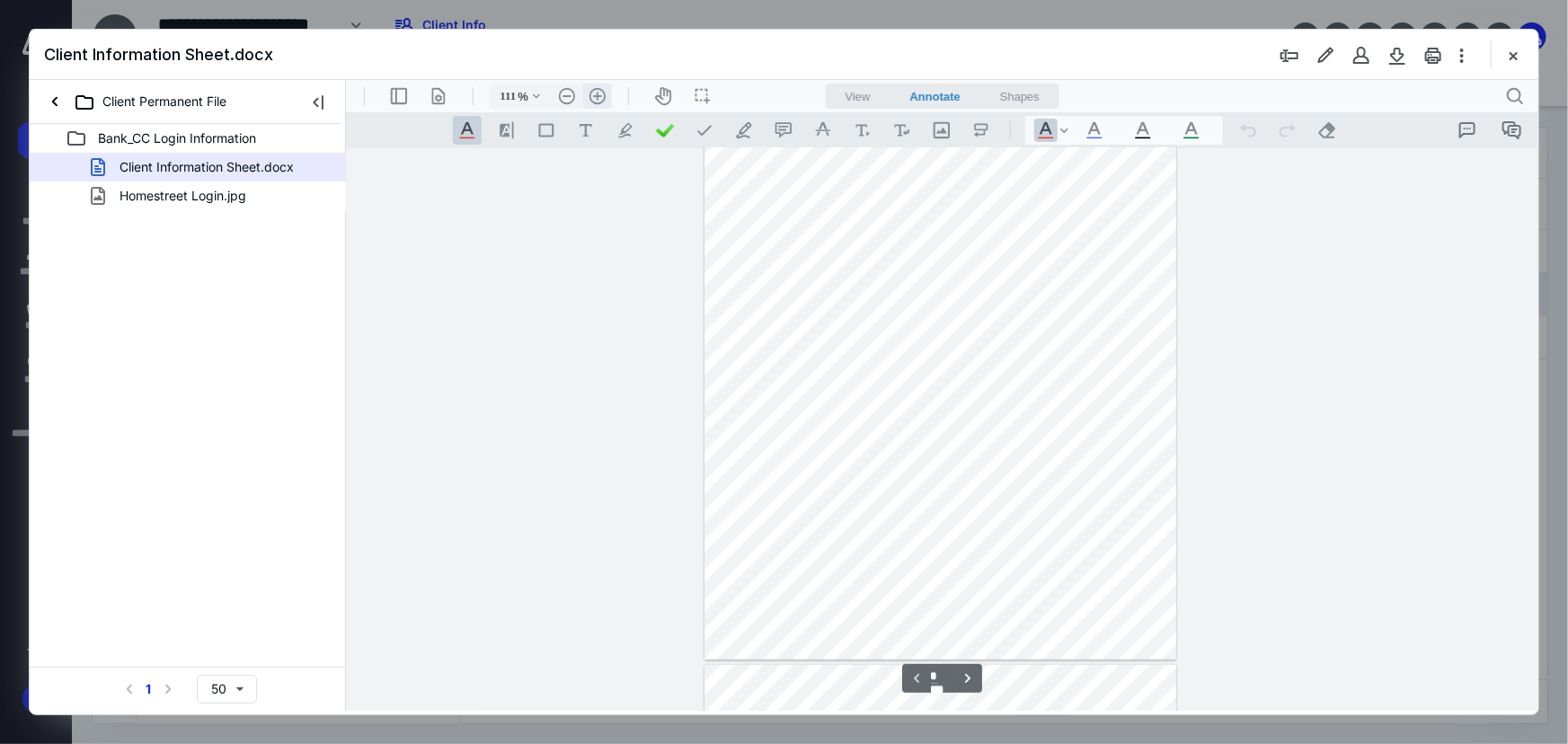 click on ".cls-1{fill:#abb0c4;} icon - header - zoom - in - line" at bounding box center (597, 95) 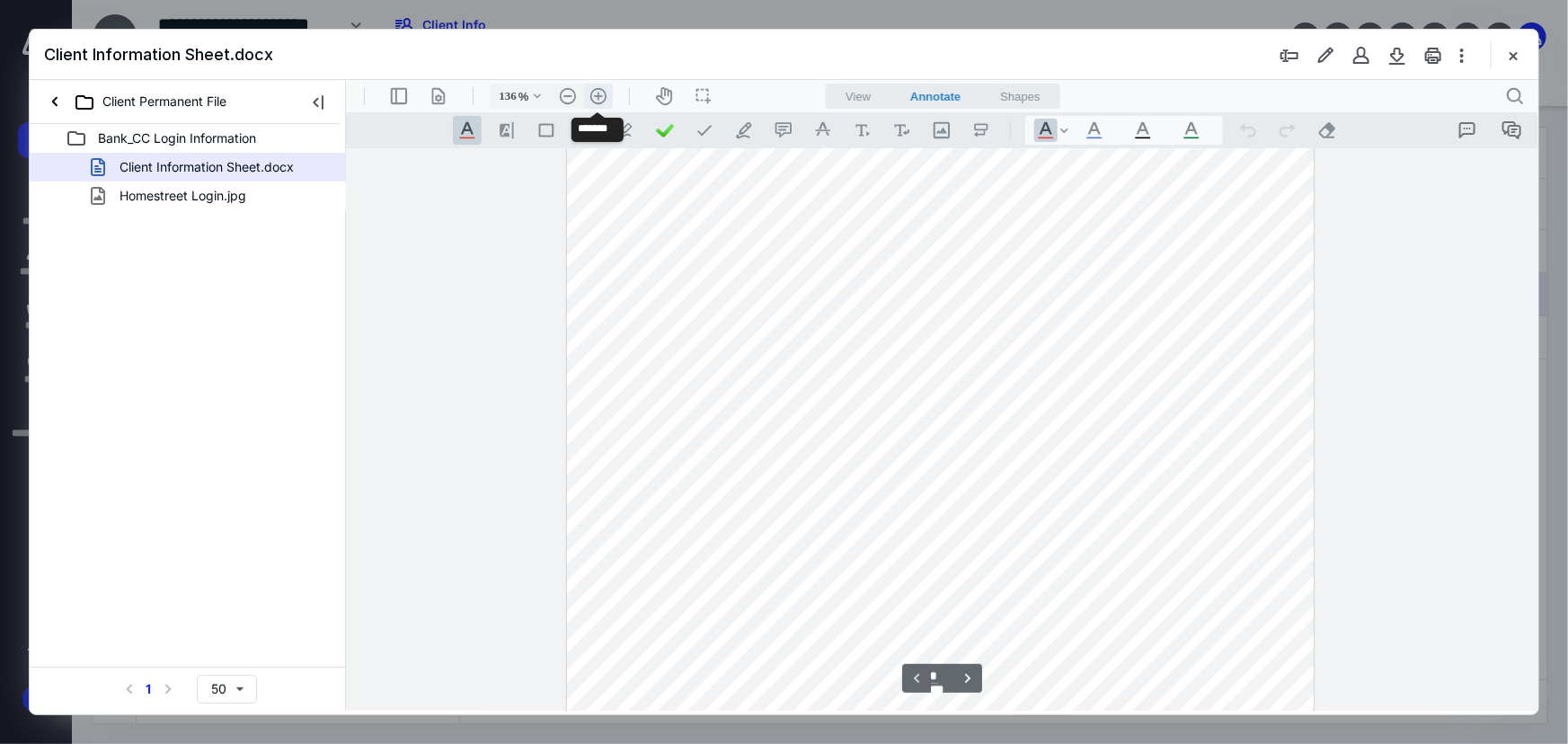 click on ".cls-1{fill:#abb0c4;} icon - header - zoom - in - line" at bounding box center (598, 95) 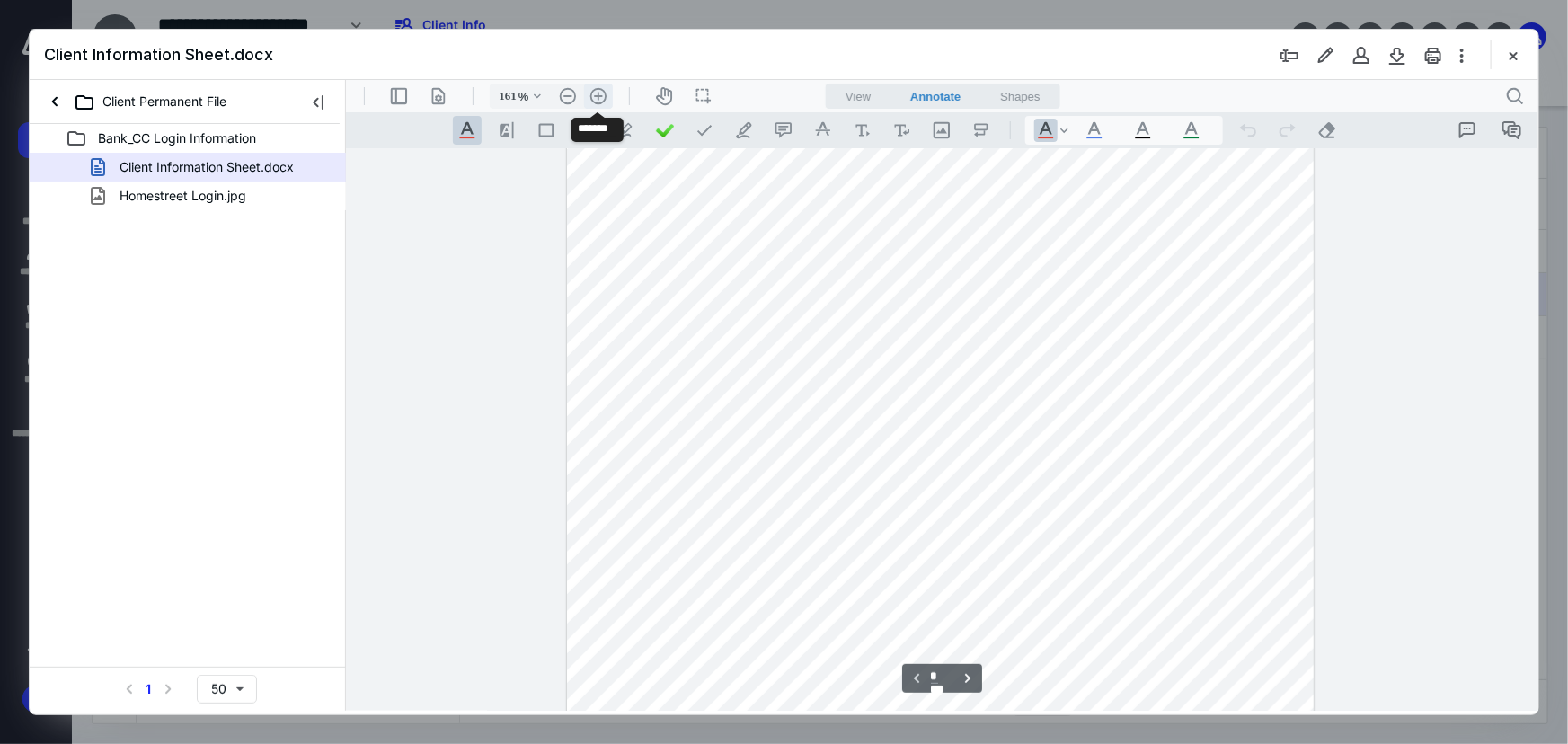 scroll, scrollTop: 261, scrollLeft: 0, axis: vertical 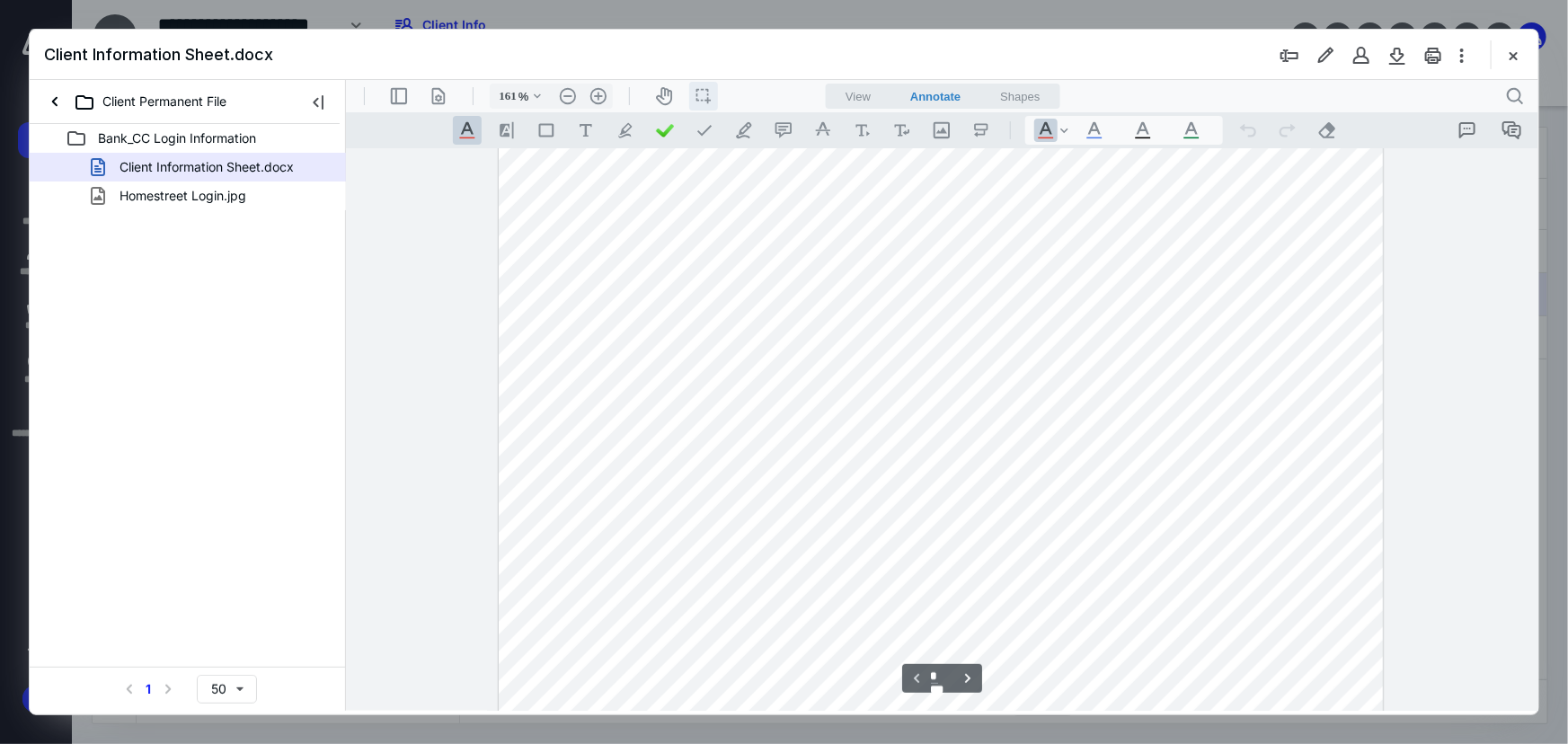 click on "icon / operation / multi select" at bounding box center (703, 95) 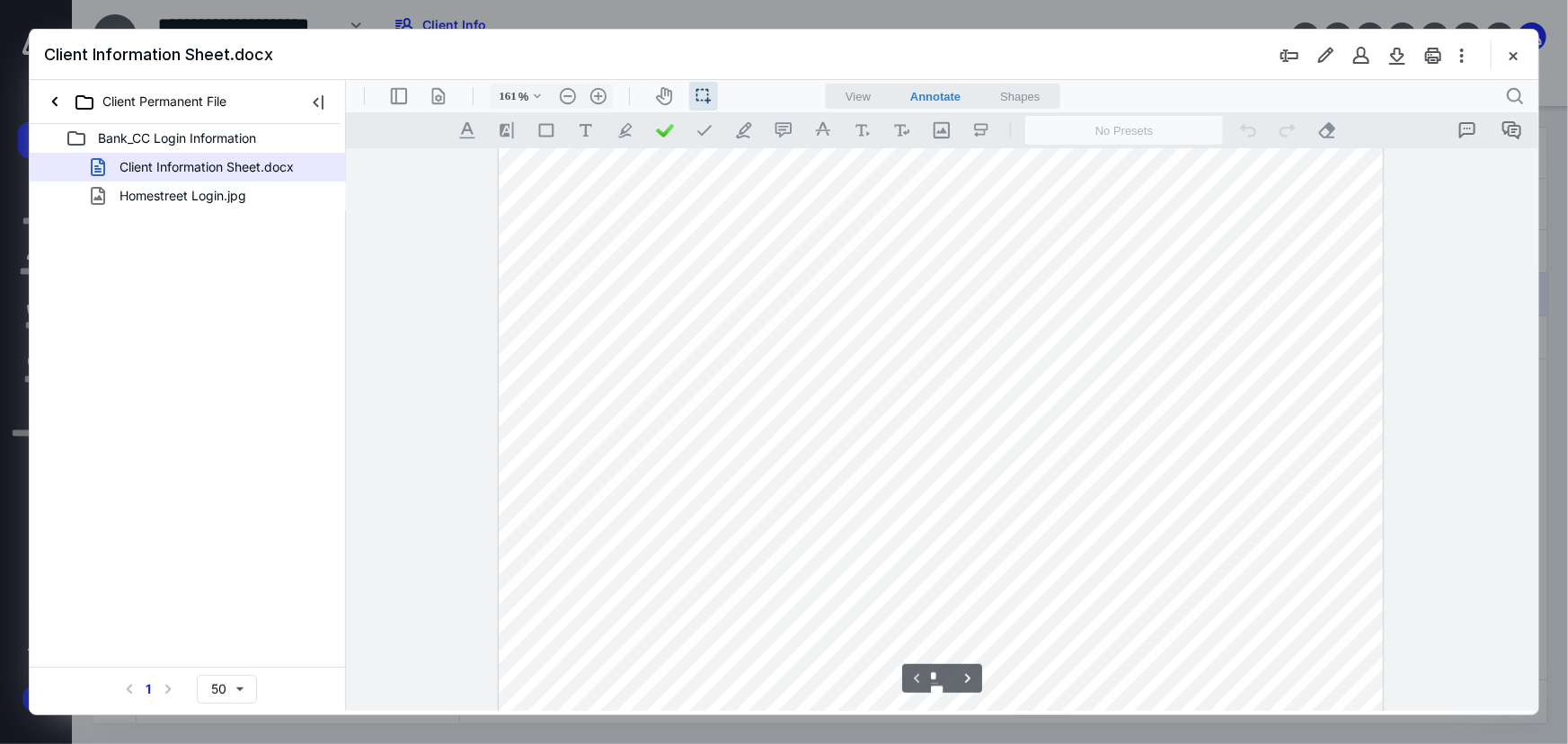 click at bounding box center [940, 465] 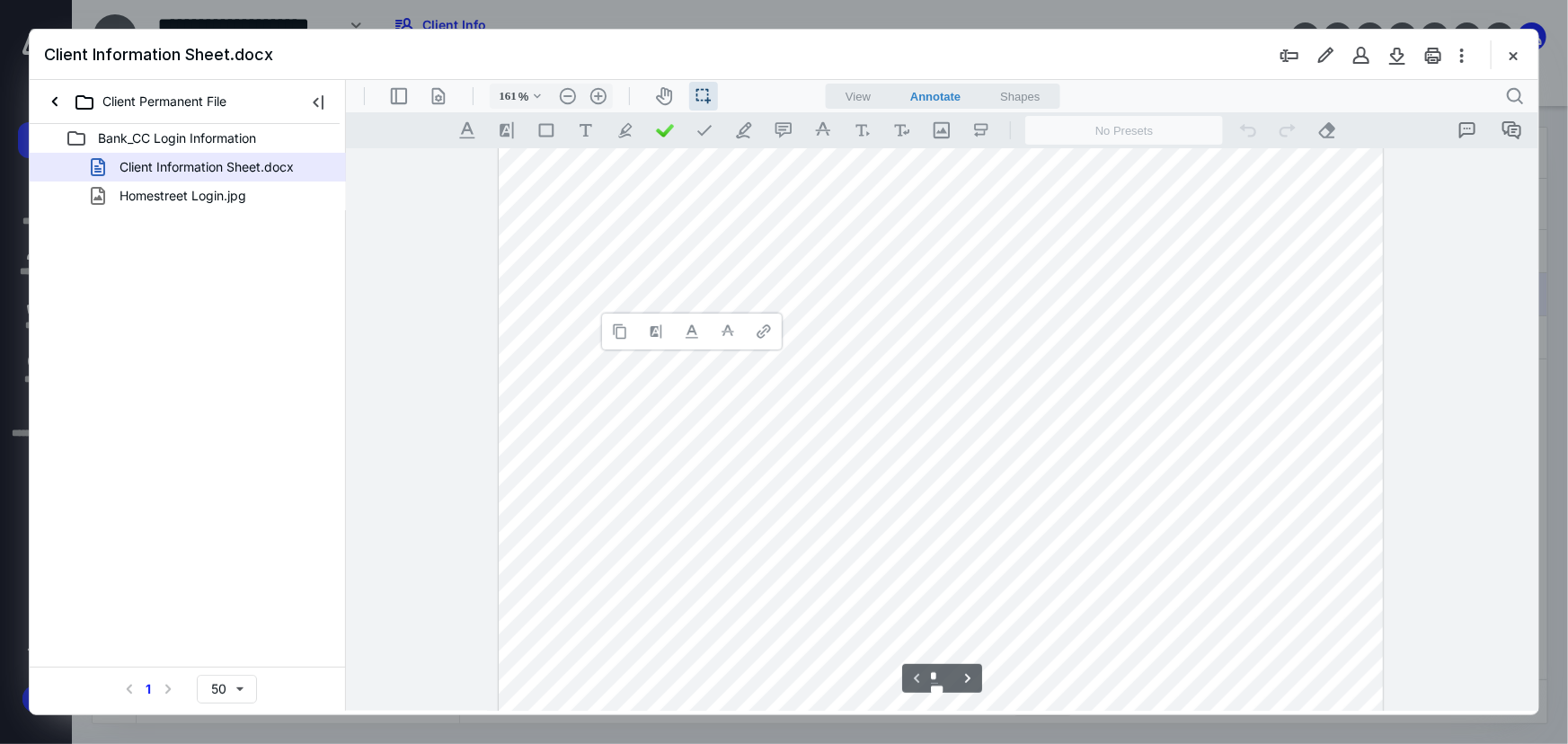 type 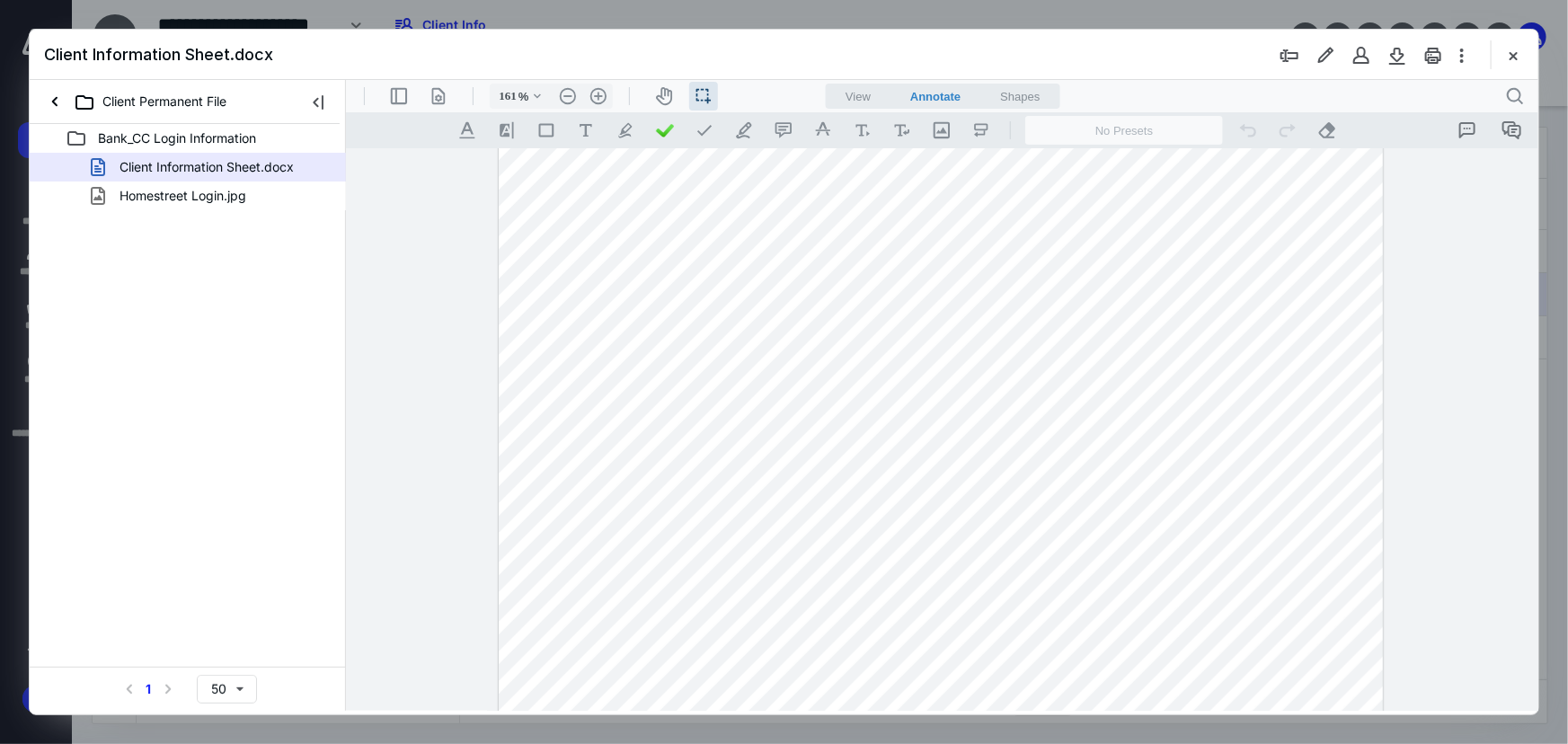 click at bounding box center (940, 465) 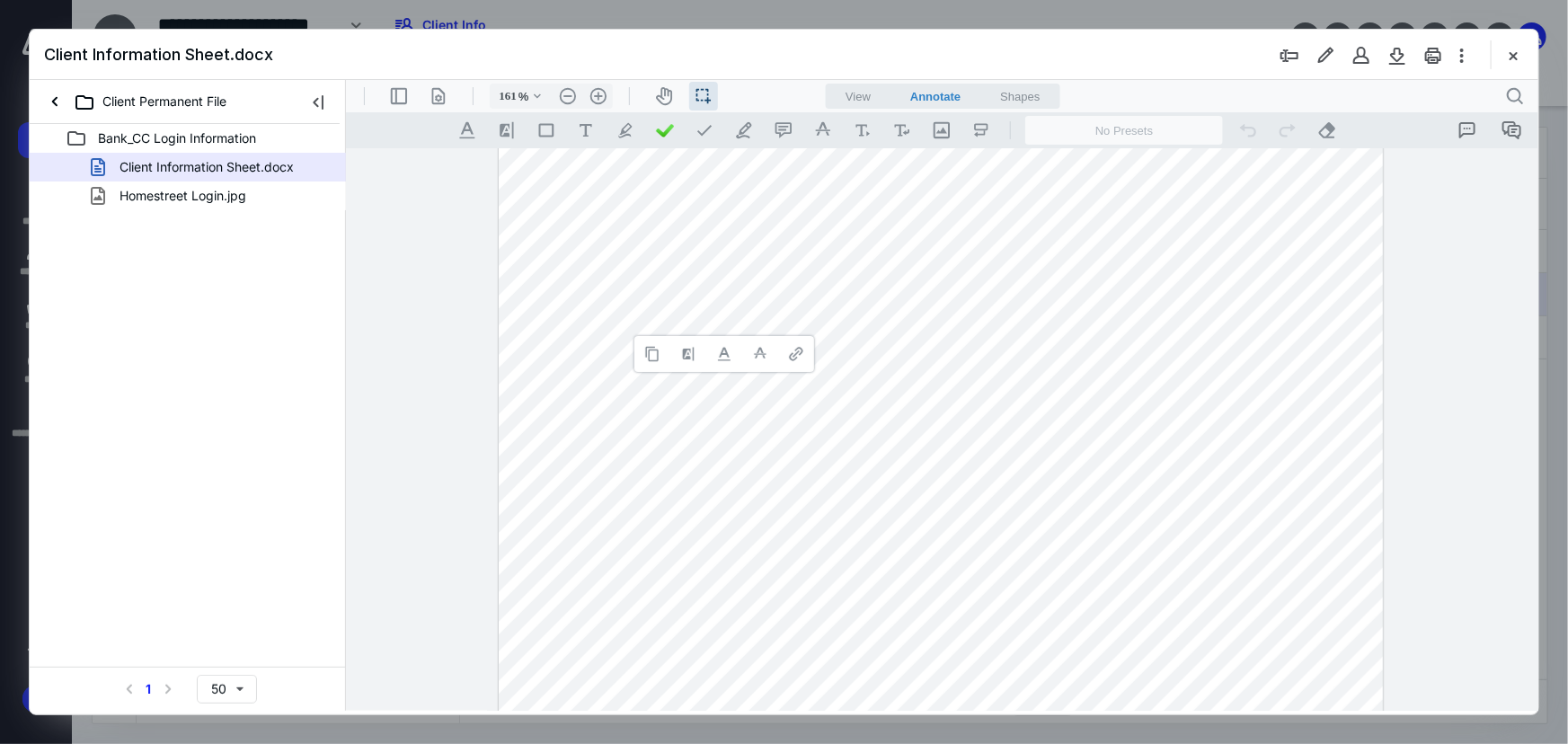 type 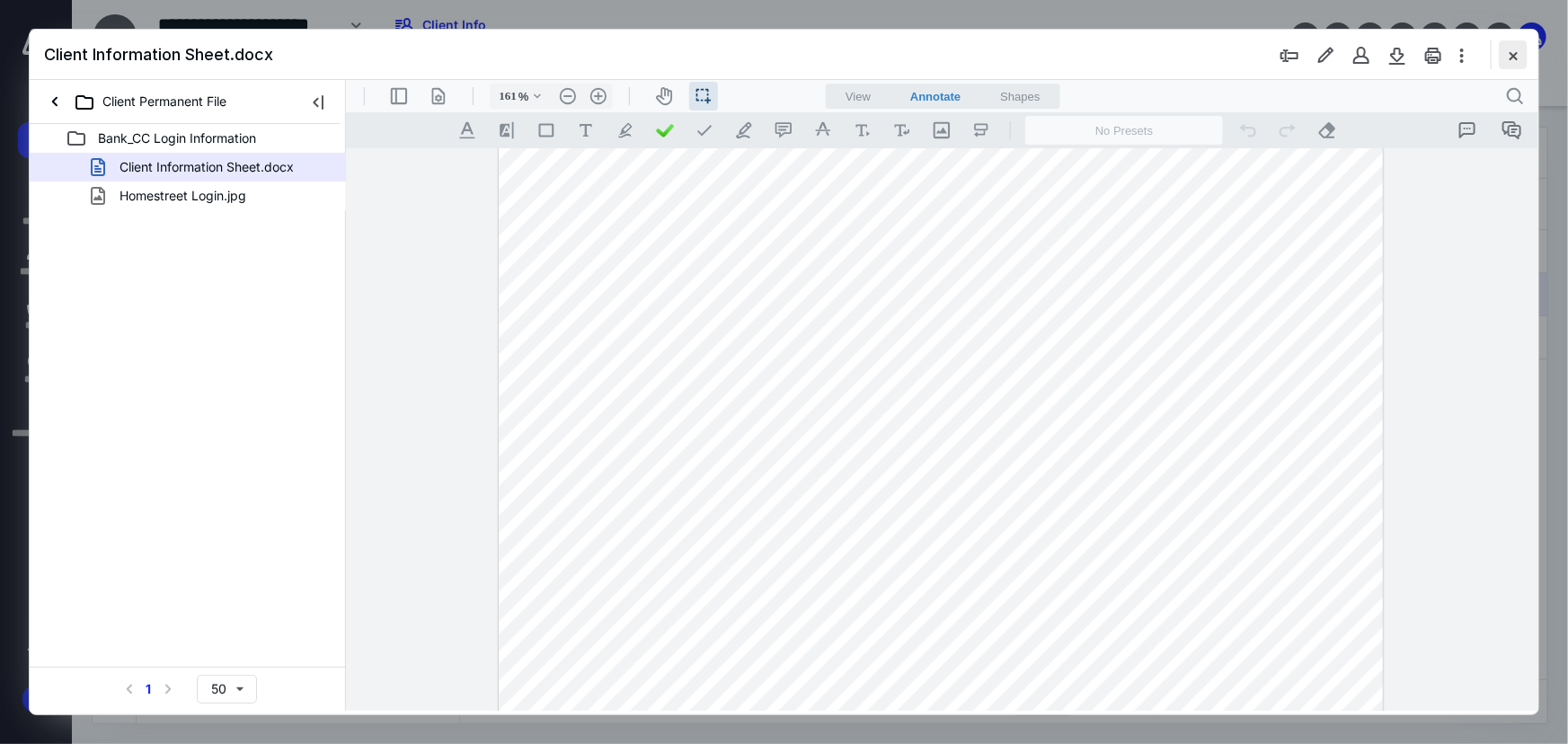 click at bounding box center [1513, 55] 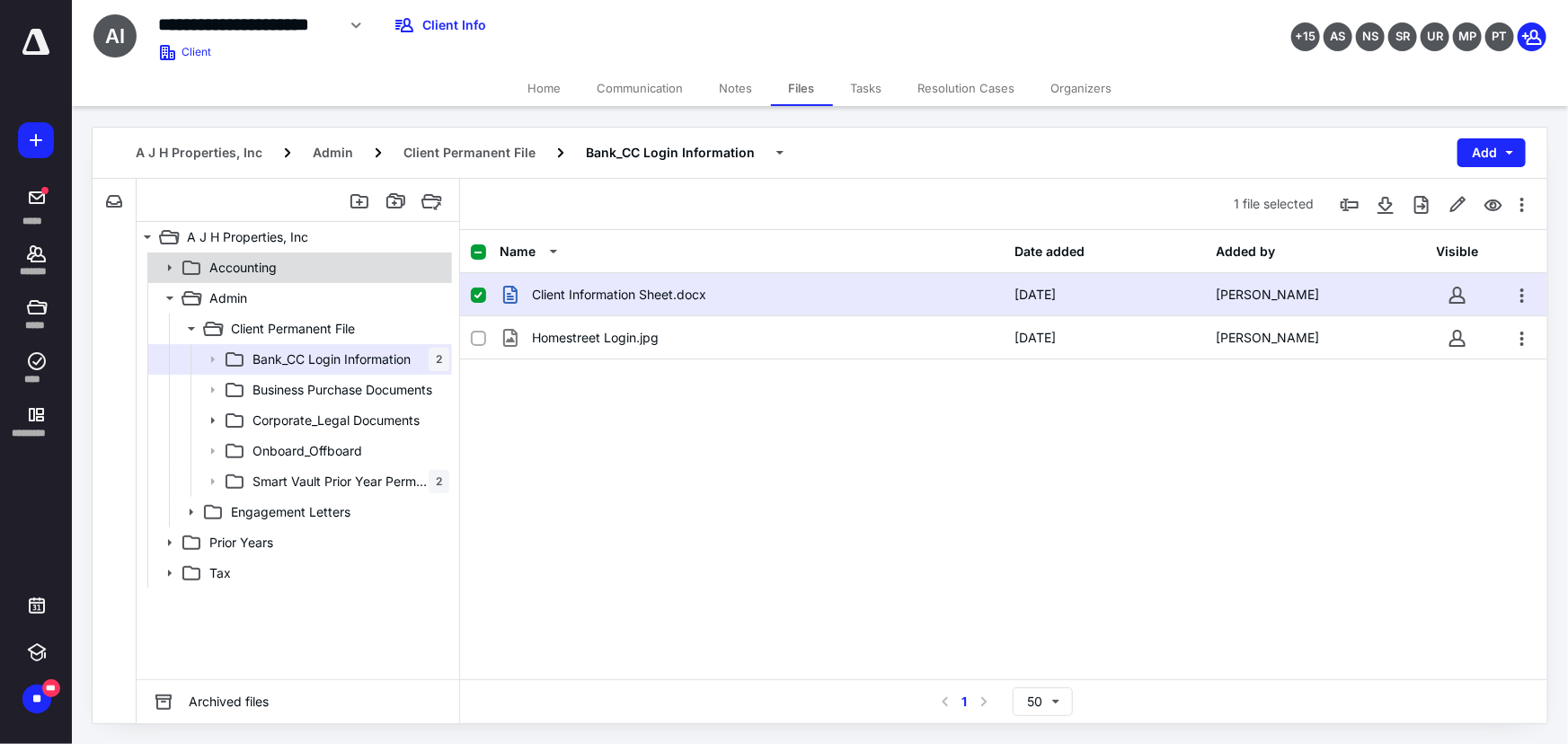 click on "Accounting" at bounding box center [298, 268] 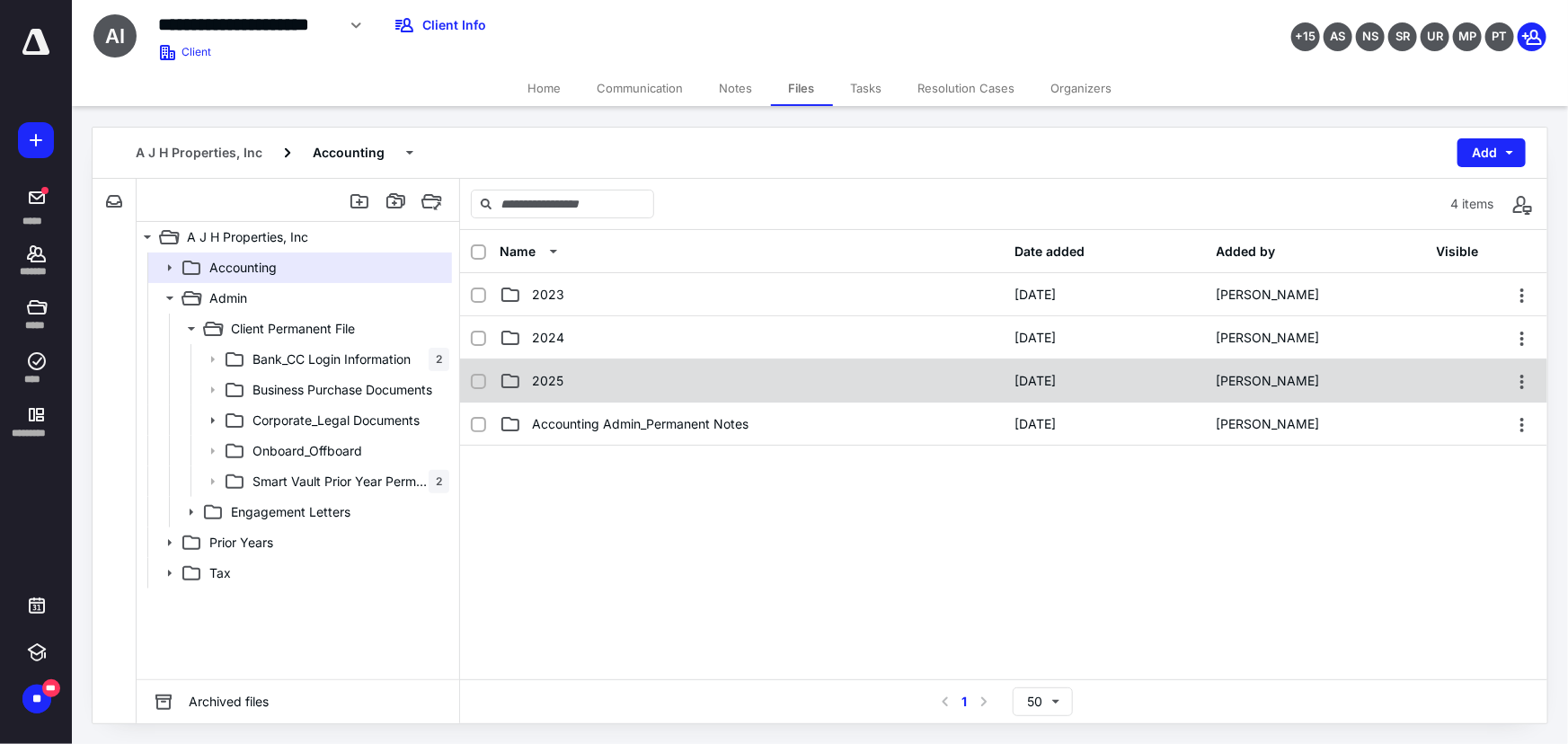 click on "2025" at bounding box center [751, 381] 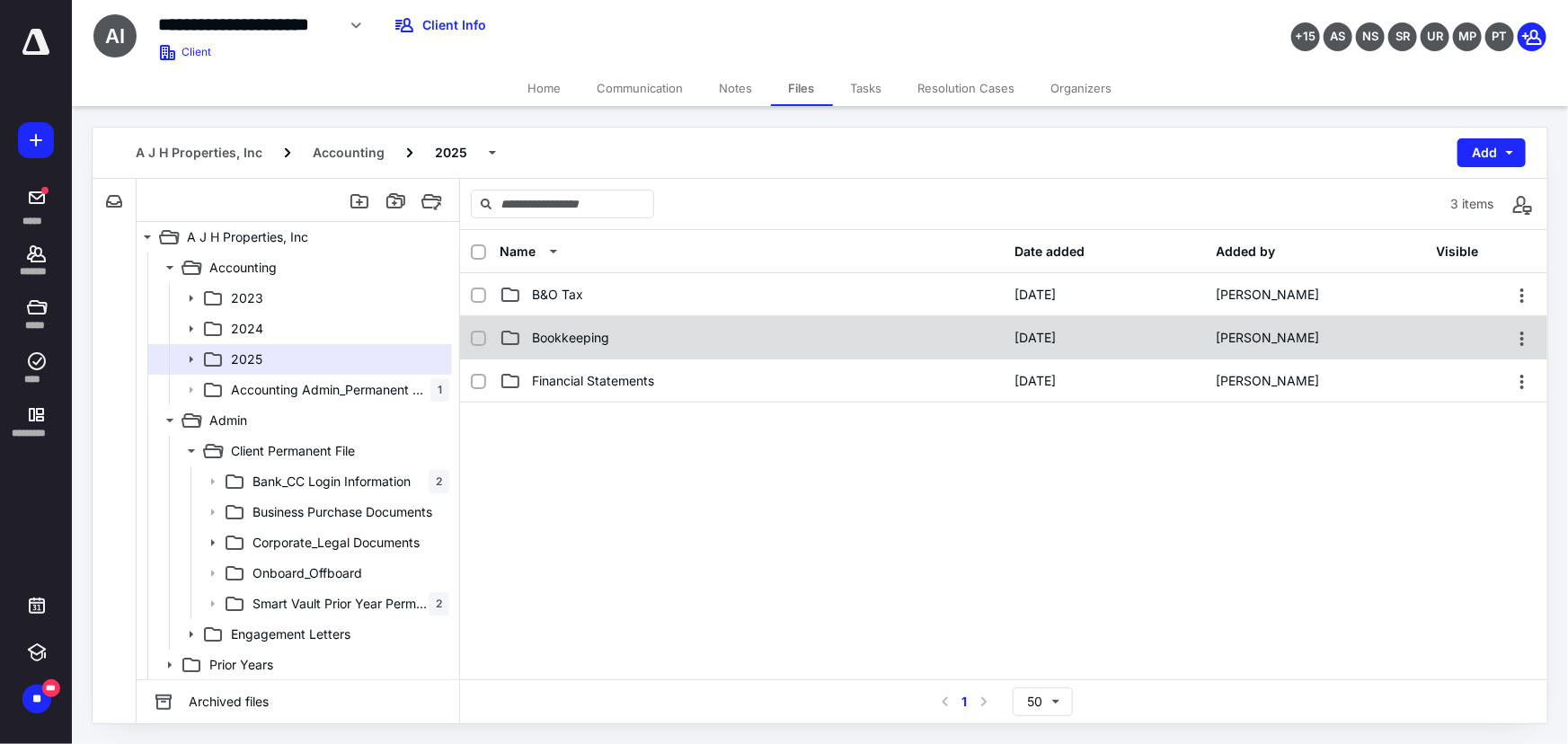 click on "Bookkeeping" at bounding box center [751, 338] 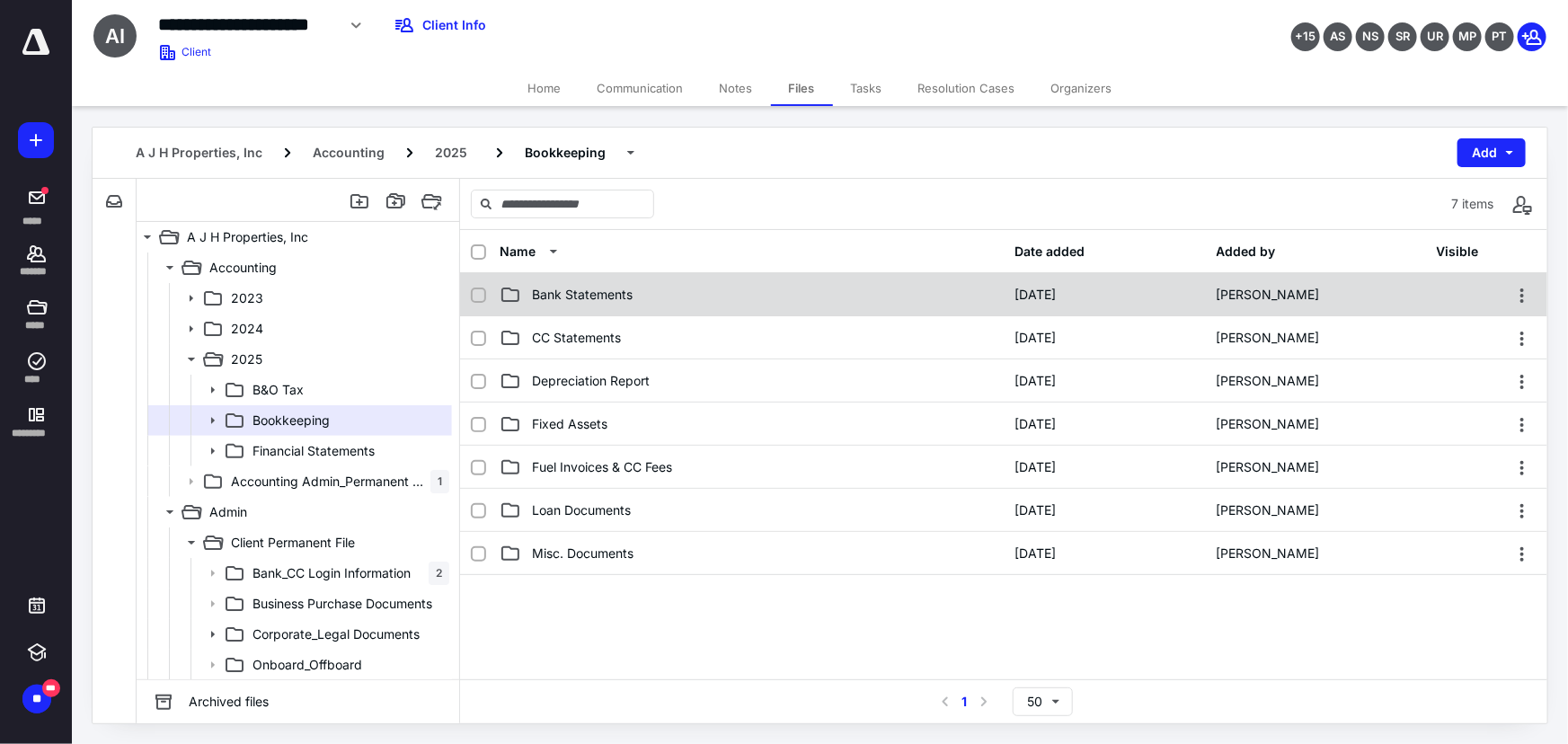 click on "Bank Statements" at bounding box center [751, 295] 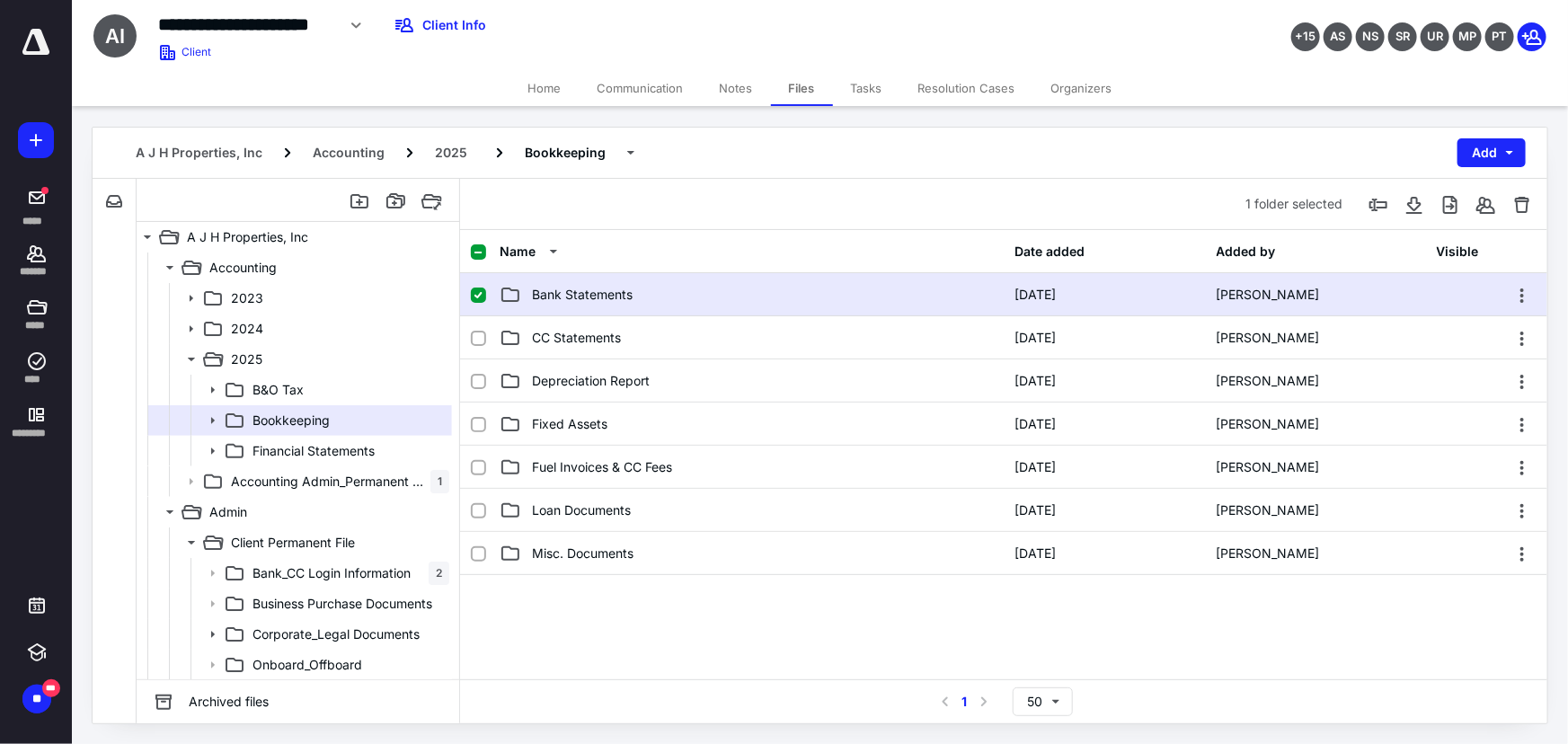 click on "Bank Statements" at bounding box center [751, 295] 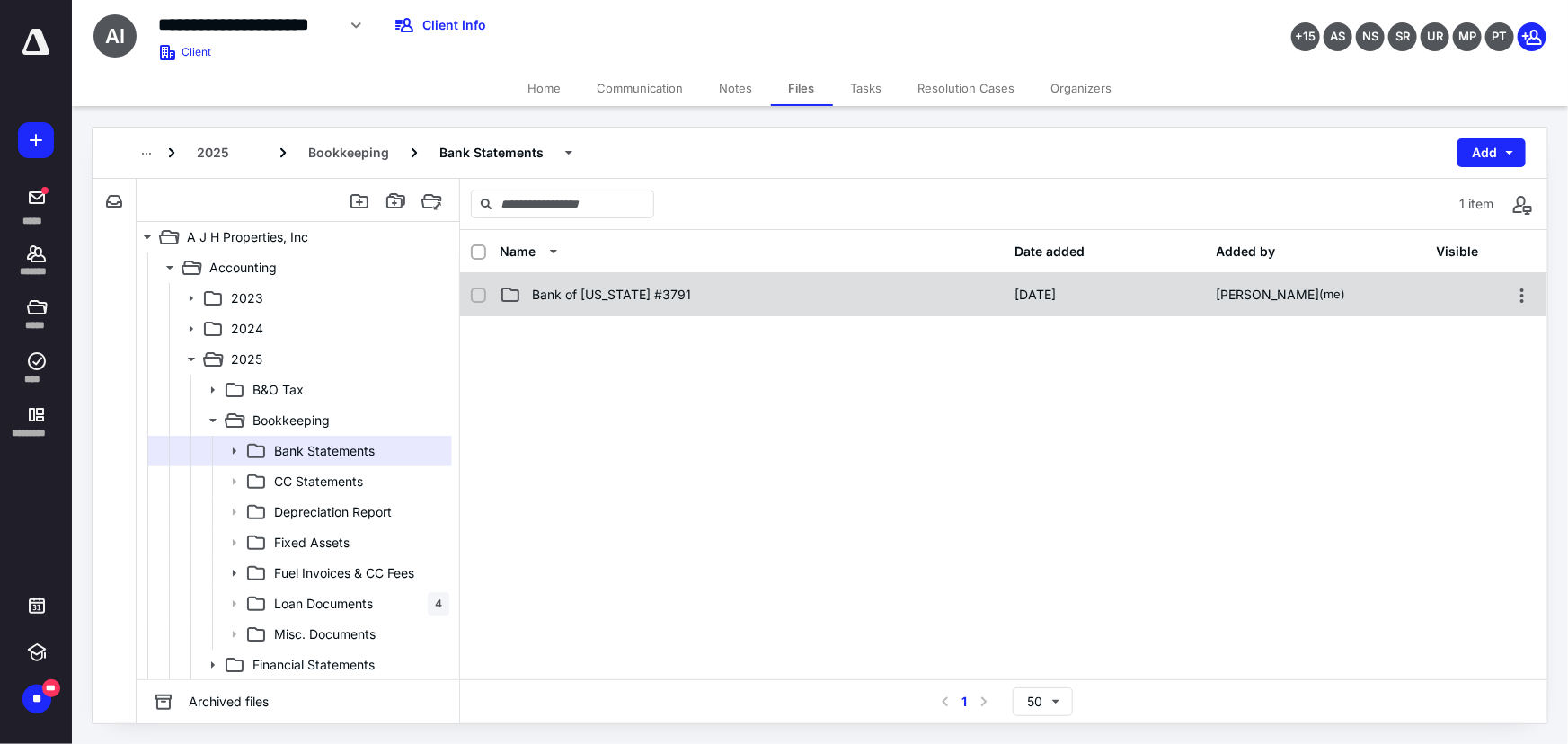 click on "Bank of Idaho #3791" at bounding box center (611, 295) 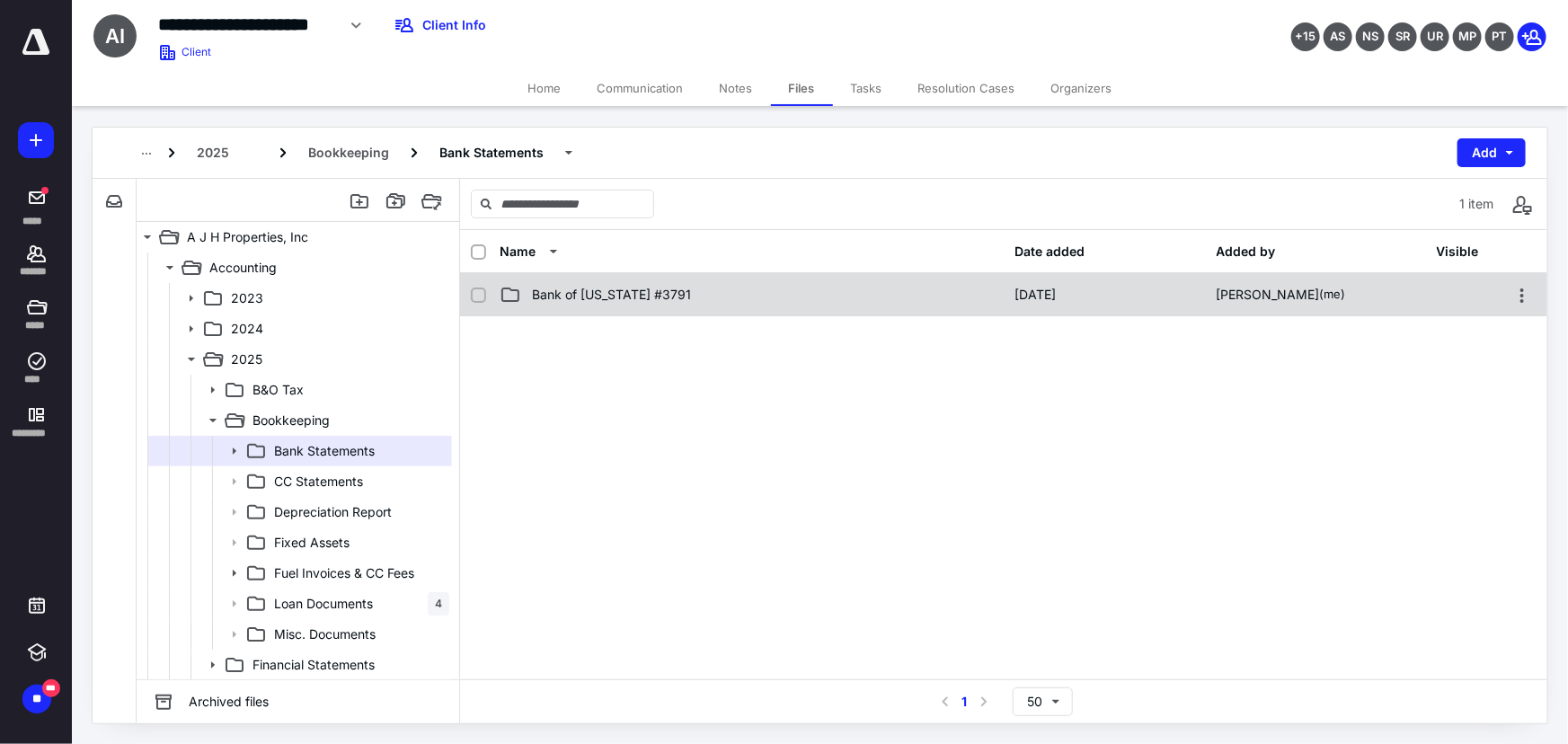 checkbox on "false" 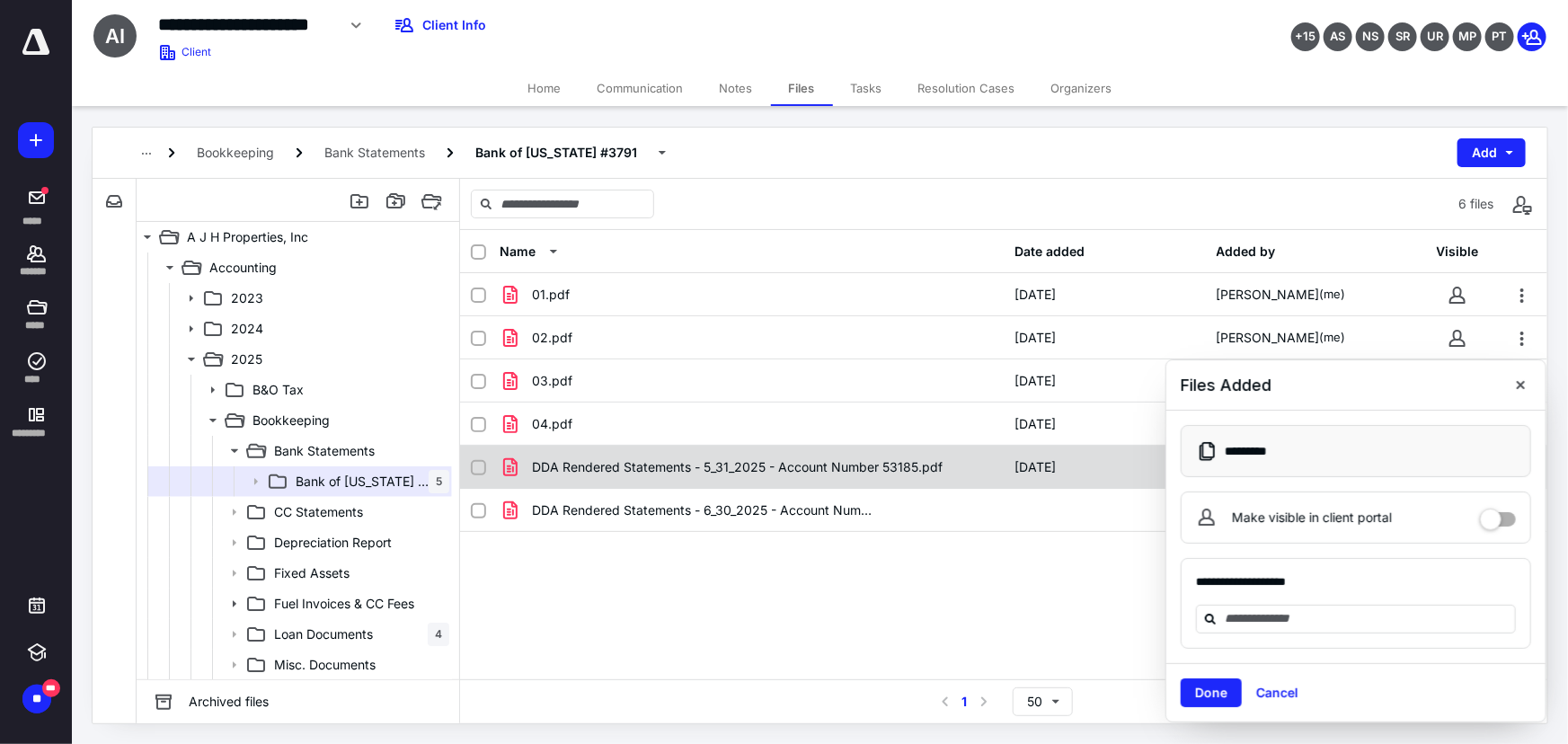 checkbox on "true" 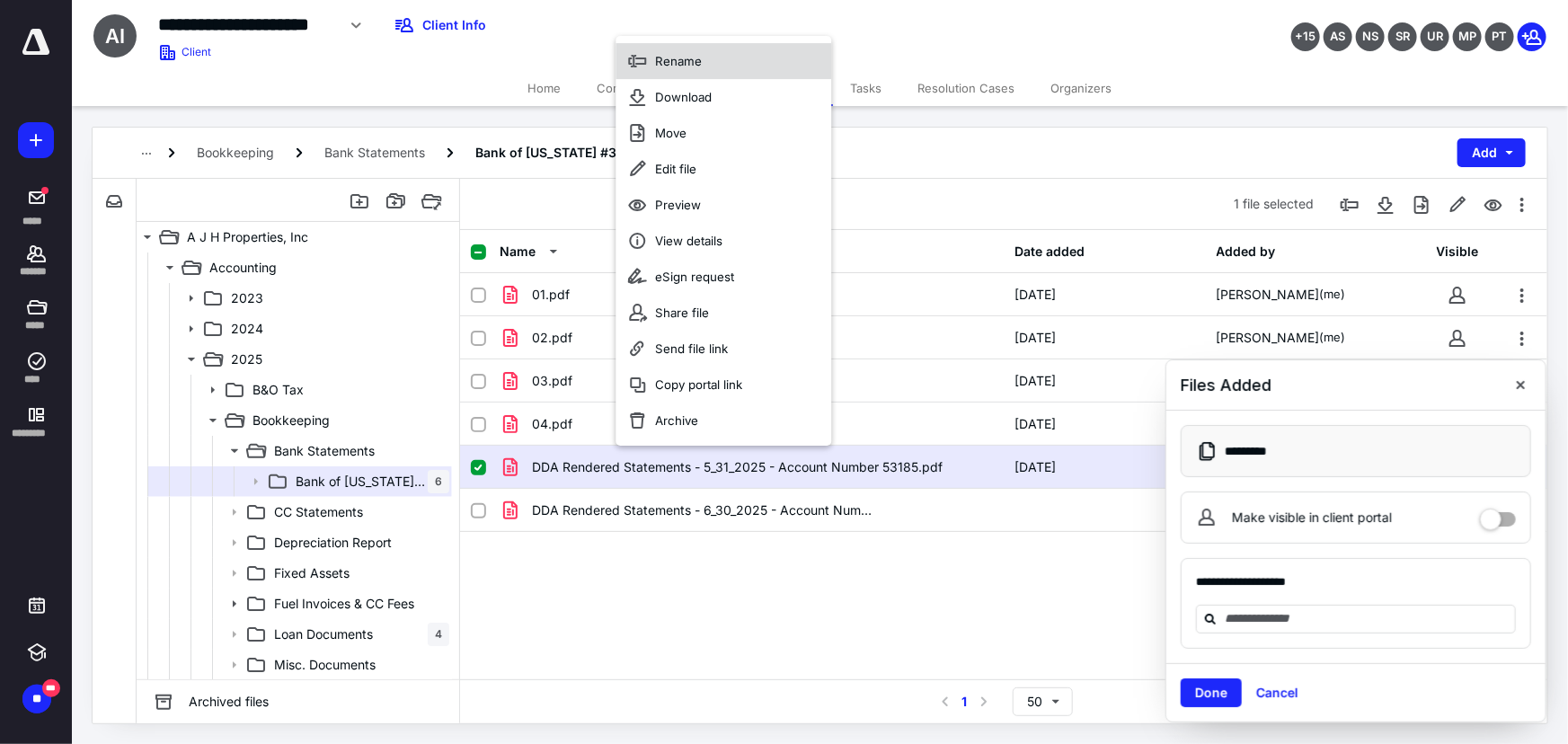 click on "Rename" at bounding box center [723, 61] 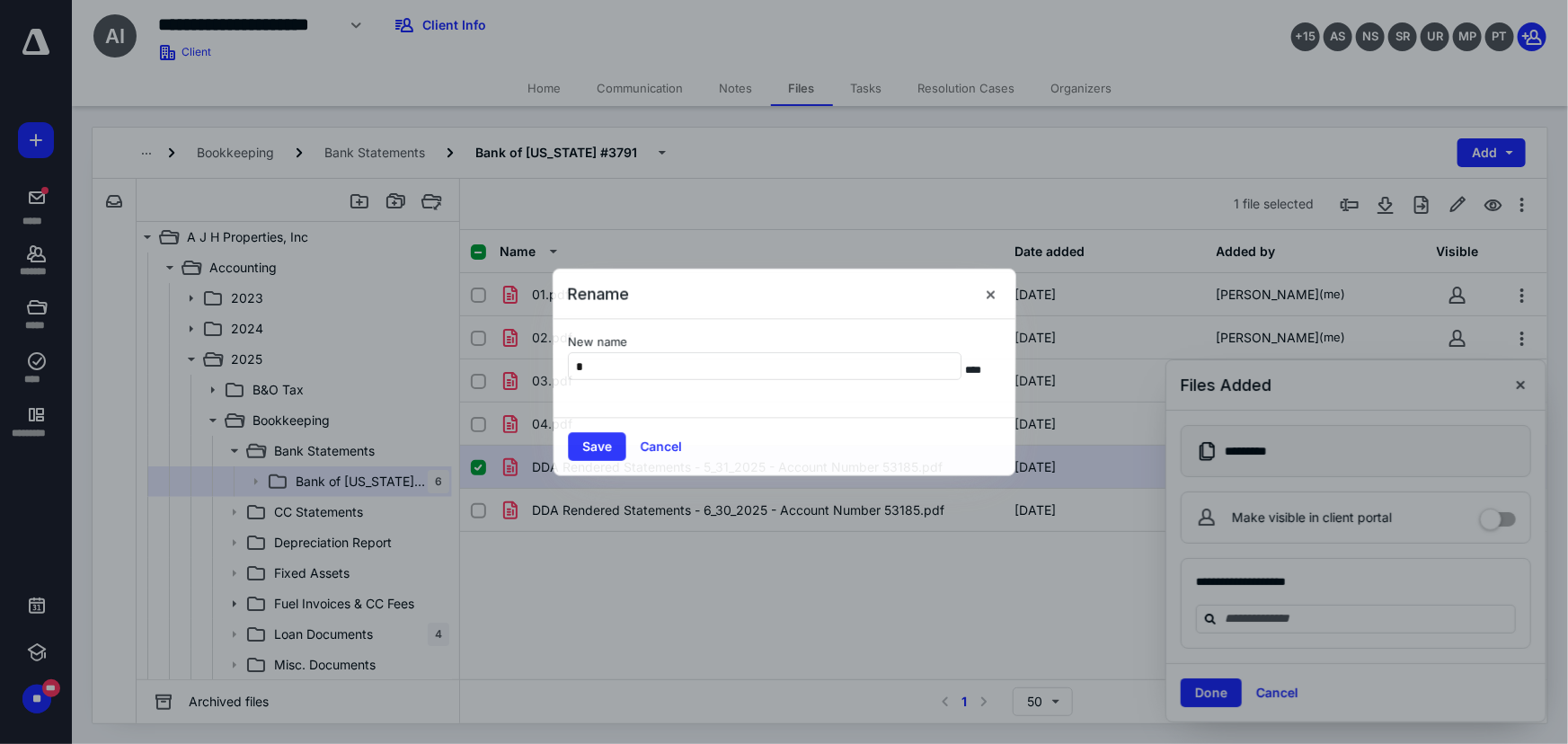 scroll, scrollTop: 0, scrollLeft: 0, axis: both 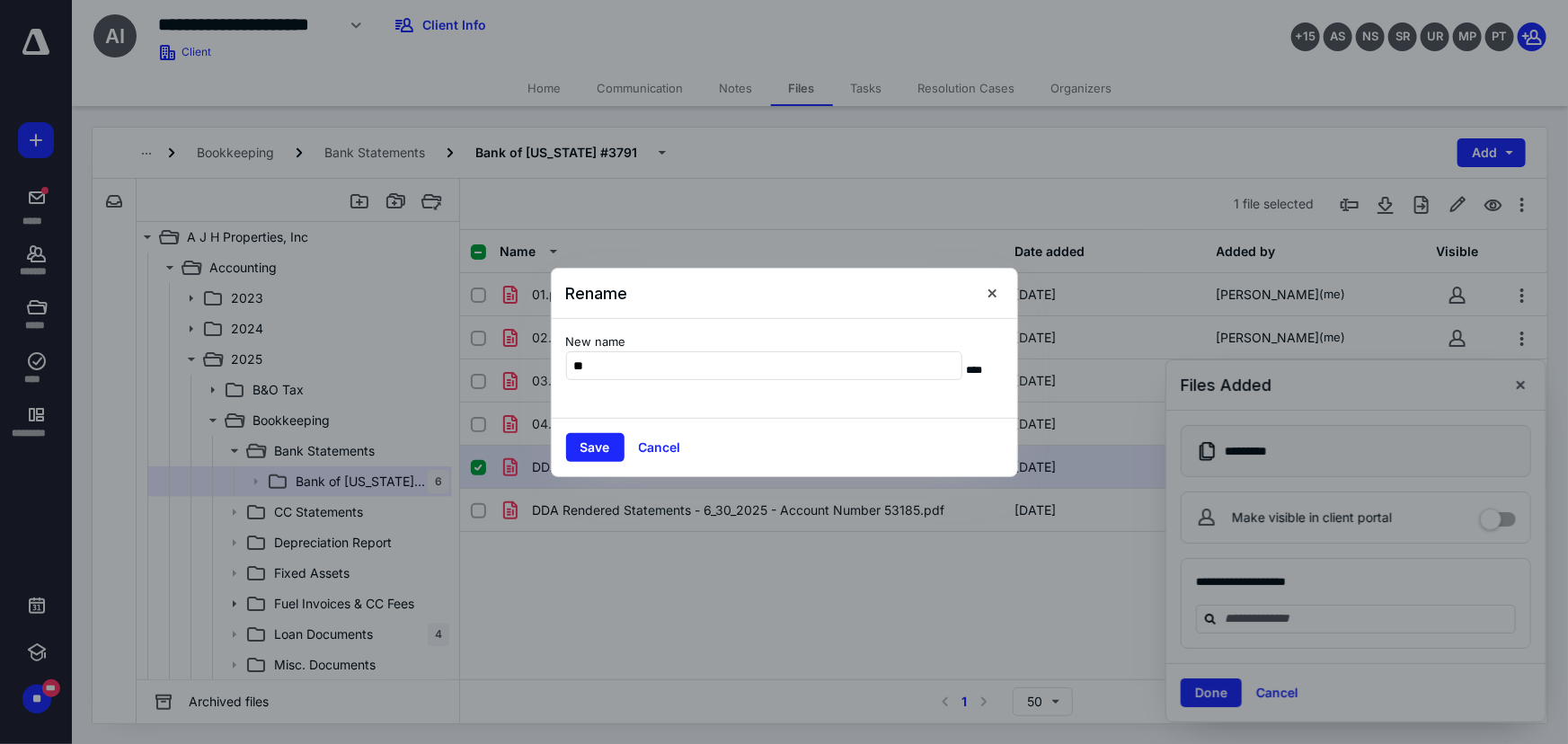 type on "**" 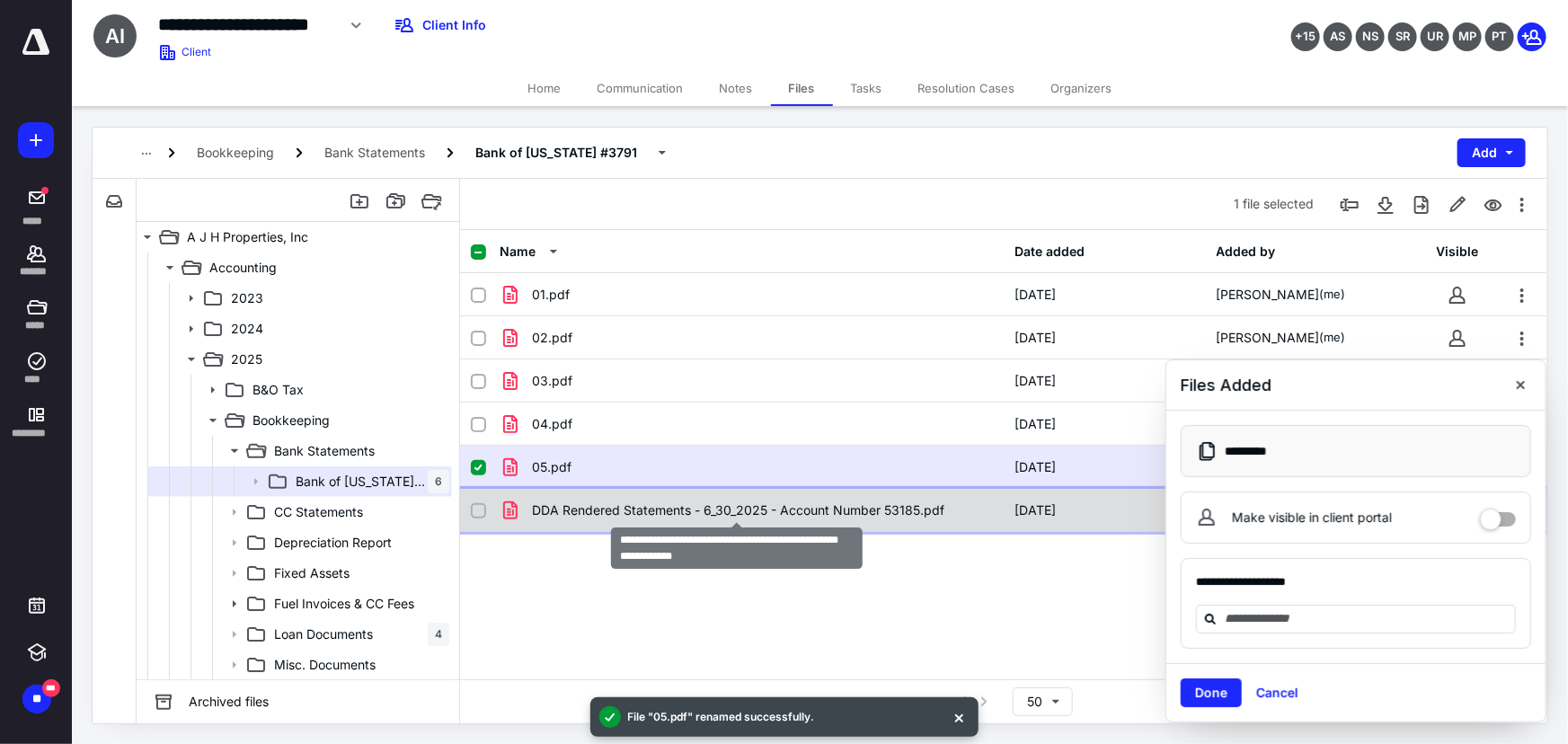 checkbox on "false" 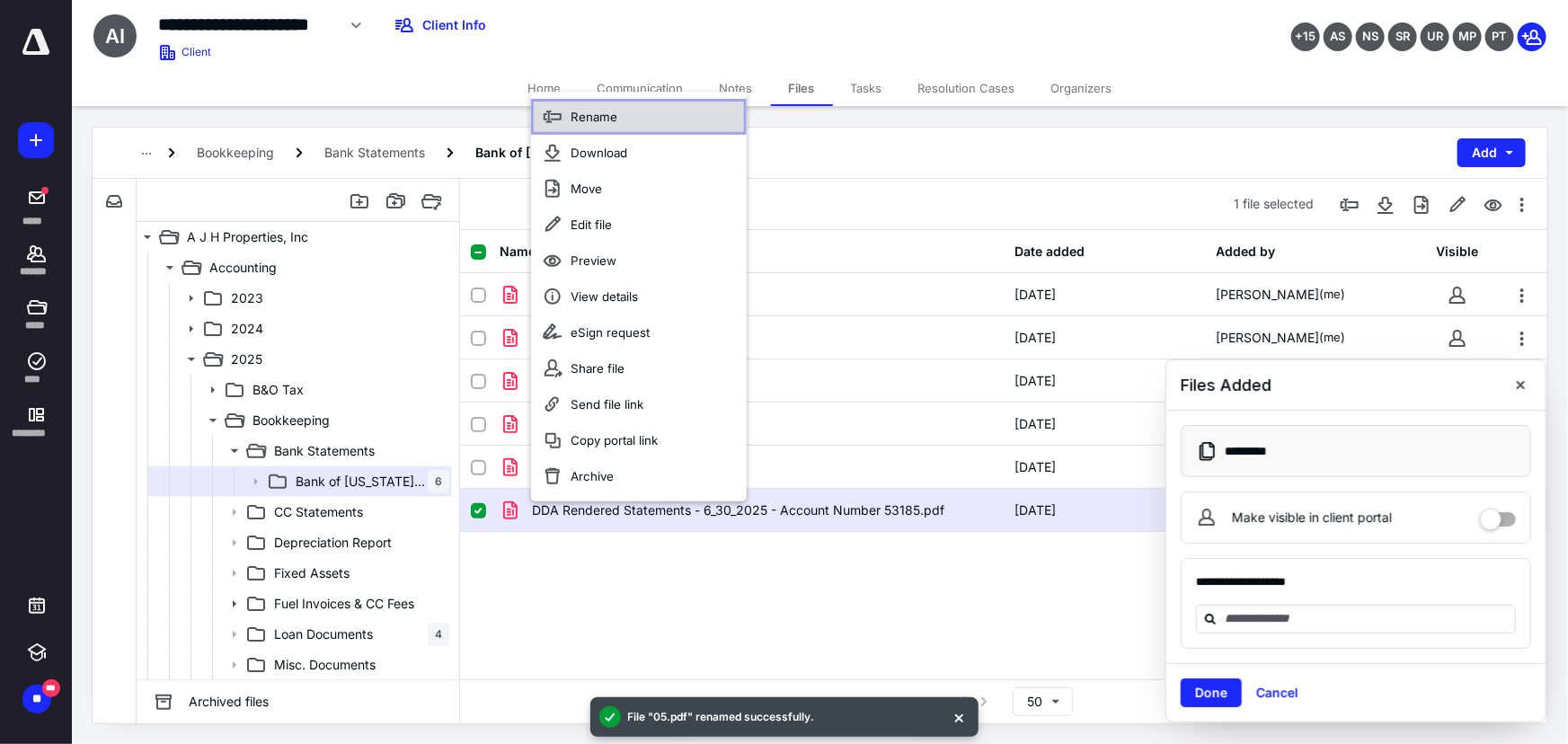 click on "Rename" at bounding box center (639, 117) 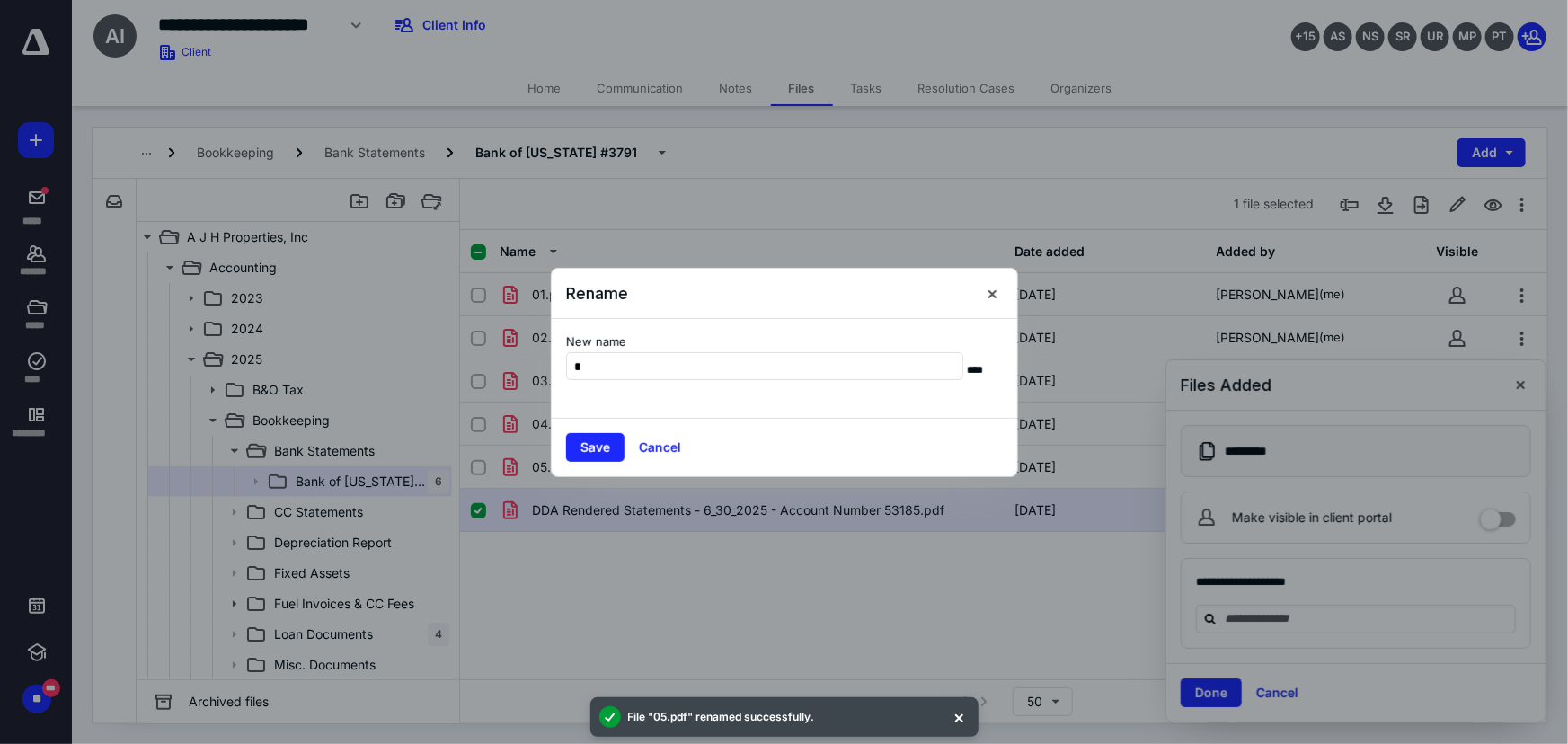 scroll, scrollTop: 0, scrollLeft: 0, axis: both 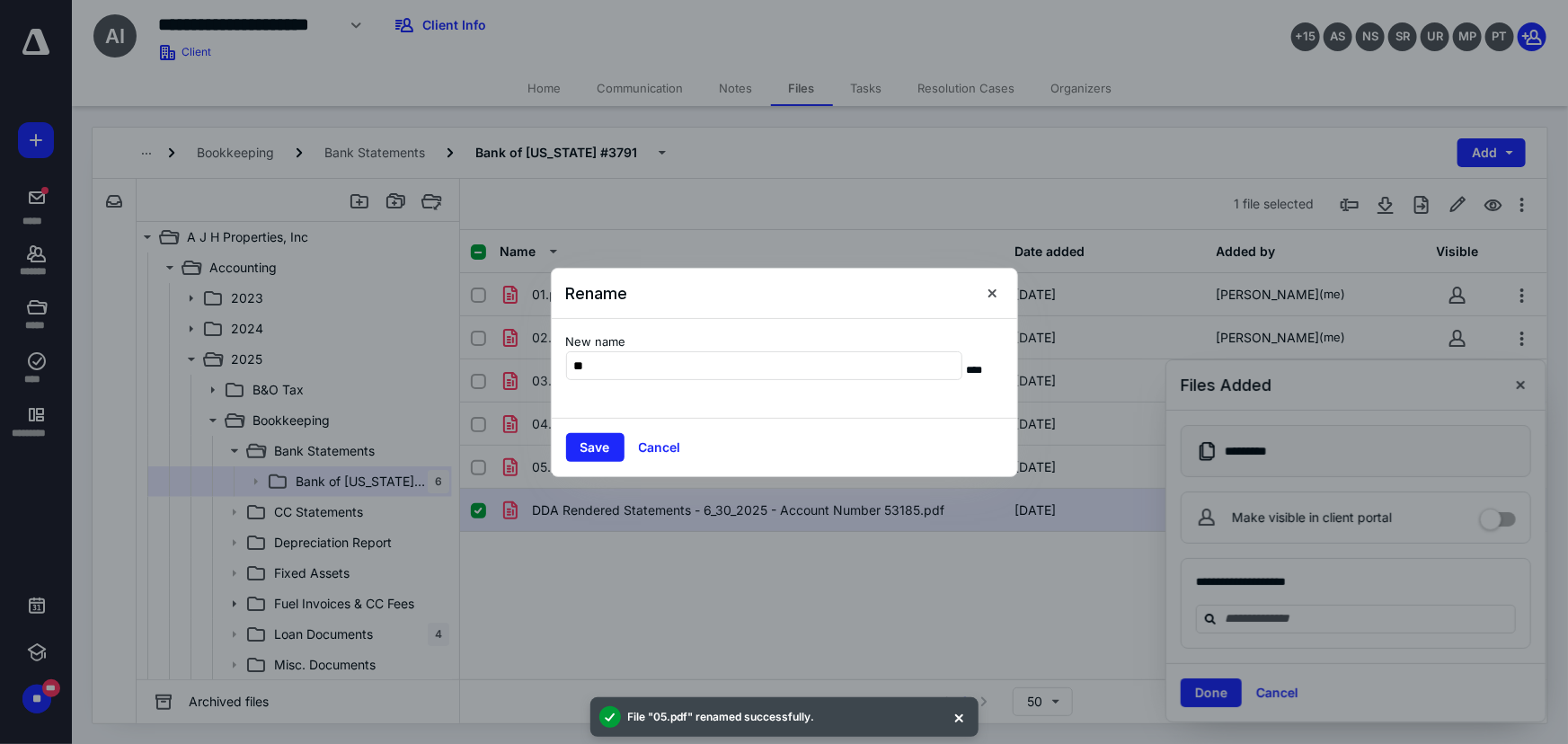 type on "**" 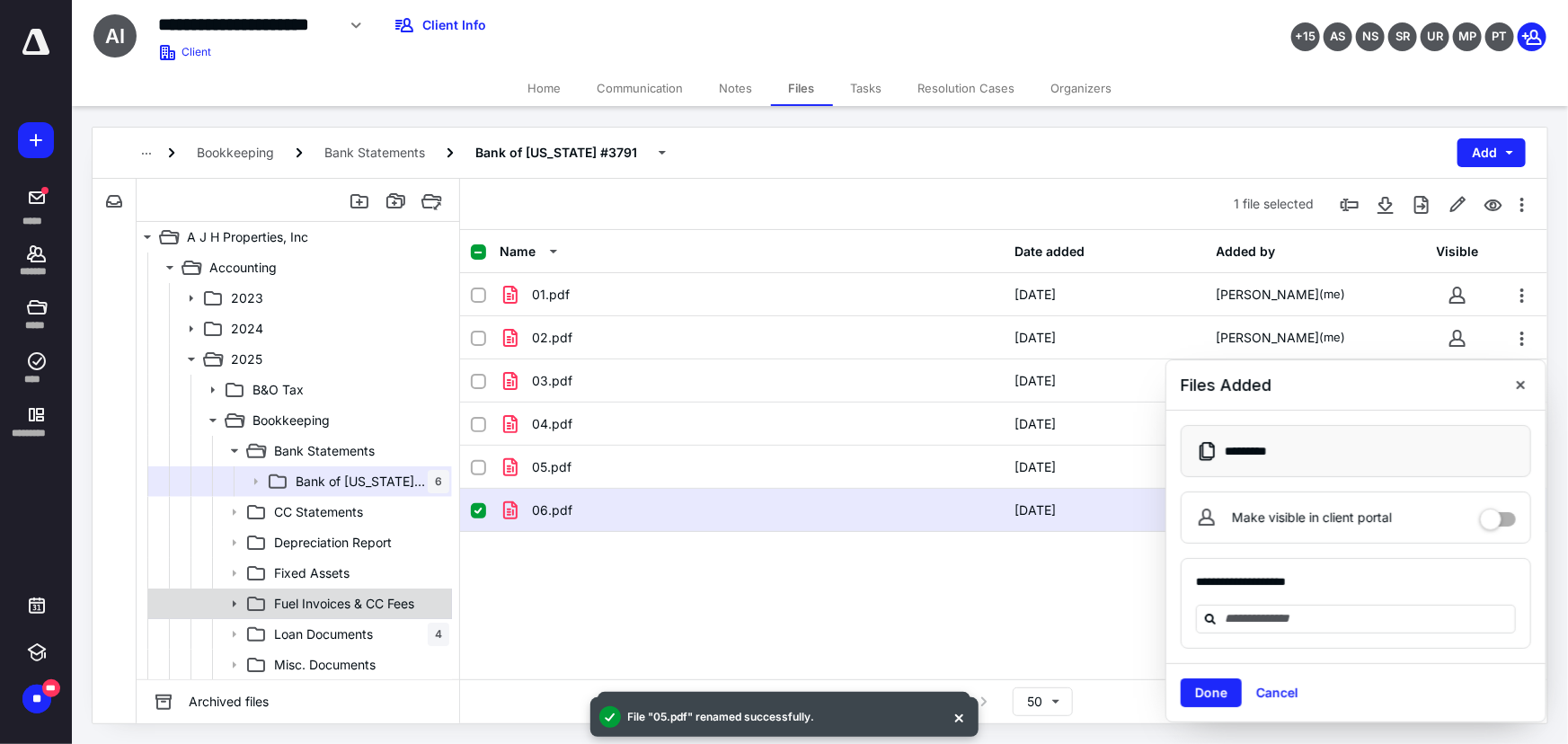 click on "Fuel Invoices & CC Fees" at bounding box center [358, 604] 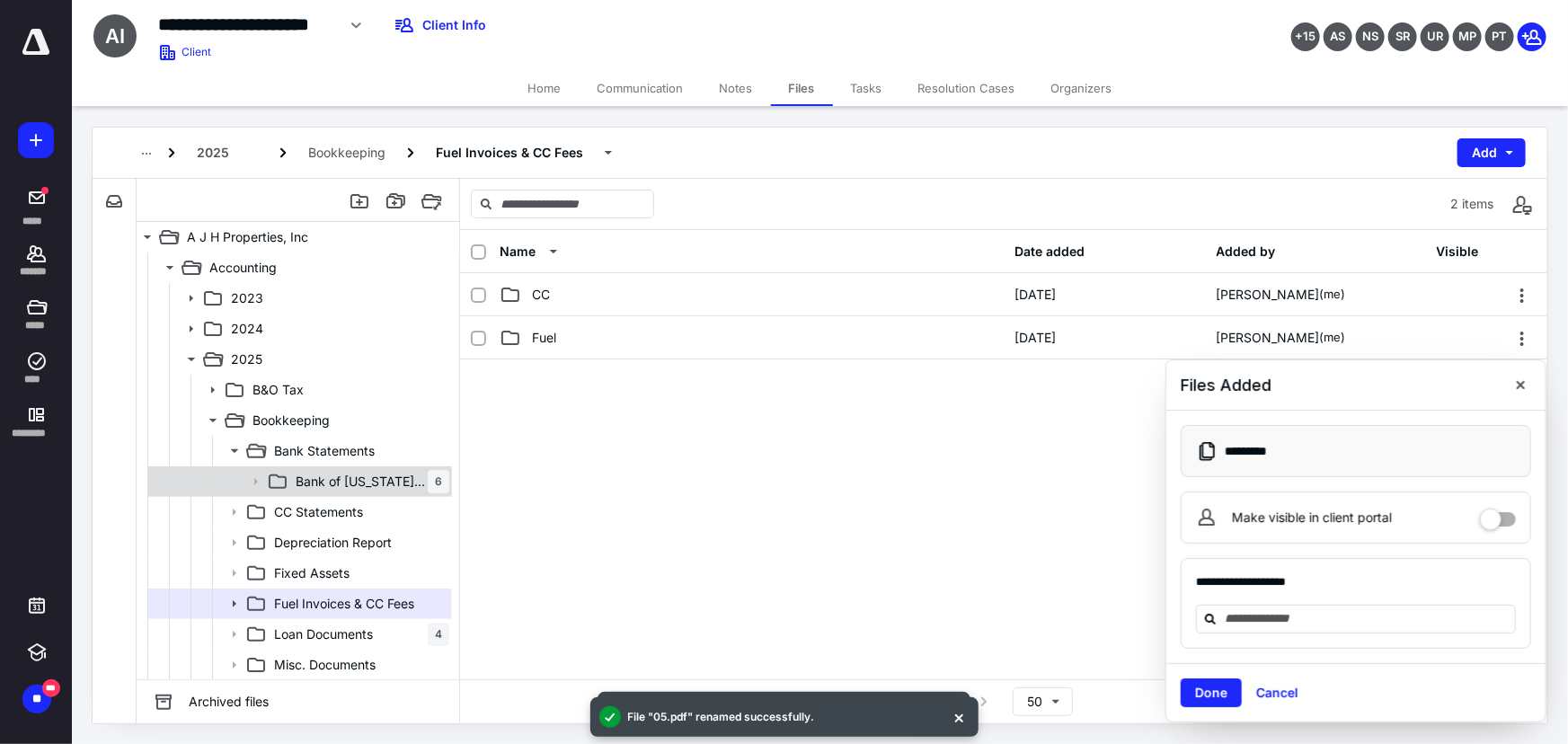 click on "Bank of Idaho #3791 6" at bounding box center [368, 482] 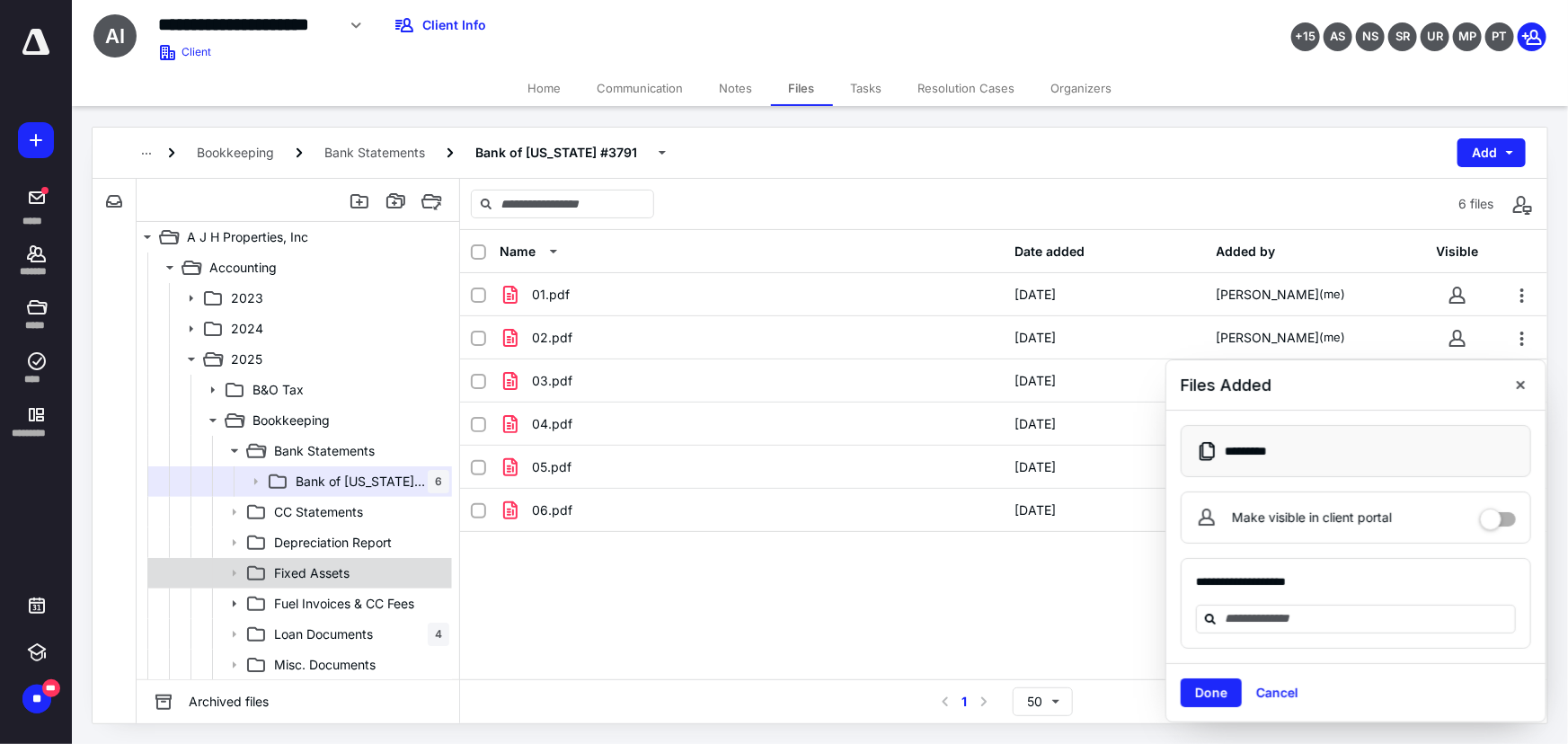 scroll, scrollTop: 163, scrollLeft: 0, axis: vertical 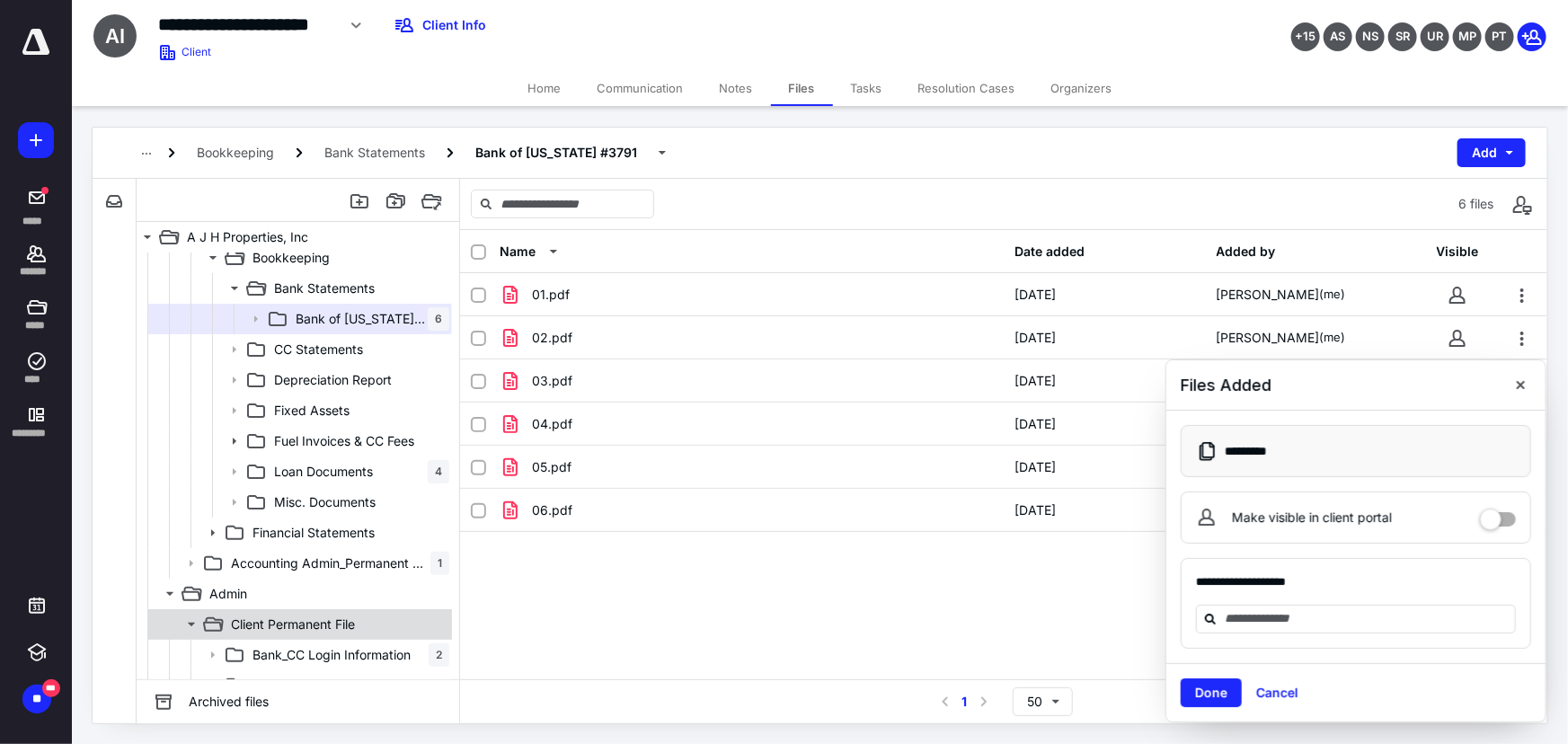 click on "Client Permanent File" at bounding box center [298, 624] 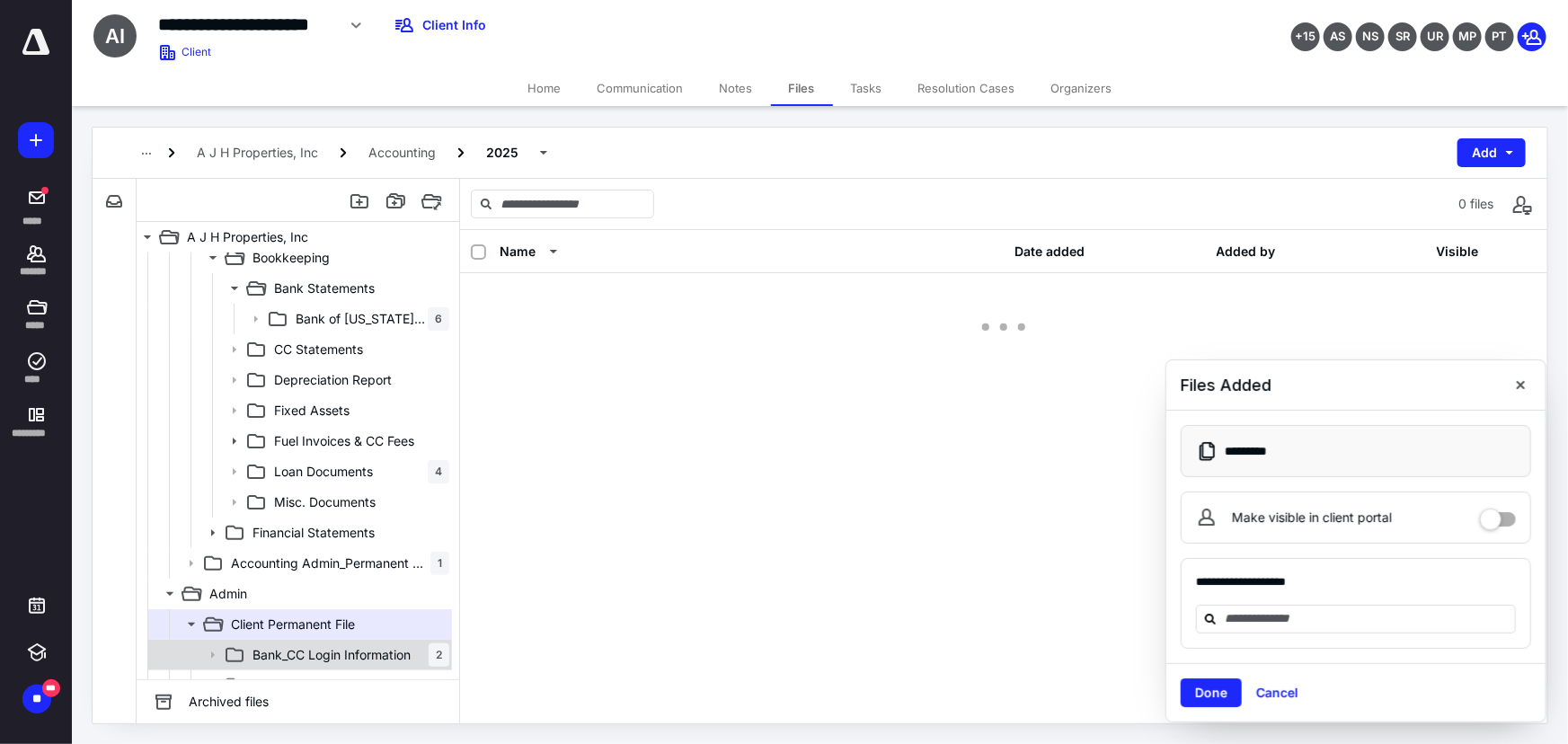 click on "Bank_CC Login Information" at bounding box center [332, 655] 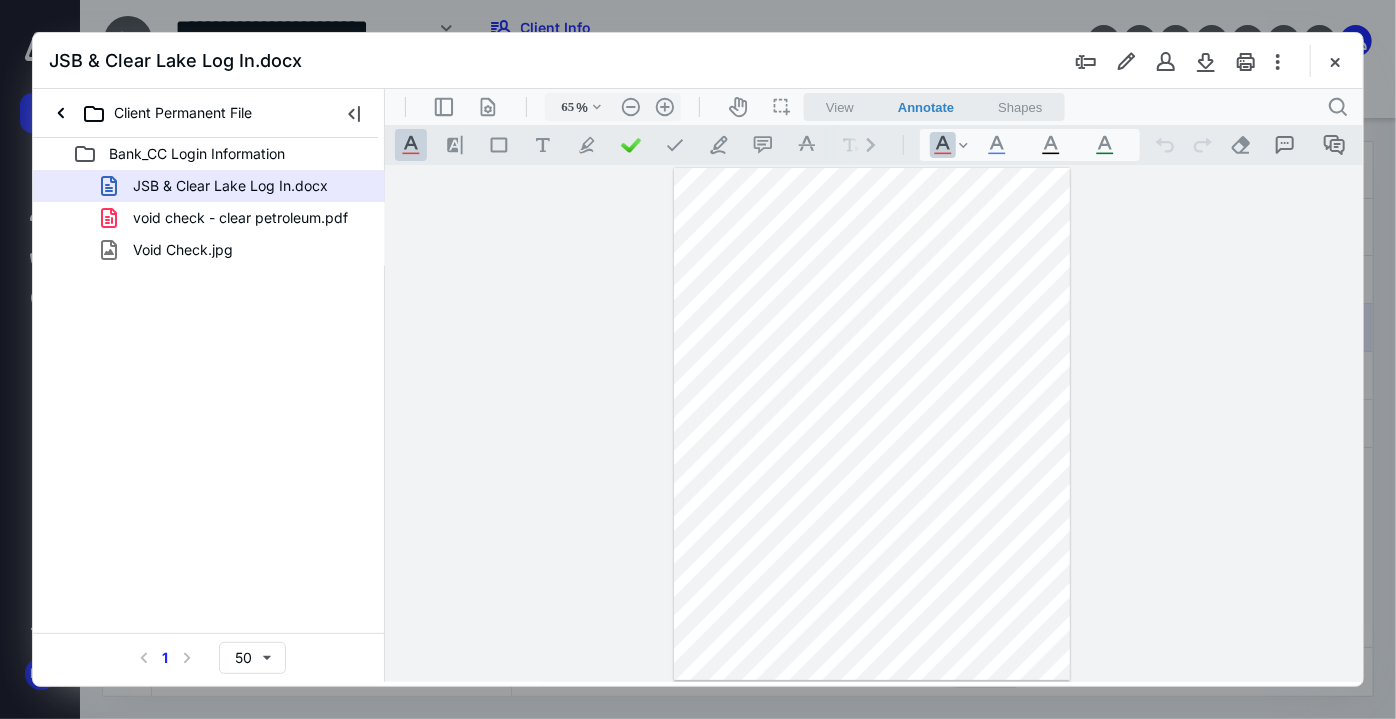 scroll, scrollTop: 0, scrollLeft: 0, axis: both 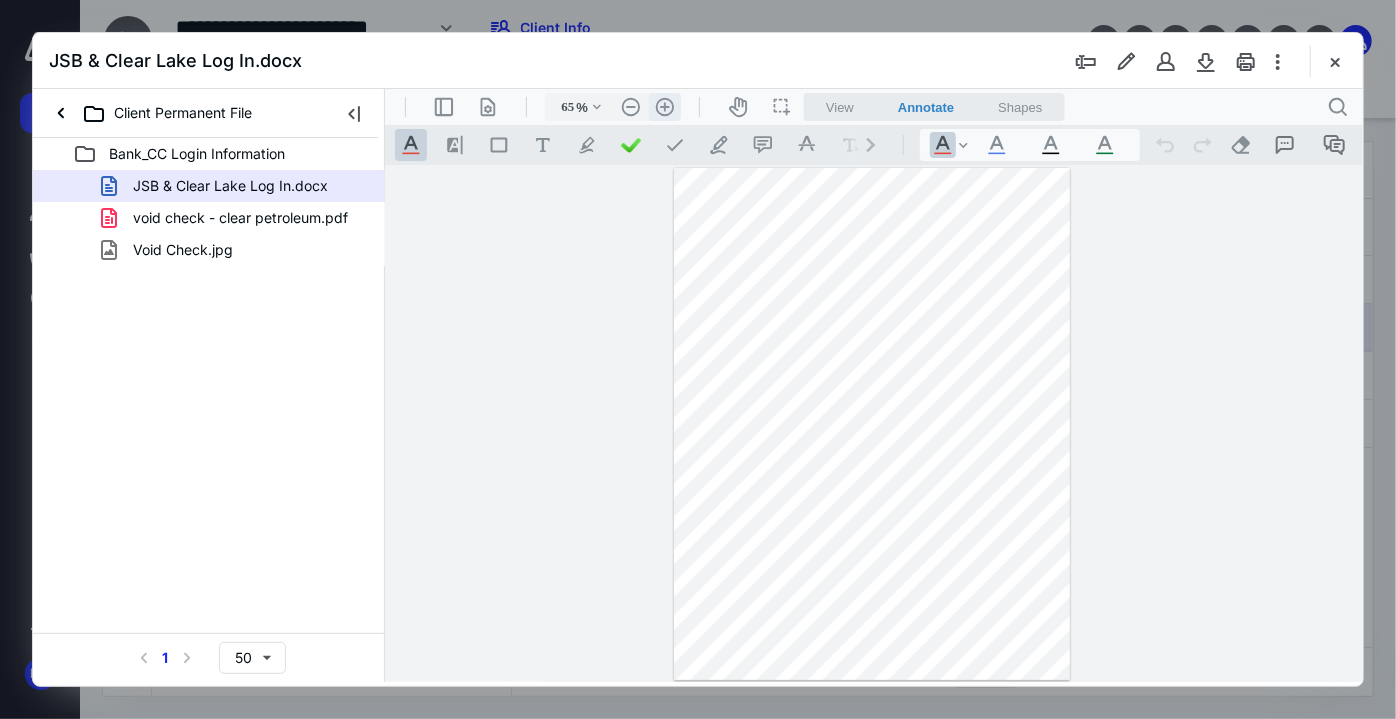 click on ".cls-1{fill:#abb0c4;} icon - header - zoom - in - line" at bounding box center (664, 106) 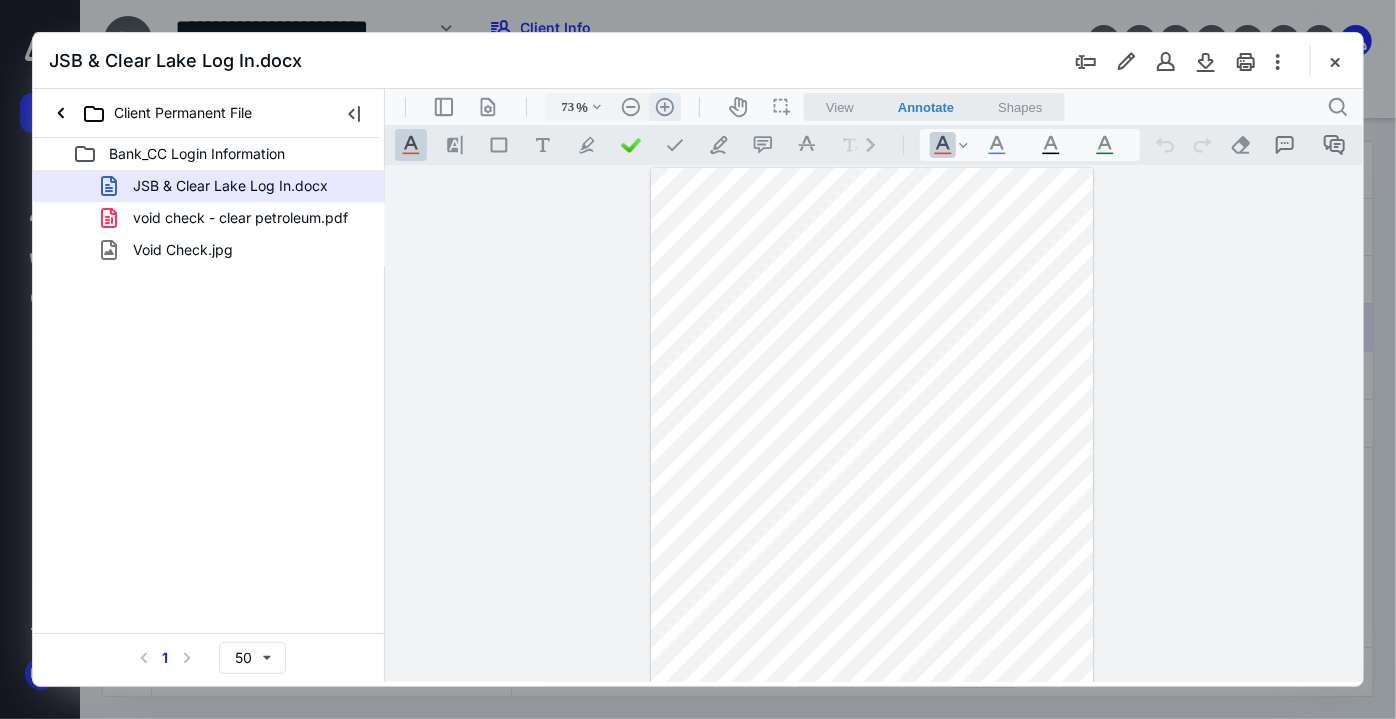 click on ".cls-1{fill:#abb0c4;} icon - header - zoom - in - line" at bounding box center (664, 106) 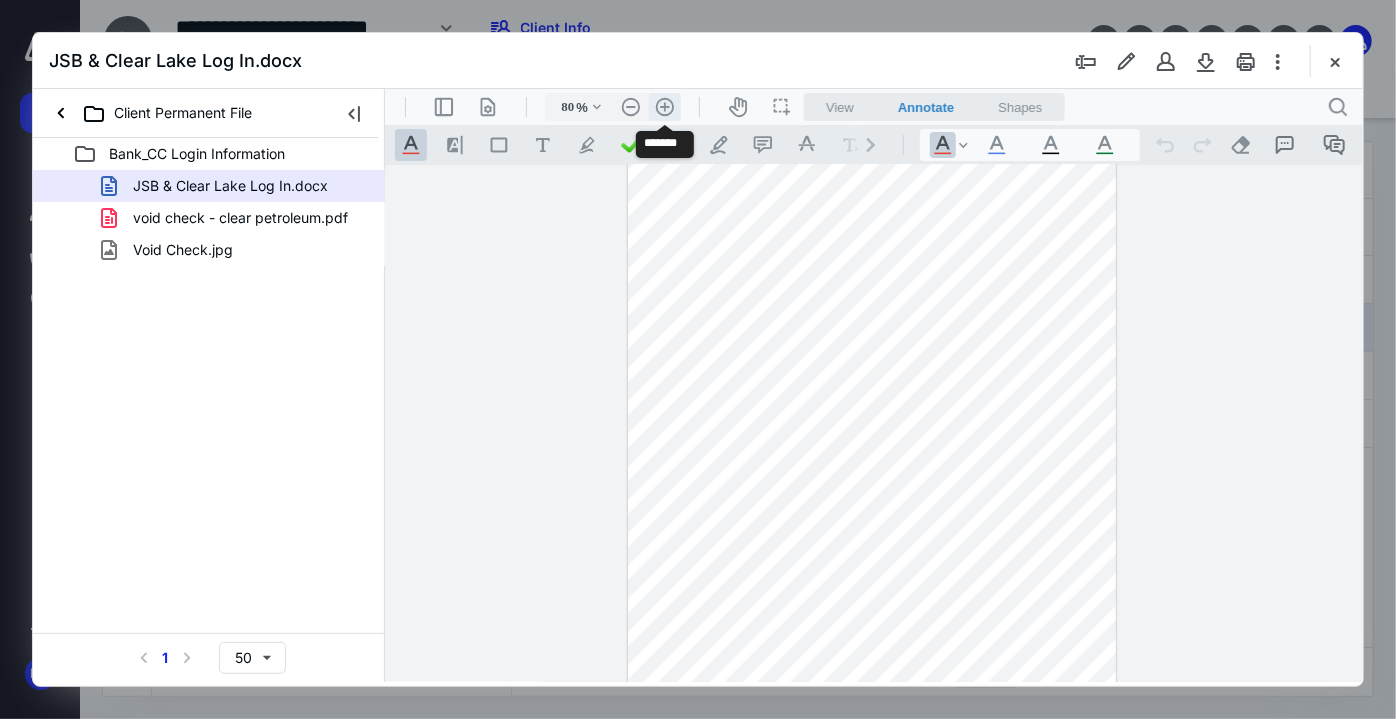 click on ".cls-1{fill:#abb0c4;} icon - header - zoom - in - line" at bounding box center (664, 106) 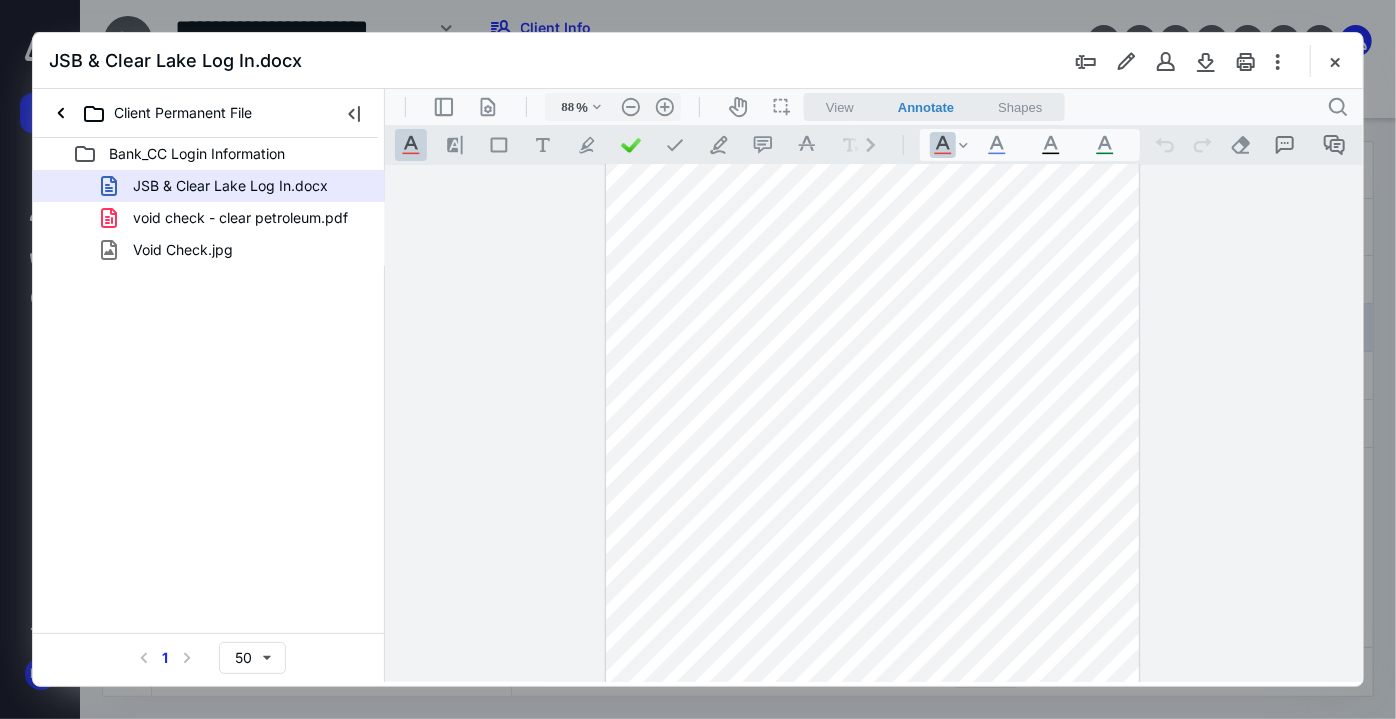scroll, scrollTop: 0, scrollLeft: 0, axis: both 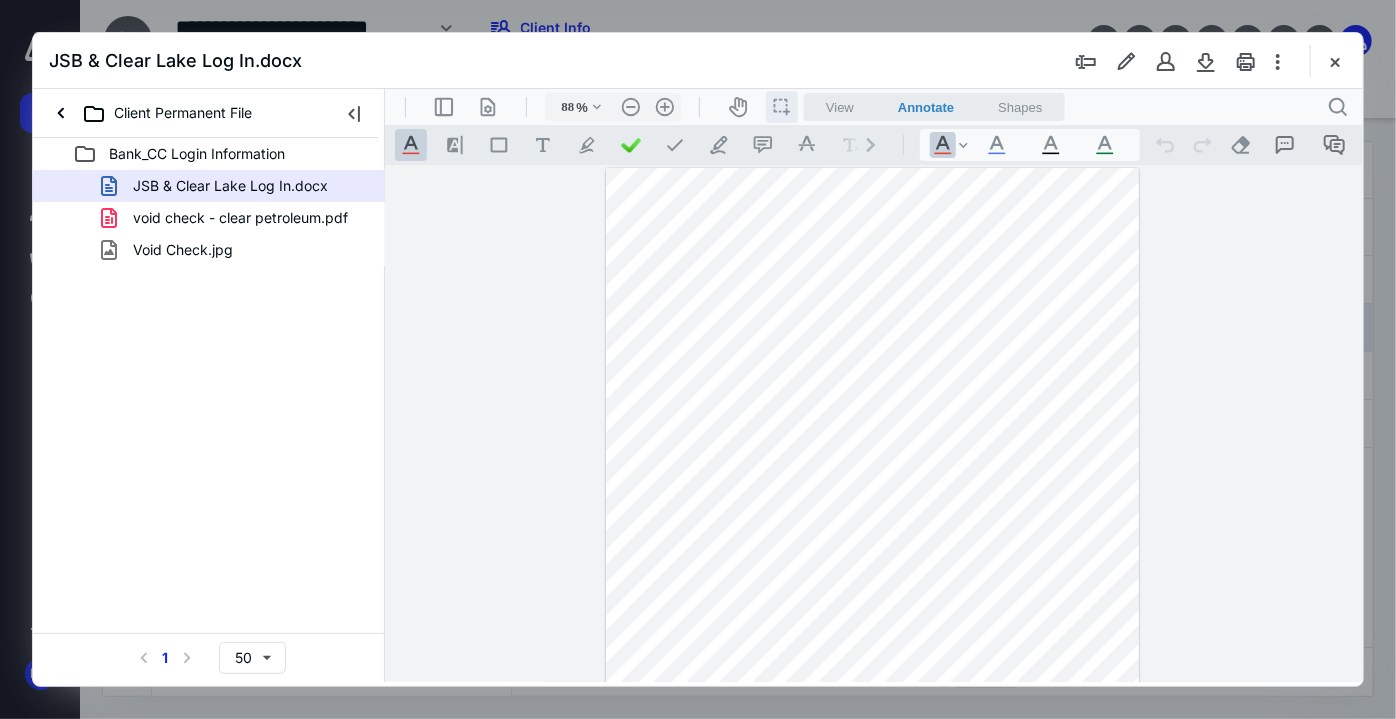 drag, startPoint x: 786, startPoint y: 111, endPoint x: 776, endPoint y: 119, distance: 12.806249 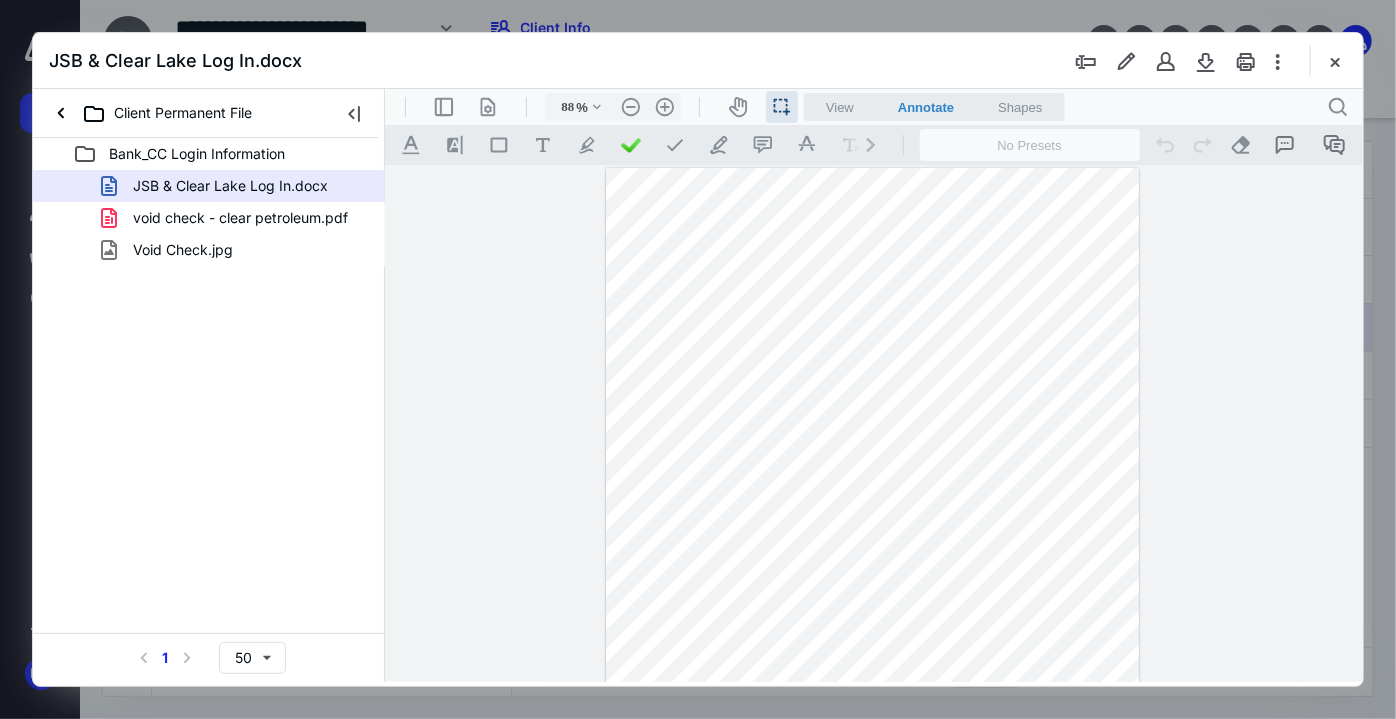 click at bounding box center [872, 512] 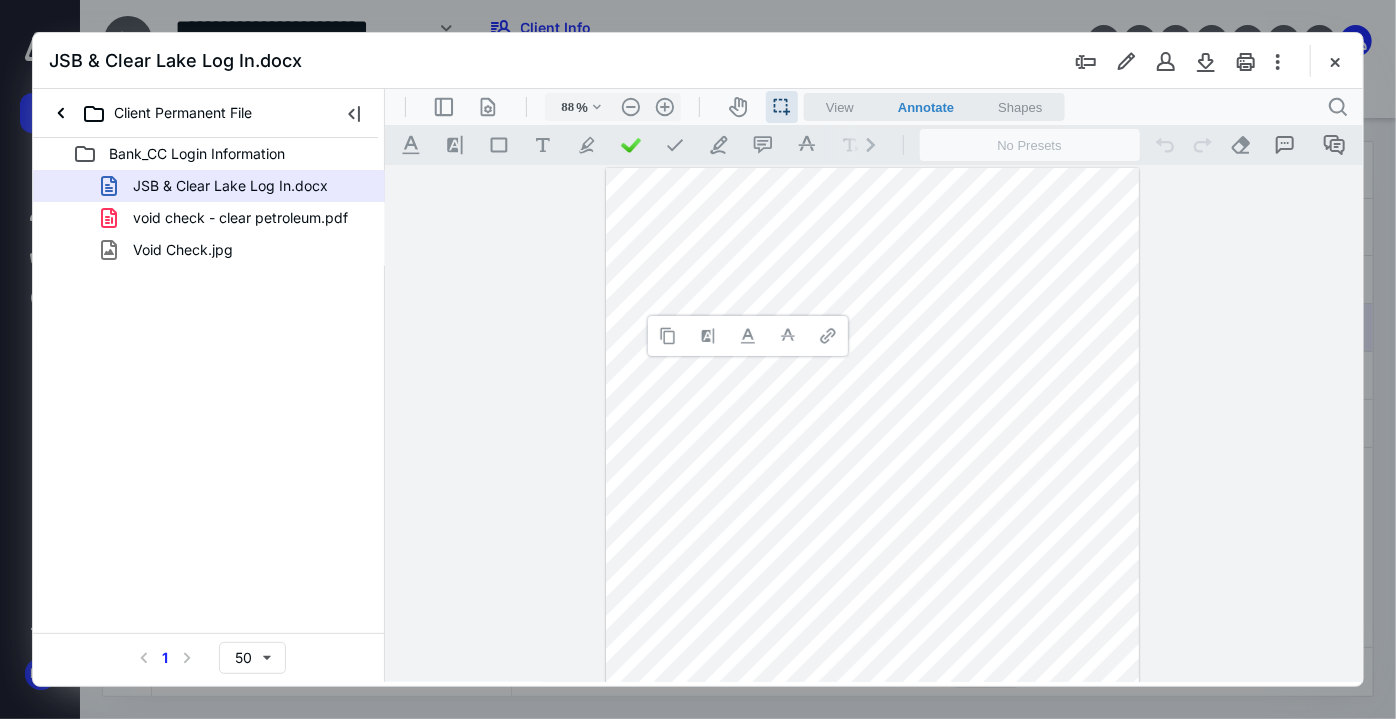 type 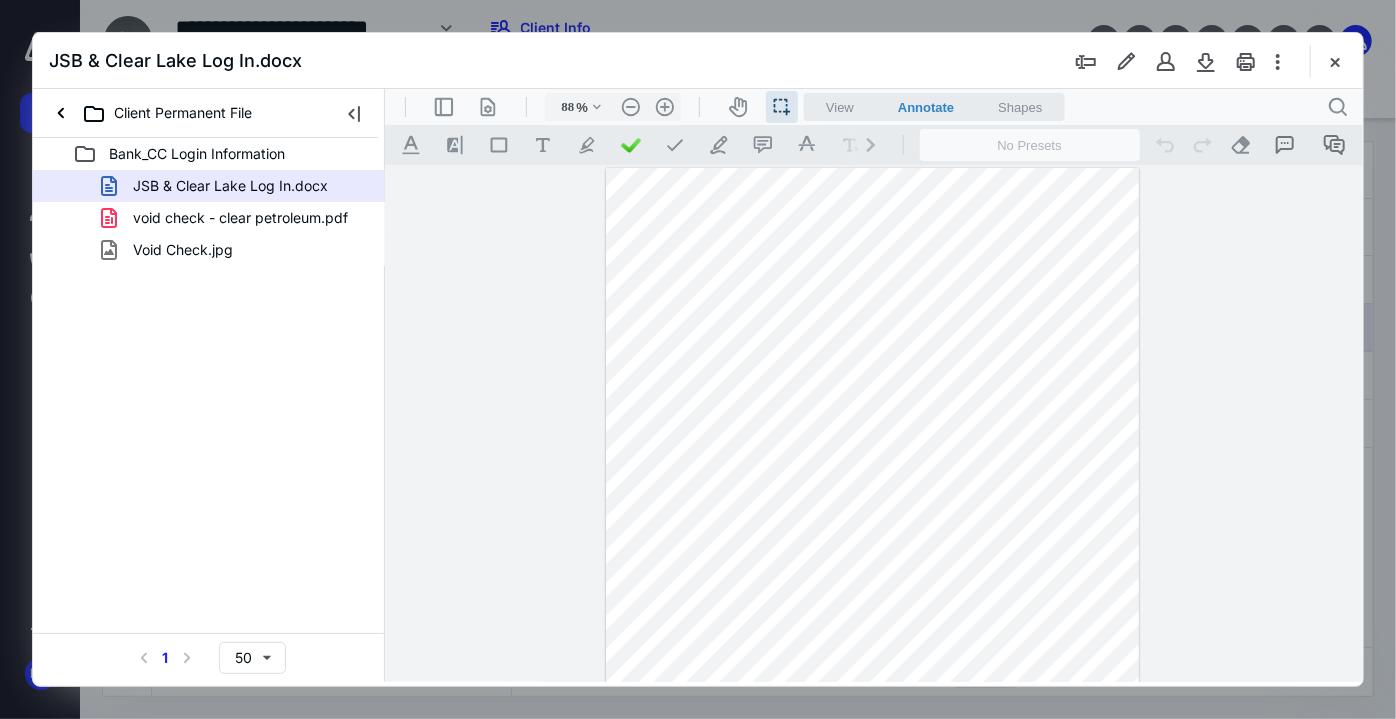 drag, startPoint x: 1334, startPoint y: 70, endPoint x: 1317, endPoint y: 80, distance: 19.723083 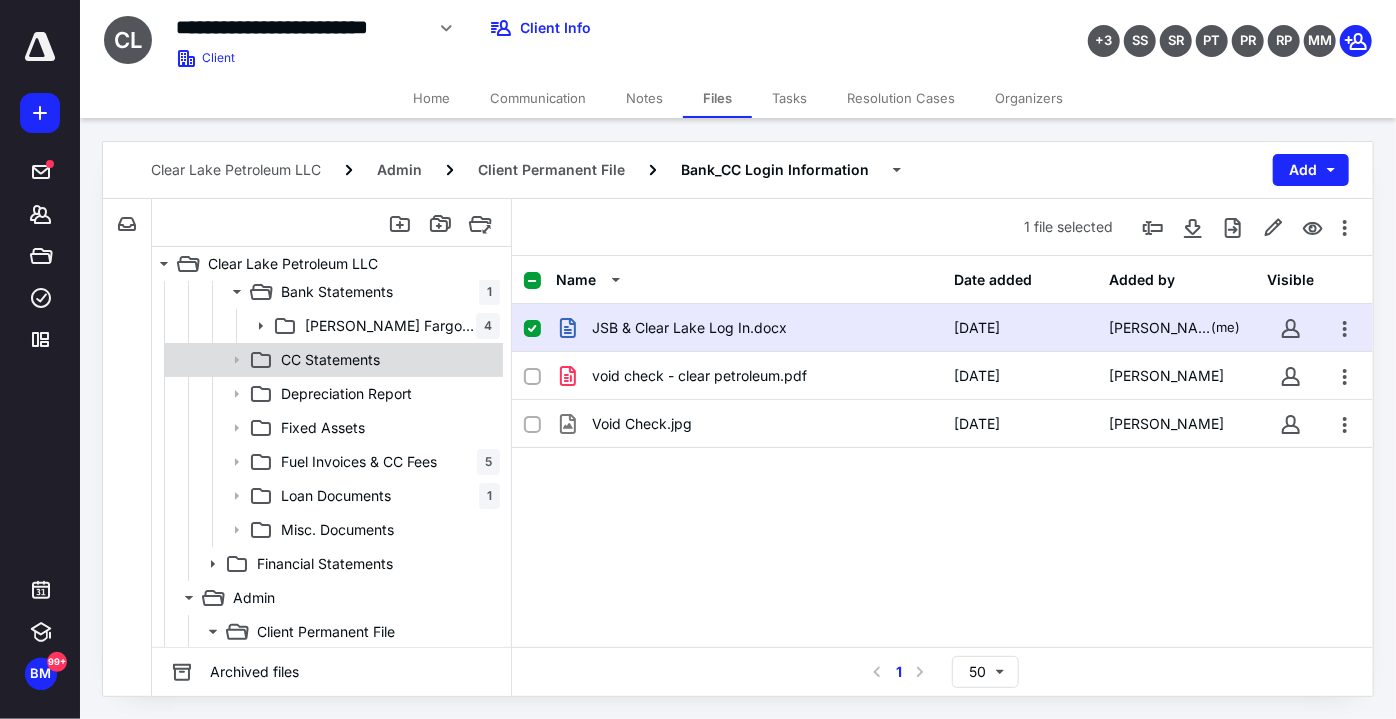 click on "CC Statements" at bounding box center [332, 360] 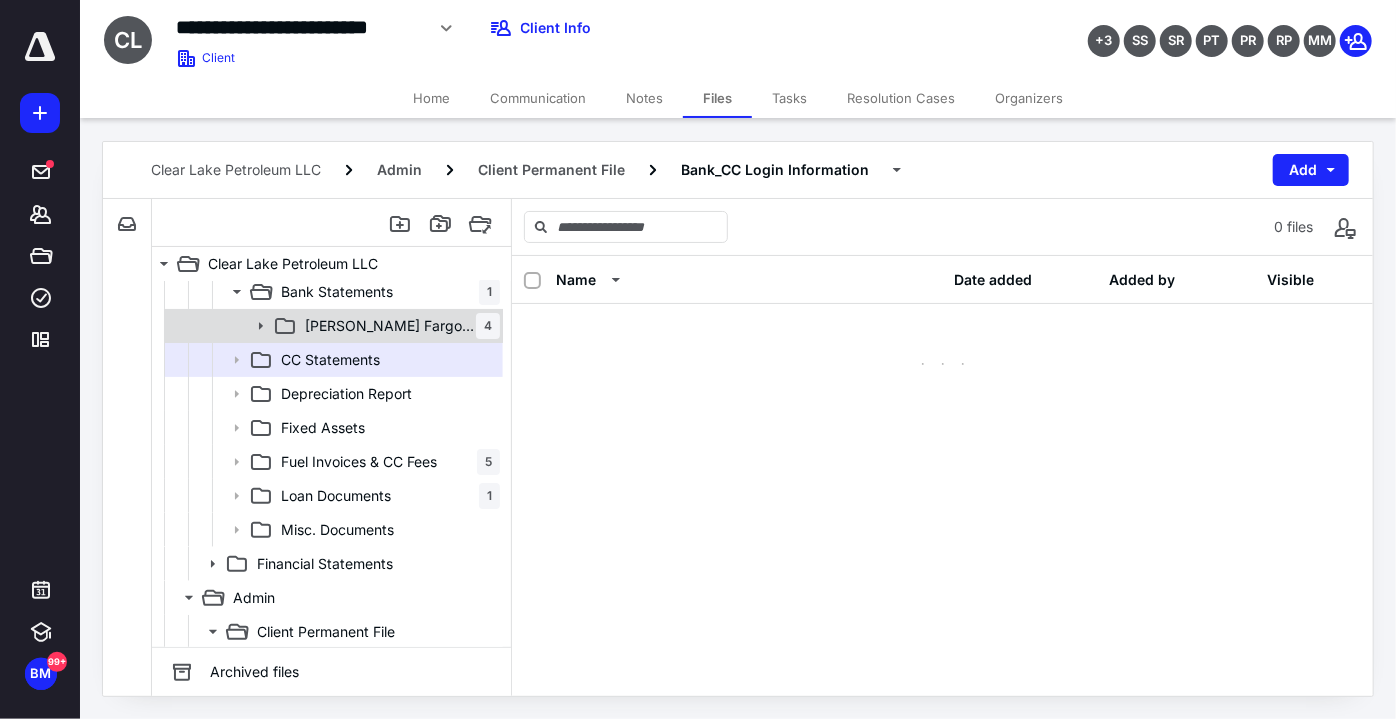 click on "[PERSON_NAME] Fargo 822" at bounding box center [390, 326] 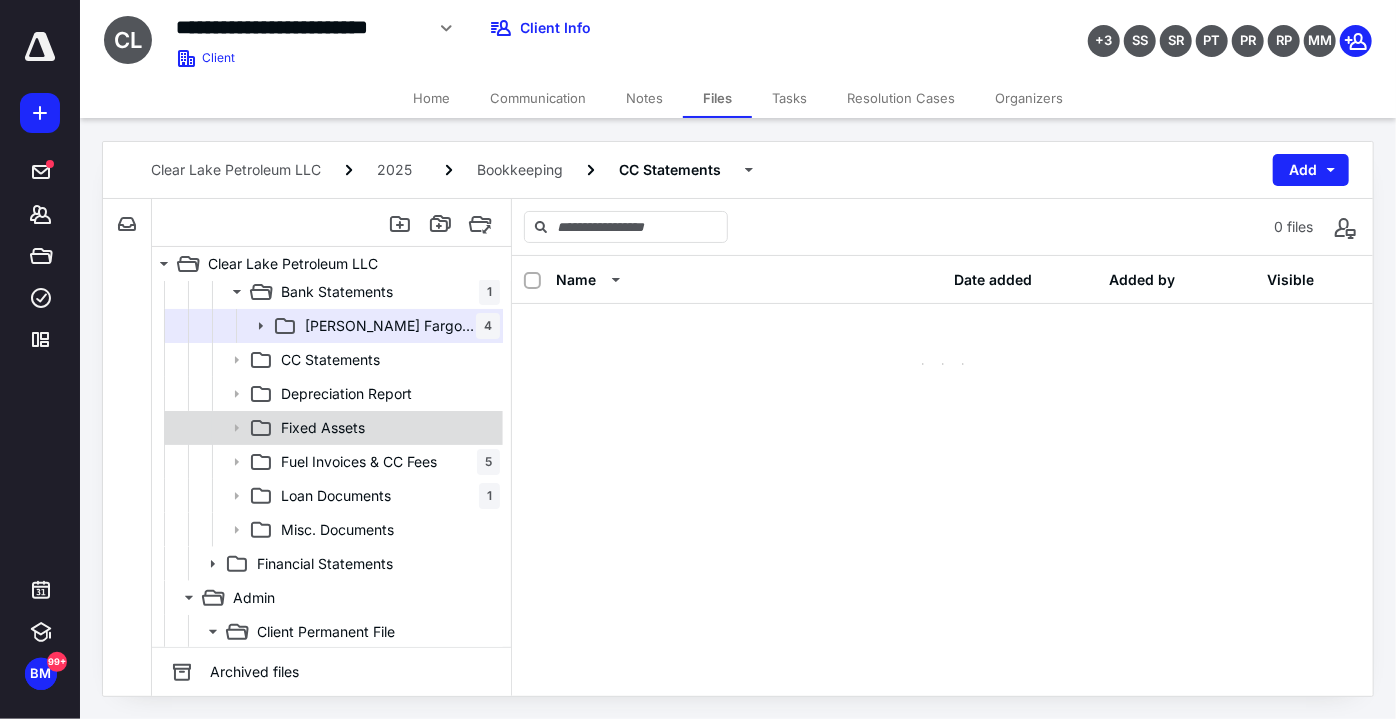 scroll, scrollTop: 0, scrollLeft: 0, axis: both 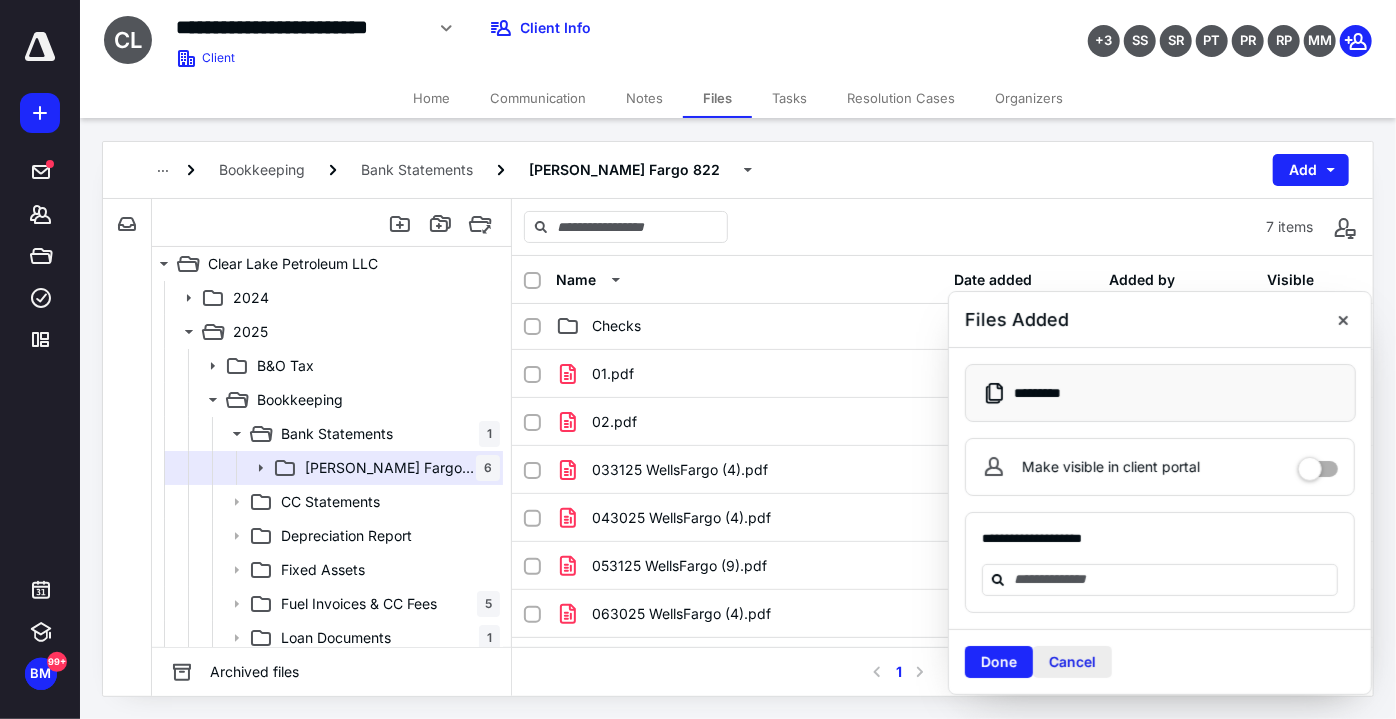click on "Cancel" at bounding box center (1072, 662) 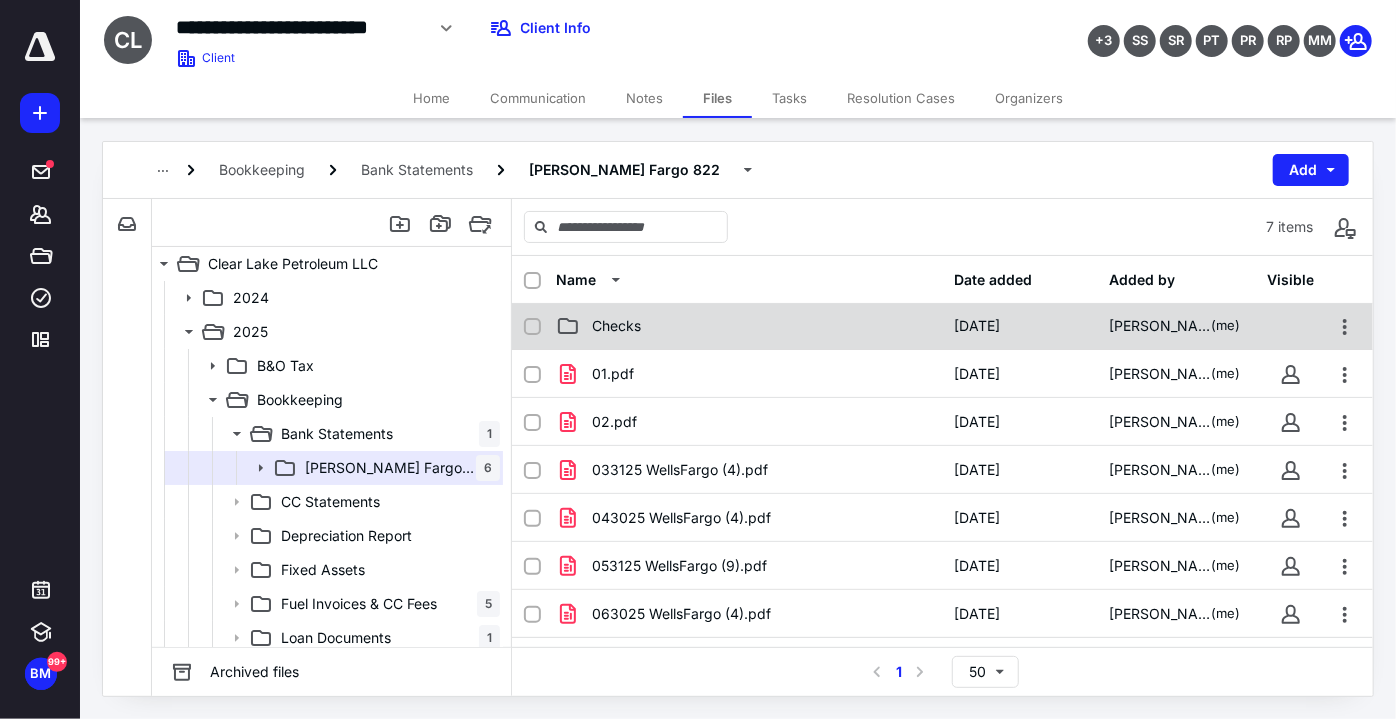 click on "Checks [DATE] [PERSON_NAME]  (me)" at bounding box center (942, 326) 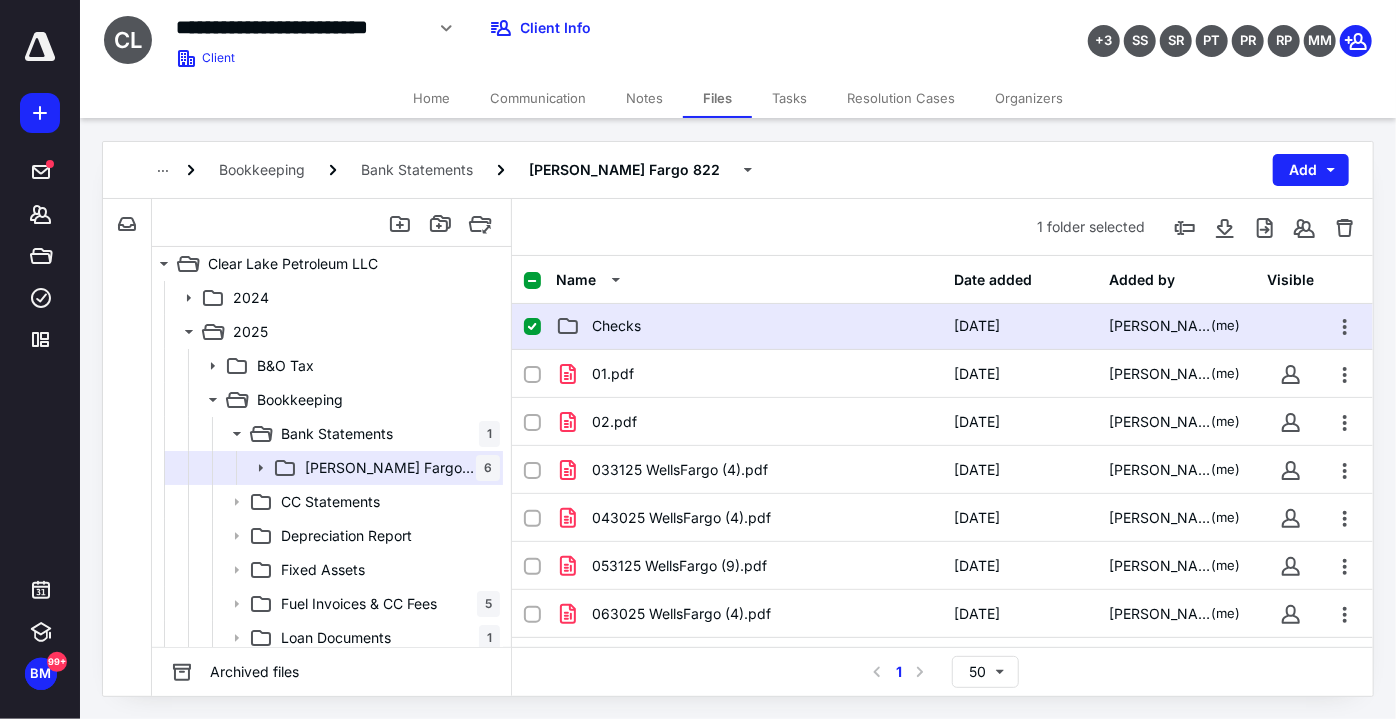 click on "Checks [DATE] [PERSON_NAME]  (me)" at bounding box center (942, 326) 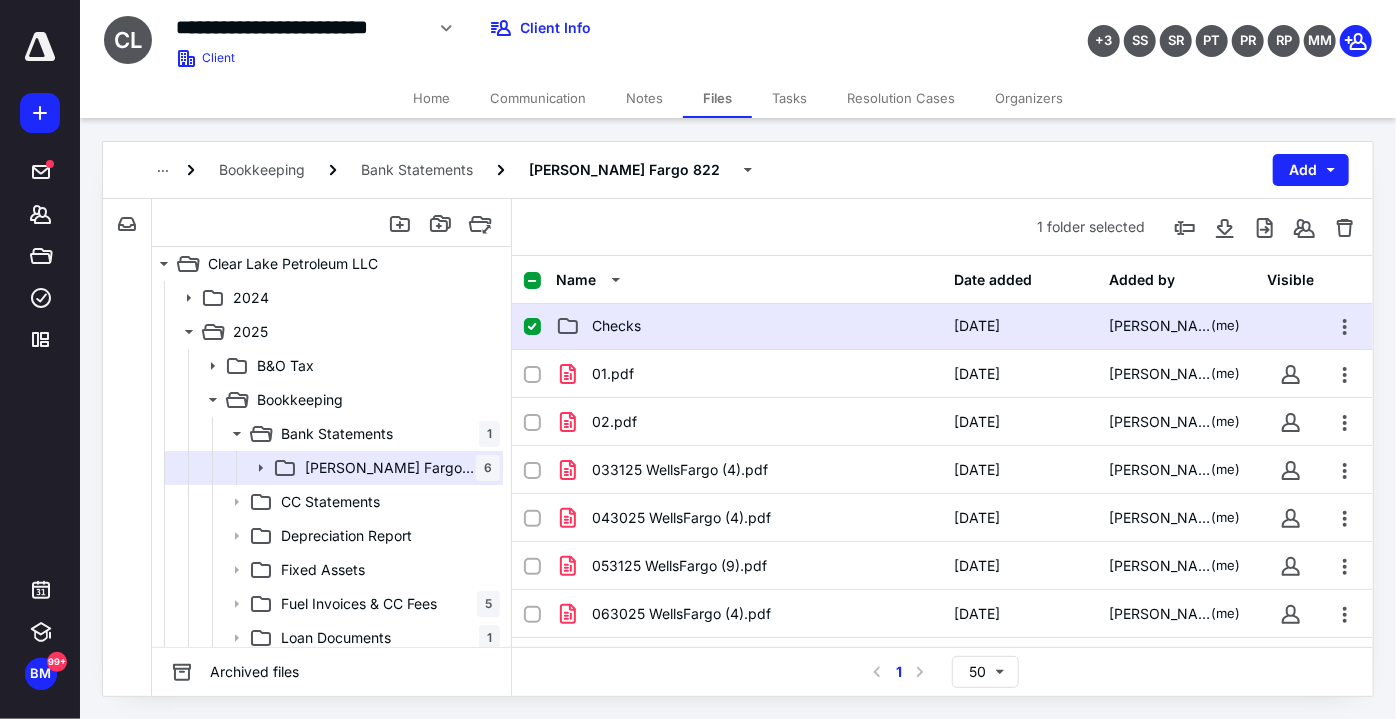 scroll, scrollTop: 0, scrollLeft: 0, axis: both 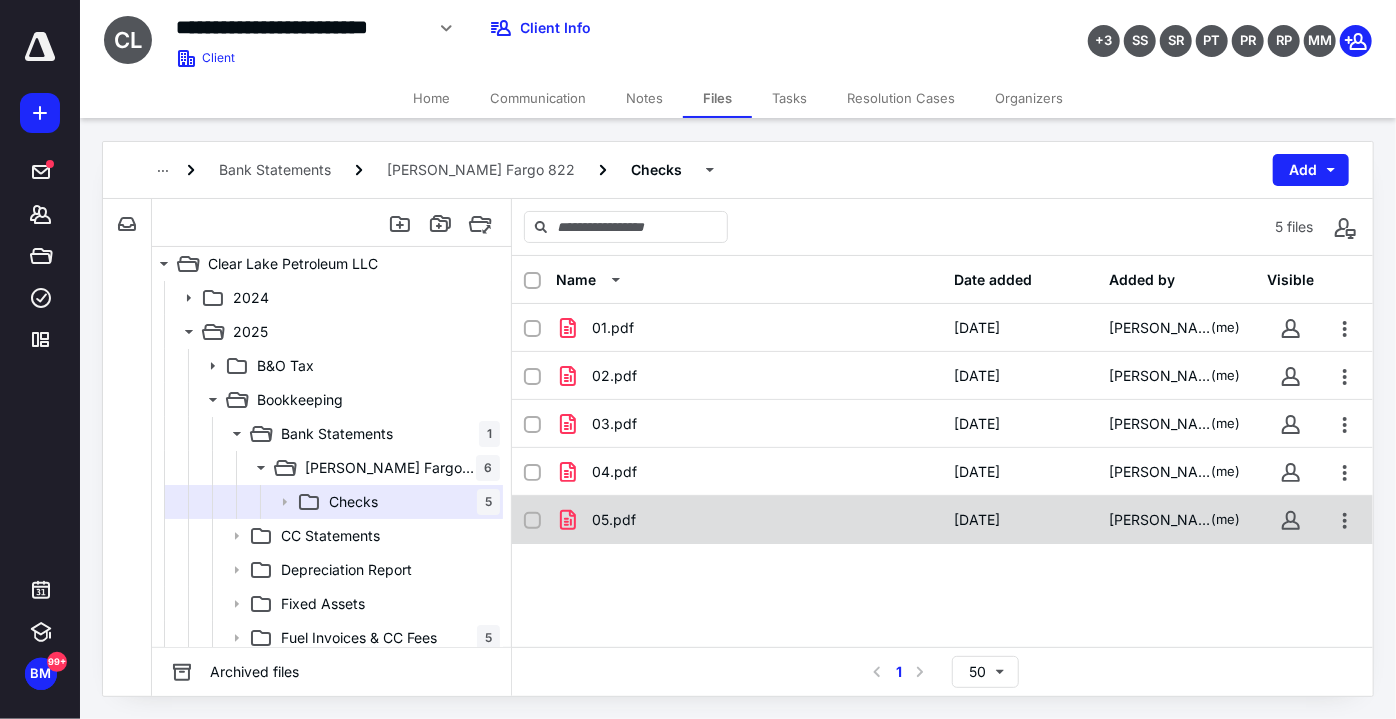click on "05.pdf [DATE] [PERSON_NAME]  (me)" at bounding box center (942, 520) 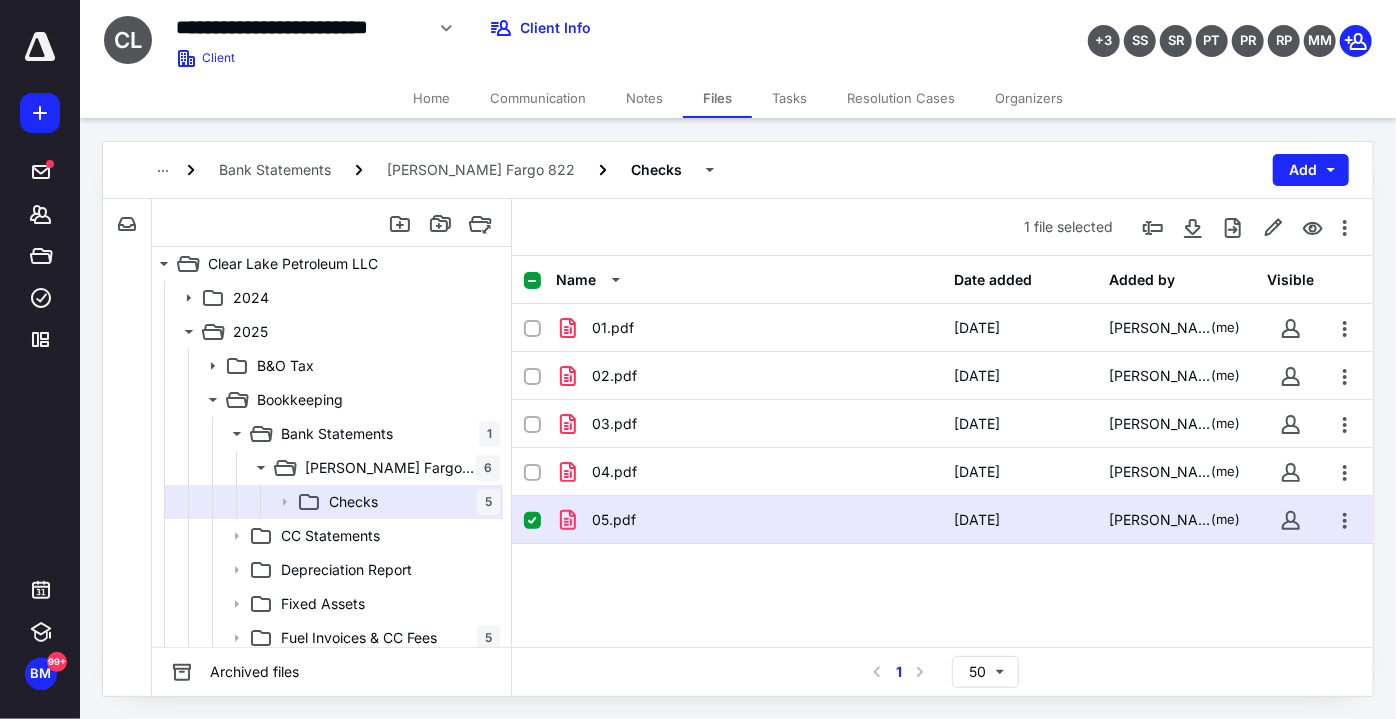 click on "05.pdf [DATE] [PERSON_NAME]  (me)" at bounding box center (942, 520) 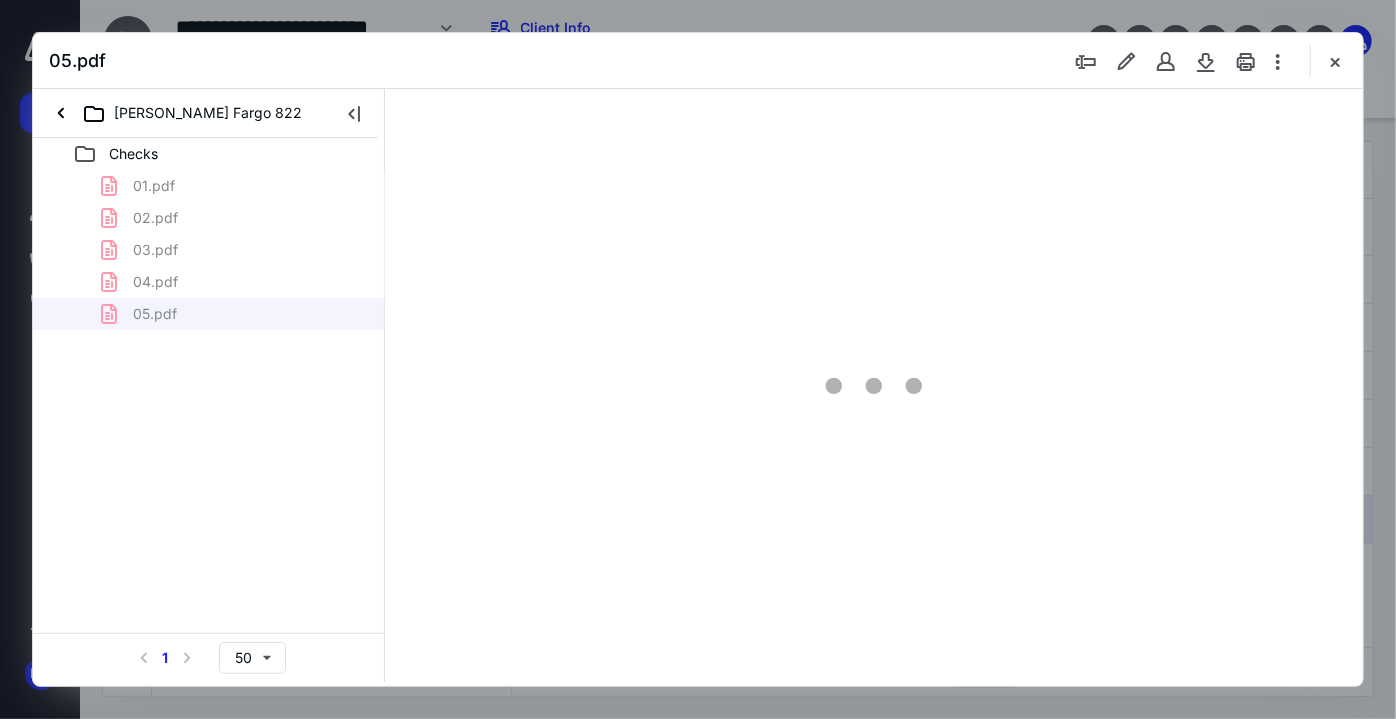 scroll, scrollTop: 0, scrollLeft: 0, axis: both 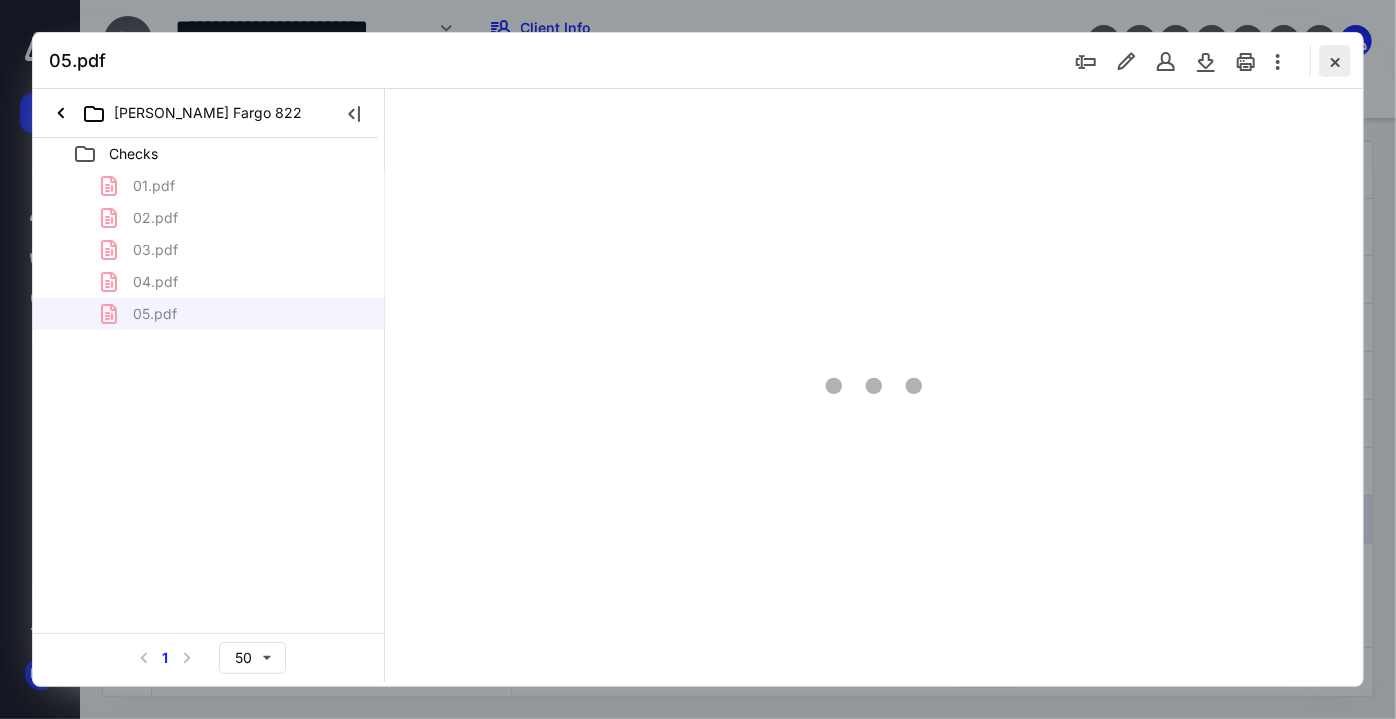 type on "65" 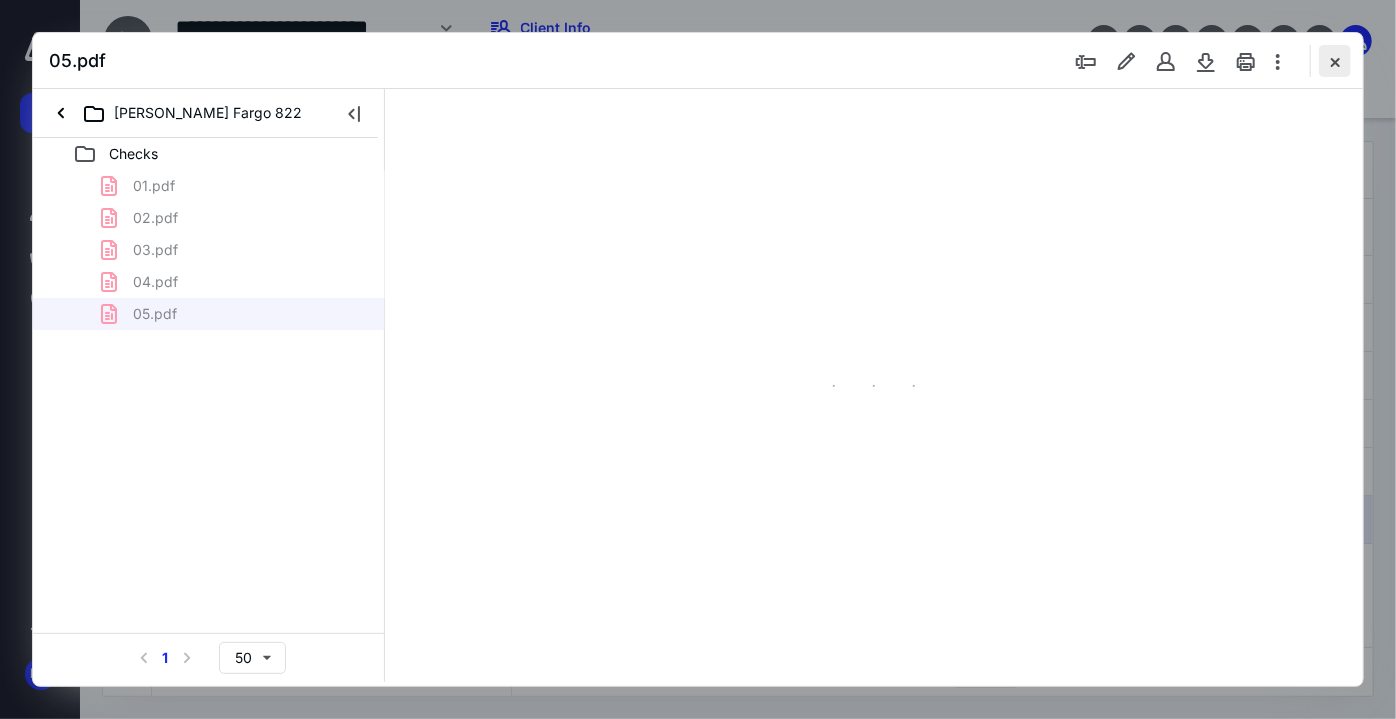 scroll, scrollTop: 79, scrollLeft: 0, axis: vertical 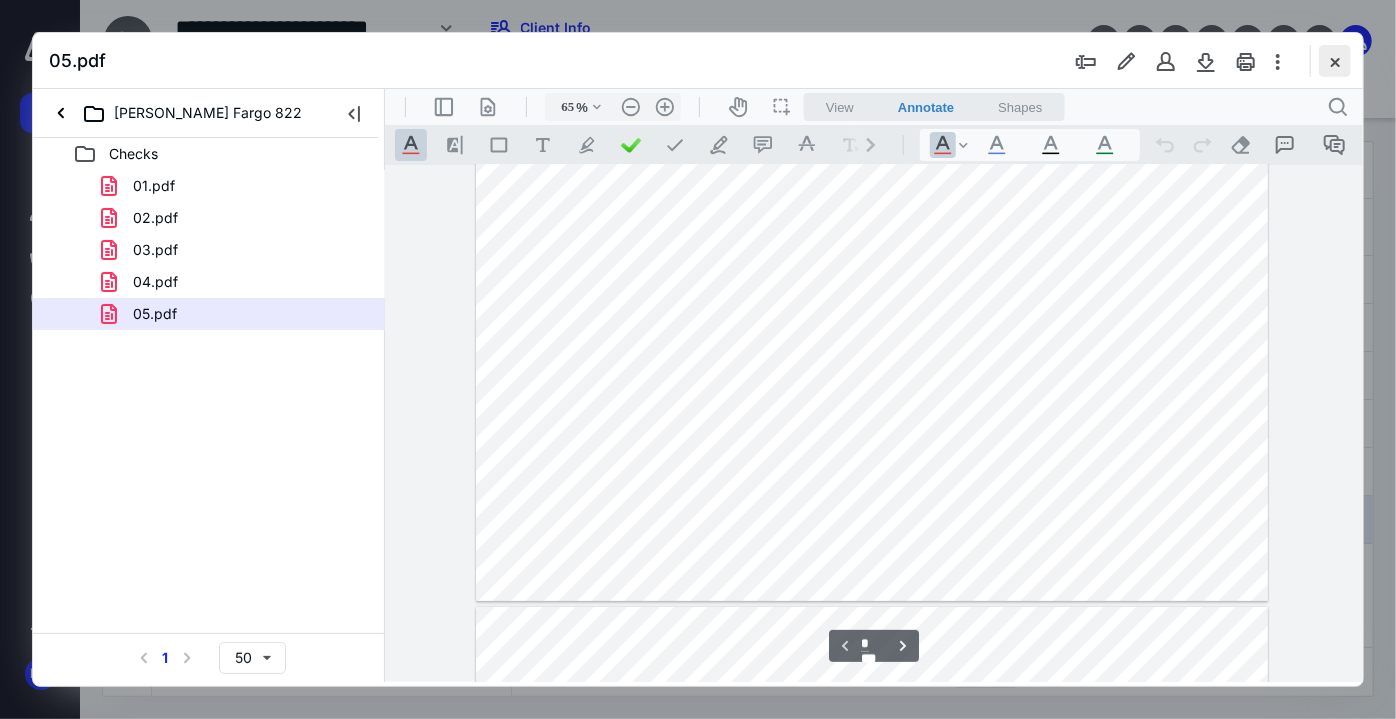 click at bounding box center [1335, 61] 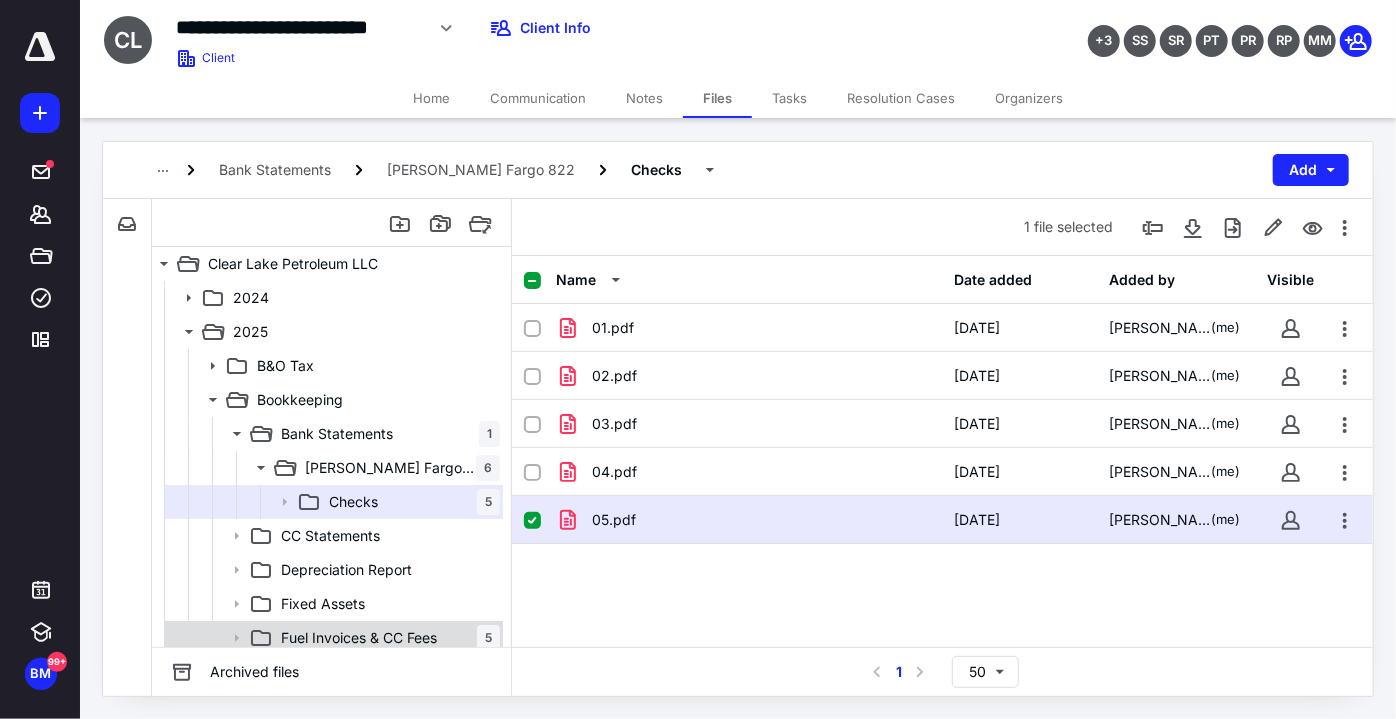 click on "Fuel Invoices & CC Fees" at bounding box center (359, 638) 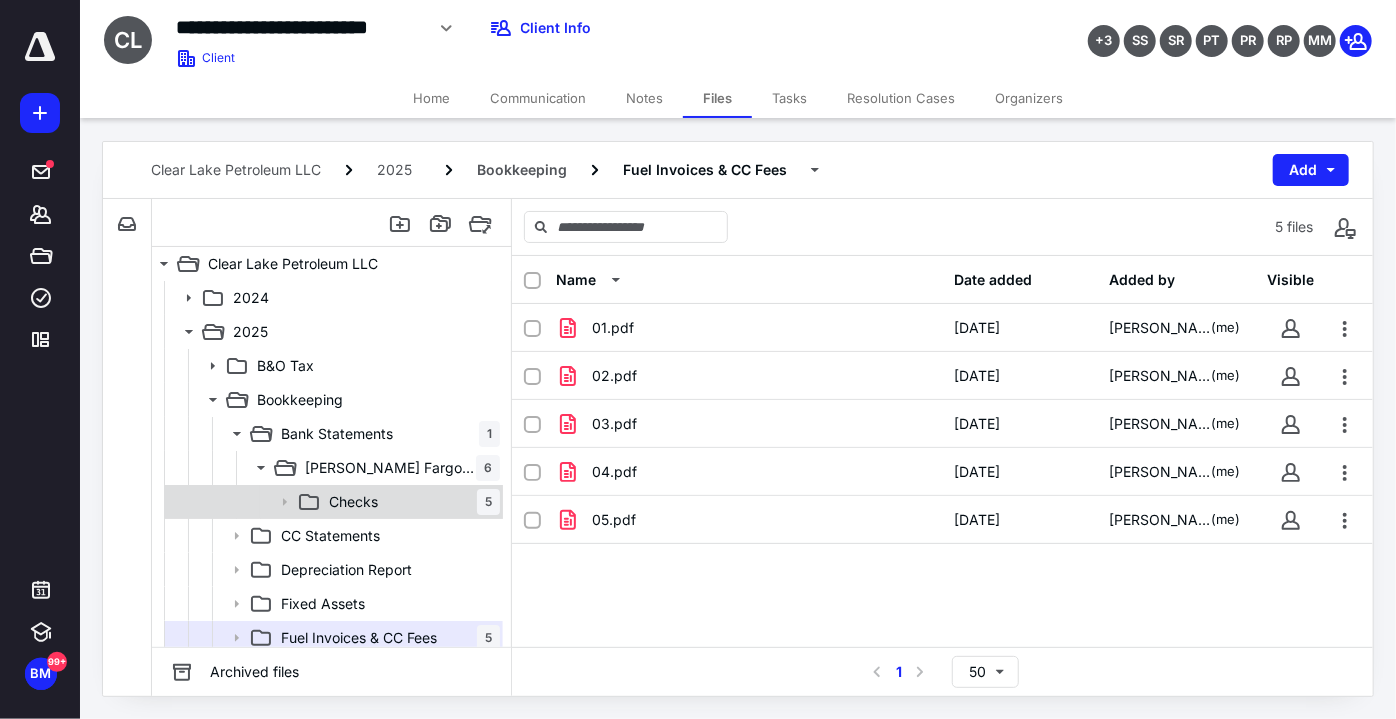 click on "Checks 5" at bounding box center [410, 502] 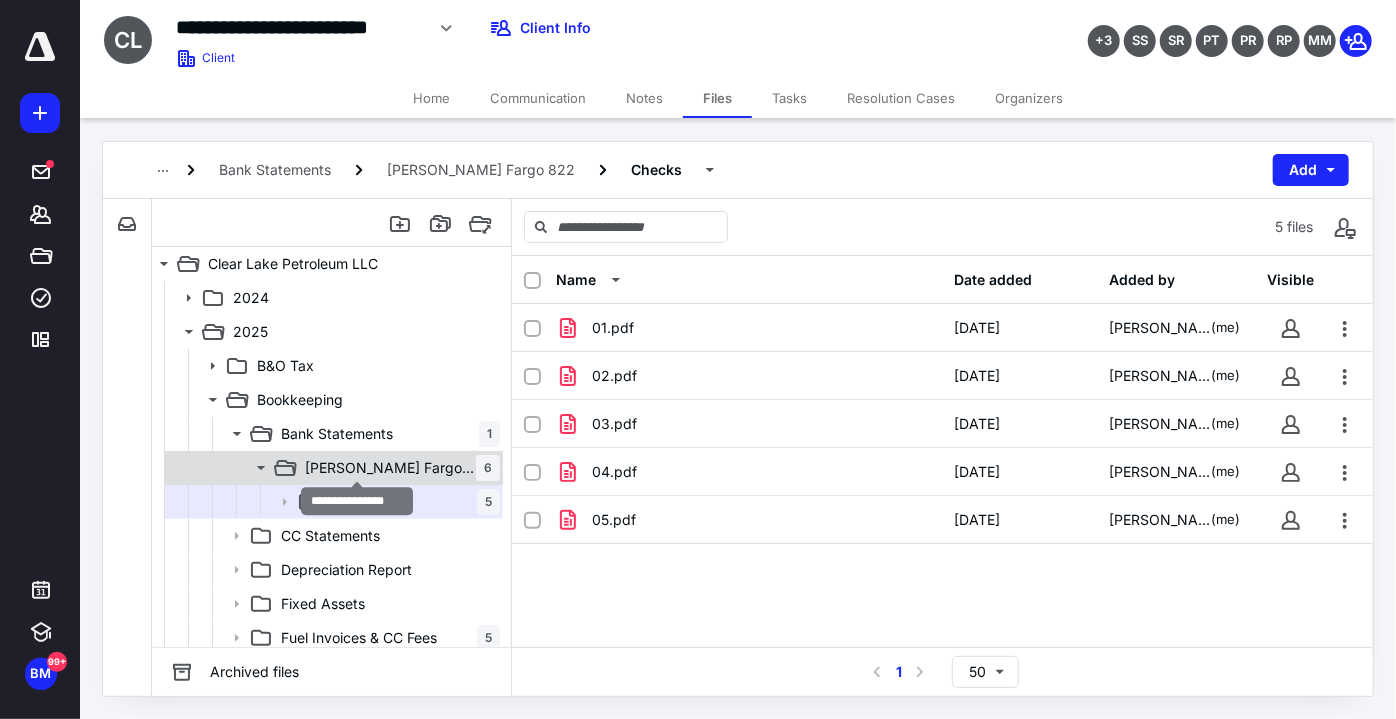 click on "[PERSON_NAME] Fargo 822" at bounding box center [390, 468] 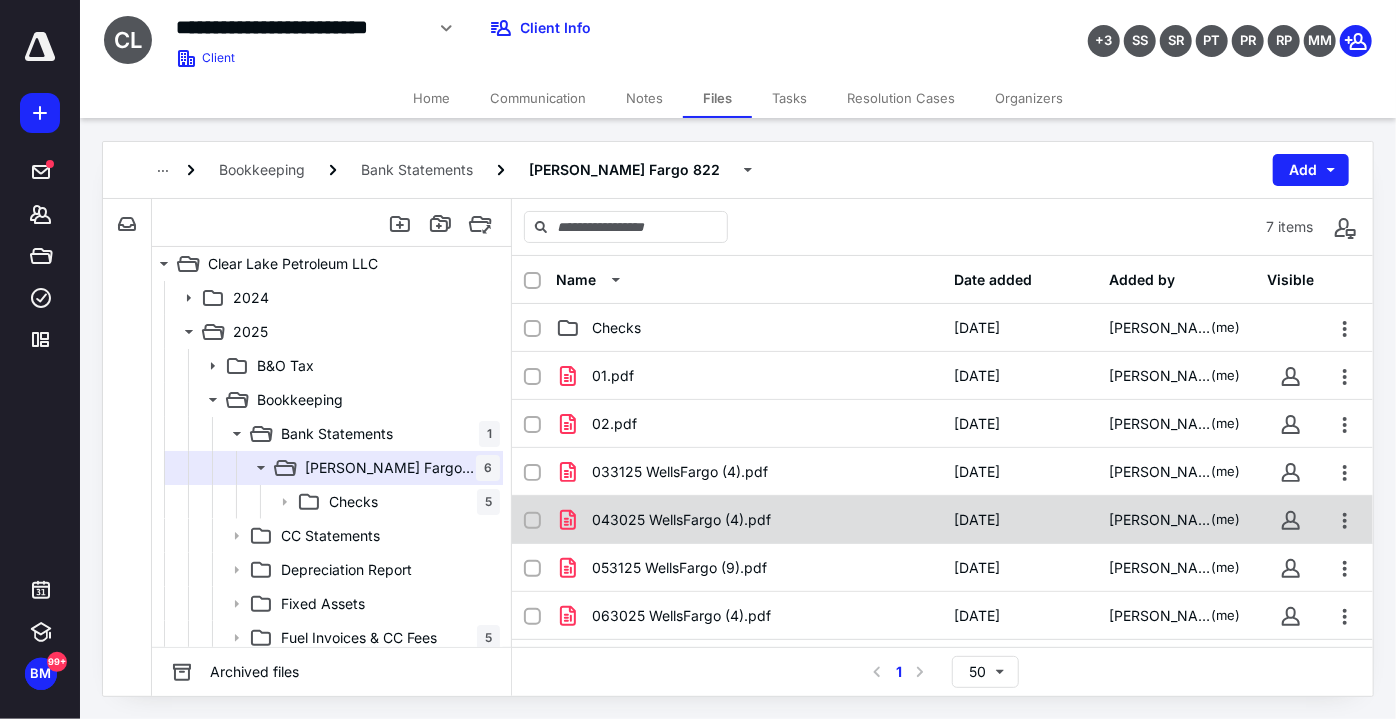 scroll, scrollTop: 2, scrollLeft: 0, axis: vertical 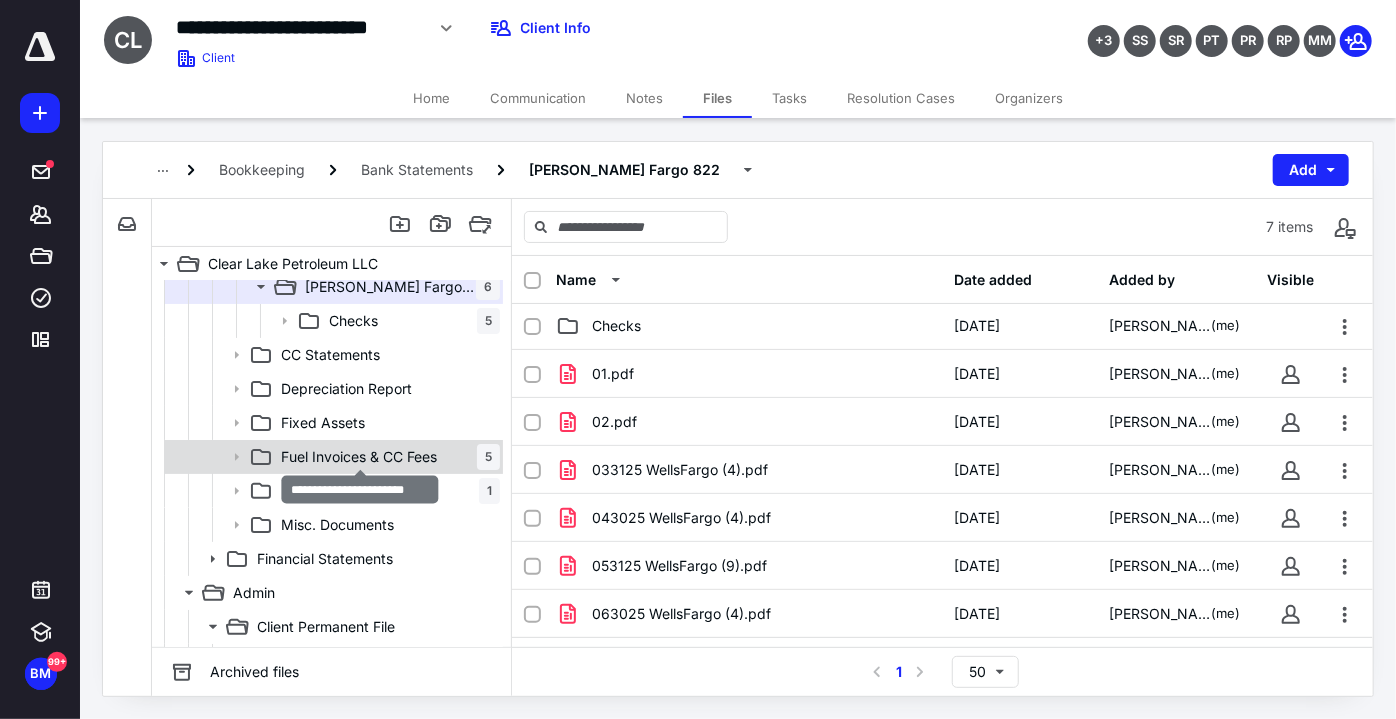 click on "Fuel Invoices & CC Fees" at bounding box center [359, 457] 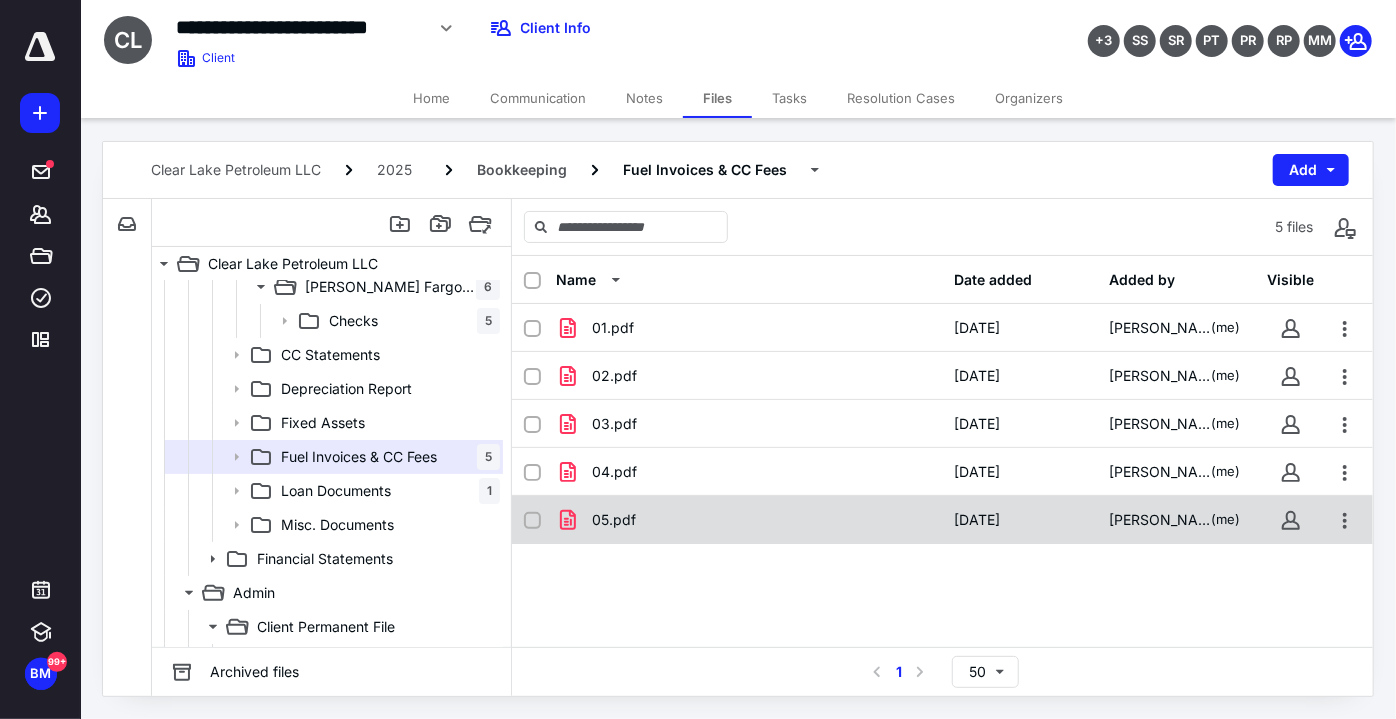 click on "05.pdf" at bounding box center (749, 520) 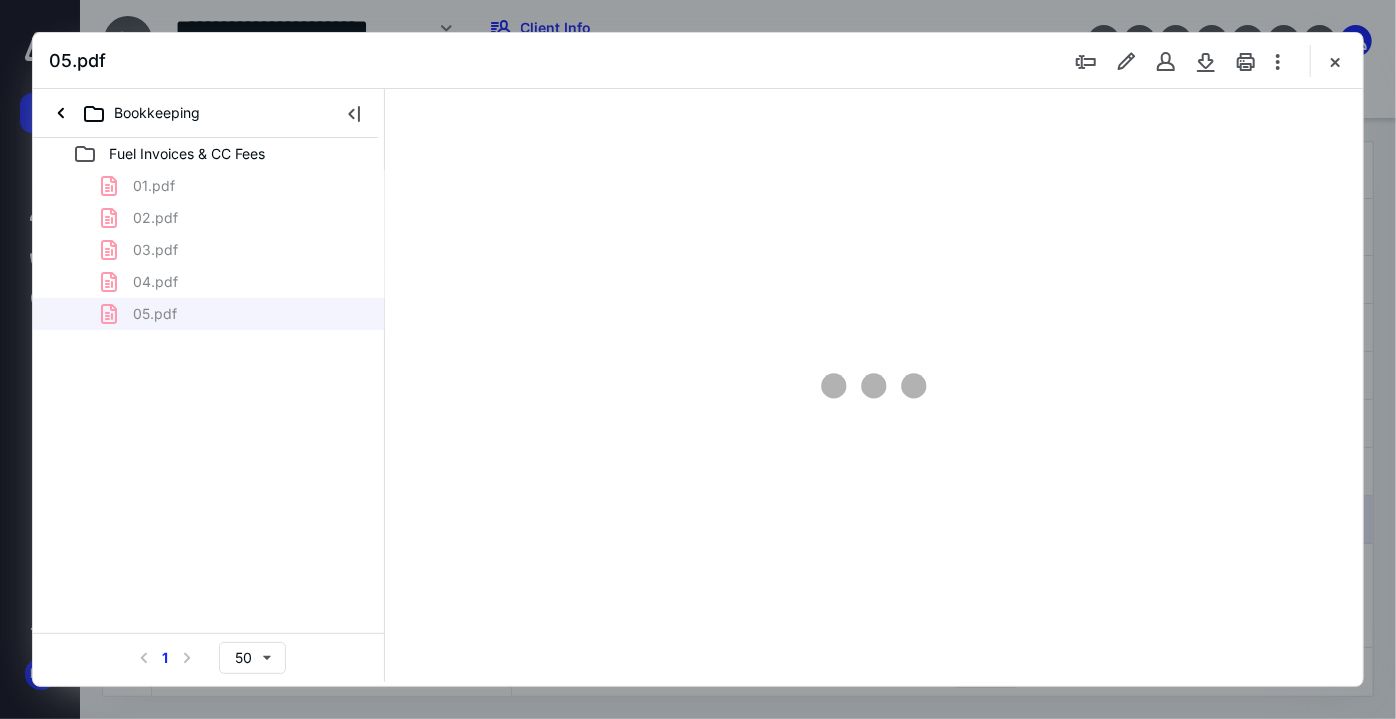 scroll, scrollTop: 0, scrollLeft: 0, axis: both 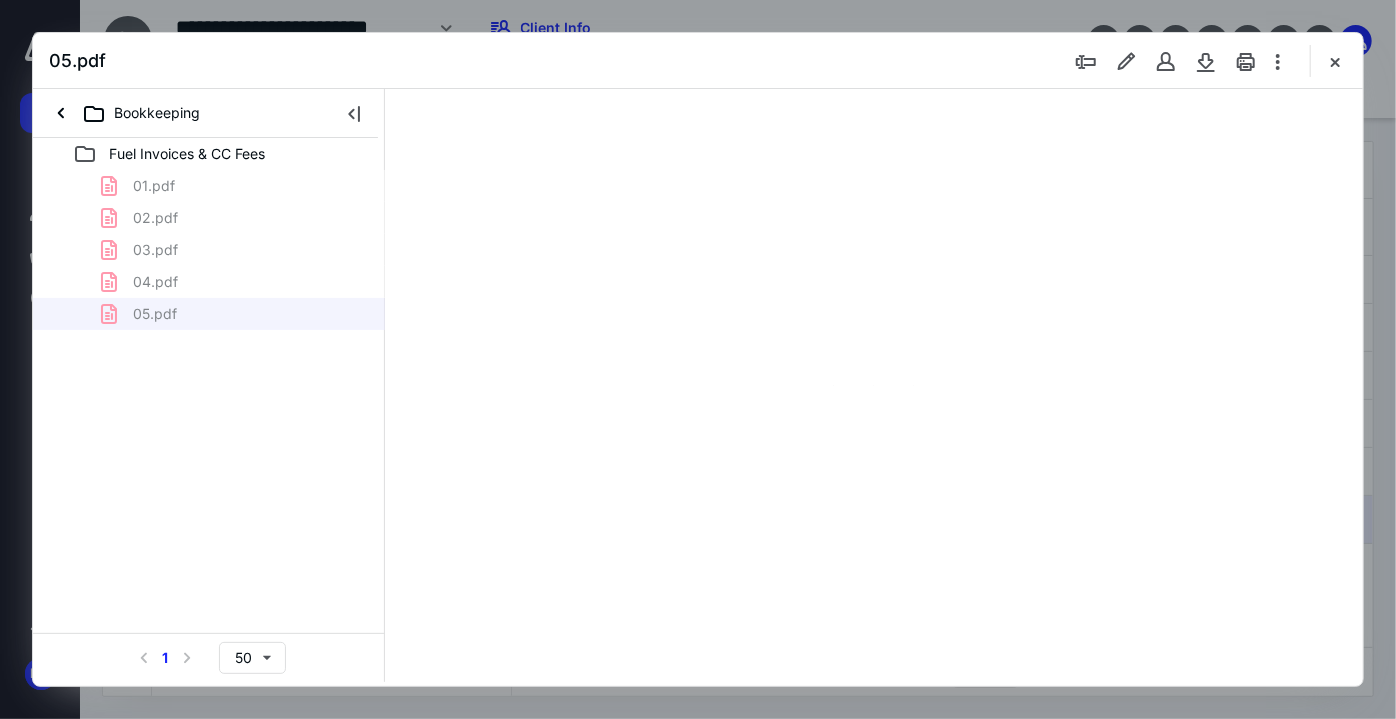 type on "65" 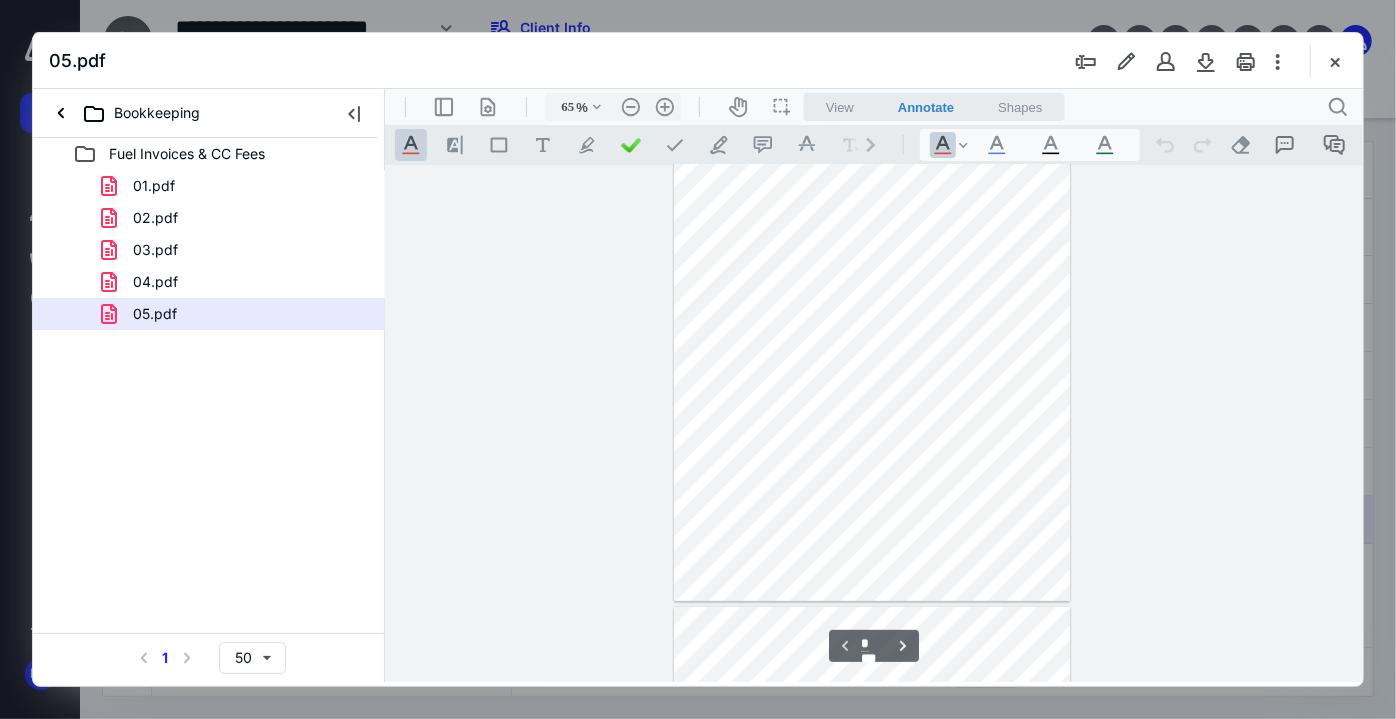scroll, scrollTop: 0, scrollLeft: 0, axis: both 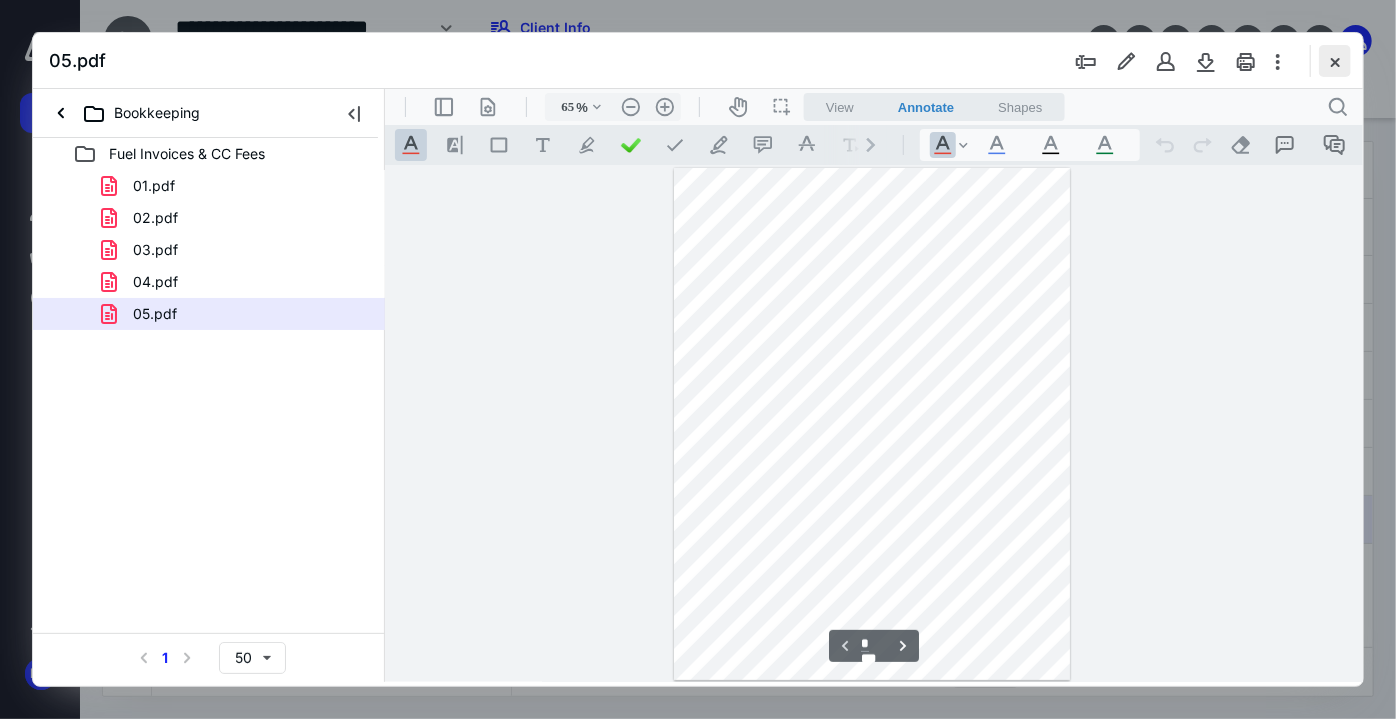 click at bounding box center [1335, 61] 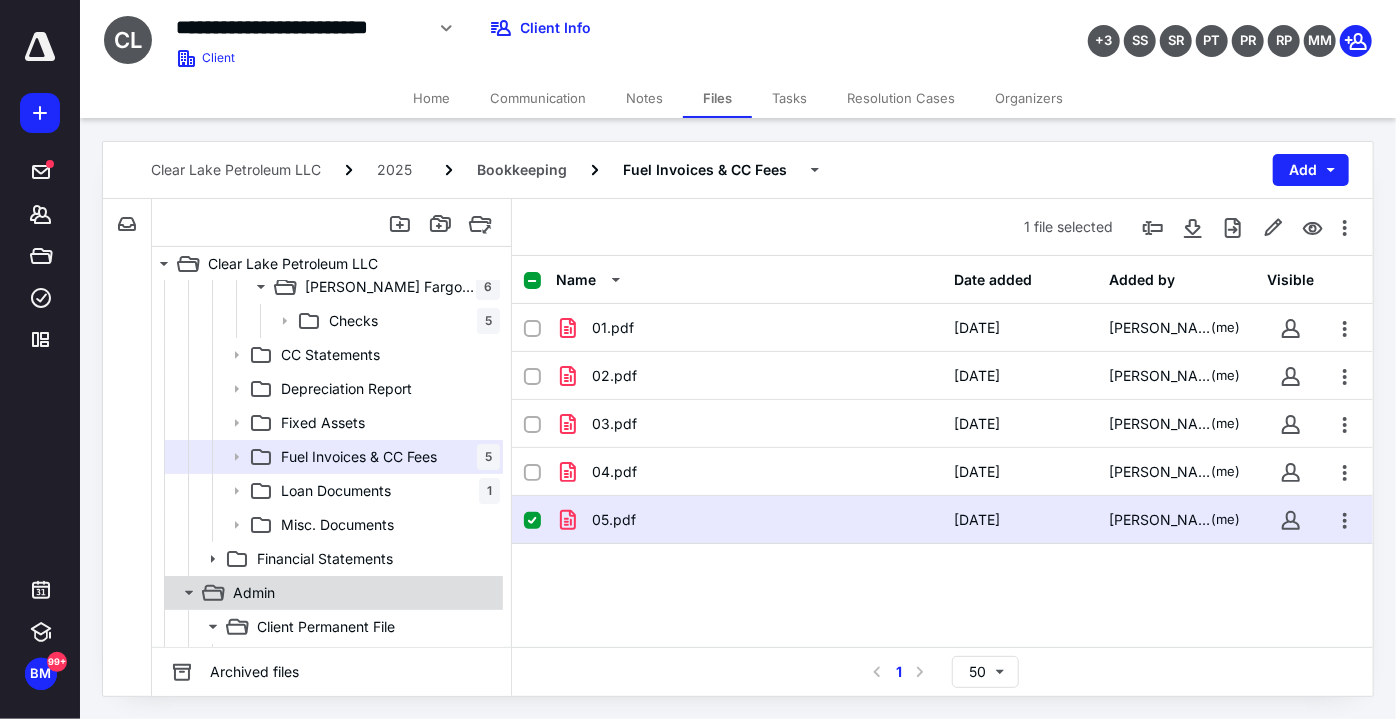 scroll, scrollTop: 363, scrollLeft: 0, axis: vertical 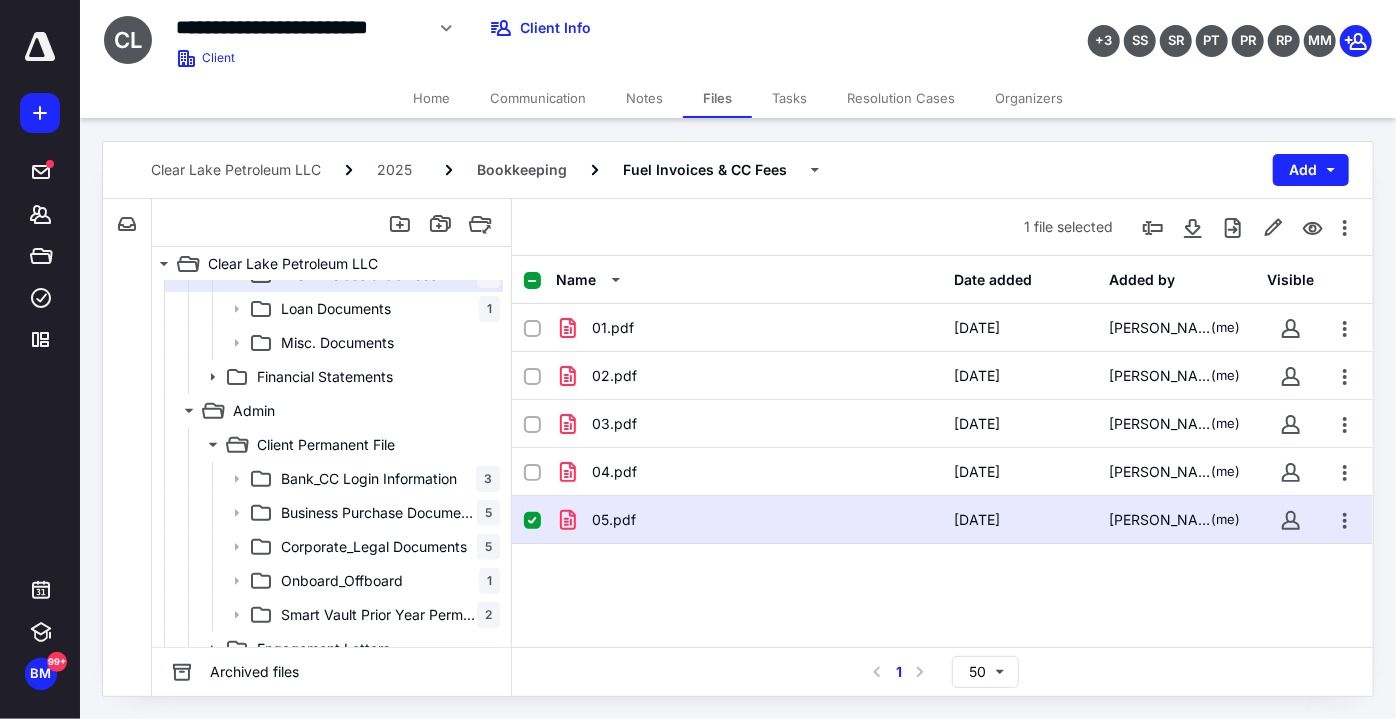 click on "Tasks" at bounding box center (789, 98) 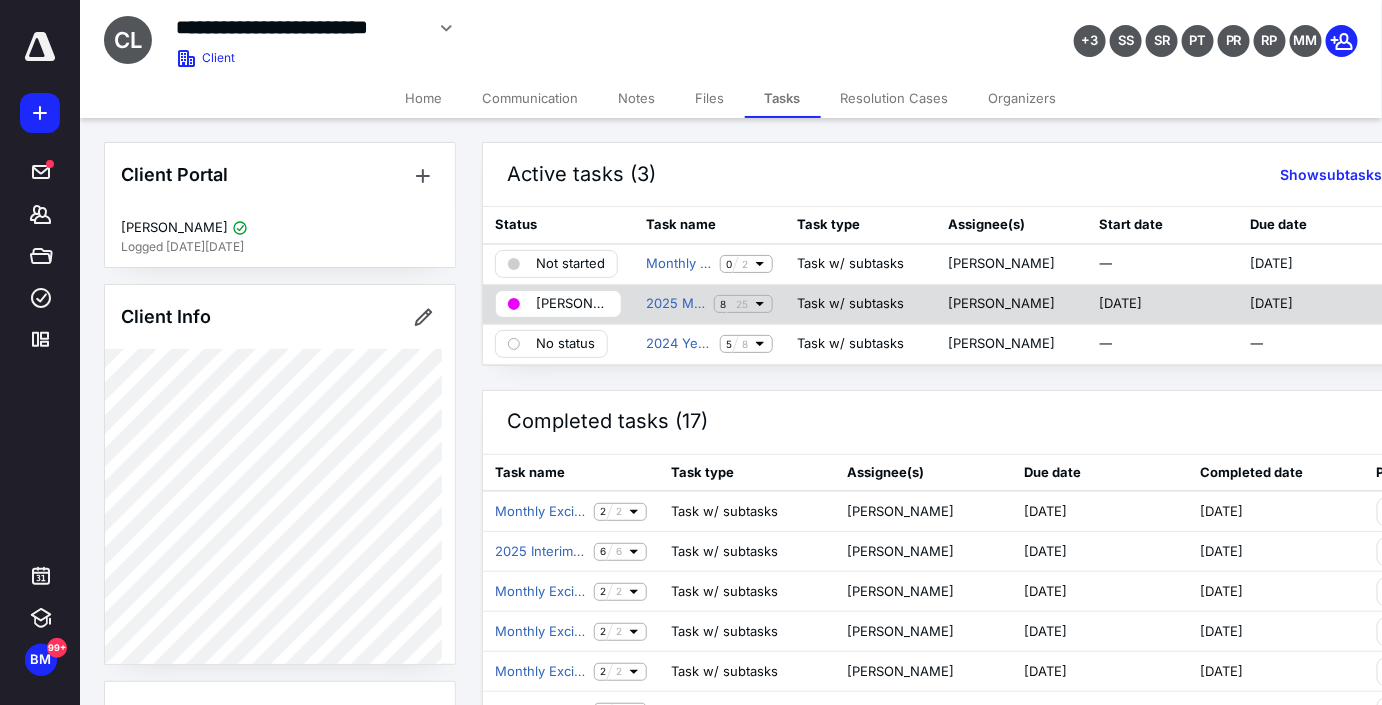 click on "[PERSON_NAME] Review" at bounding box center (572, 304) 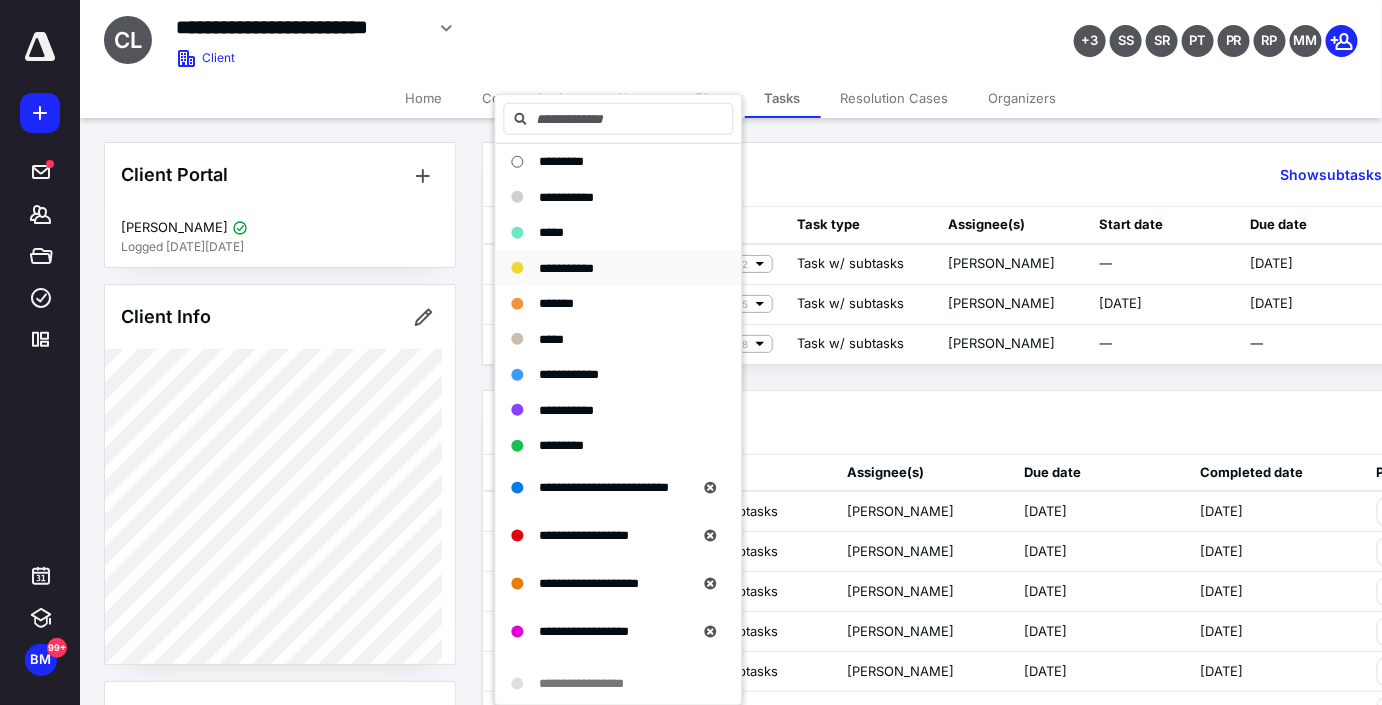 click on "**********" at bounding box center (607, 268) 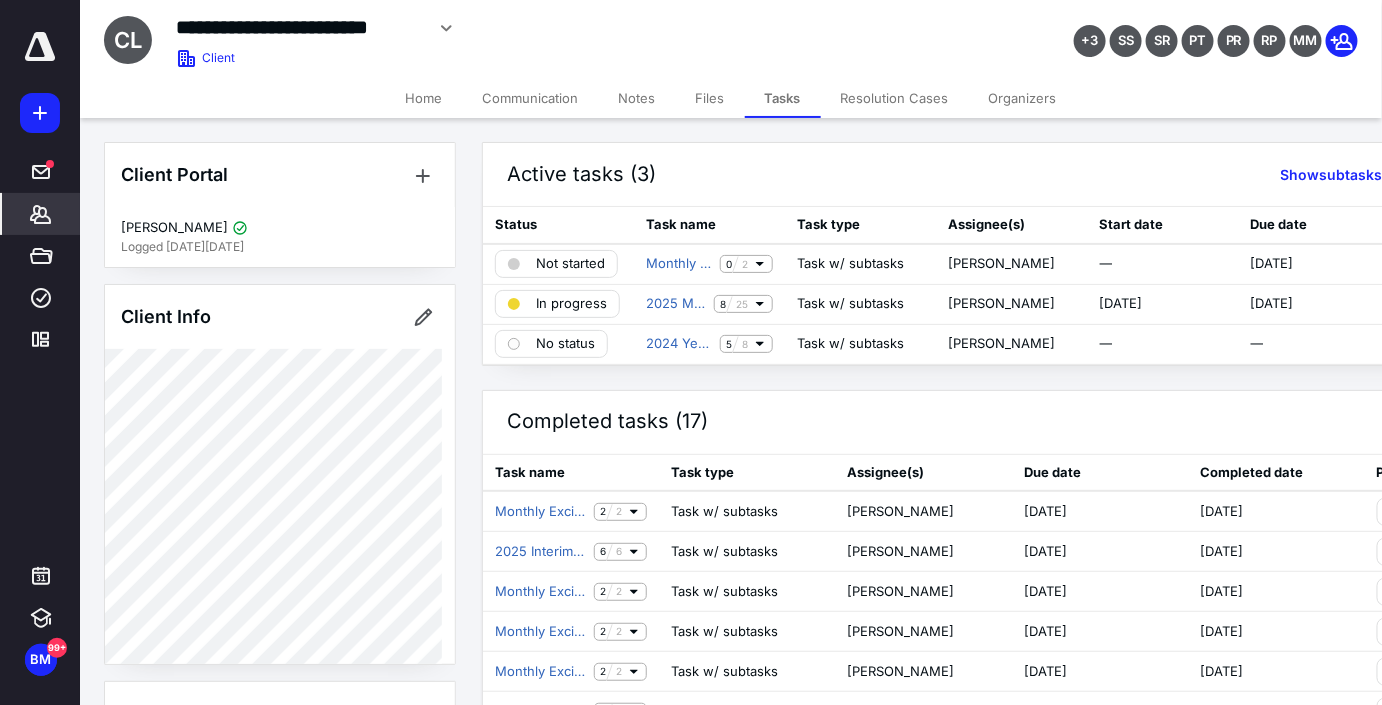 click on "Clients" at bounding box center [41, 214] 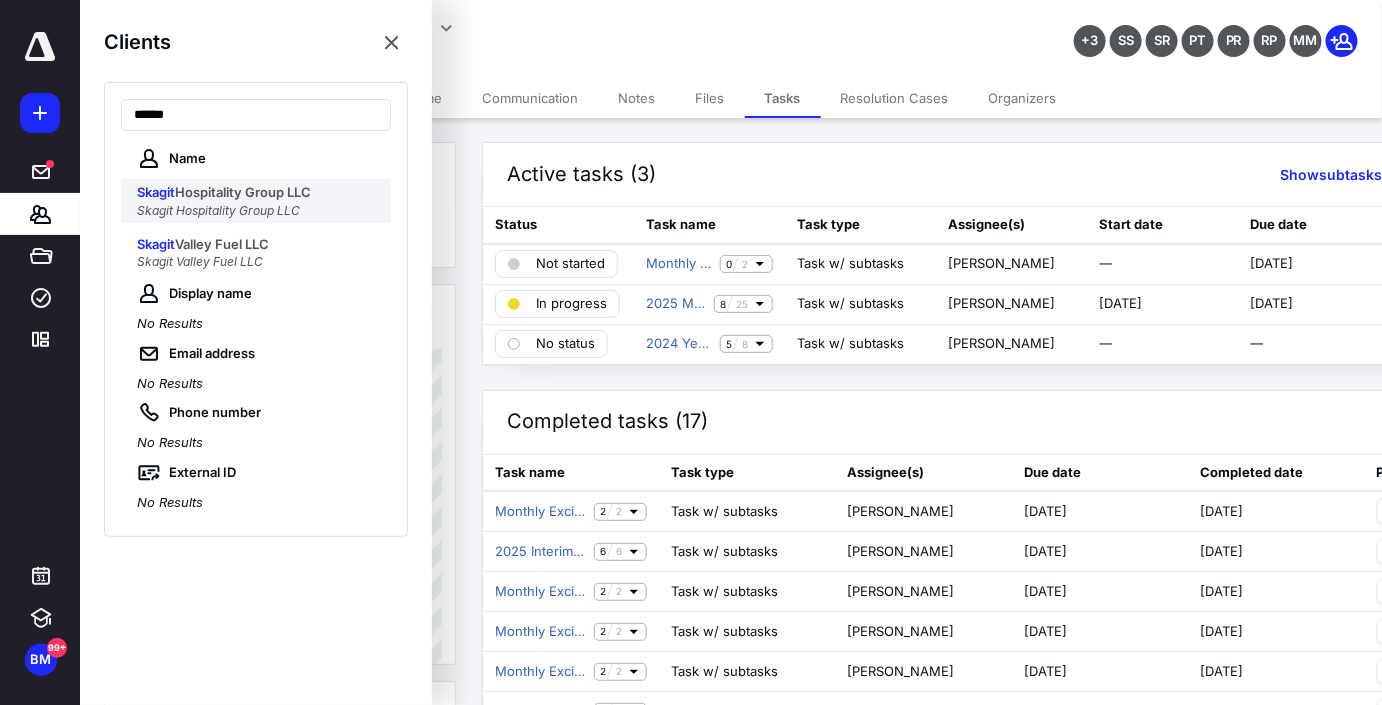 type on "******" 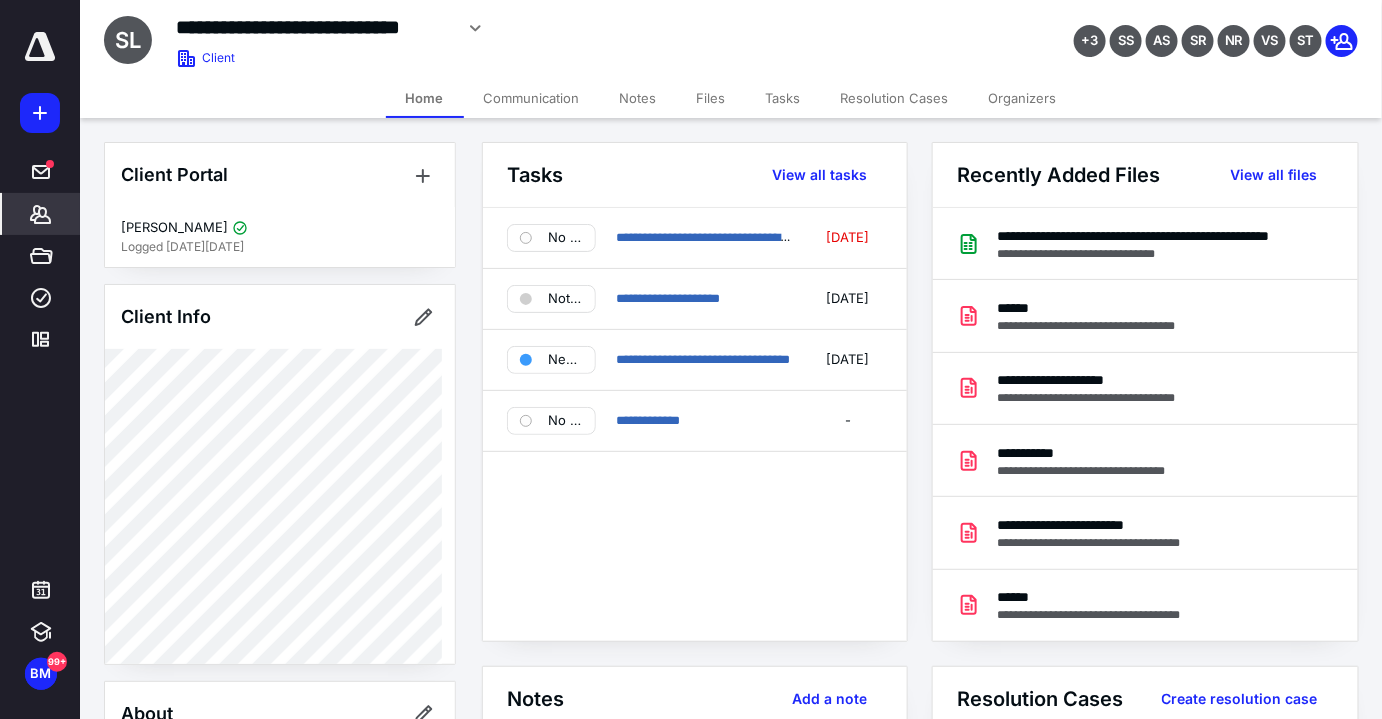 click on "Files" at bounding box center [711, 98] 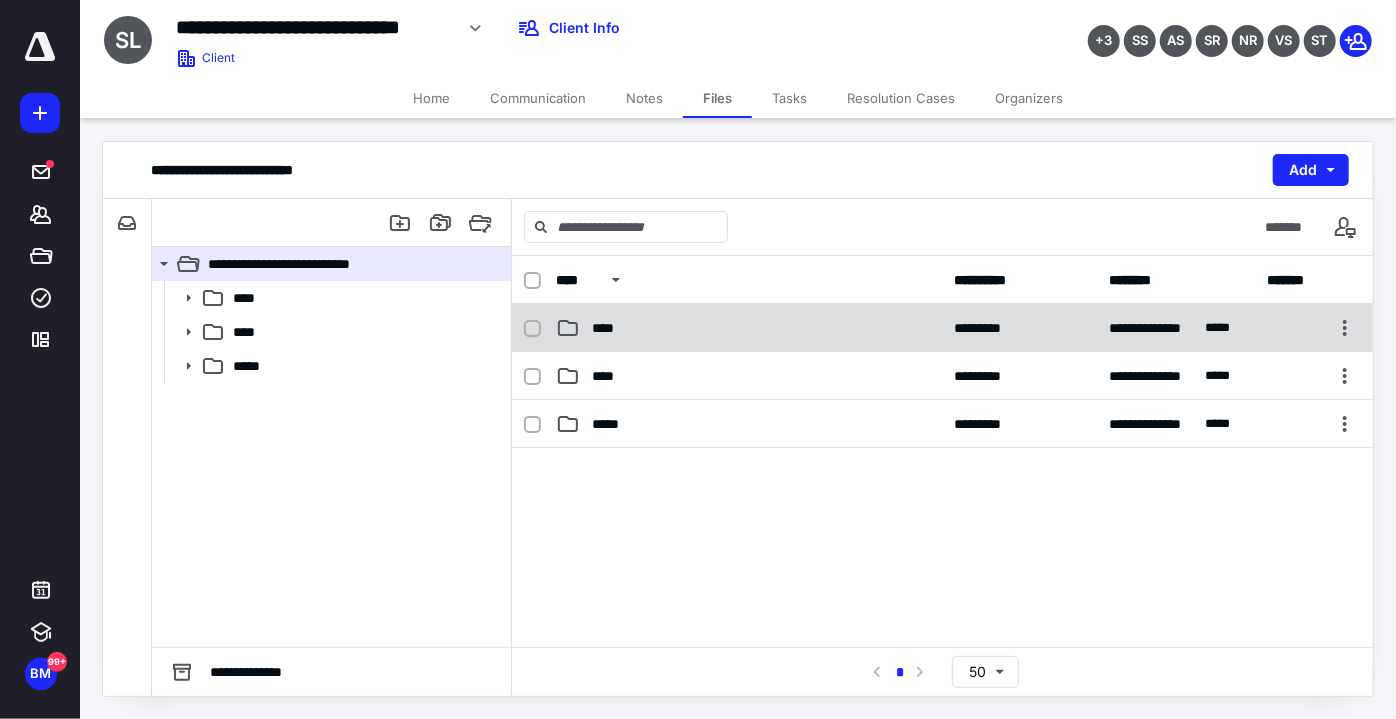 click on "**********" at bounding box center (942, 328) 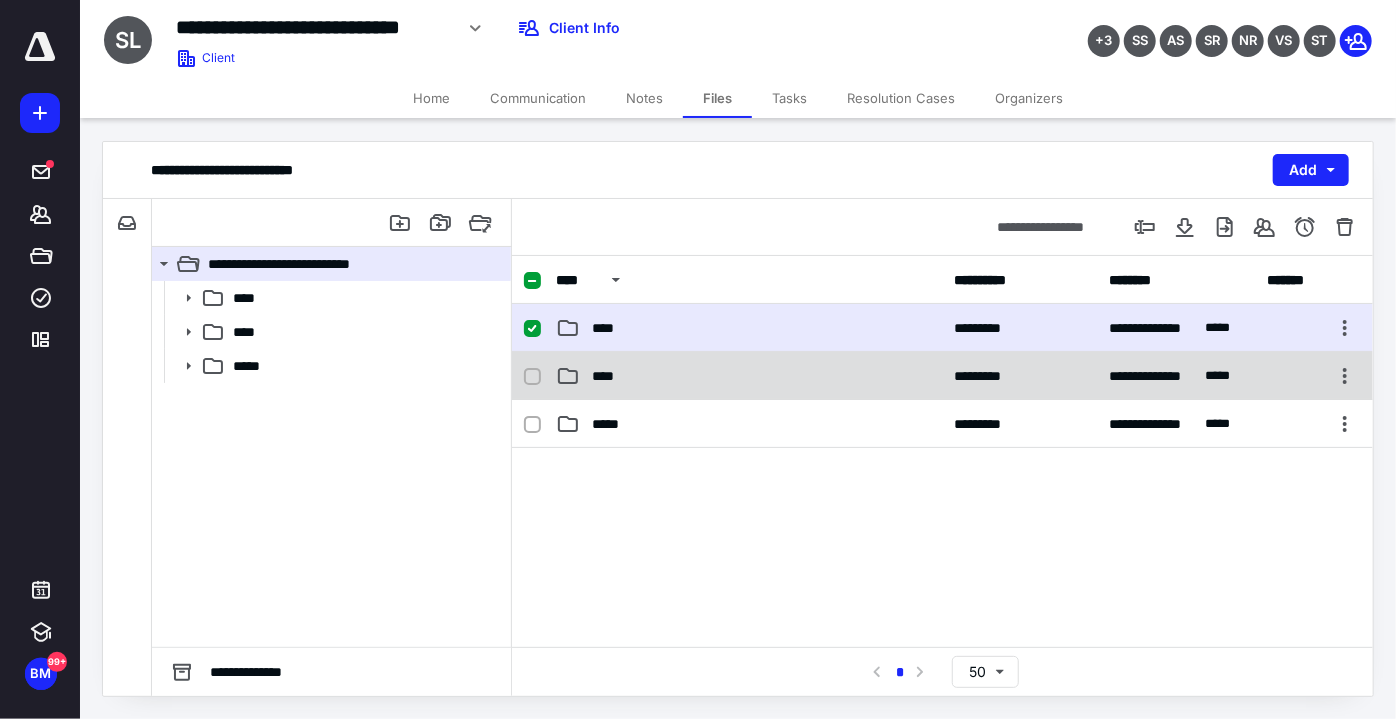 click on "**********" at bounding box center [942, 376] 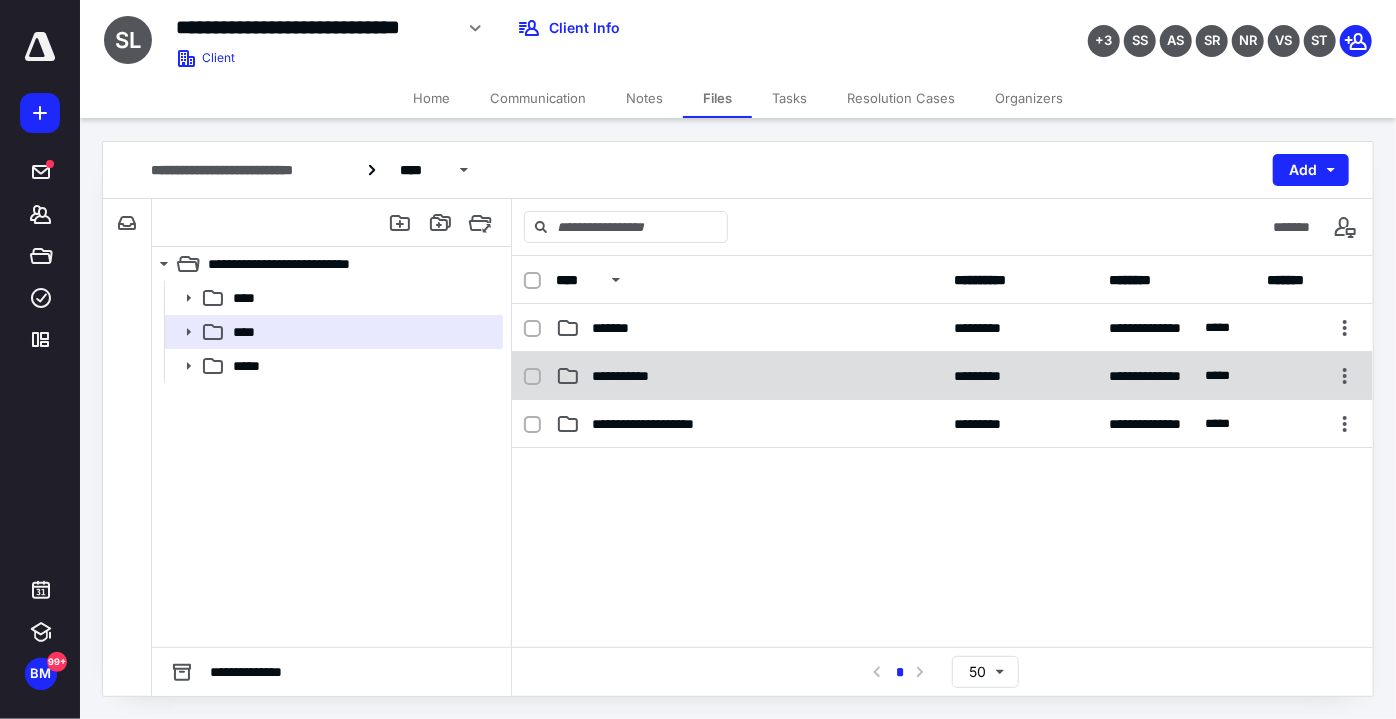 click on "**********" at bounding box center [749, 376] 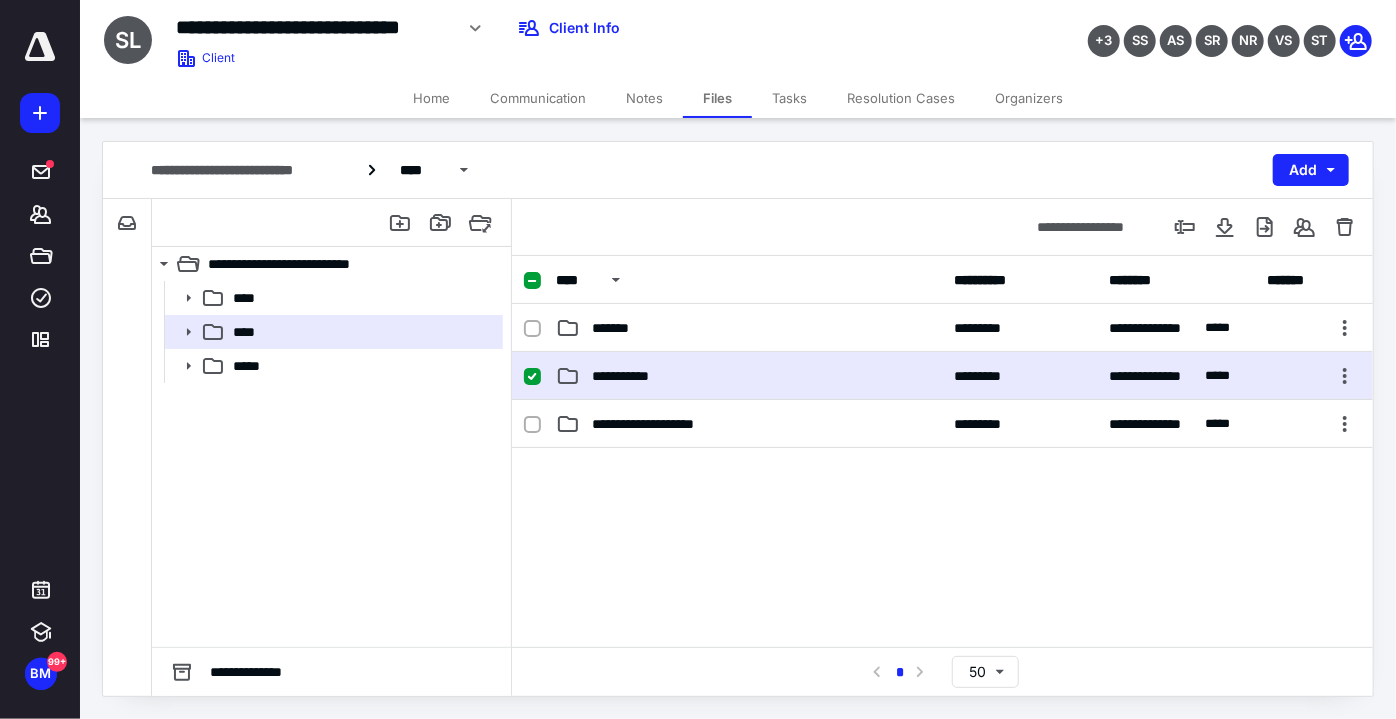 click on "**********" at bounding box center (749, 376) 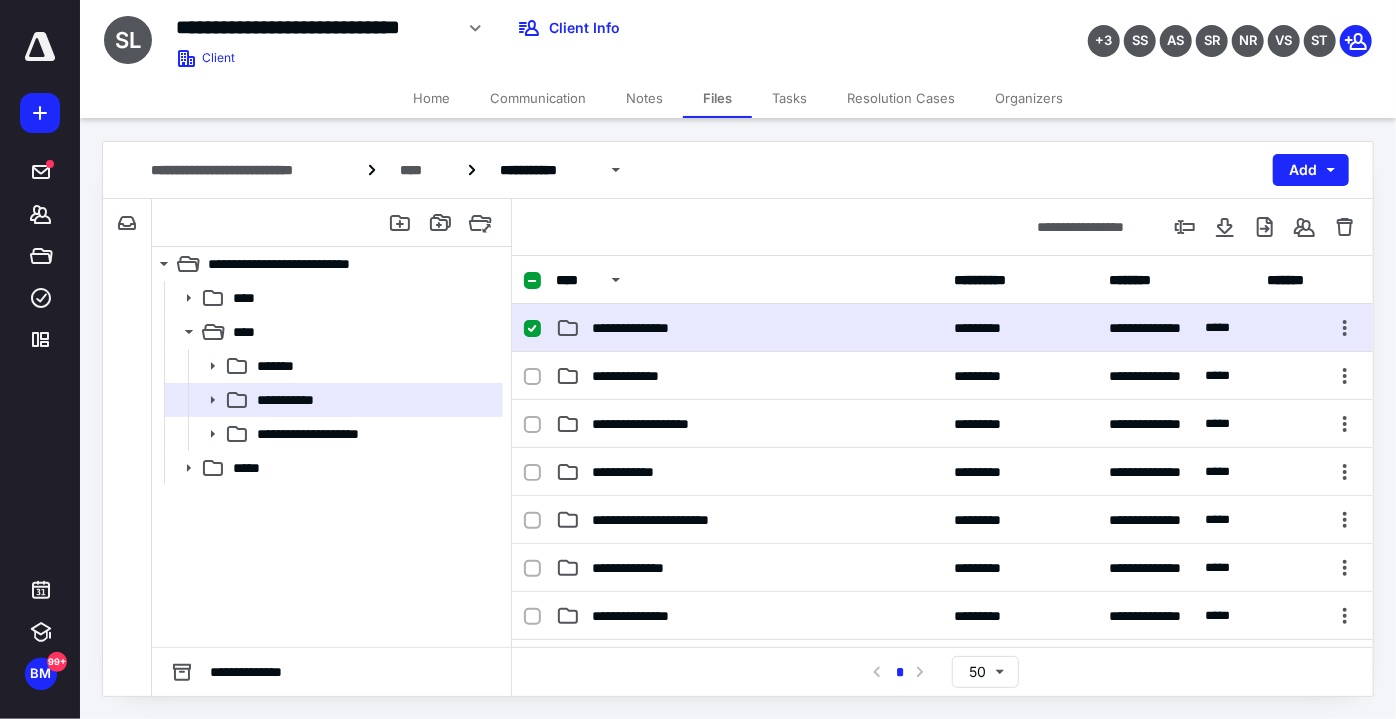 click on "**********" at bounding box center (749, 328) 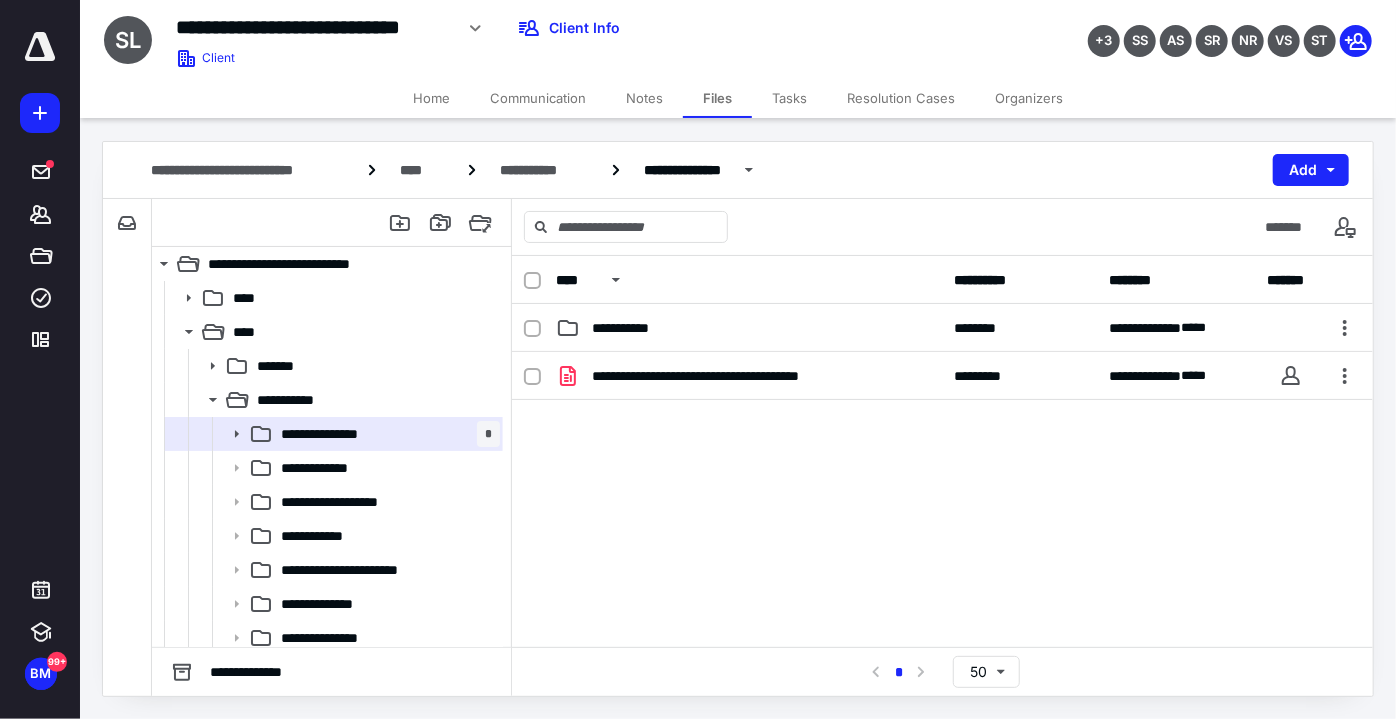 click on "**********" at bounding box center (942, 328) 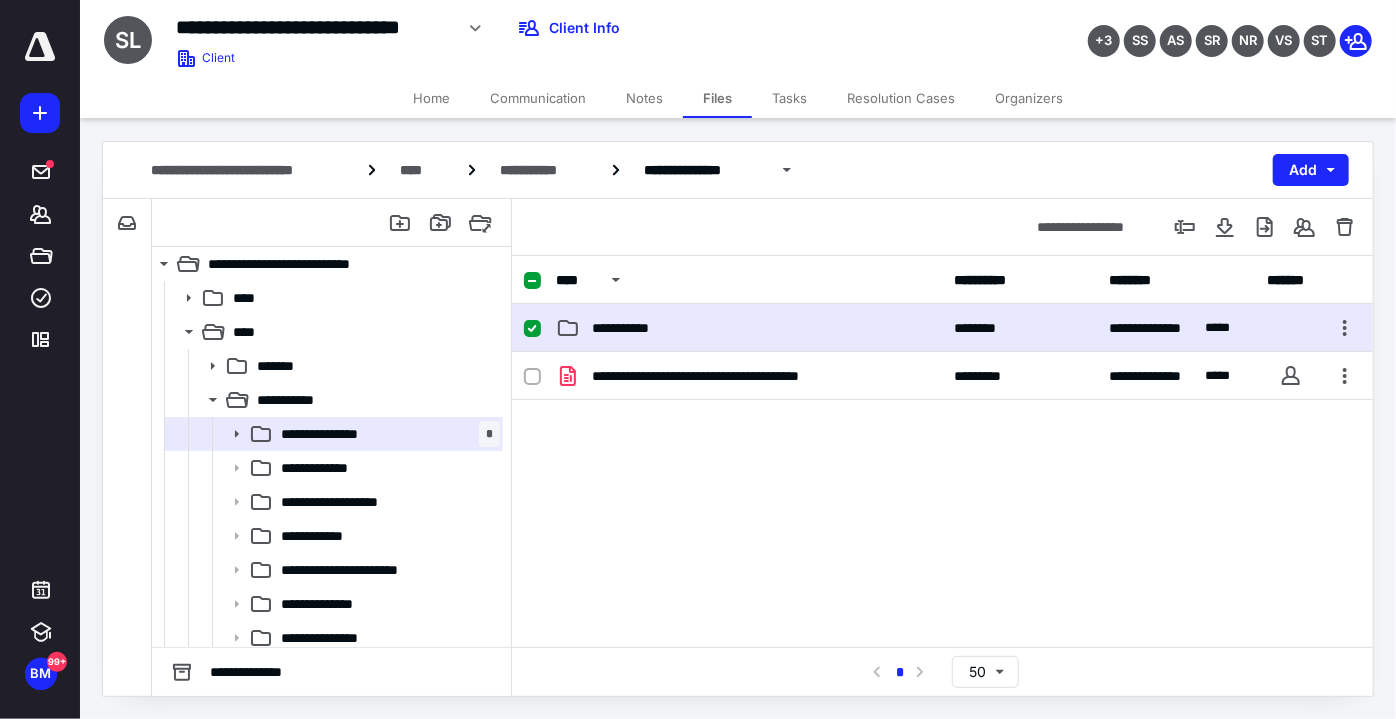 click on "**********" at bounding box center (942, 328) 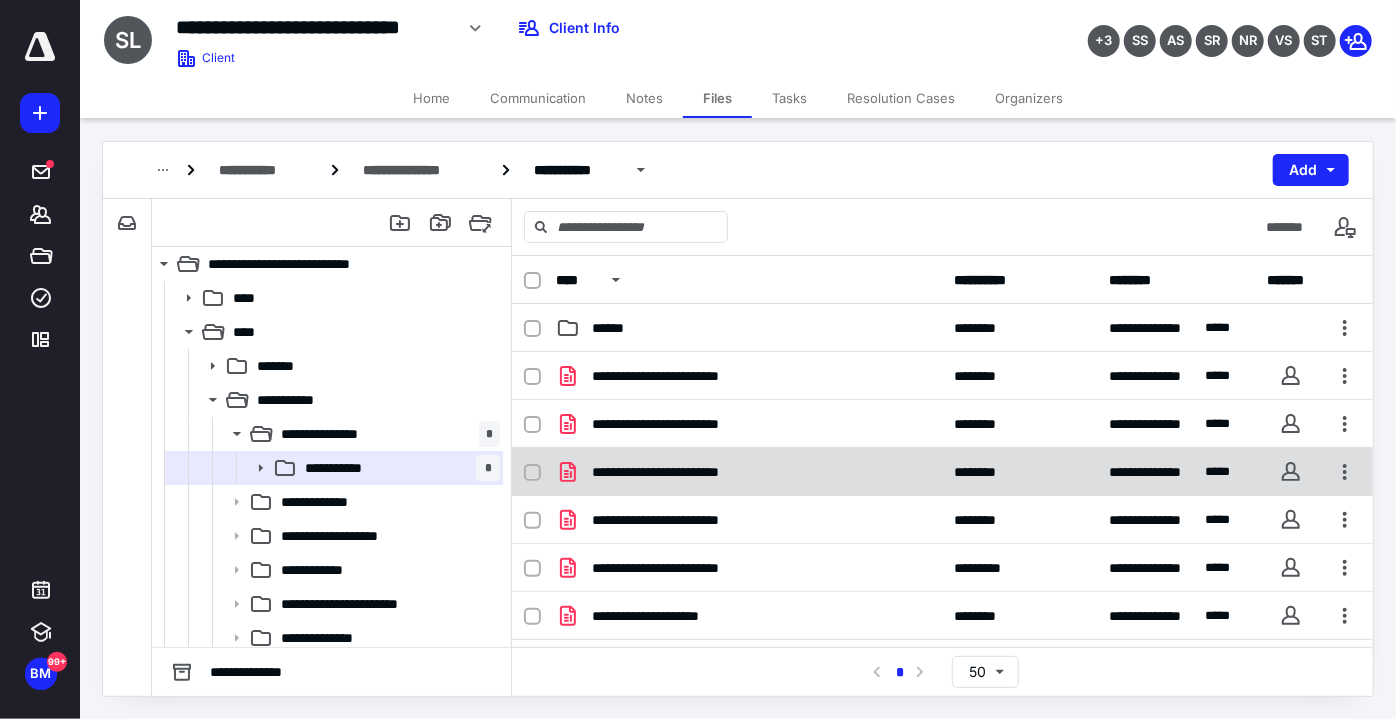 scroll, scrollTop: 2, scrollLeft: 0, axis: vertical 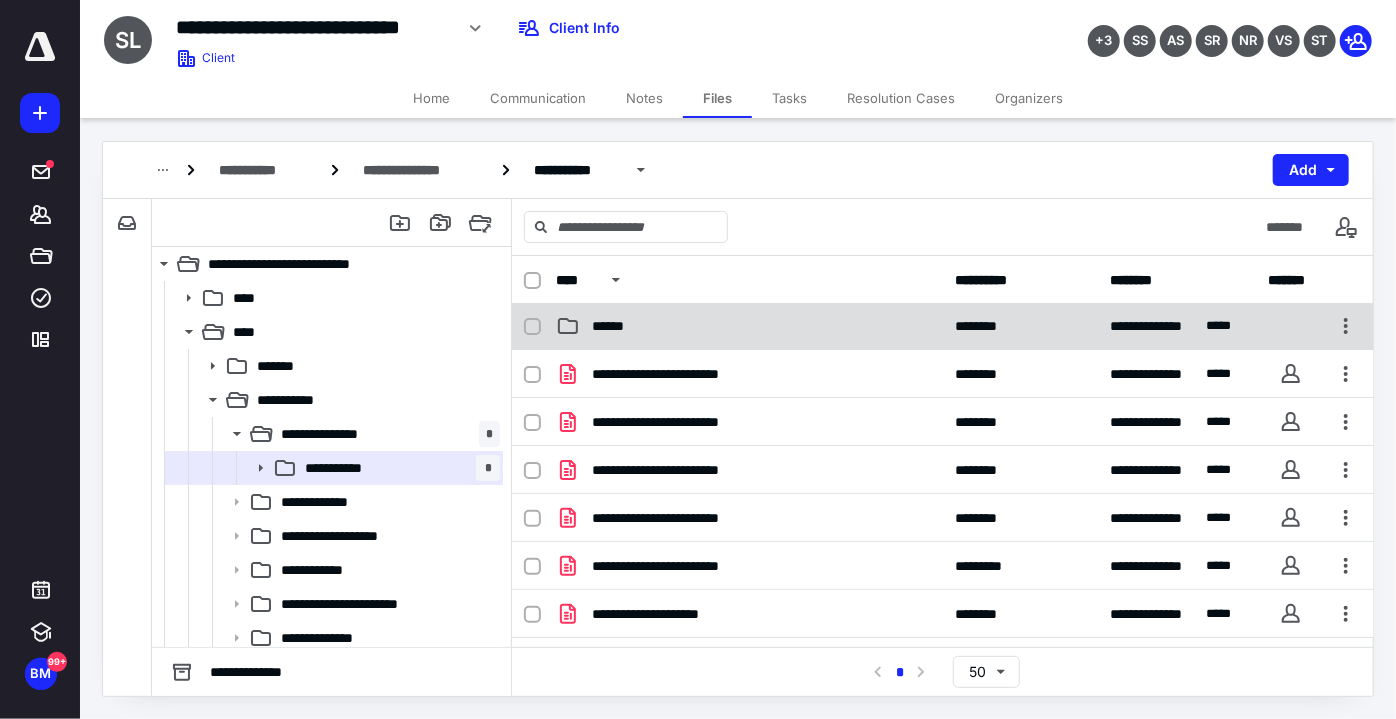 click on "******" at bounding box center (749, 326) 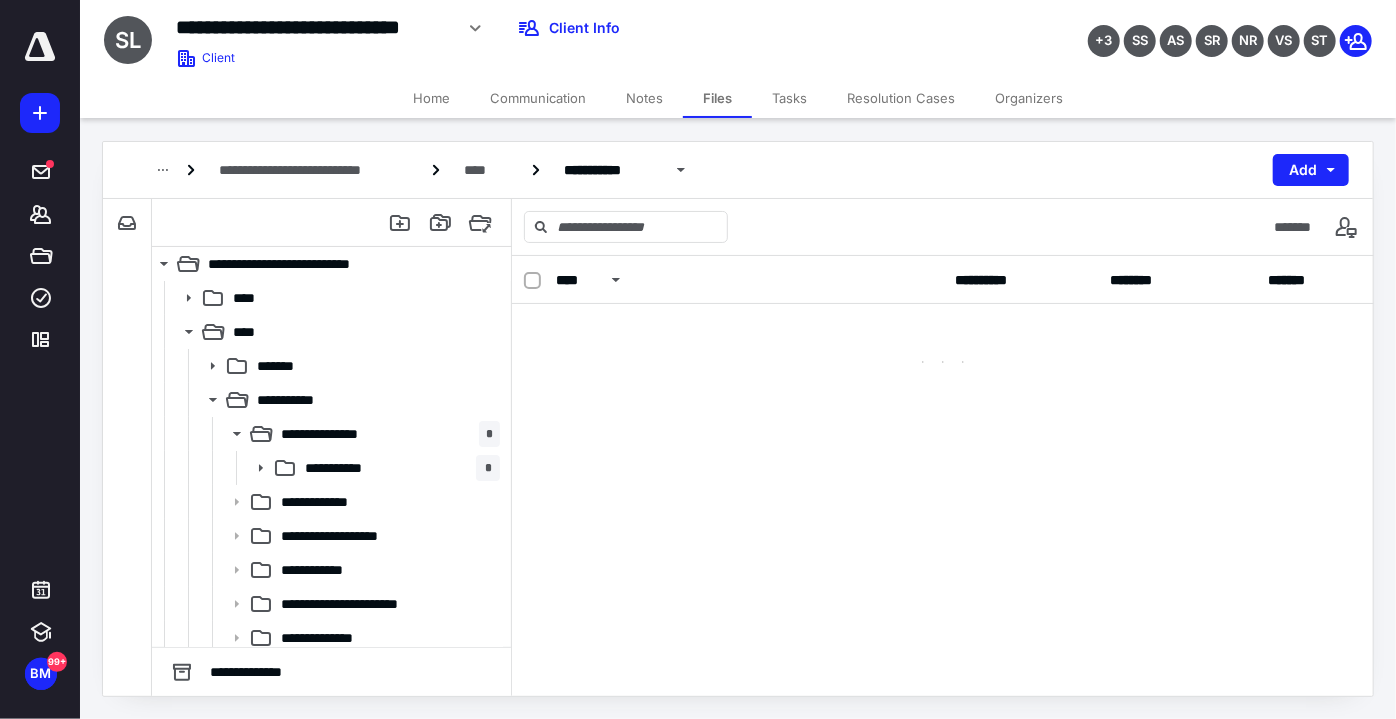 scroll, scrollTop: 0, scrollLeft: 0, axis: both 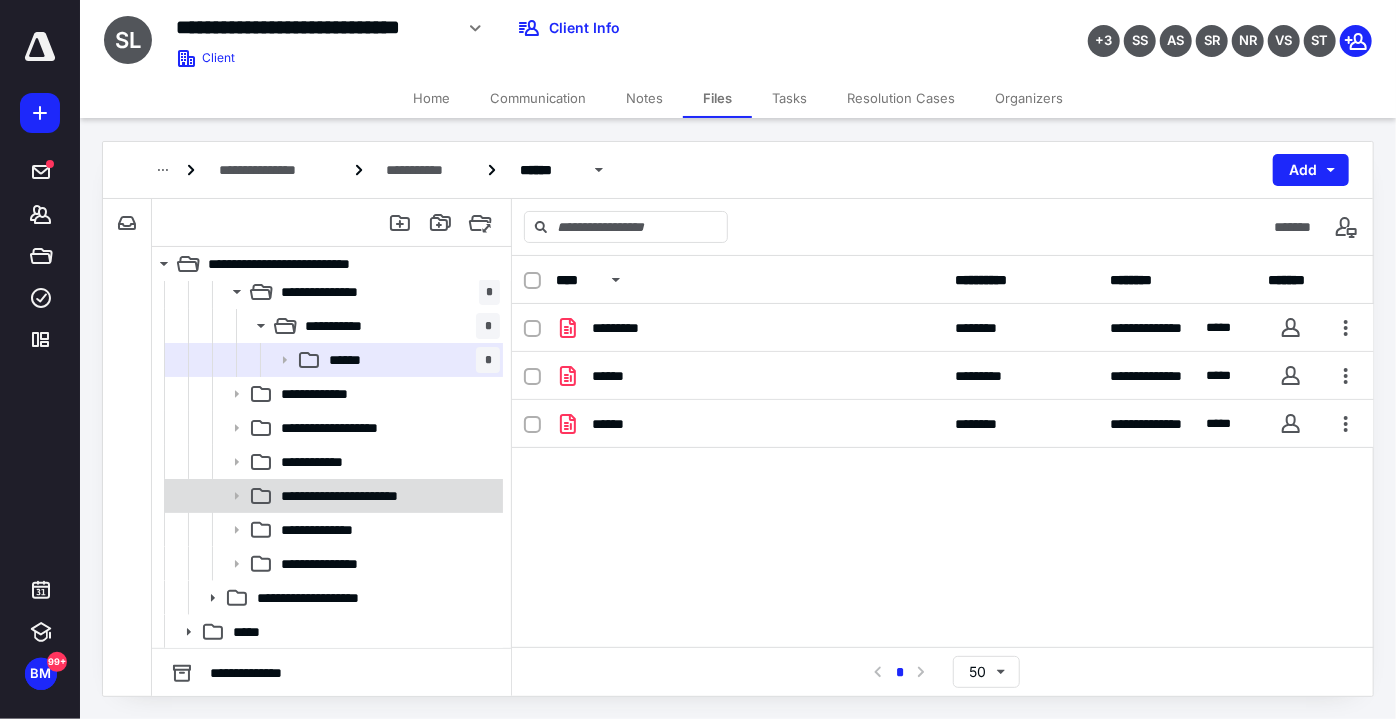 click on "**********" at bounding box center [360, 496] 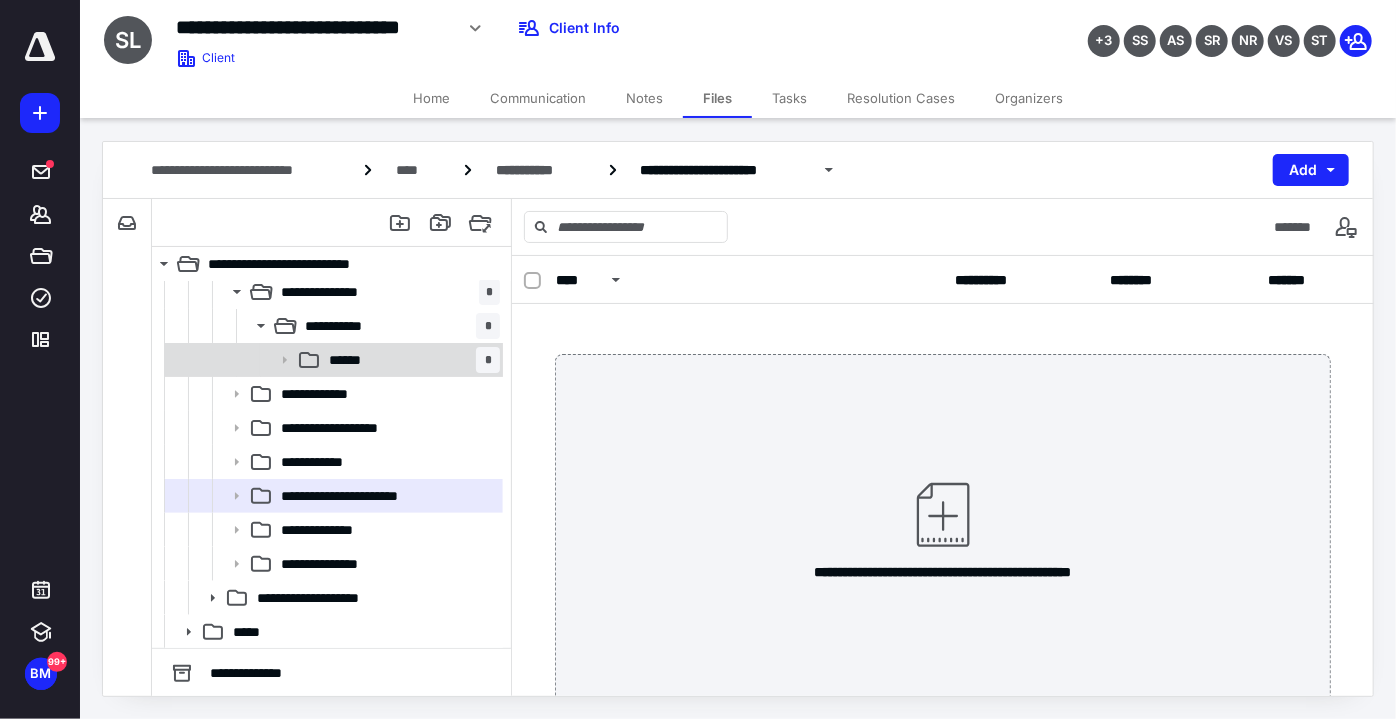 click on "****** *" at bounding box center (410, 360) 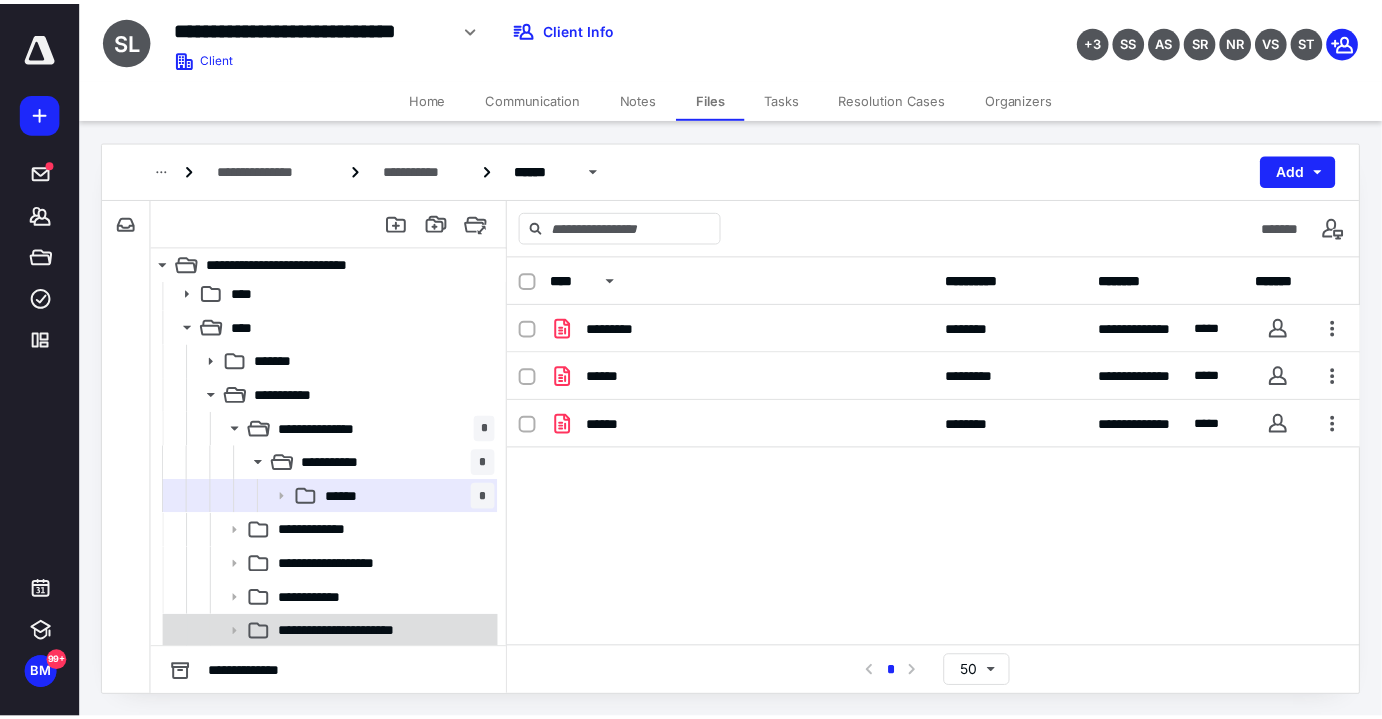 scroll, scrollTop: 0, scrollLeft: 0, axis: both 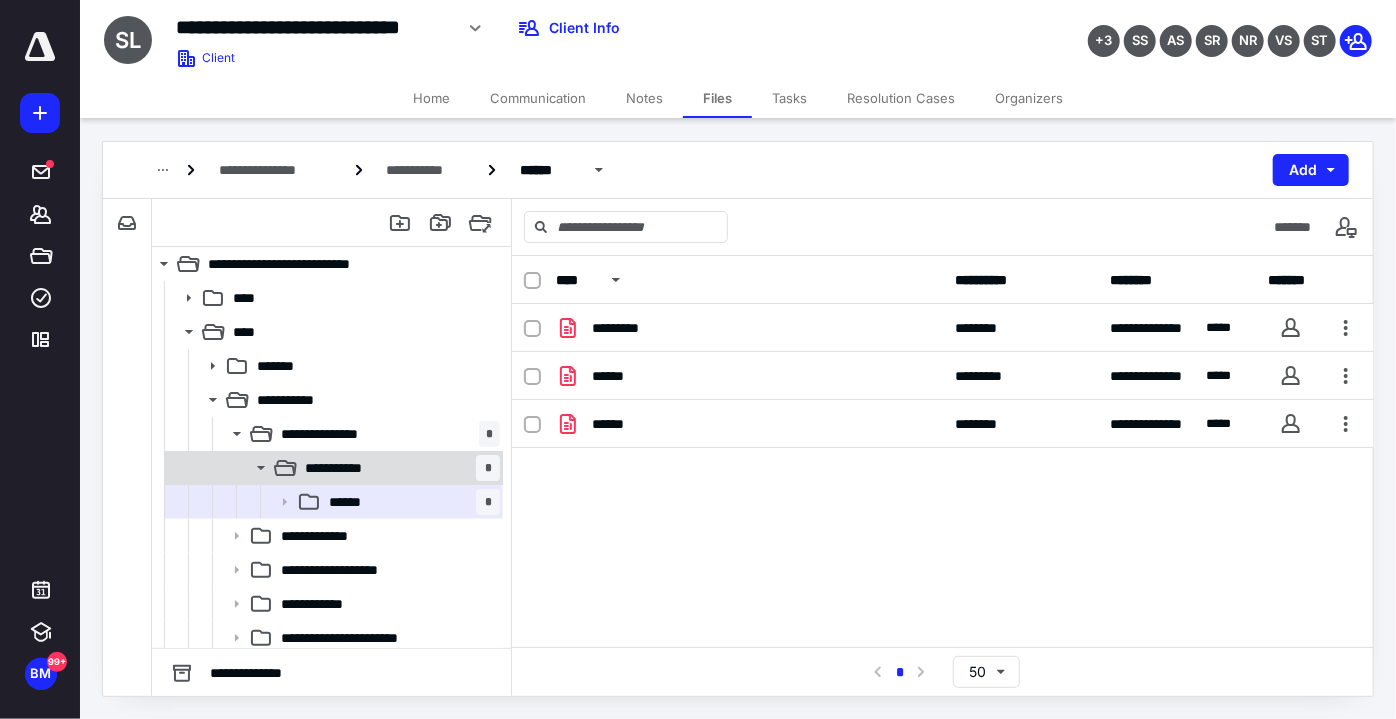 click on "**********" at bounding box center (332, 468) 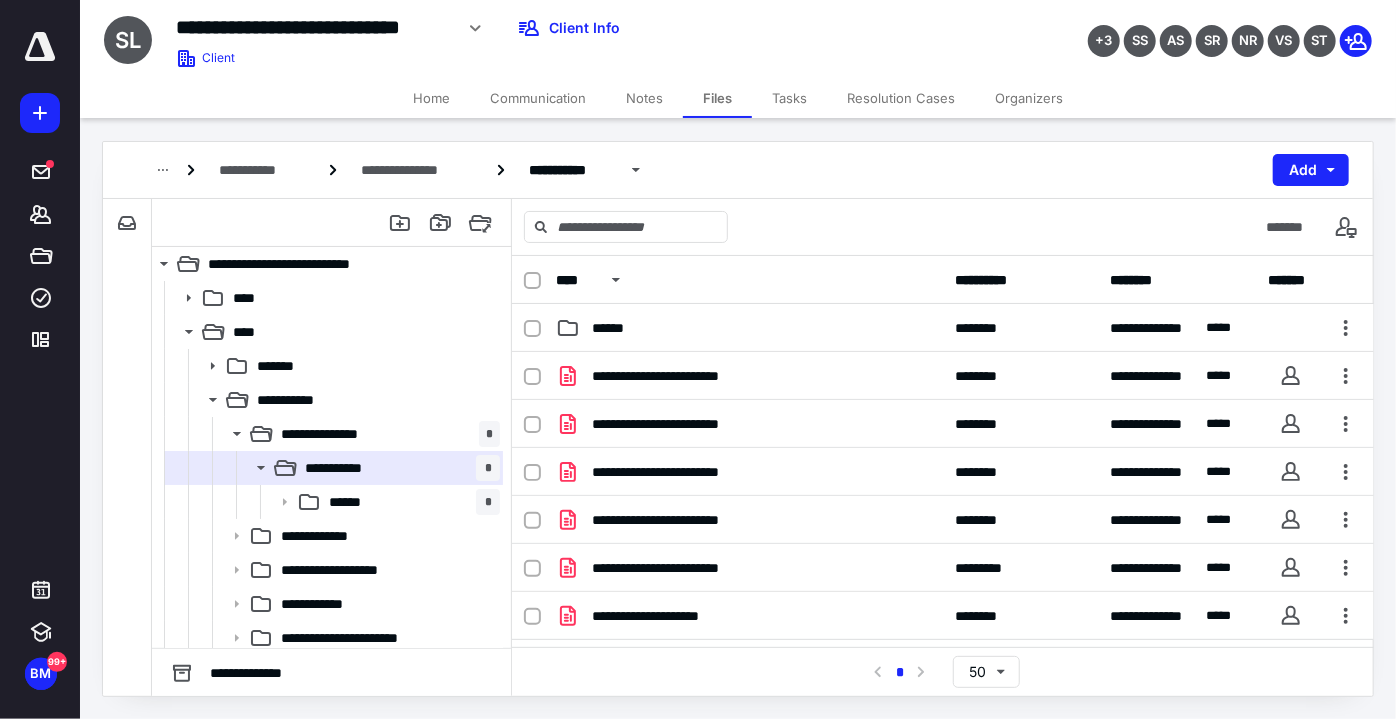 click on "Tasks" at bounding box center [789, 98] 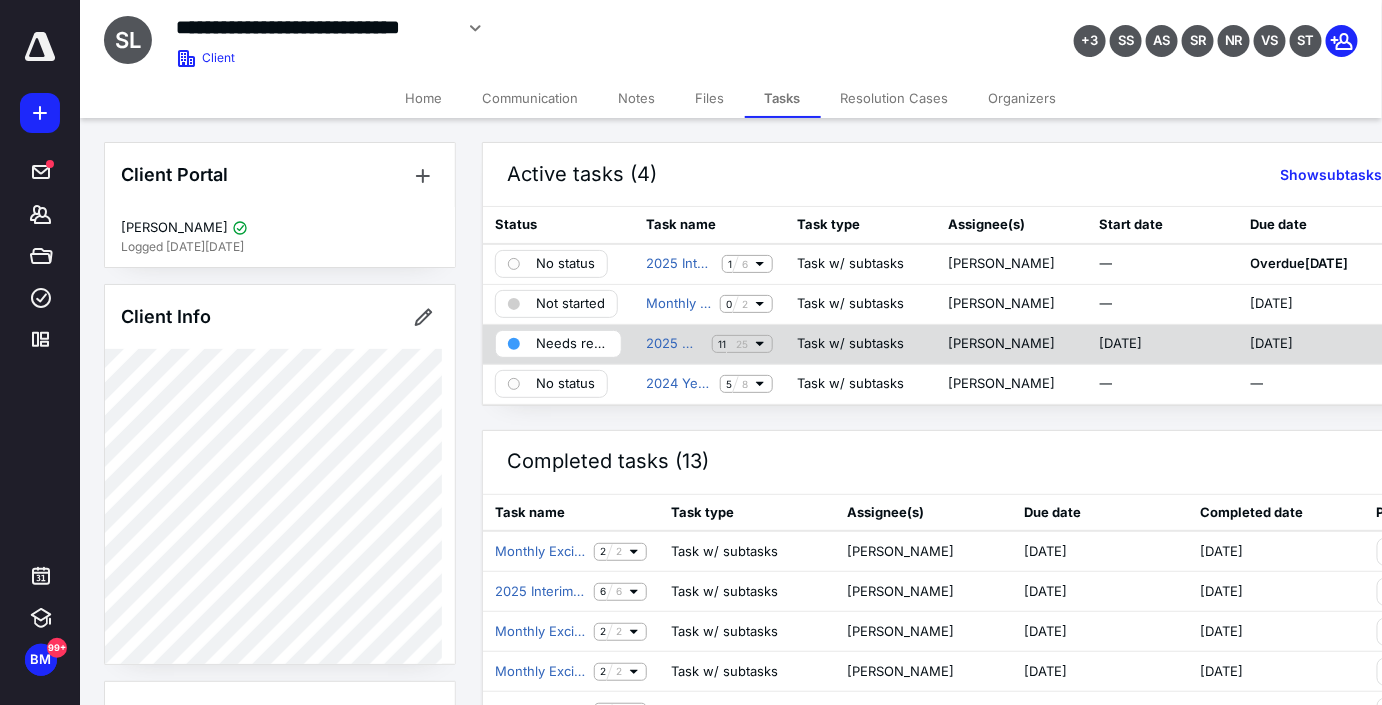click on "Needs review" at bounding box center [572, 344] 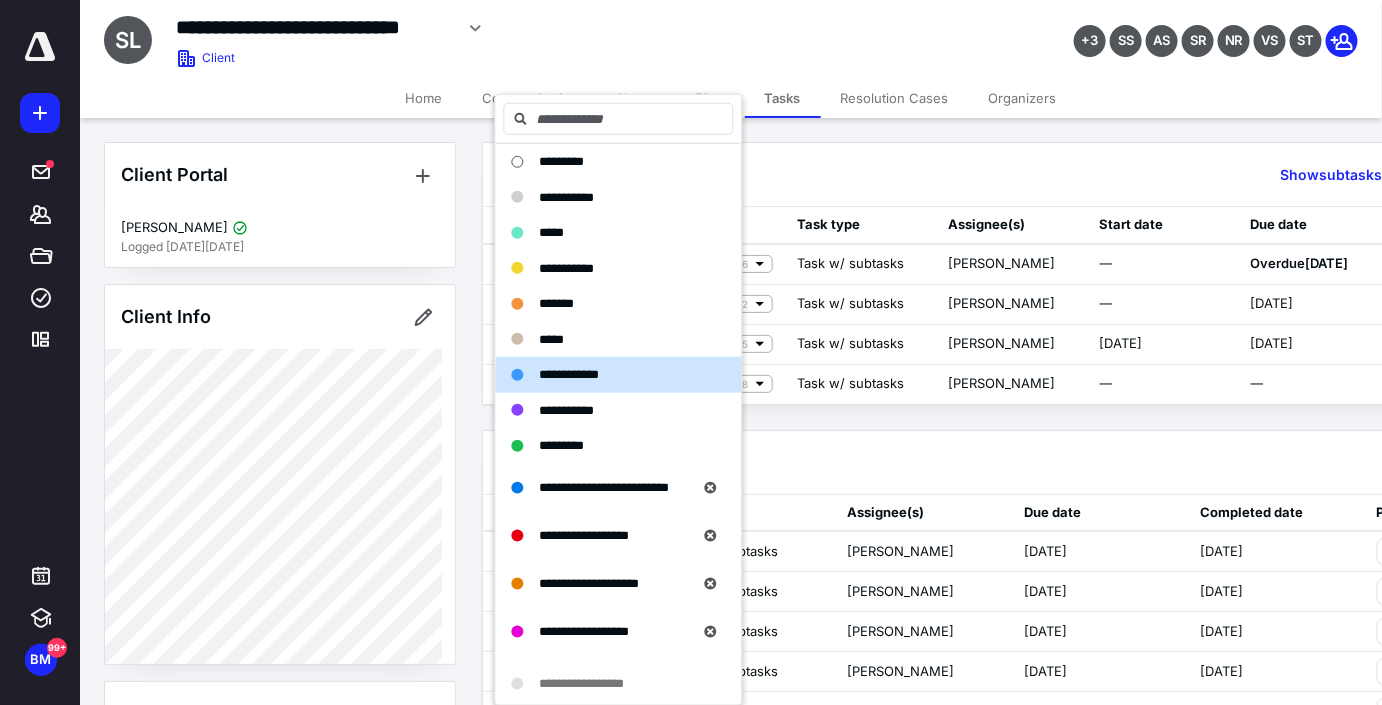 click on "Completed   tasks   (13) Show  subtasks" at bounding box center (1012, 463) 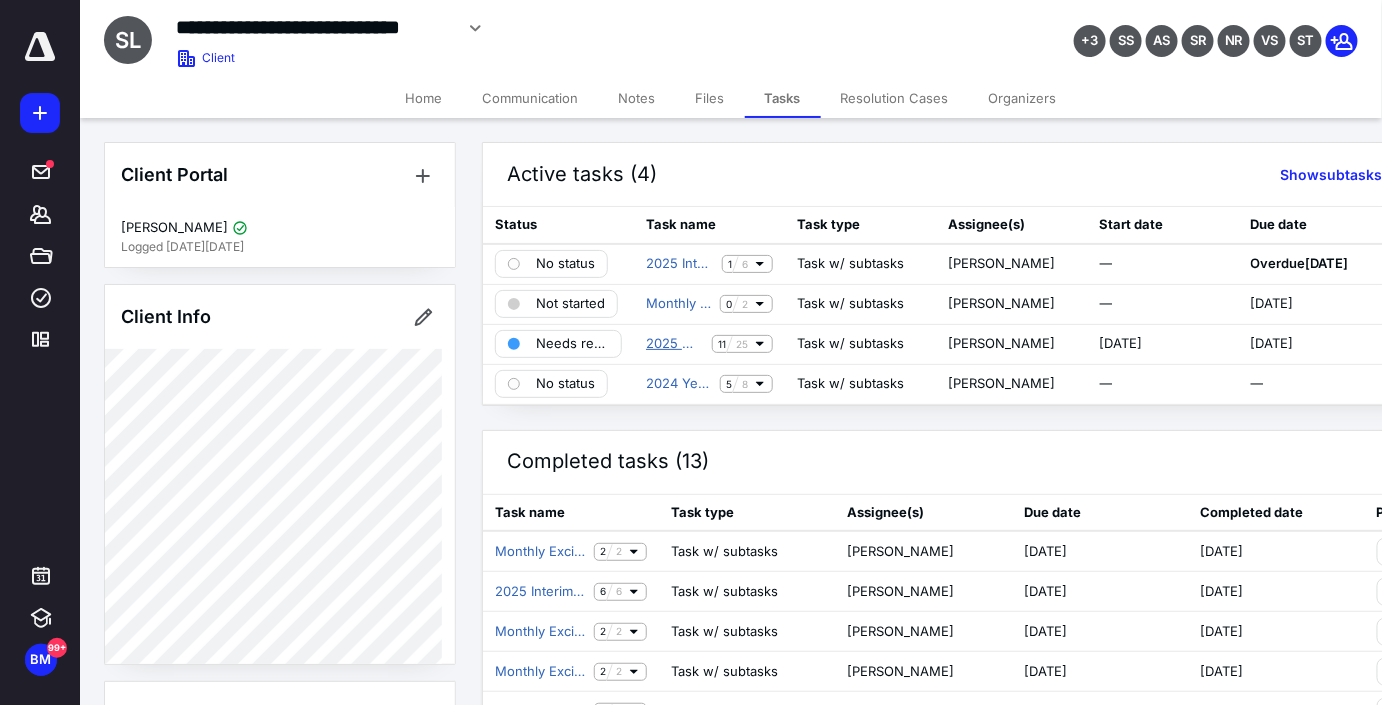 click on "2025 Monthly Accounting Maintenance" at bounding box center [675, 344] 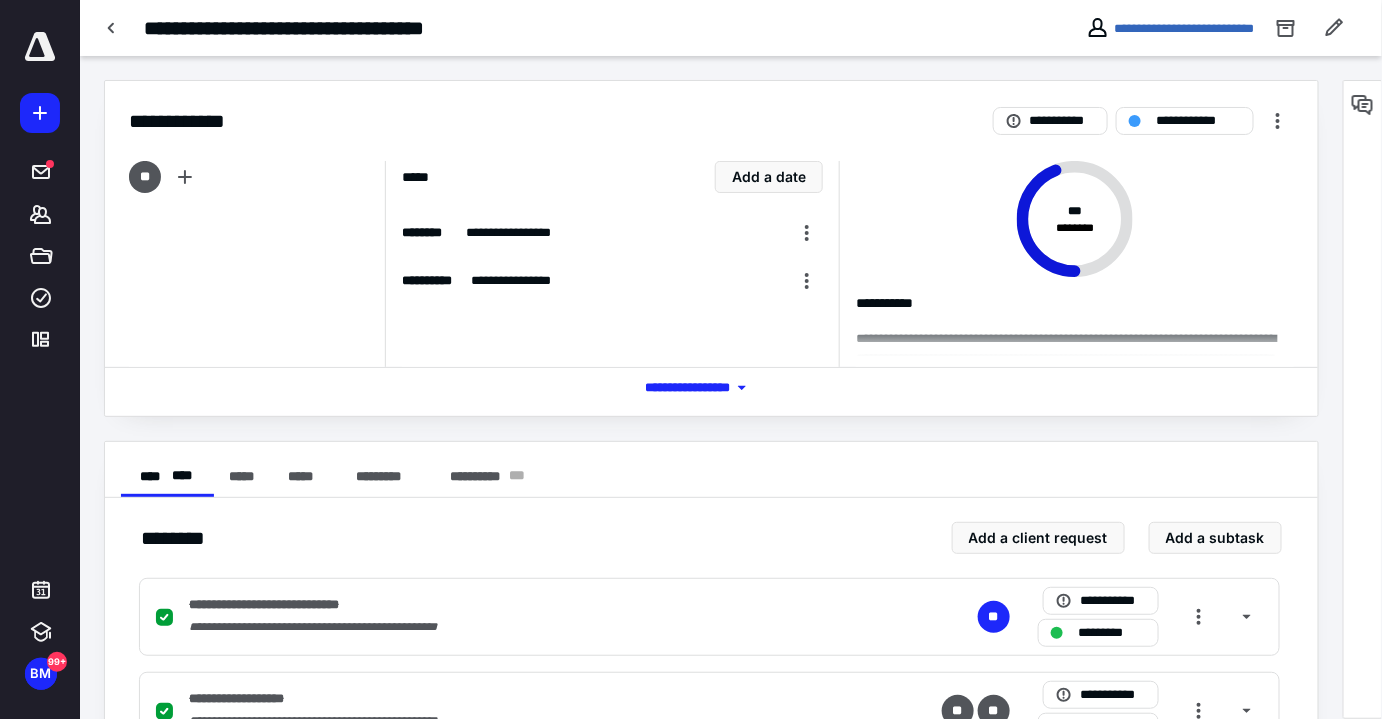 click at bounding box center [1363, 105] 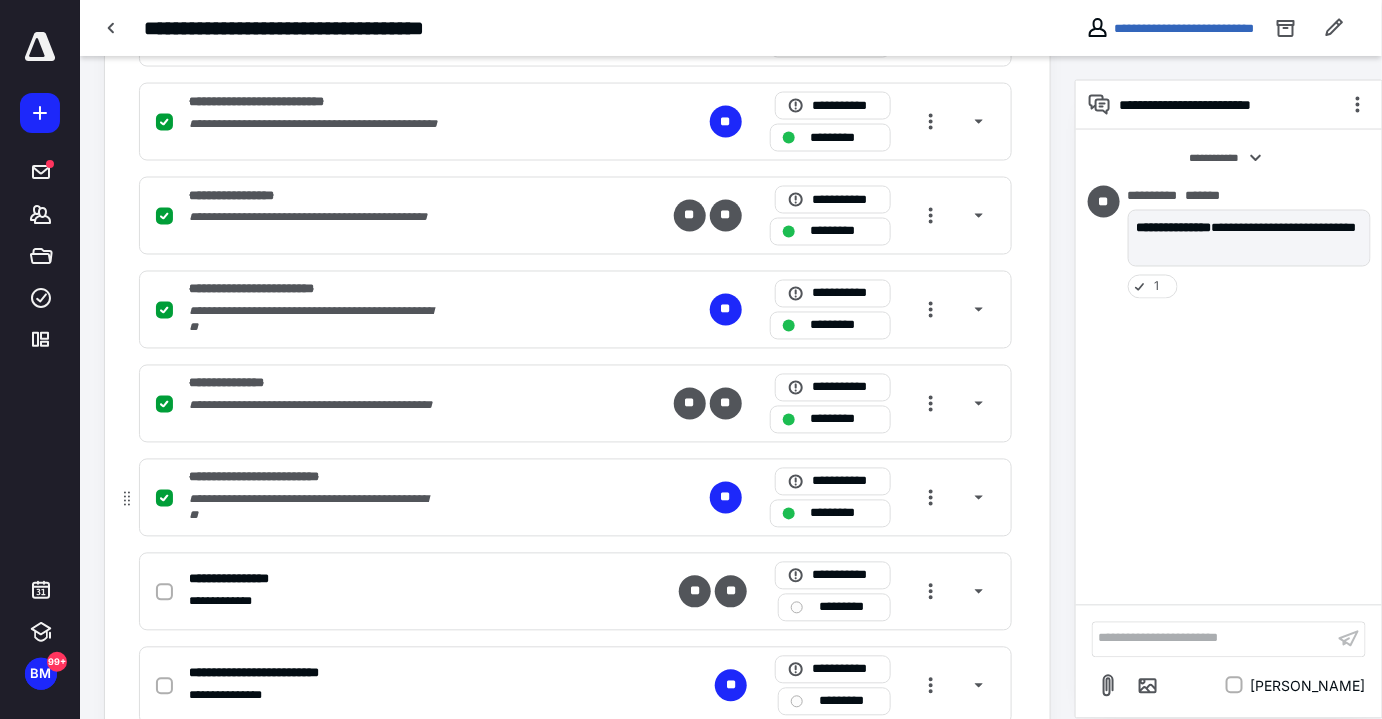 scroll, scrollTop: 1090, scrollLeft: 0, axis: vertical 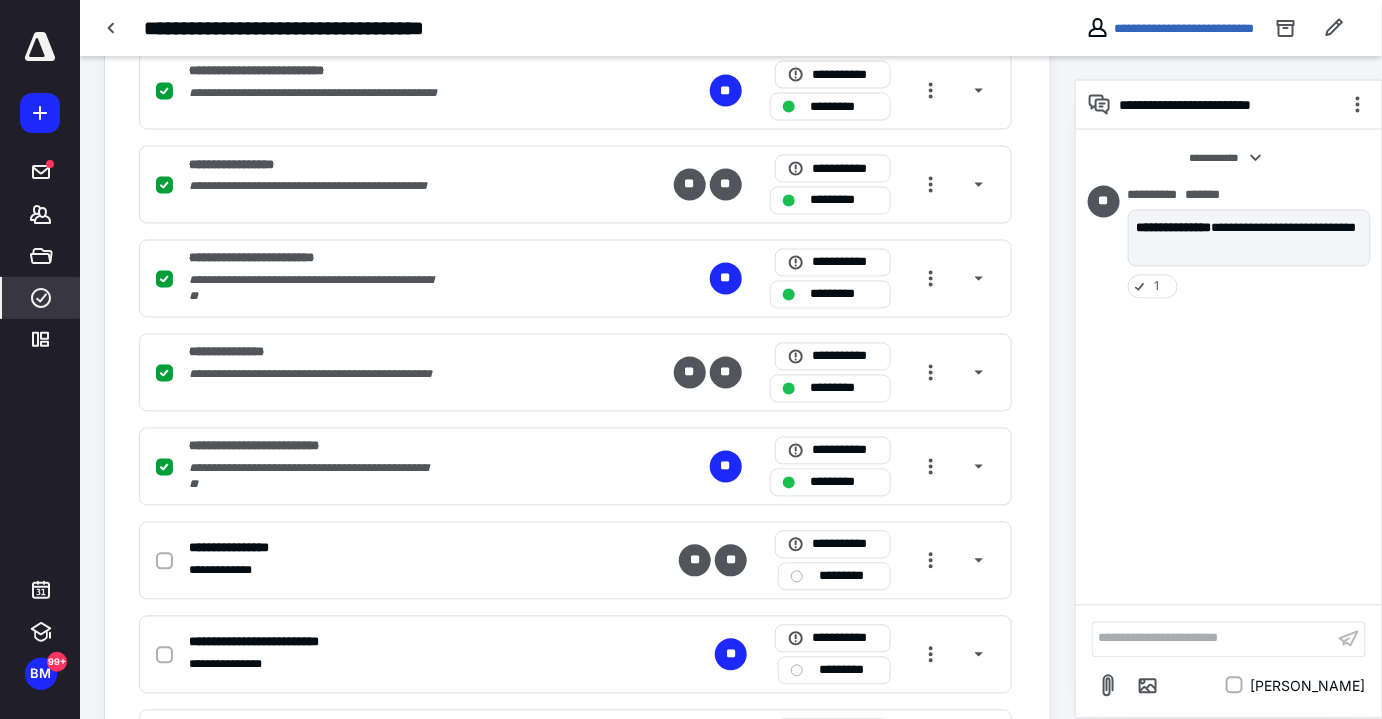 click on "Work" at bounding box center [41, 298] 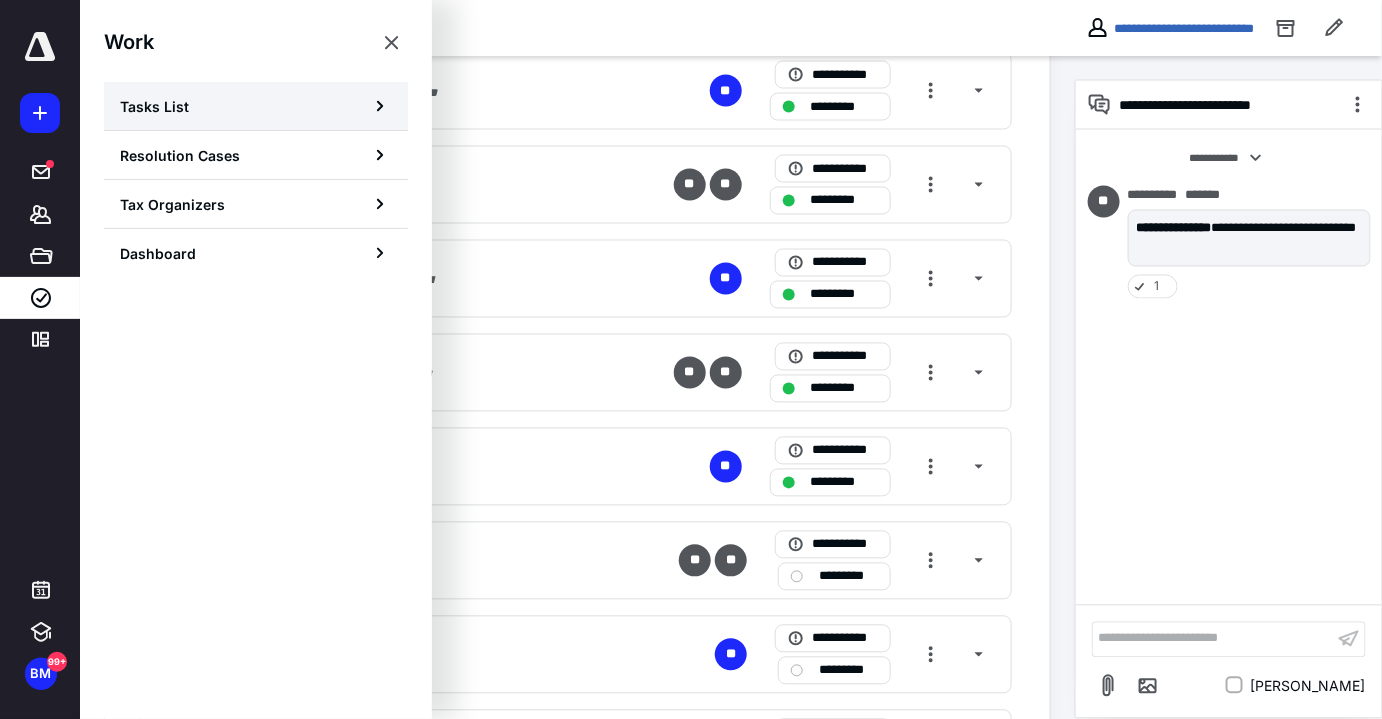 click on "Tasks List" at bounding box center [256, 106] 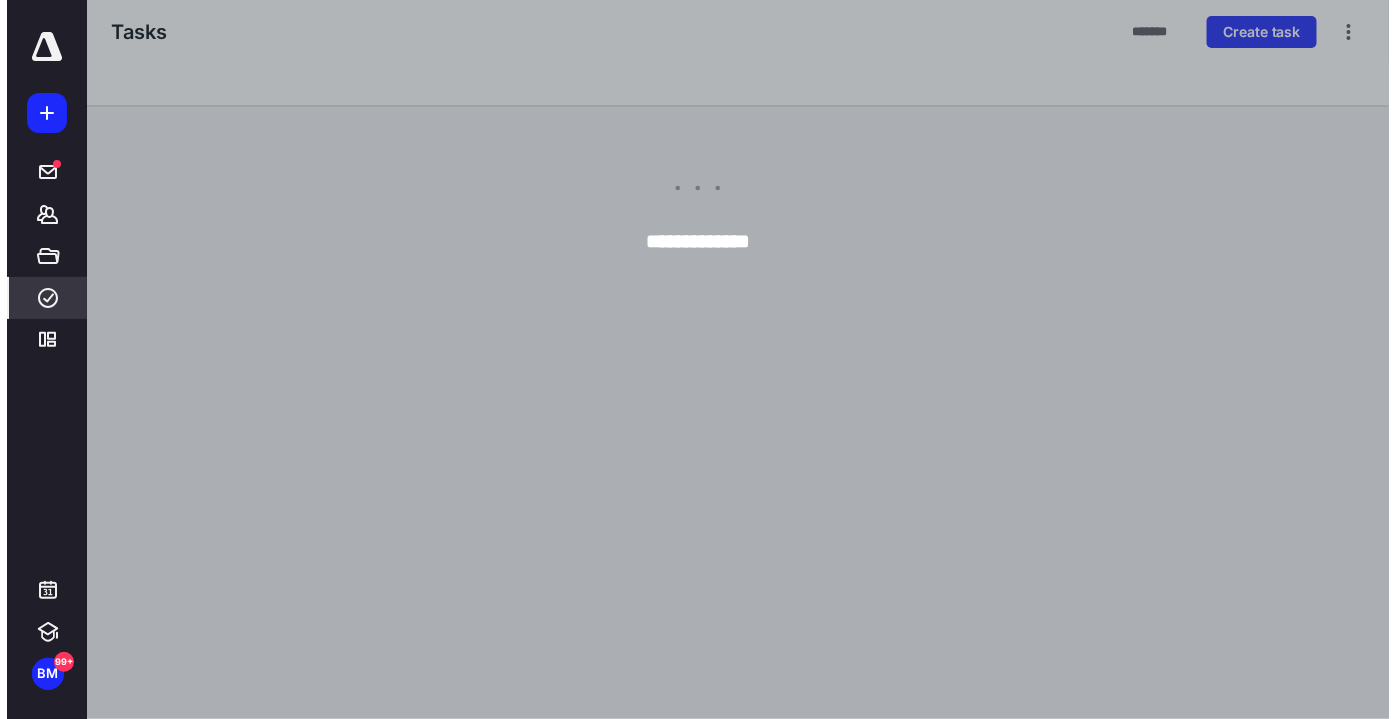 scroll, scrollTop: 0, scrollLeft: 0, axis: both 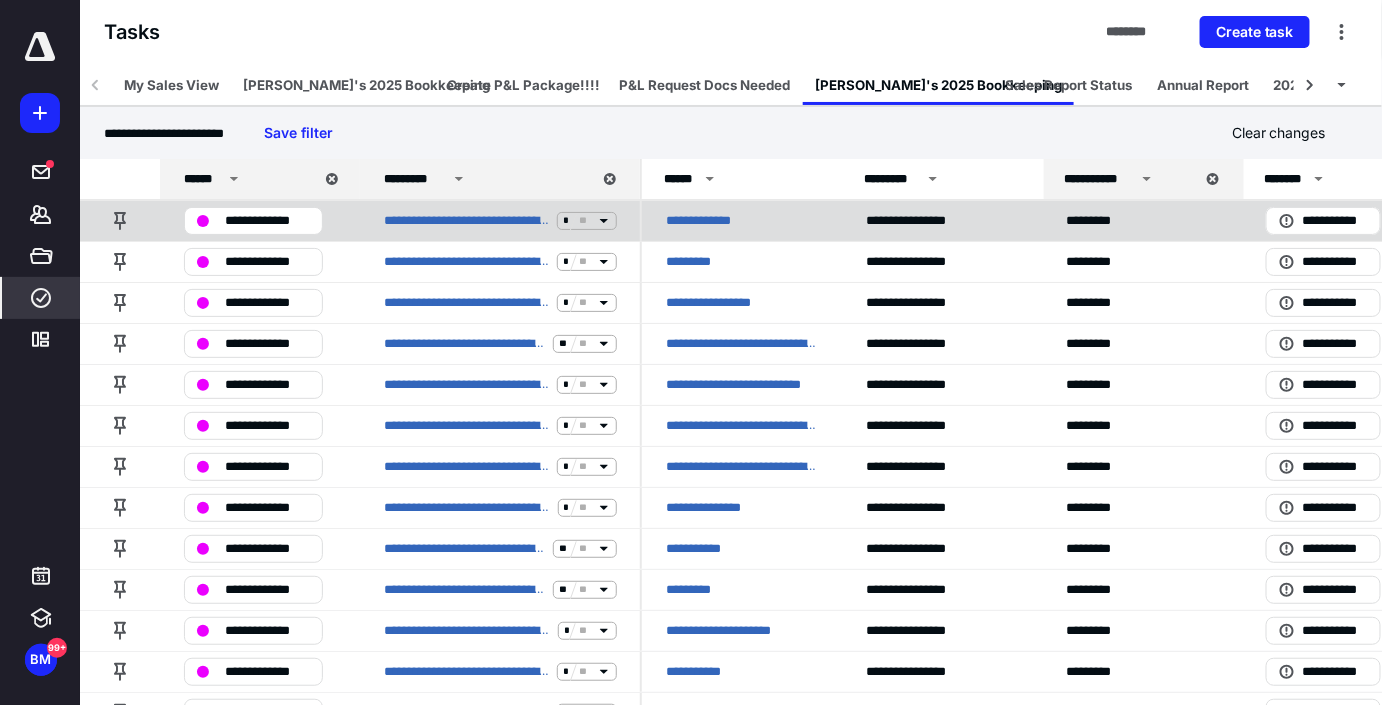 click on "**********" at bounding box center [712, 221] 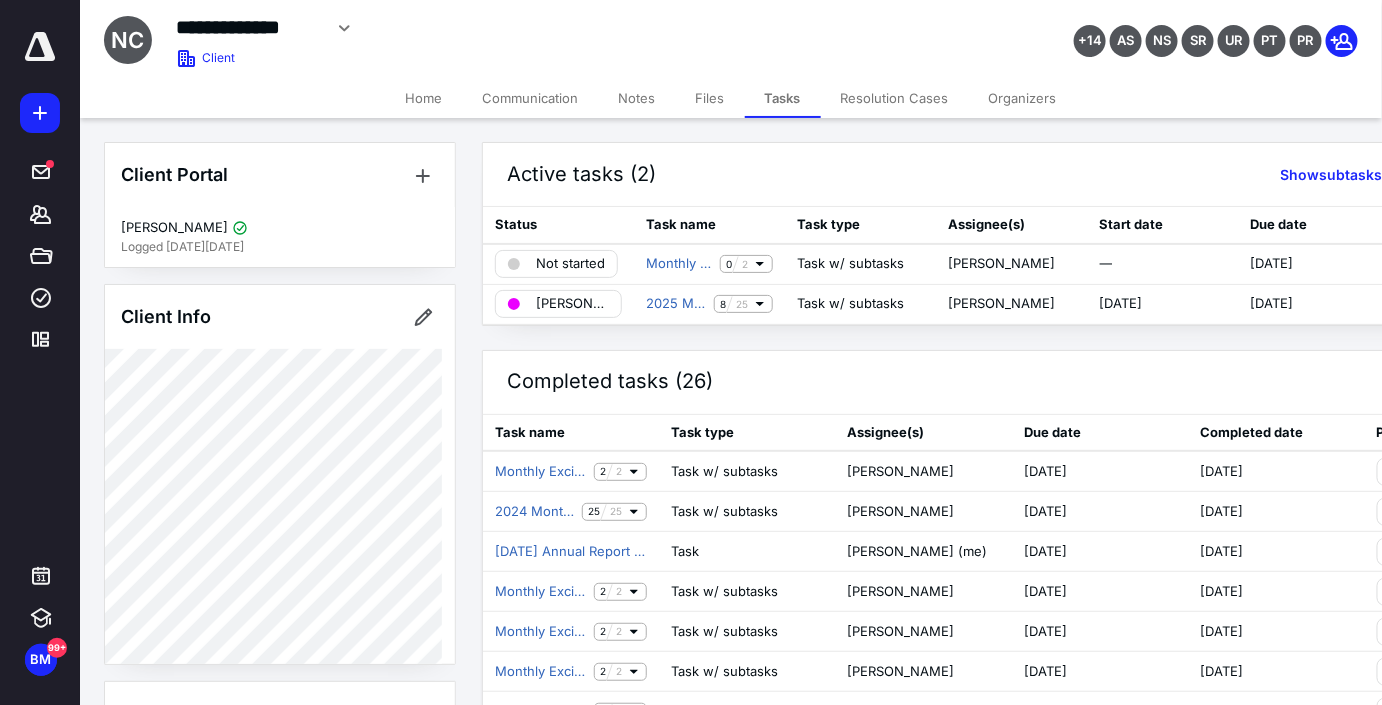 click on "Files" at bounding box center [710, 98] 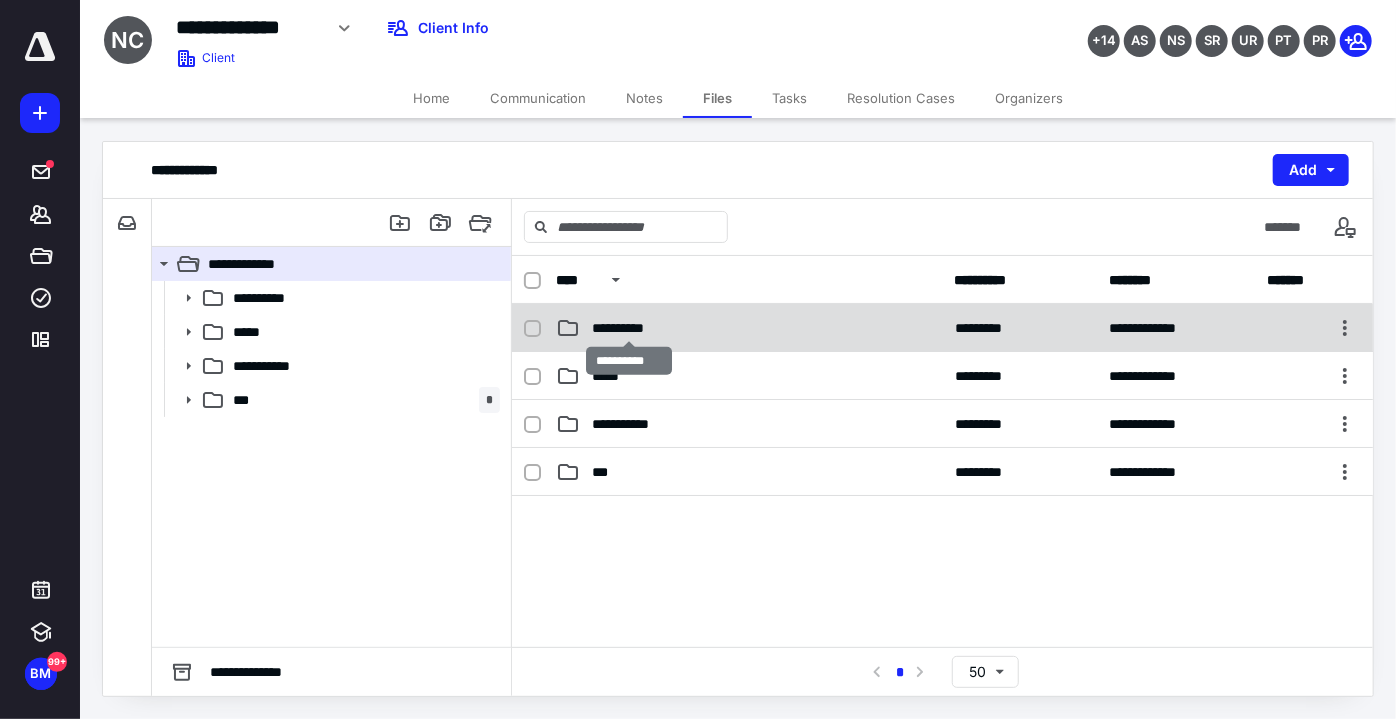 click on "**********" at bounding box center [942, 328] 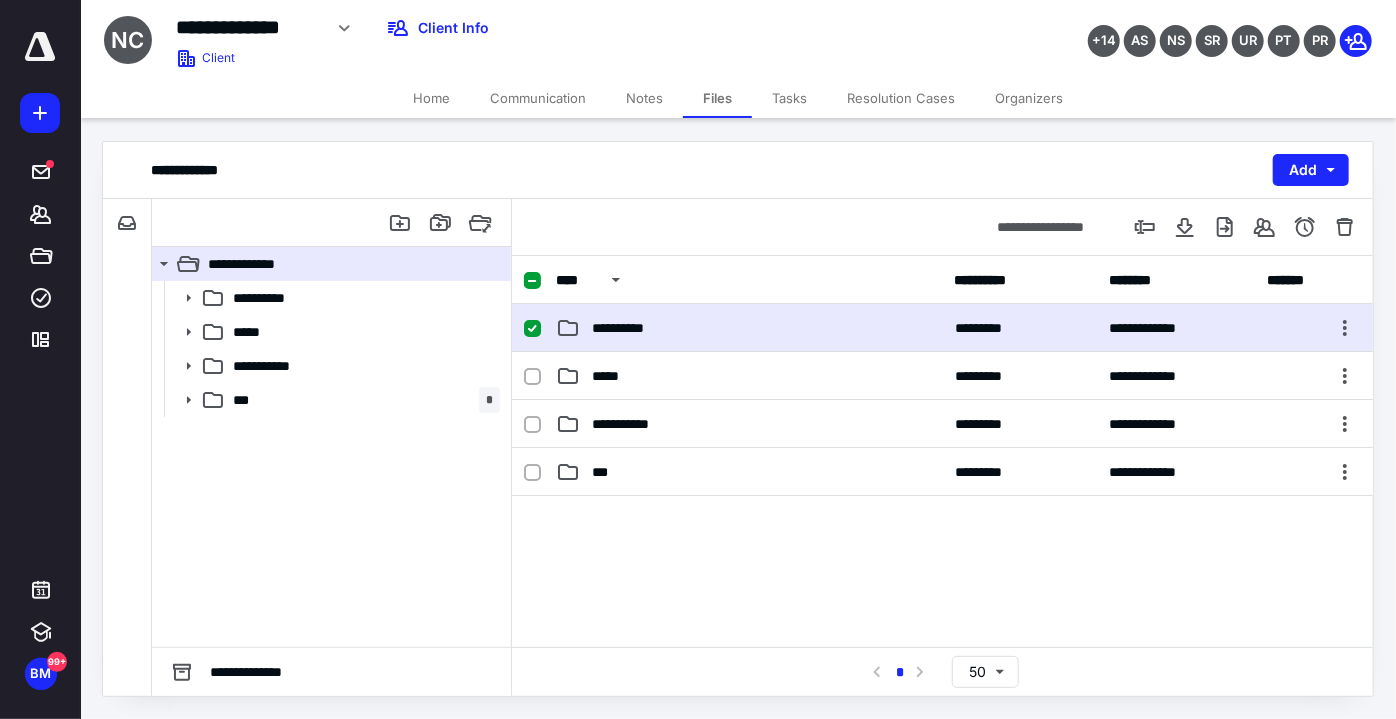 click on "**********" at bounding box center (942, 328) 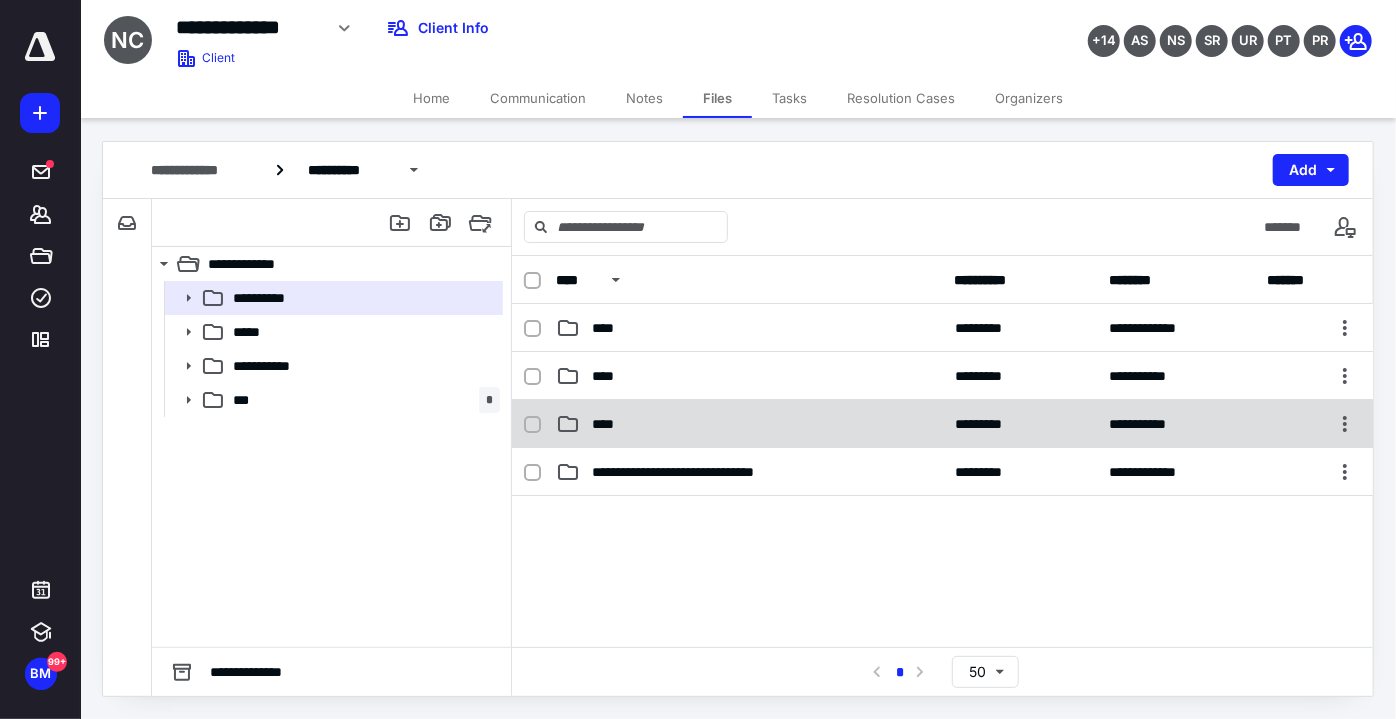 click on "**********" at bounding box center (942, 424) 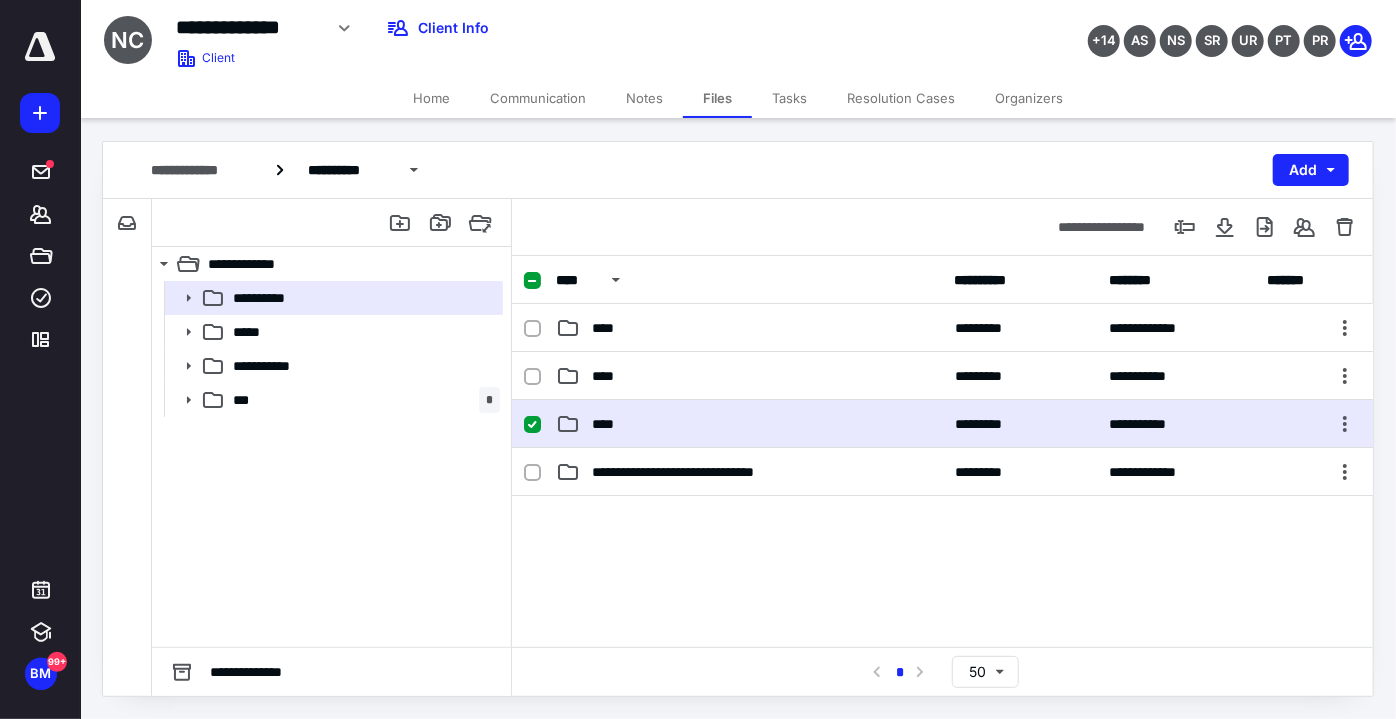 click on "**********" at bounding box center [942, 424] 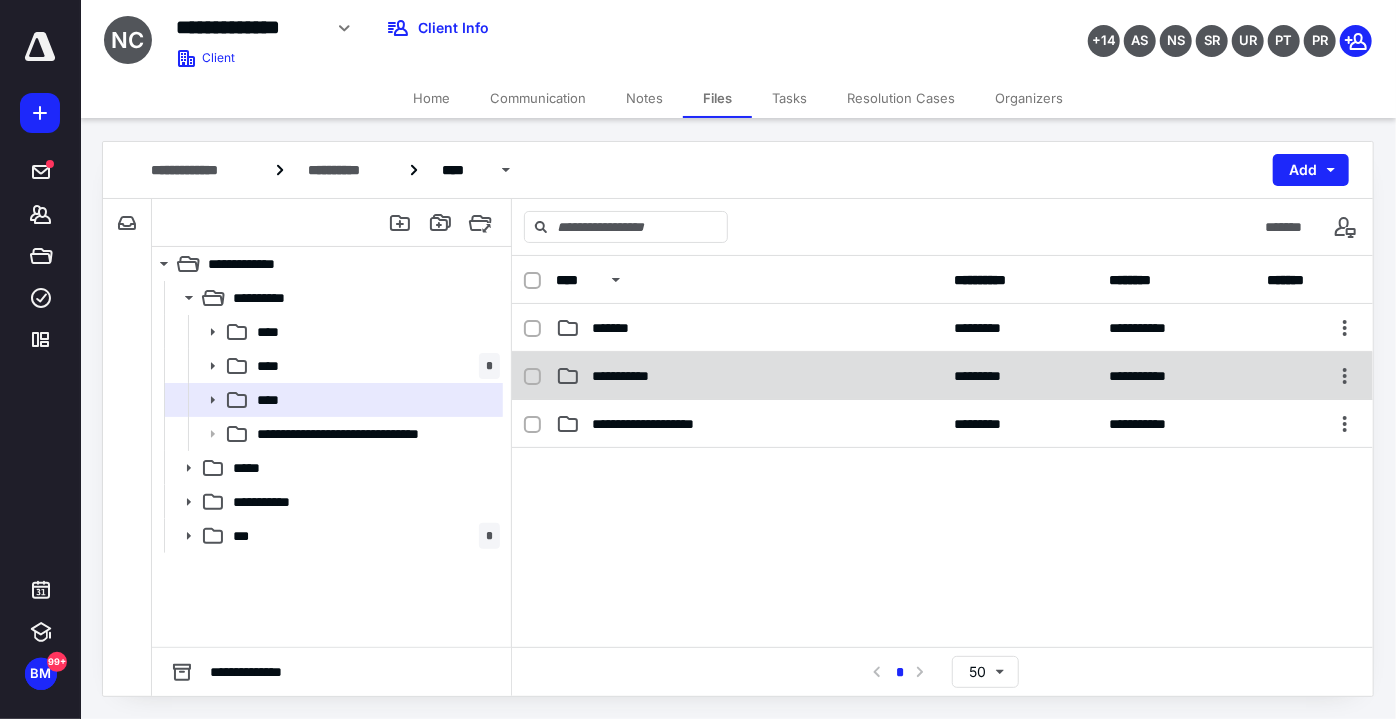 click on "**********" at bounding box center (749, 376) 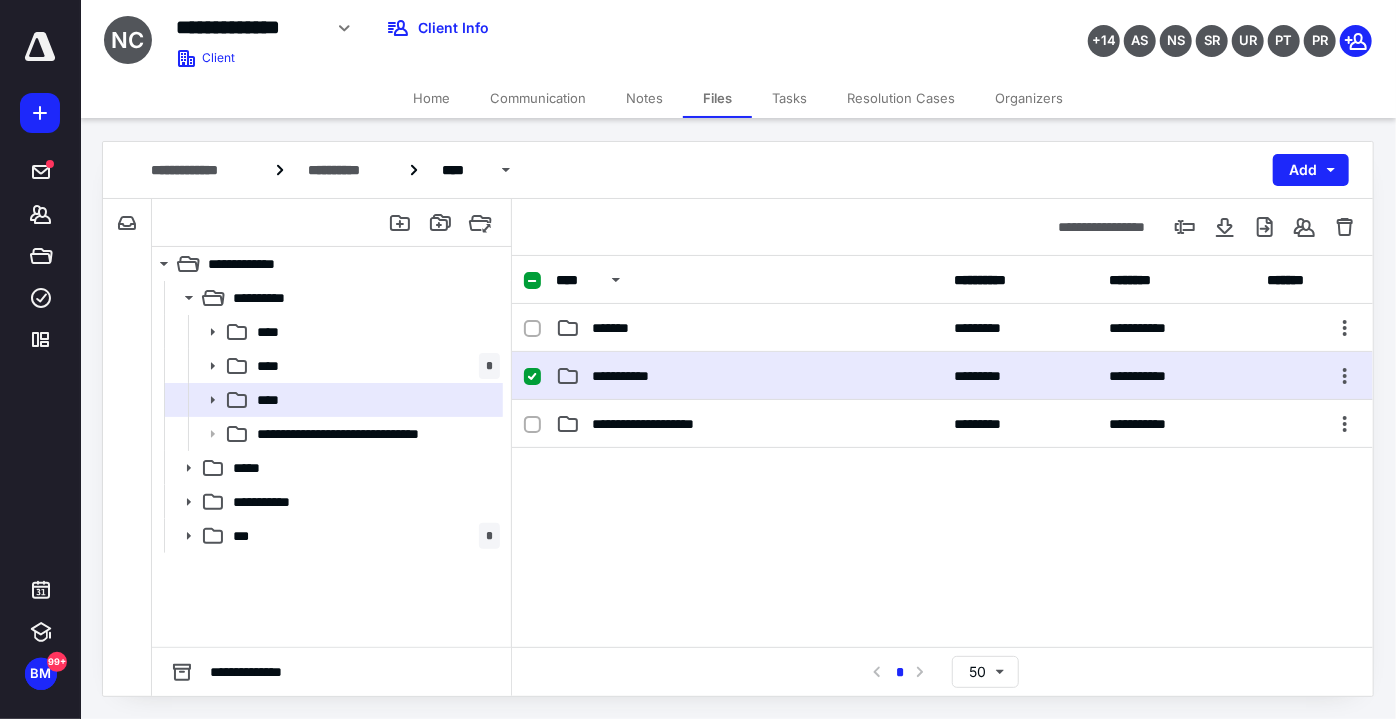 click on "**********" at bounding box center (749, 376) 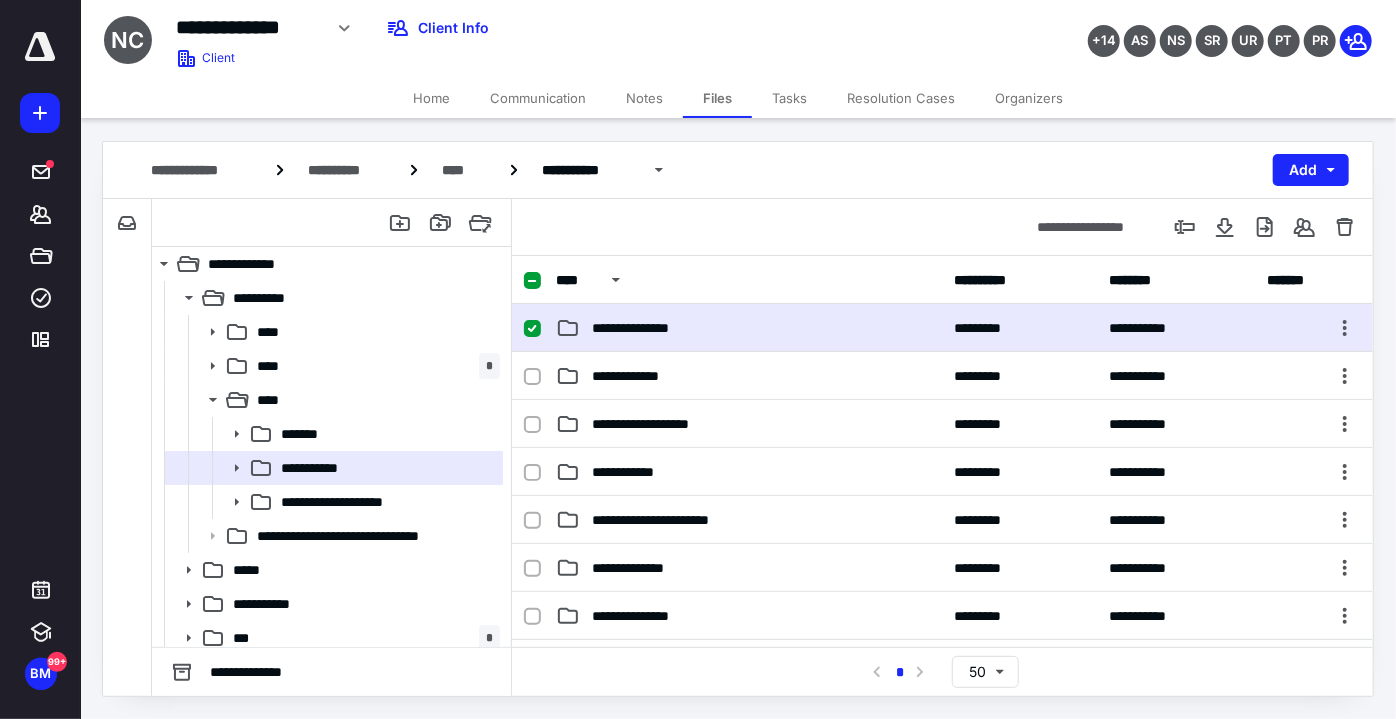click on "**********" at bounding box center [749, 328] 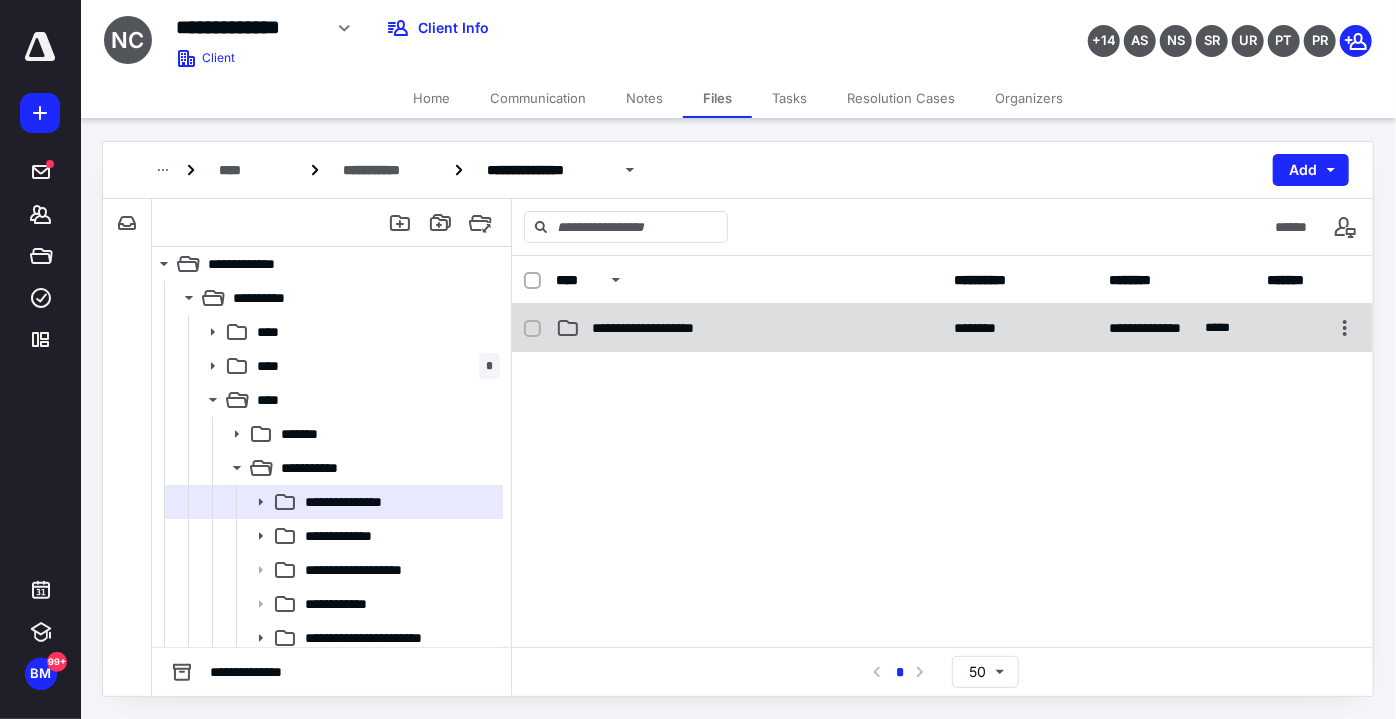 click on "**********" at bounding box center (749, 328) 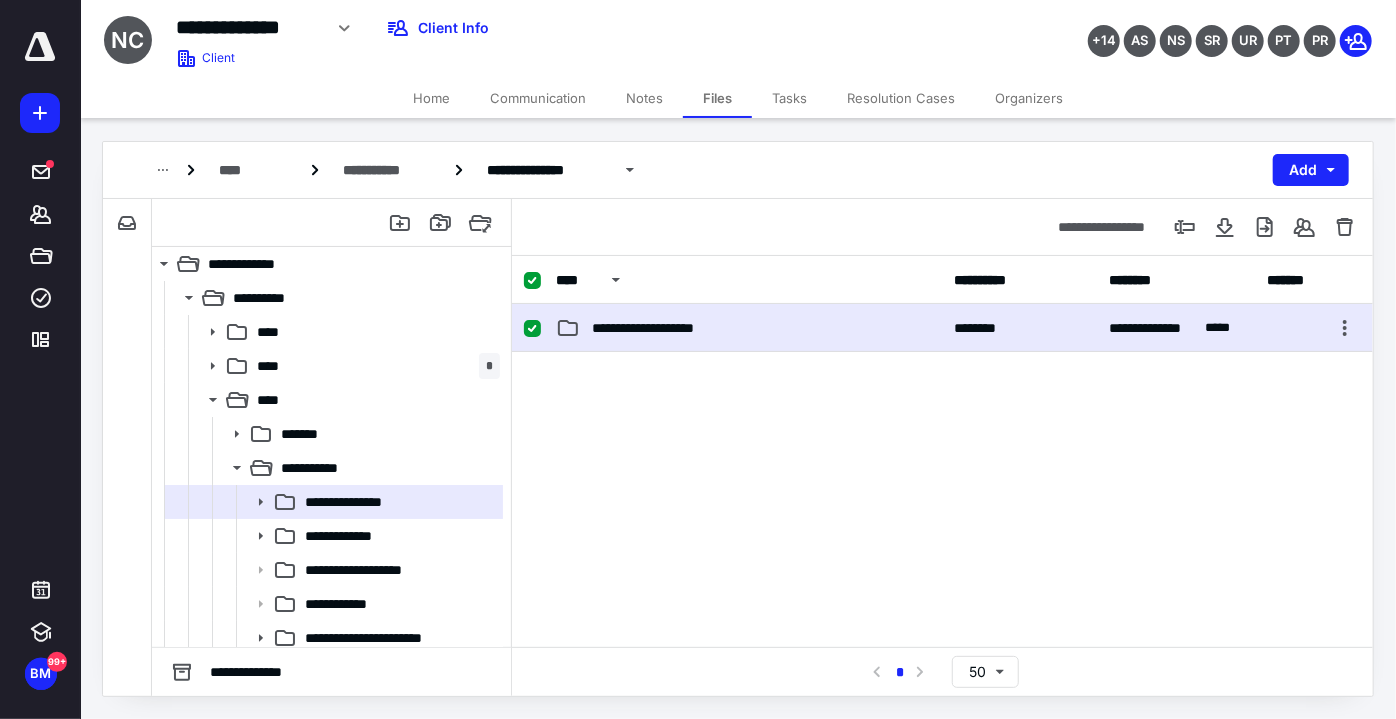 checkbox on "true" 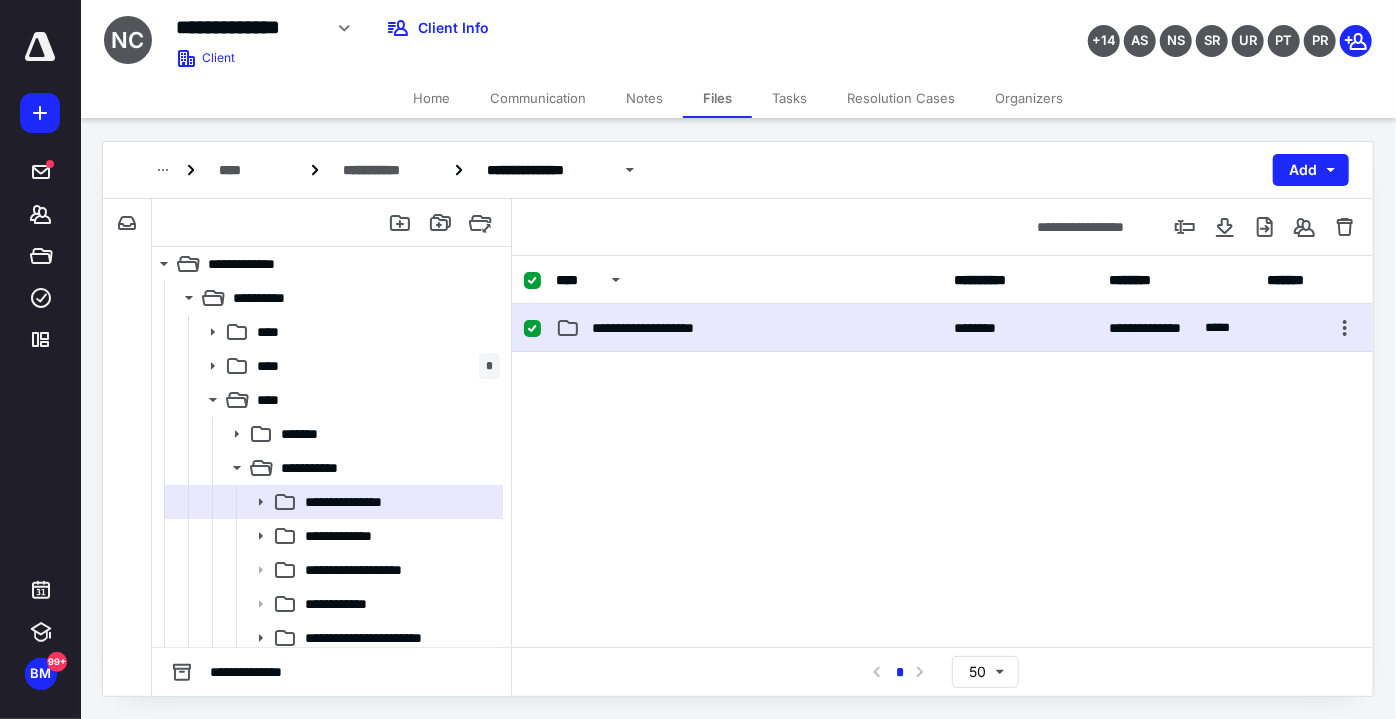 click on "**********" at bounding box center (749, 328) 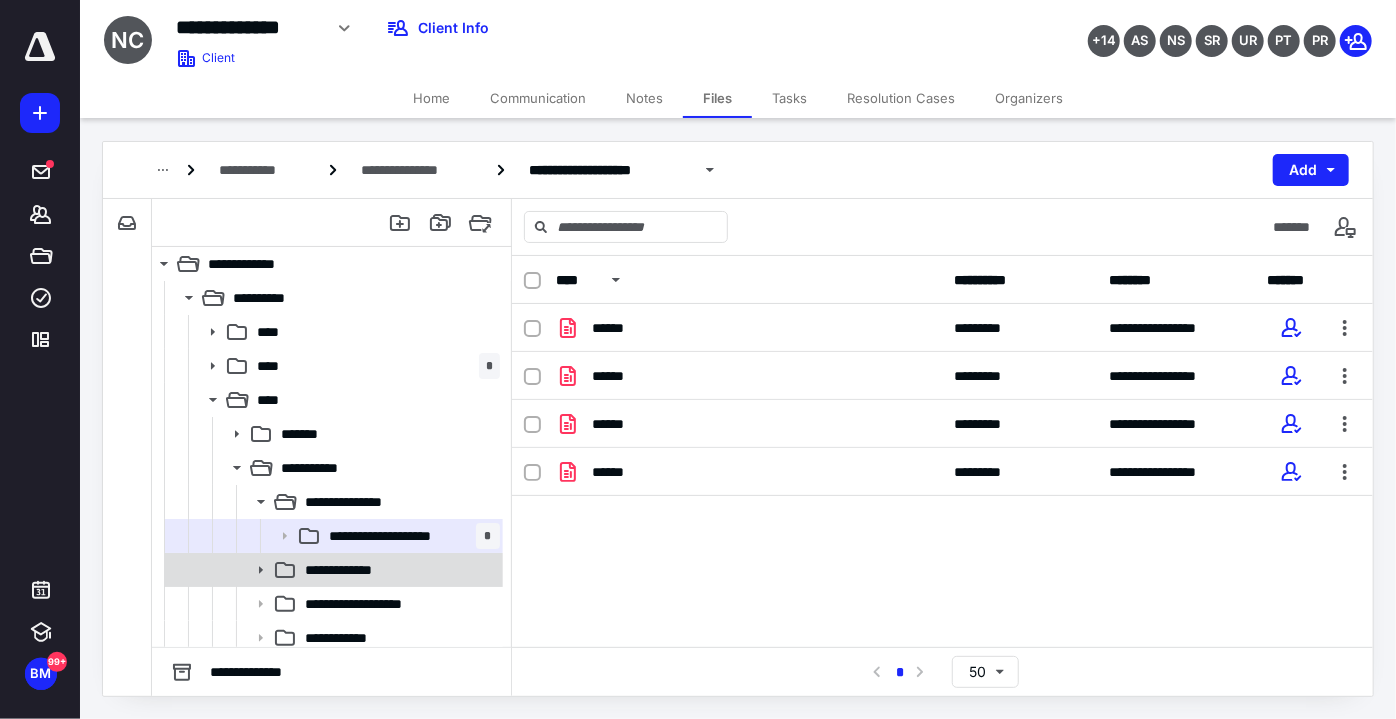 click on "**********" at bounding box center (354, 570) 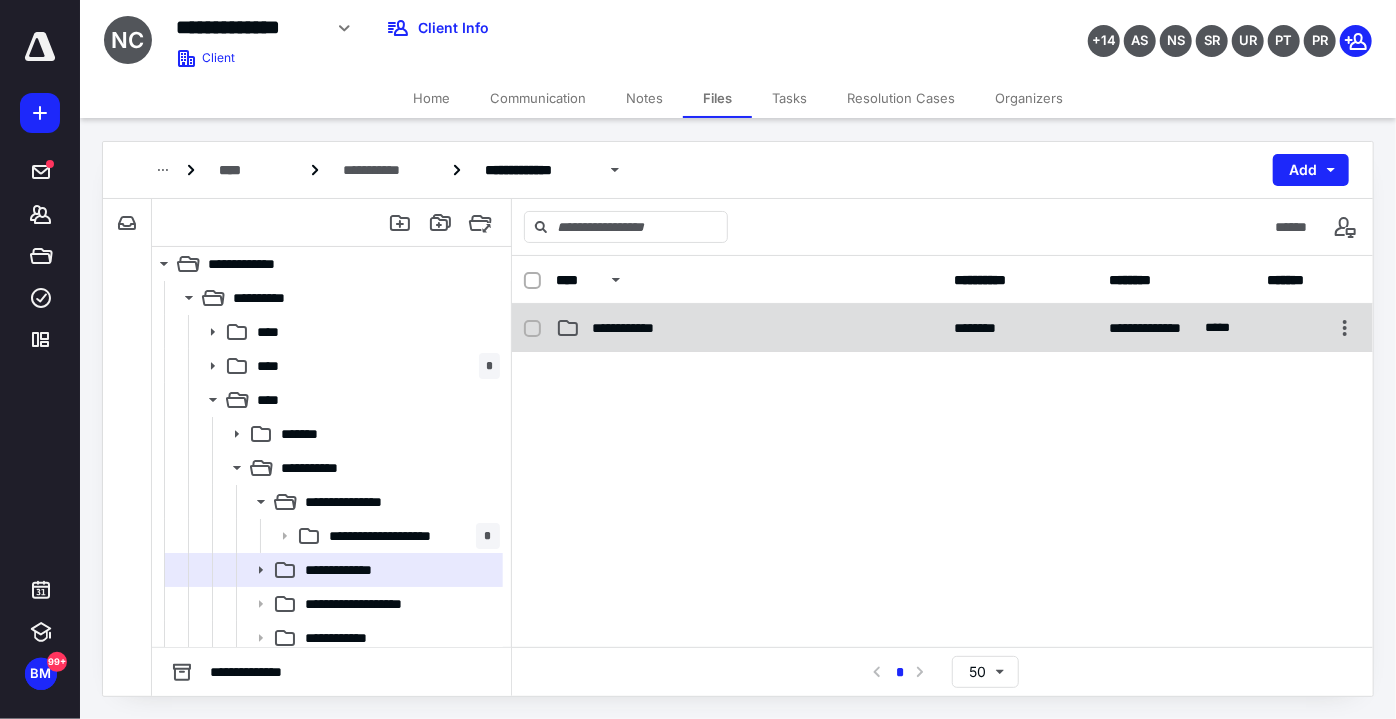 click on "**********" at bounding box center (749, 328) 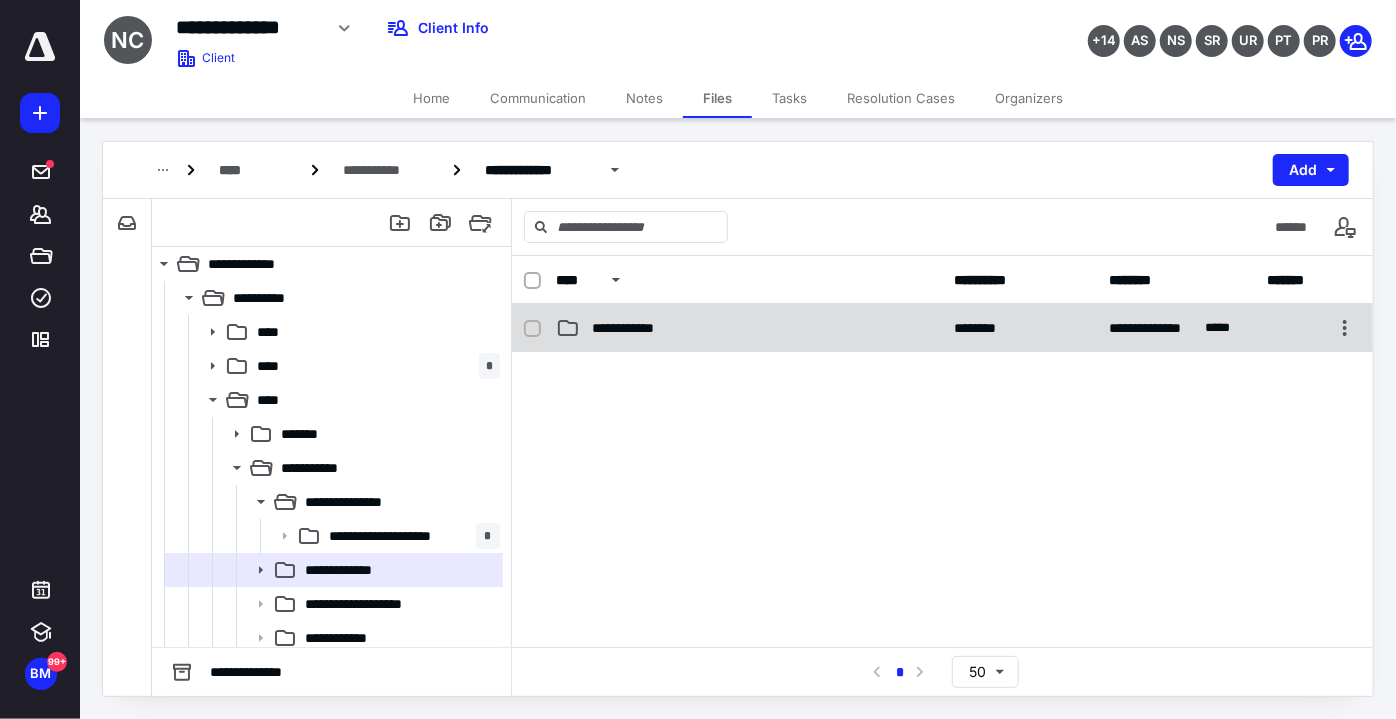 checkbox on "false" 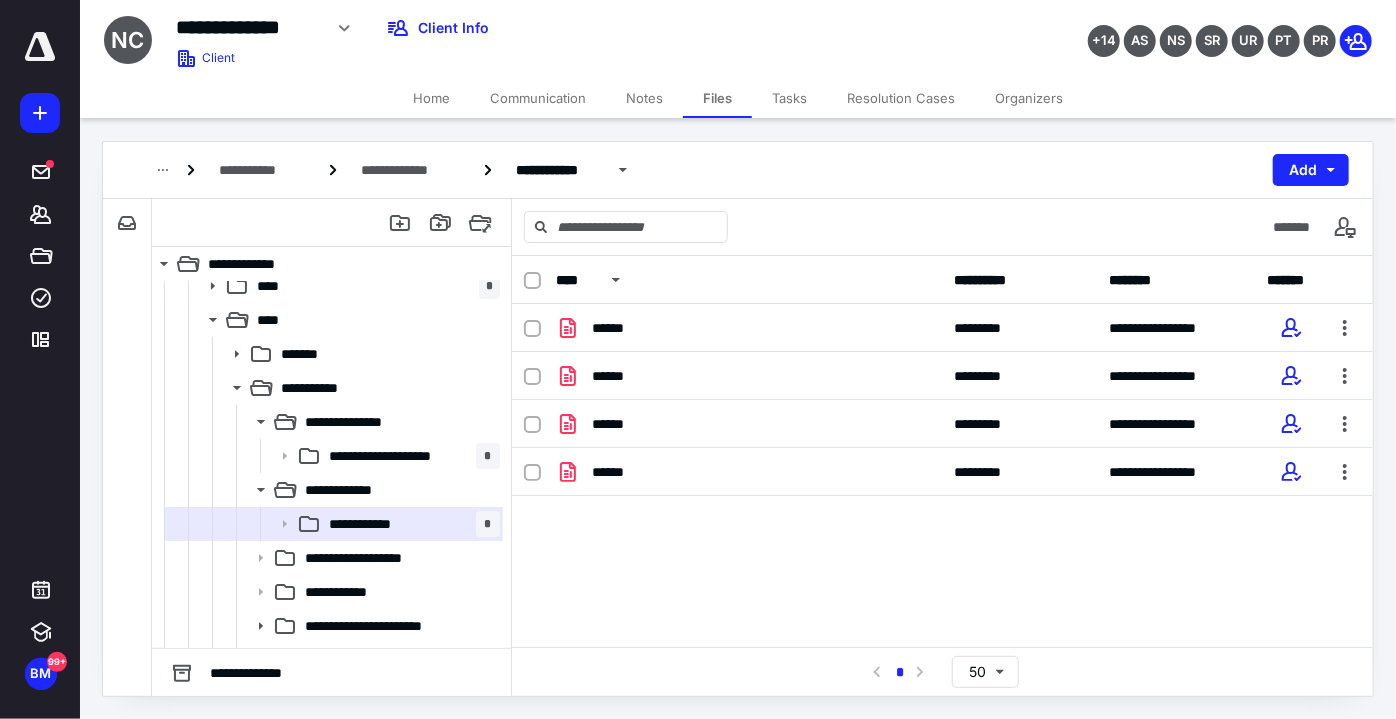 scroll, scrollTop: 312, scrollLeft: 0, axis: vertical 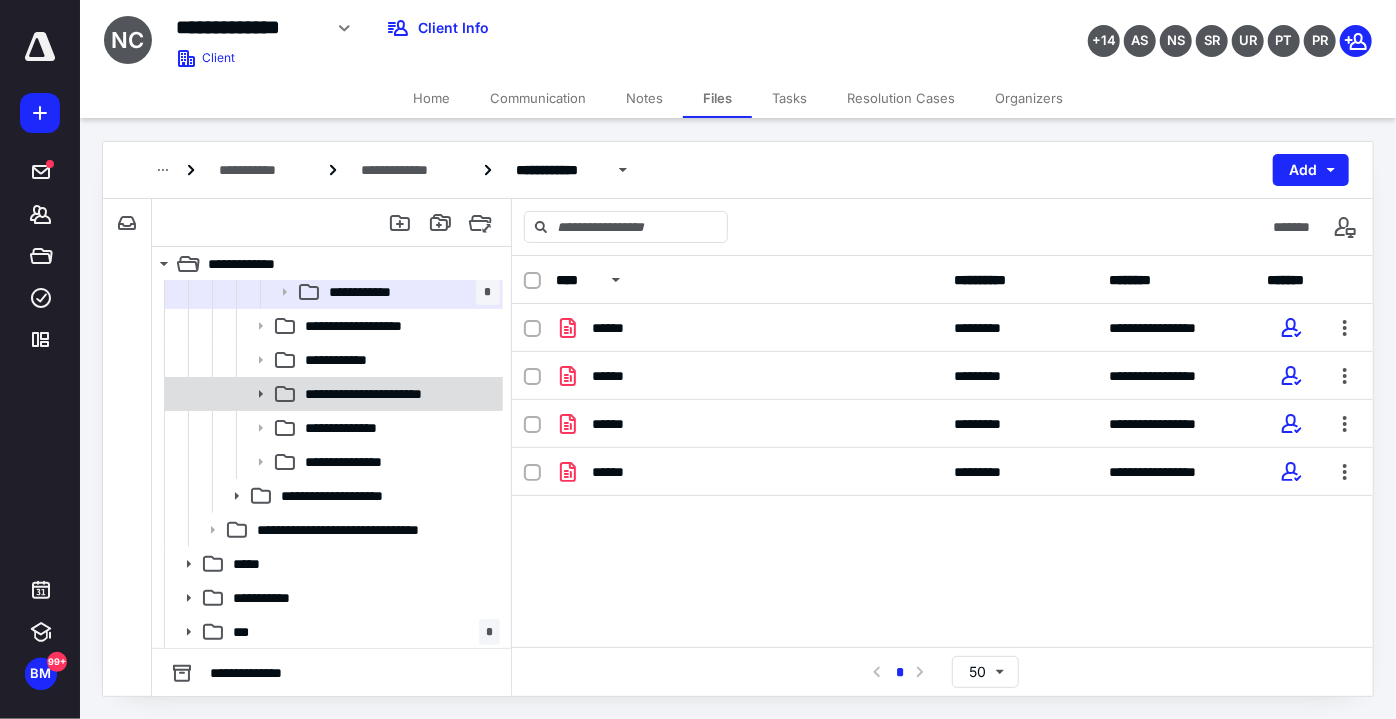 click on "**********" at bounding box center [384, 394] 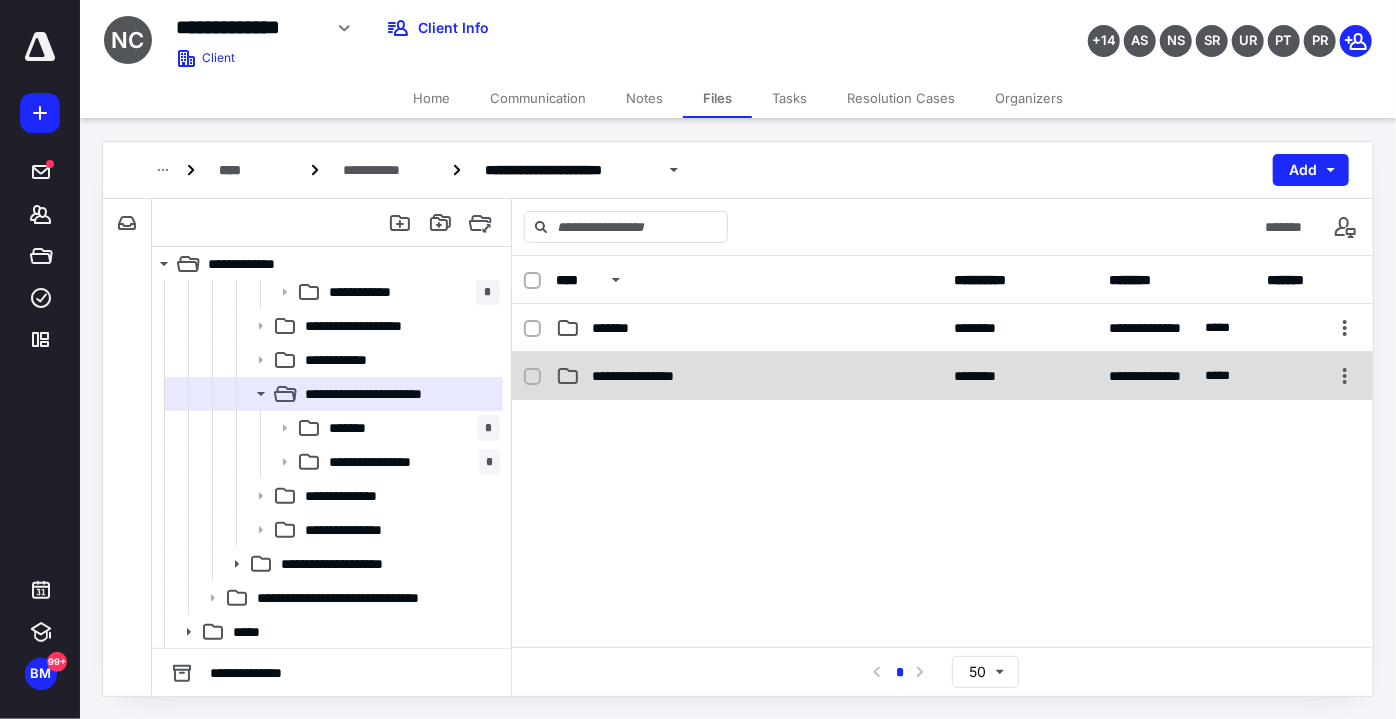 click on "**********" at bounding box center (749, 376) 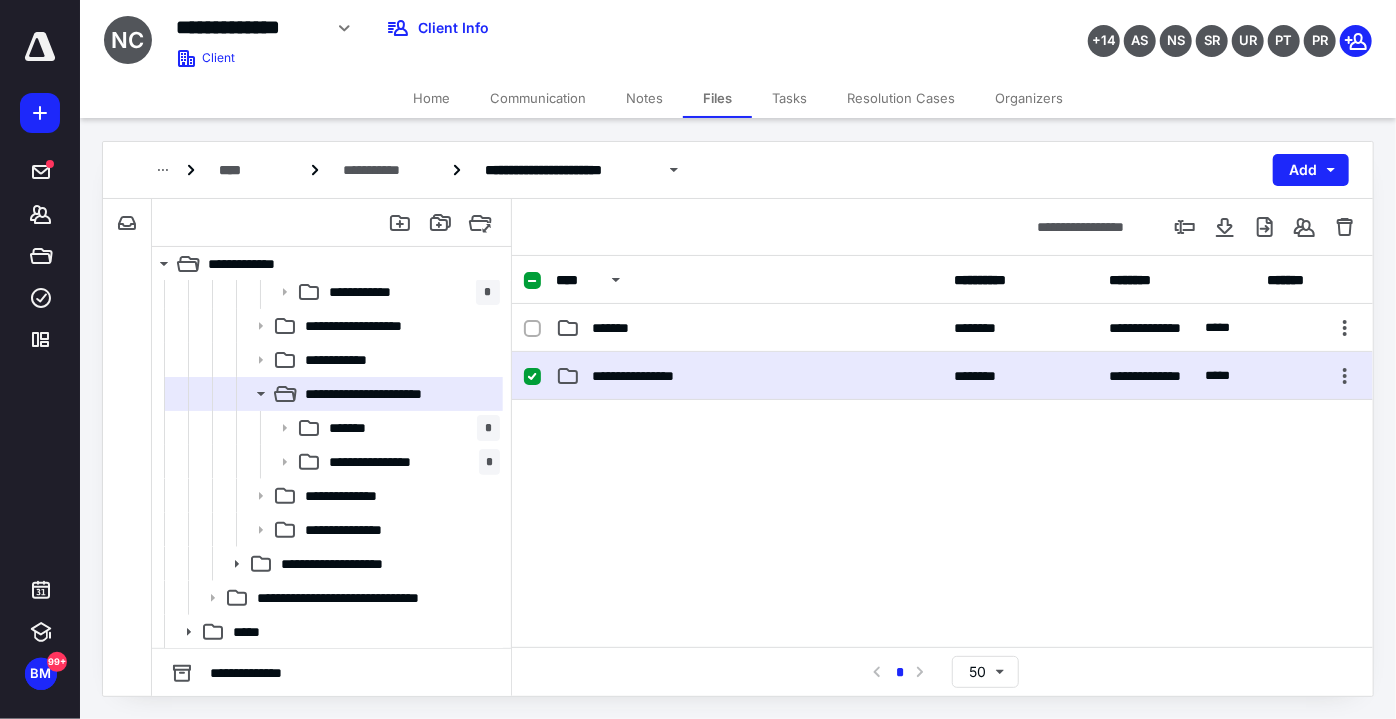 click on "**********" at bounding box center (749, 376) 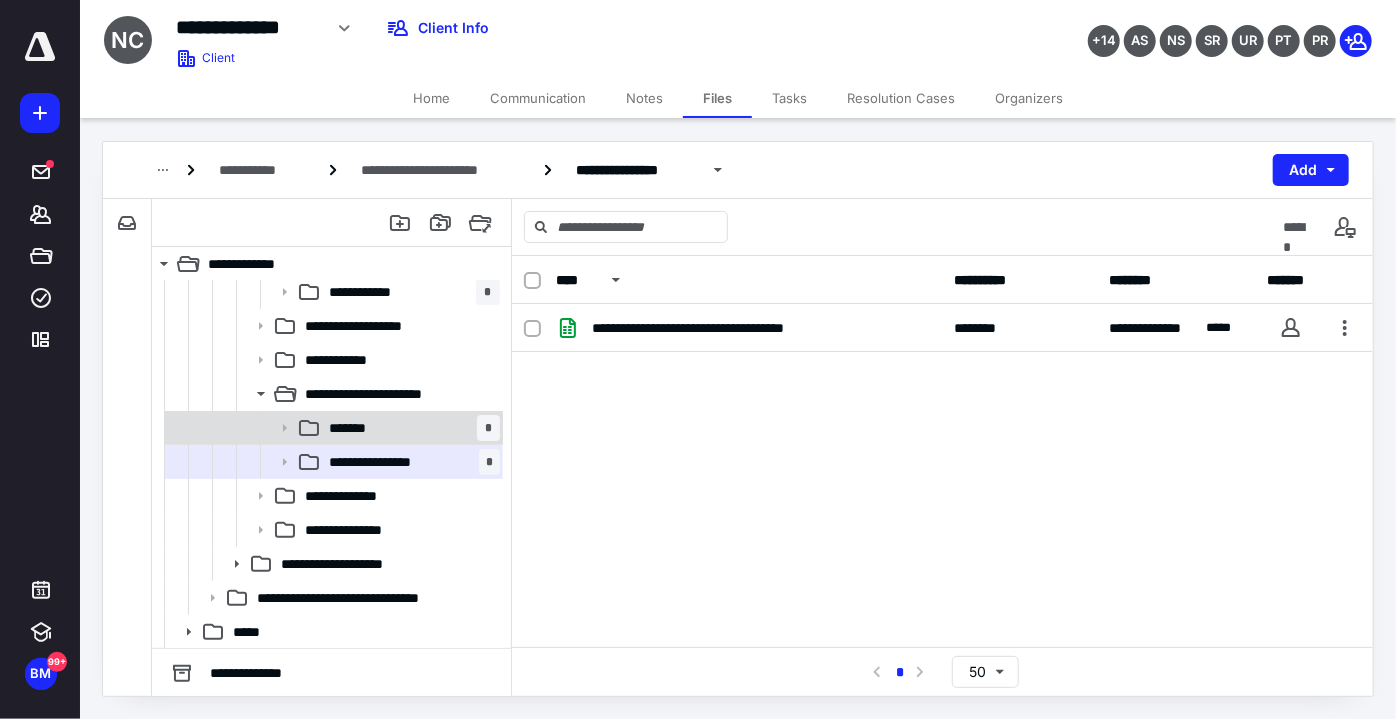click on "******* *" at bounding box center [410, 428] 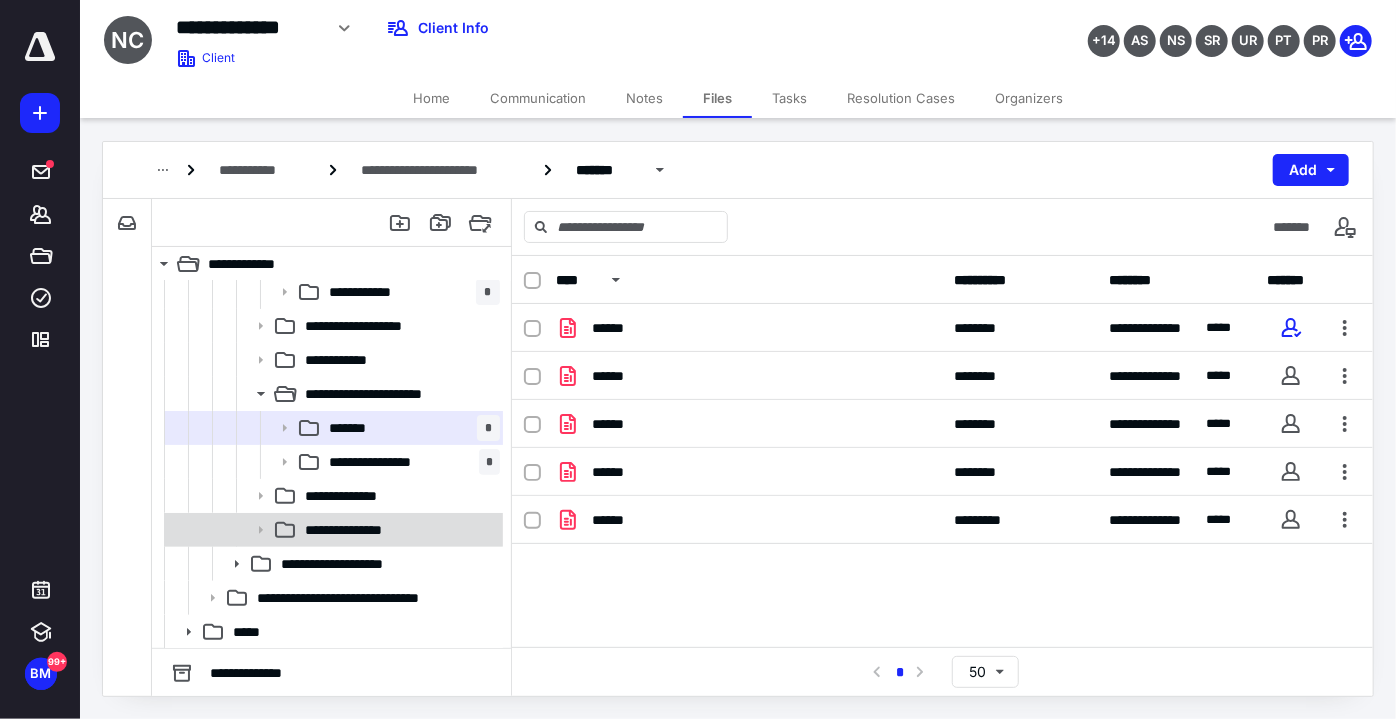 scroll, scrollTop: 380, scrollLeft: 0, axis: vertical 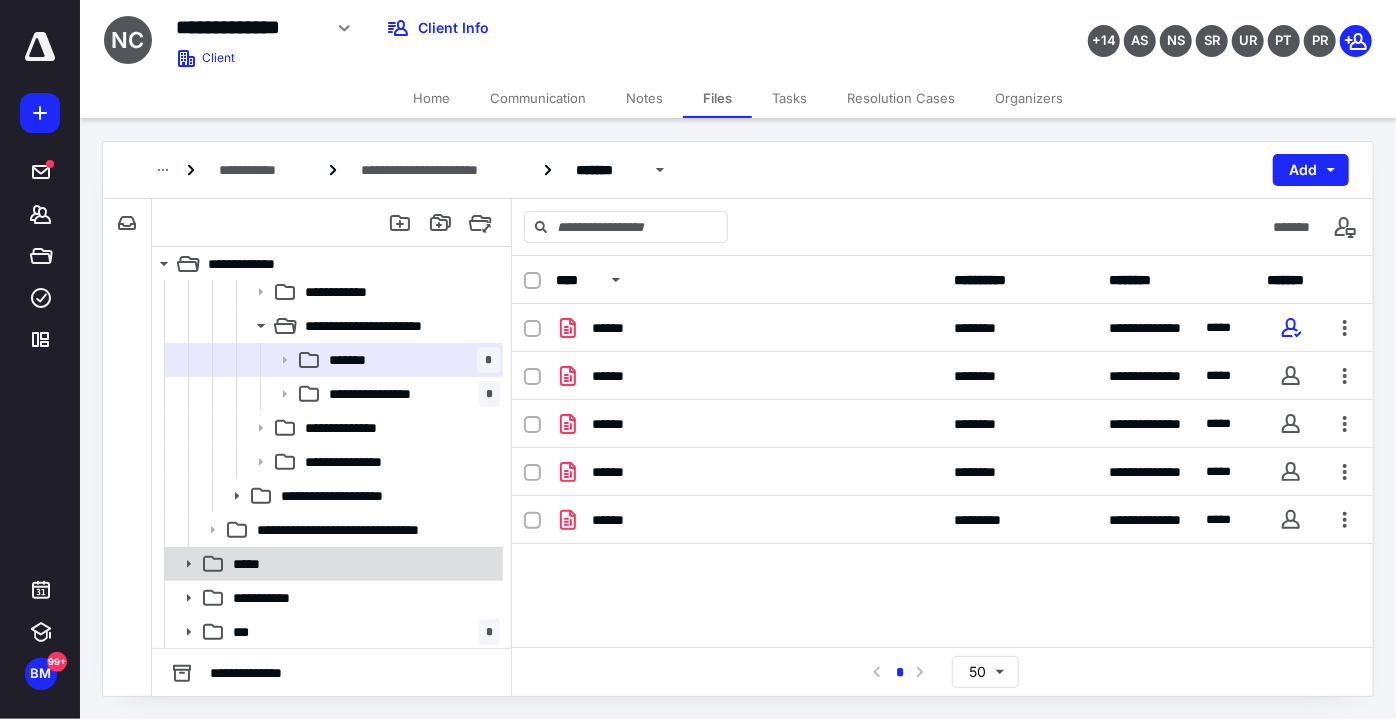 click on "*****" at bounding box center (362, 564) 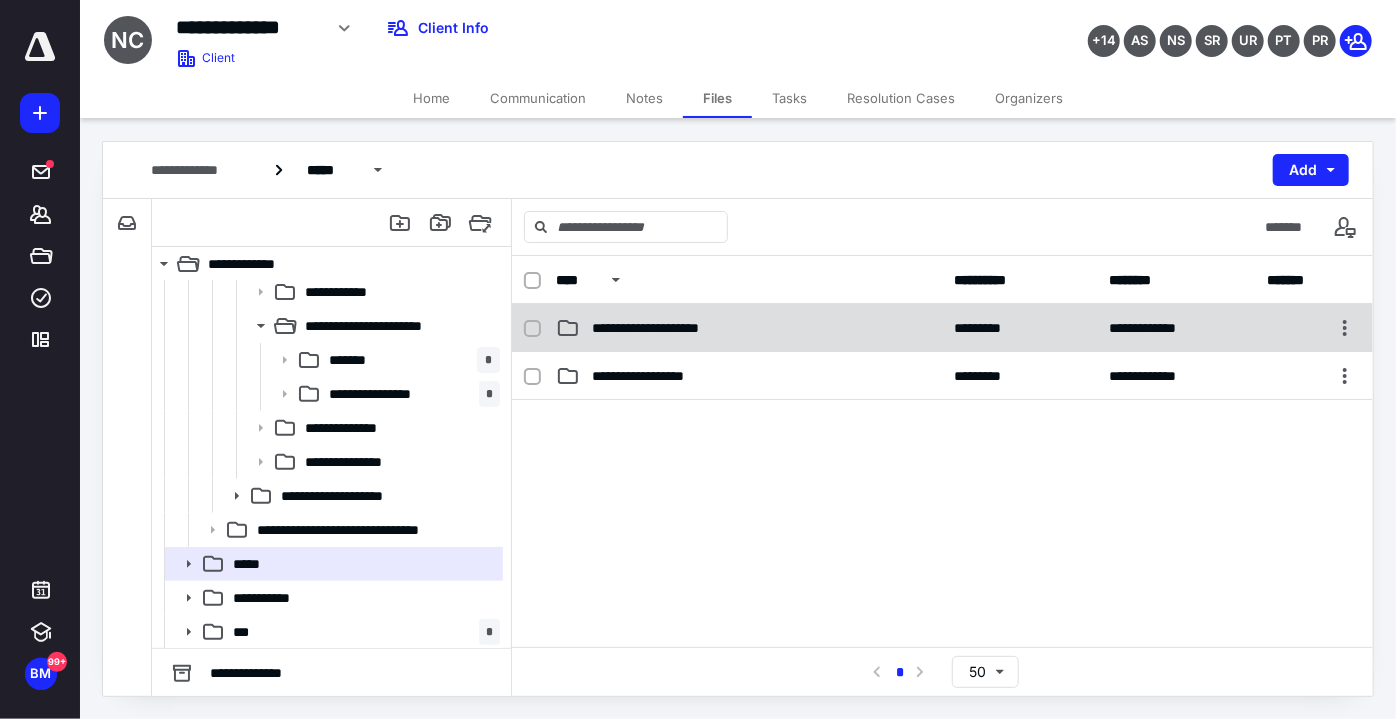 click on "**********" at bounding box center [942, 328] 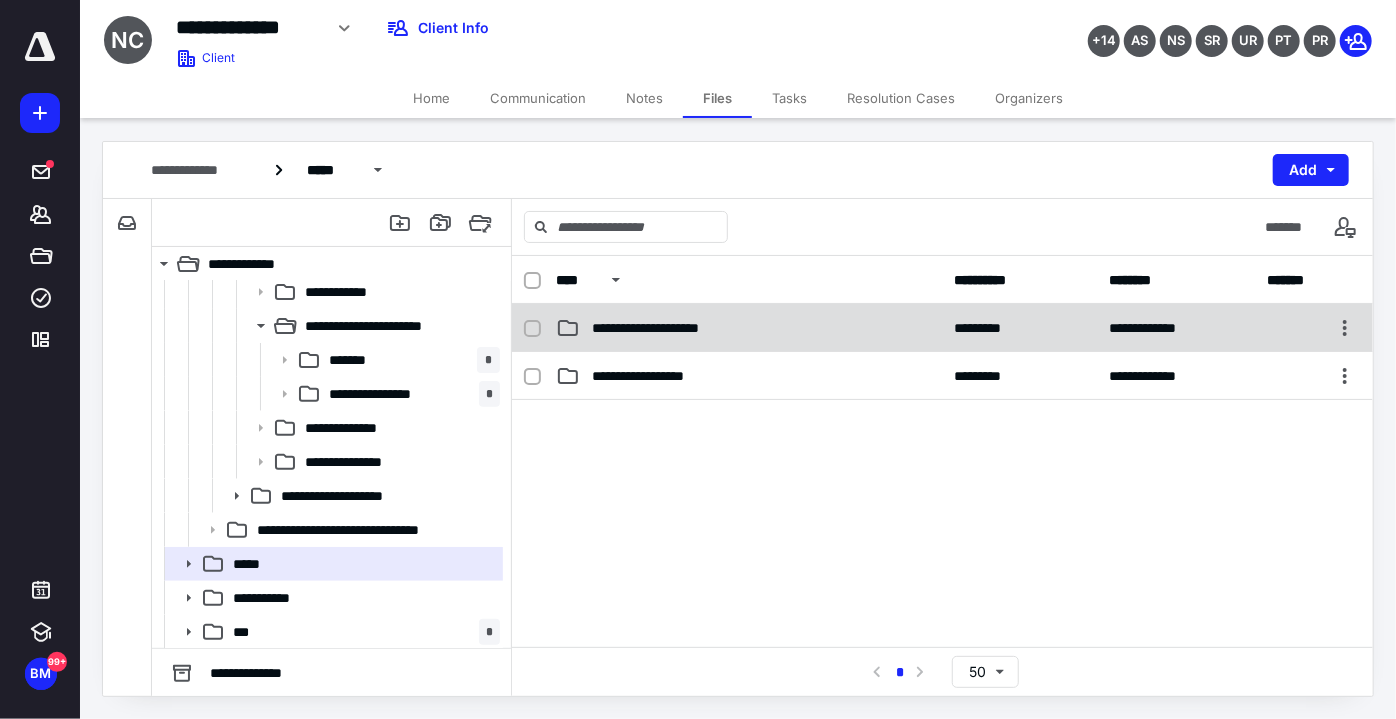 click on "**********" at bounding box center (942, 475) 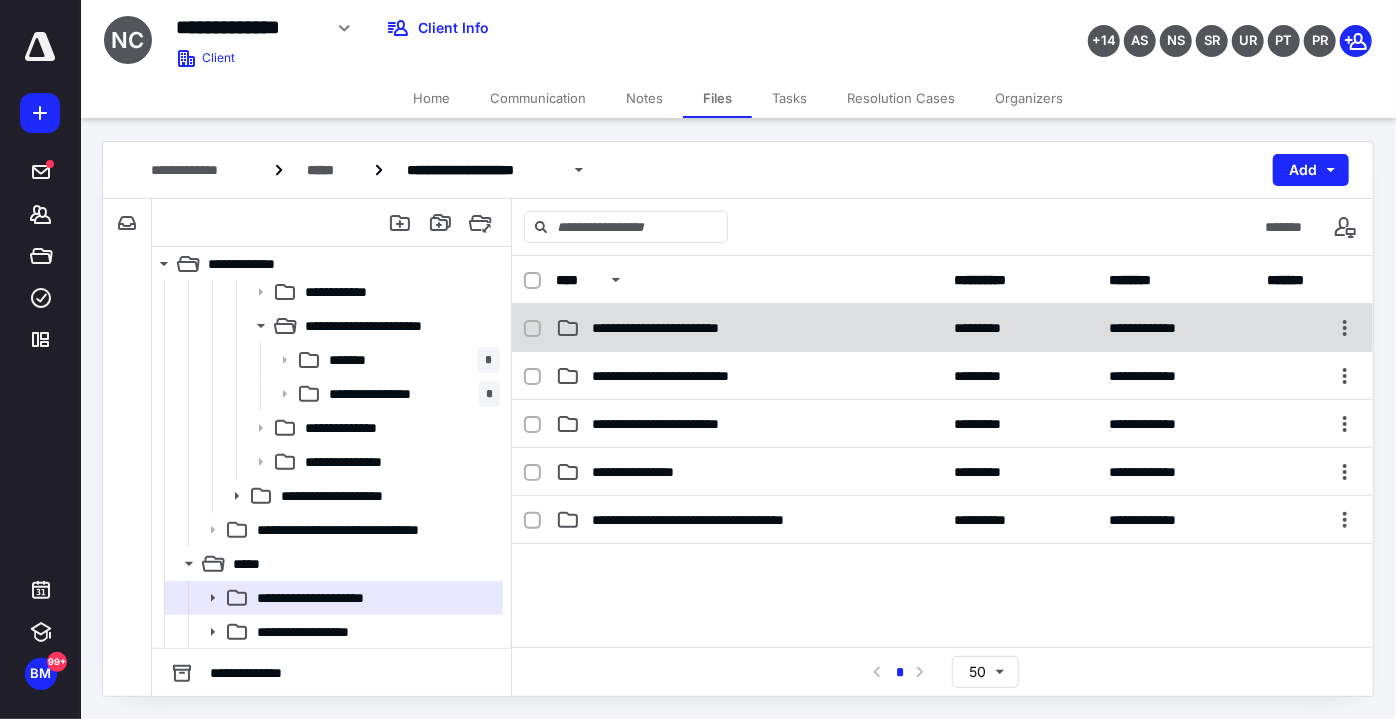 click on "**********" at bounding box center (942, 328) 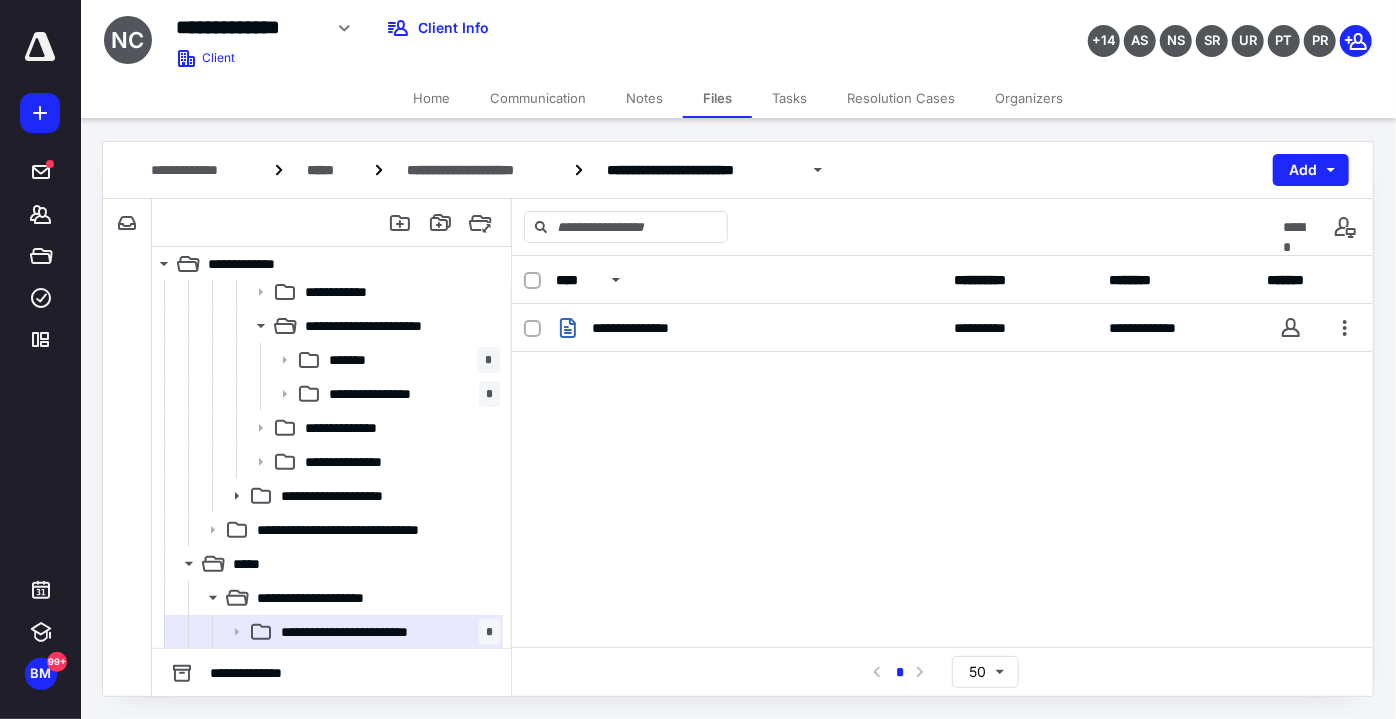 click on "**********" at bounding box center [942, 328] 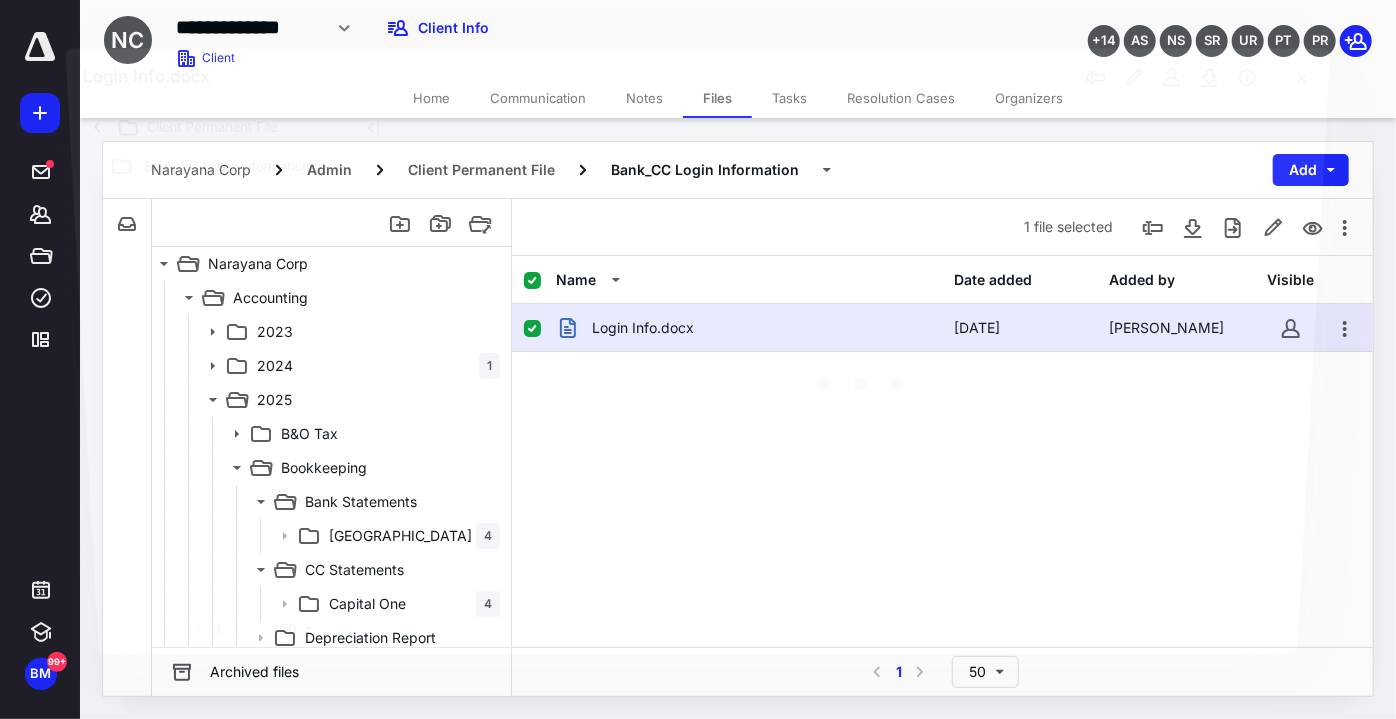 scroll, scrollTop: 380, scrollLeft: 0, axis: vertical 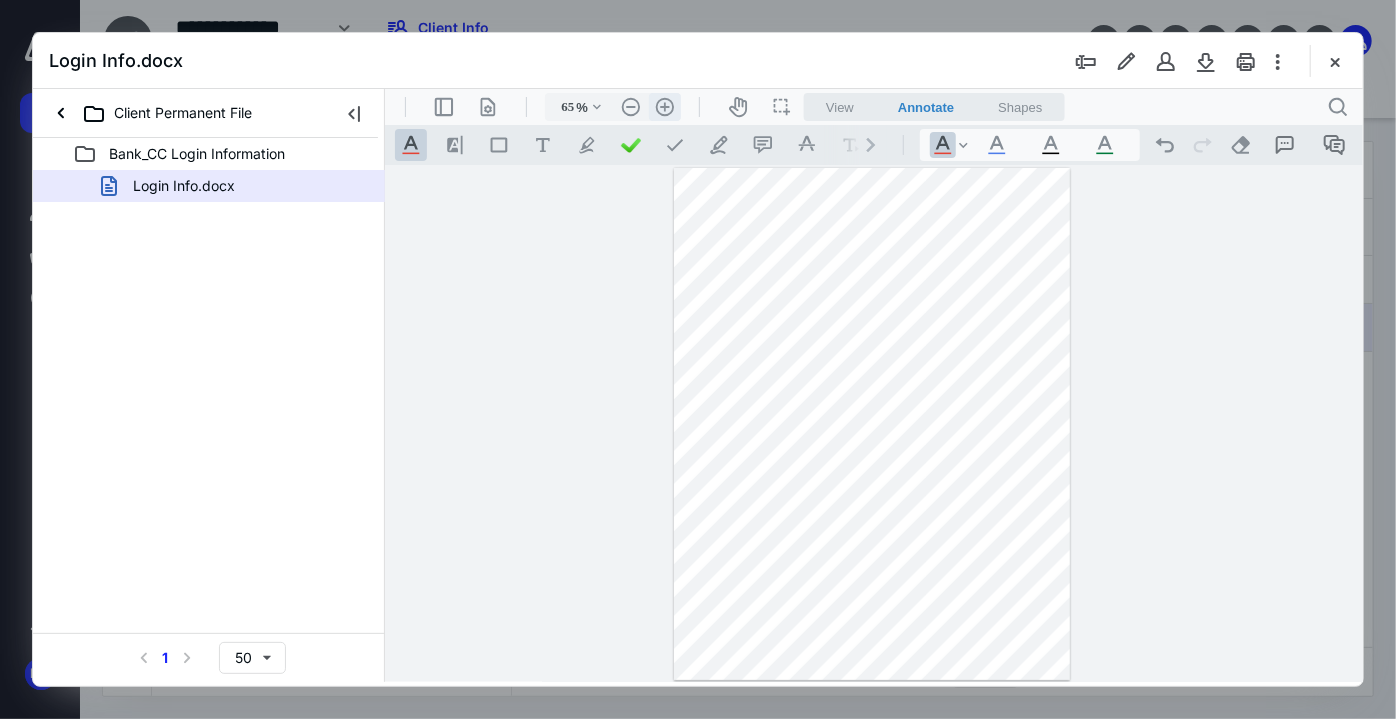 click on ".cls-1{fill:#abb0c4;} icon - header - zoom - in - line" at bounding box center [664, 106] 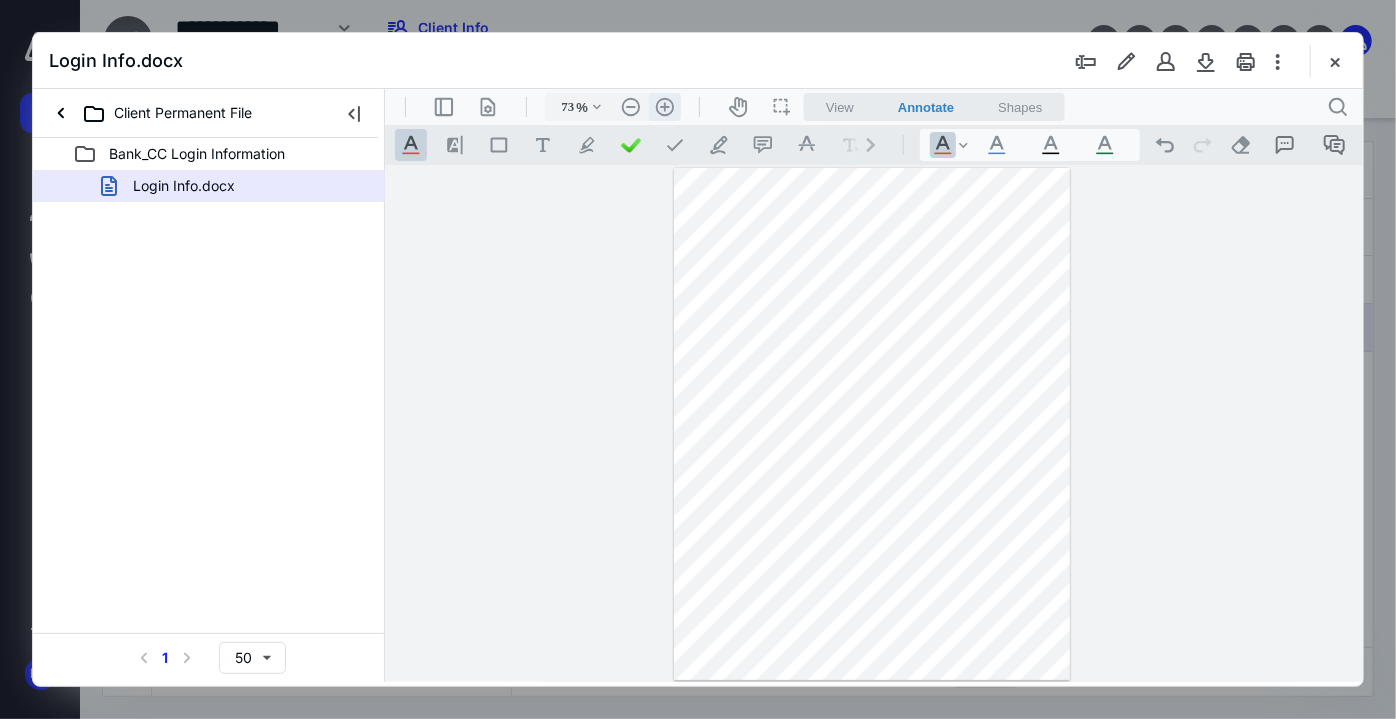 click on ".cls-1{fill:#abb0c4;} icon - header - zoom - in - line" at bounding box center (664, 106) 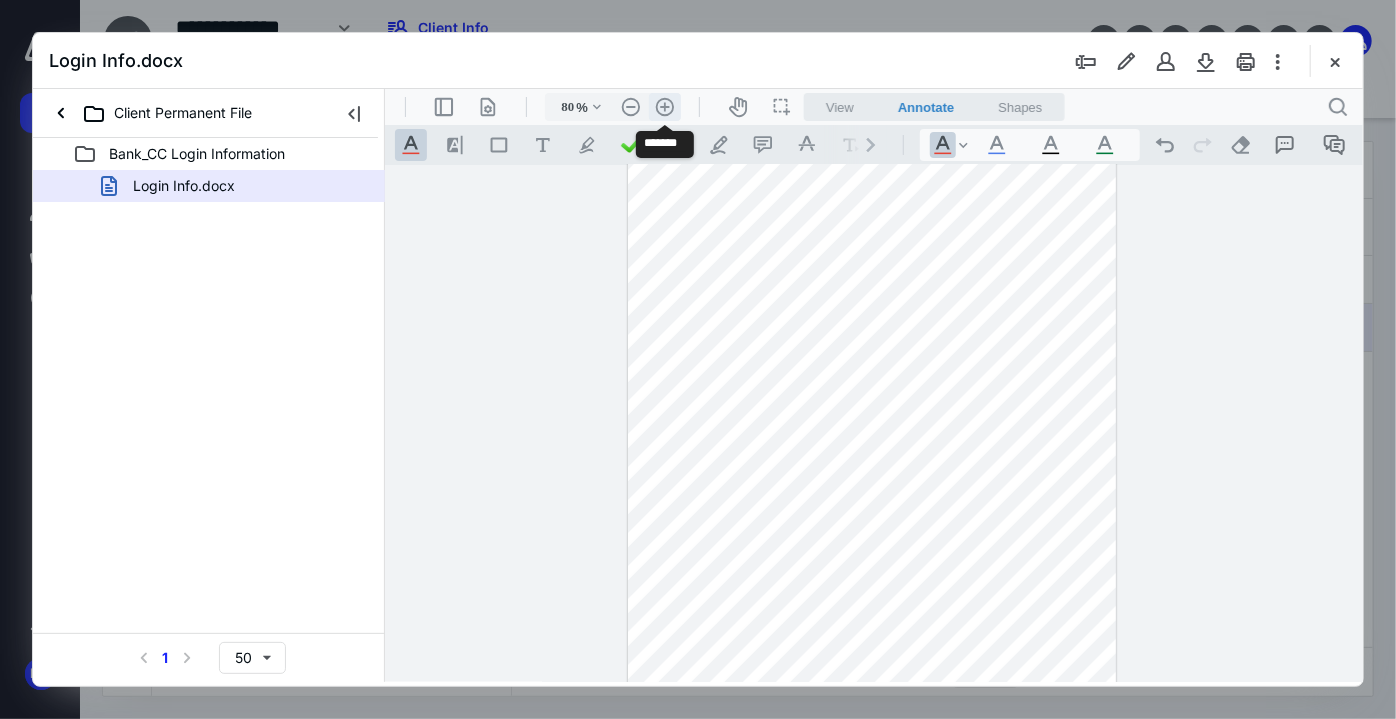 click on ".cls-1{fill:#abb0c4;} icon - header - zoom - in - line" at bounding box center (664, 106) 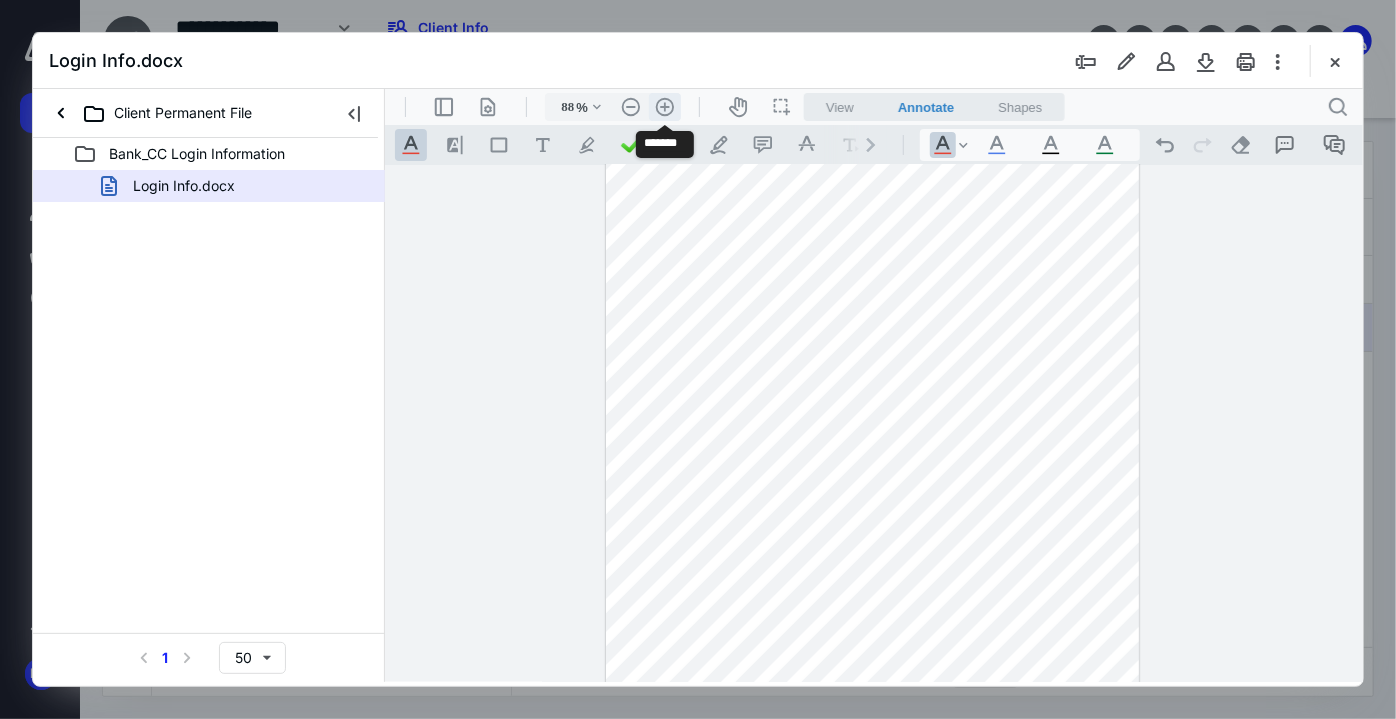 click on ".cls-1{fill:#abb0c4;} icon - header - zoom - in - line" at bounding box center (664, 106) 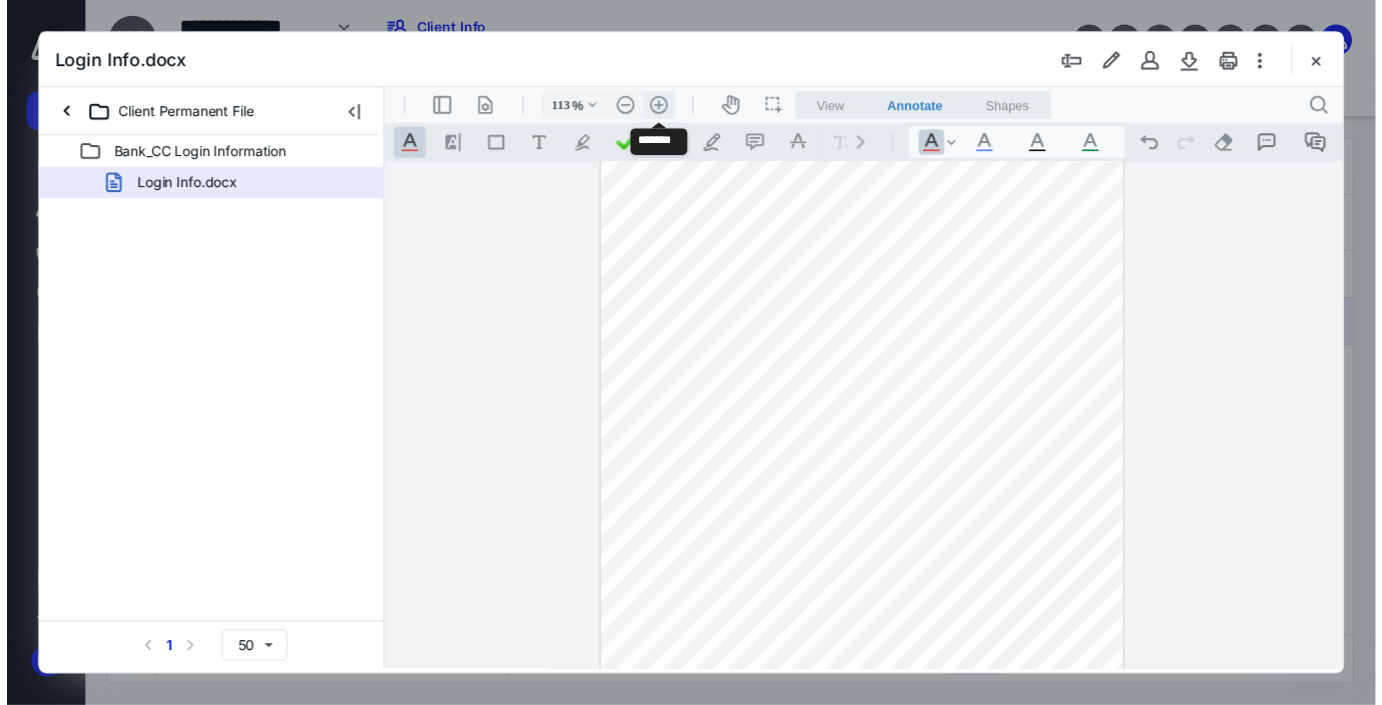 scroll, scrollTop: 161, scrollLeft: 0, axis: vertical 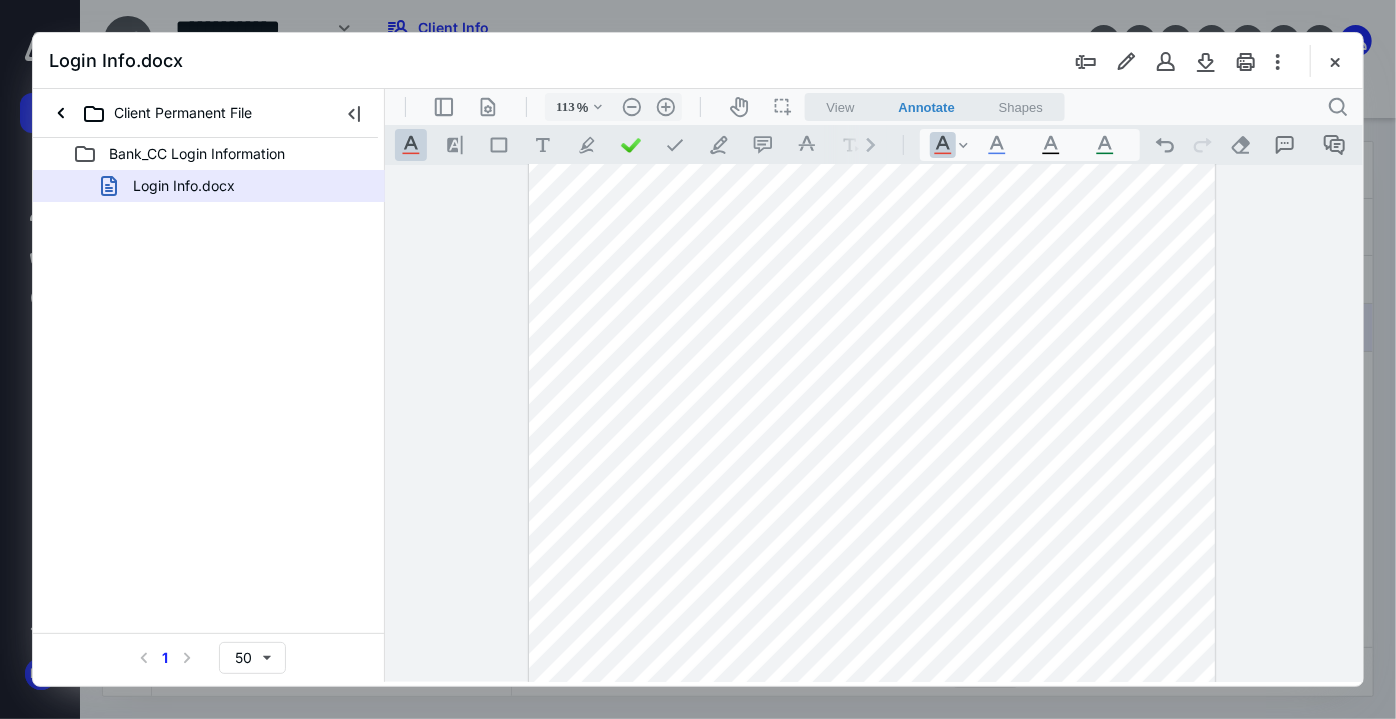 click at bounding box center (871, 451) 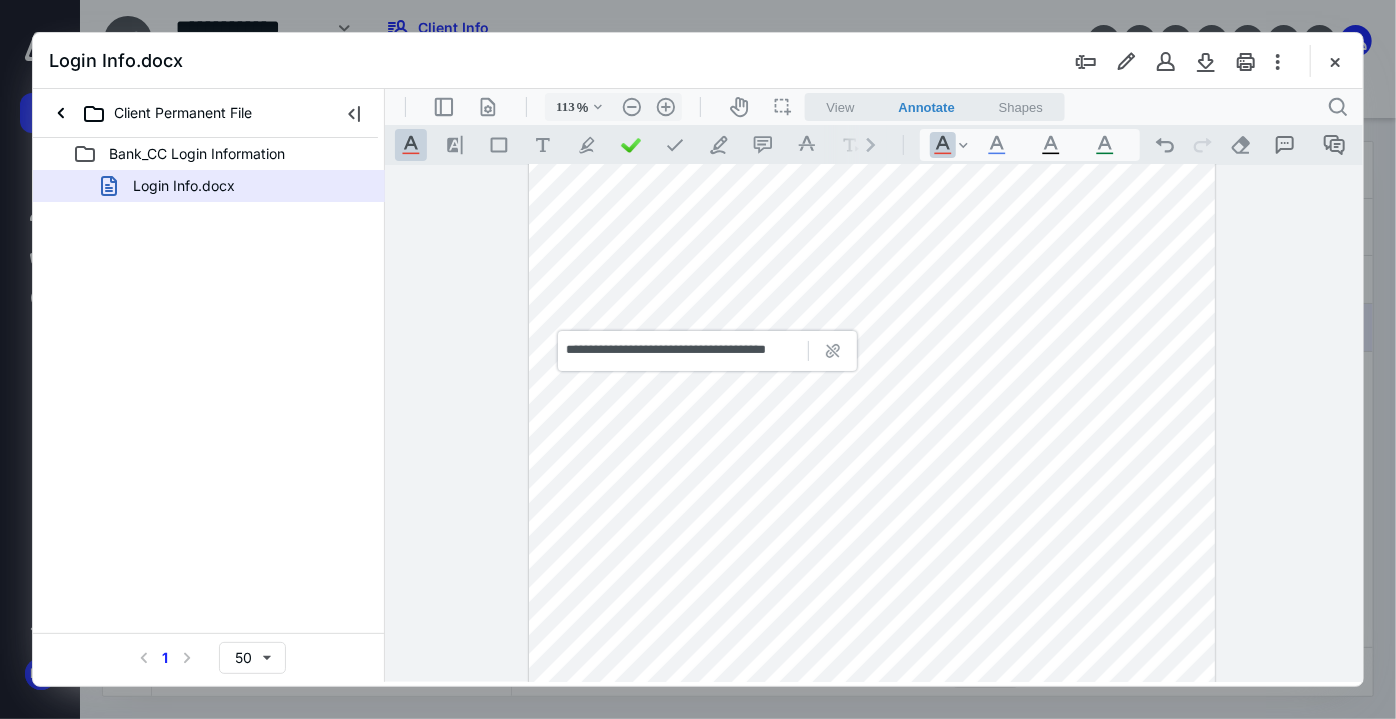 click on "**********" at bounding box center [682, 350] 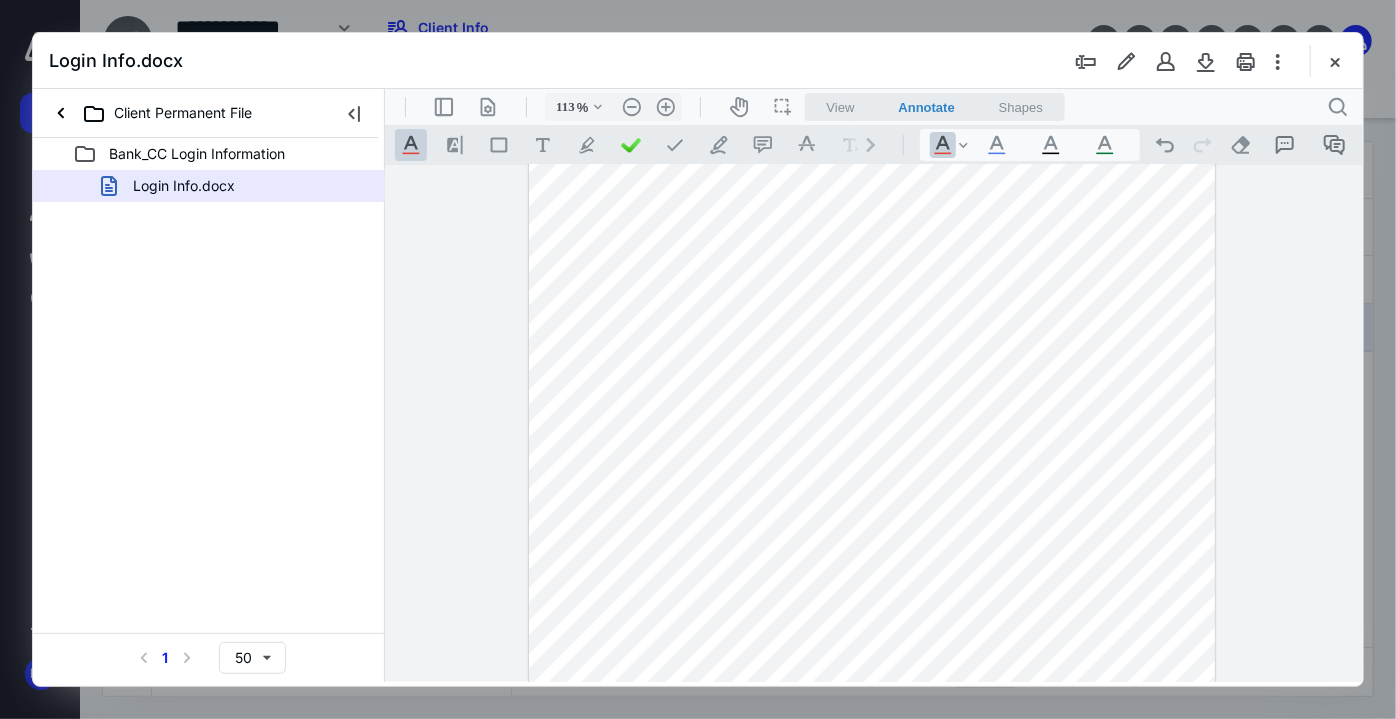 click at bounding box center [709, 318] 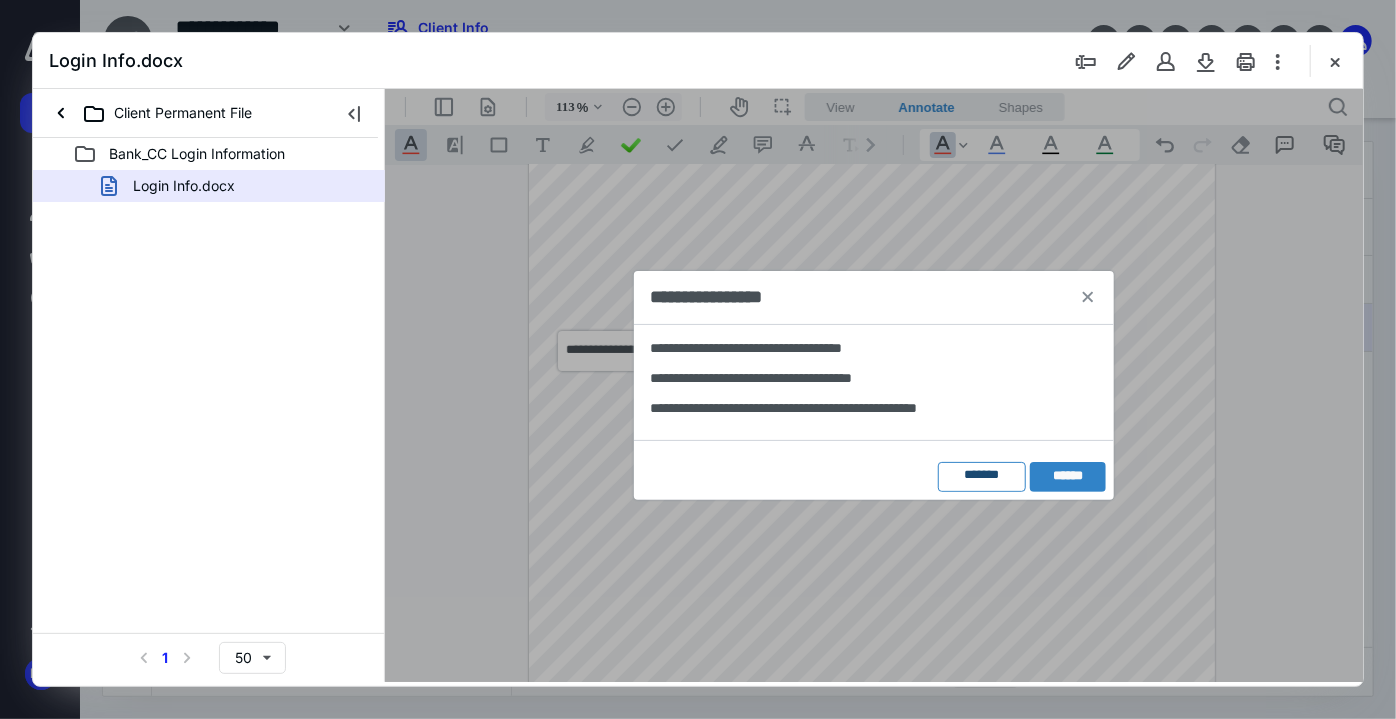 click on "*******" at bounding box center [981, 476] 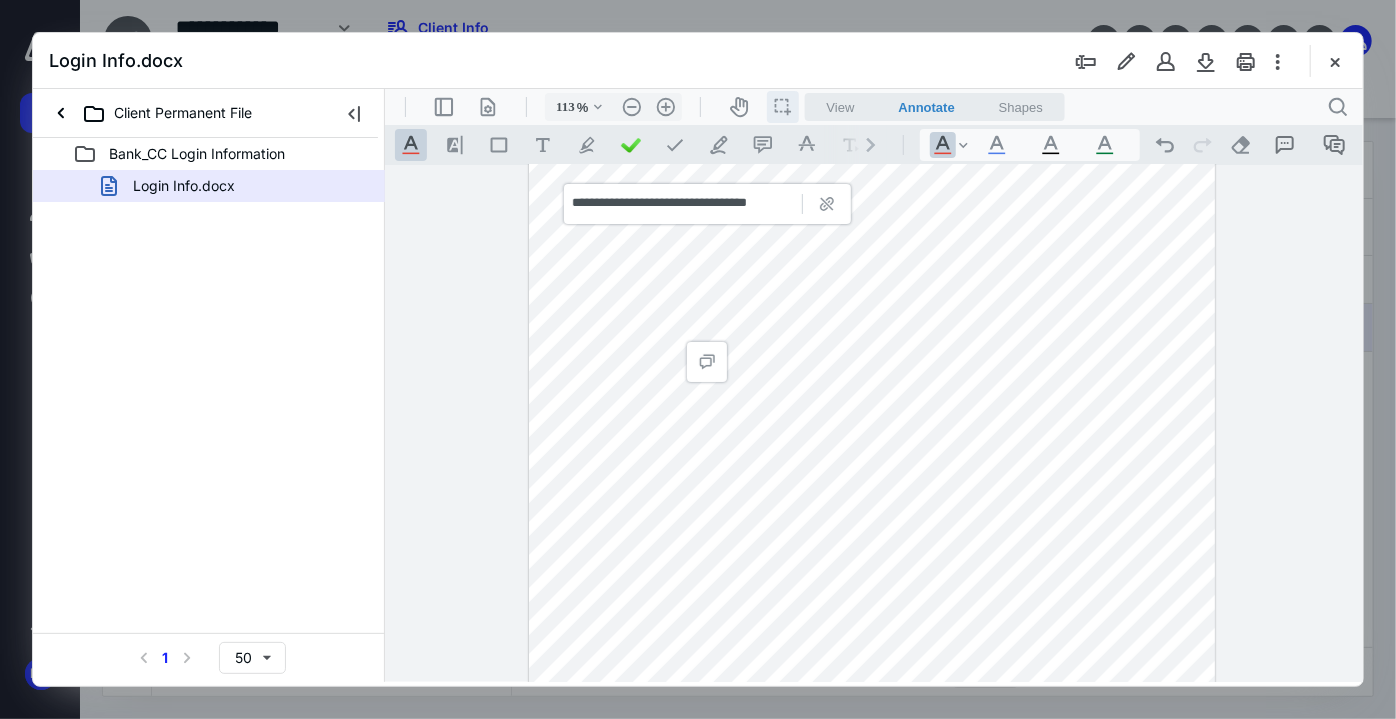 click on "icon / operation / multi select" at bounding box center (782, 106) 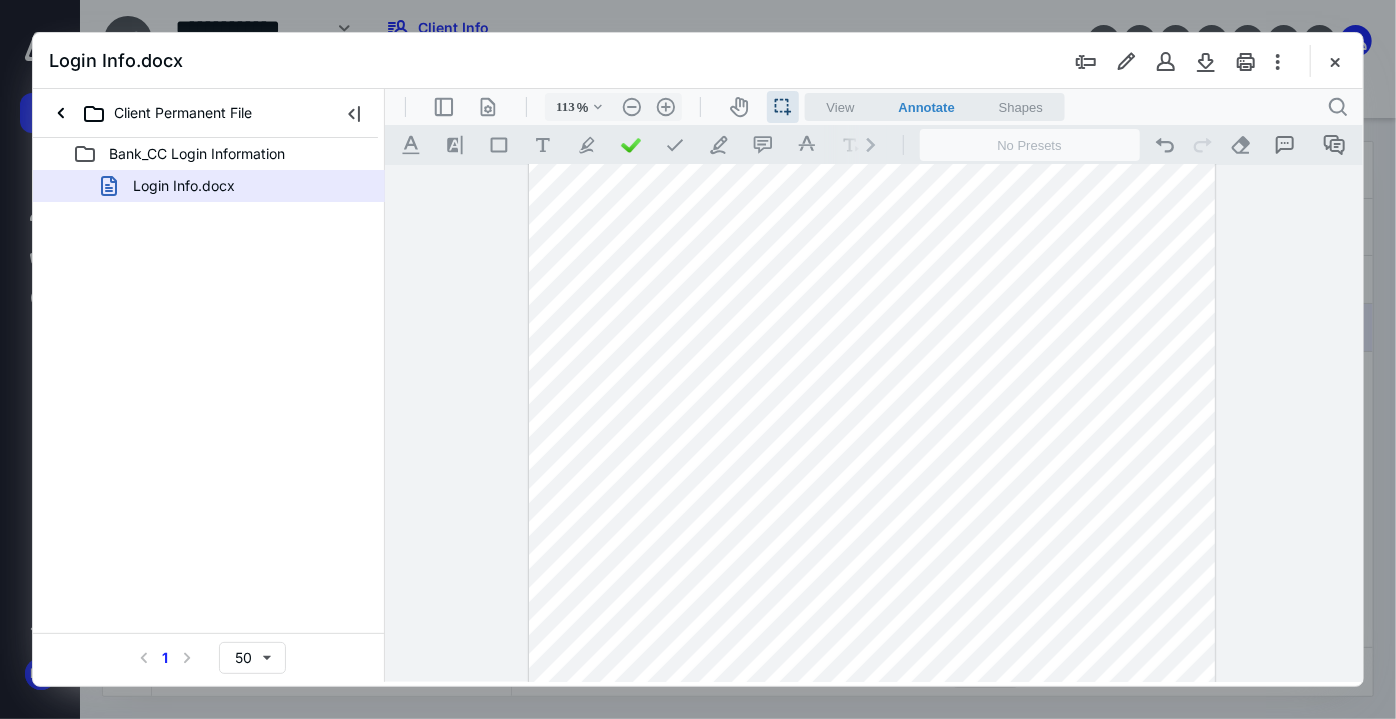 drag, startPoint x: 826, startPoint y: 365, endPoint x: 655, endPoint y: 367, distance: 171.01169 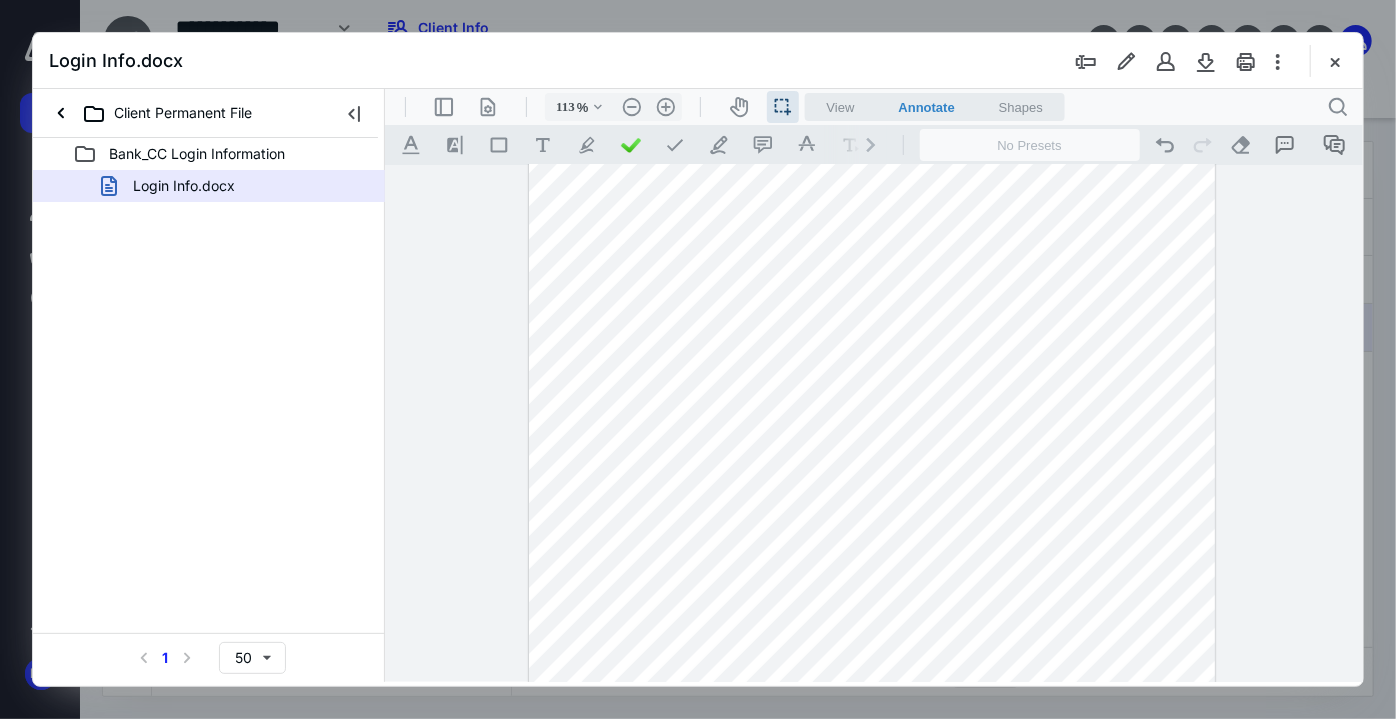 click at bounding box center (871, 451) 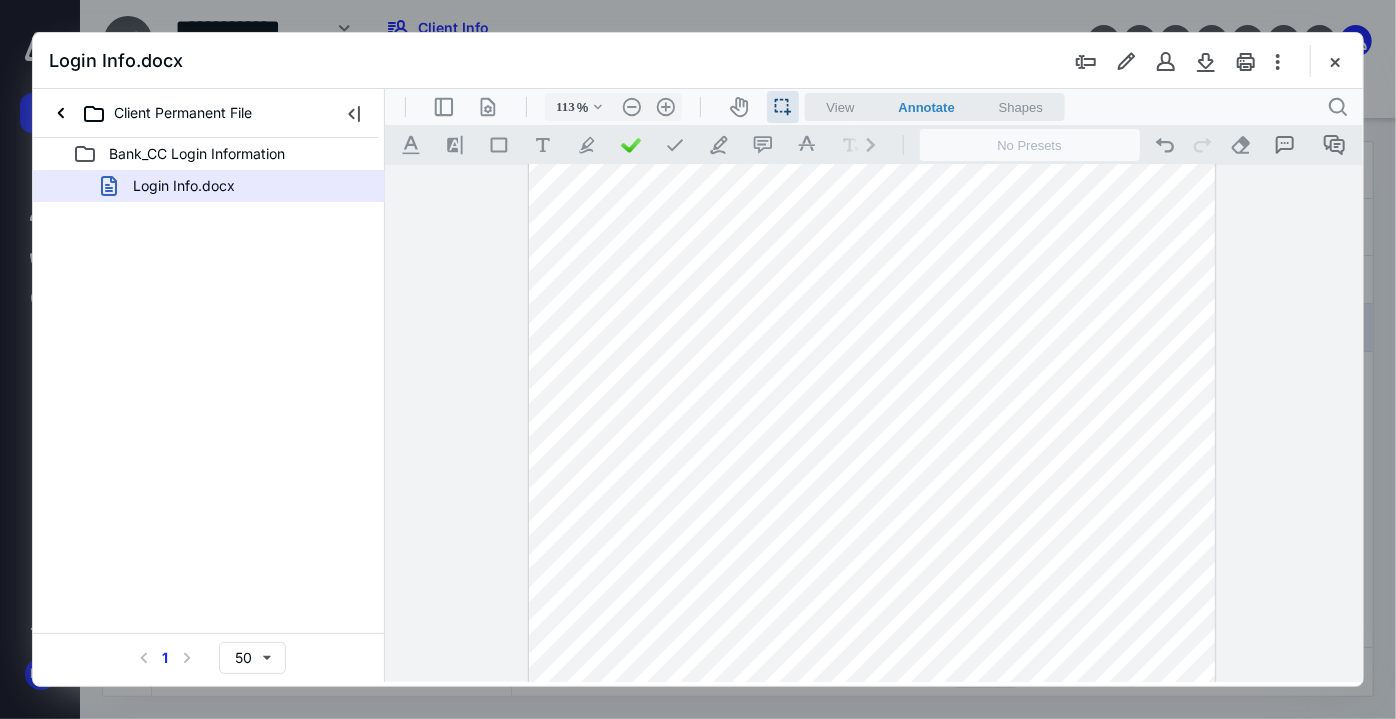 drag, startPoint x: 648, startPoint y: 367, endPoint x: 723, endPoint y: 371, distance: 75.10659 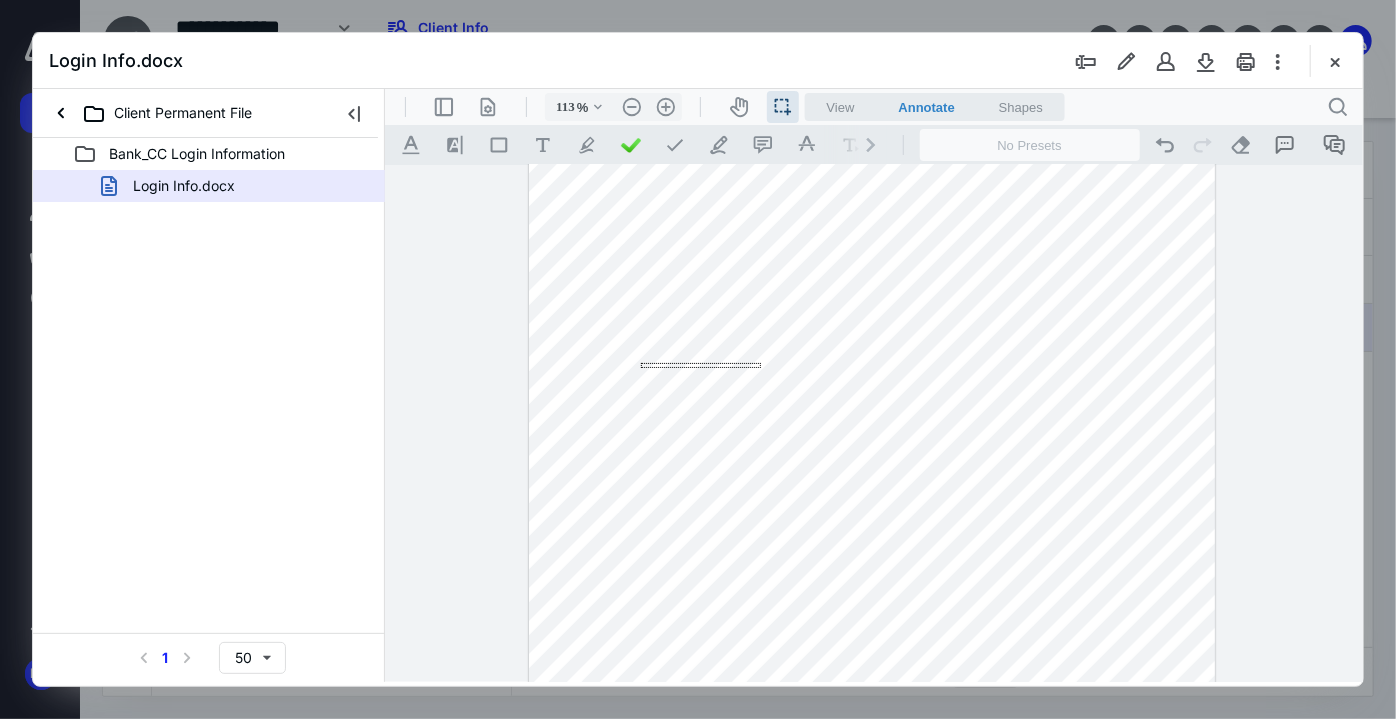 drag, startPoint x: 640, startPoint y: 362, endPoint x: 760, endPoint y: 367, distance: 120.10412 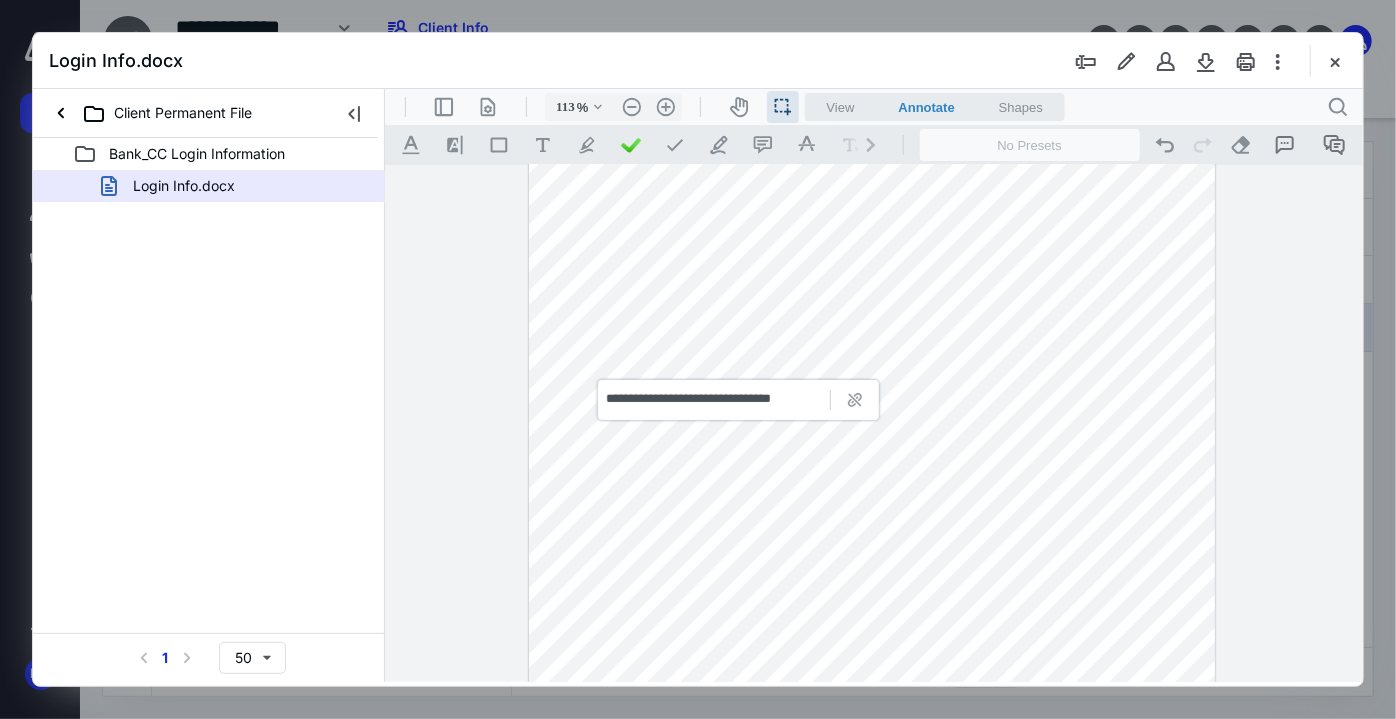 drag, startPoint x: 648, startPoint y: 377, endPoint x: 877, endPoint y: 373, distance: 229.03493 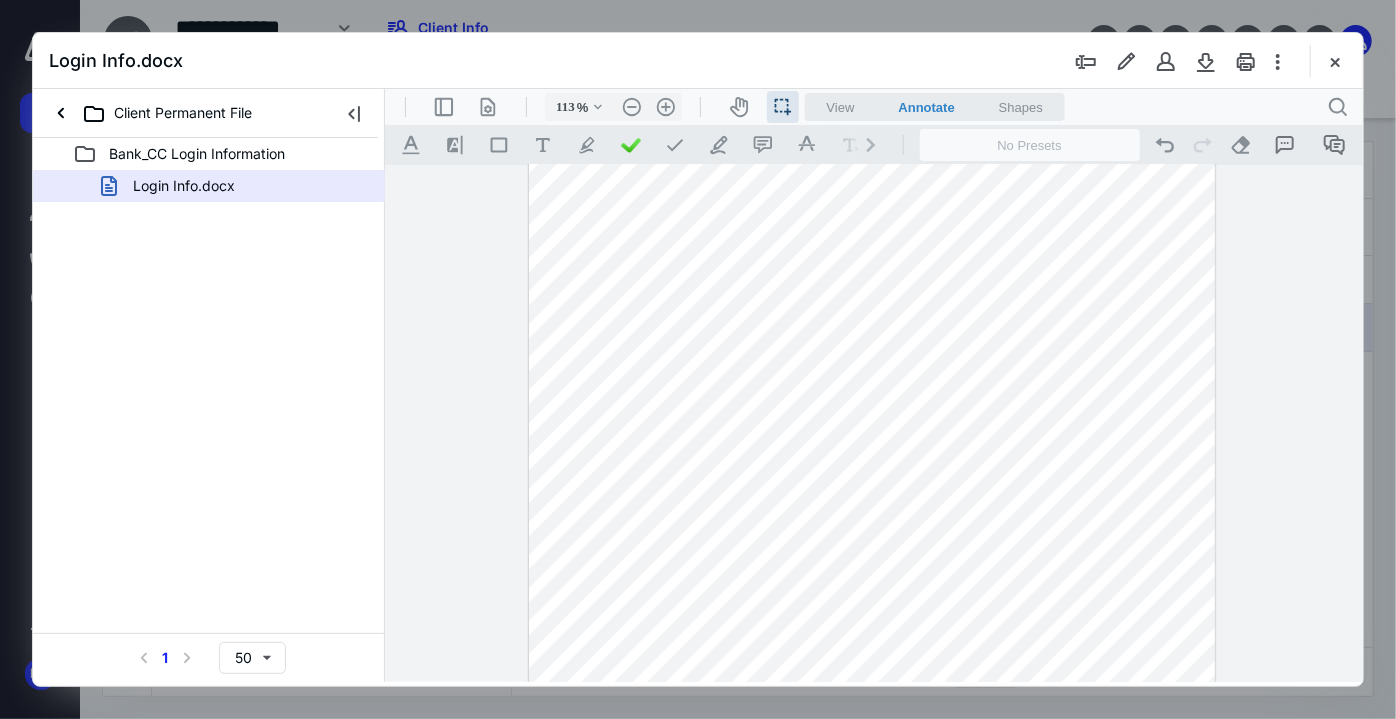 drag, startPoint x: 1070, startPoint y: 500, endPoint x: 946, endPoint y: 454, distance: 132.25732 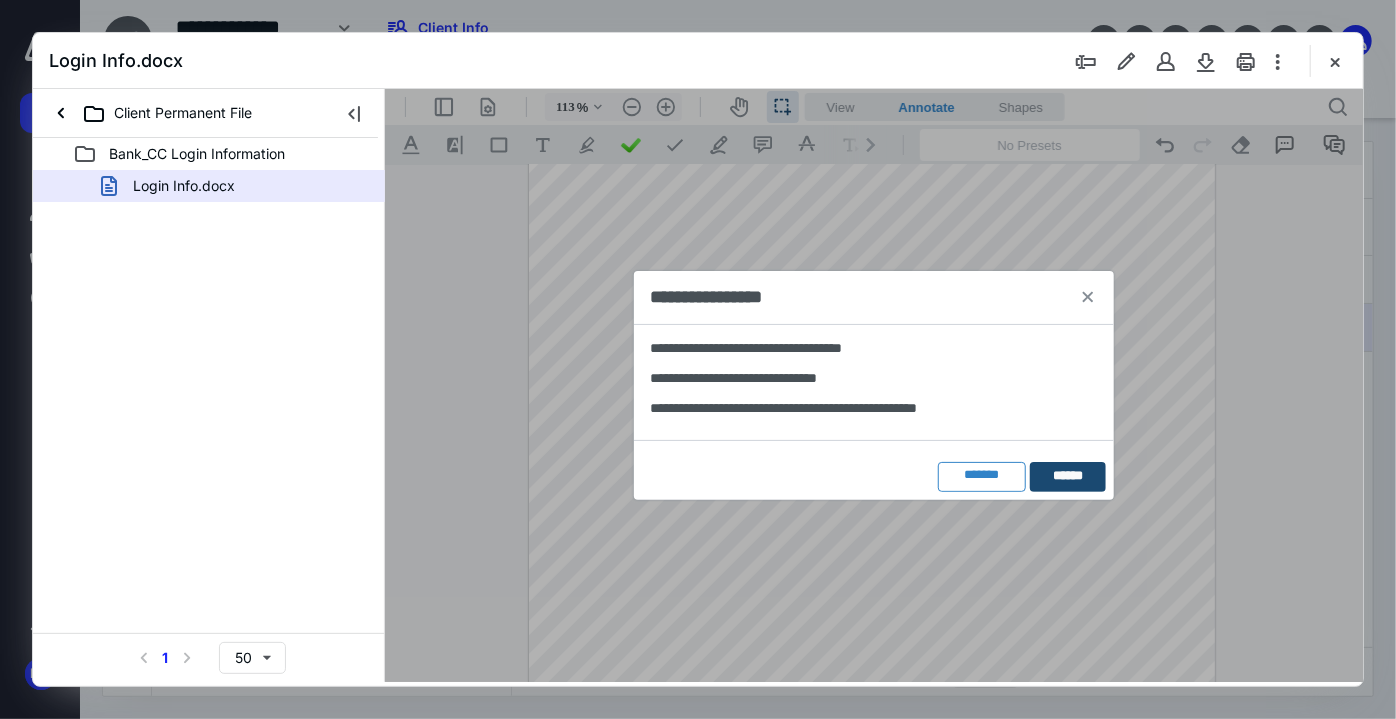 click on "******" at bounding box center [1067, 476] 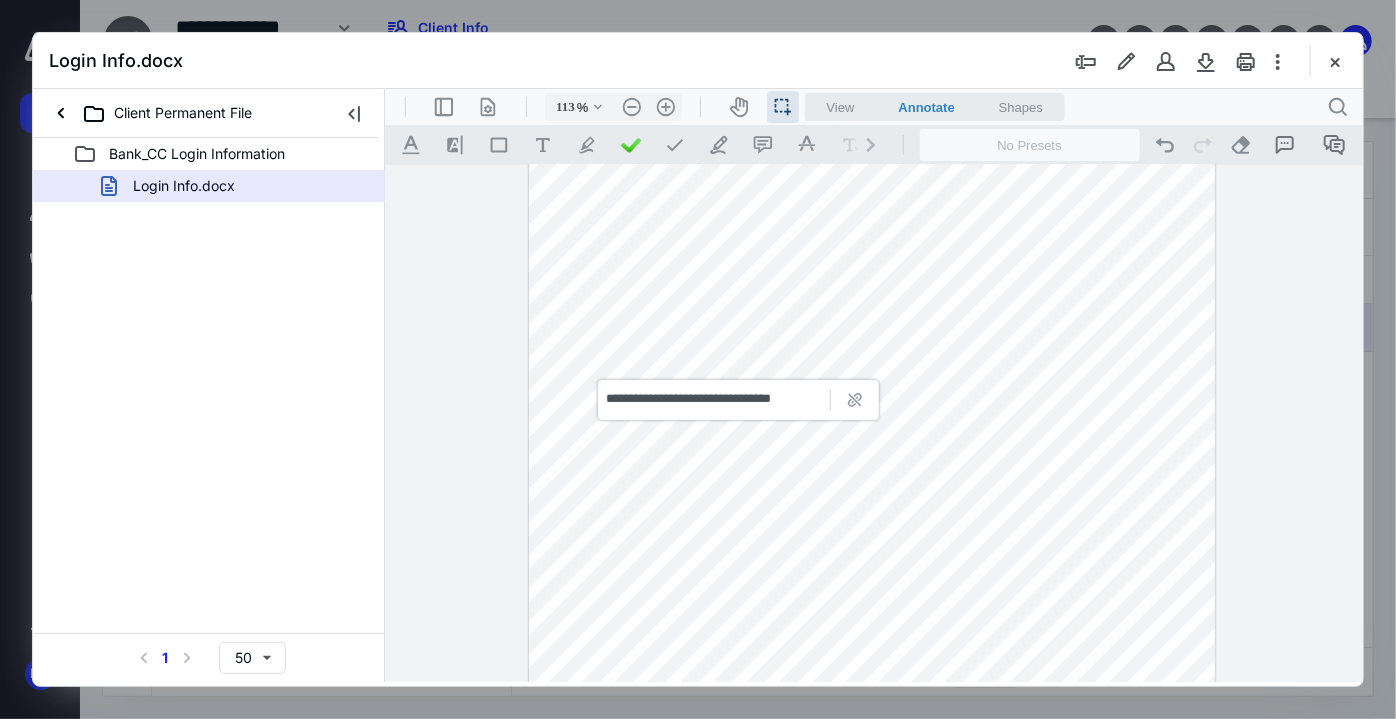 click at bounding box center [871, 451] 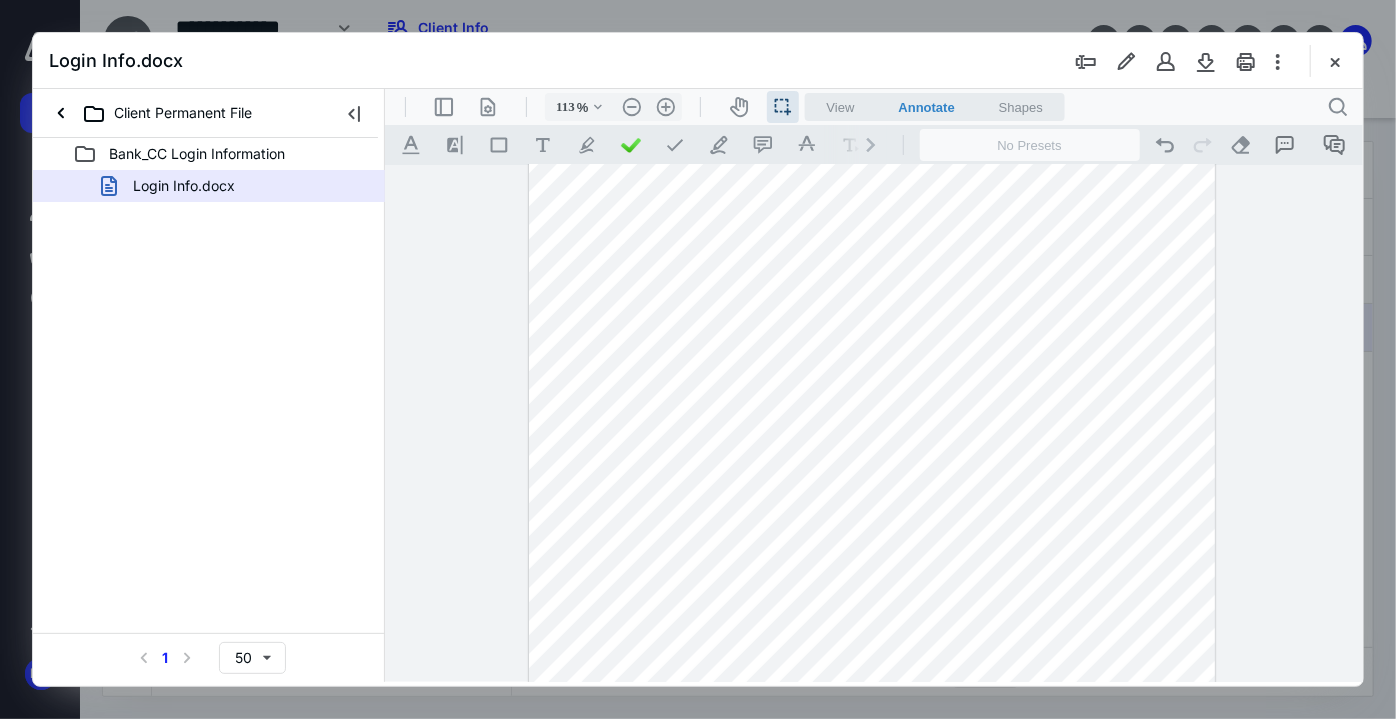drag, startPoint x: 608, startPoint y: 364, endPoint x: 842, endPoint y: 369, distance: 234.0534 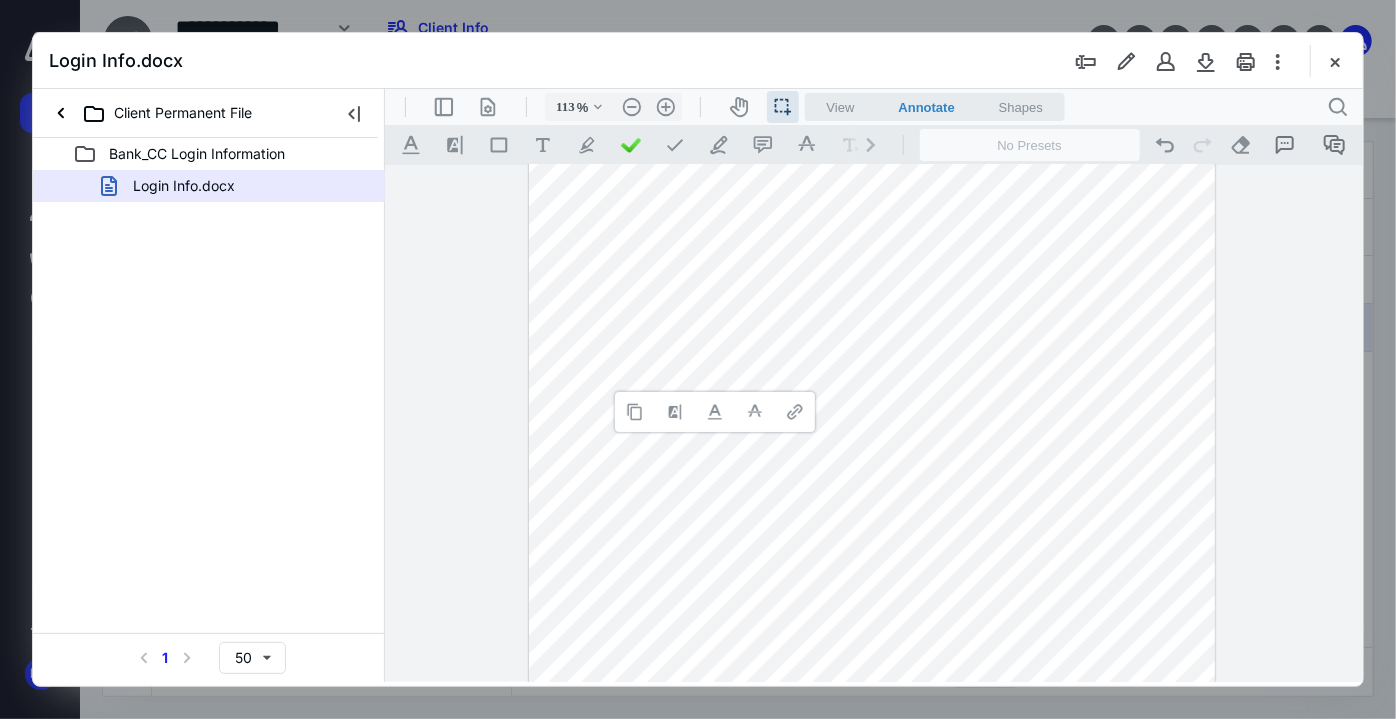 type 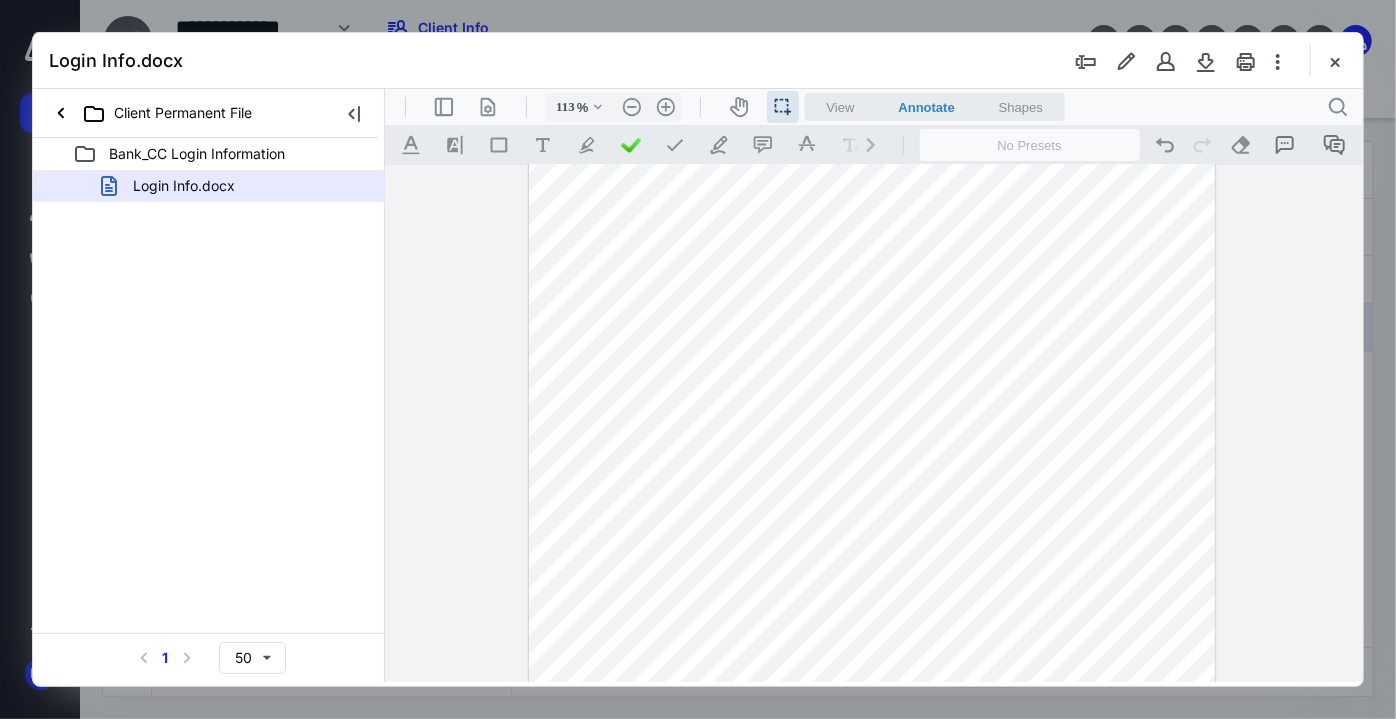 click at bounding box center [871, 451] 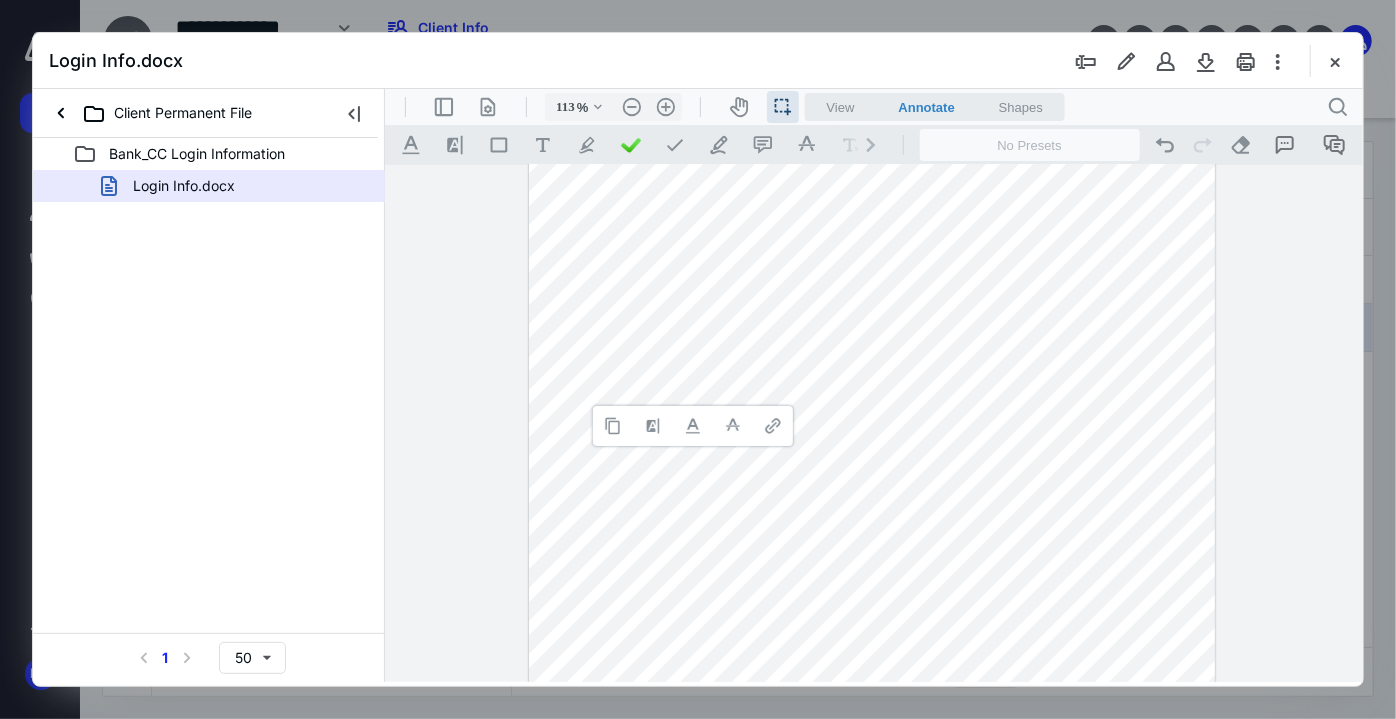 type 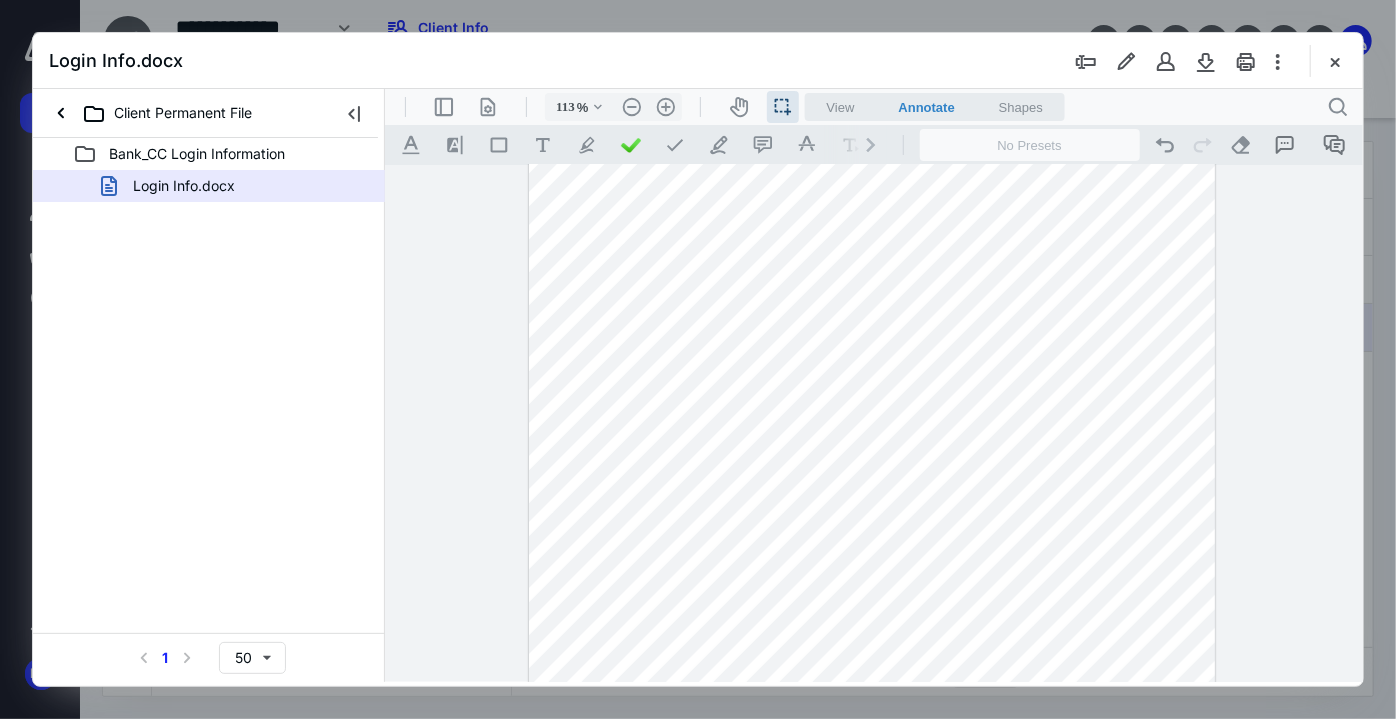 click at bounding box center (871, 451) 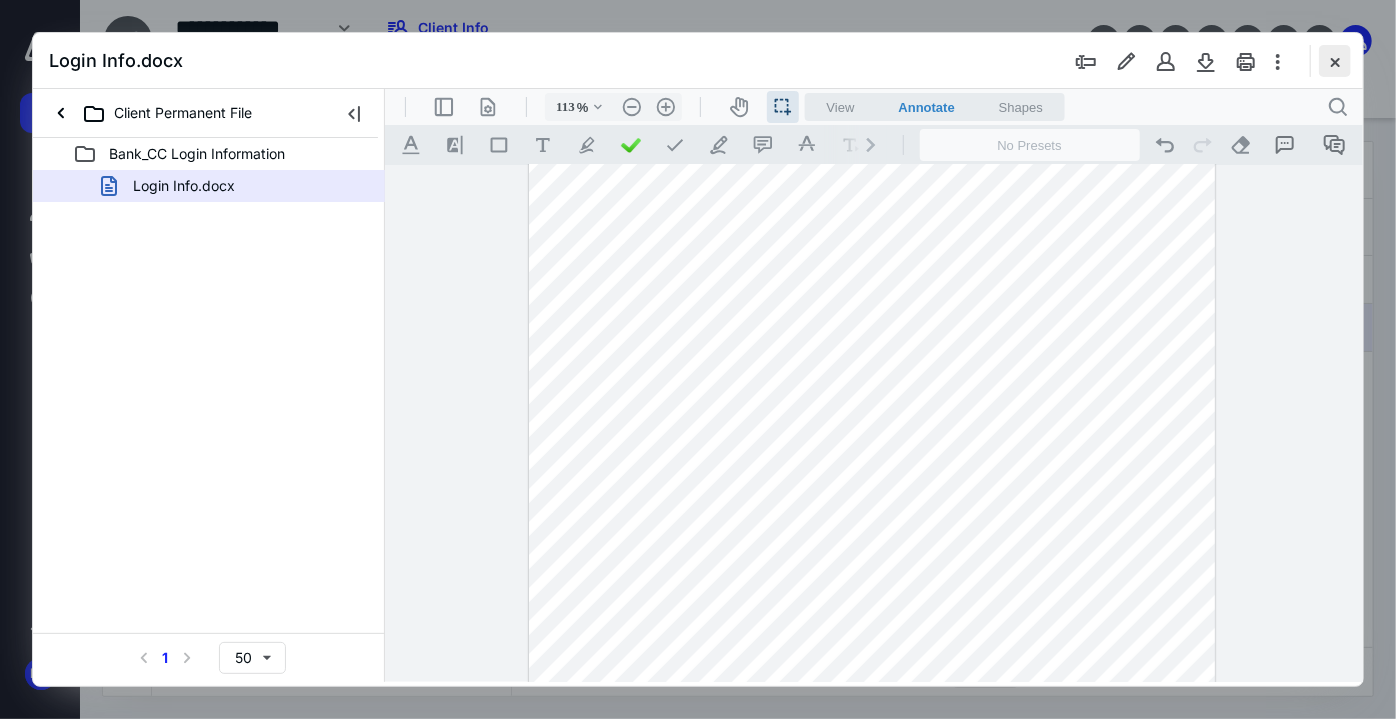 click at bounding box center (1335, 61) 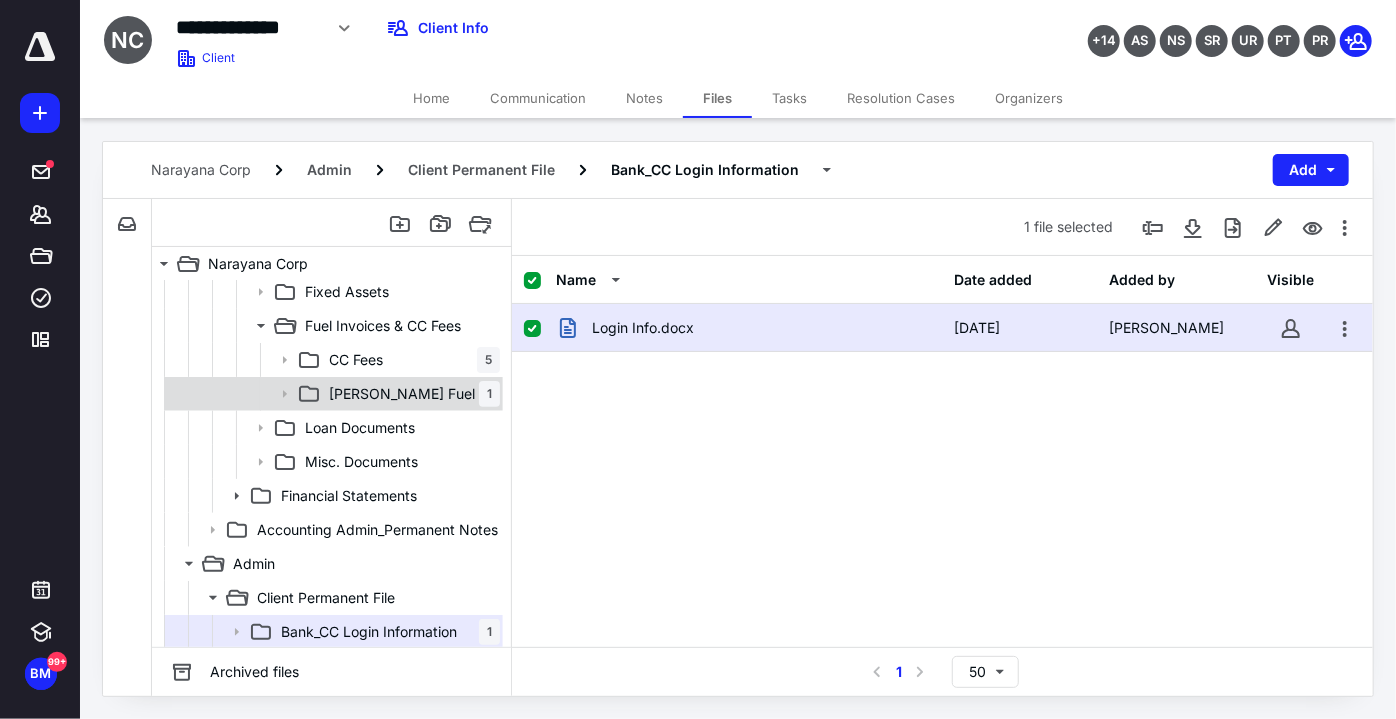 click on "[PERSON_NAME] Fuel" at bounding box center [402, 394] 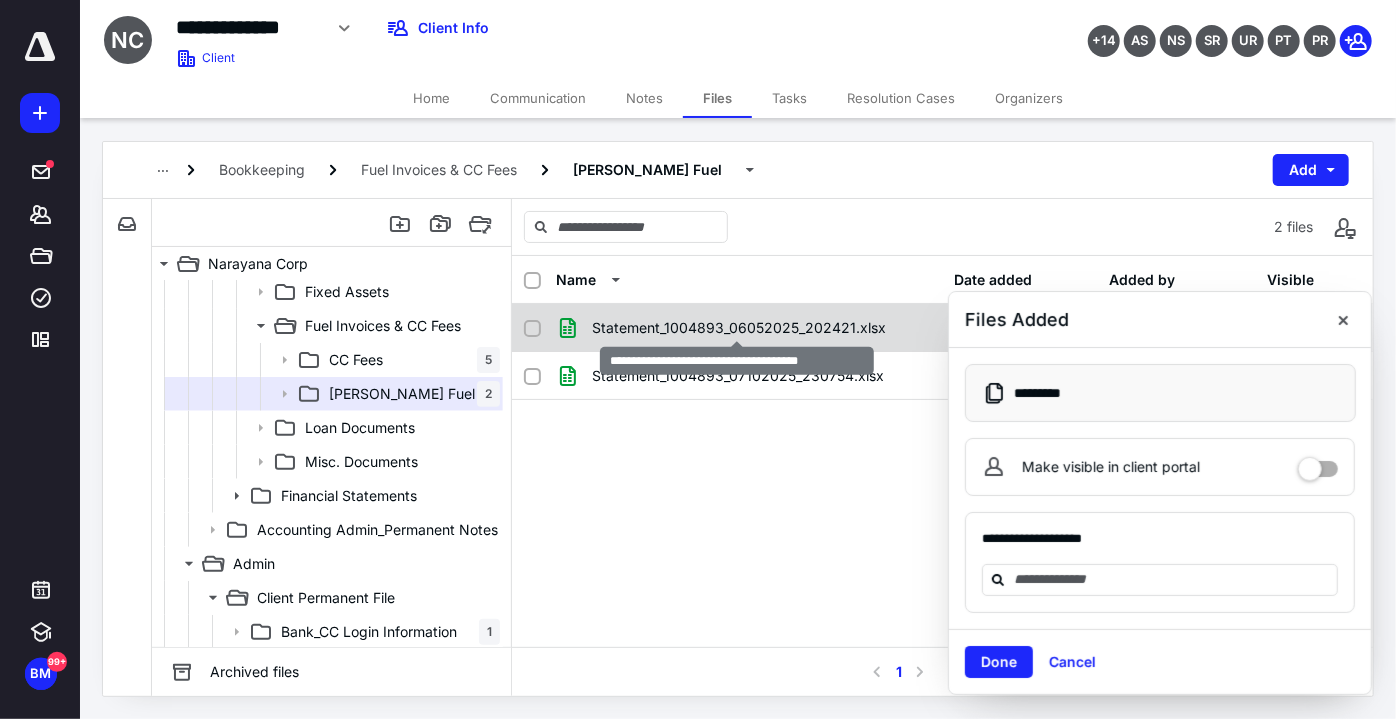 checkbox on "true" 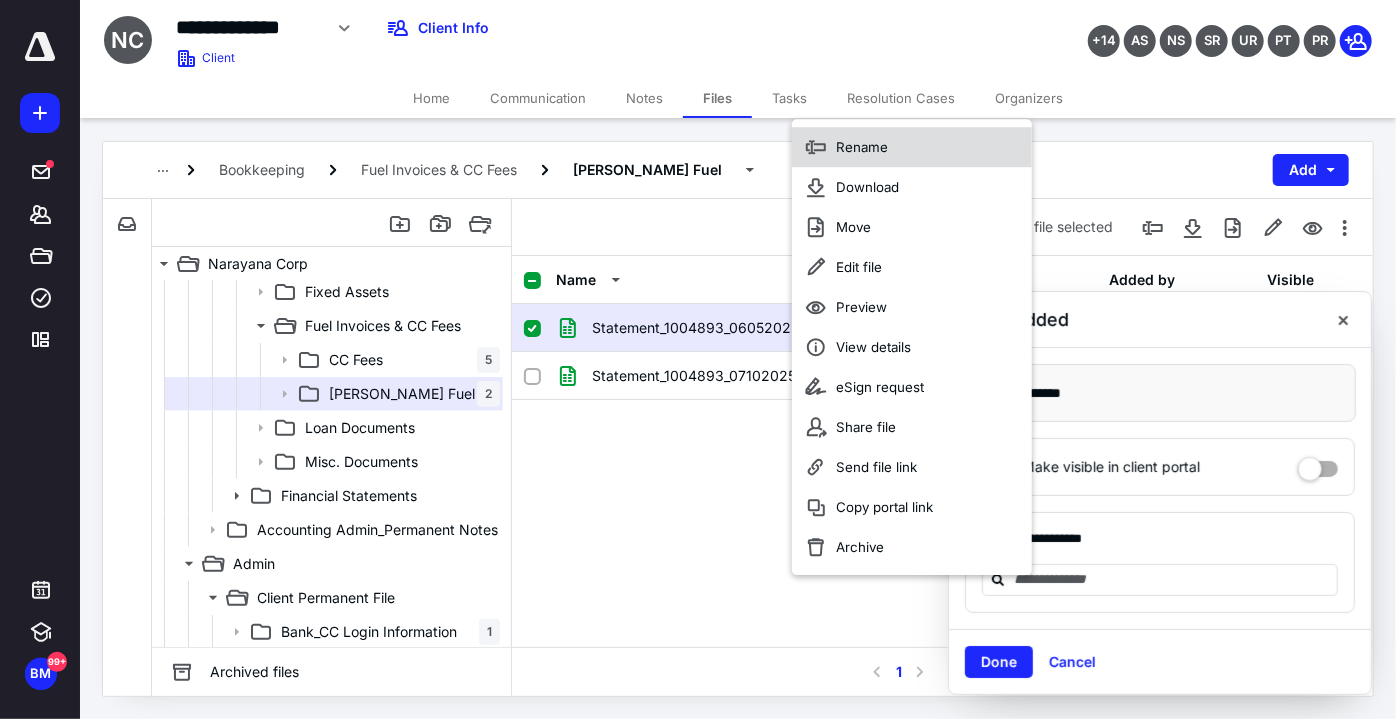 click on "Rename" at bounding box center (912, 147) 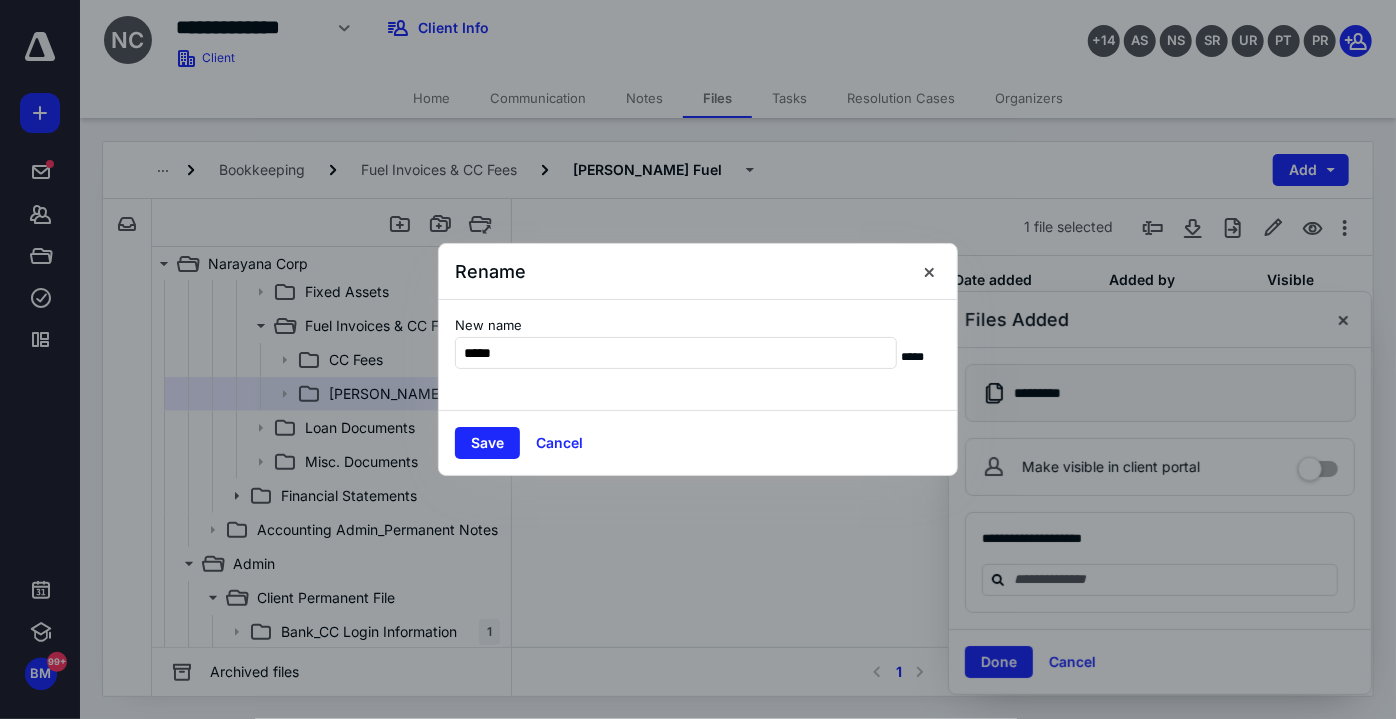 type on "*****" 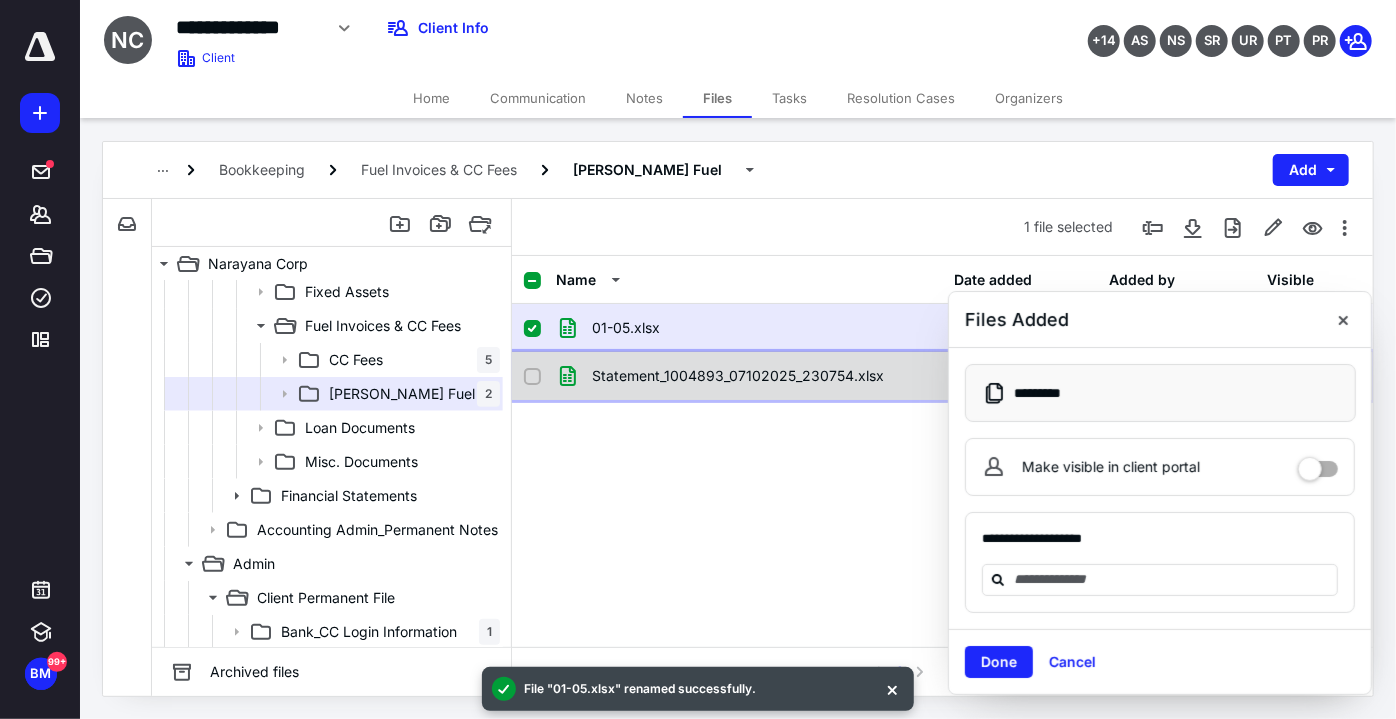 checkbox on "false" 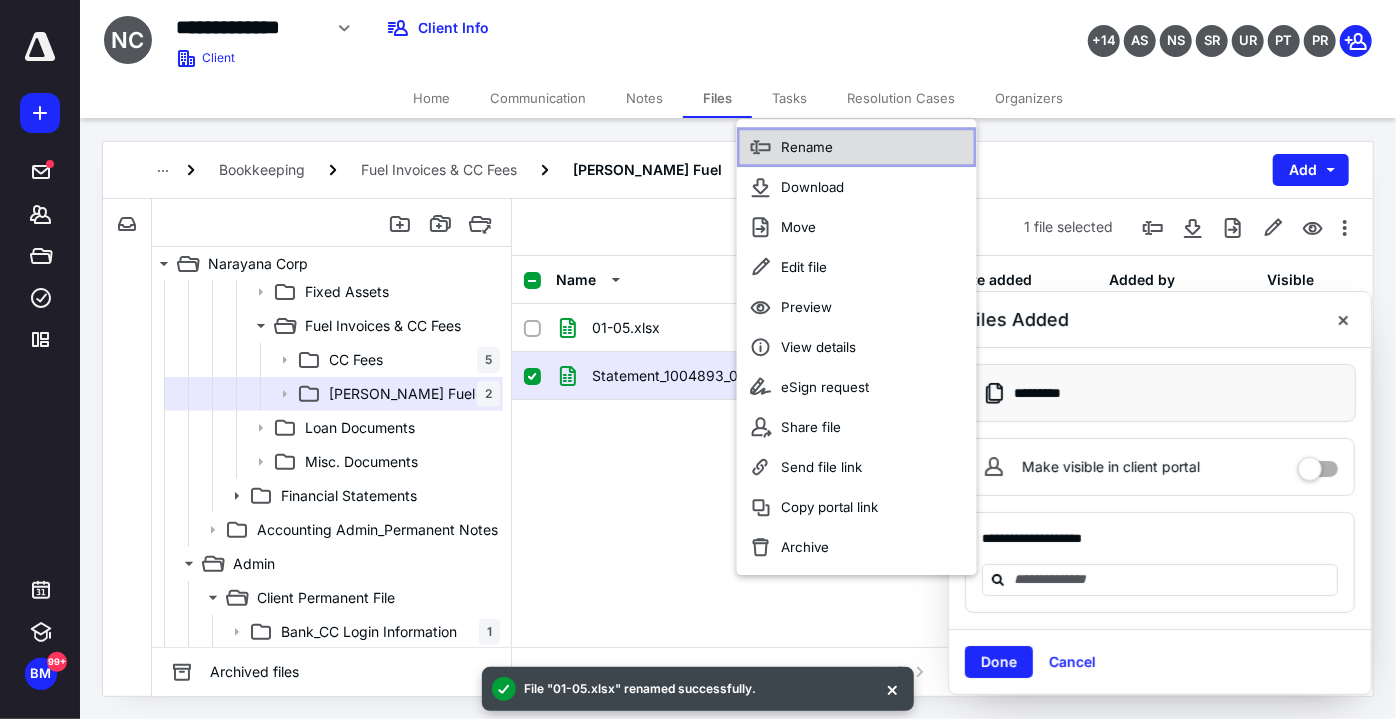 click on "Rename" at bounding box center [857, 147] 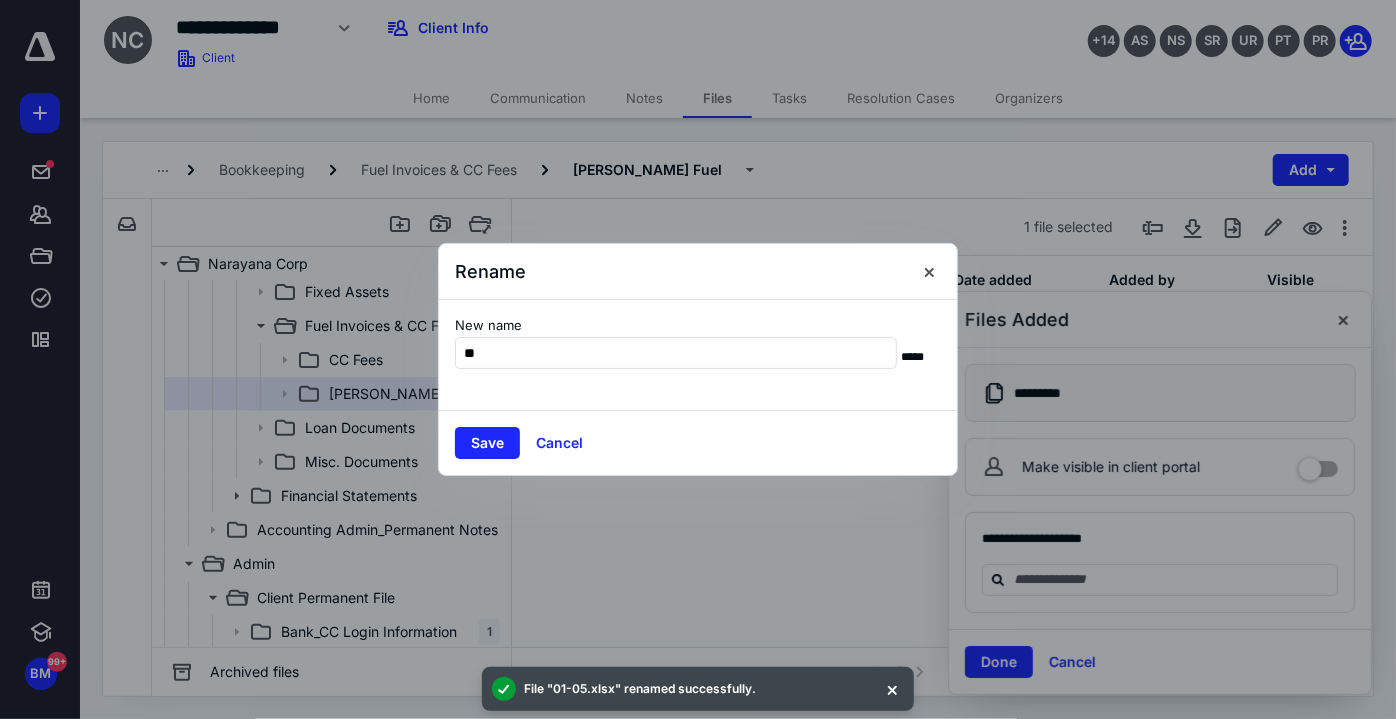 type on "**" 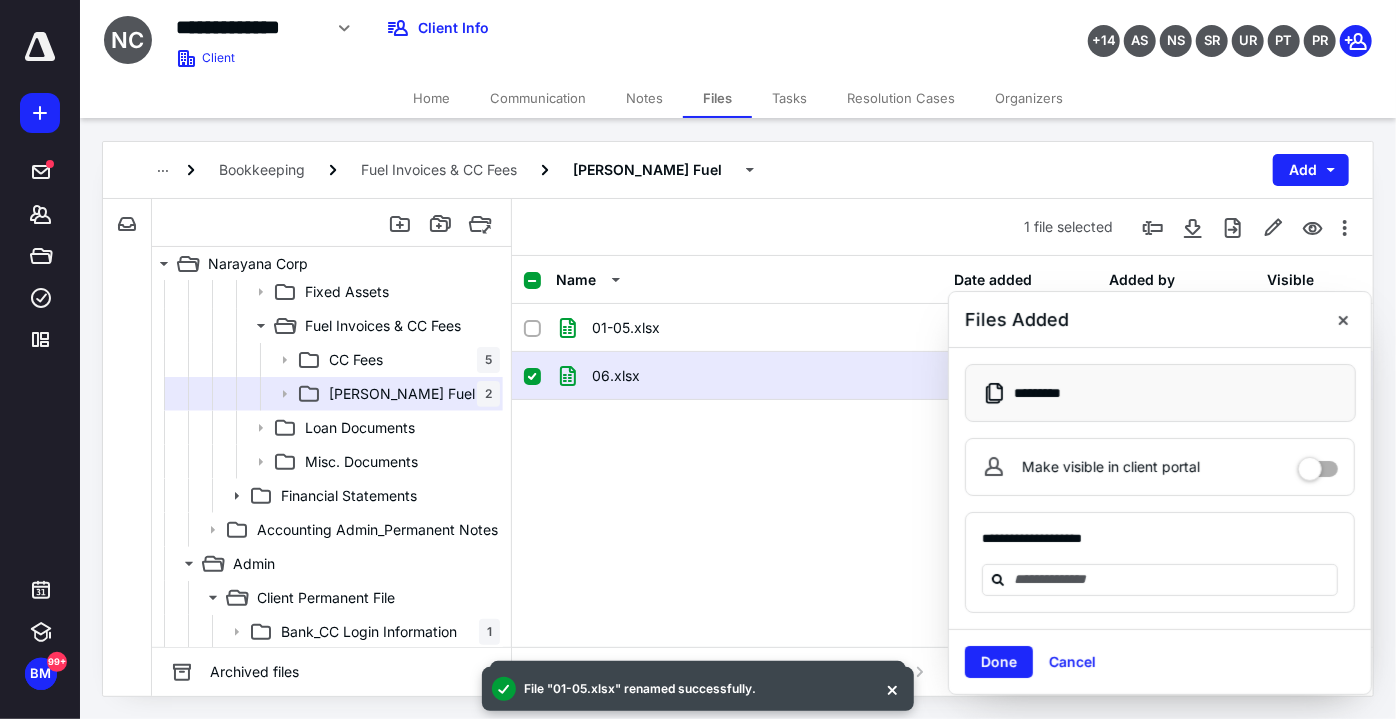 click on "Tasks" at bounding box center (789, 98) 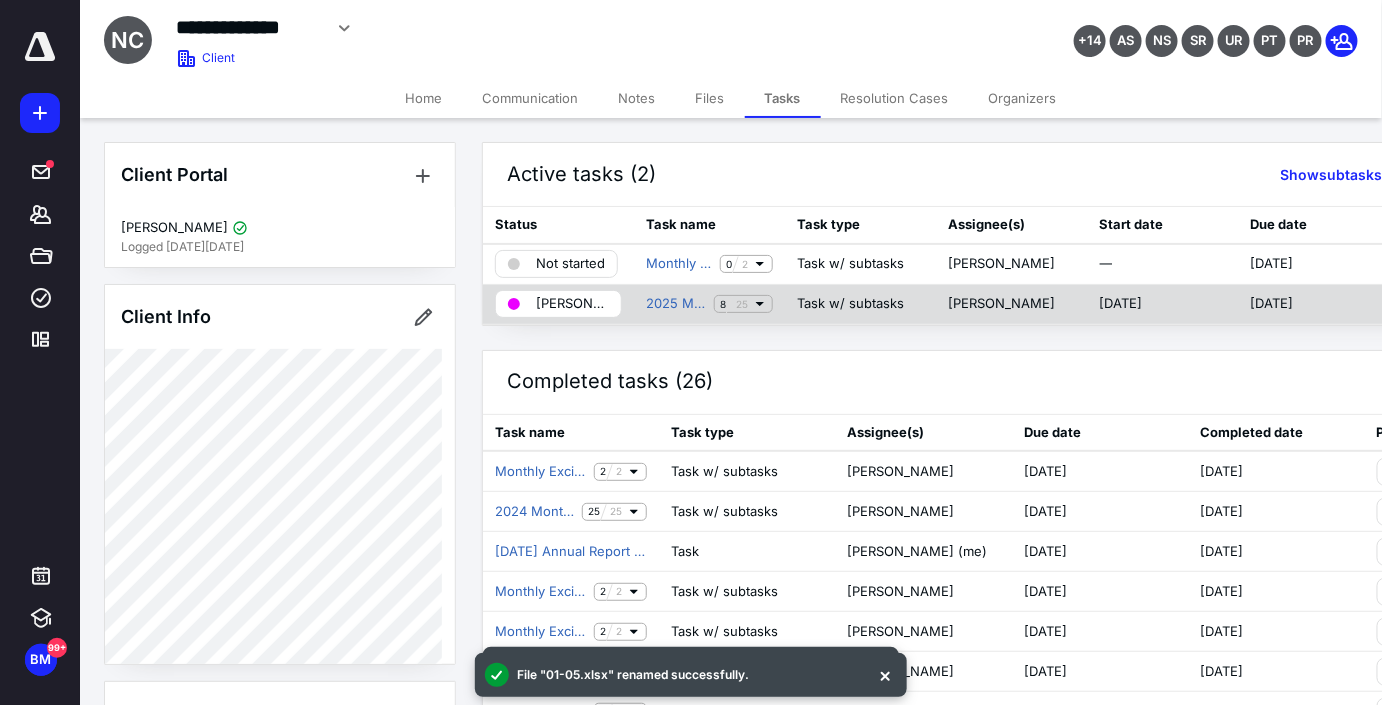 click 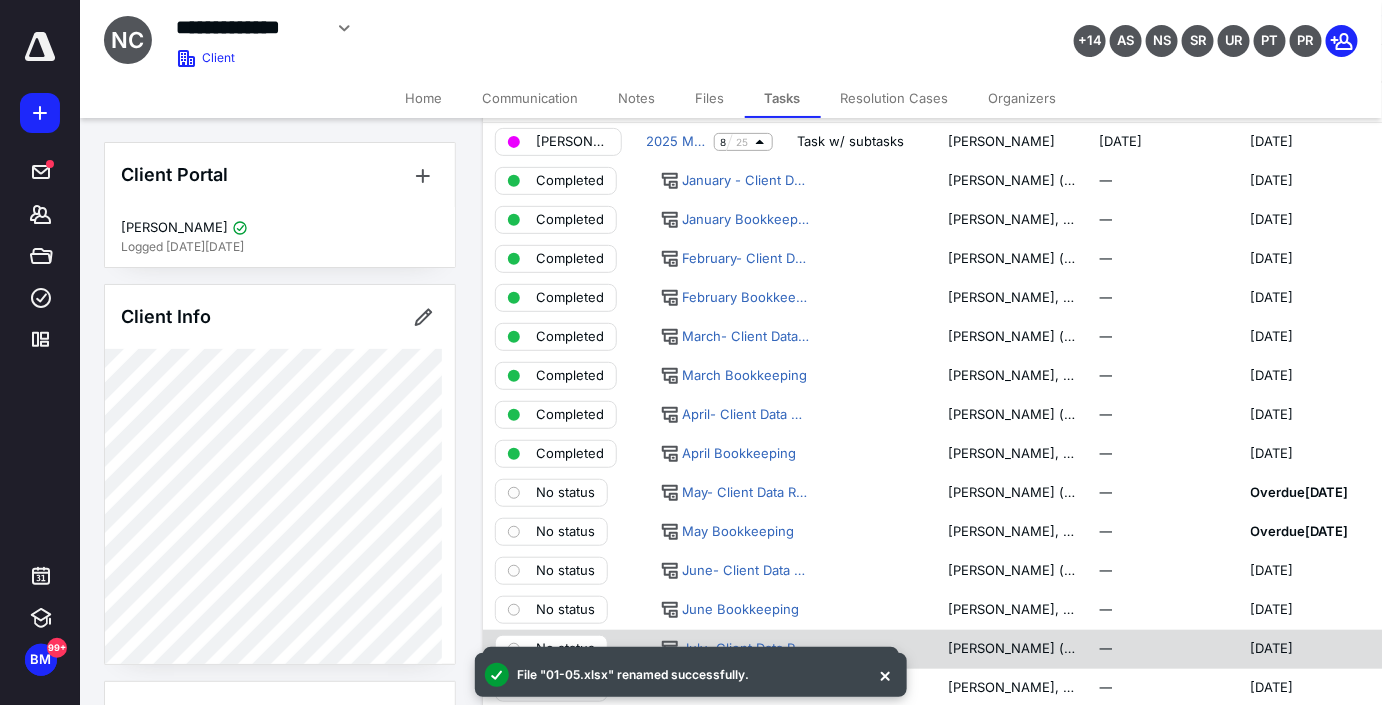 scroll, scrollTop: 363, scrollLeft: 0, axis: vertical 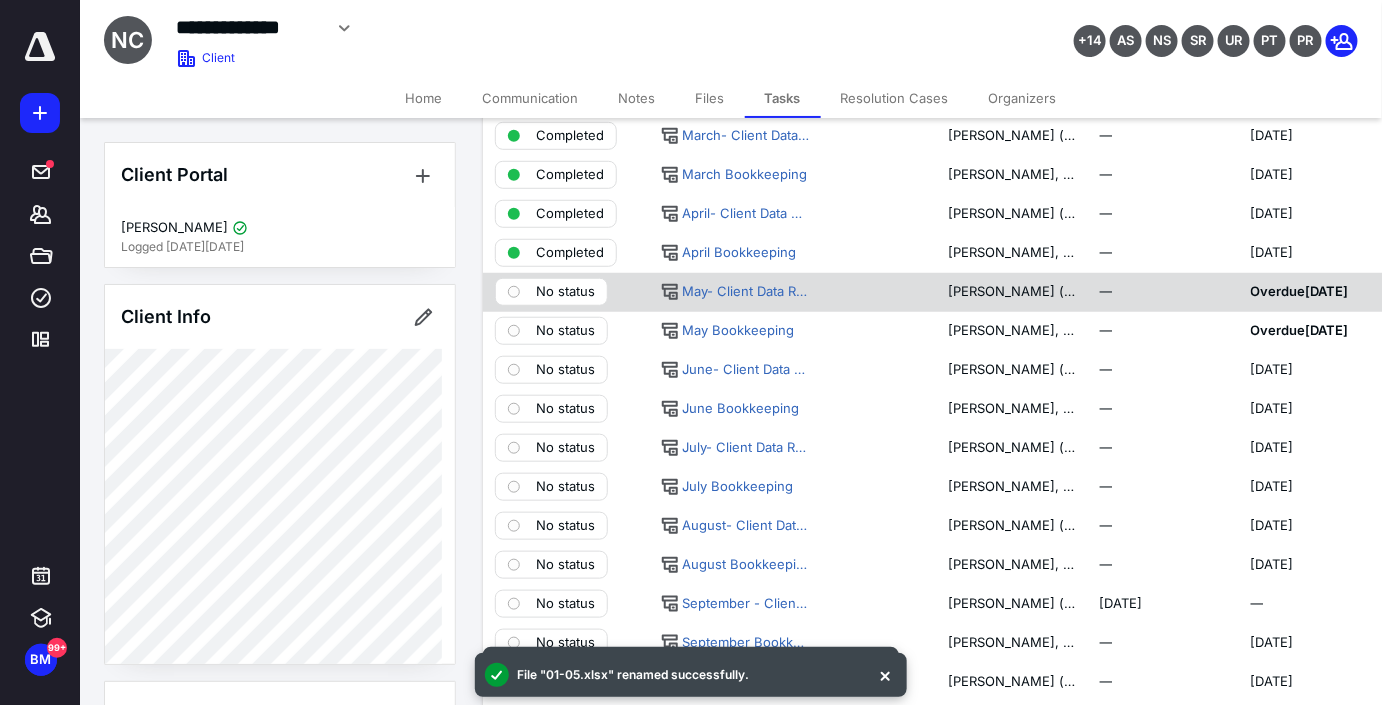 click on "No status" at bounding box center [551, 292] 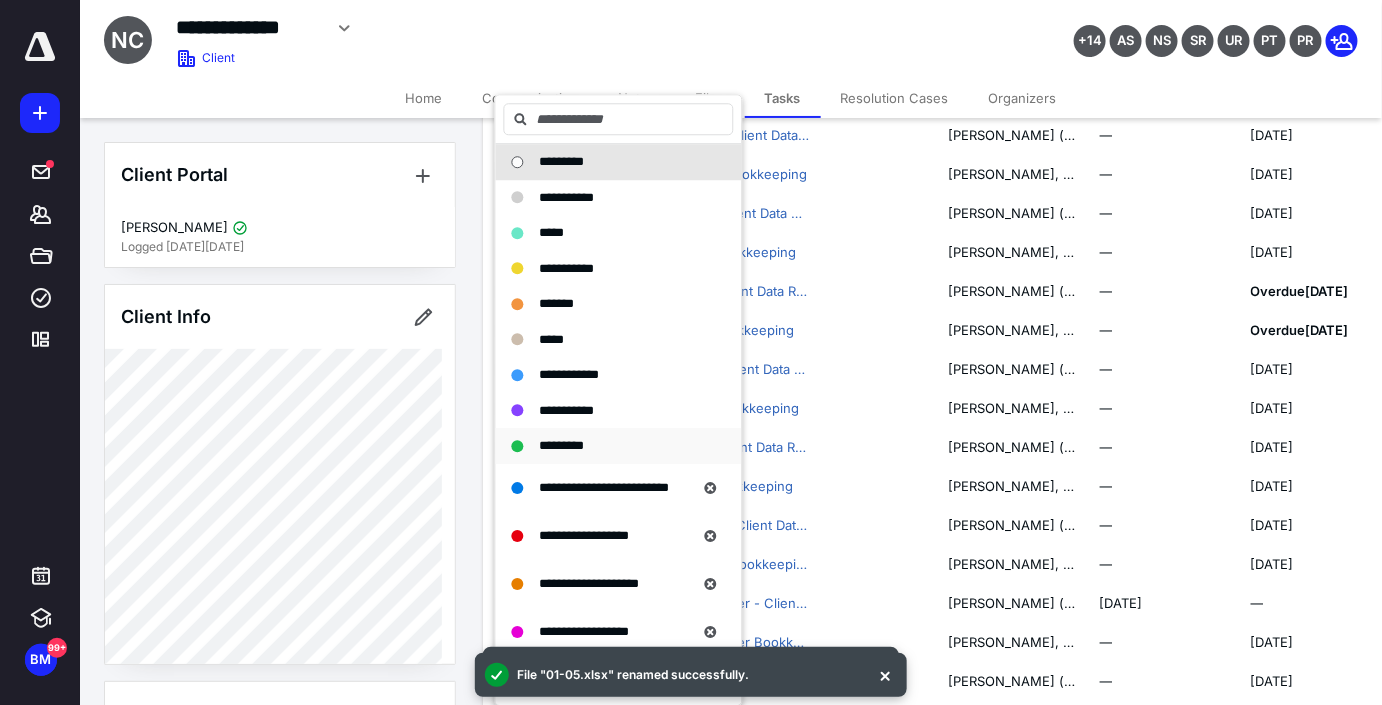 click on "*********" at bounding box center (562, 445) 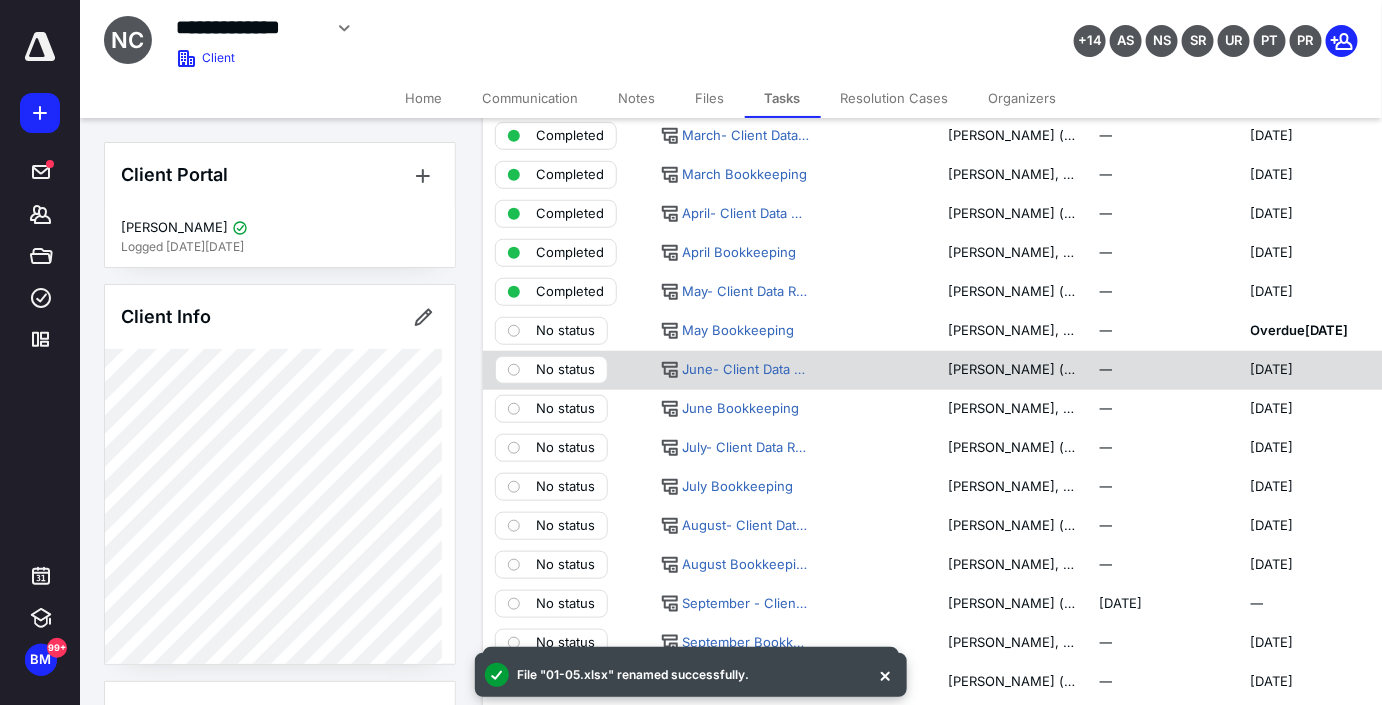 click on "No status" at bounding box center [565, 370] 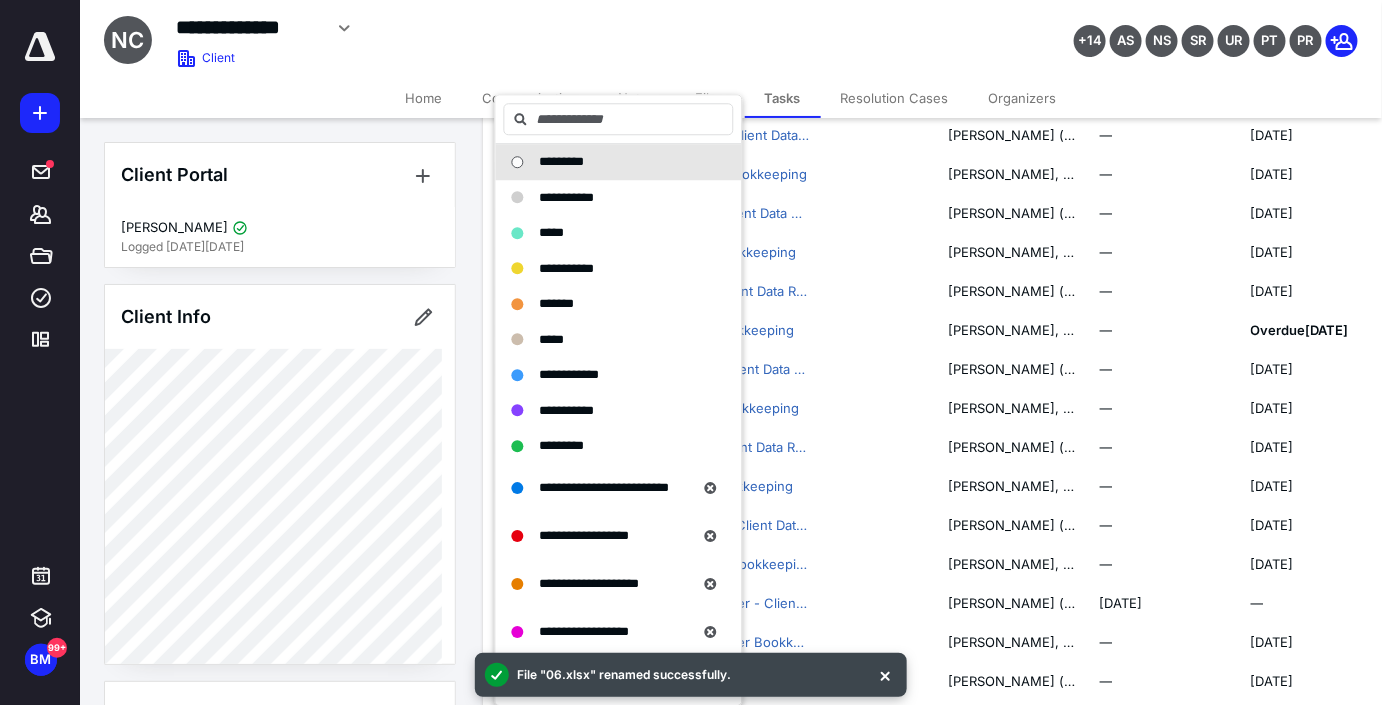 click on "**********" at bounding box center [519, 35] 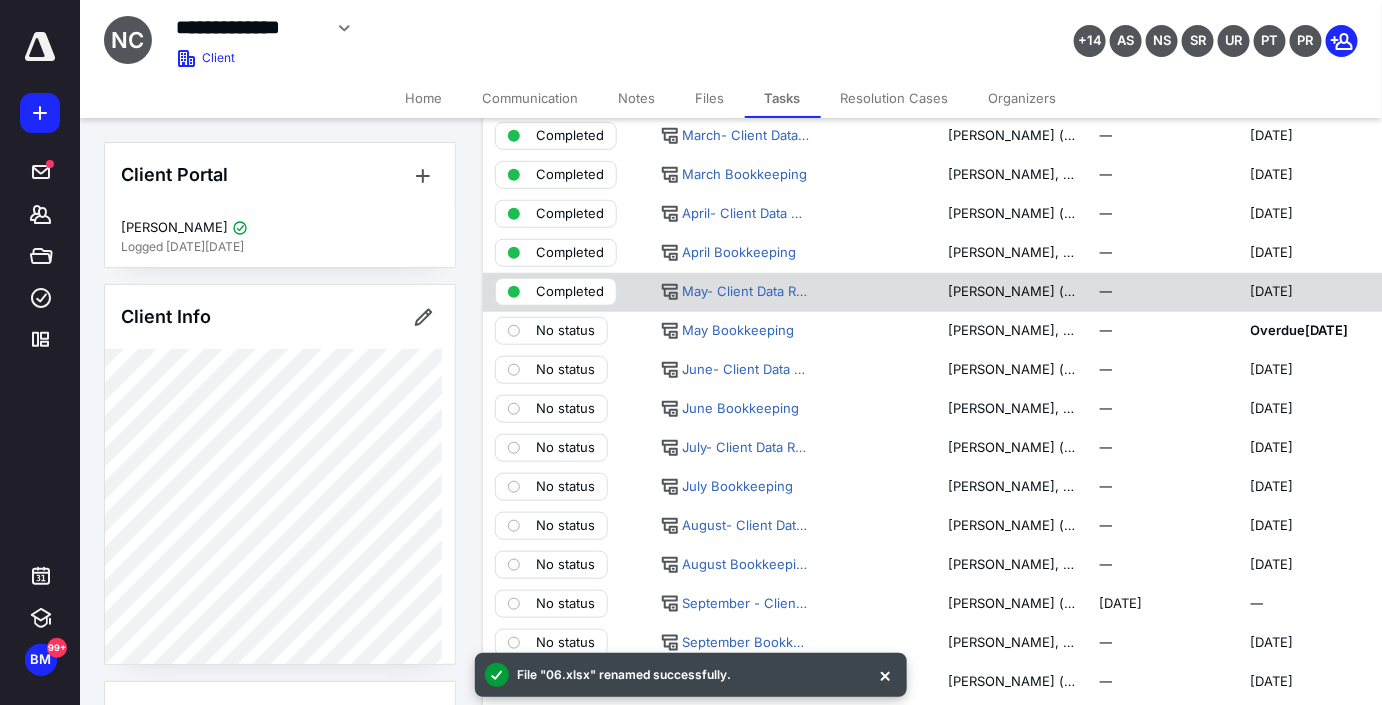 click on "Completed" at bounding box center [556, 292] 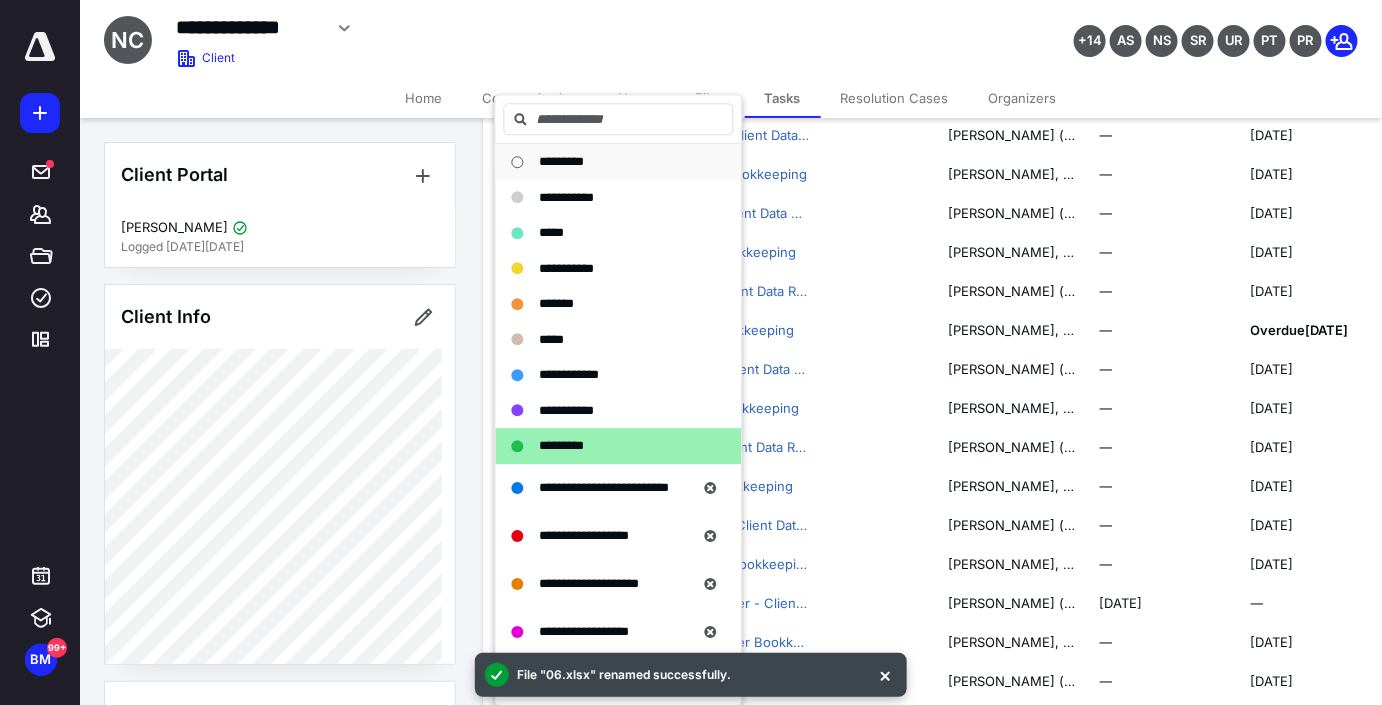 click on "*********" at bounding box center [607, 162] 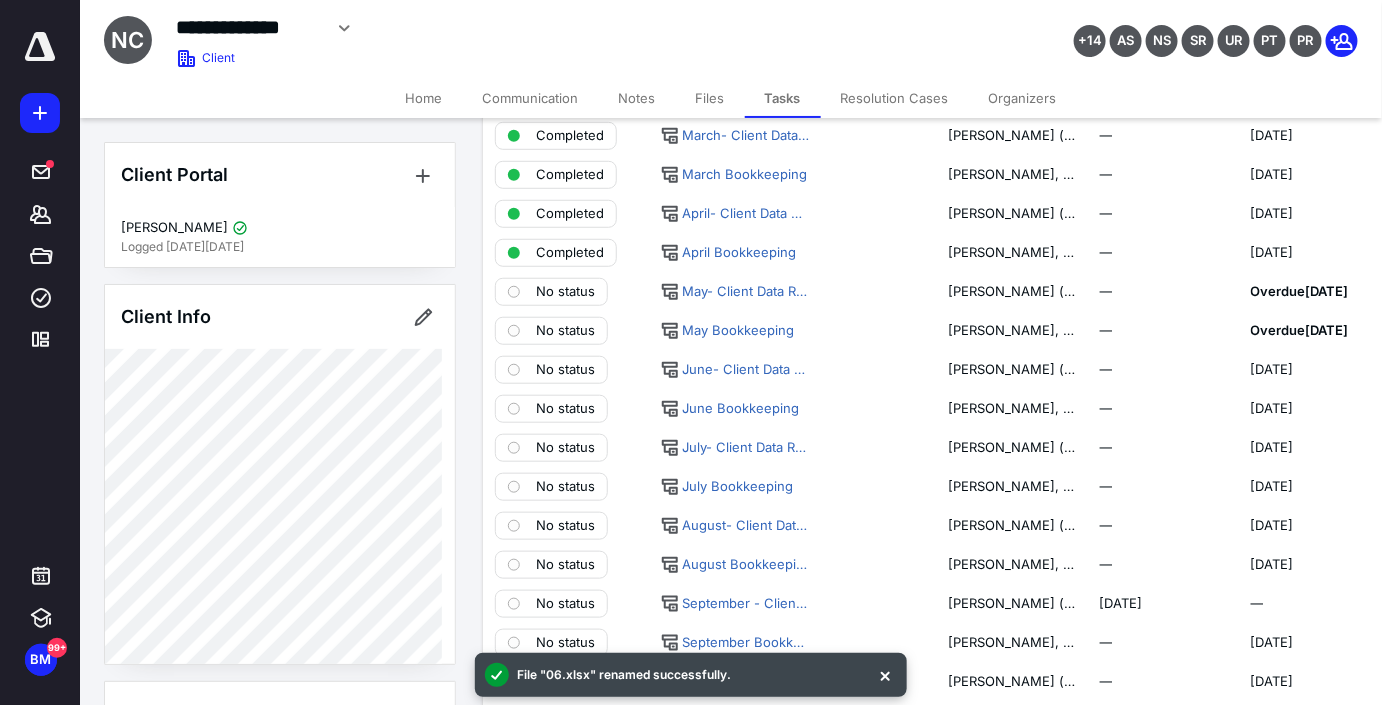 click on "Files" at bounding box center (710, 98) 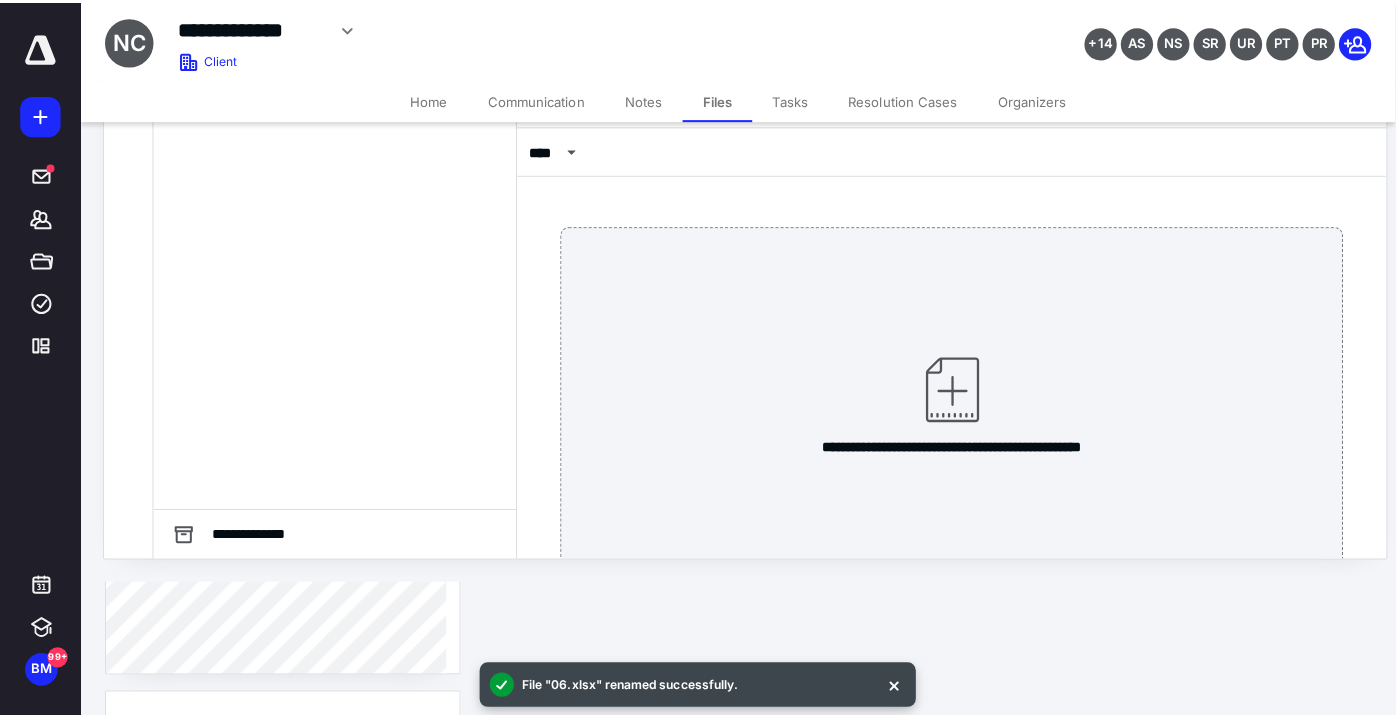 scroll, scrollTop: 0, scrollLeft: 0, axis: both 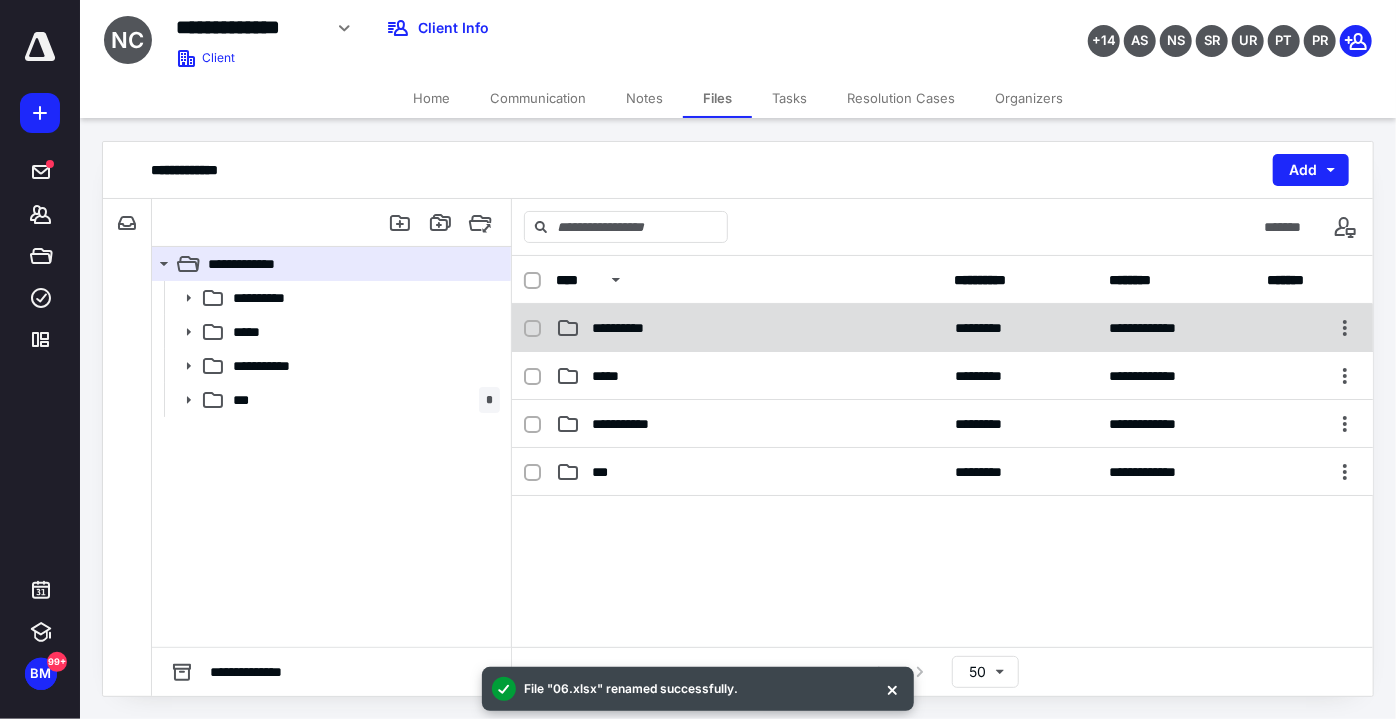 click on "**********" at bounding box center (942, 328) 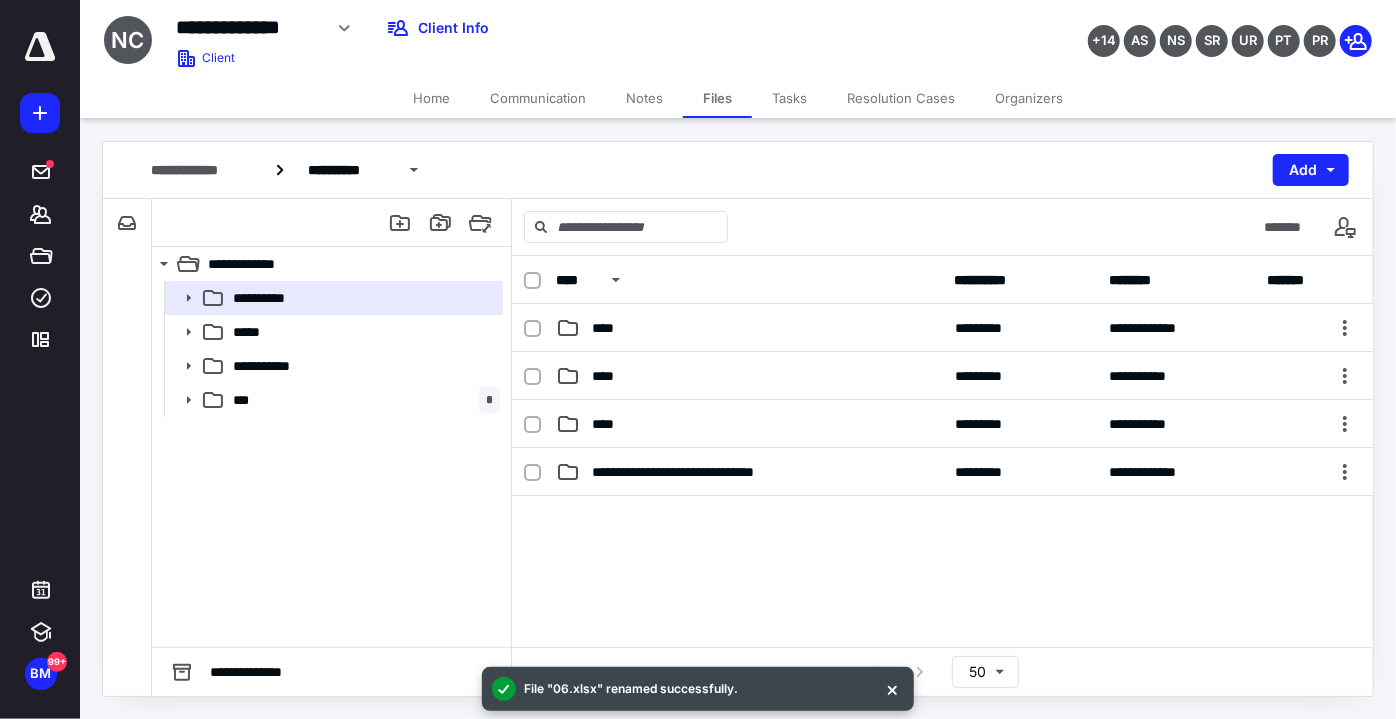 click on "**********" at bounding box center (942, 424) 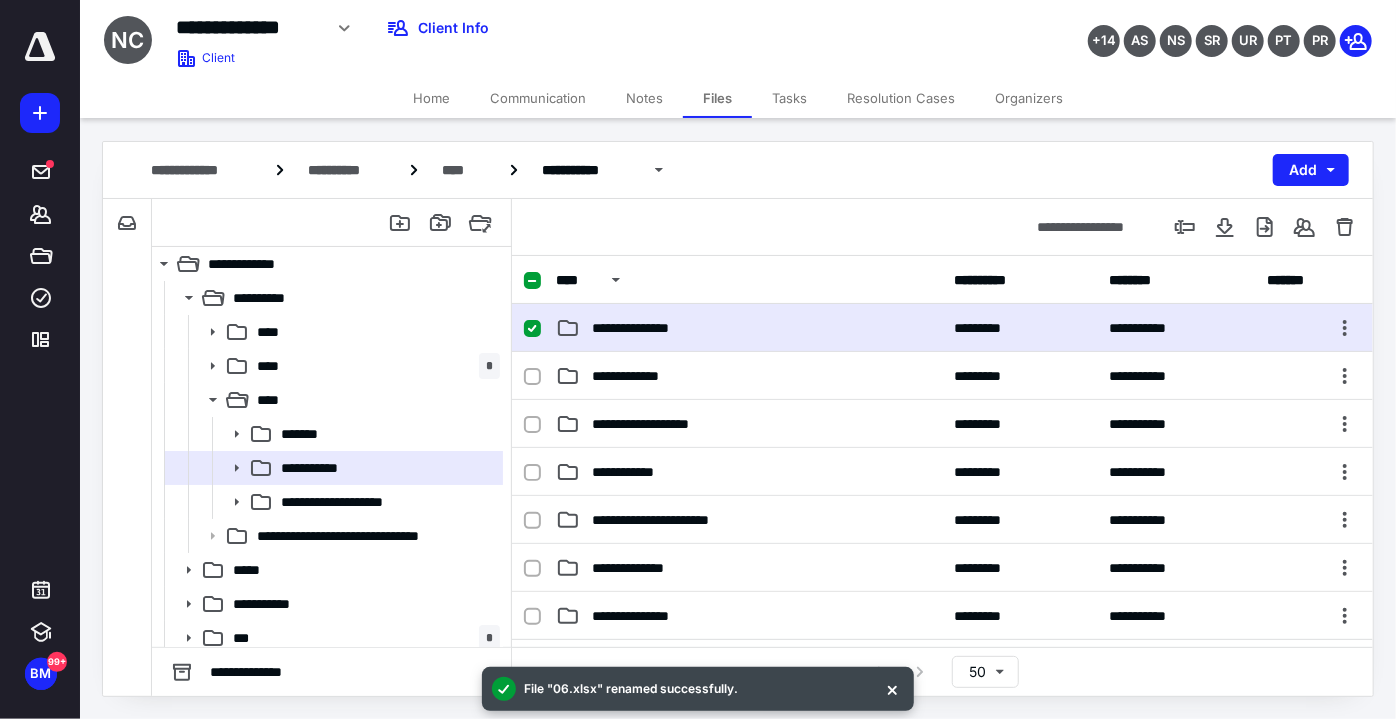 drag, startPoint x: 716, startPoint y: 369, endPoint x: 749, endPoint y: 306, distance: 71.11962 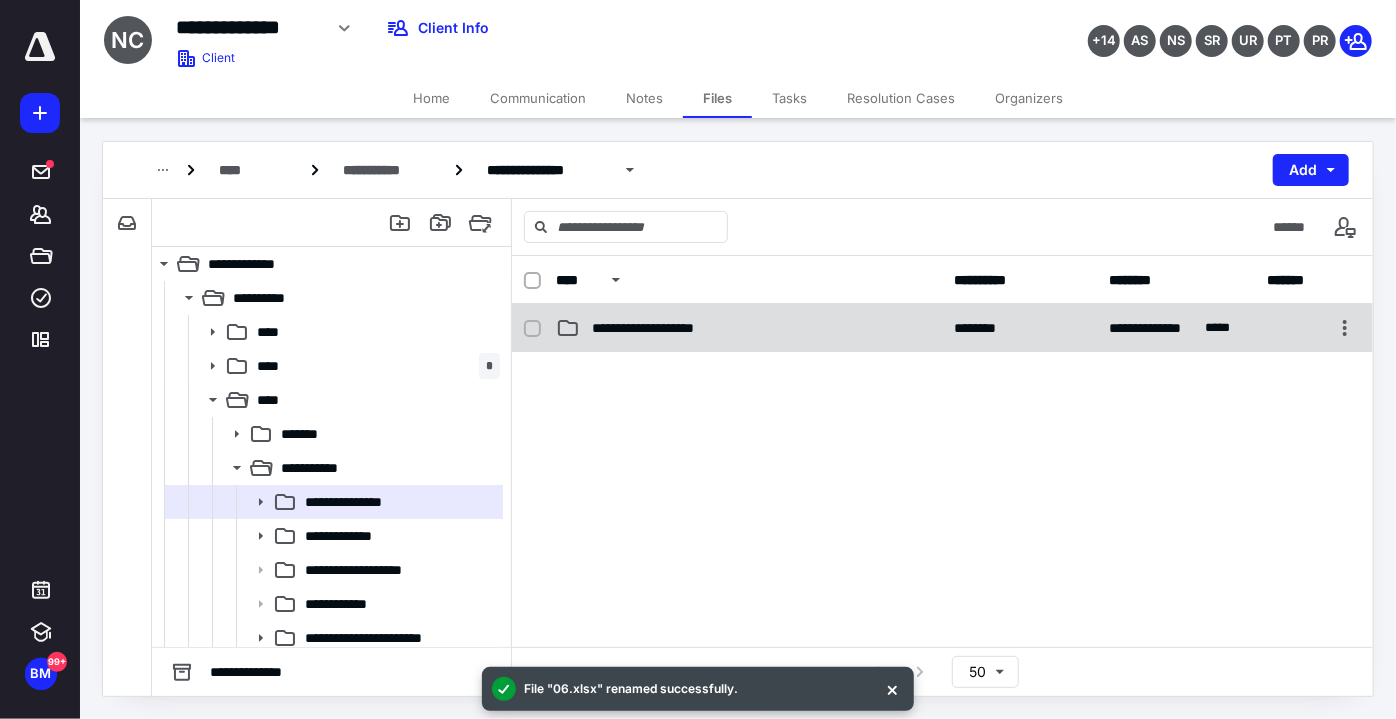 click on "**********" at bounding box center [666, 328] 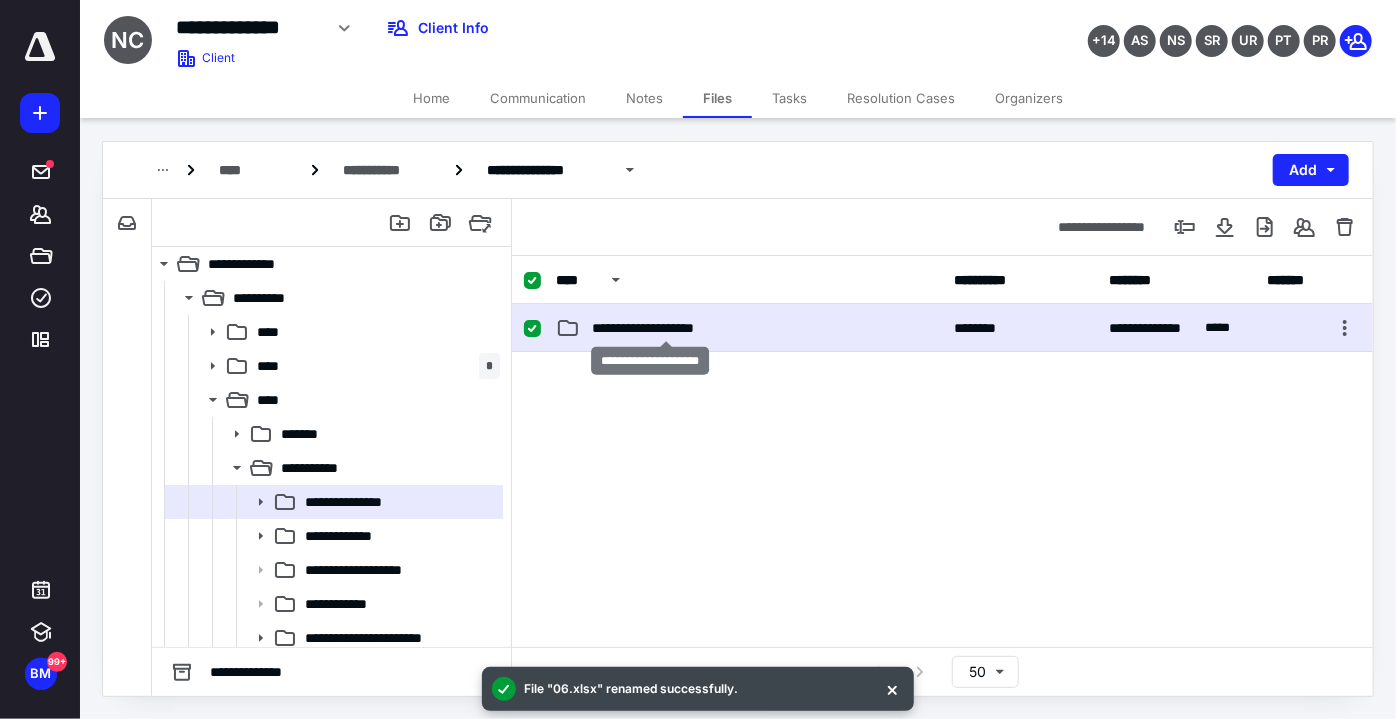 checkbox on "true" 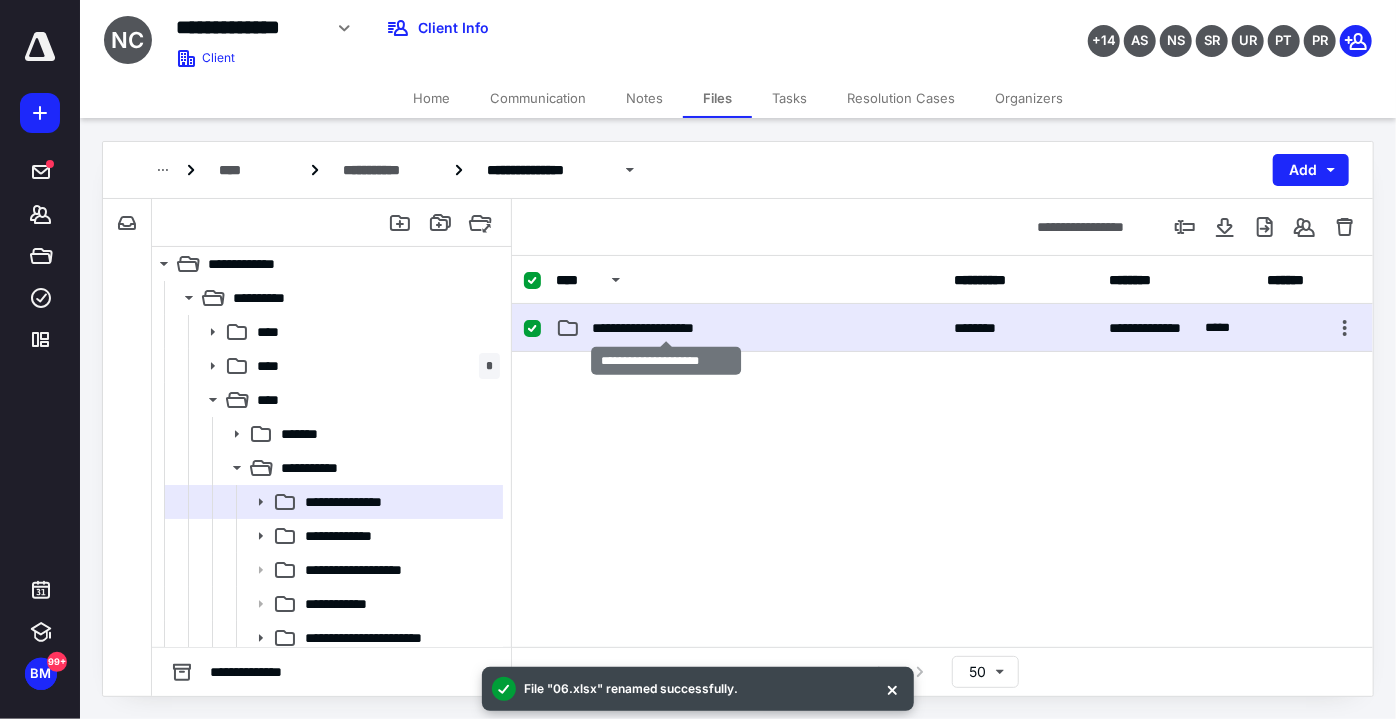 click on "**********" at bounding box center (666, 328) 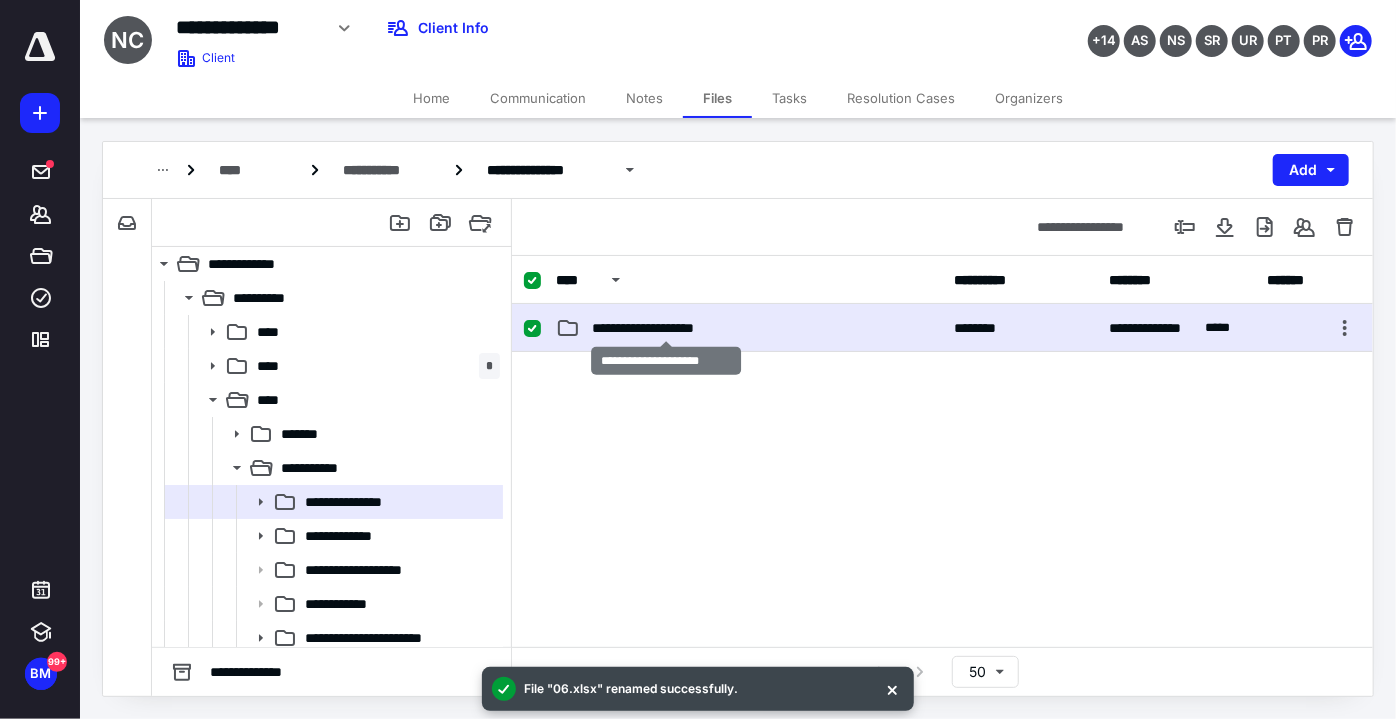 checkbox on "false" 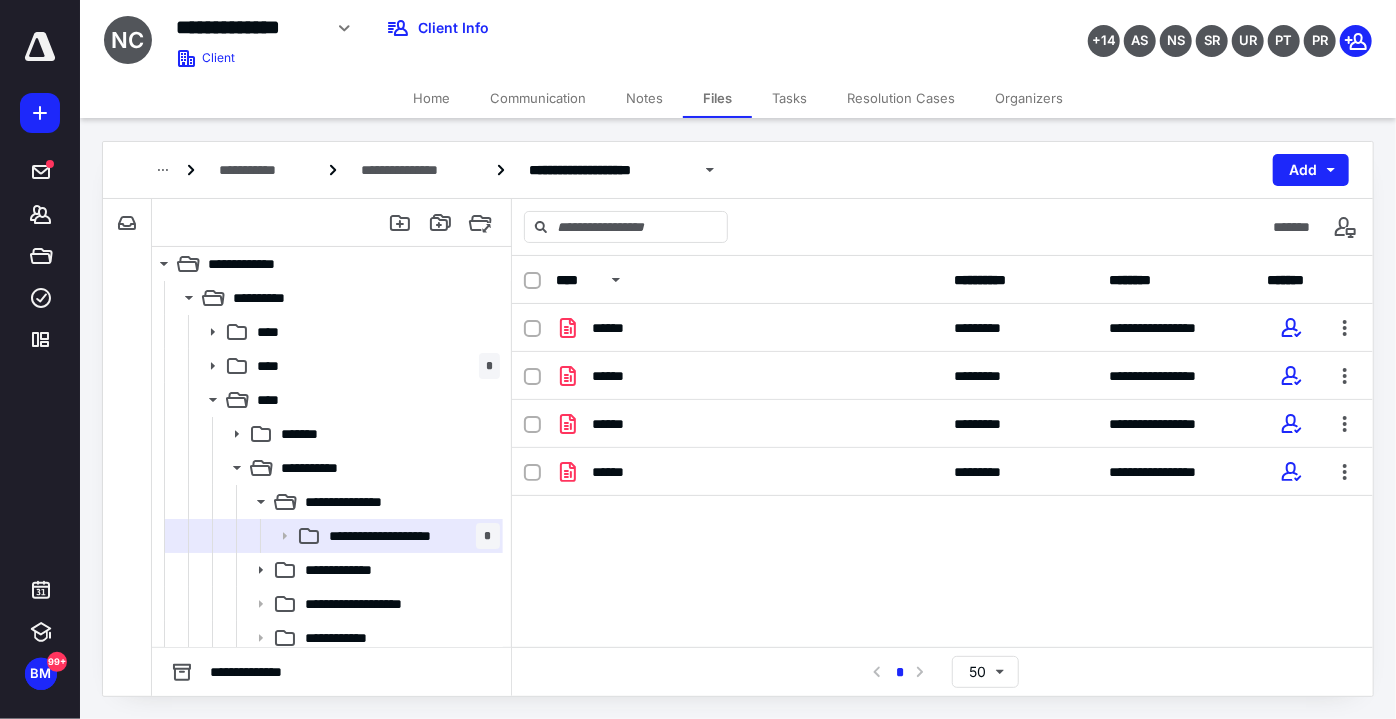 click on "Home" at bounding box center [431, 98] 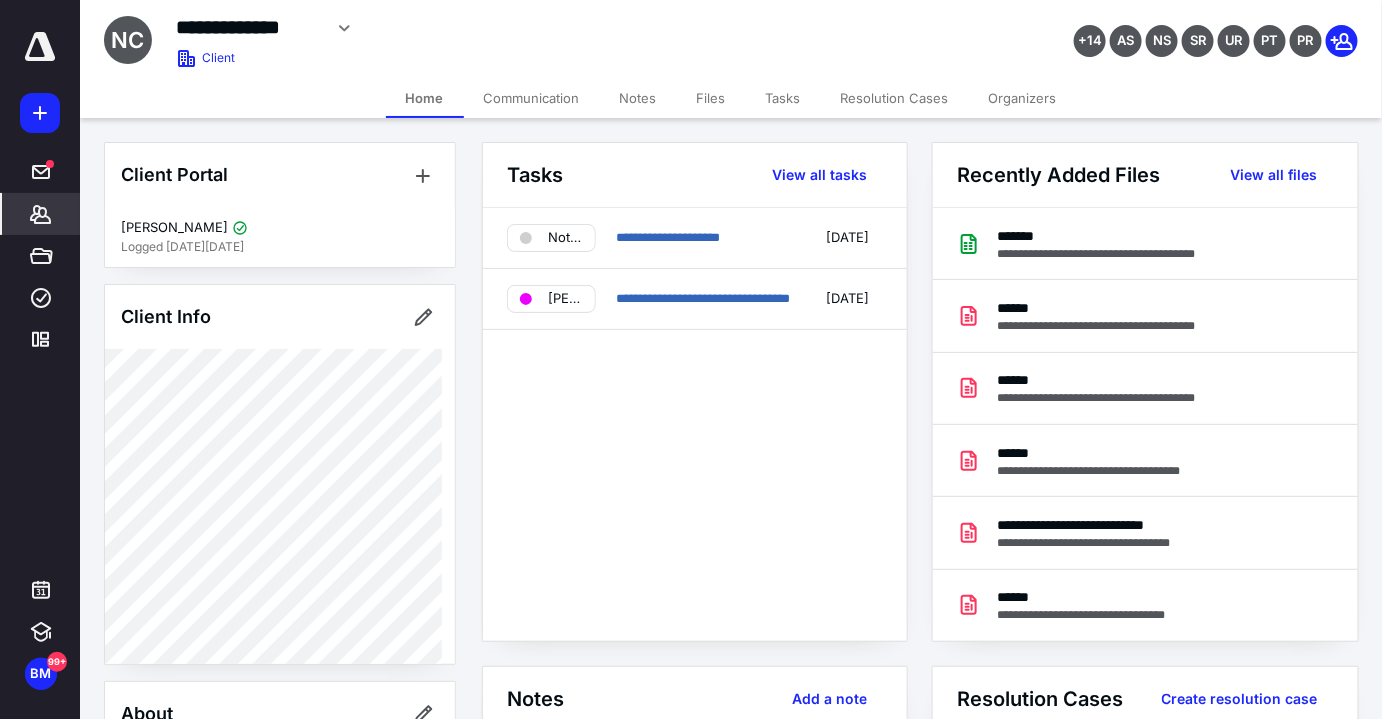 click on "Clients" at bounding box center [41, 214] 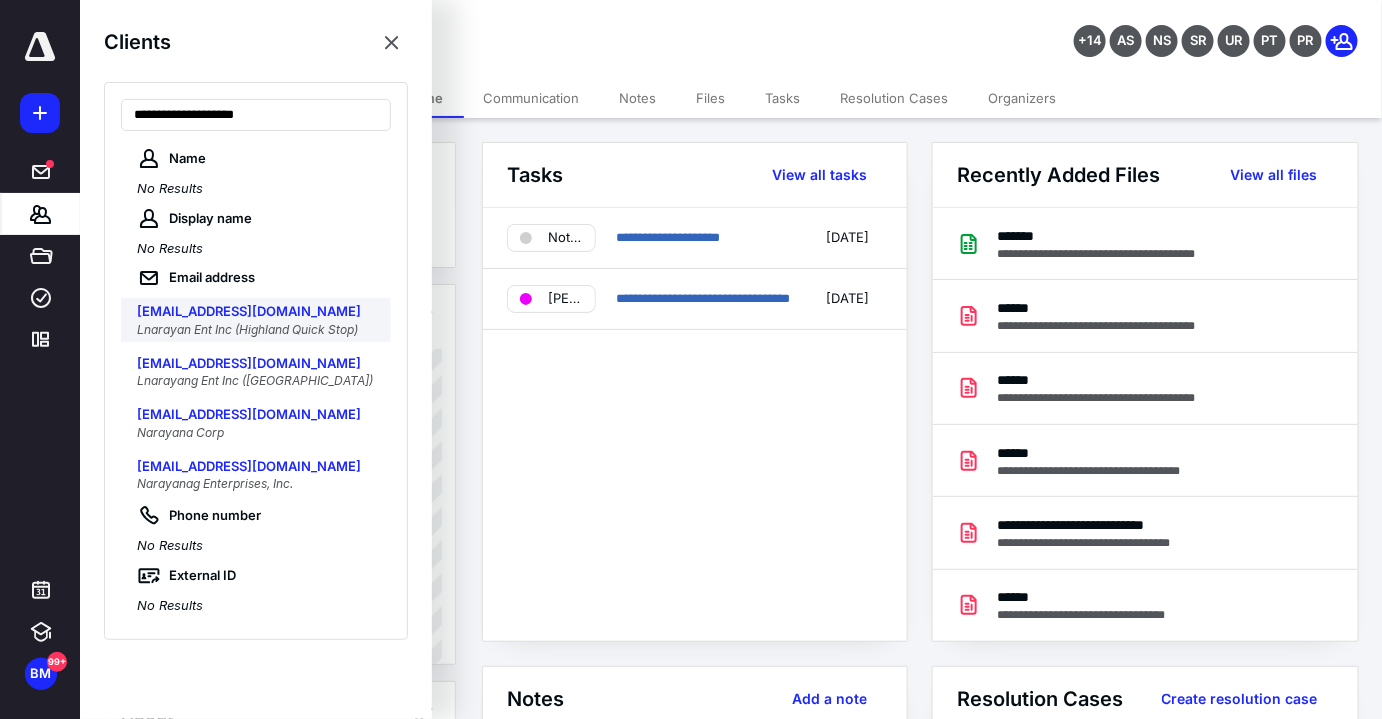 type on "**********" 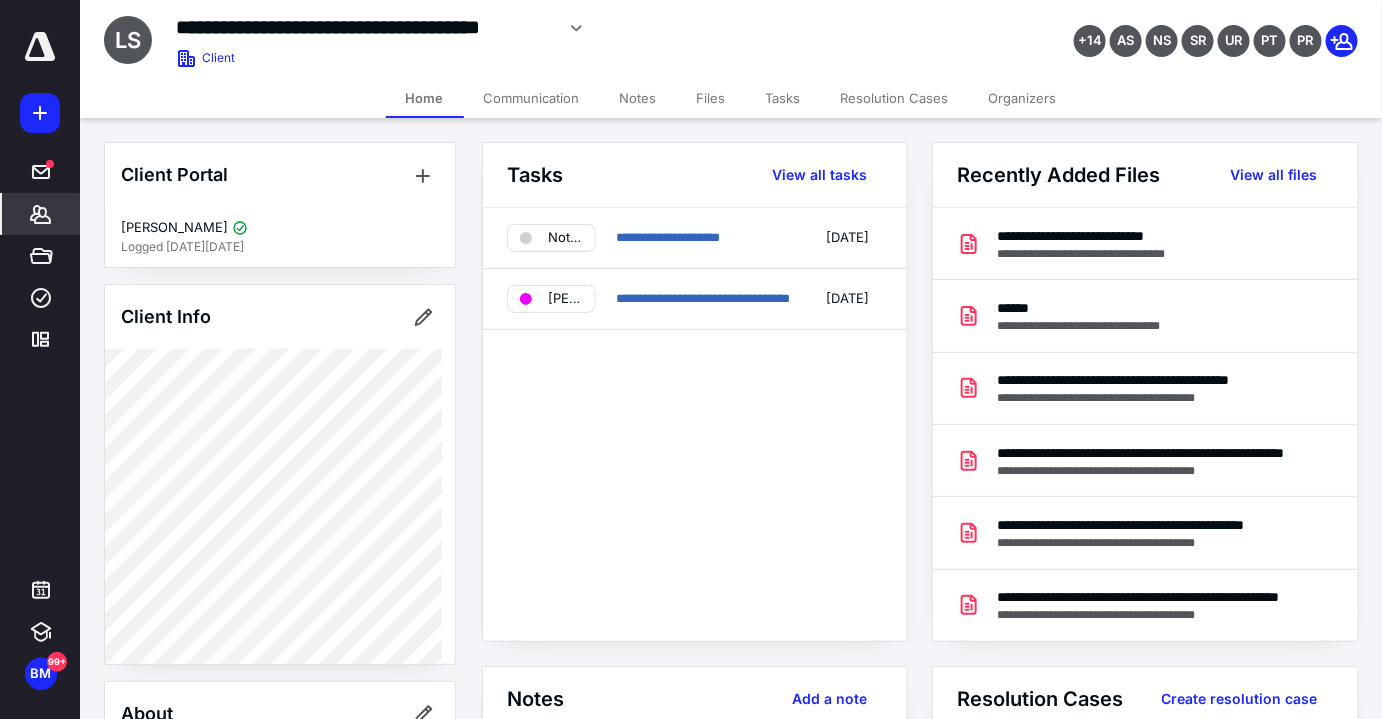 click on "Files" at bounding box center [711, 98] 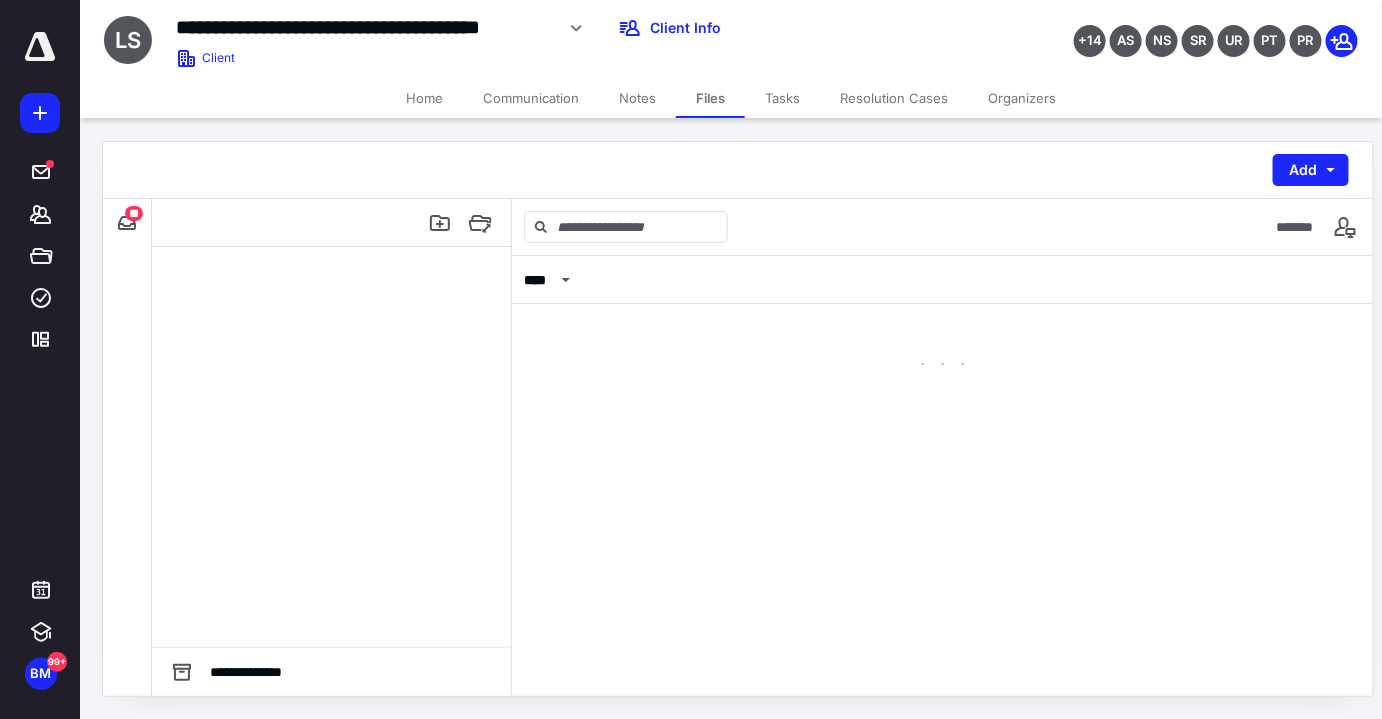click at bounding box center (942, 344) 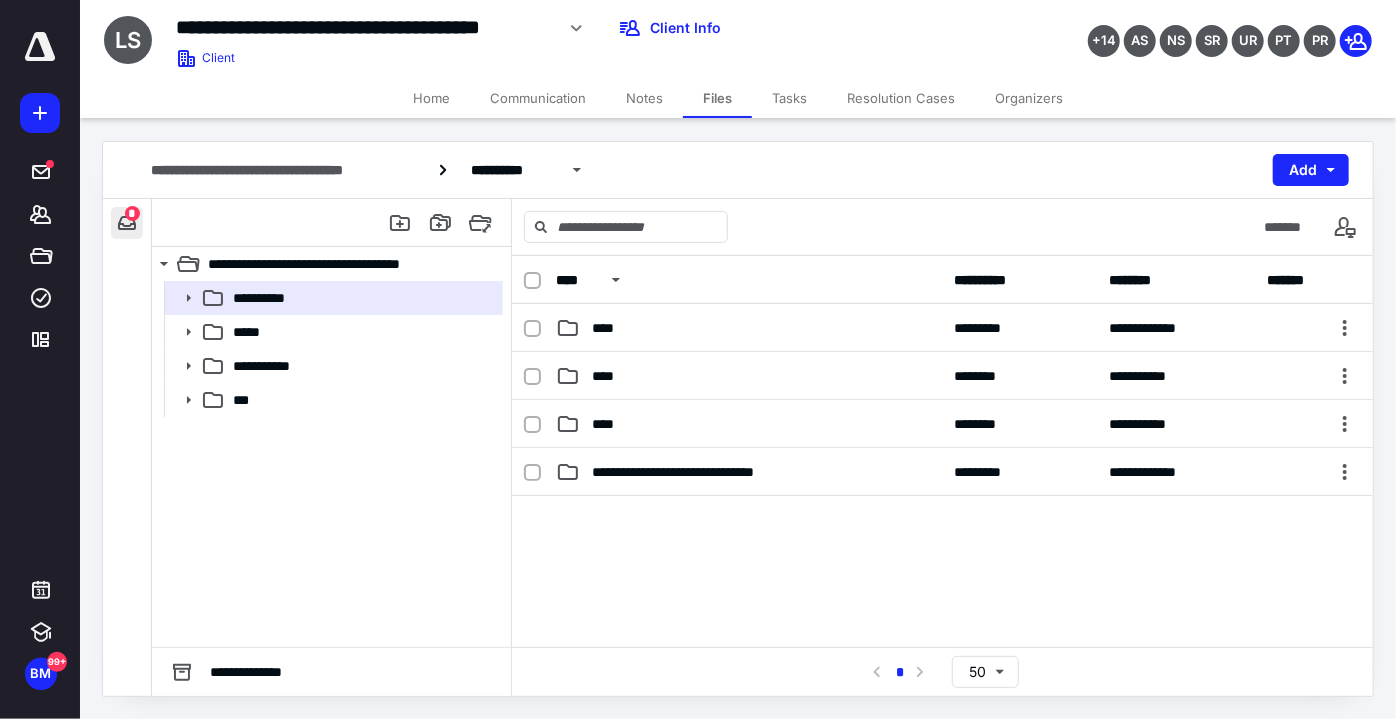 click at bounding box center [127, 223] 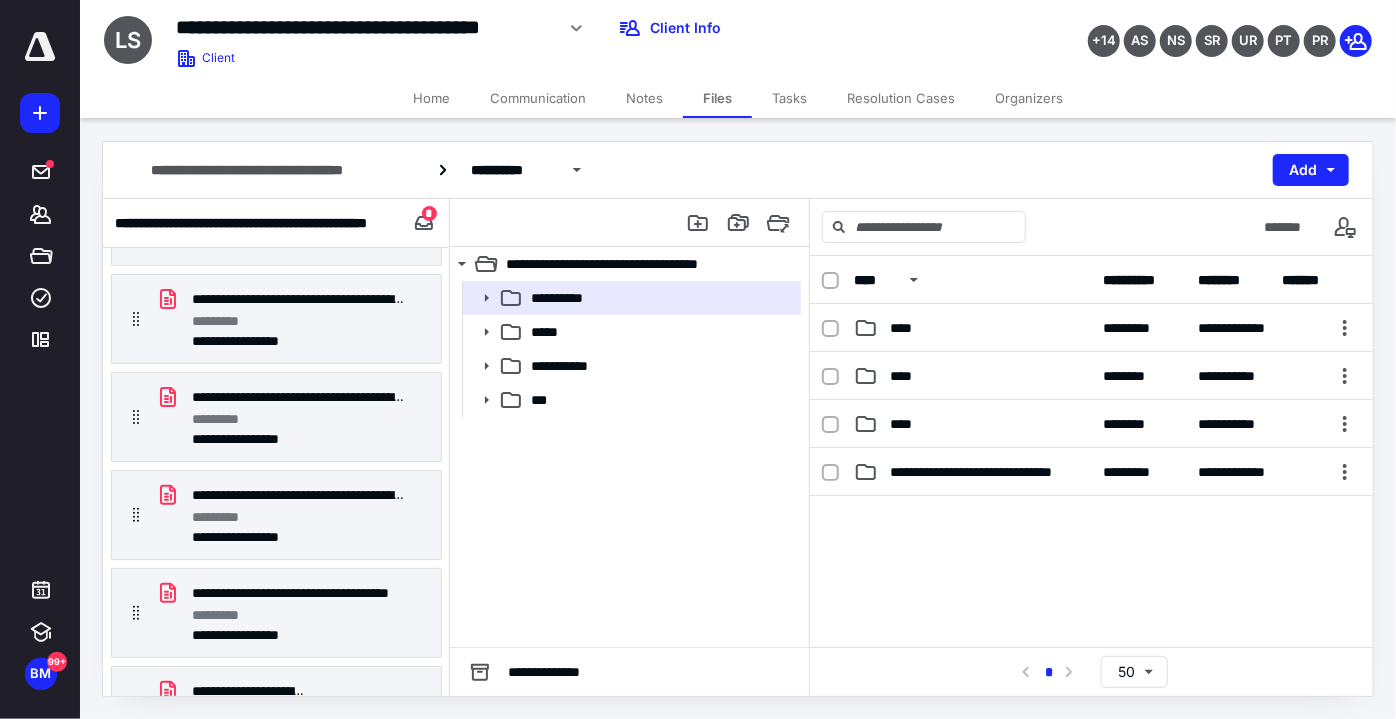 scroll, scrollTop: 0, scrollLeft: 0, axis: both 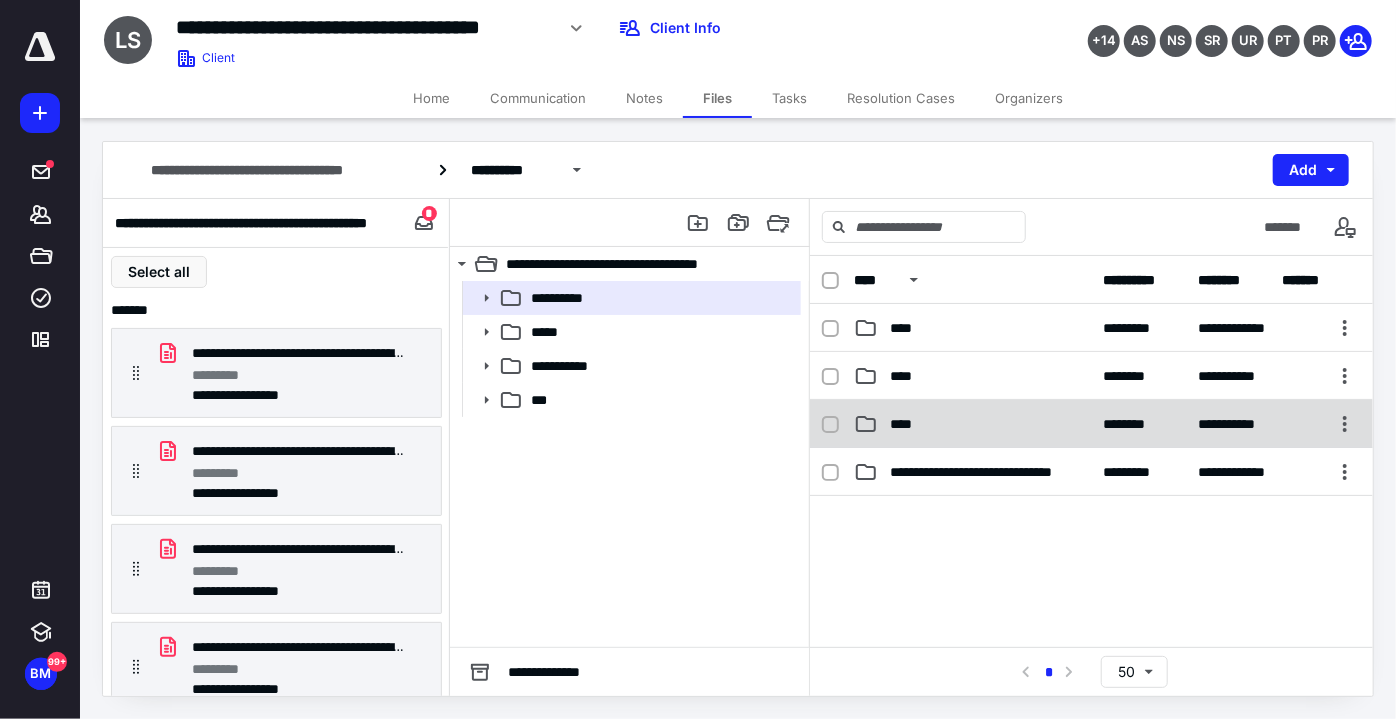 click on "**********" at bounding box center [1091, 424] 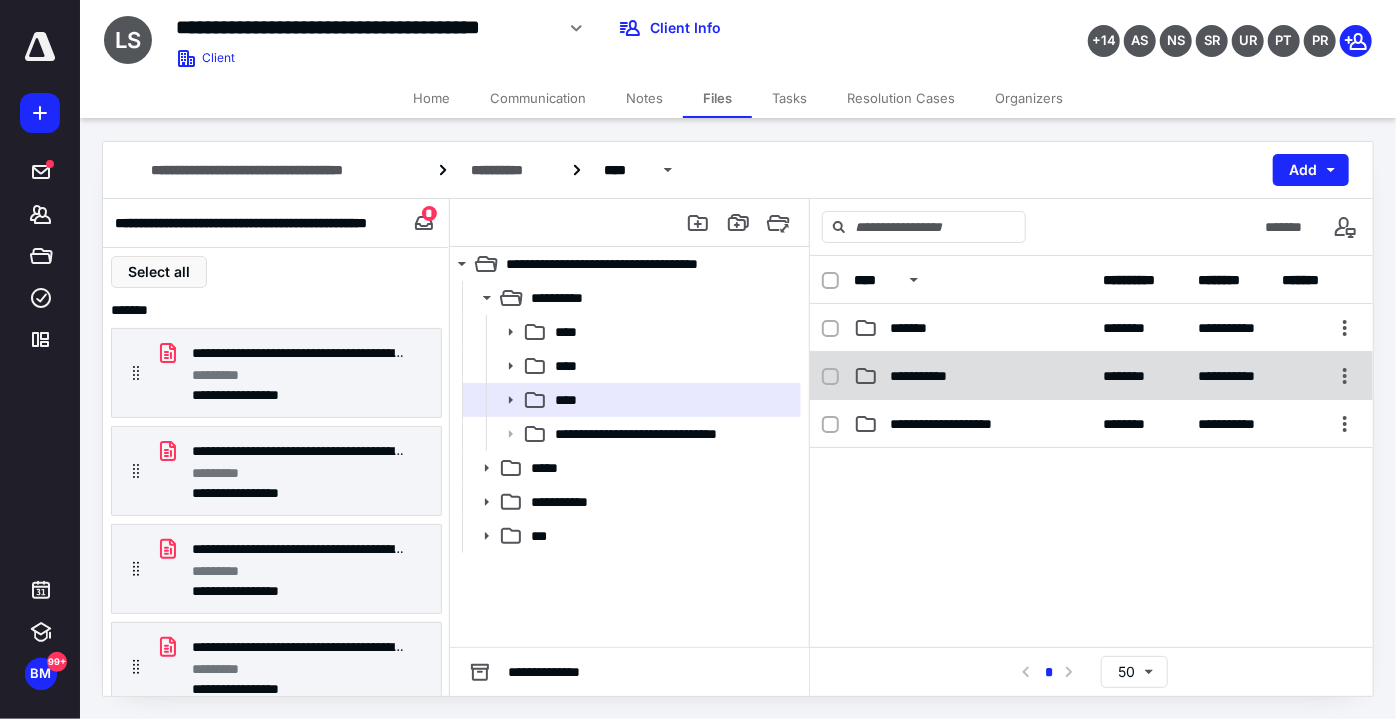 click on "**********" at bounding box center (973, 376) 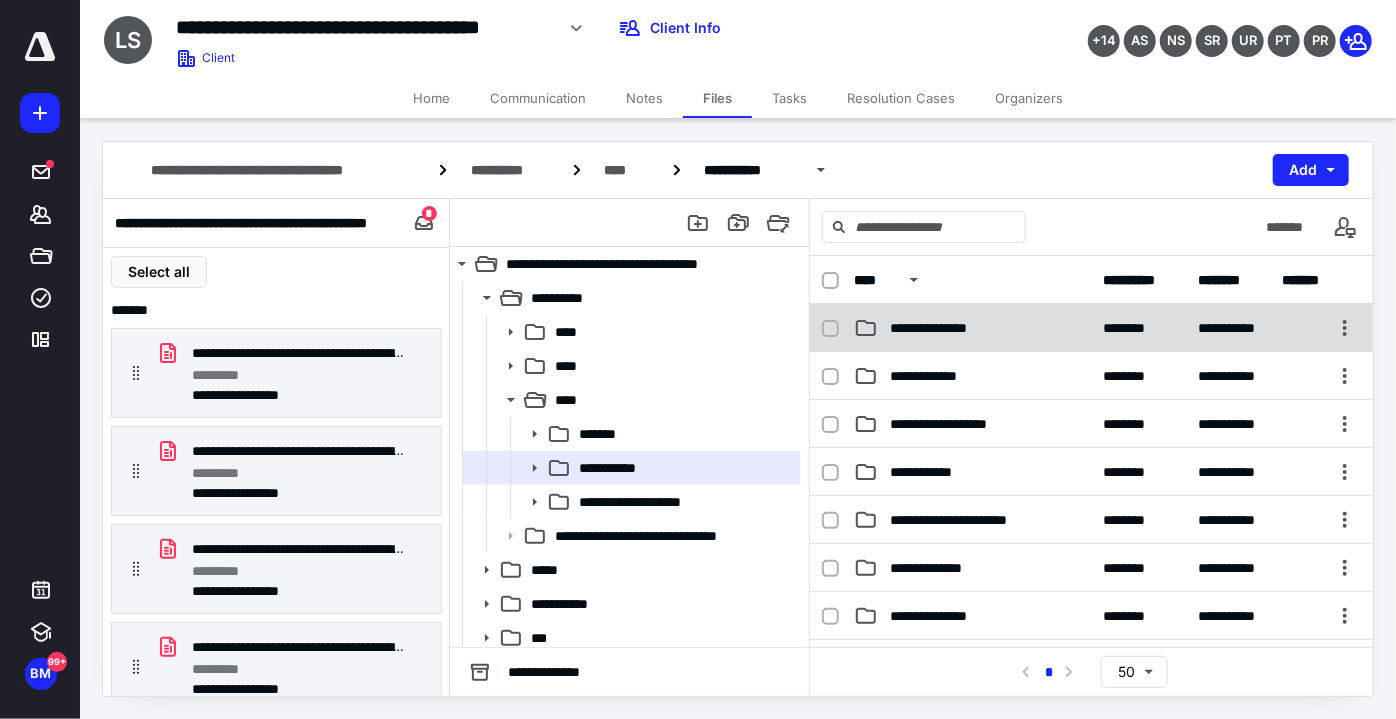 click on "**********" at bounding box center (946, 328) 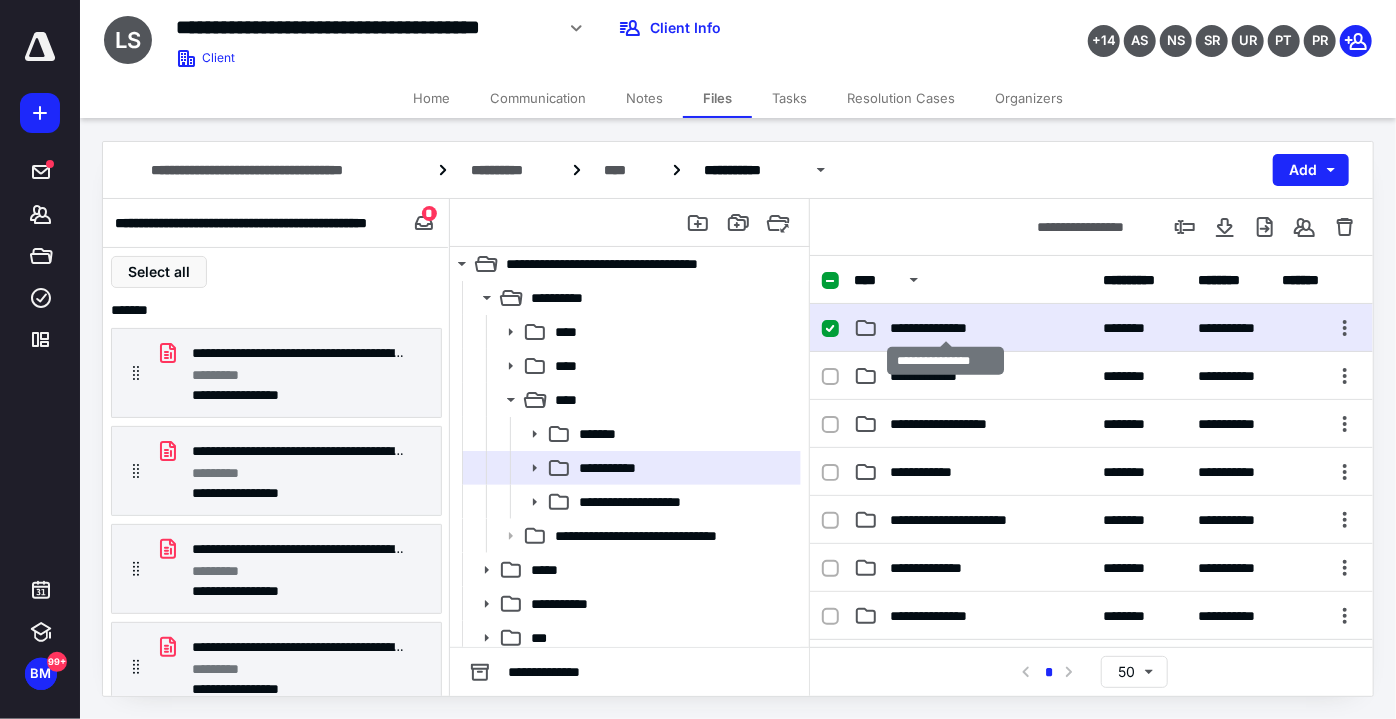 click on "**********" at bounding box center (946, 328) 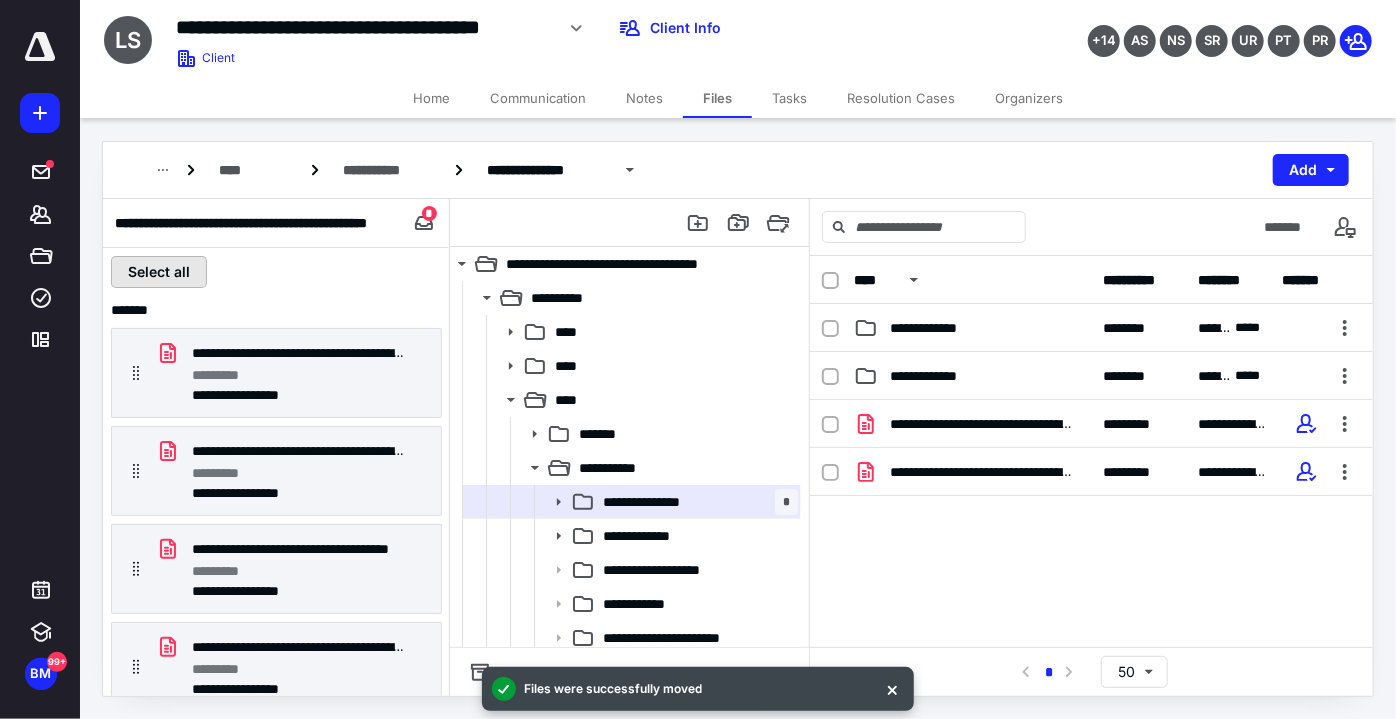 click on "Select all" at bounding box center (159, 272) 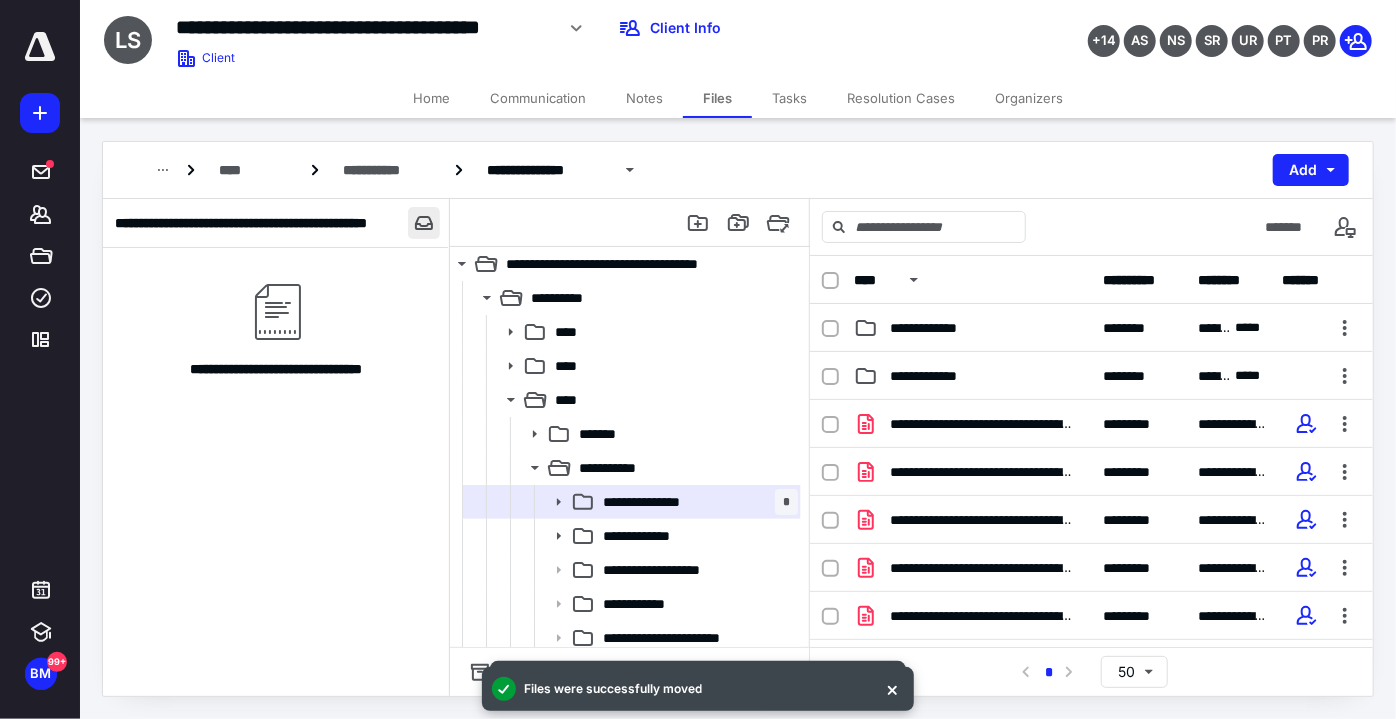 click at bounding box center (424, 223) 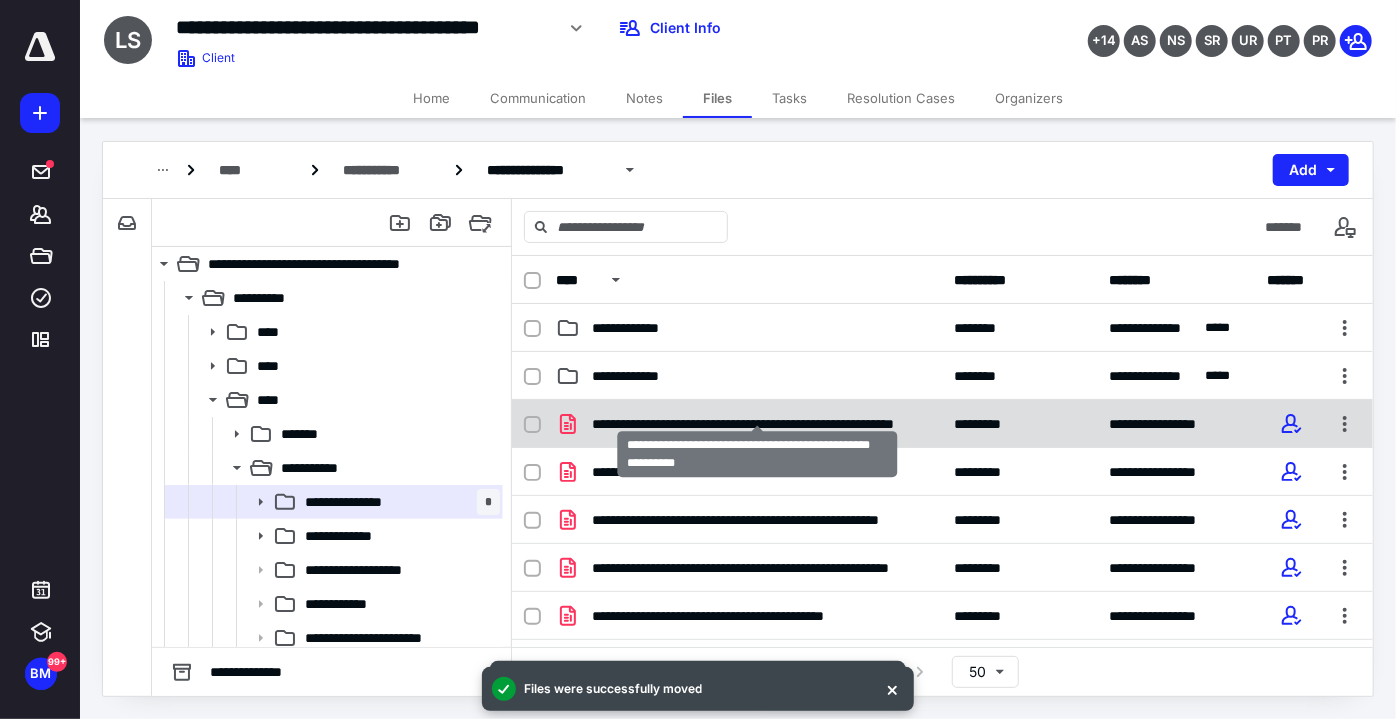 scroll, scrollTop: 85, scrollLeft: 0, axis: vertical 